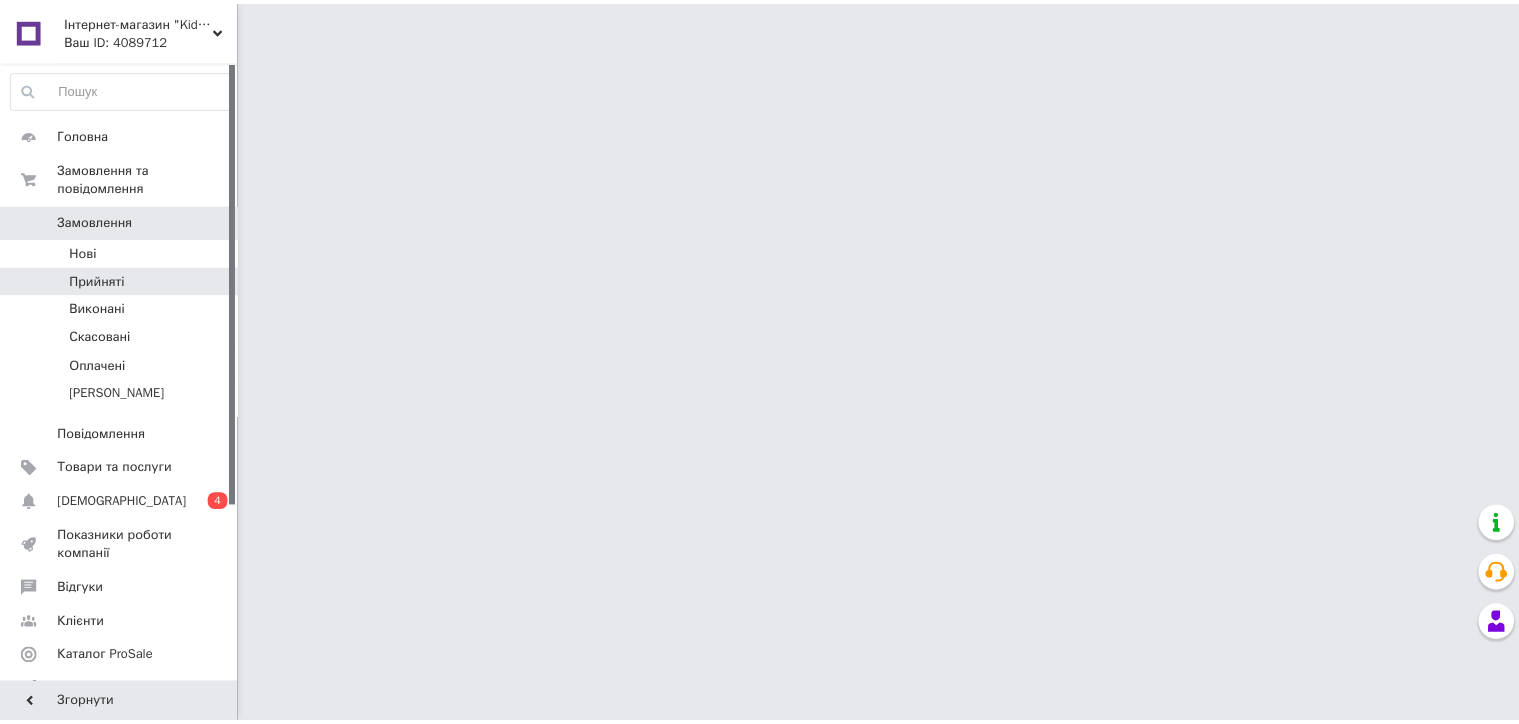 scroll, scrollTop: 0, scrollLeft: 0, axis: both 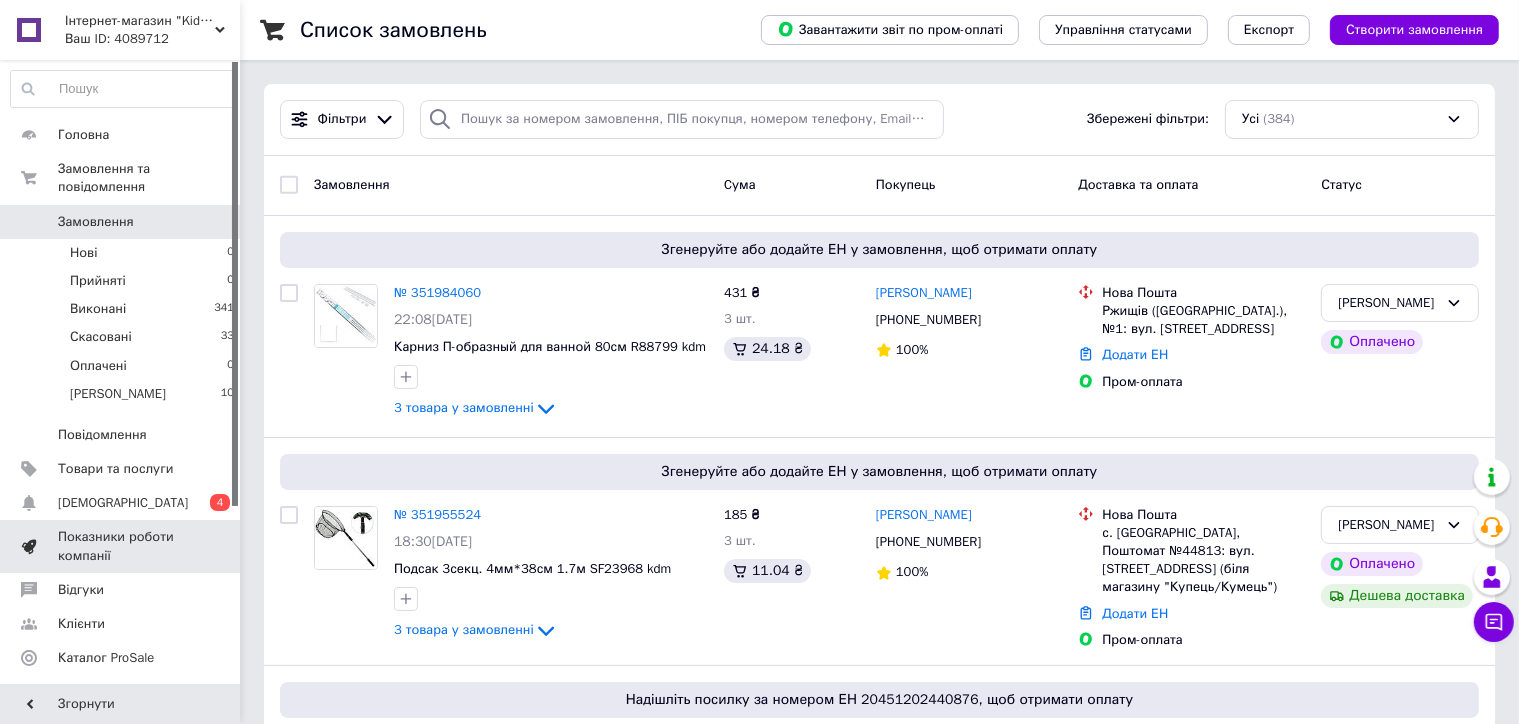 click on "Показники роботи компанії" at bounding box center [123, 546] 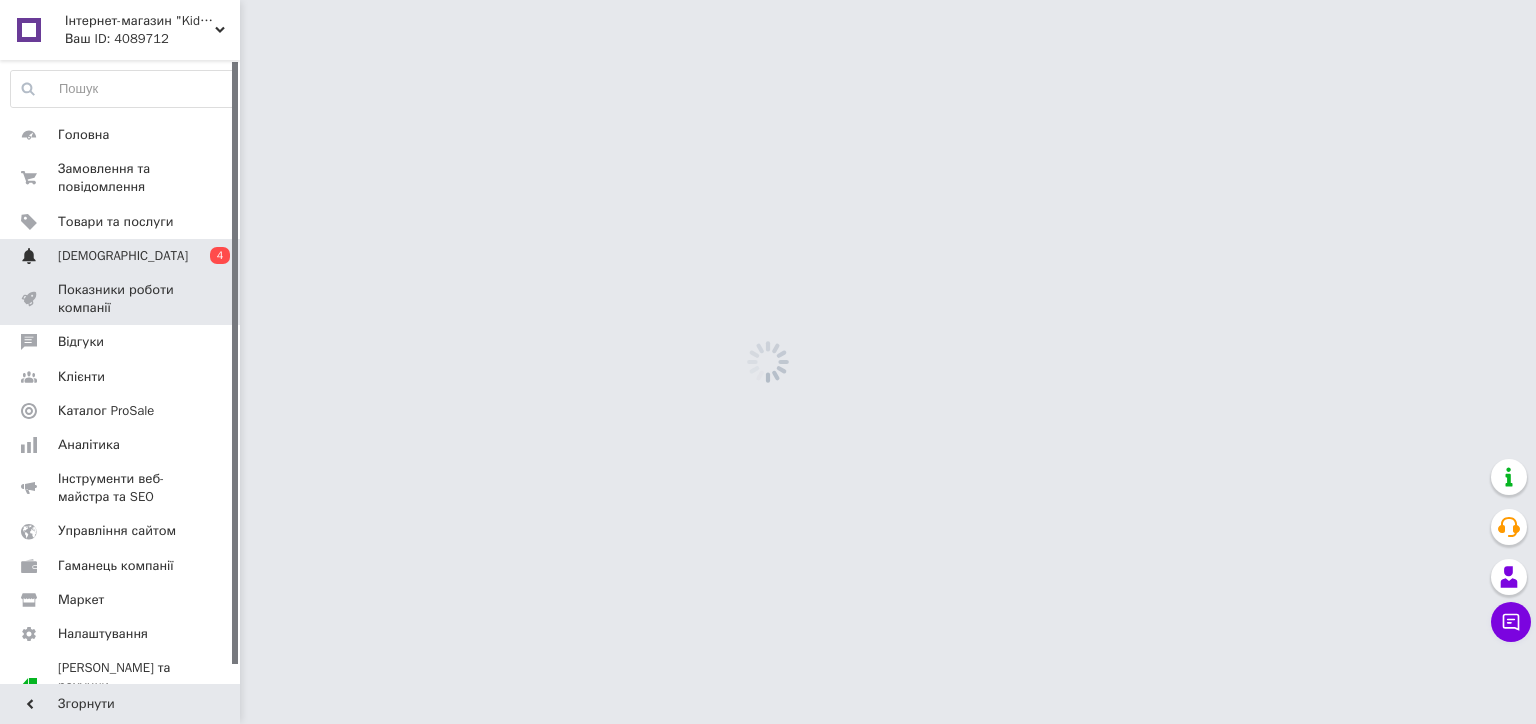 click on "[DEMOGRAPHIC_DATA]" at bounding box center [121, 256] 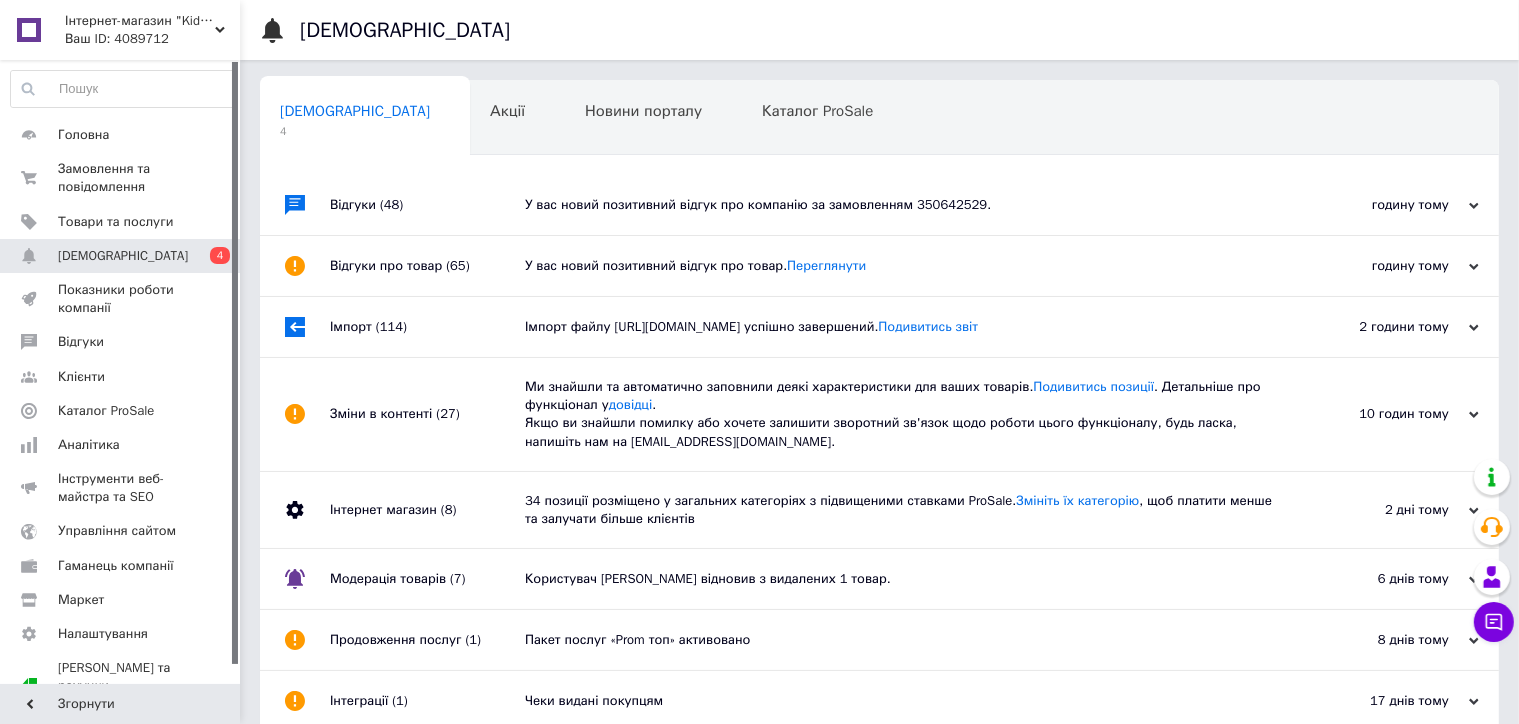 click on "У вас новий позитивний відгук про товар.  Переглянути" at bounding box center (902, 266) 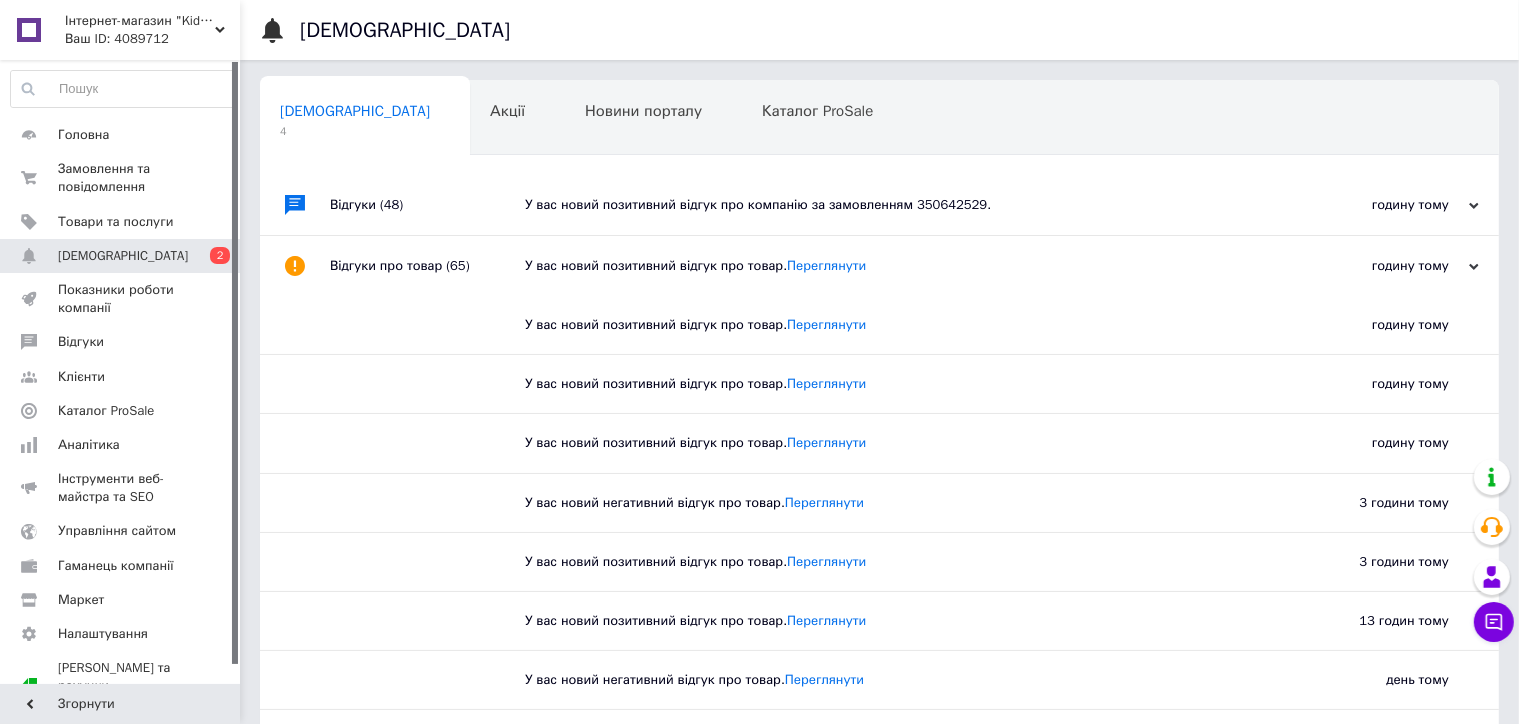 click on "У вас новий позитивний відгук про компанію за замовленням 350642529." at bounding box center (902, 205) 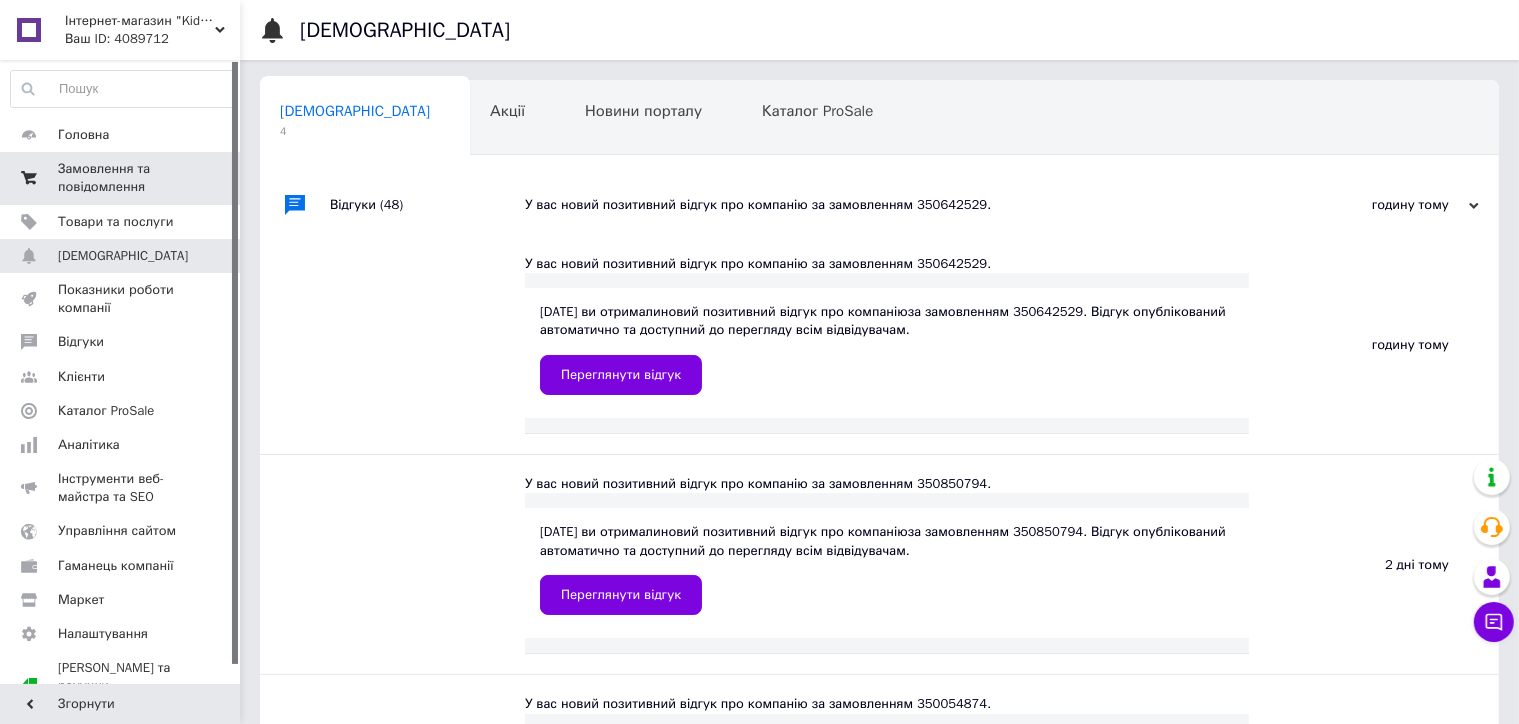 click on "Замовлення та повідомлення" at bounding box center [121, 178] 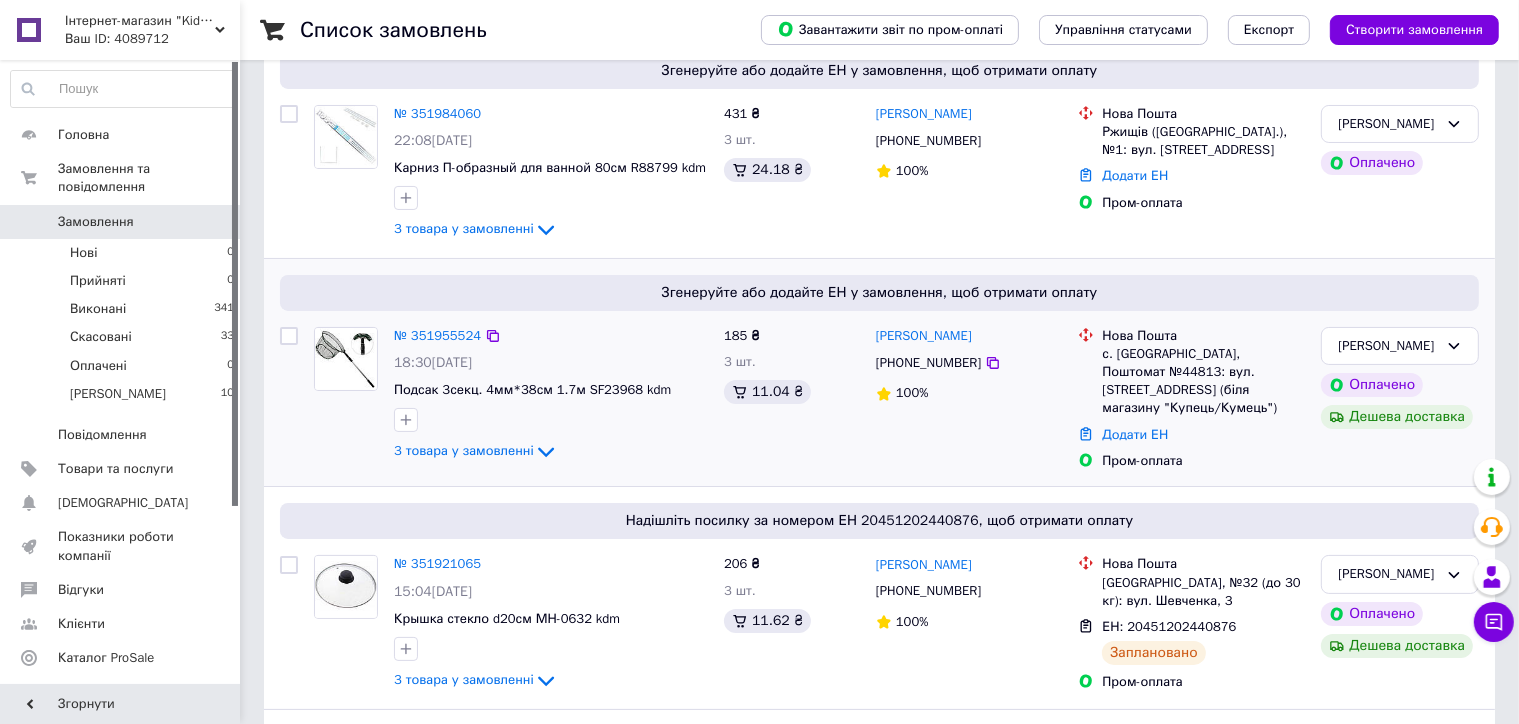 scroll, scrollTop: 200, scrollLeft: 0, axis: vertical 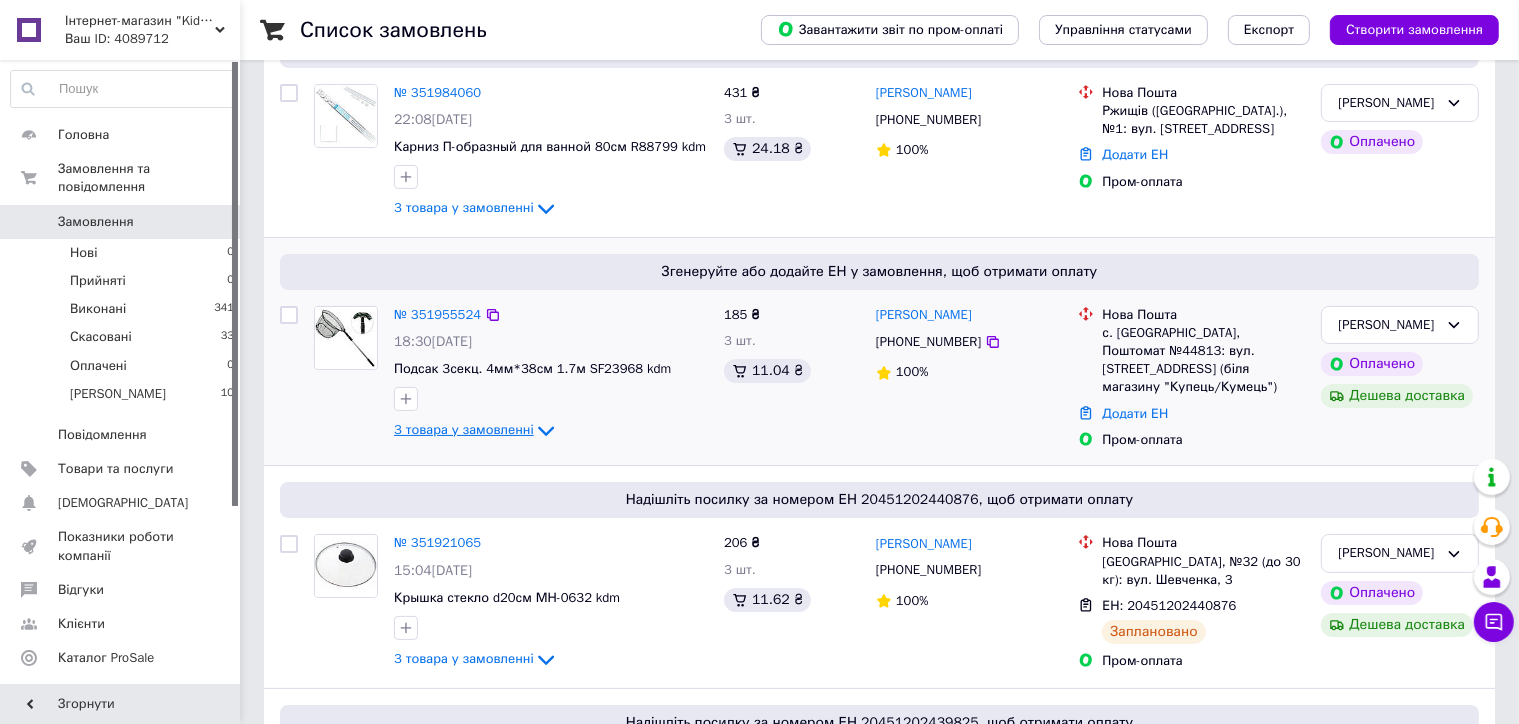 click 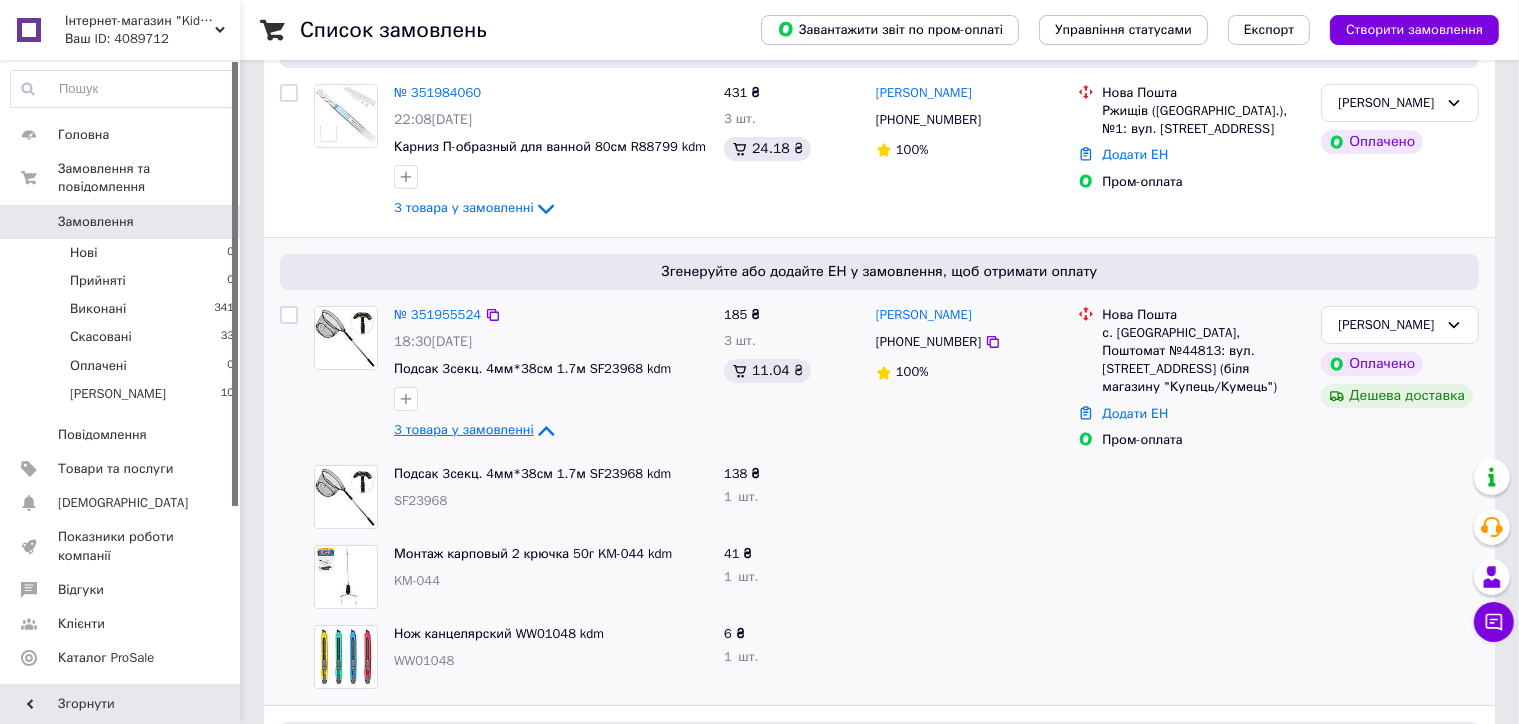 scroll, scrollTop: 0, scrollLeft: 0, axis: both 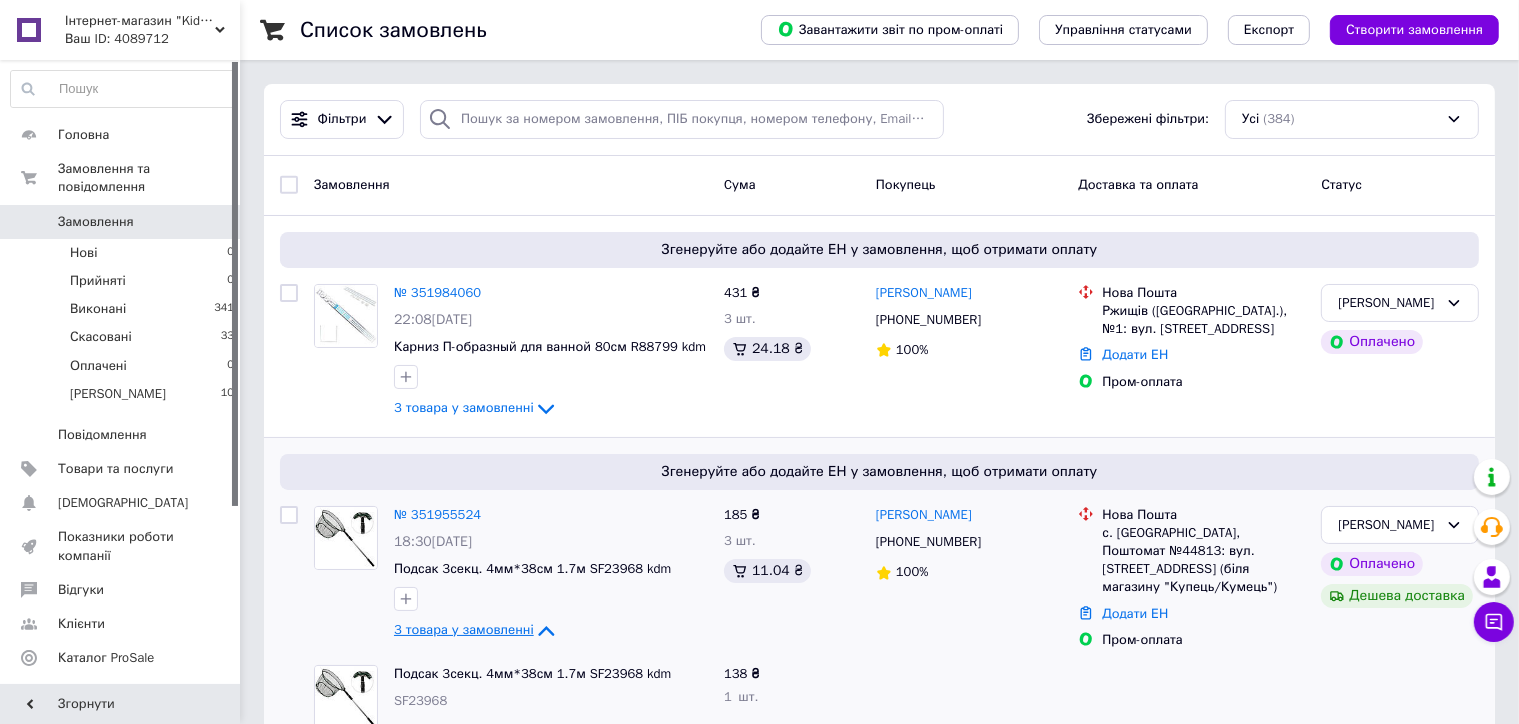 click on "Ваш ID: 4089712" at bounding box center [152, 39] 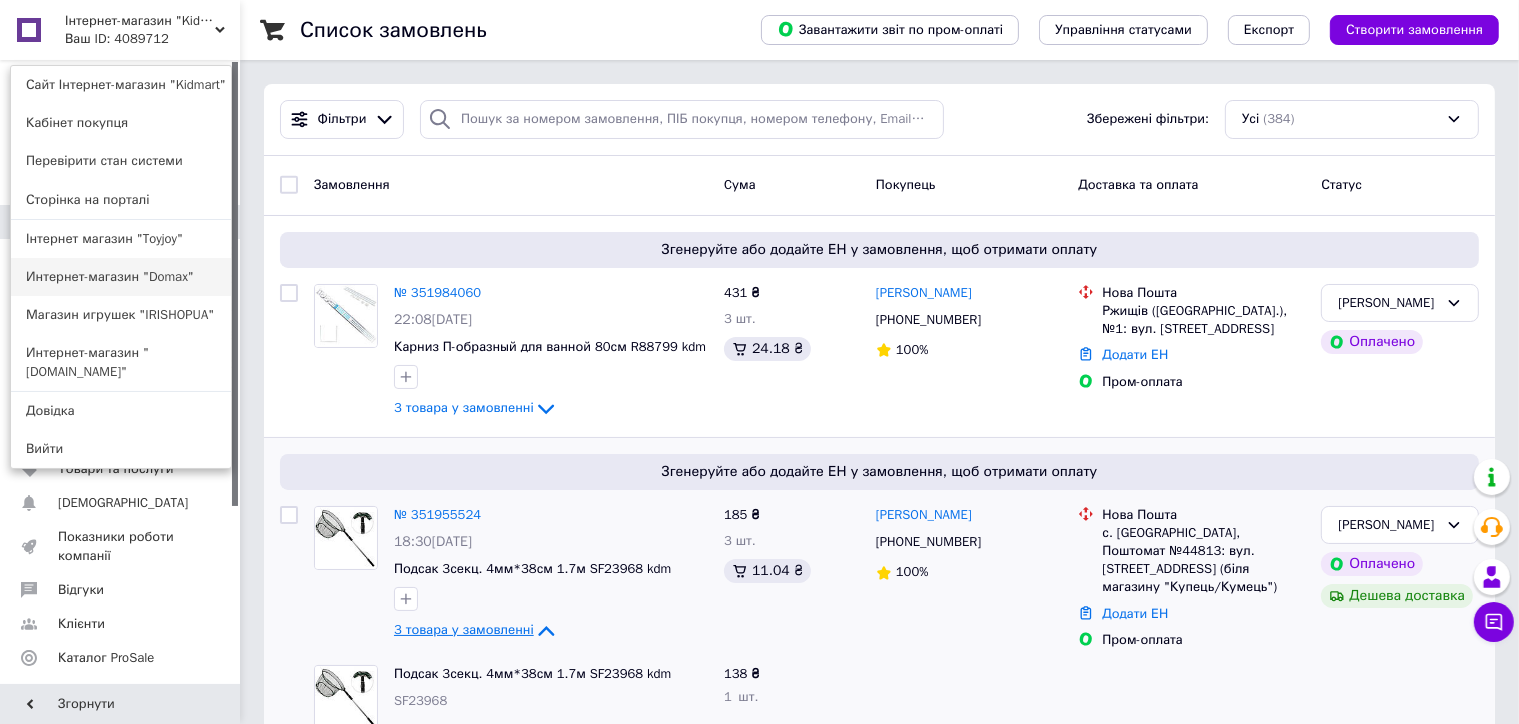click on "Интернет-магазин "Domax"" at bounding box center (121, 277) 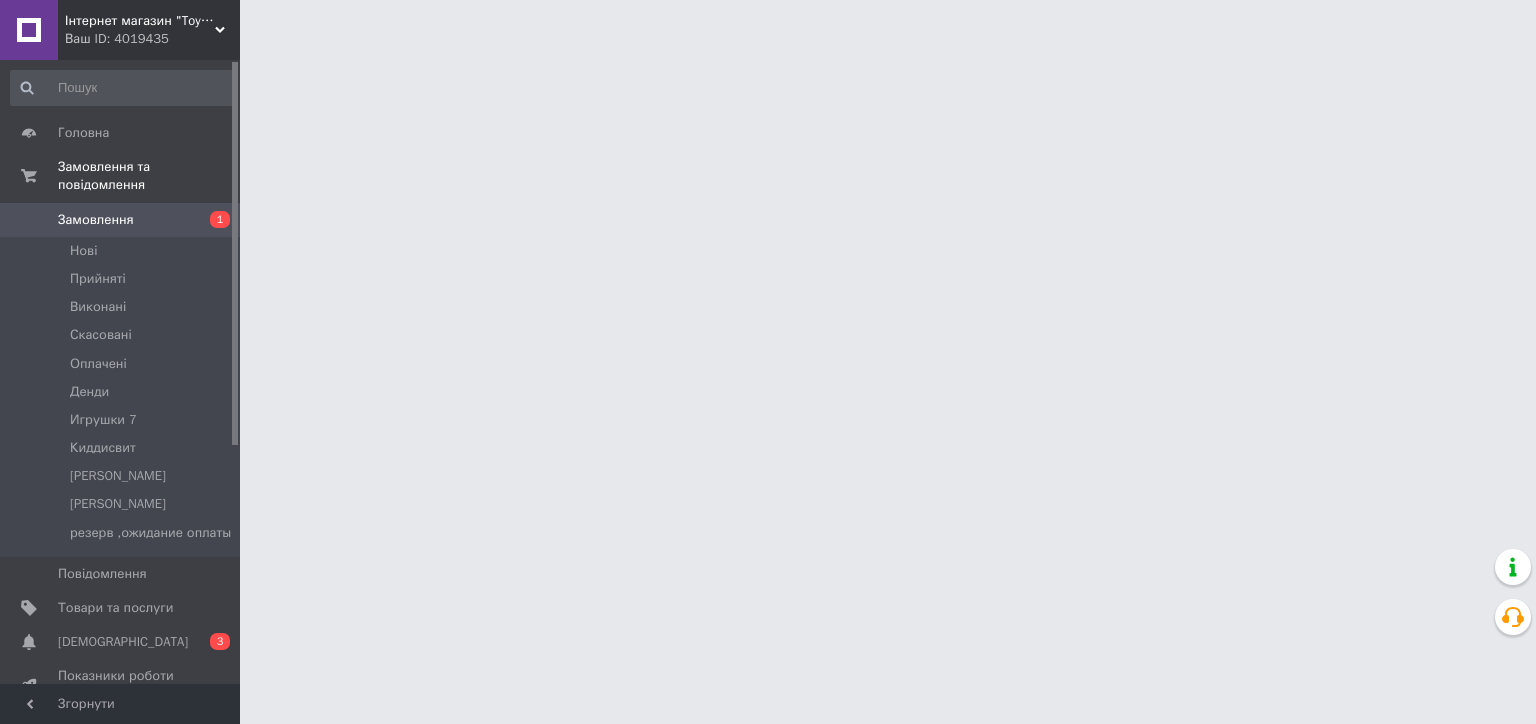 scroll, scrollTop: 0, scrollLeft: 0, axis: both 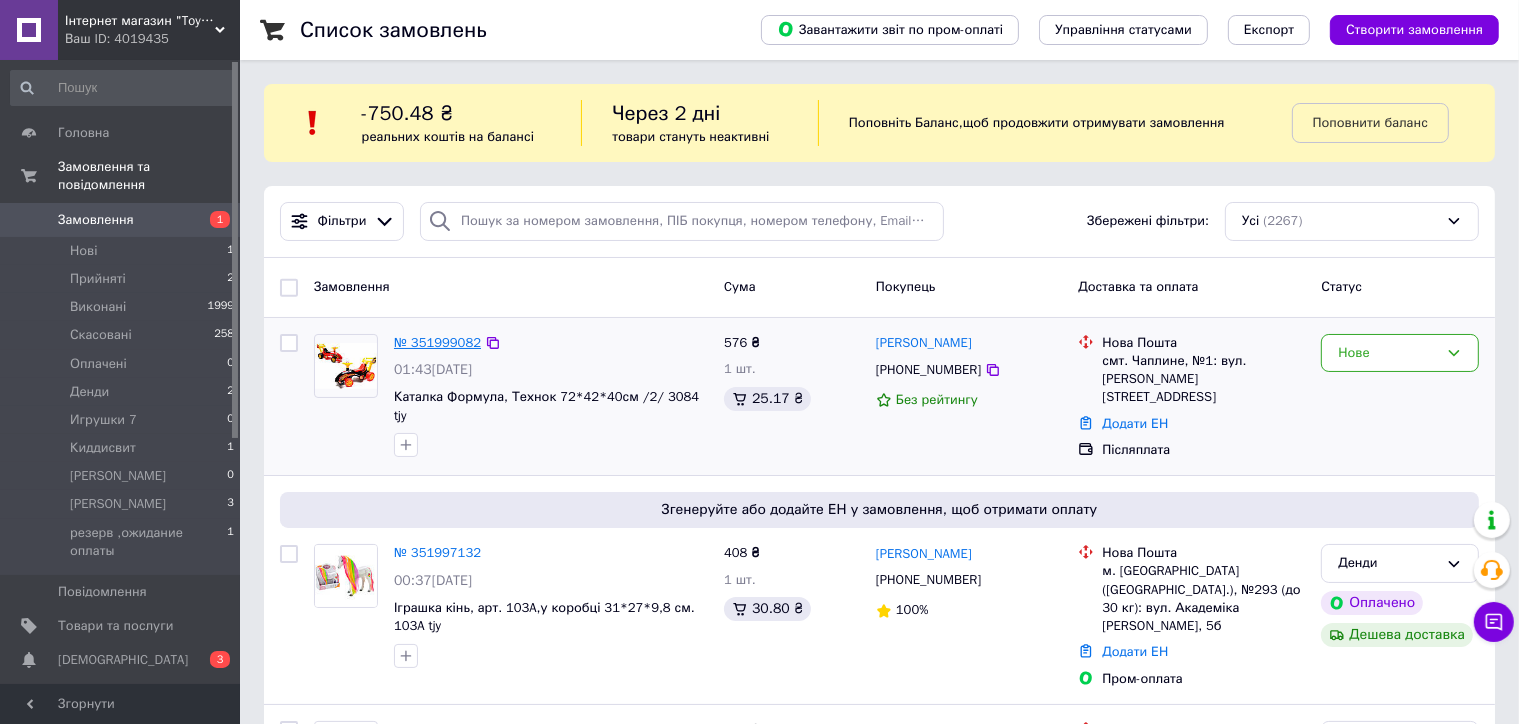 click on "№ 351999082" at bounding box center [437, 342] 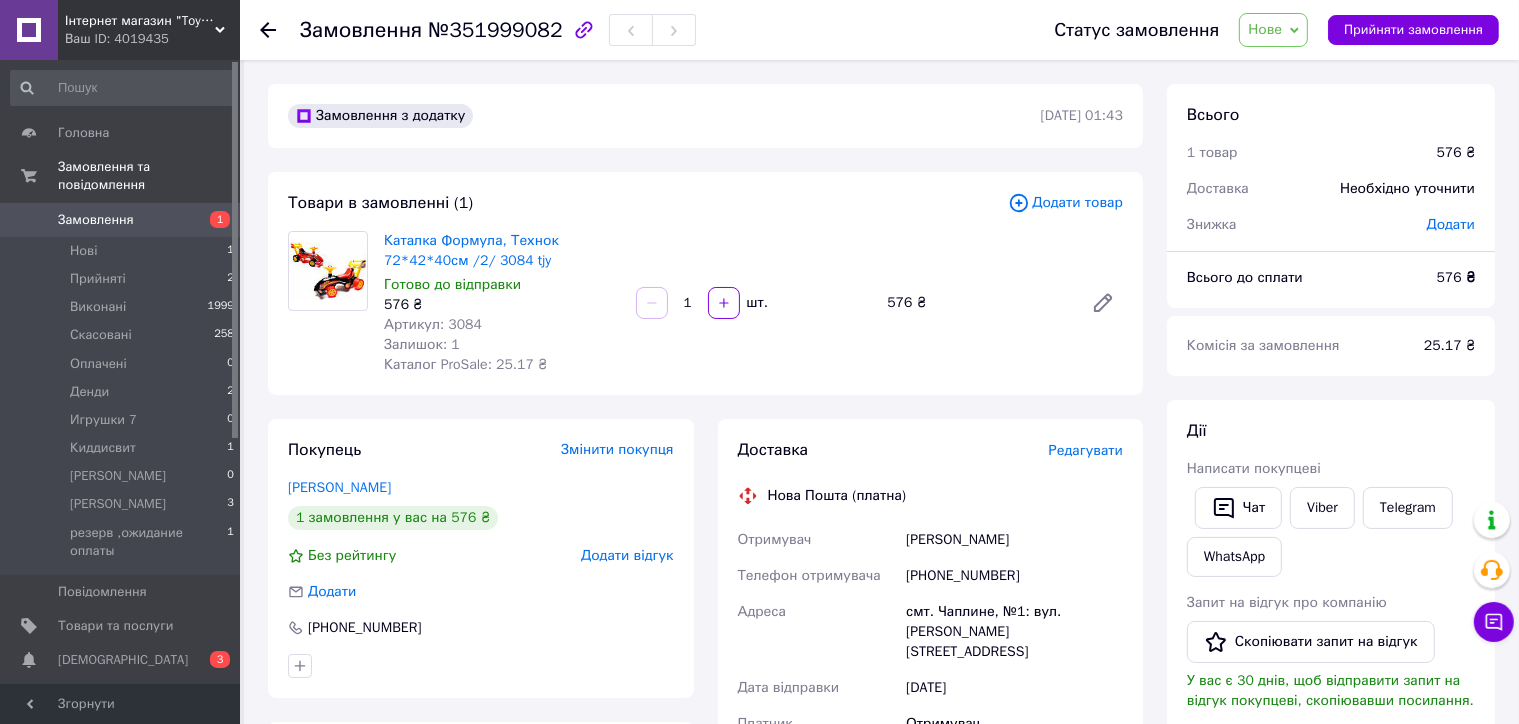 click 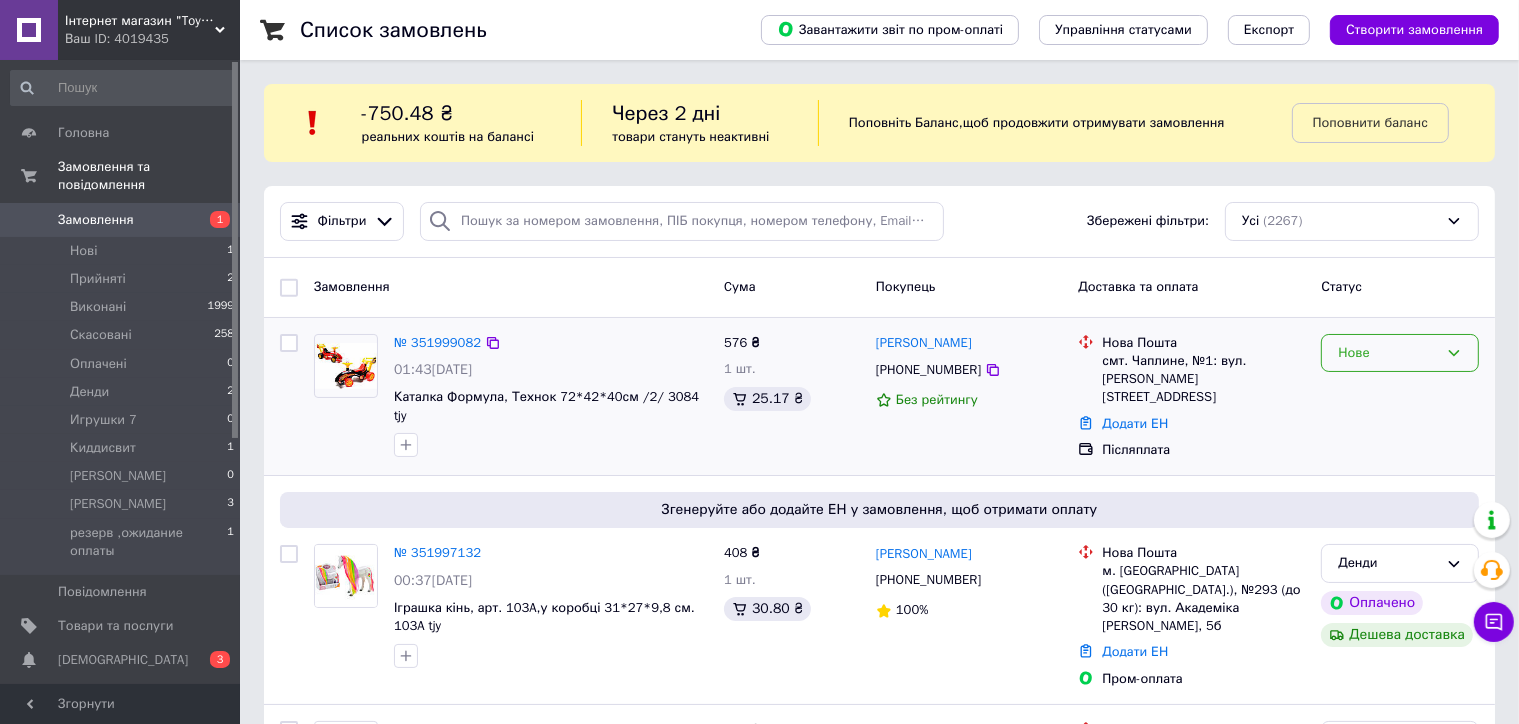 click on "Нове" at bounding box center [1388, 353] 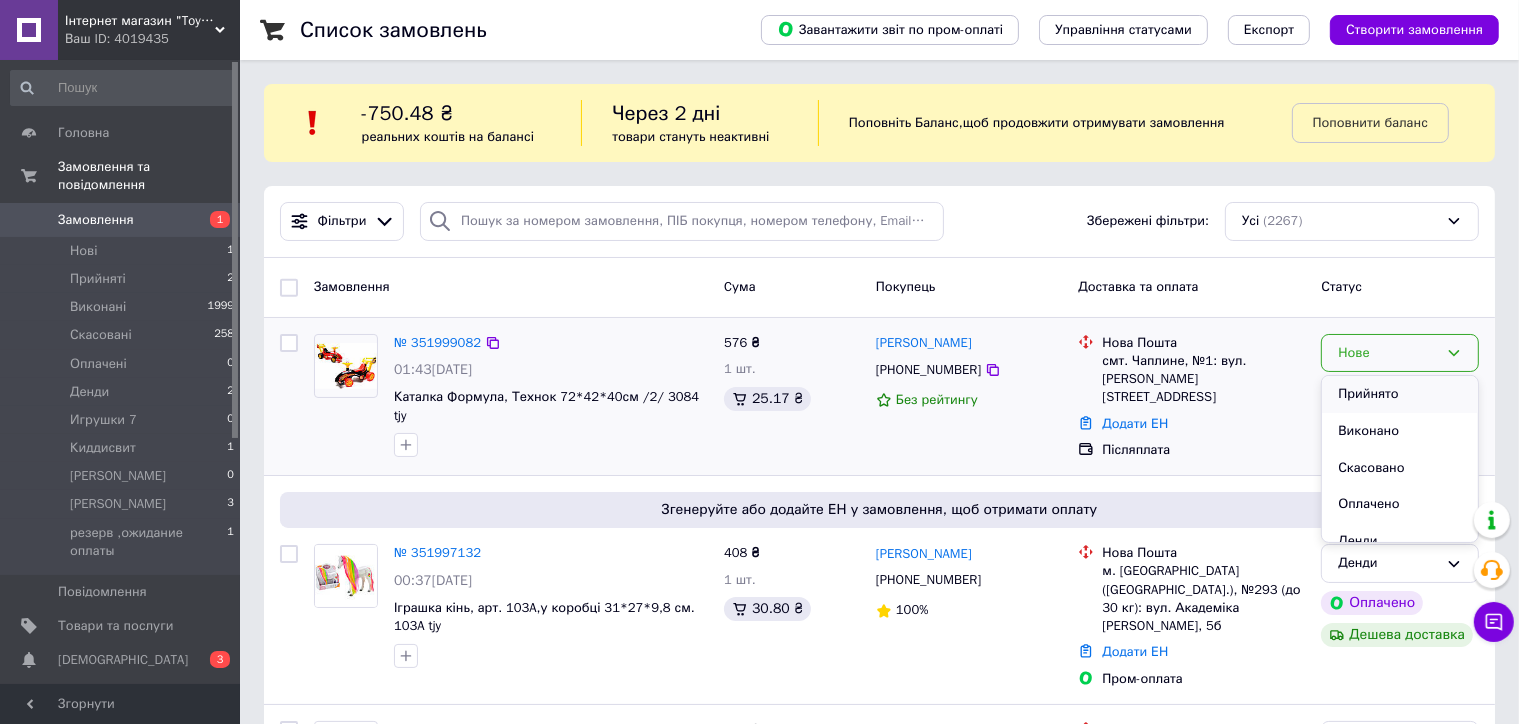 click on "Прийнято" at bounding box center (1400, 394) 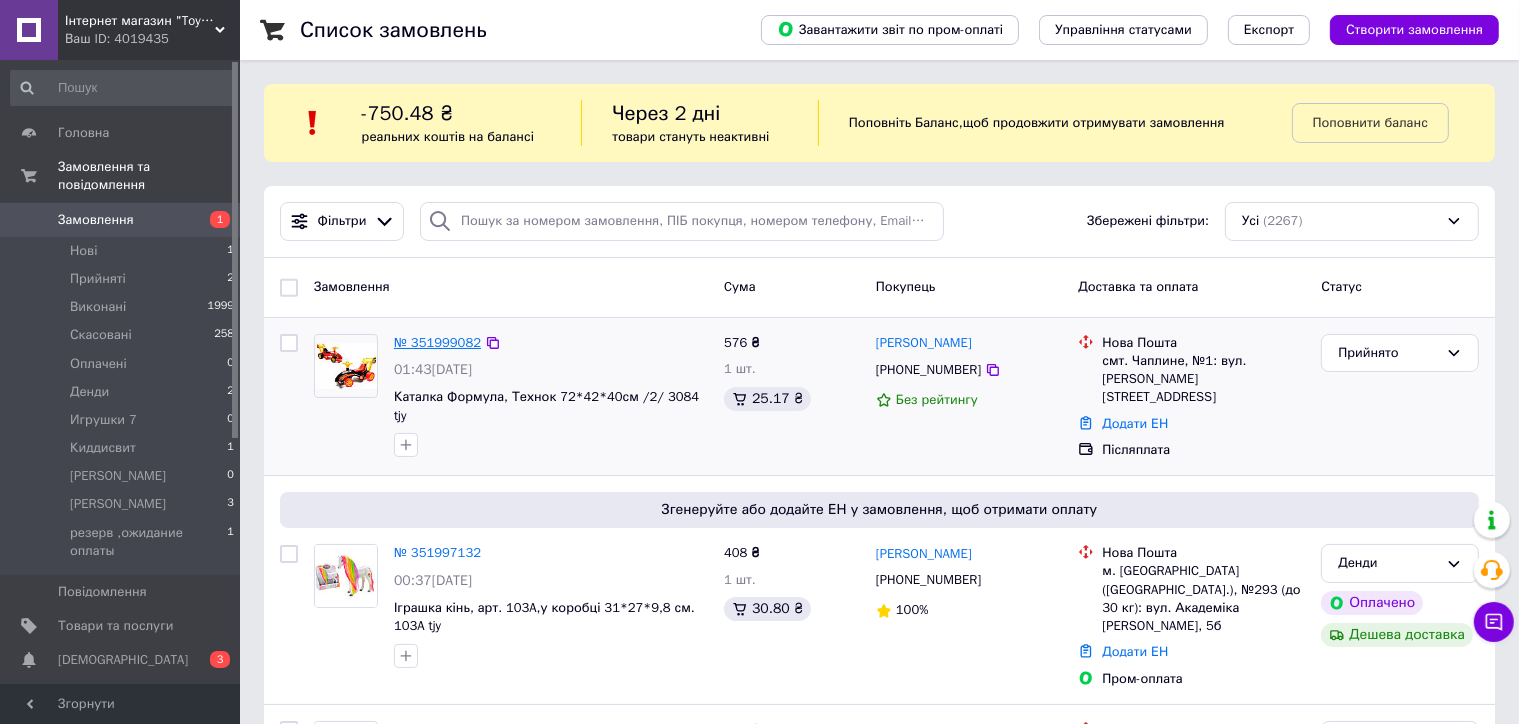 click on "№ 351999082" at bounding box center (437, 342) 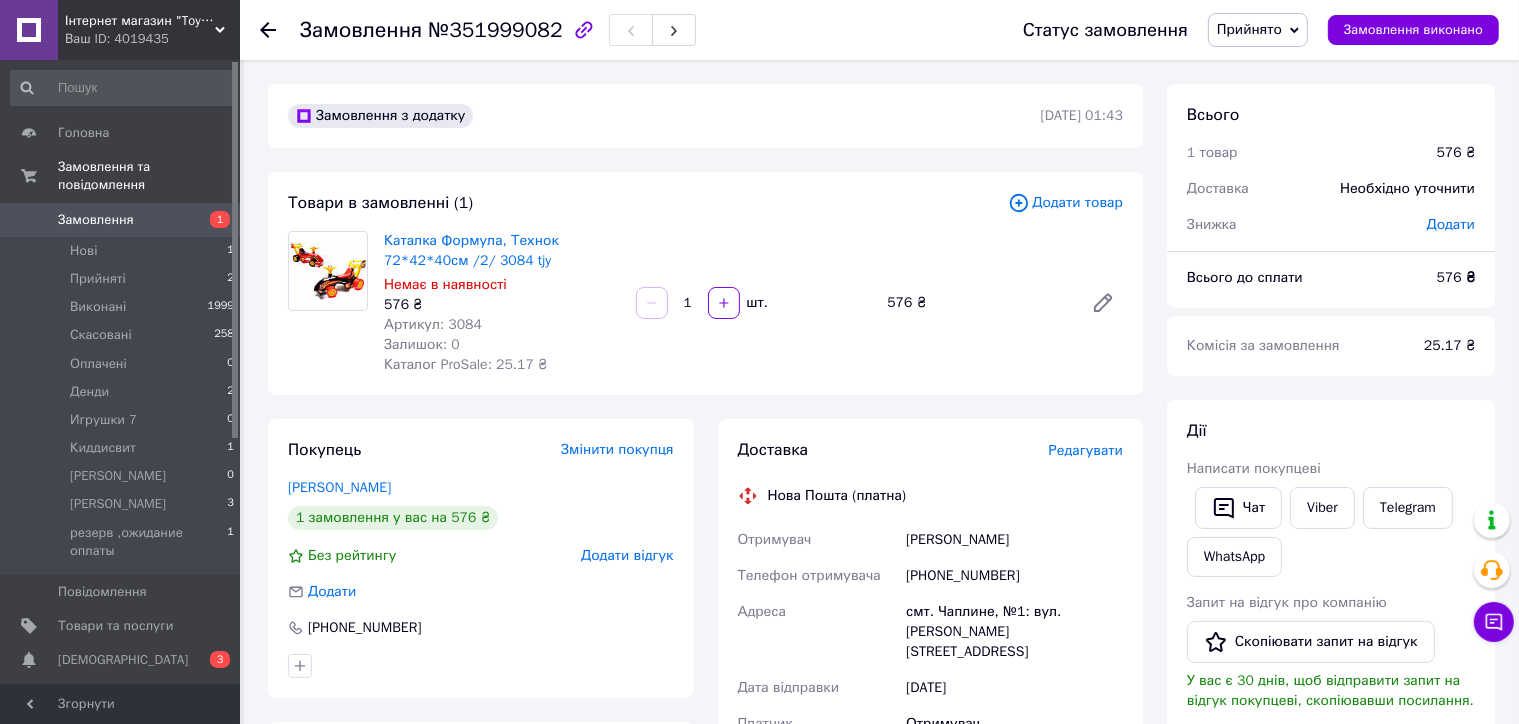 click on "Редагувати" at bounding box center (1086, 450) 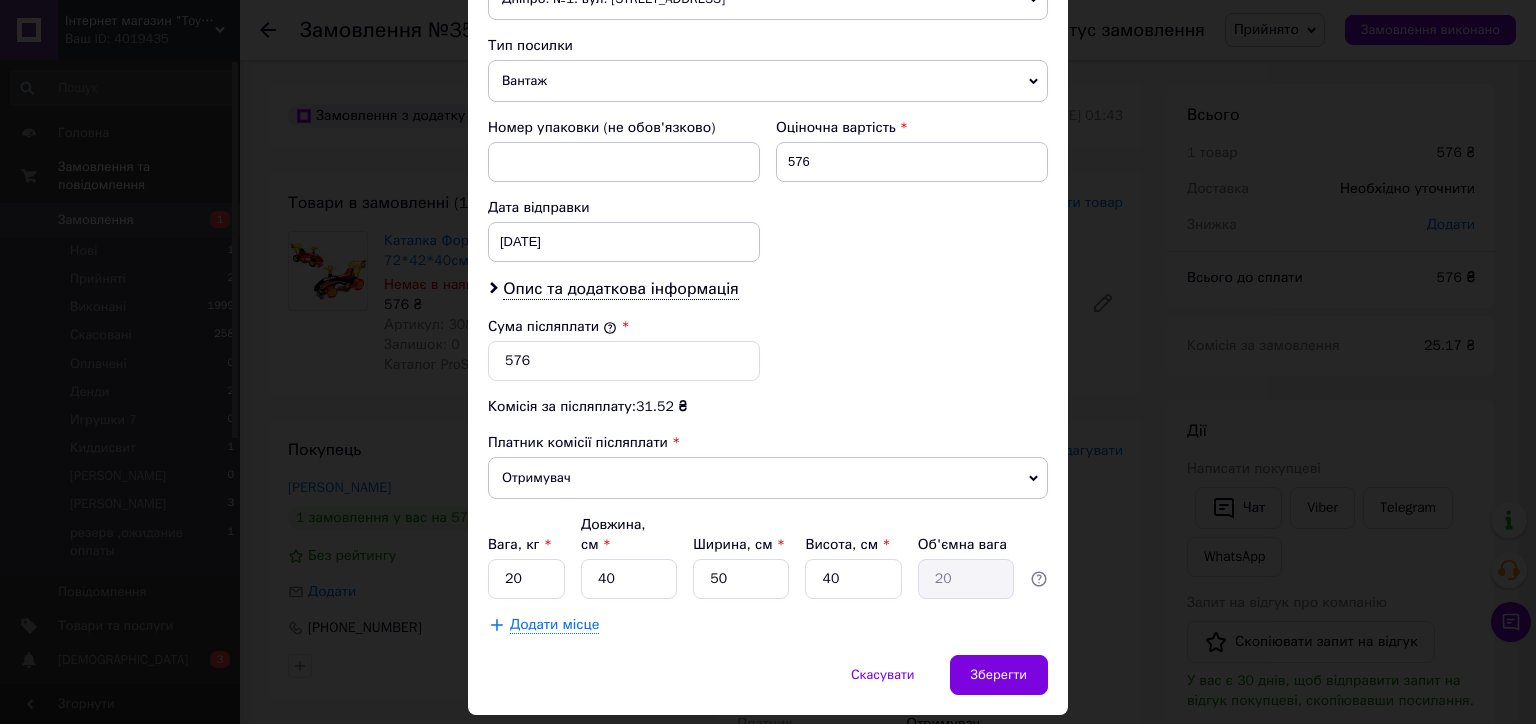 scroll, scrollTop: 796, scrollLeft: 0, axis: vertical 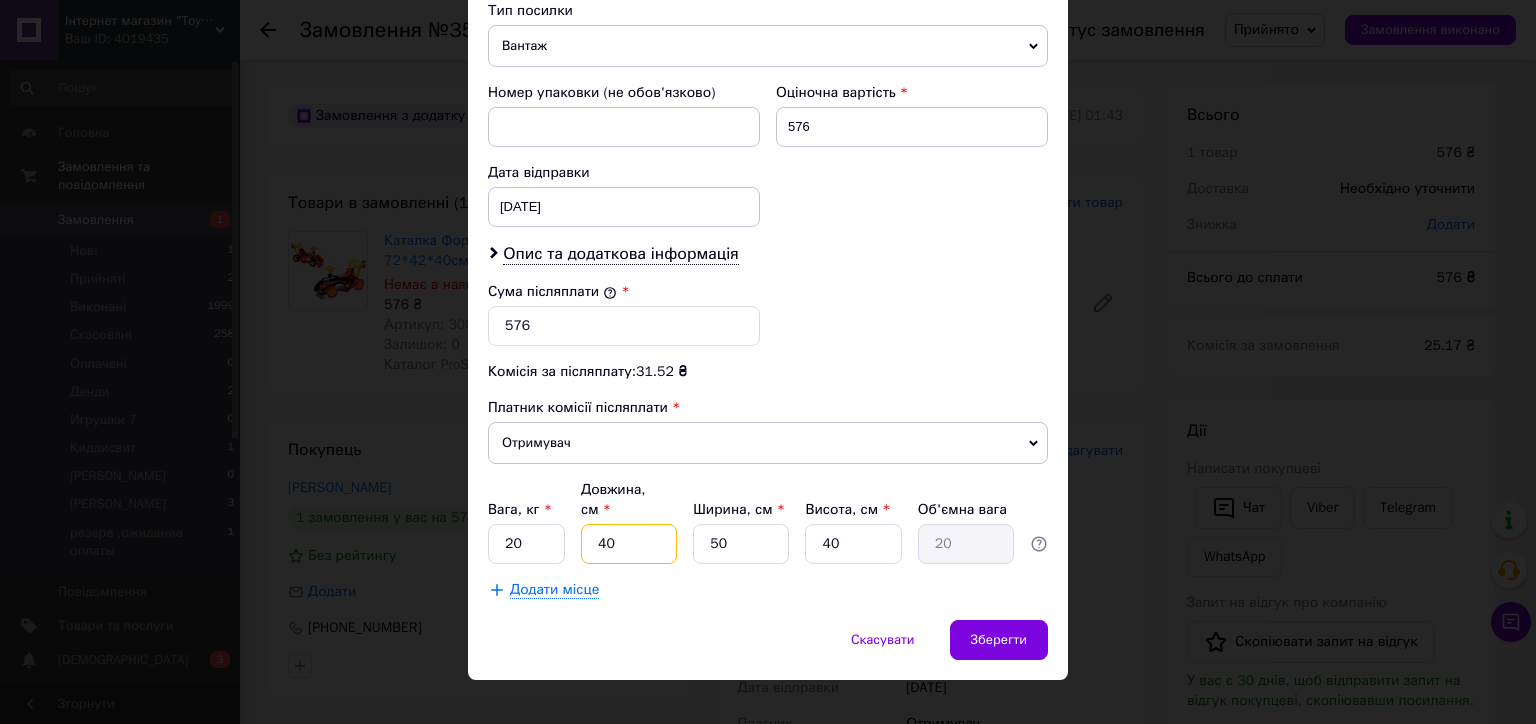 click on "40" at bounding box center [629, 544] 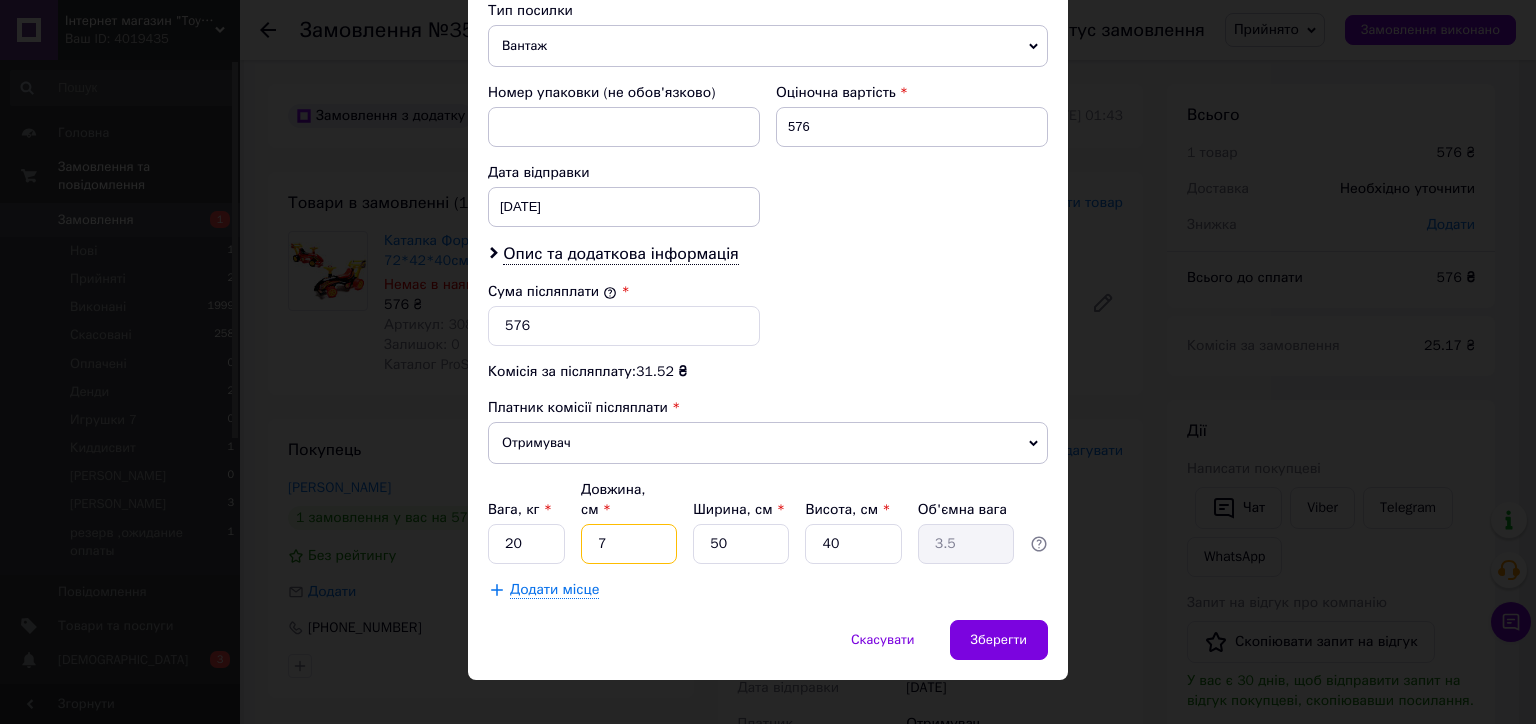 type on "72" 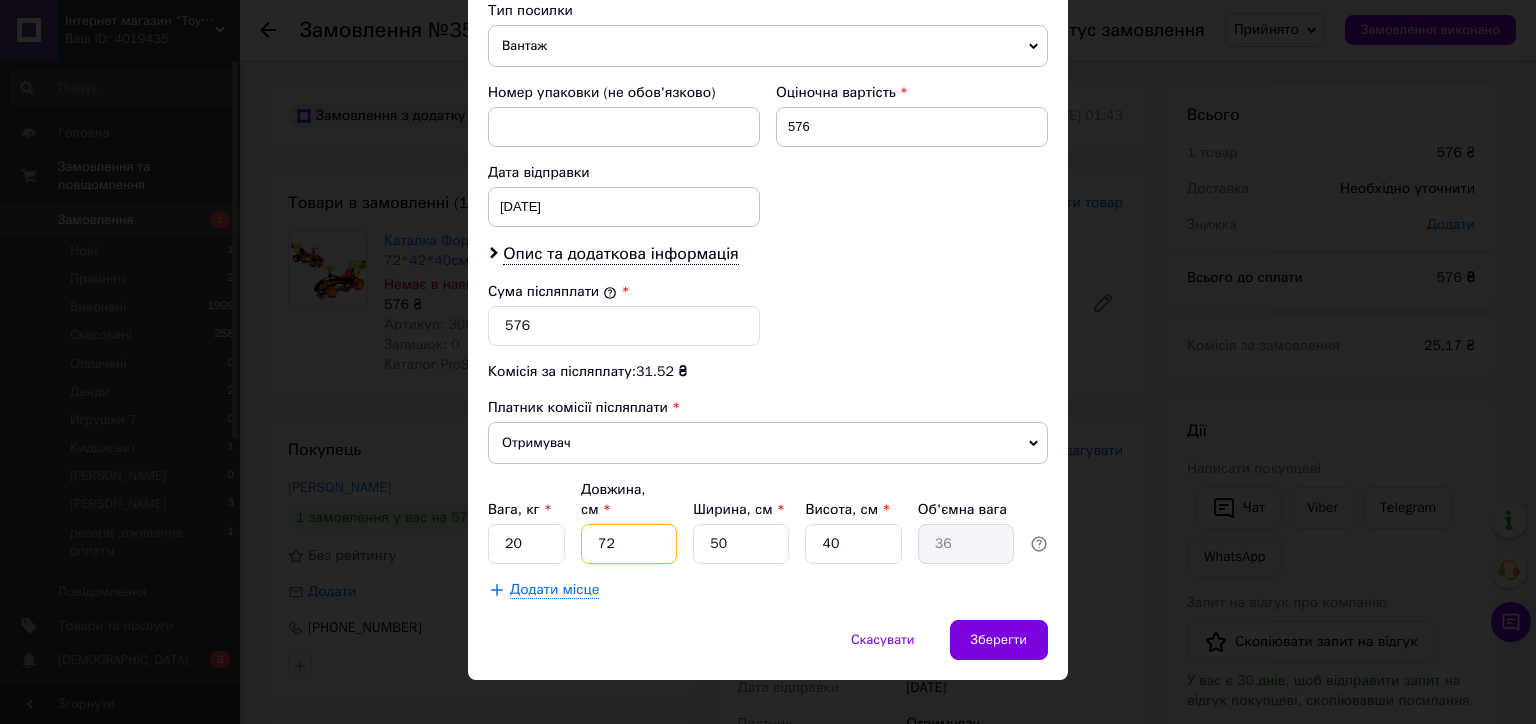 type on "72" 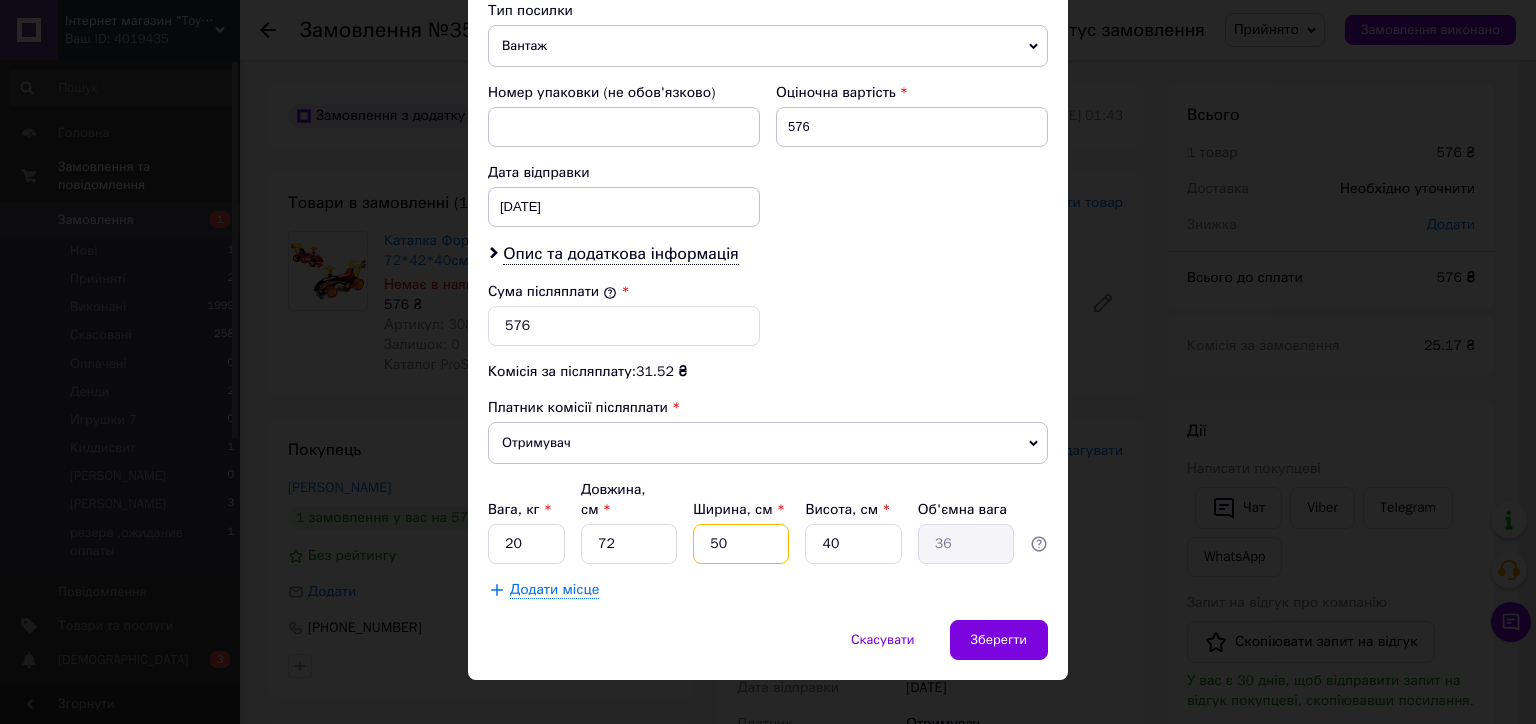 type on "4" 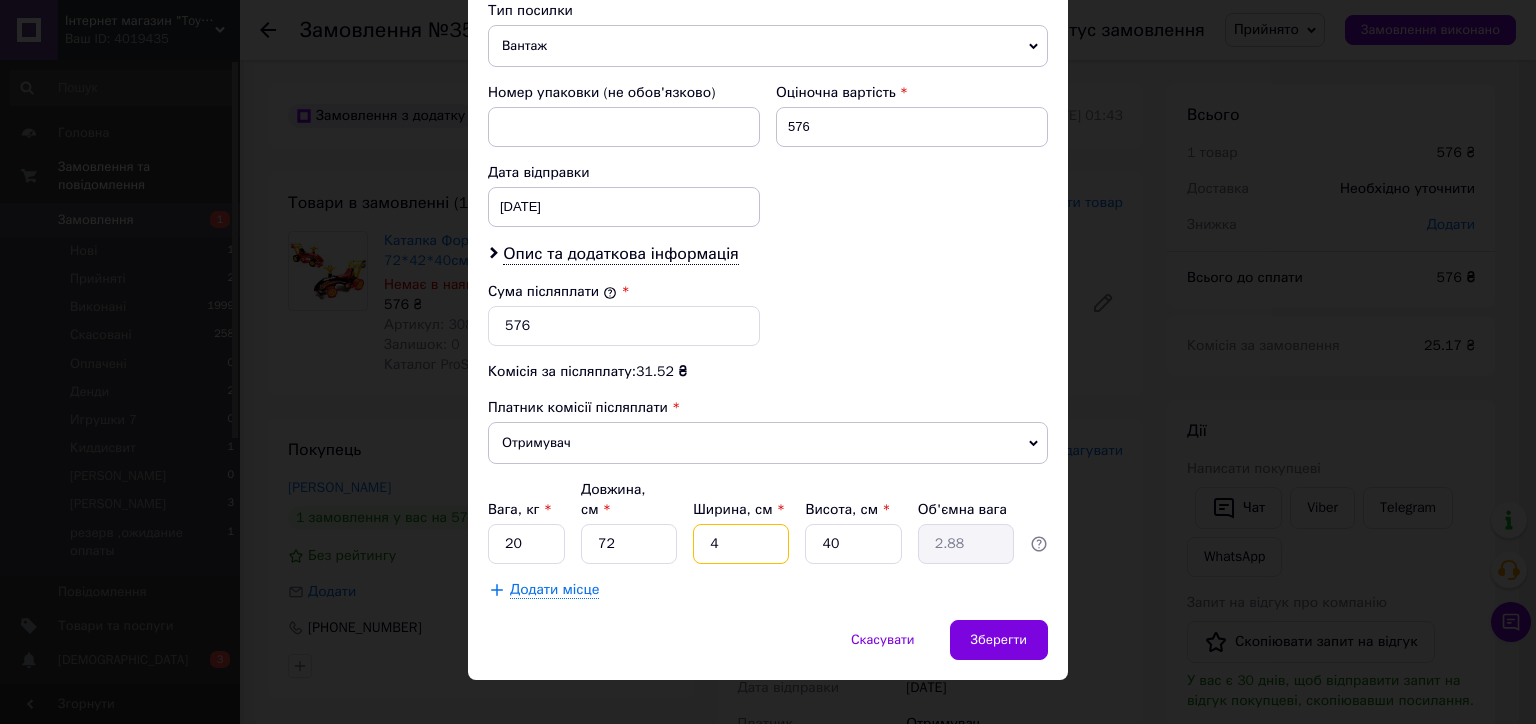 type on "42" 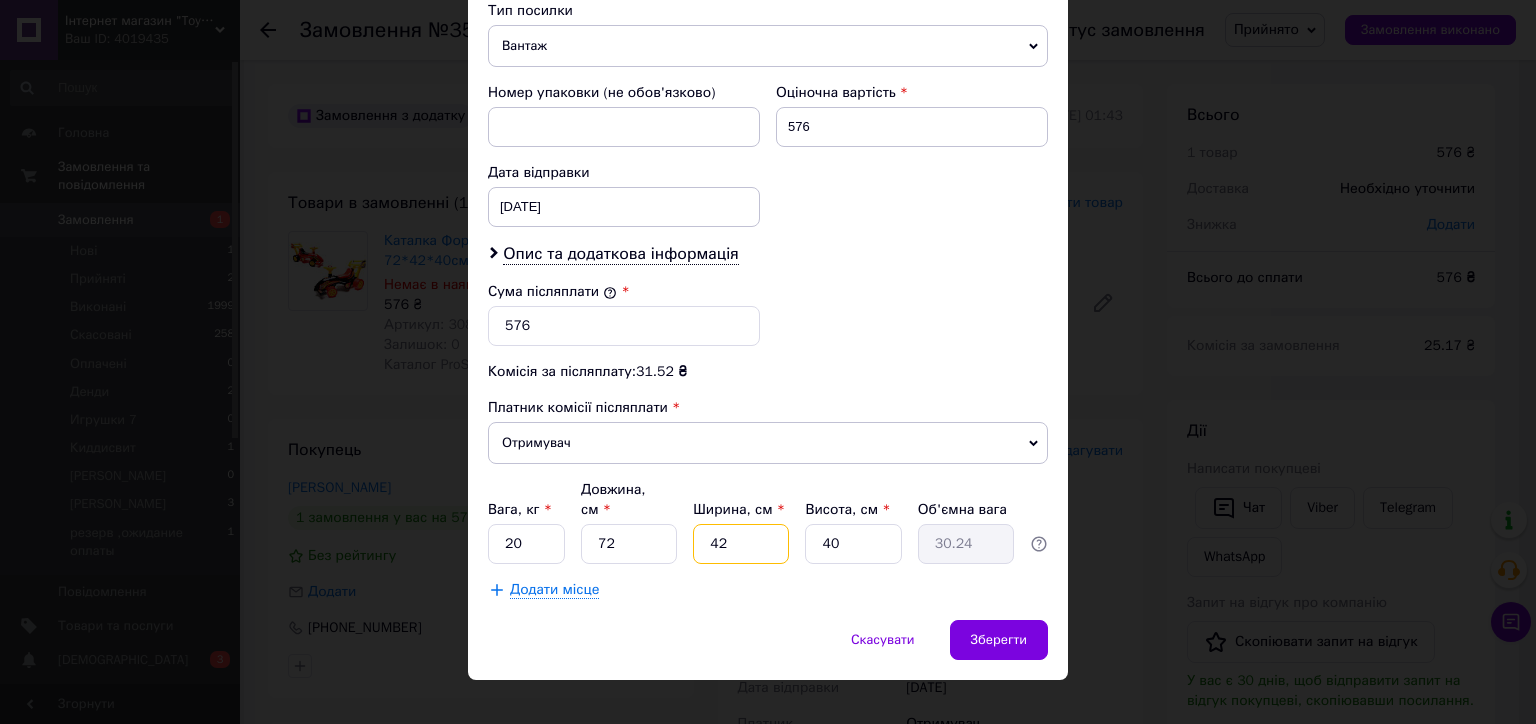type on "42" 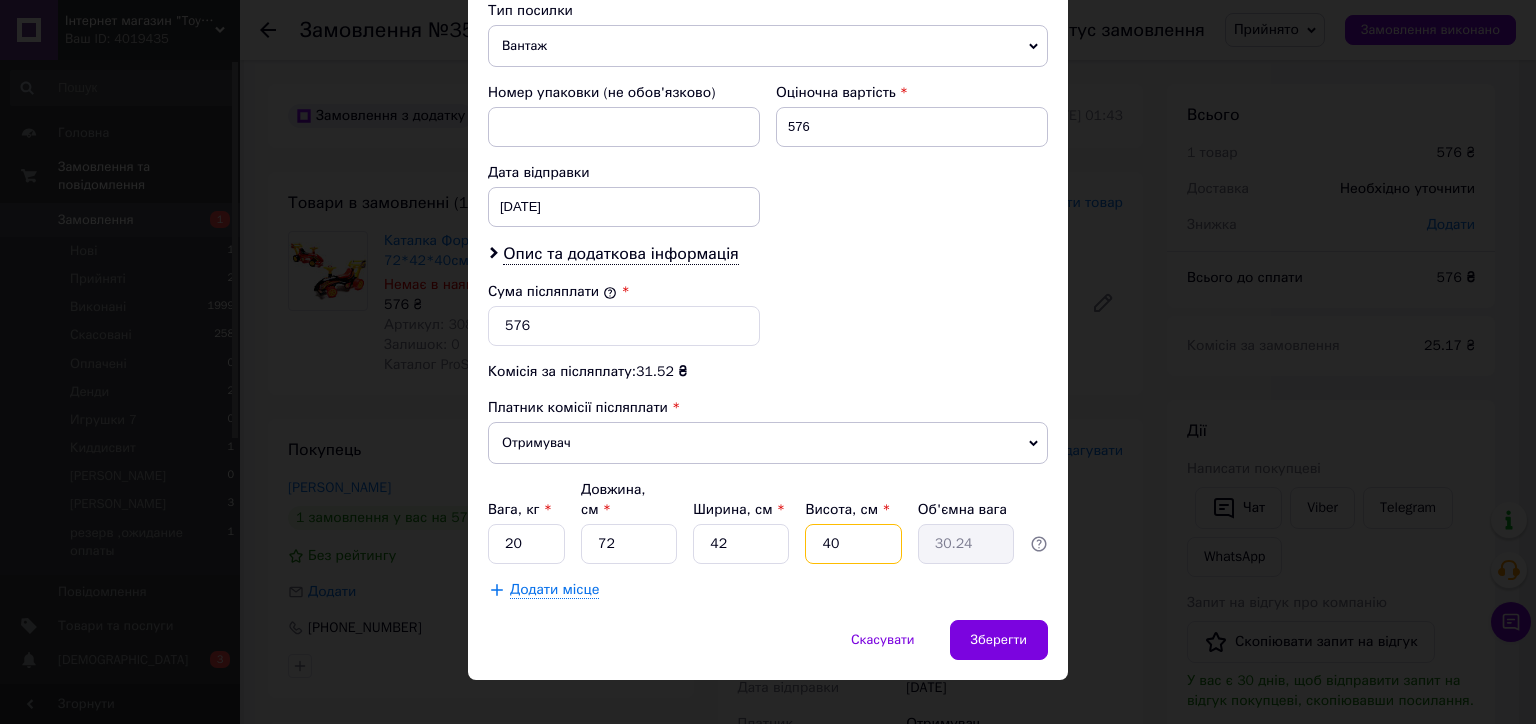 type on "4" 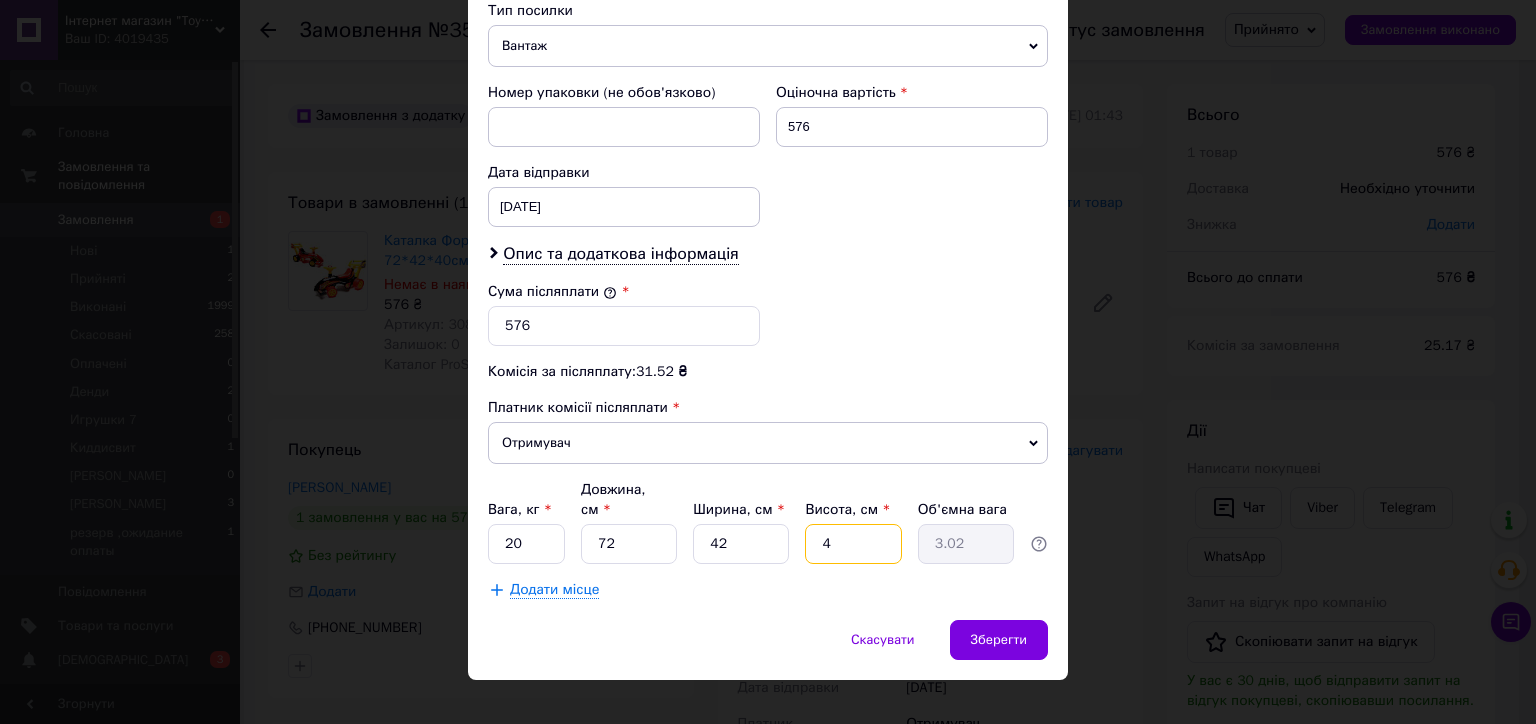 type on "40" 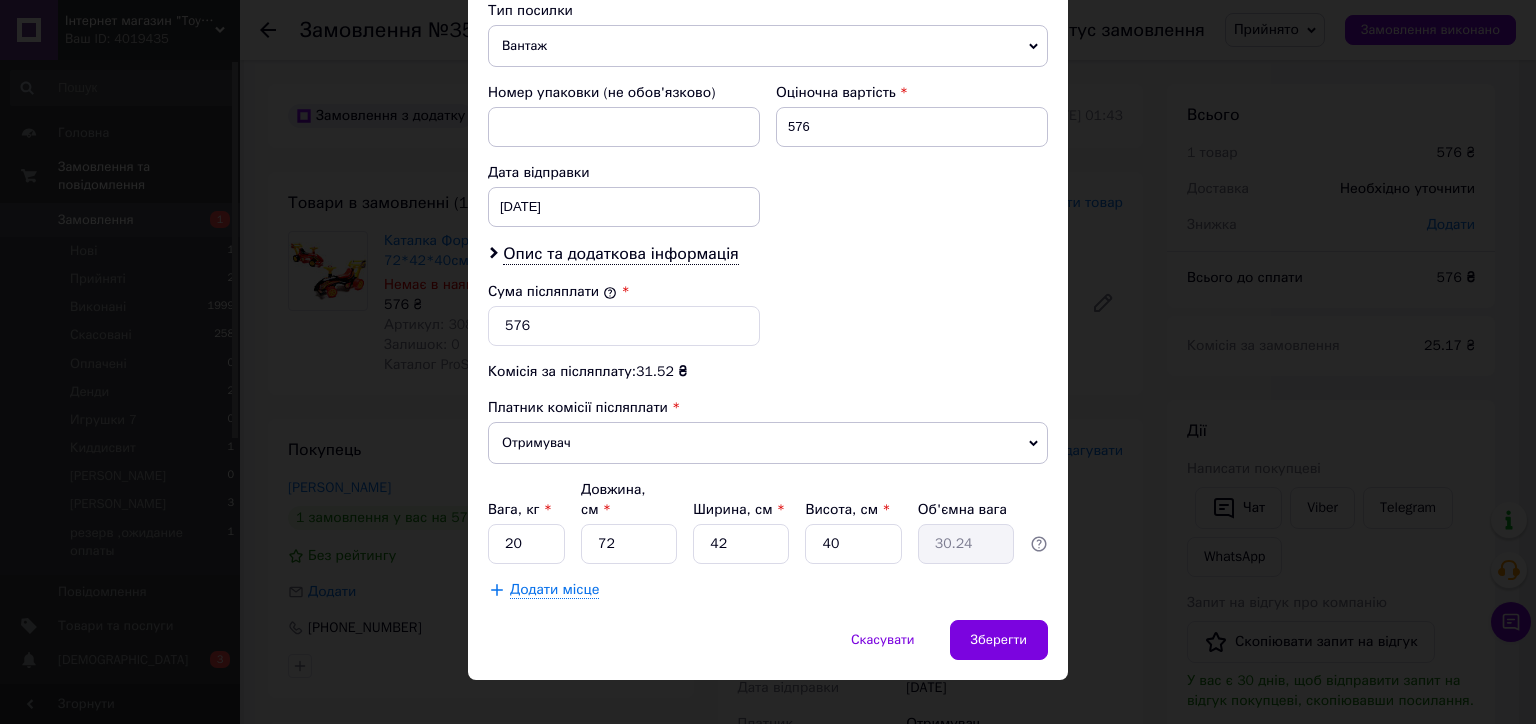 click on "× Редагування доставки Спосіб доставки Нова Пошта (платна) Платник Отримувач Відправник Прізвище отримувача Гребенюк Ім'я отримувача Юлия По батькові отримувача Телефон отримувача +380955833594 Тип доставки У відділенні Кур'єром В поштоматі Місто смт. Чаплине Відділення №1: вул. Петровського, 27 Місце відправки Дніпро: №1: вул. Сонячна Набережна, 114 Одеса: №2: вул. Базова, 16 (Промринок, 7 км) Додати ще місце відправки Тип посилки Вантаж Документи Номер упаковки (не обов'язково) Оціночна вартість 576 Дата відправки 10.07.2025 < 2025 > < Июль > Пн Вт Ср Чт Пт Сб Вс 30 1 2 3 4 5 6 7 8 9 10 11 12" at bounding box center (768, 362) 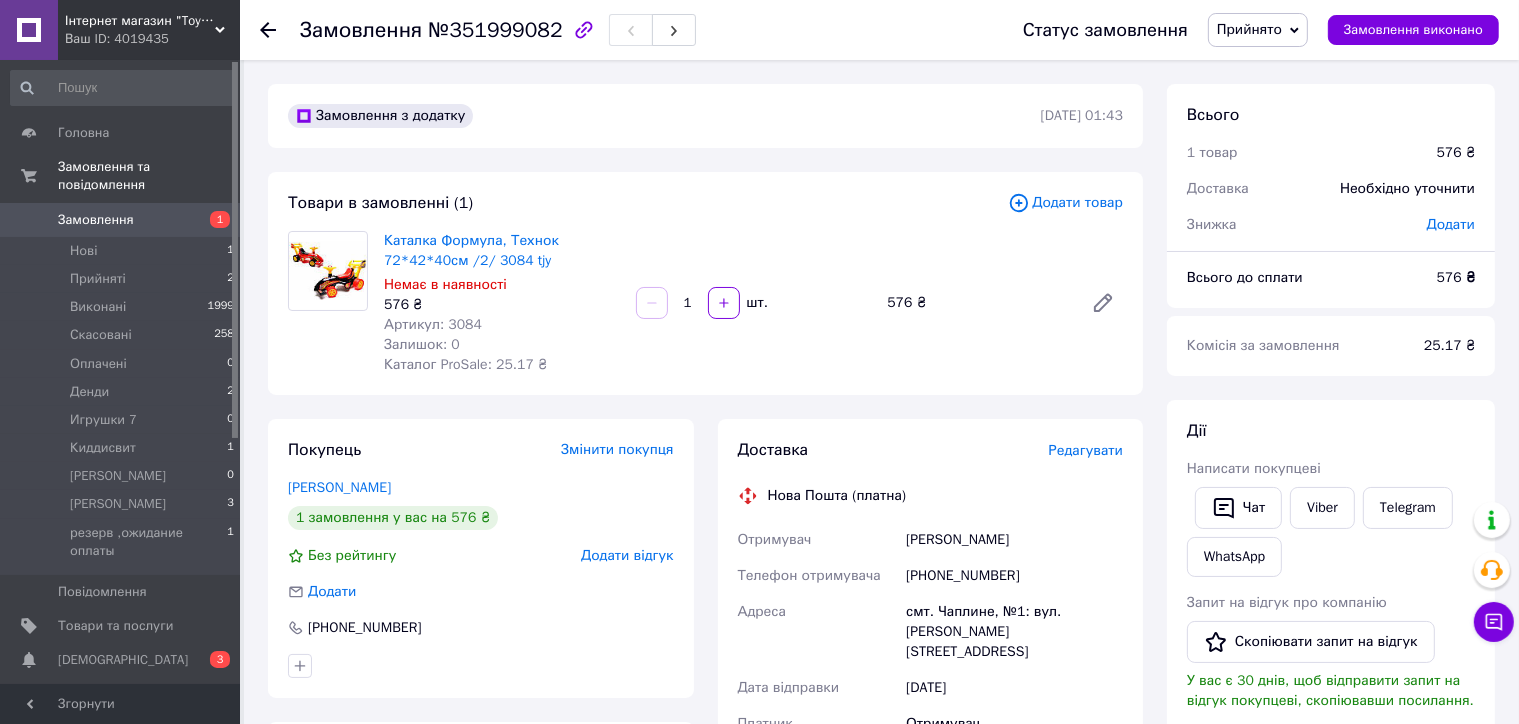 click on "Артикул: 3084" at bounding box center [433, 324] 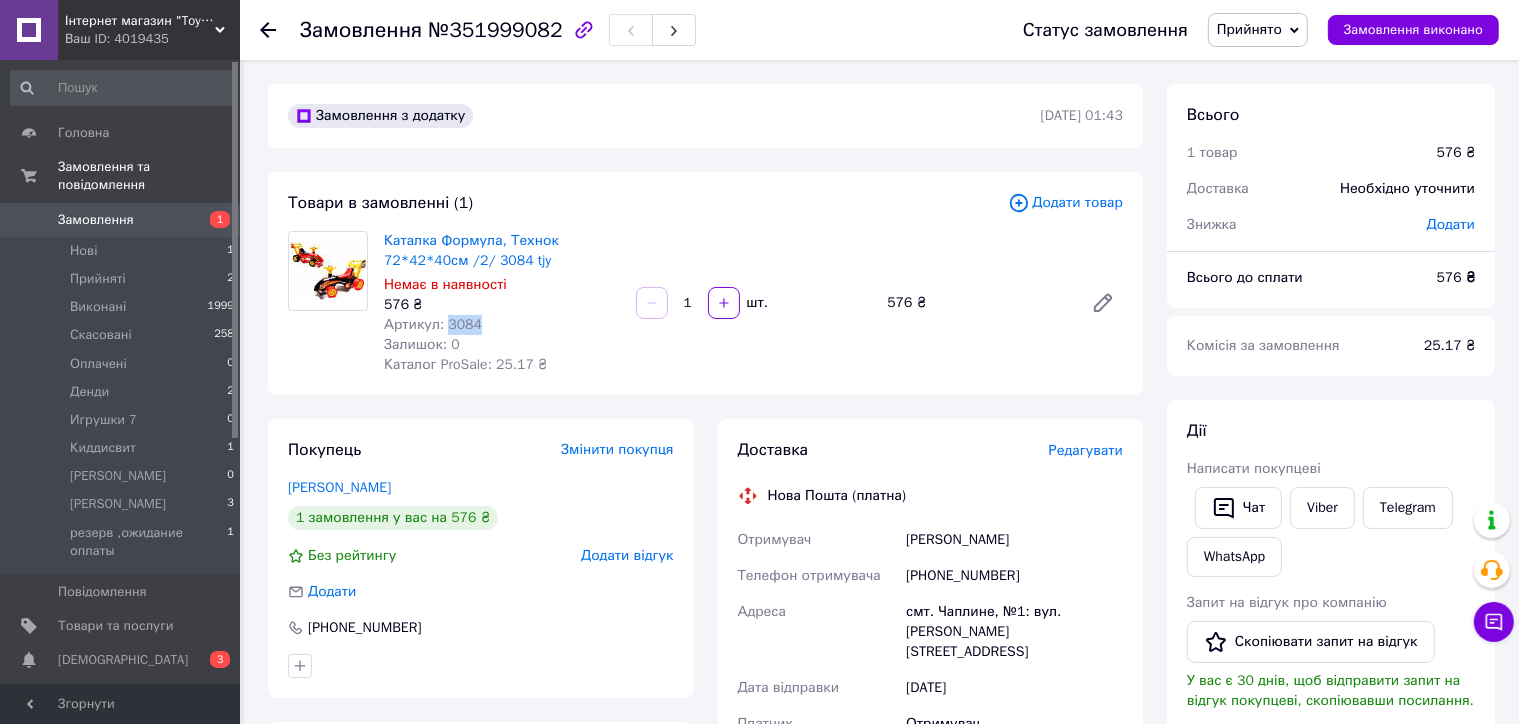 click on "Артикул: 3084" at bounding box center (433, 324) 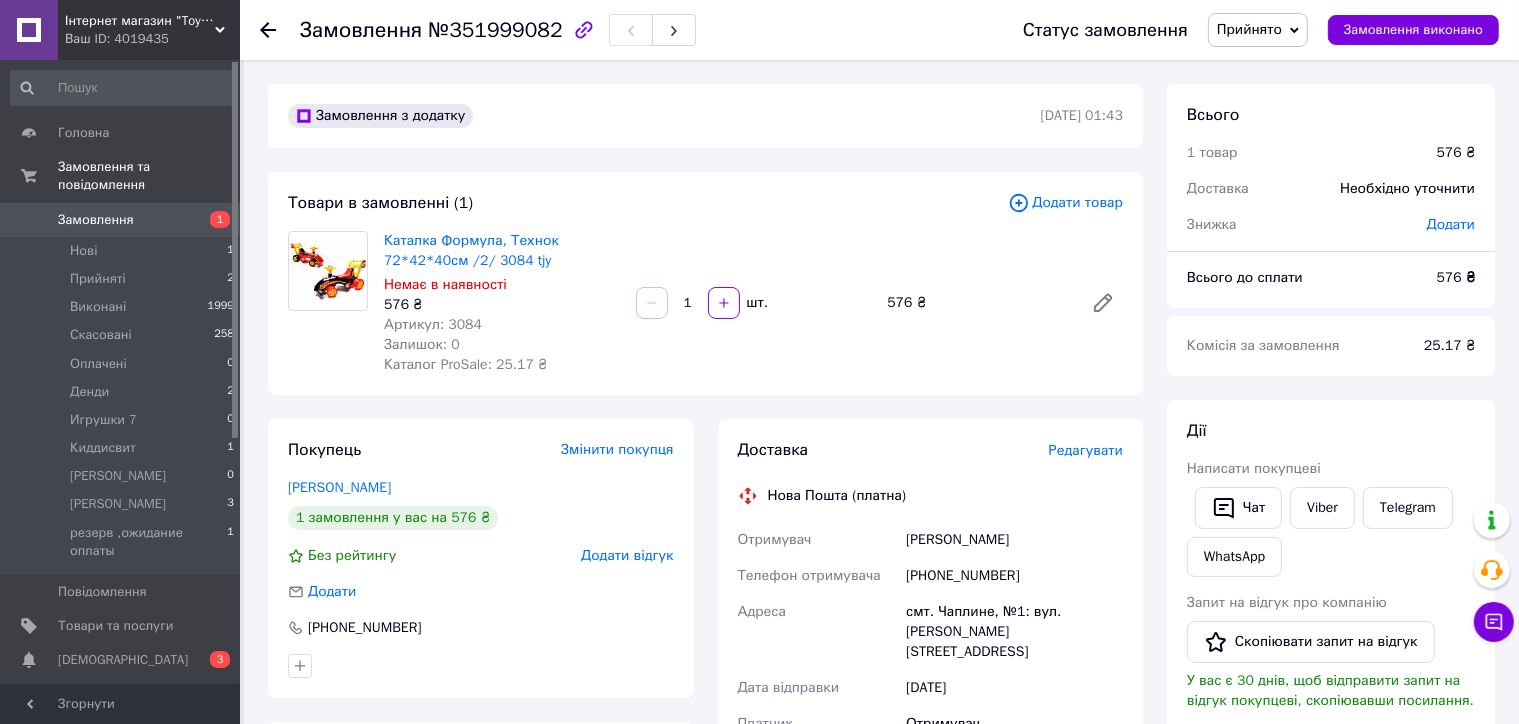 click on "Товари в замовленні (1) Додати товар Каталка Формула, Технок 72*42*40см /2/ 3084  tjy Немає в наявності 576 ₴ Артикул: 3084 Залишок: 0 Каталог ProSale: 25.17 ₴  1   шт. 576 ₴" at bounding box center (705, 283) 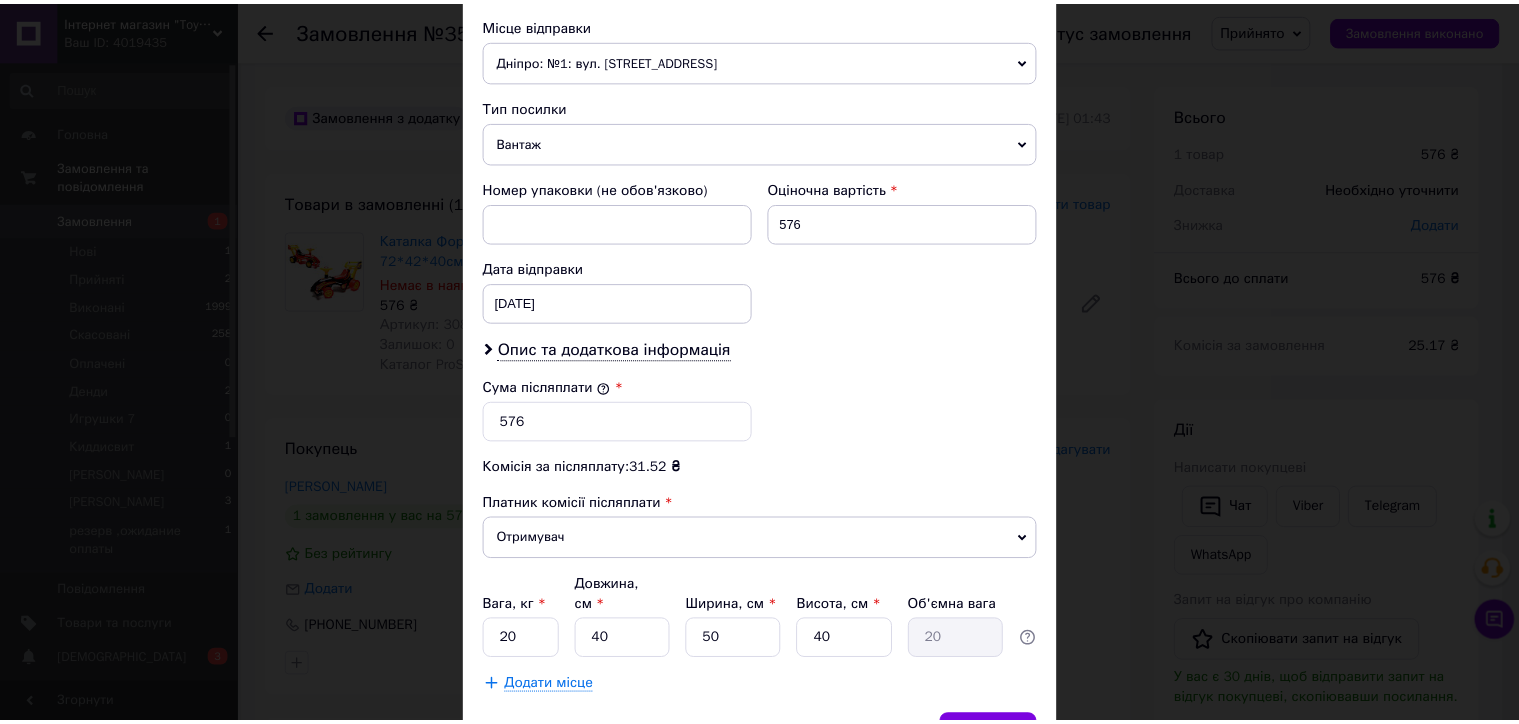 scroll, scrollTop: 796, scrollLeft: 0, axis: vertical 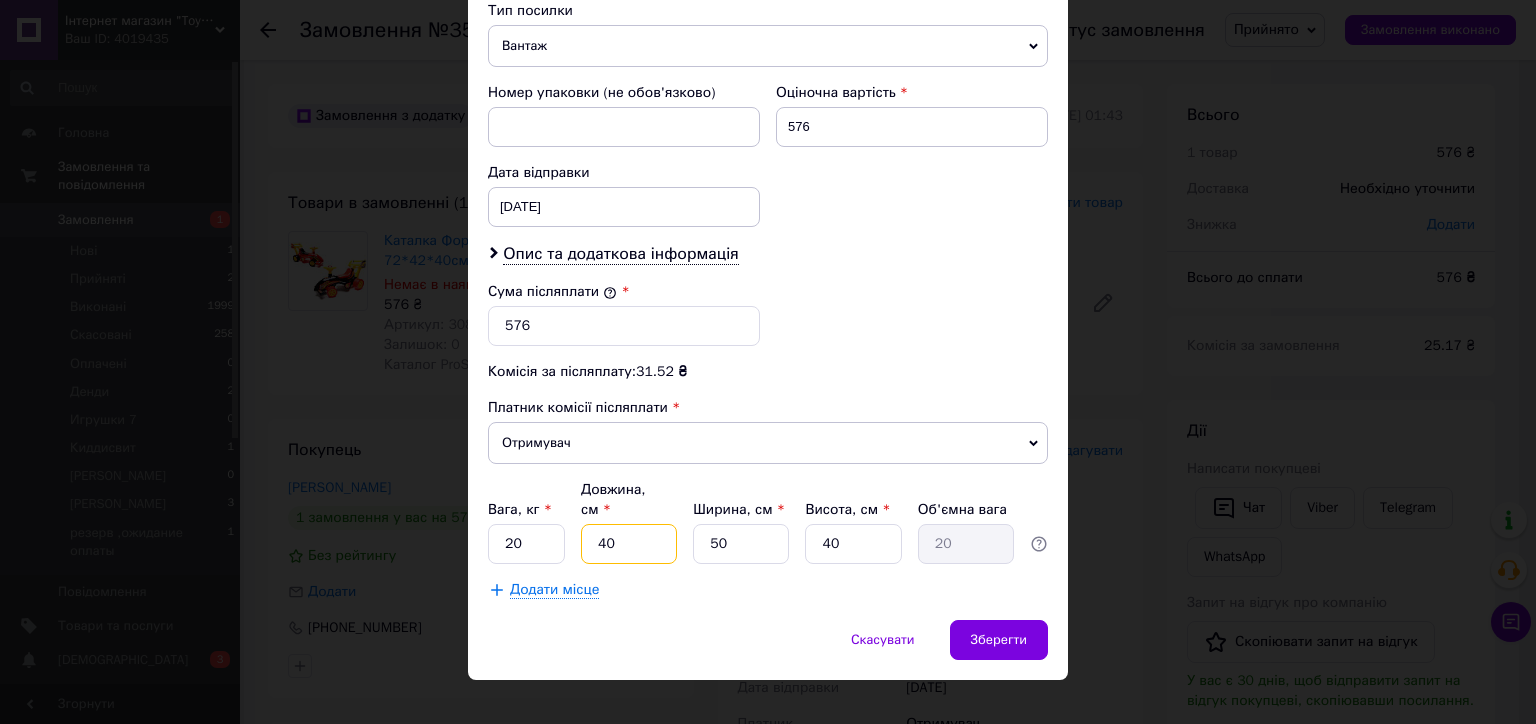 click on "40" at bounding box center (629, 544) 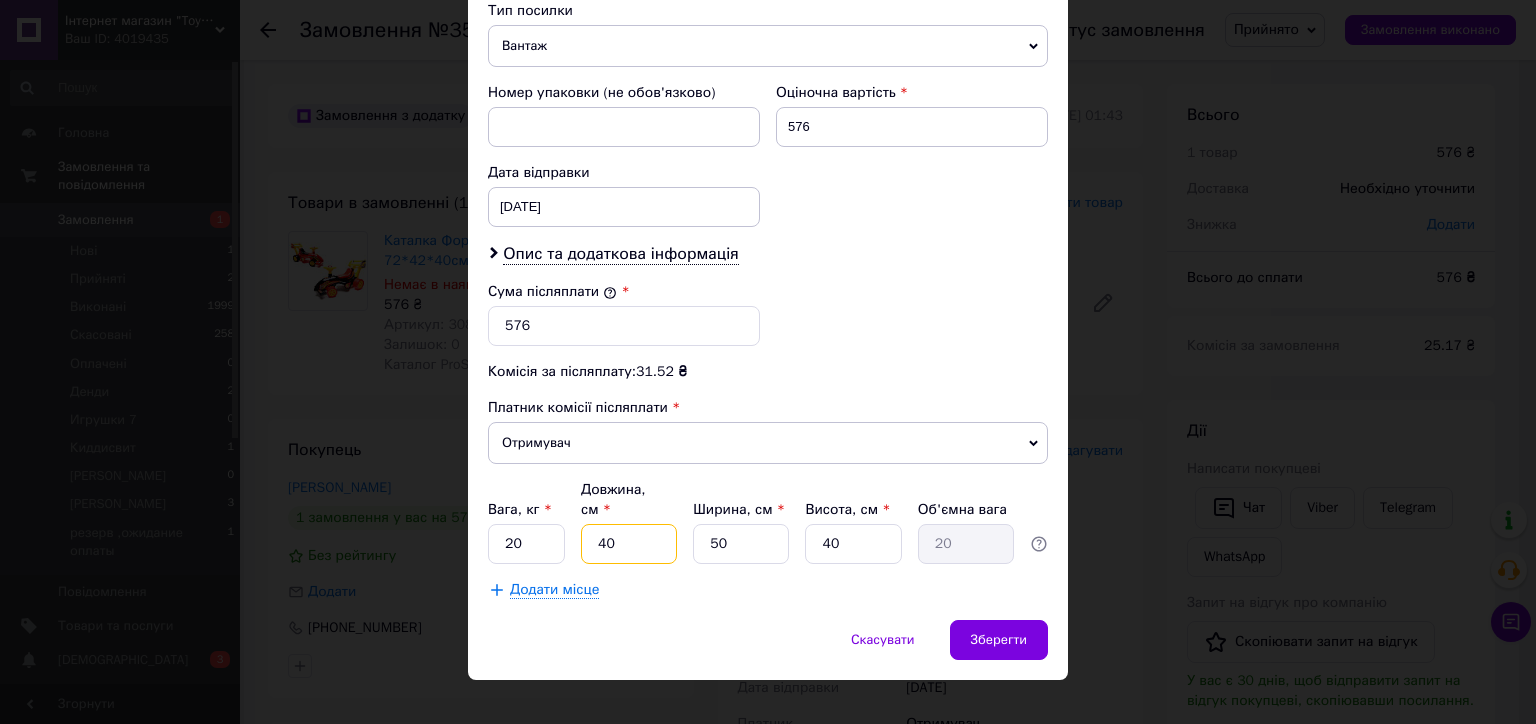 type on "7" 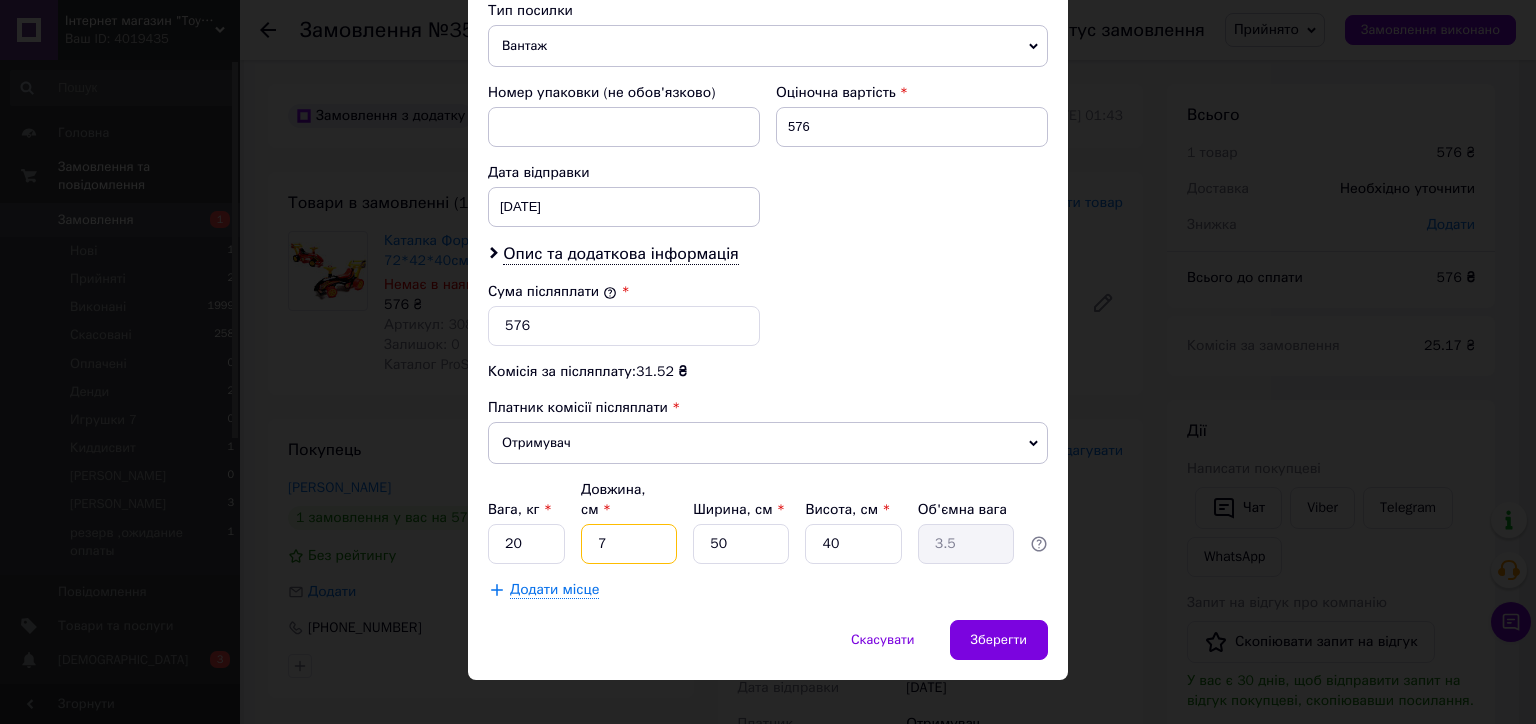 type on "72" 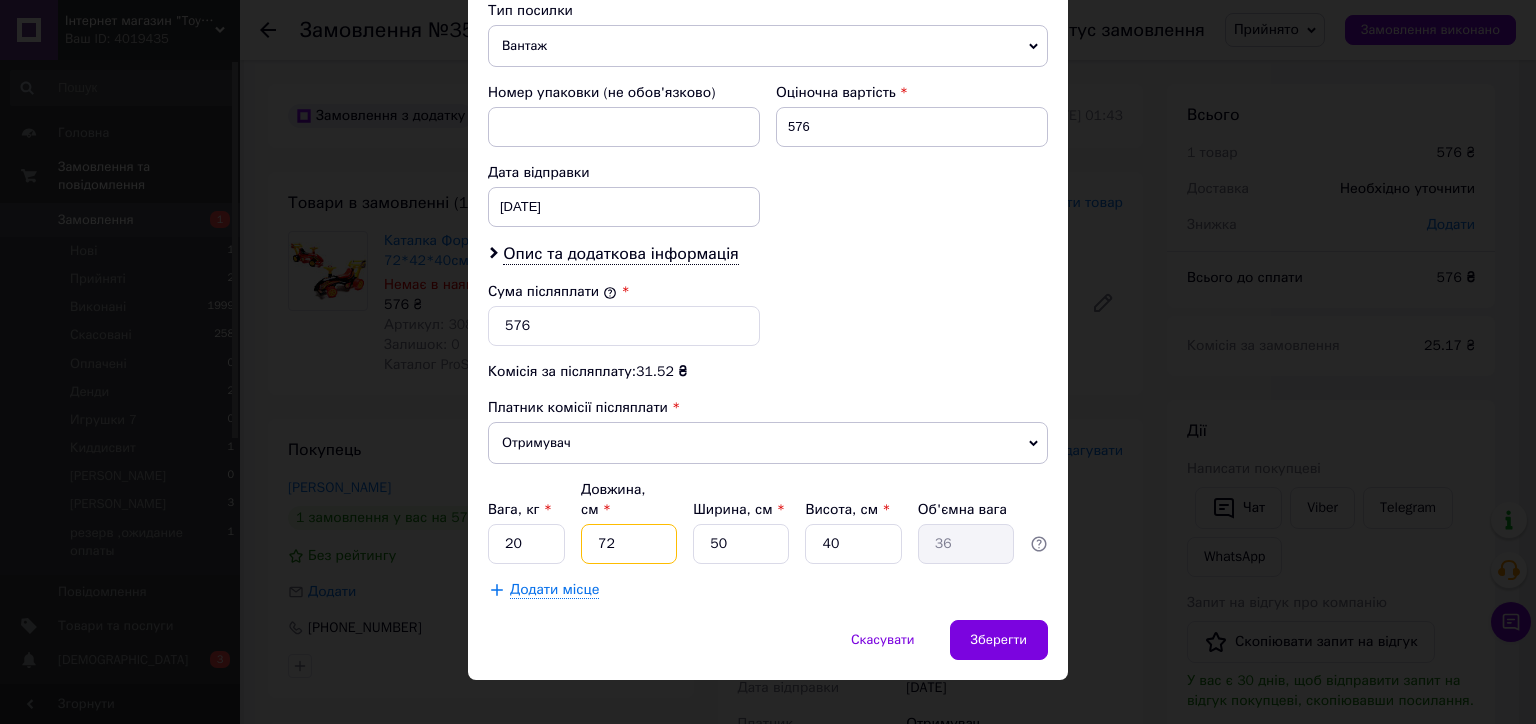 type on "72" 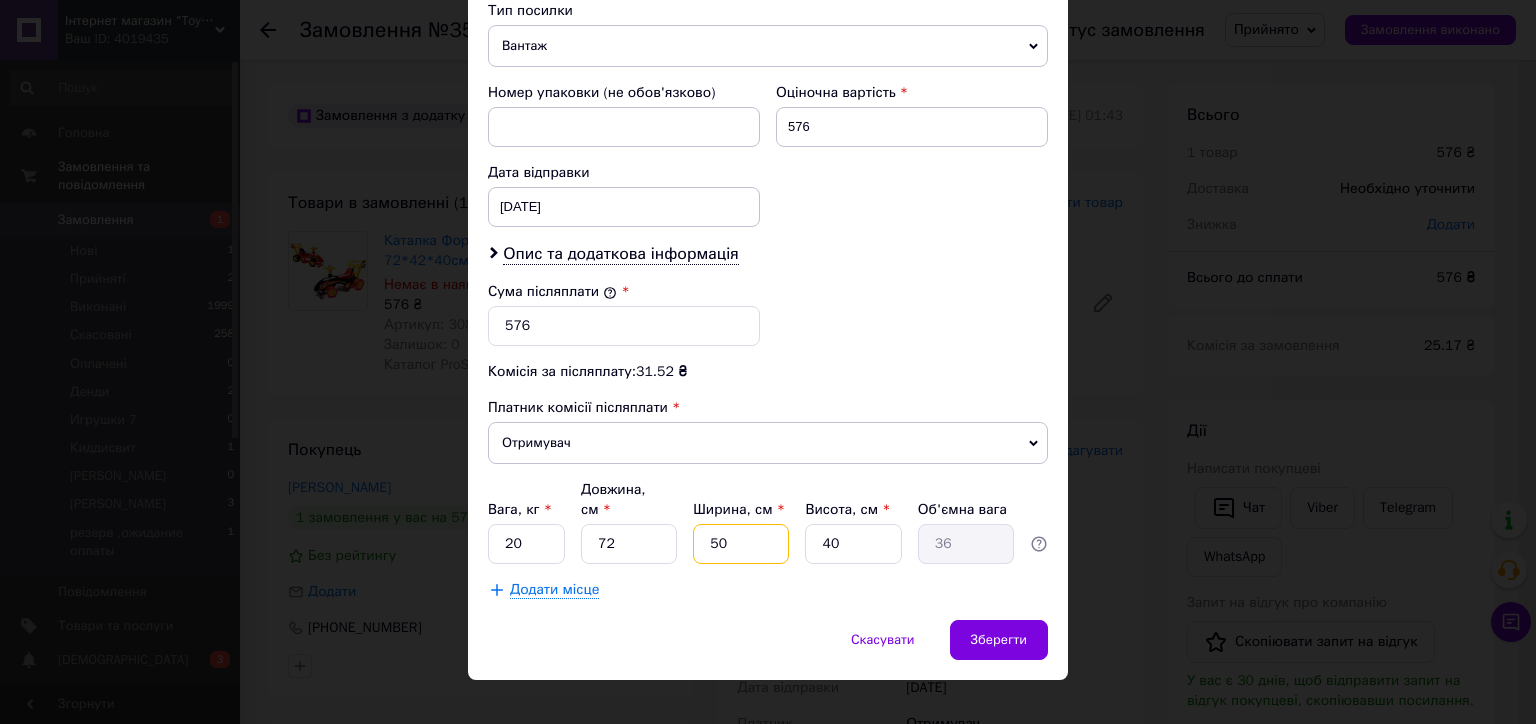 type on "4" 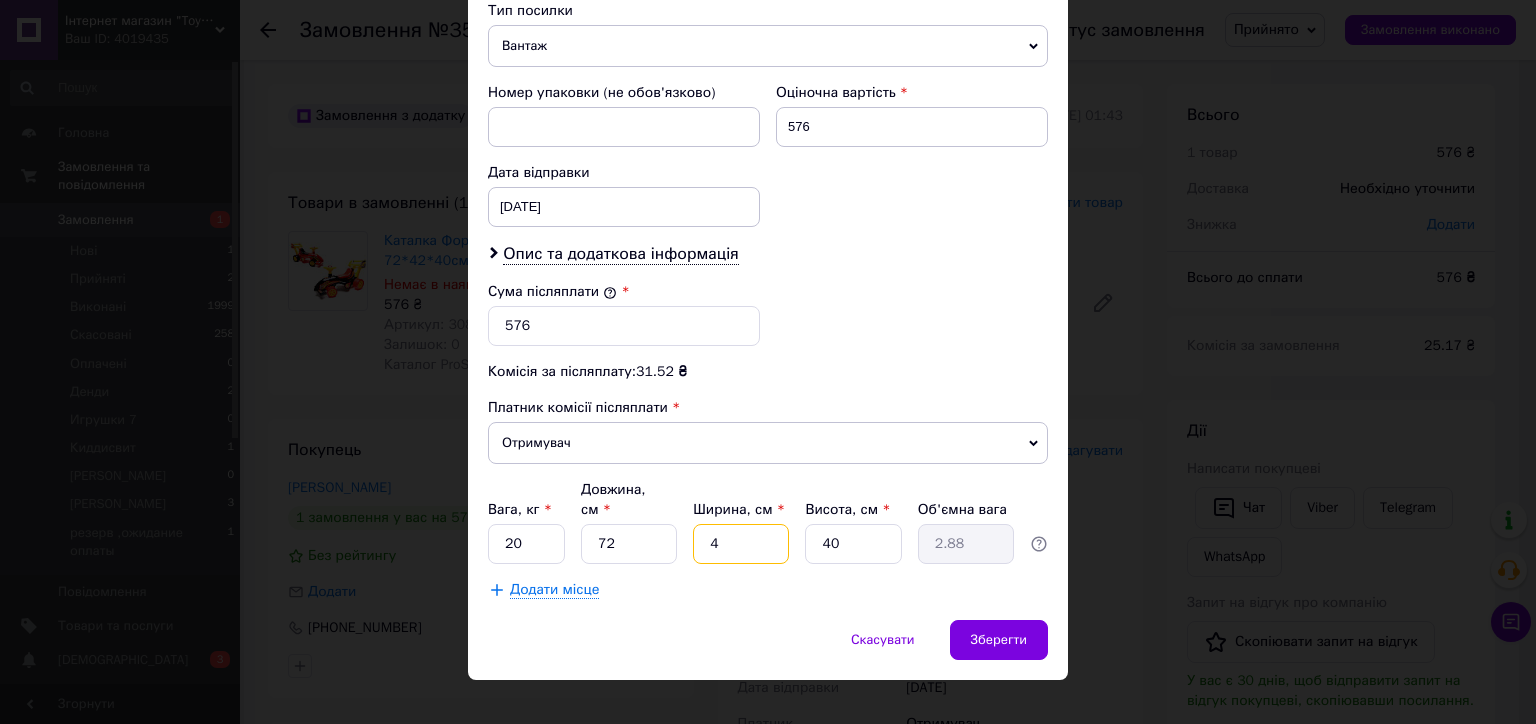 type on "40" 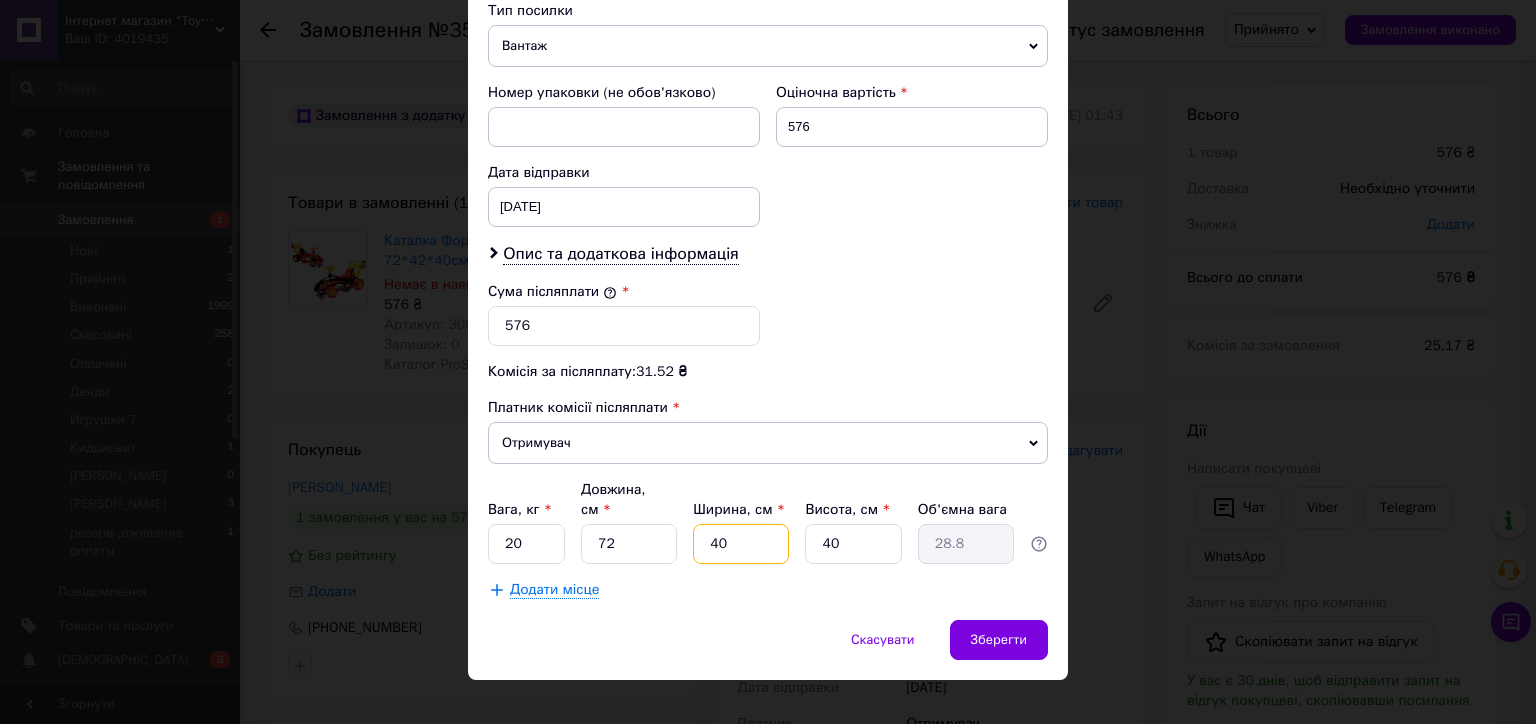 type on "40" 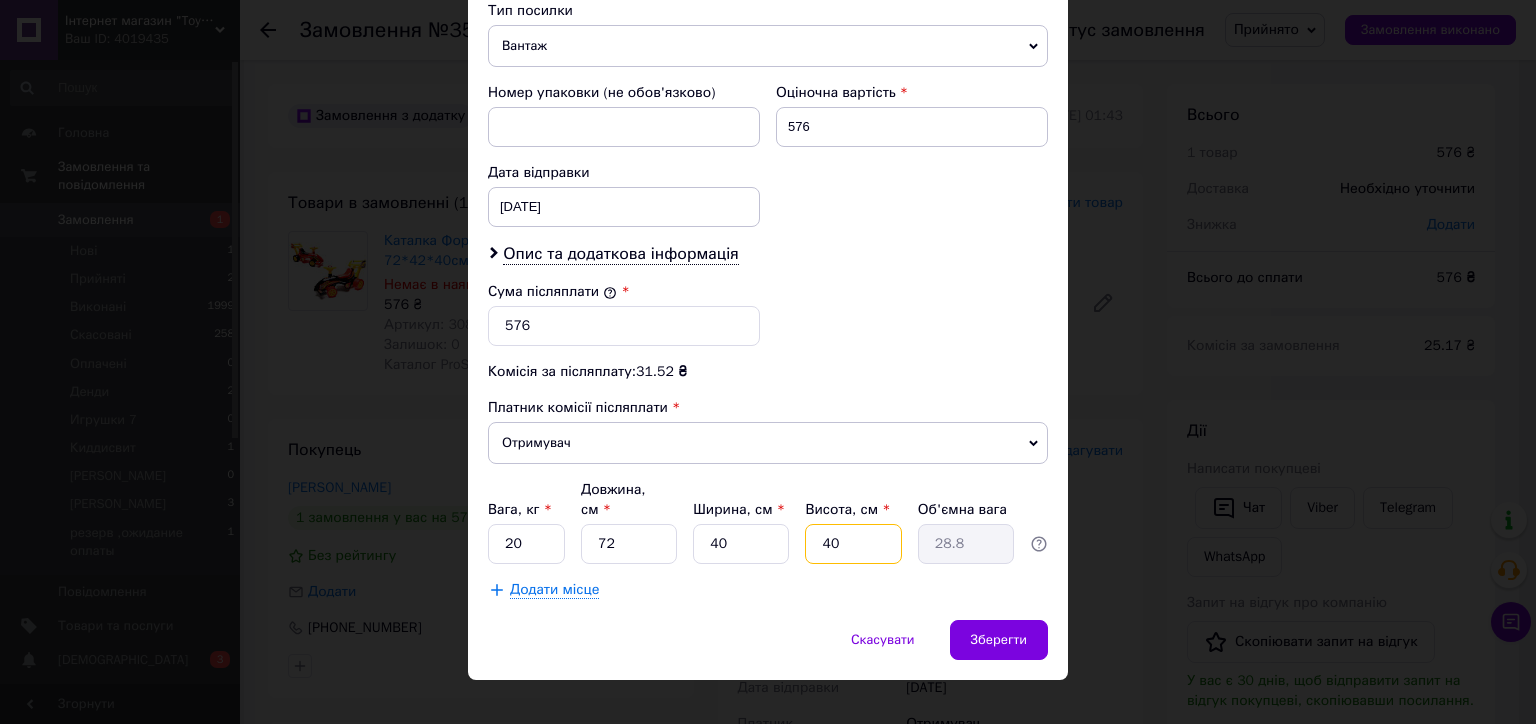 type on "4" 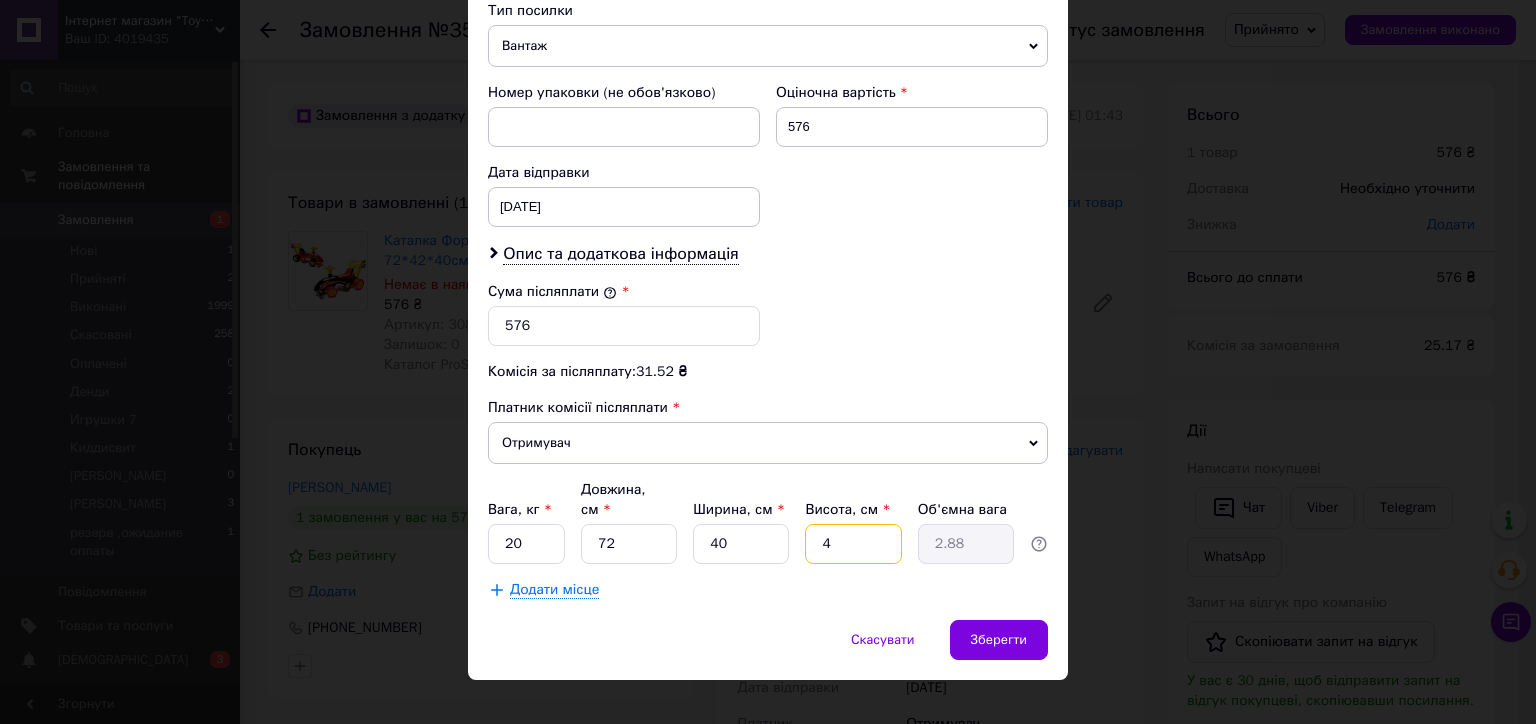 type on "40" 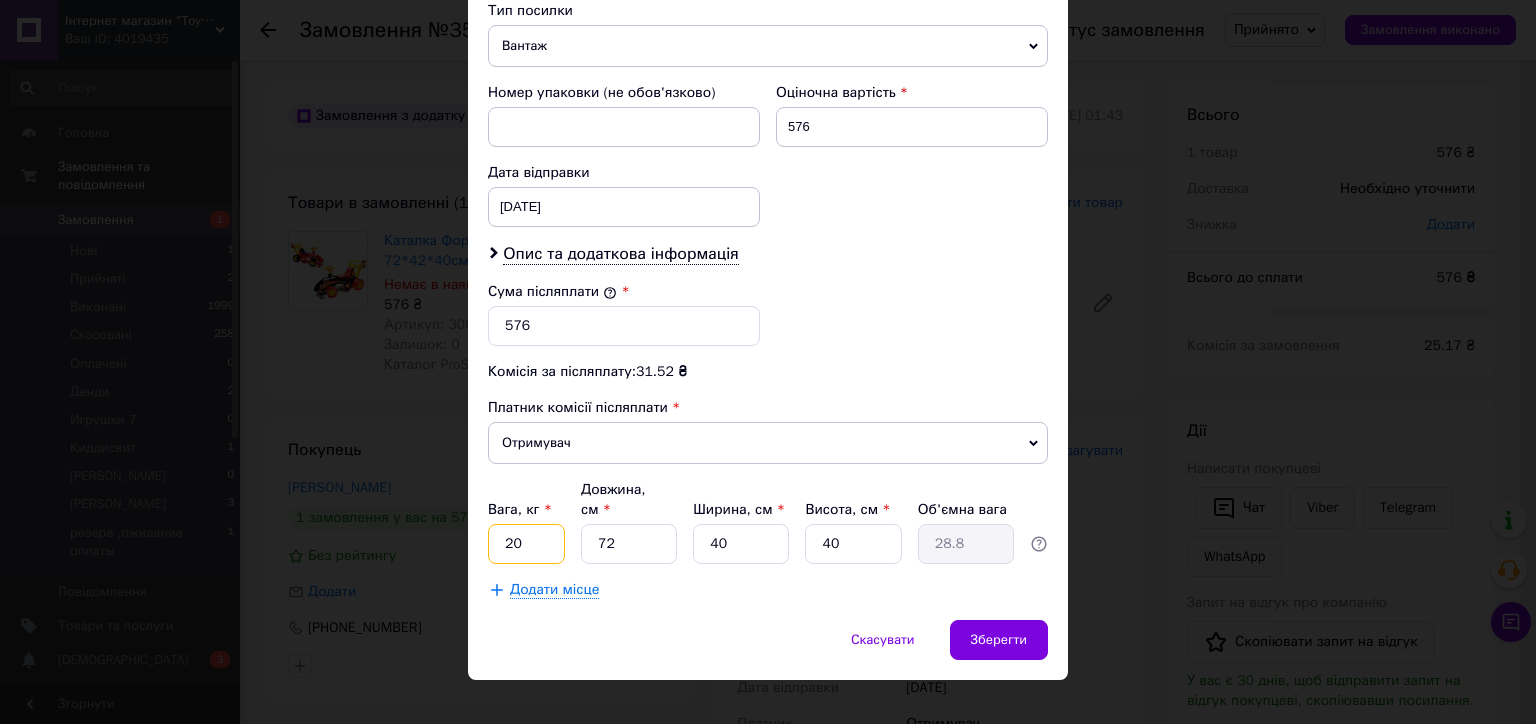 drag, startPoint x: 525, startPoint y: 520, endPoint x: 495, endPoint y: 520, distance: 30 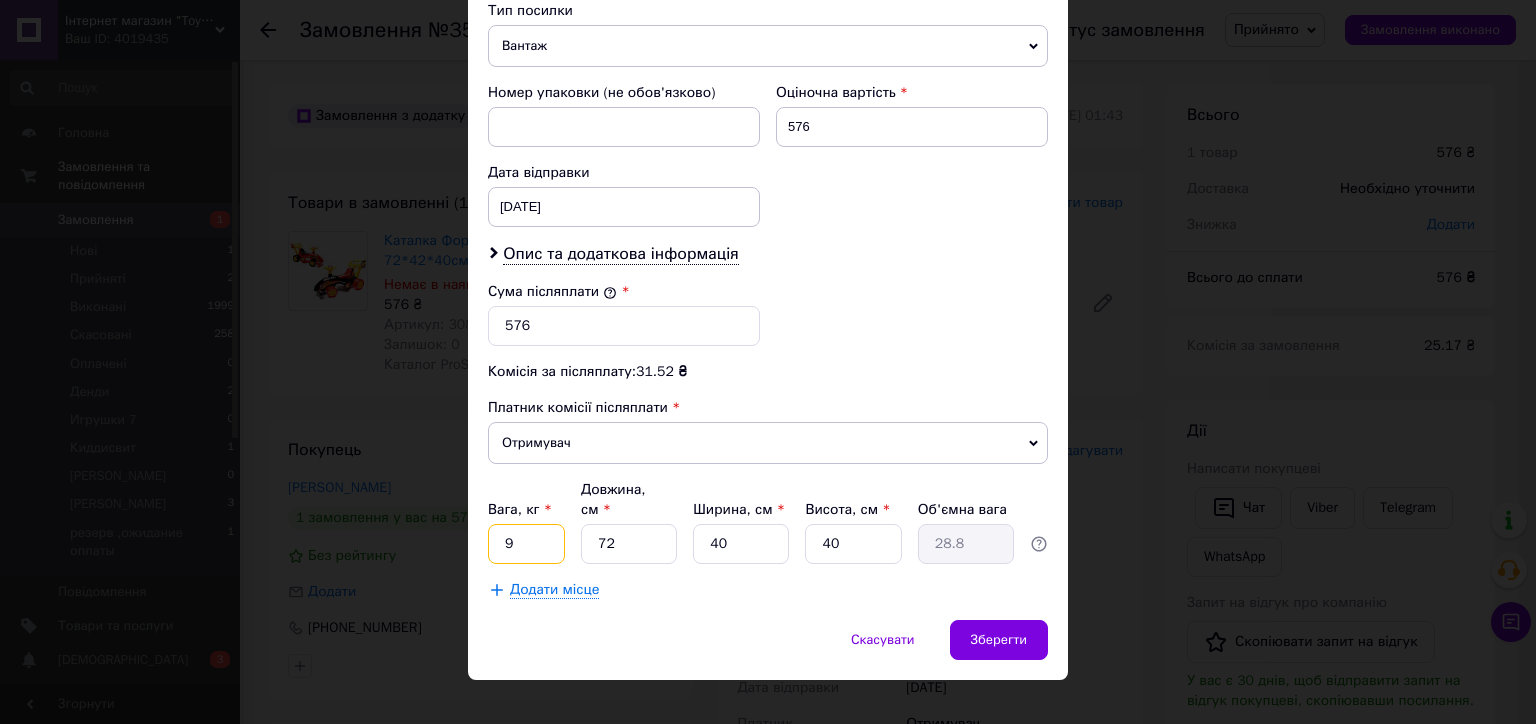 type on "9" 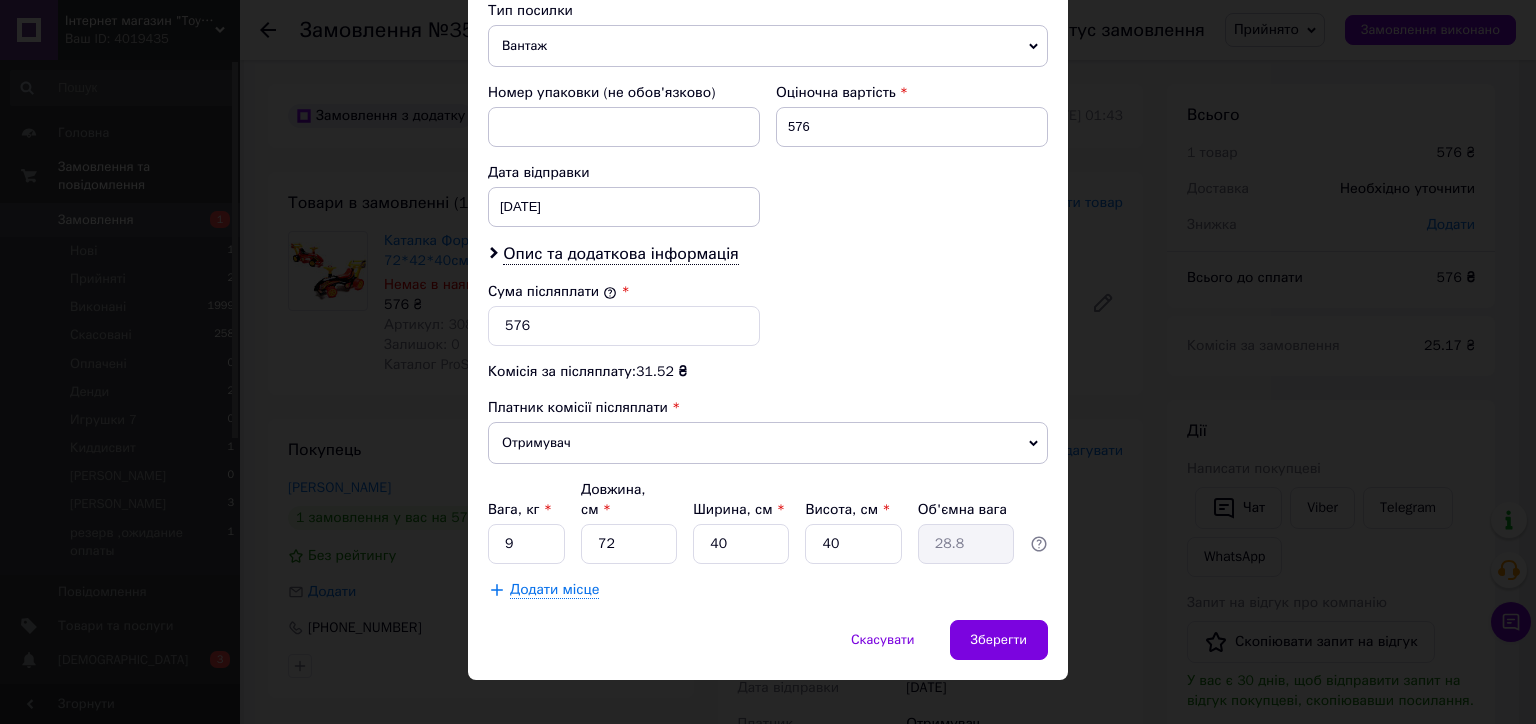 click on "Спосіб доставки Нова Пошта (платна) Платник Отримувач Відправник Прізвище отримувача Гребенюк Ім'я отримувача Юлия По батькові отримувача Телефон отримувача +380955833594 Тип доставки У відділенні Кур'єром В поштоматі Місто смт. Чаплине Відділення №1: вул. Петровського, 27 Місце відправки Дніпро: №1: вул. Сонячна Набережна, 114 Одеса: №2: вул. Базова, 16 (Промринок, 7 км) Додати ще місце відправки Тип посилки Вантаж Документи Номер упаковки (не обов'язково) Оціночна вартість 576 Дата відправки 10.07.2025 < 2025 > < Июль > Пн Вт Ср Чт Пт Сб Вс 30 1 2 3 4 5 6 7 8 9 10 11 12 13 14 15 16 17 18 19 20 21 22 23 24 25 26" at bounding box center [768, -23] 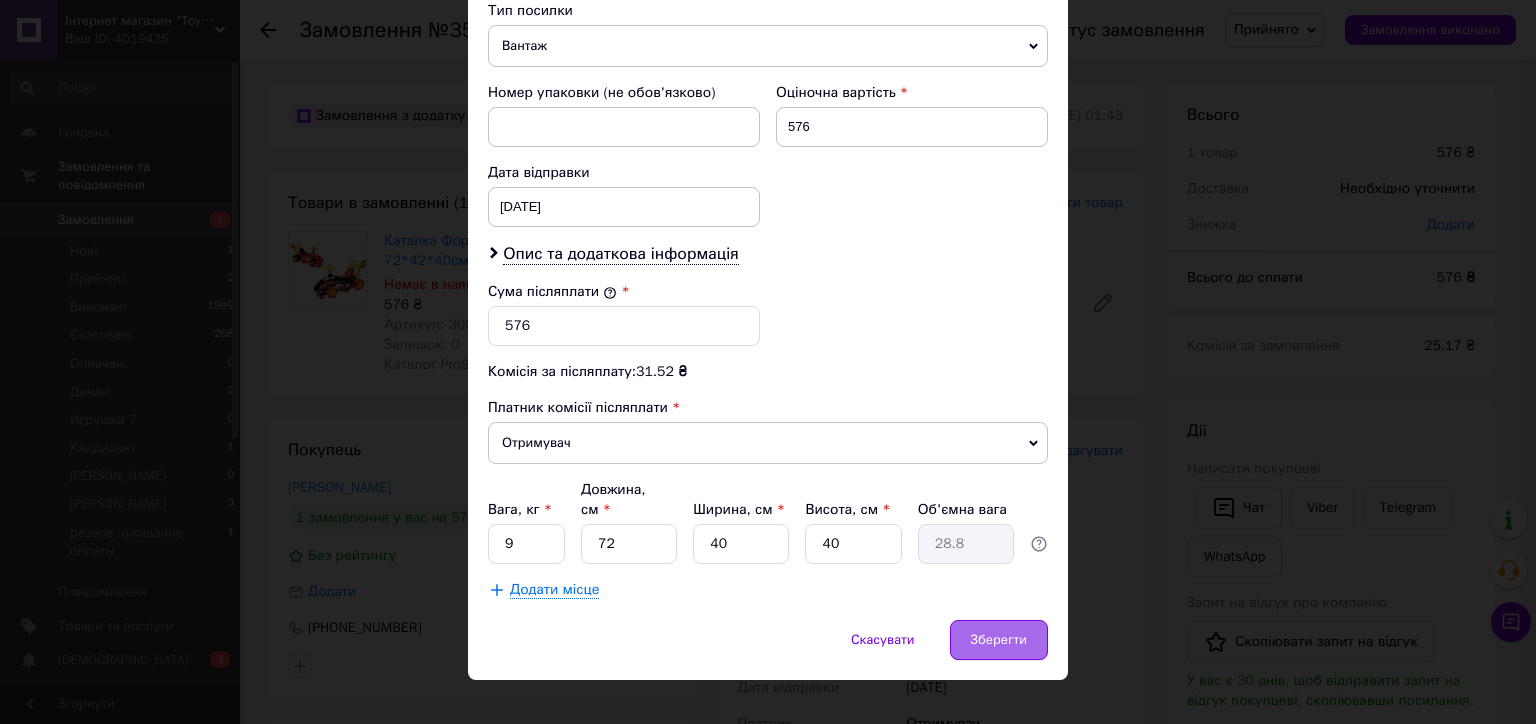 click on "Зберегти" at bounding box center (999, 640) 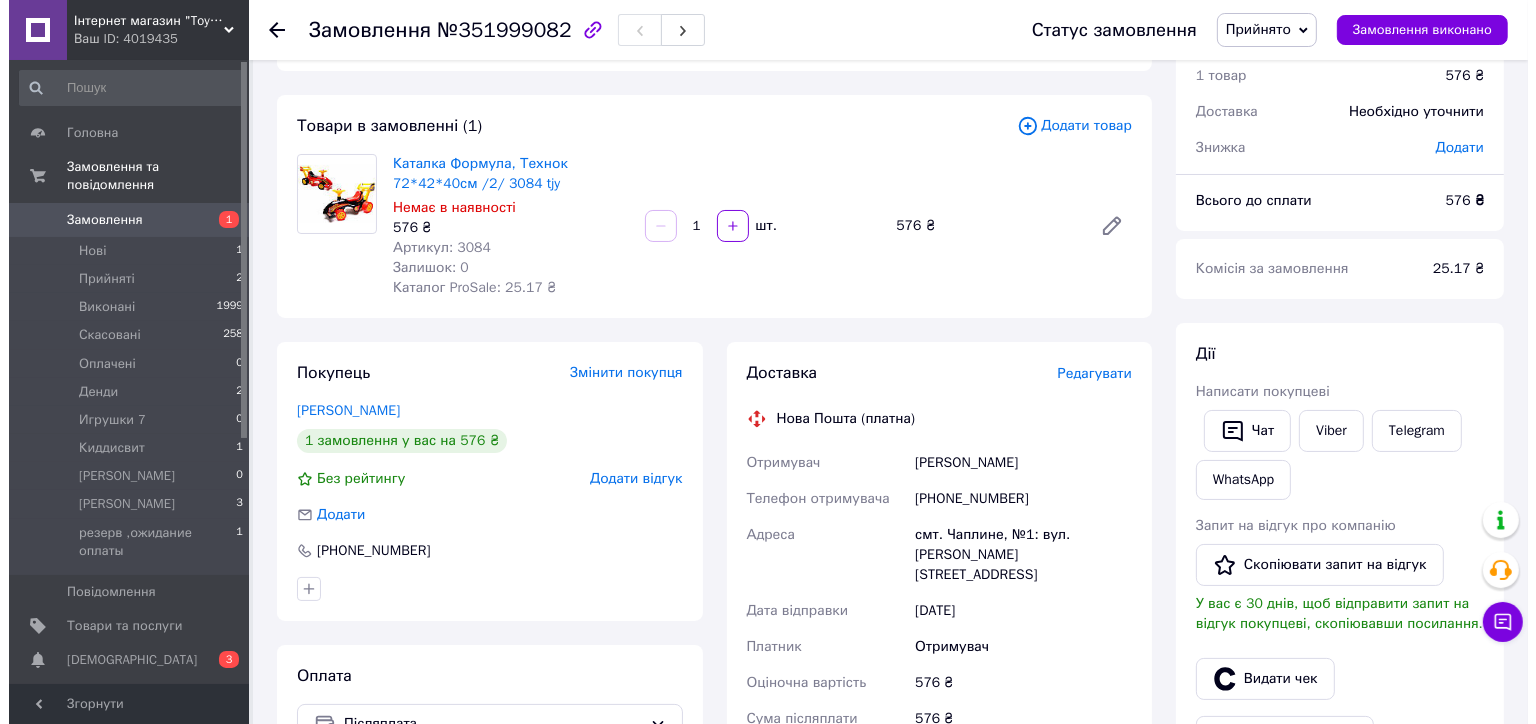 scroll, scrollTop: 0, scrollLeft: 0, axis: both 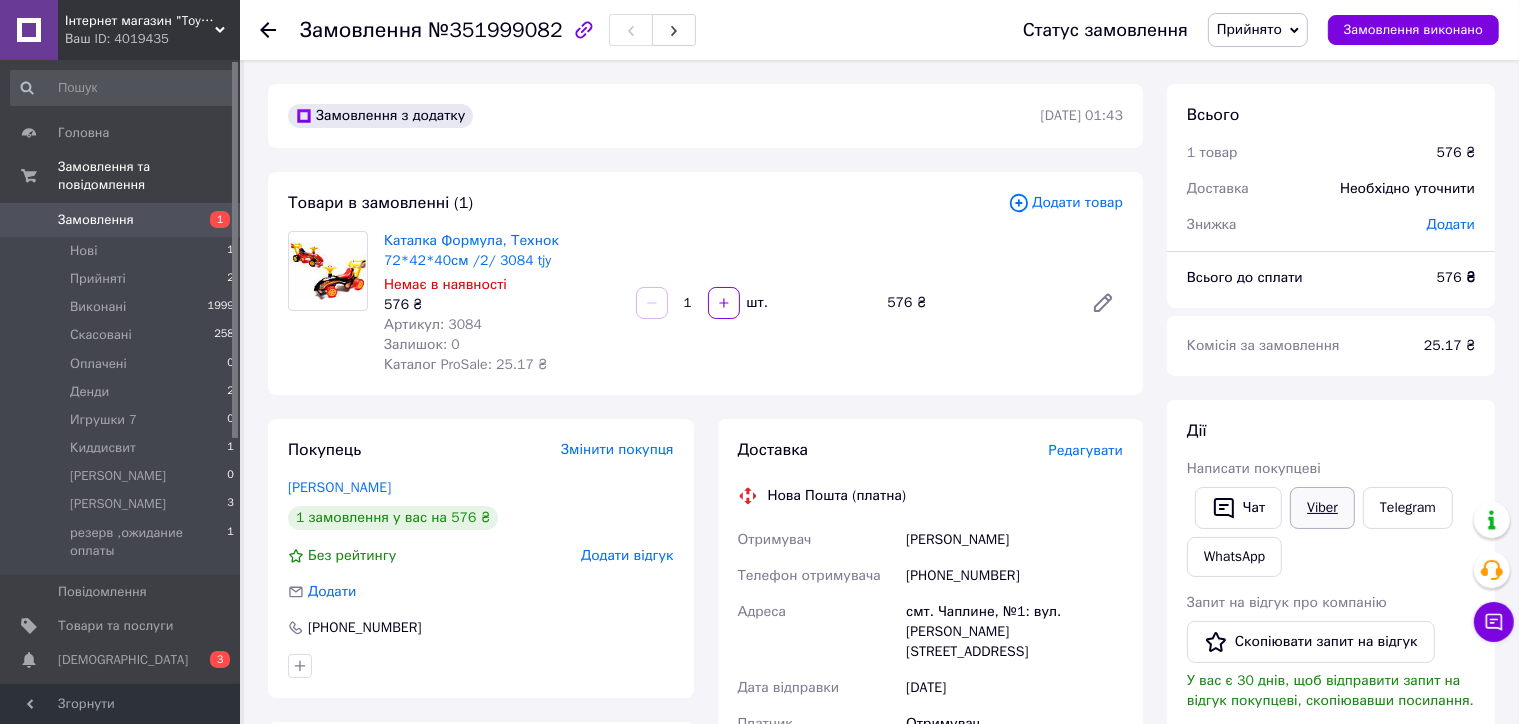 click on "Viber" at bounding box center [1322, 508] 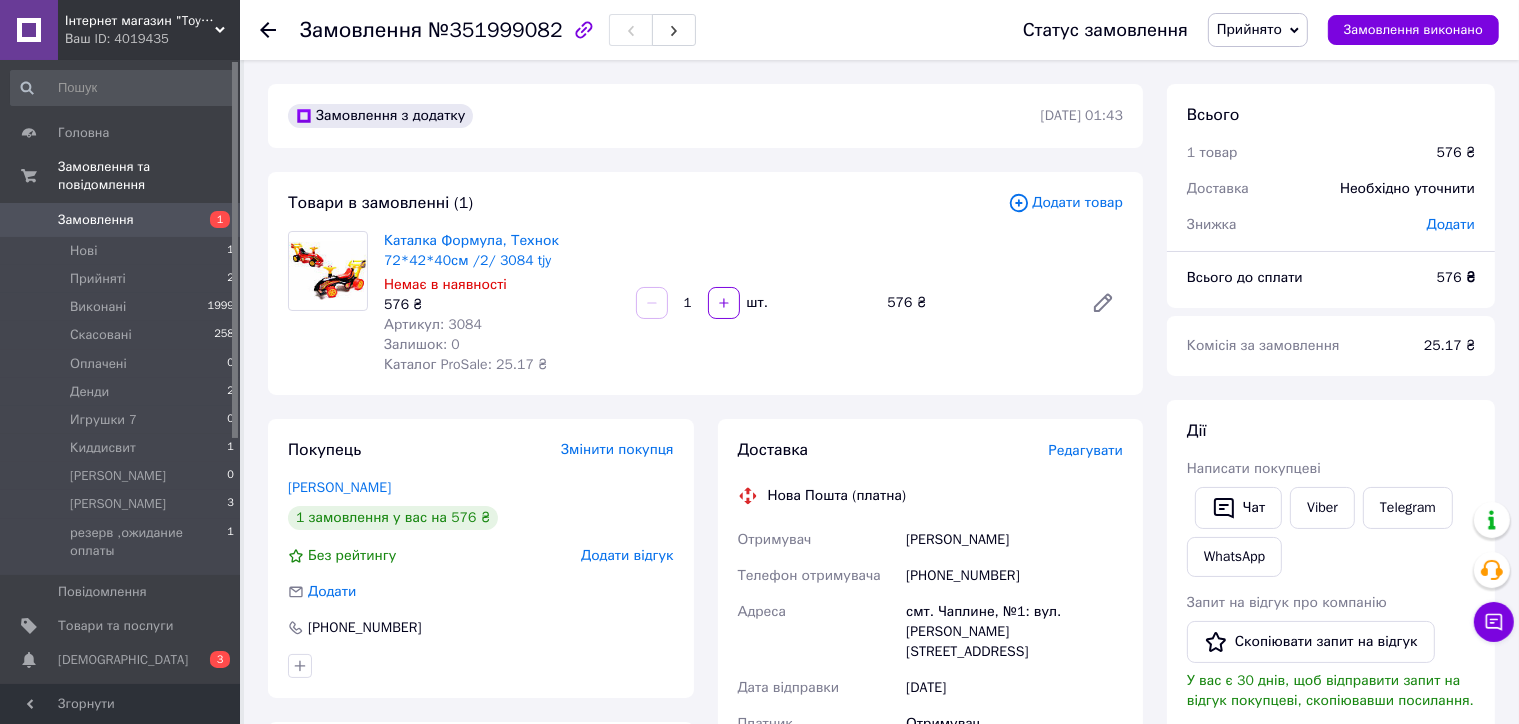 click on "Редагувати" at bounding box center [1086, 450] 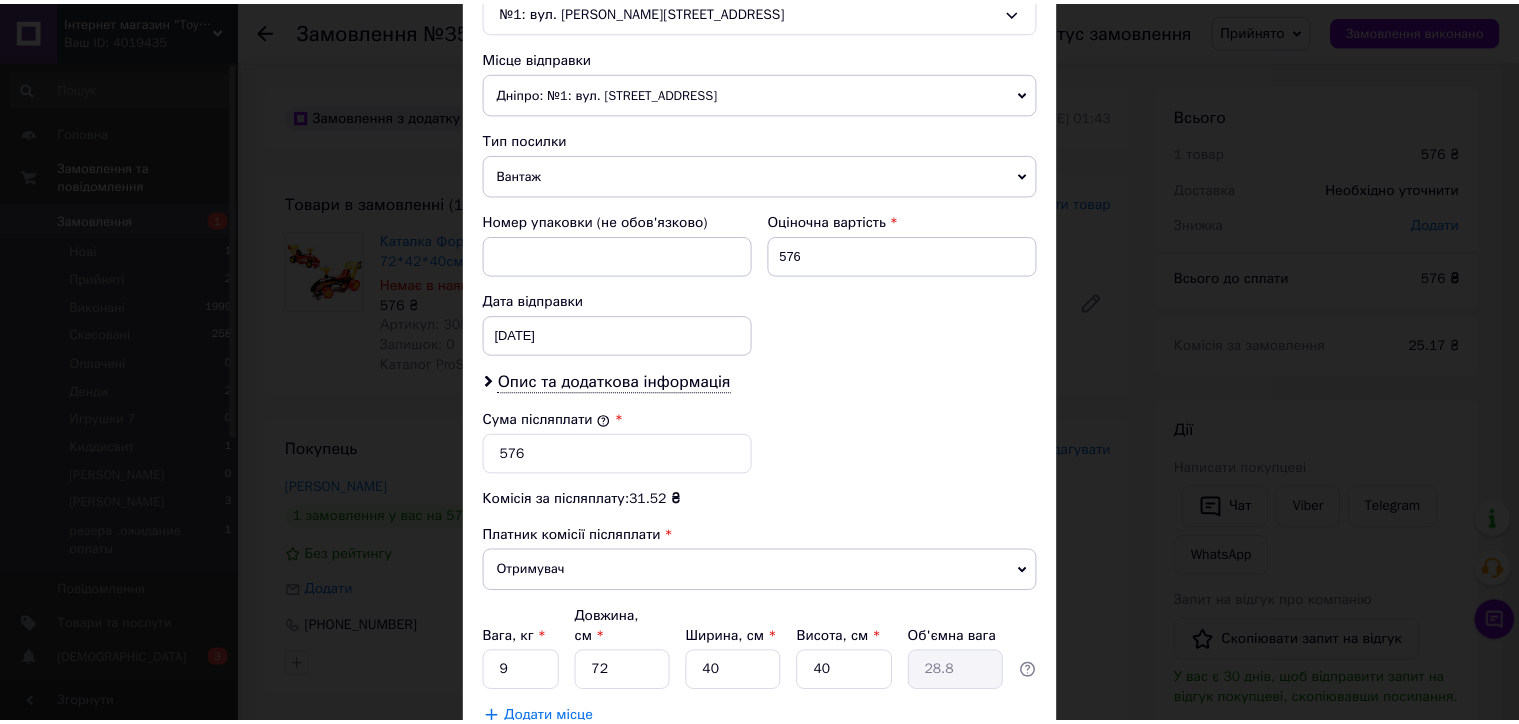 scroll, scrollTop: 796, scrollLeft: 0, axis: vertical 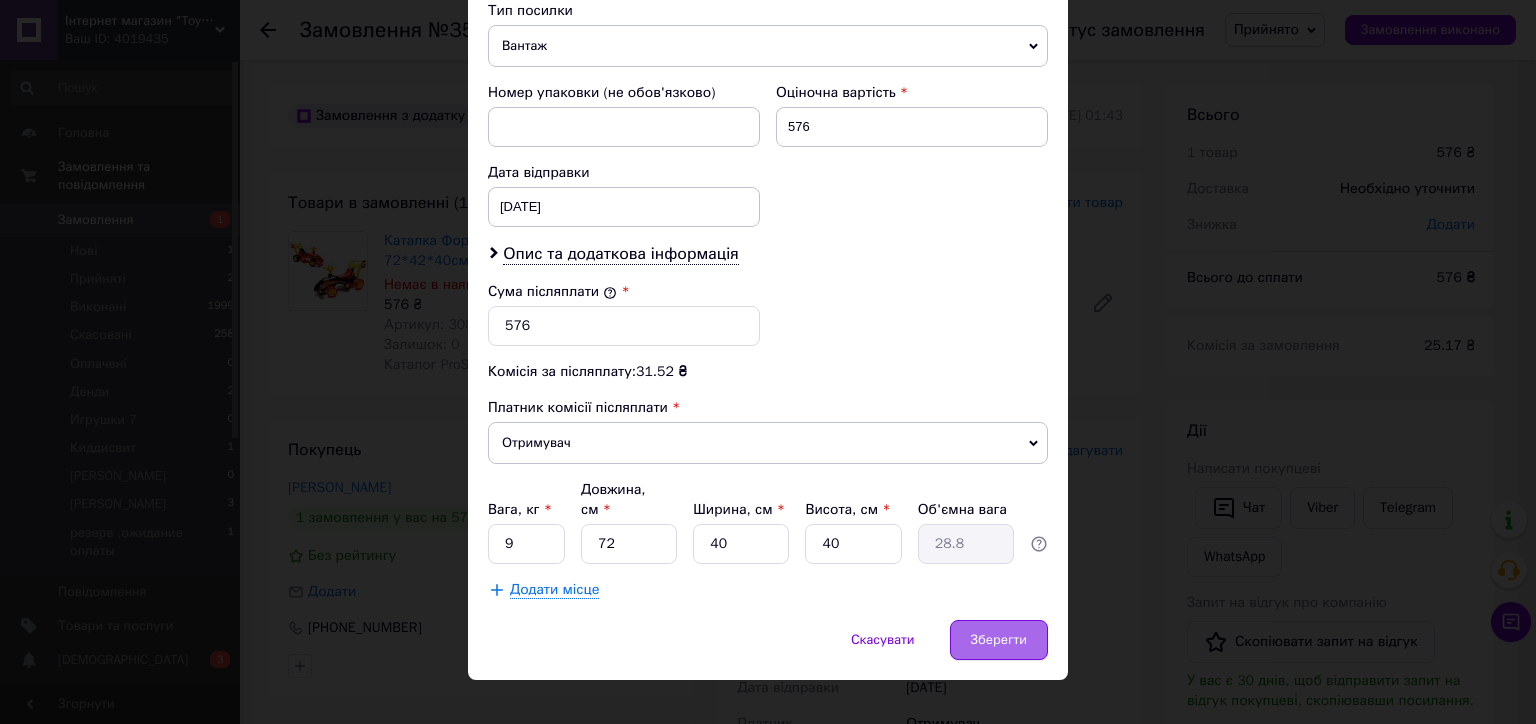 click on "Зберегти" at bounding box center [999, 640] 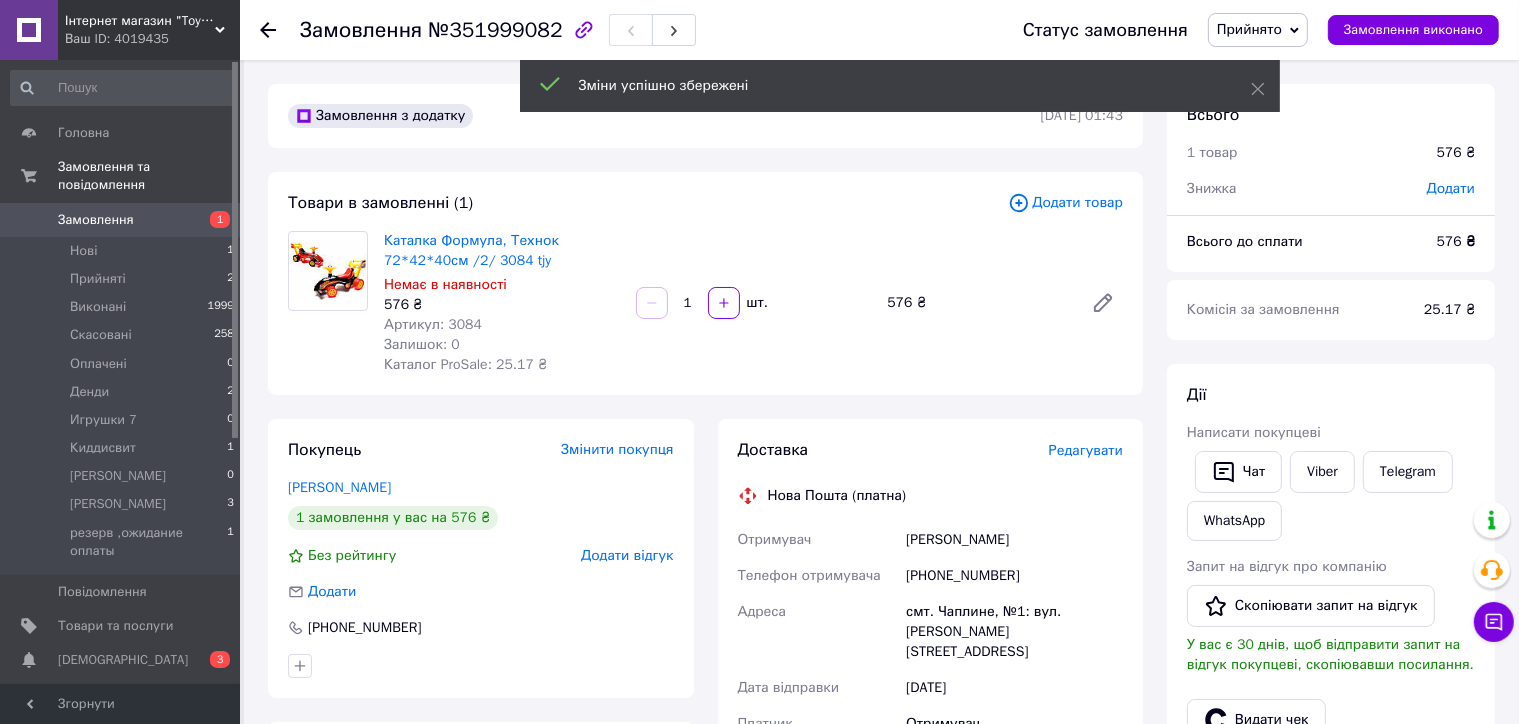 scroll, scrollTop: 400, scrollLeft: 0, axis: vertical 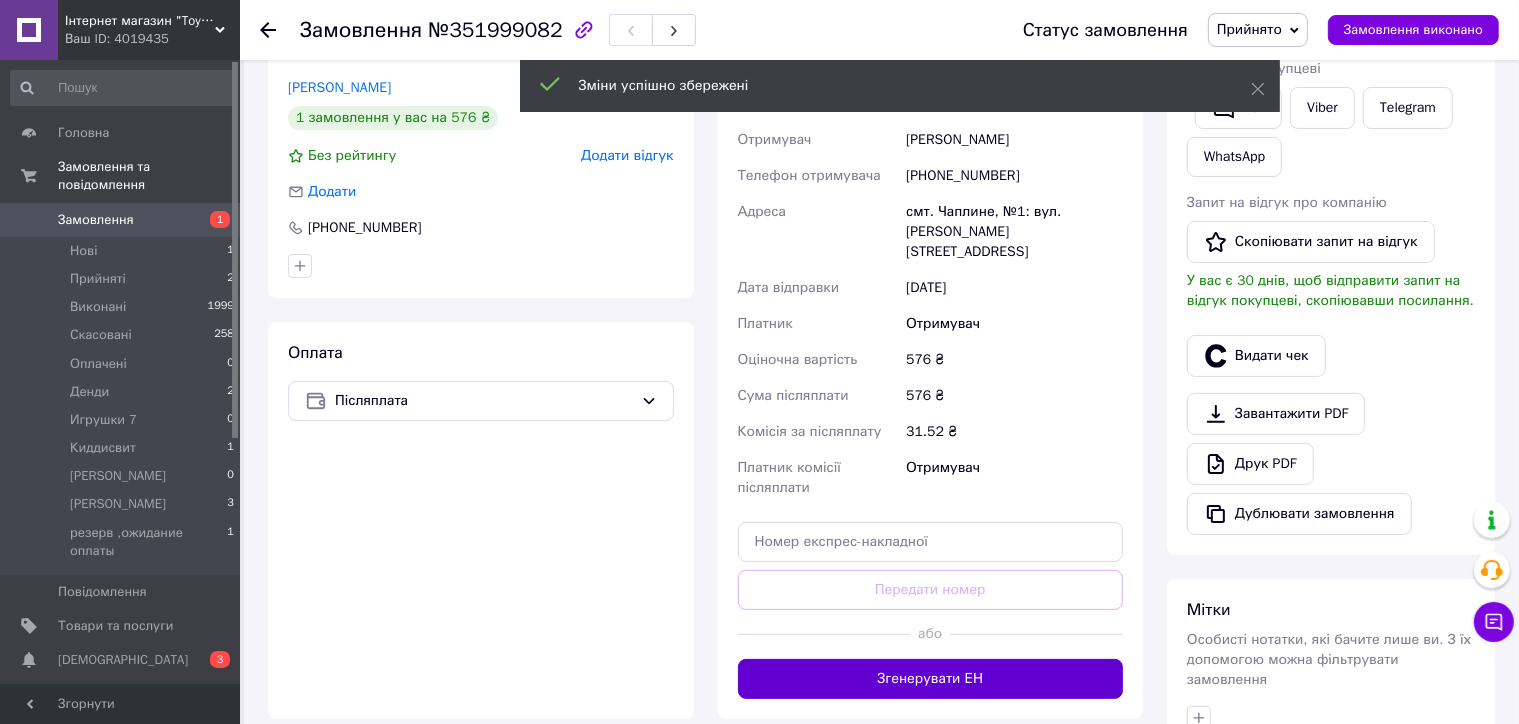 click on "Згенерувати ЕН" at bounding box center [931, 679] 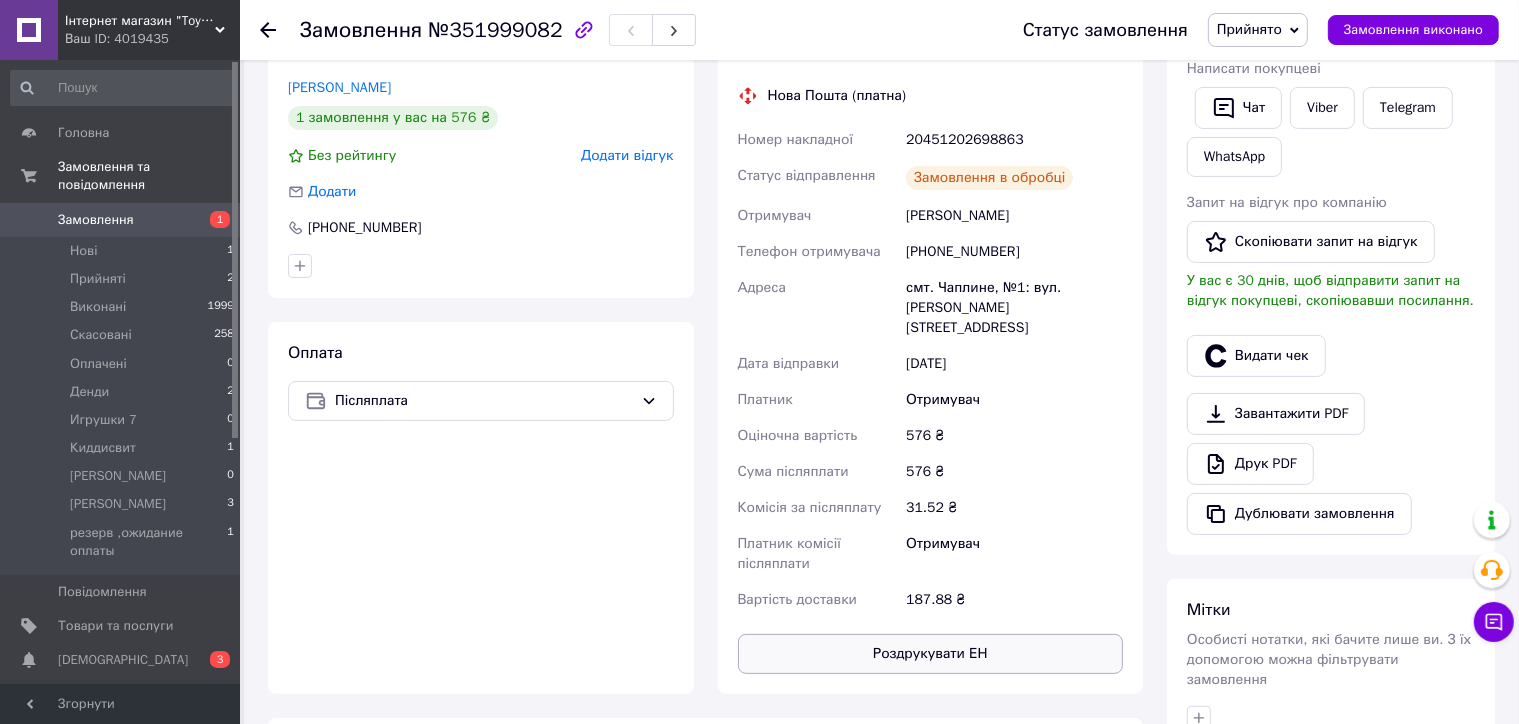 click on "Роздрукувати ЕН" at bounding box center [931, 654] 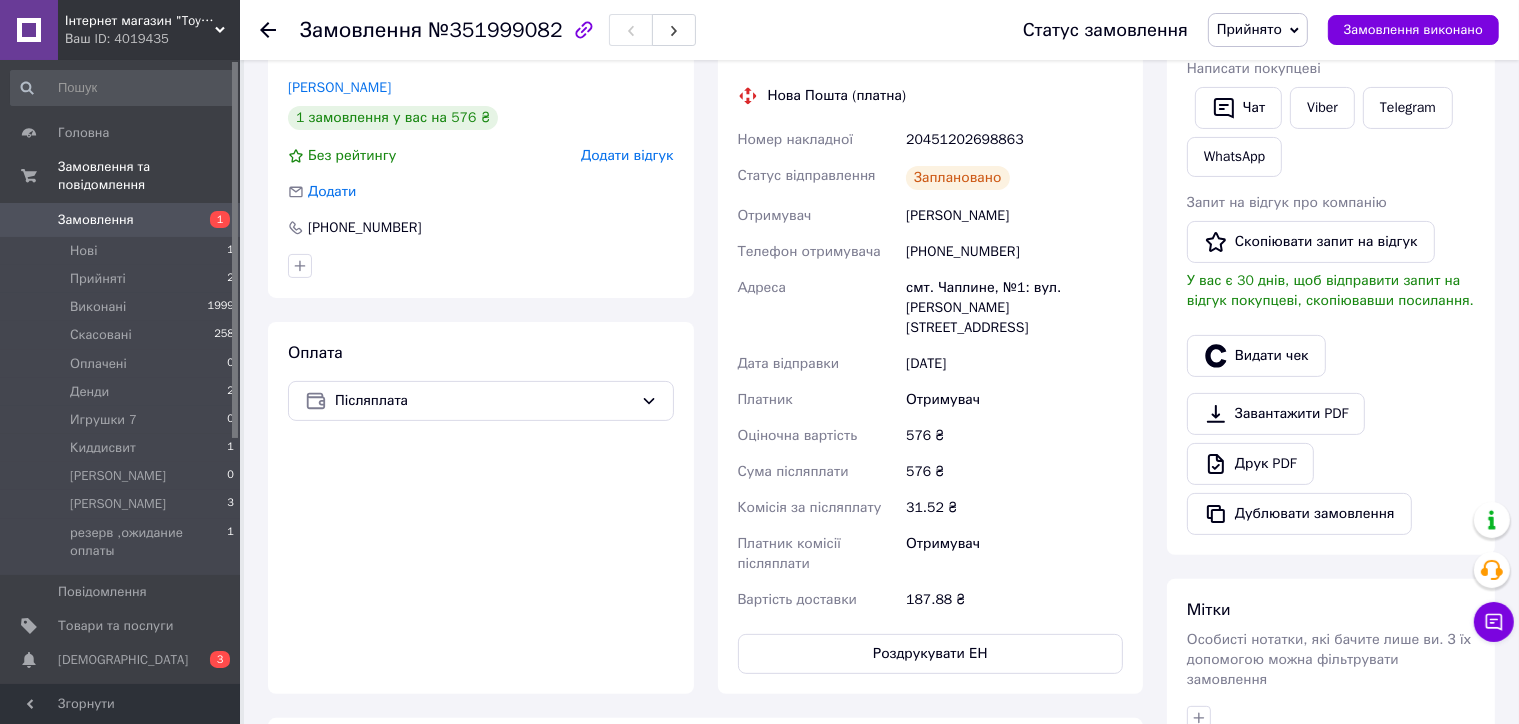 click on "Прийнято" at bounding box center (1249, 29) 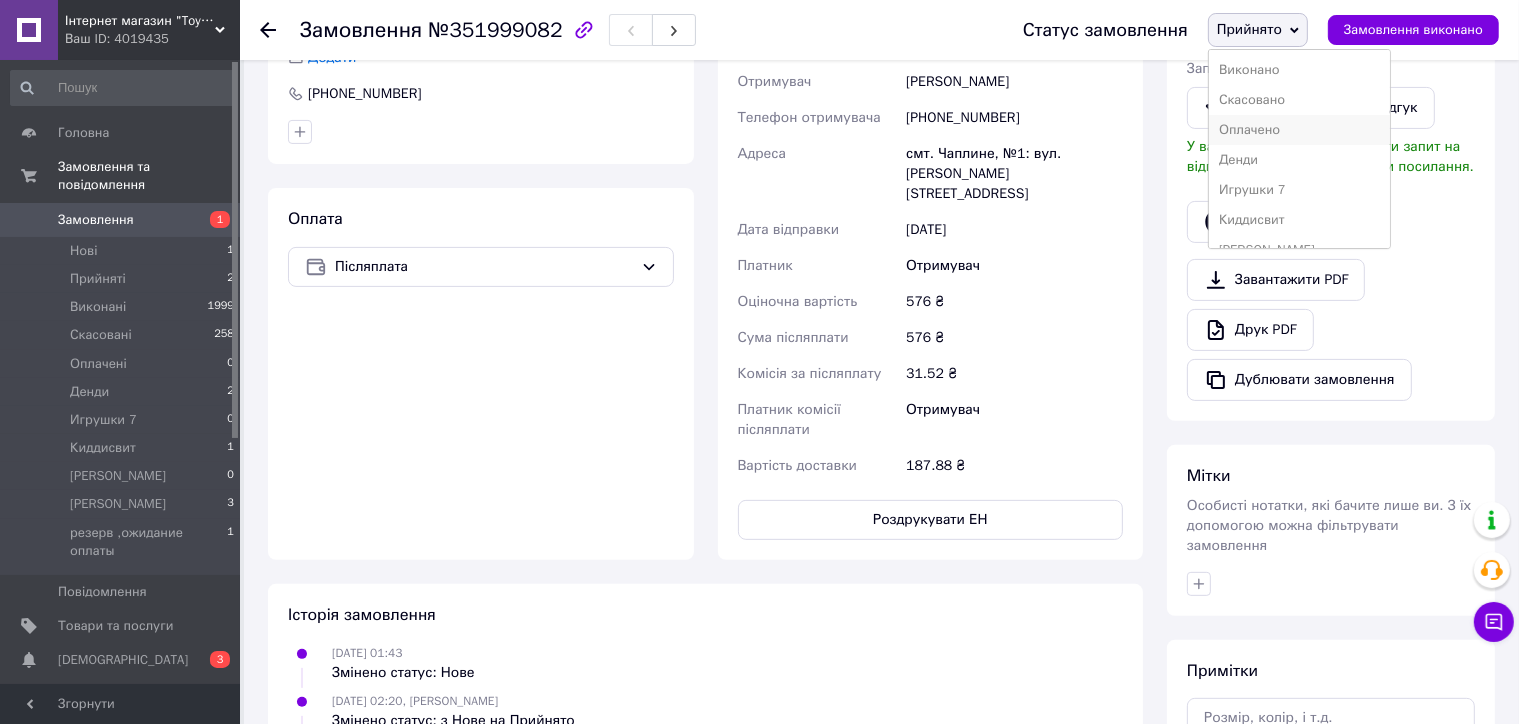 scroll, scrollTop: 700, scrollLeft: 0, axis: vertical 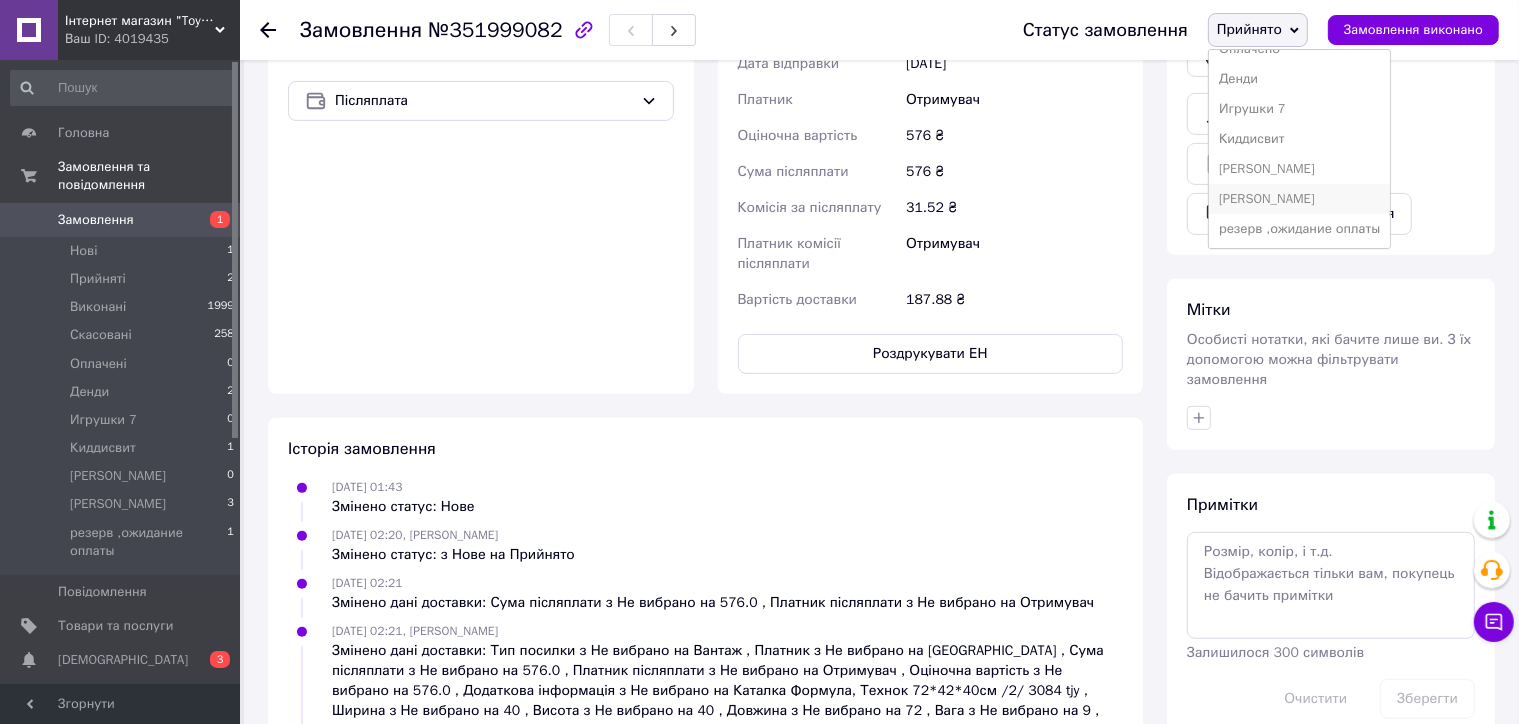 click on "[PERSON_NAME]" at bounding box center (1299, 199) 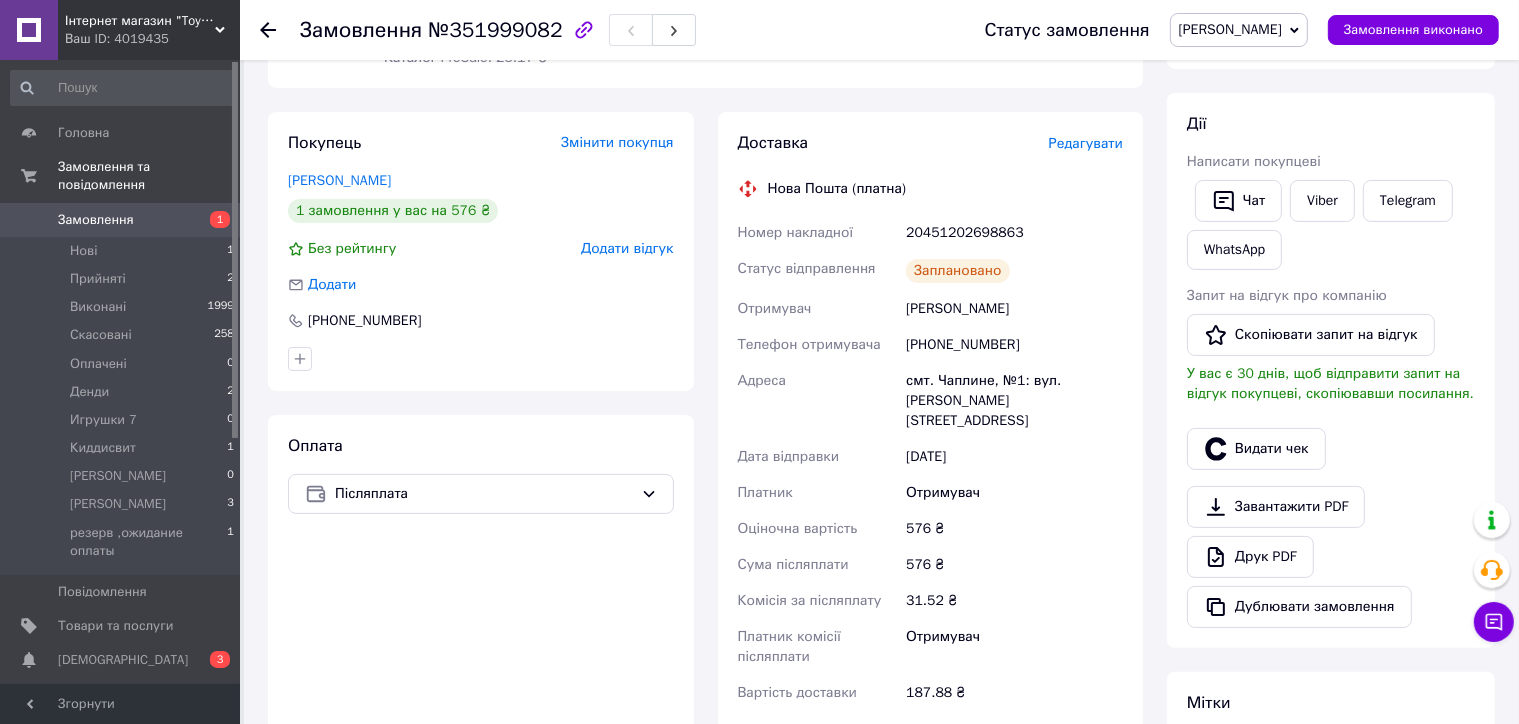 scroll, scrollTop: 300, scrollLeft: 0, axis: vertical 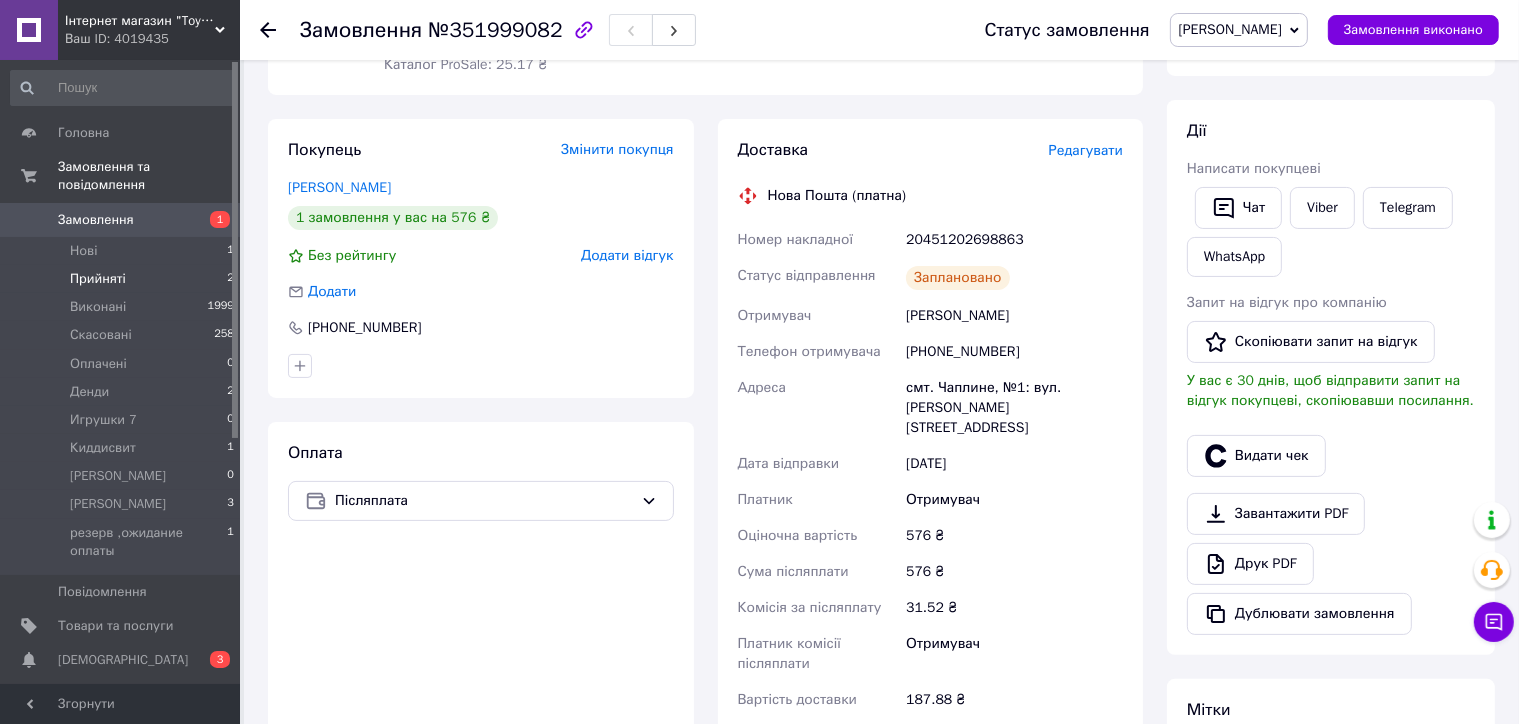 click on "Прийняті" at bounding box center [98, 279] 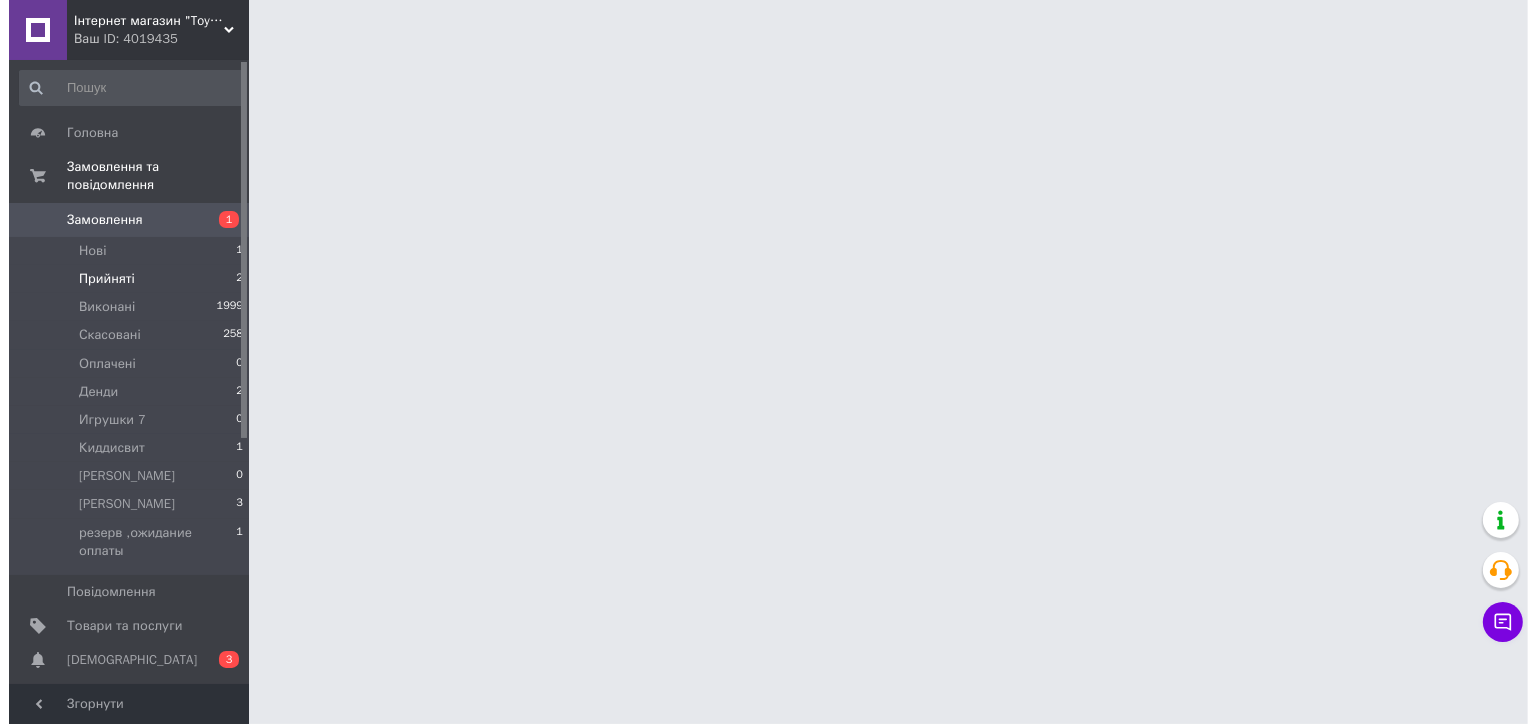 scroll, scrollTop: 0, scrollLeft: 0, axis: both 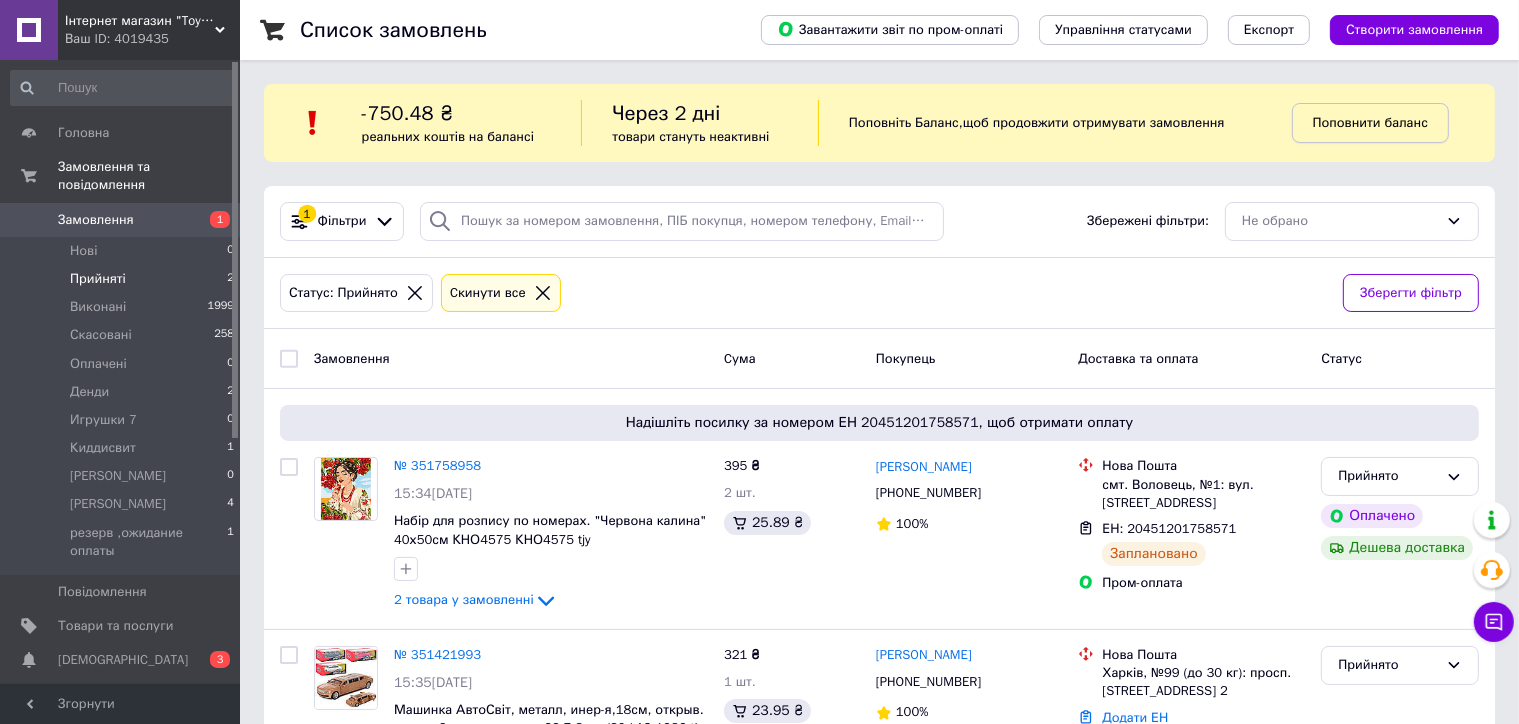 click on "Поповнити баланс" at bounding box center (1370, 122) 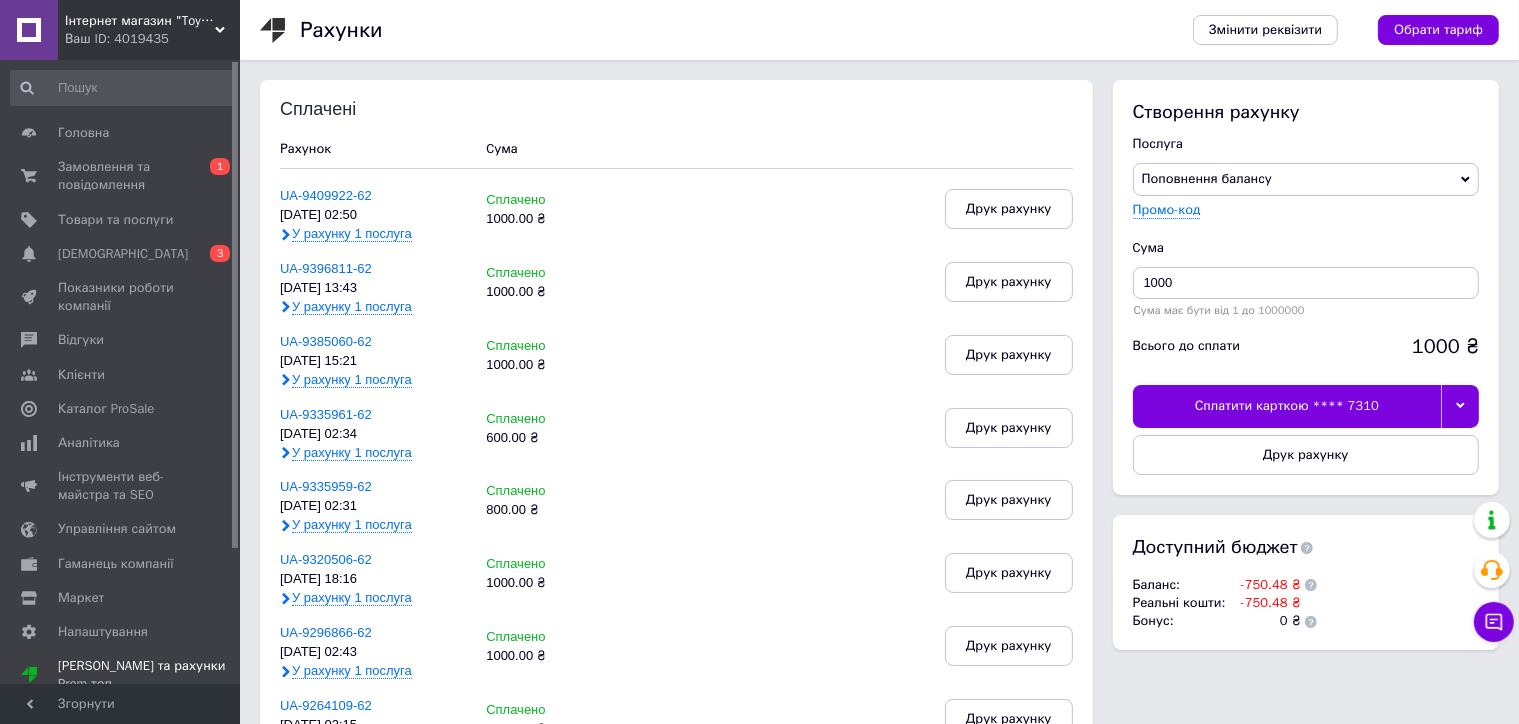 click at bounding box center [1460, 406] 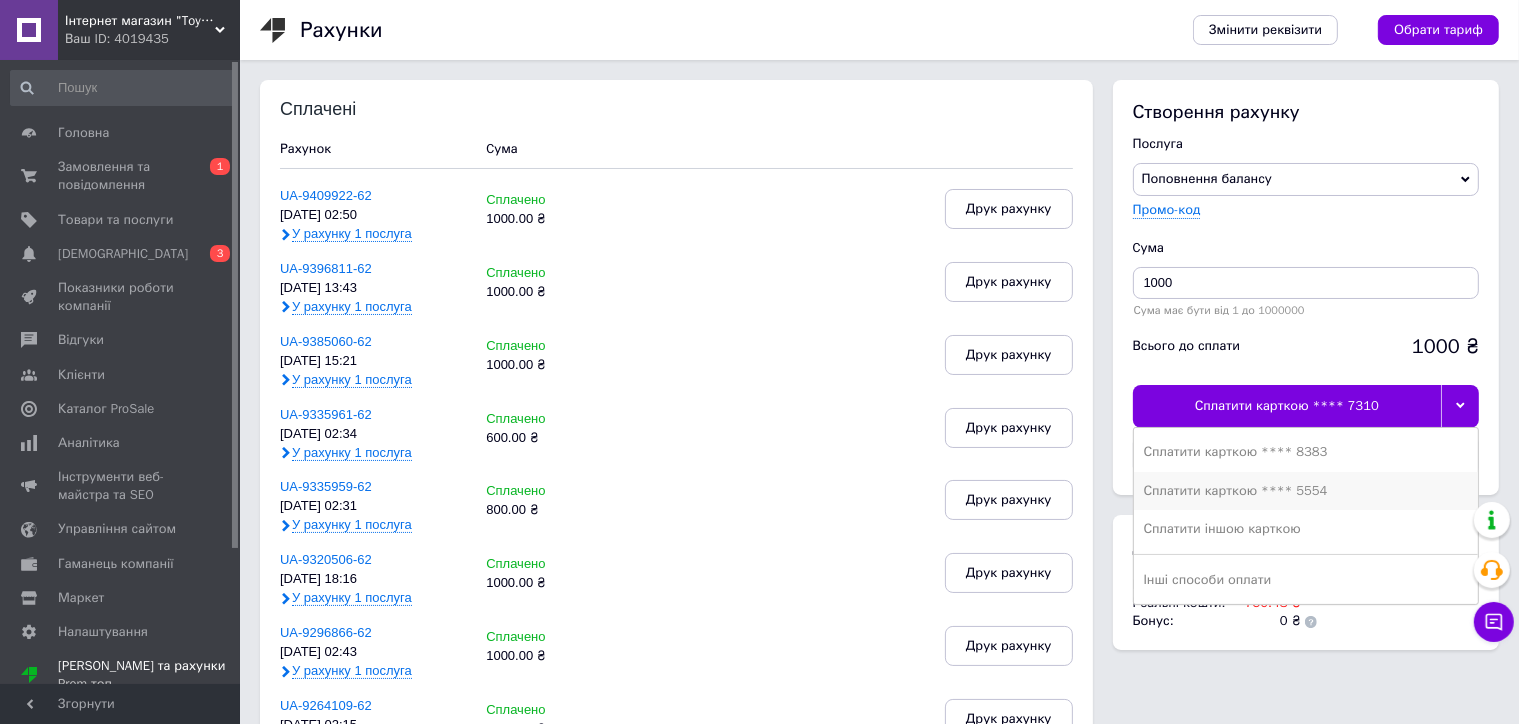 click on "Сплатити карткою  **** 5554" at bounding box center (1306, 491) 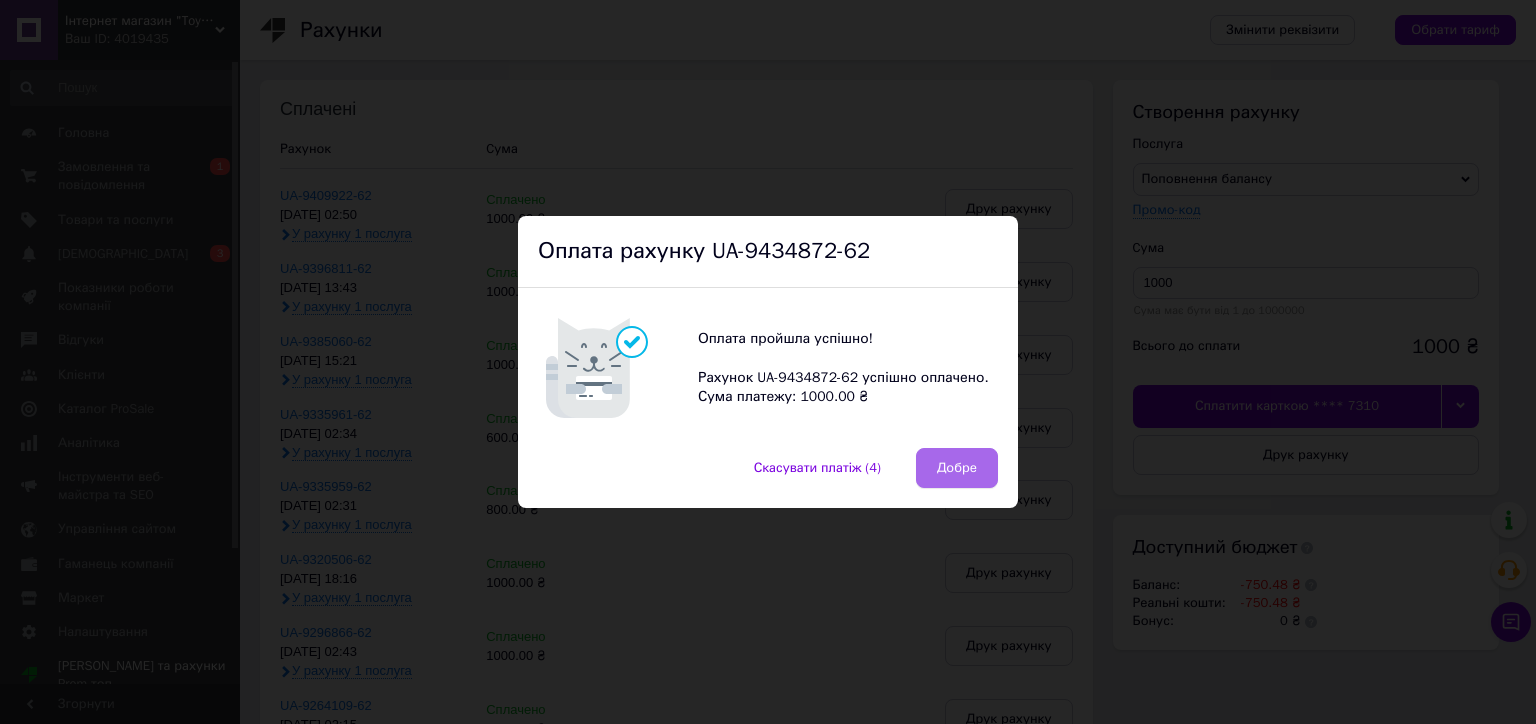 click on "Добре" at bounding box center (957, 468) 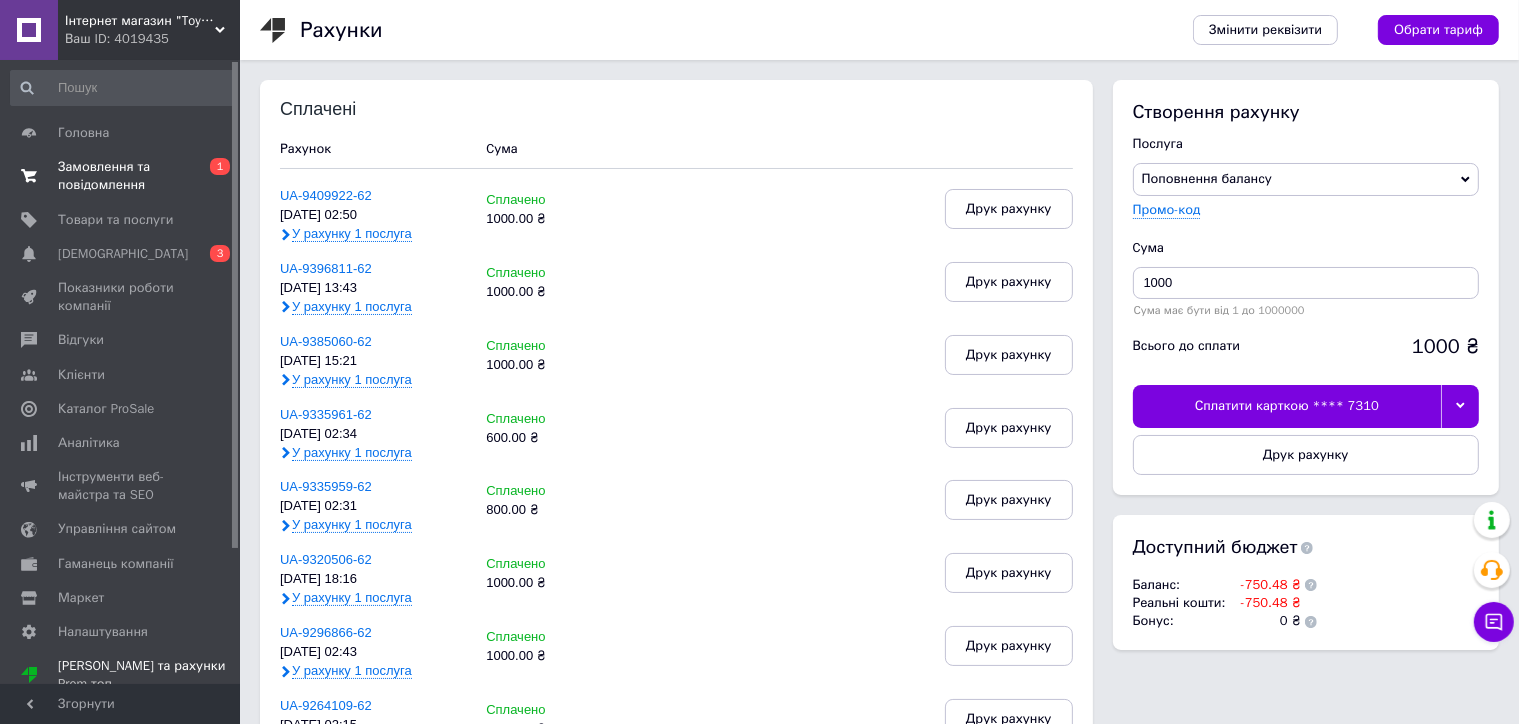 click on "Замовлення та повідомлення" at bounding box center [121, 176] 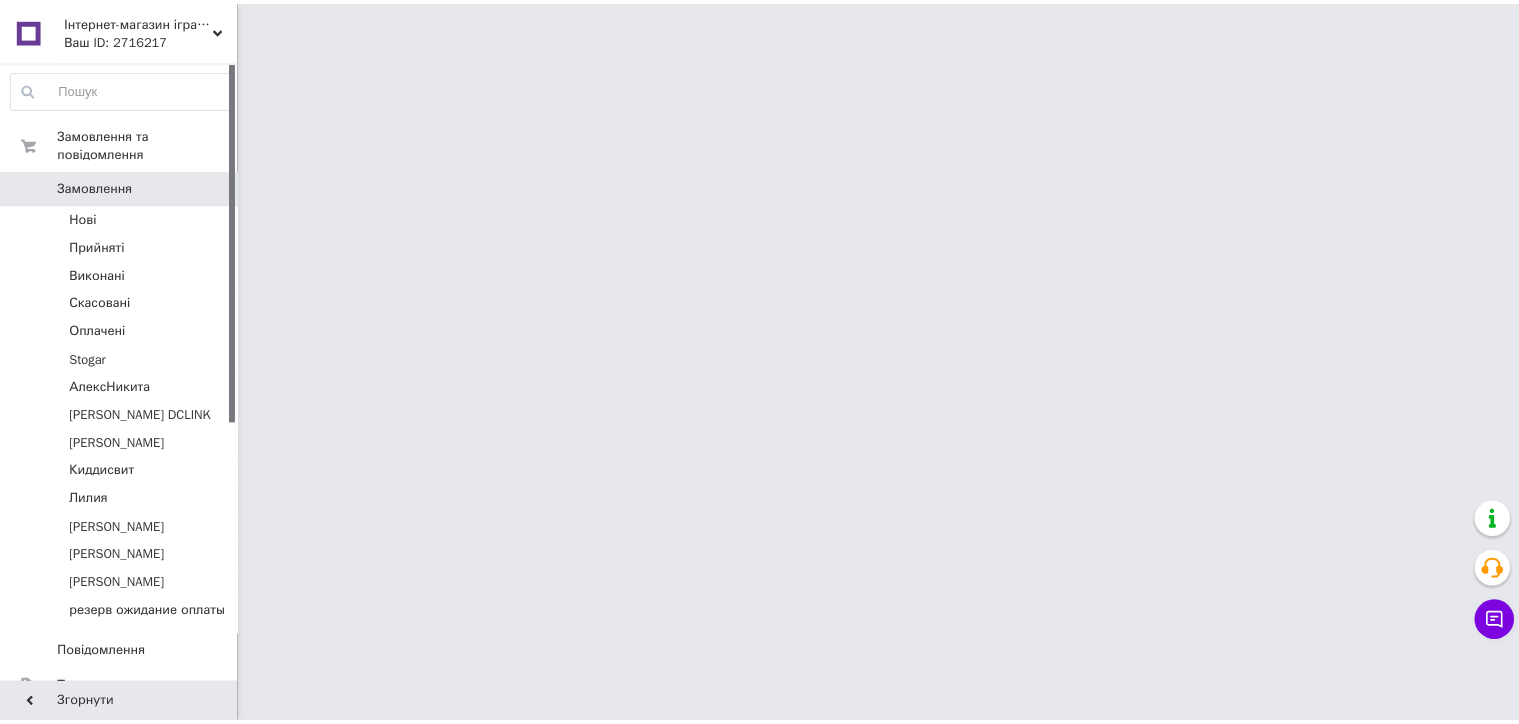 scroll, scrollTop: 0, scrollLeft: 0, axis: both 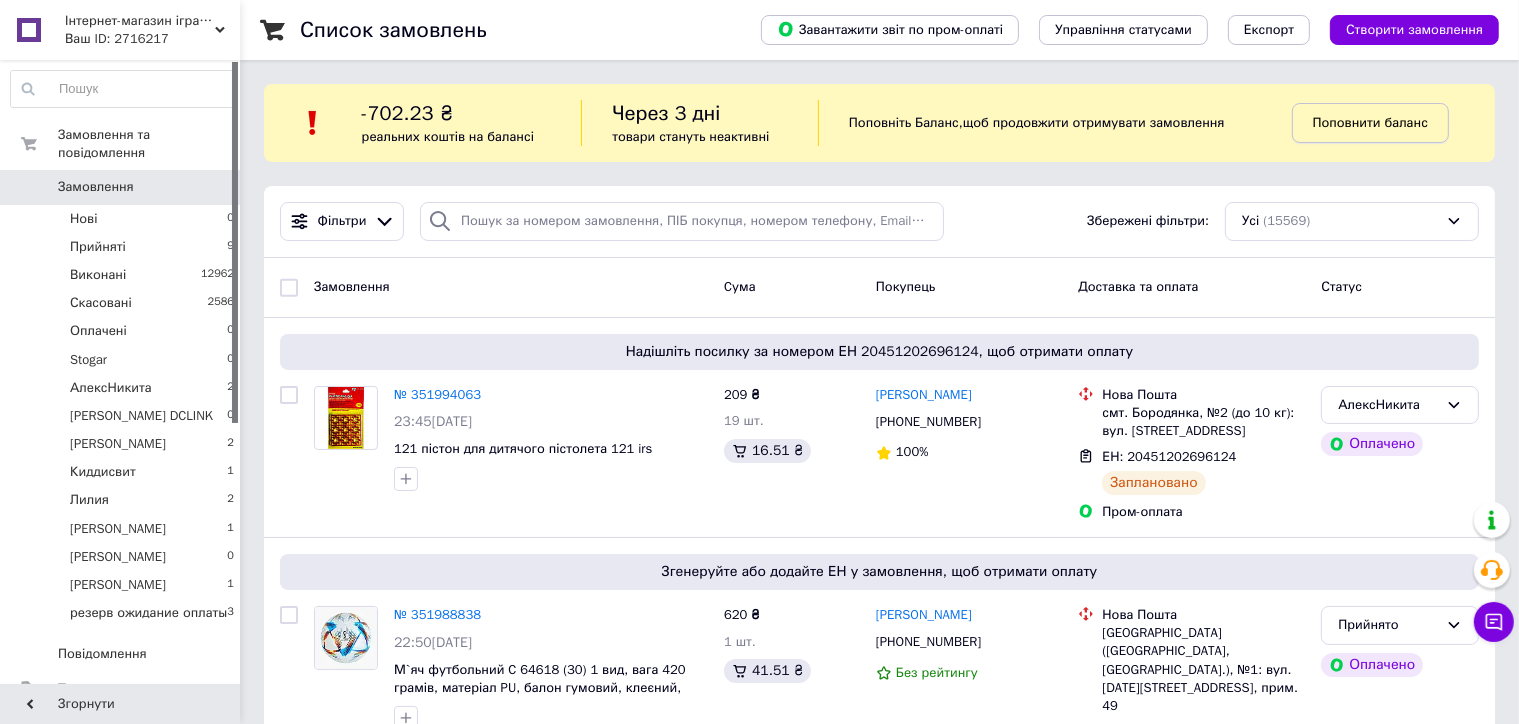 click on "Поповнити баланс" at bounding box center [1370, 122] 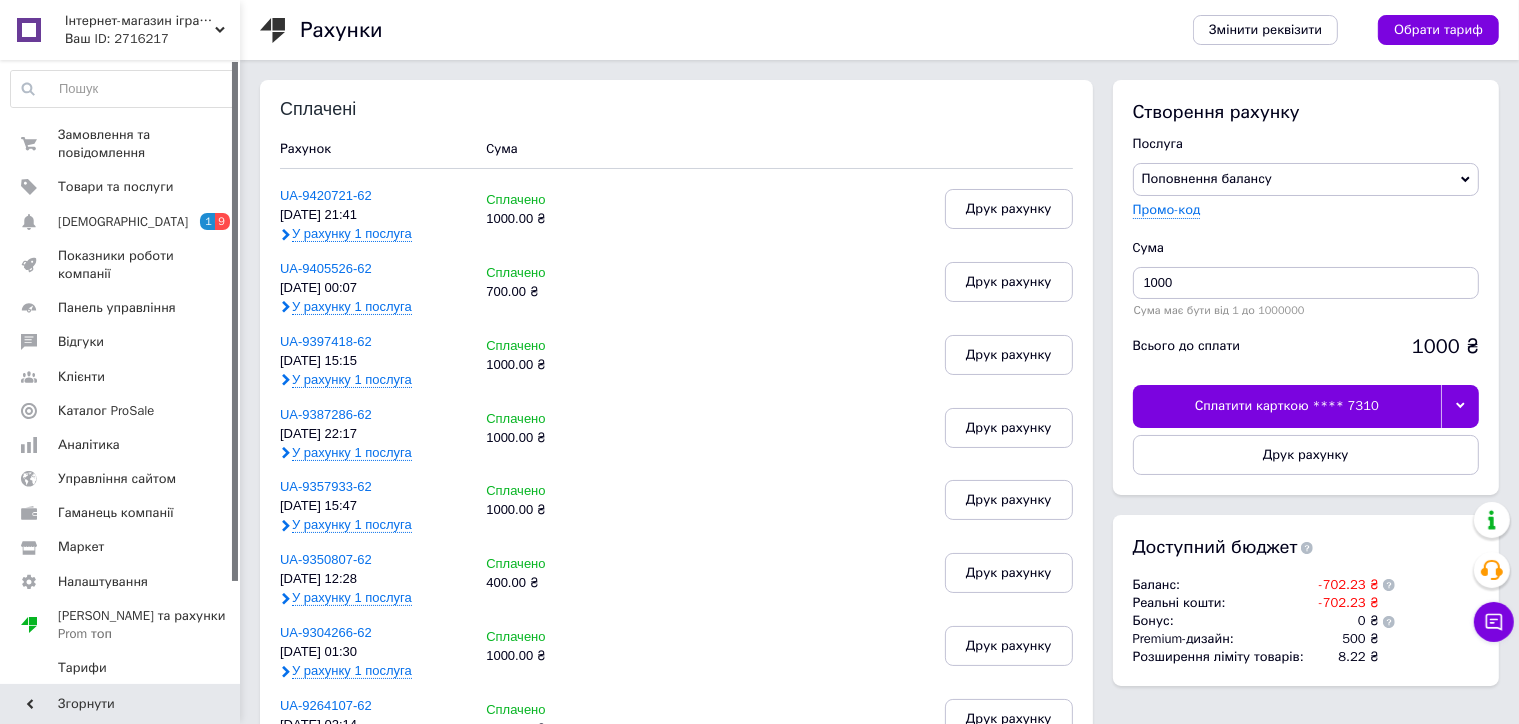 click 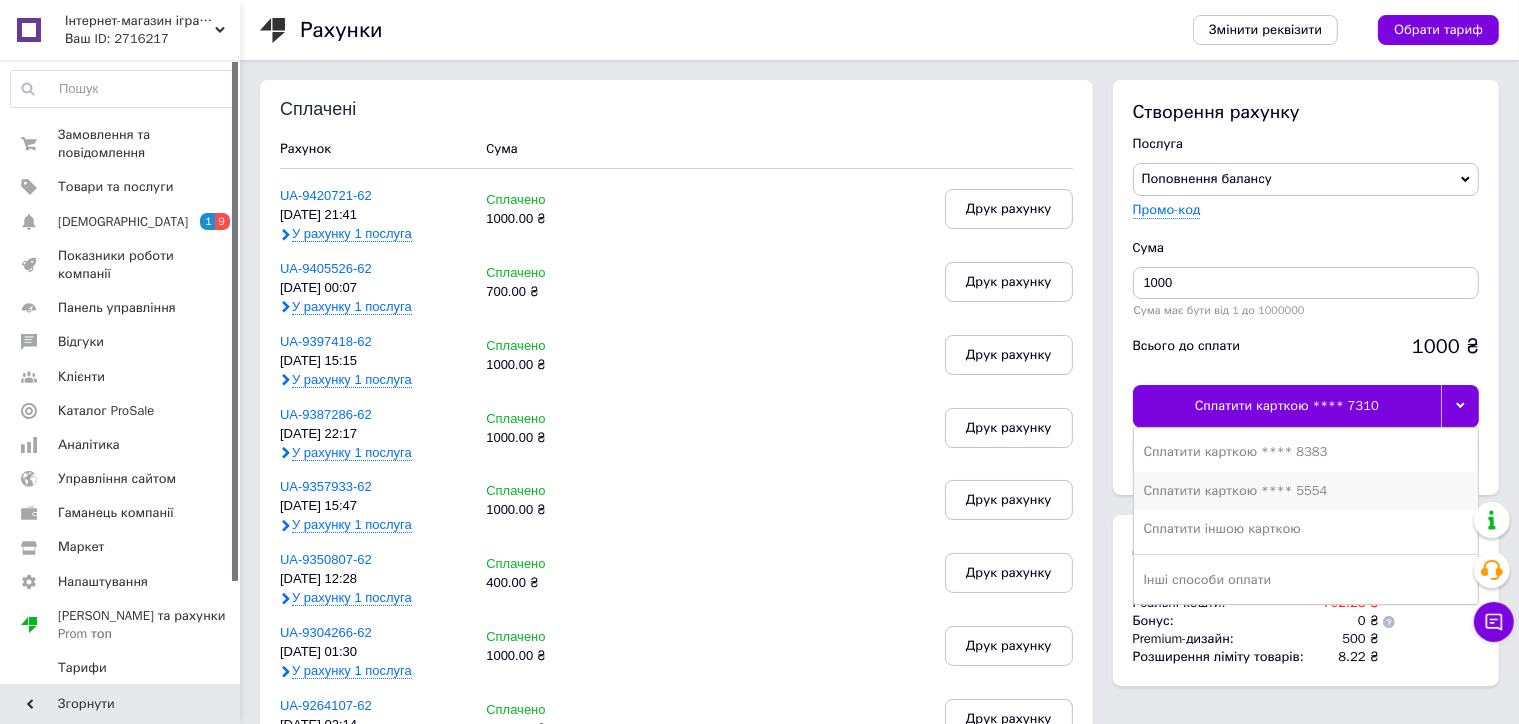 click on "Сплатити карткою  **** 5554" at bounding box center (1306, 491) 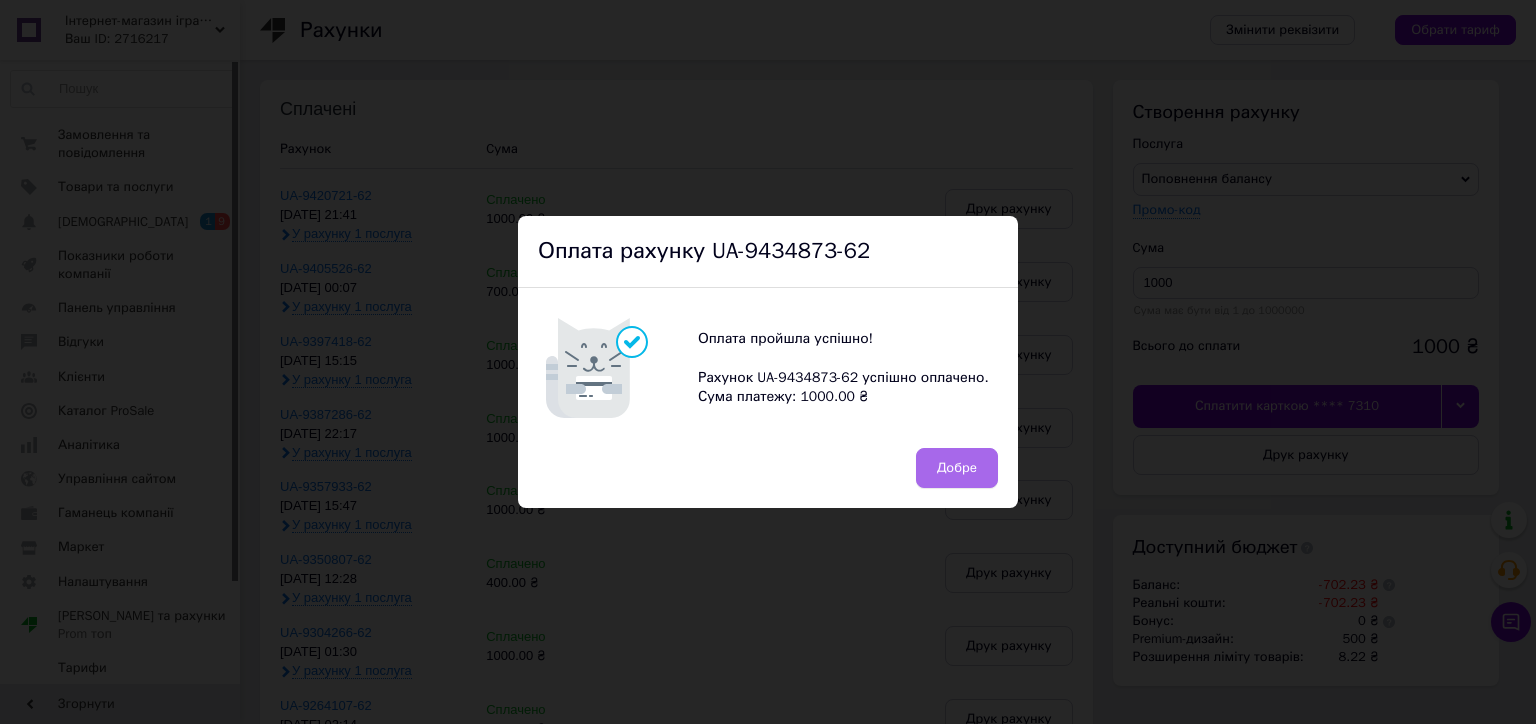 click on "Добре" at bounding box center [957, 468] 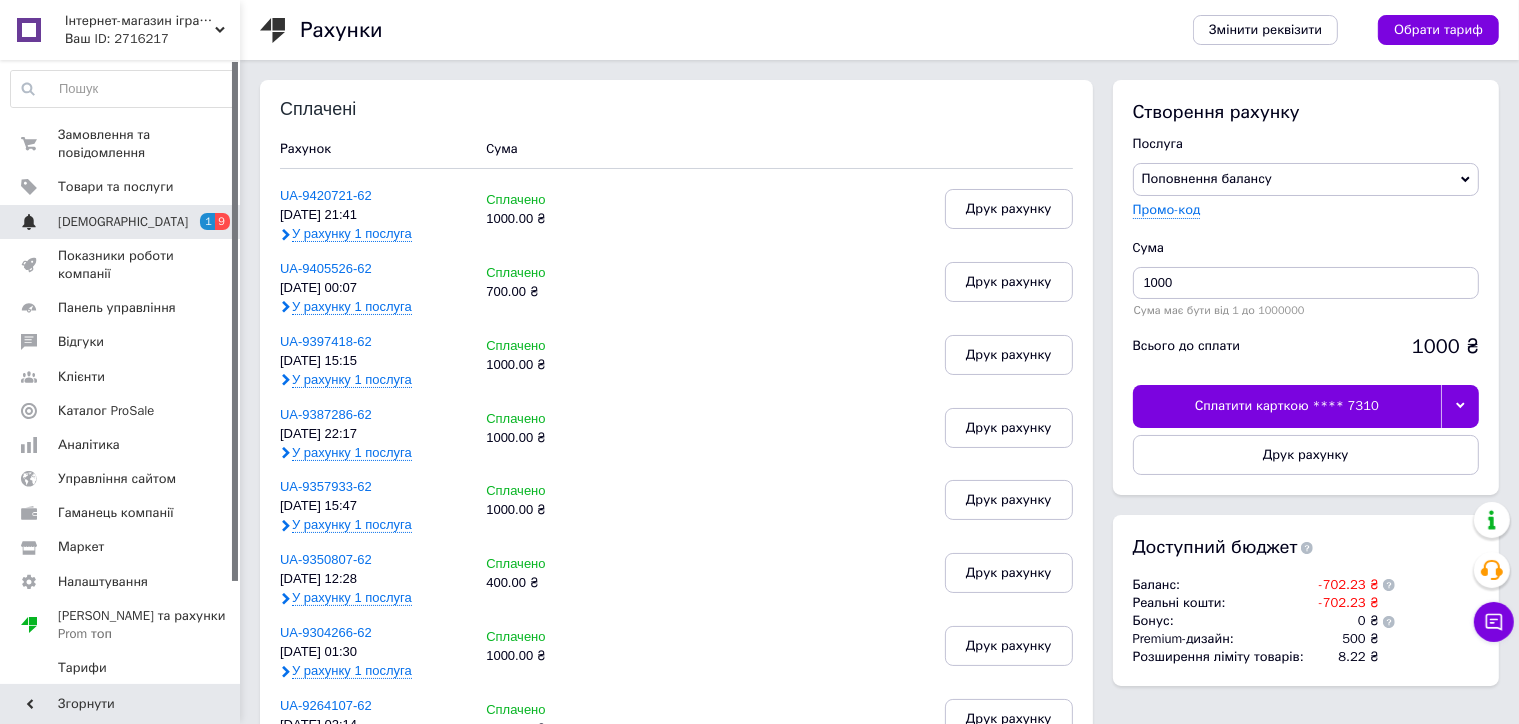 click on "Сповіщення 1 9" at bounding box center [123, 222] 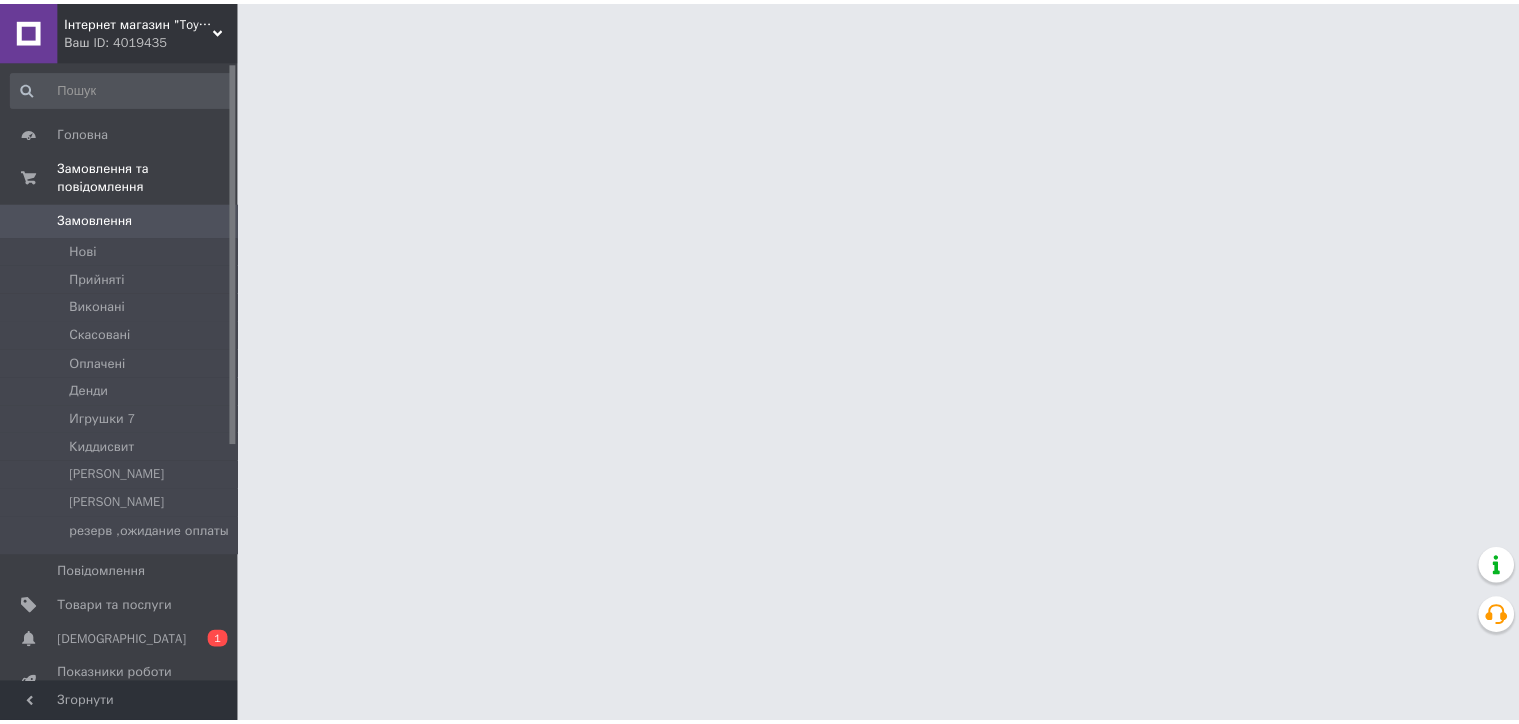 scroll, scrollTop: 0, scrollLeft: 0, axis: both 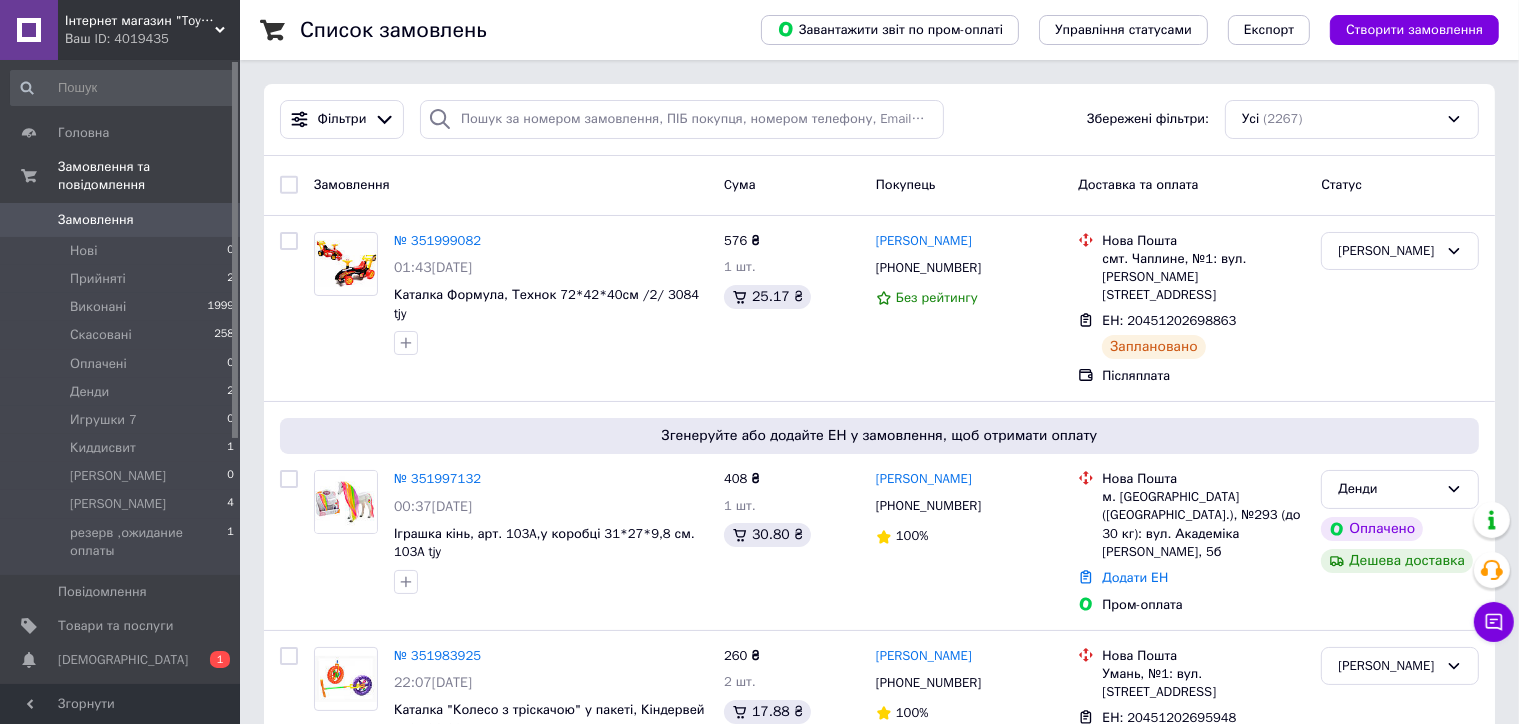 click on "Інтернет магазин  "Toyjoy"" at bounding box center (140, 21) 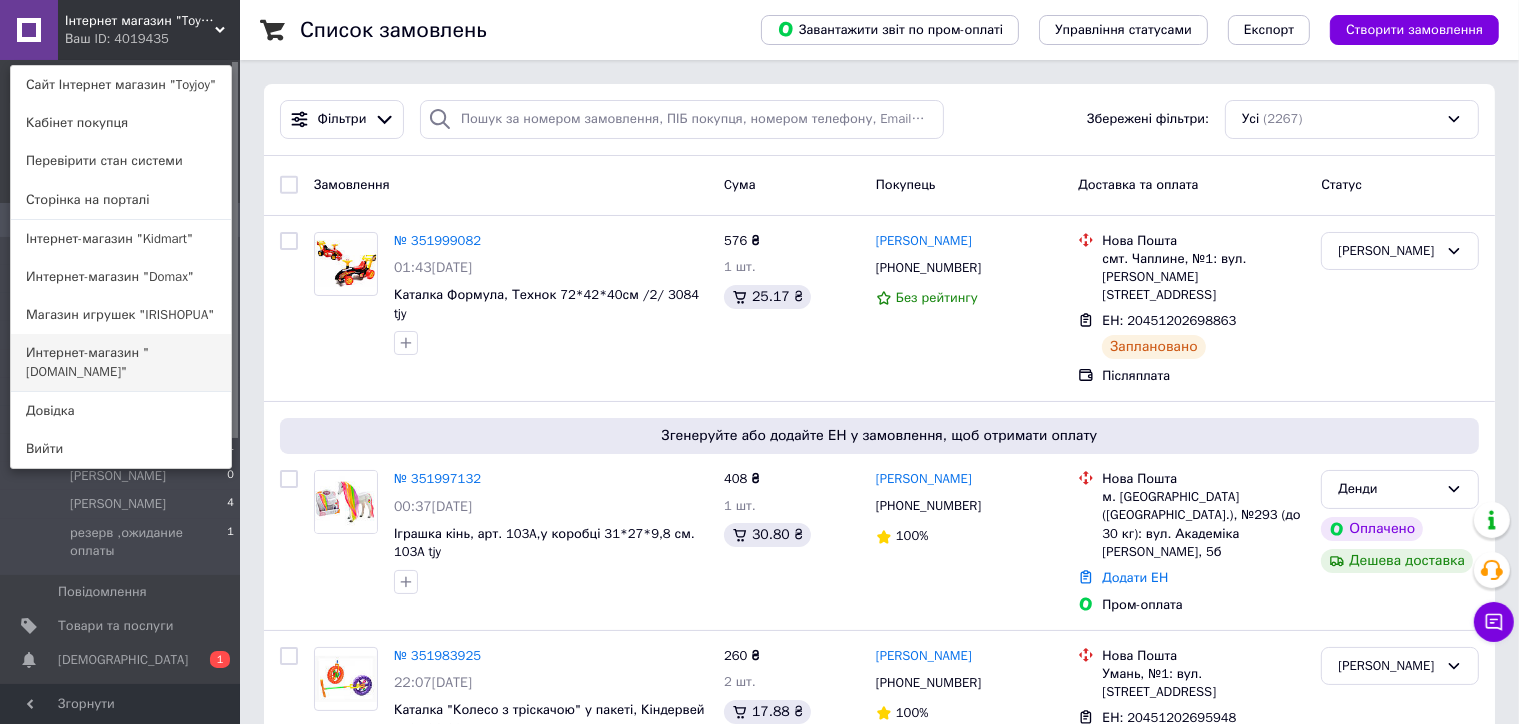 click on "Интернет-магазин "[DOMAIN_NAME]"" at bounding box center (121, 362) 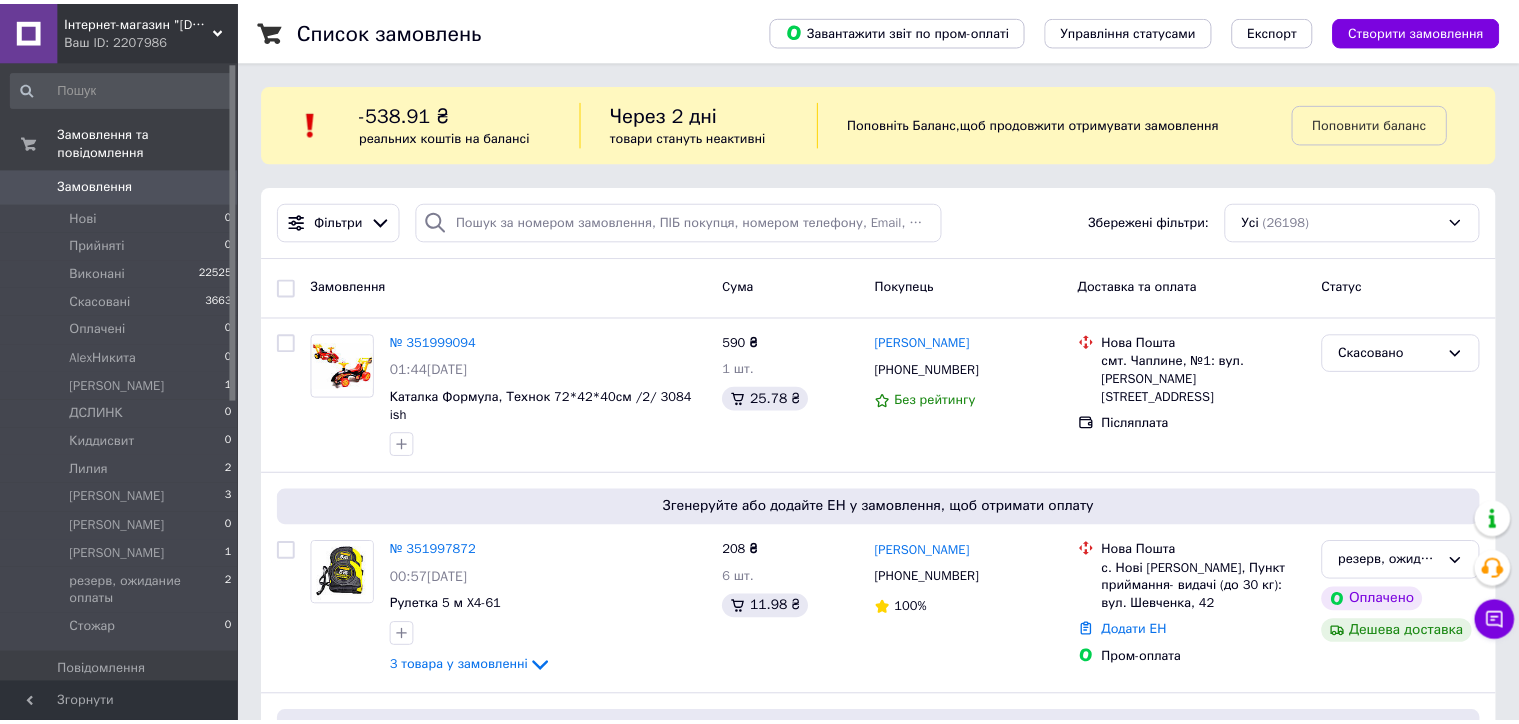 scroll, scrollTop: 0, scrollLeft: 0, axis: both 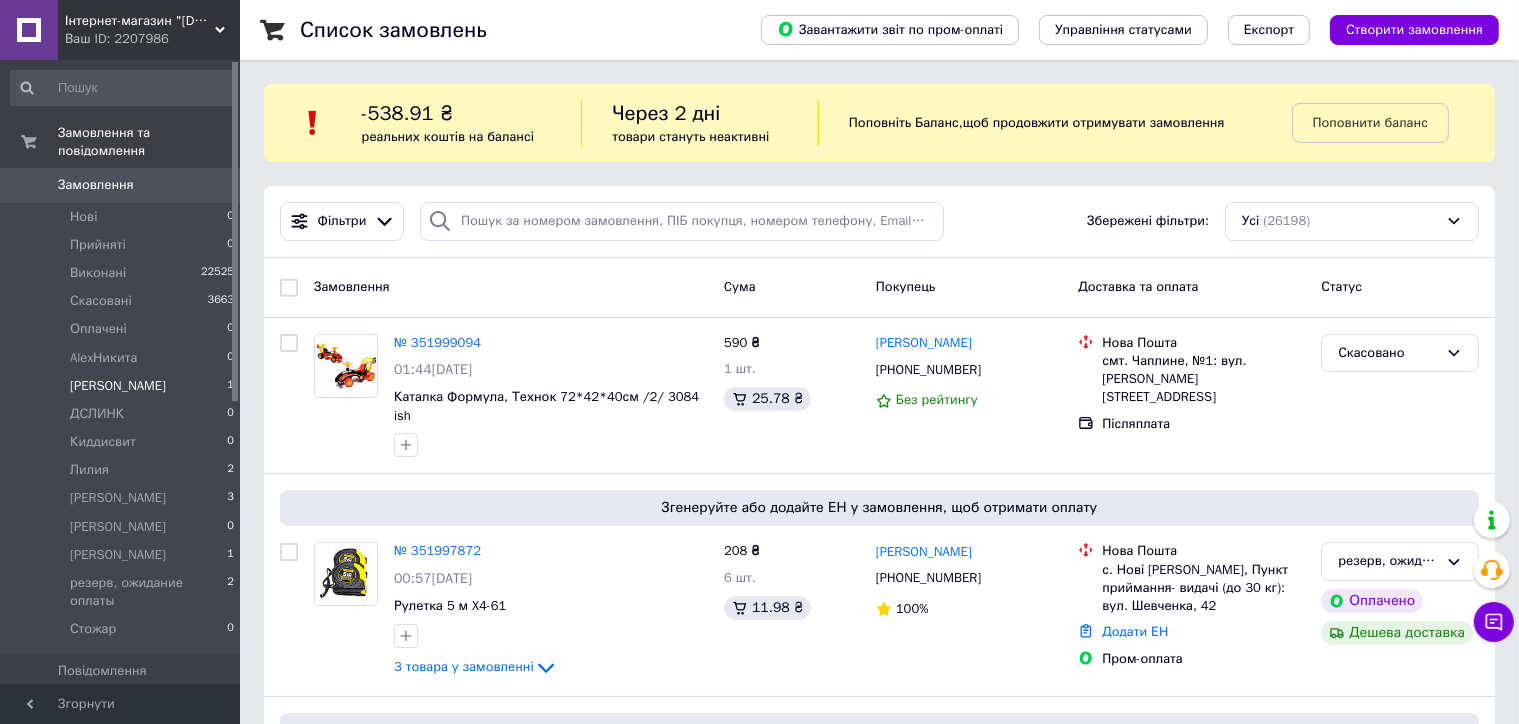 click on "Cережа Денди" at bounding box center (118, 386) 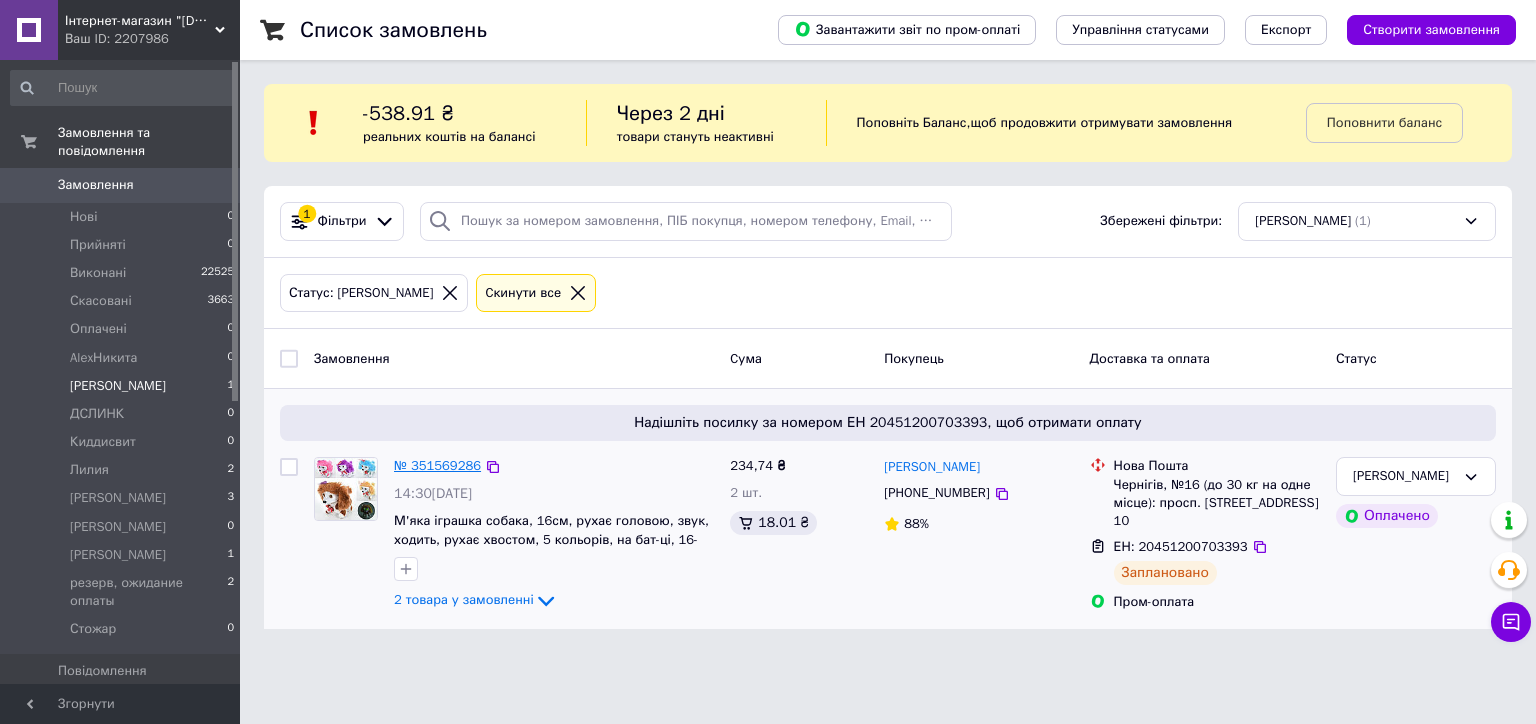 click on "№ 351569286" at bounding box center [437, 465] 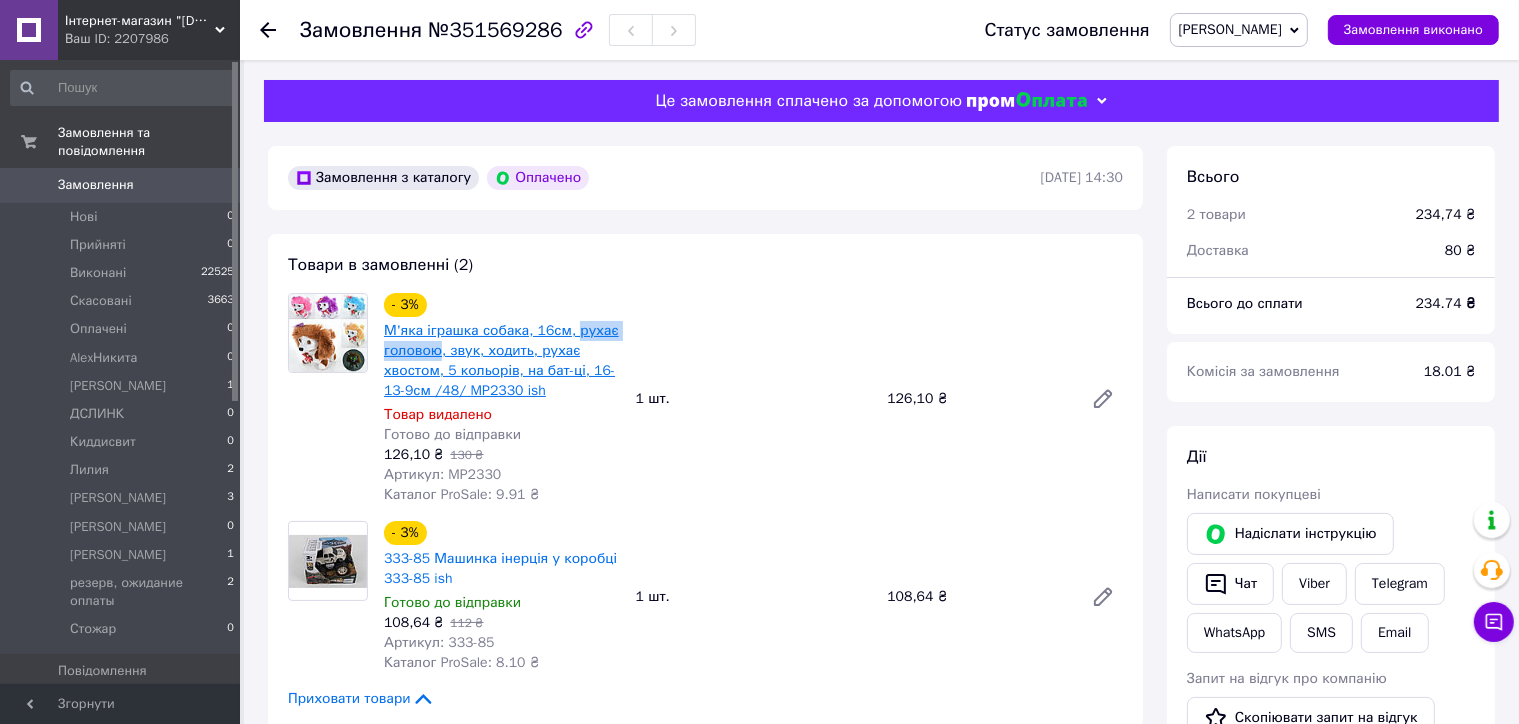drag, startPoint x: 570, startPoint y: 320, endPoint x: 440, endPoint y: 352, distance: 133.88054 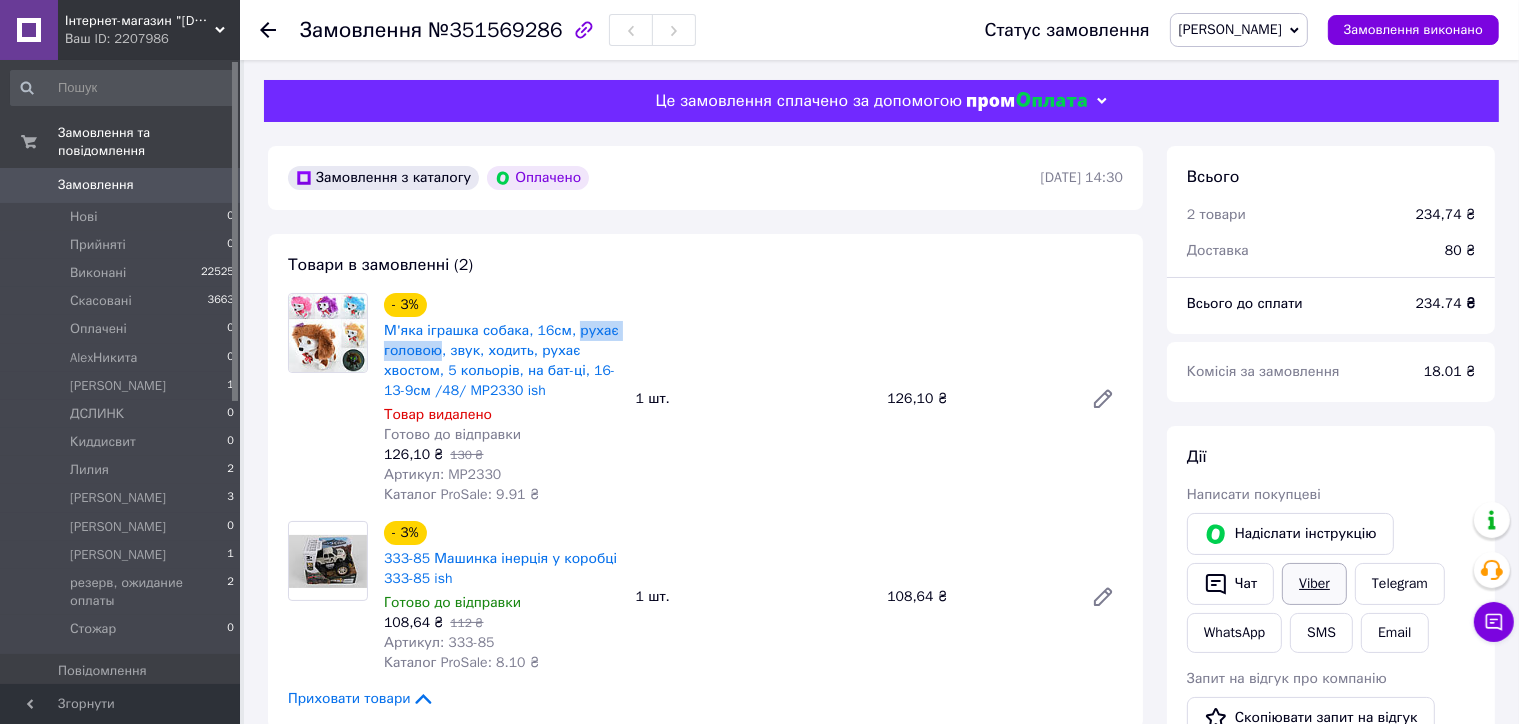 click on "Viber" at bounding box center (1314, 584) 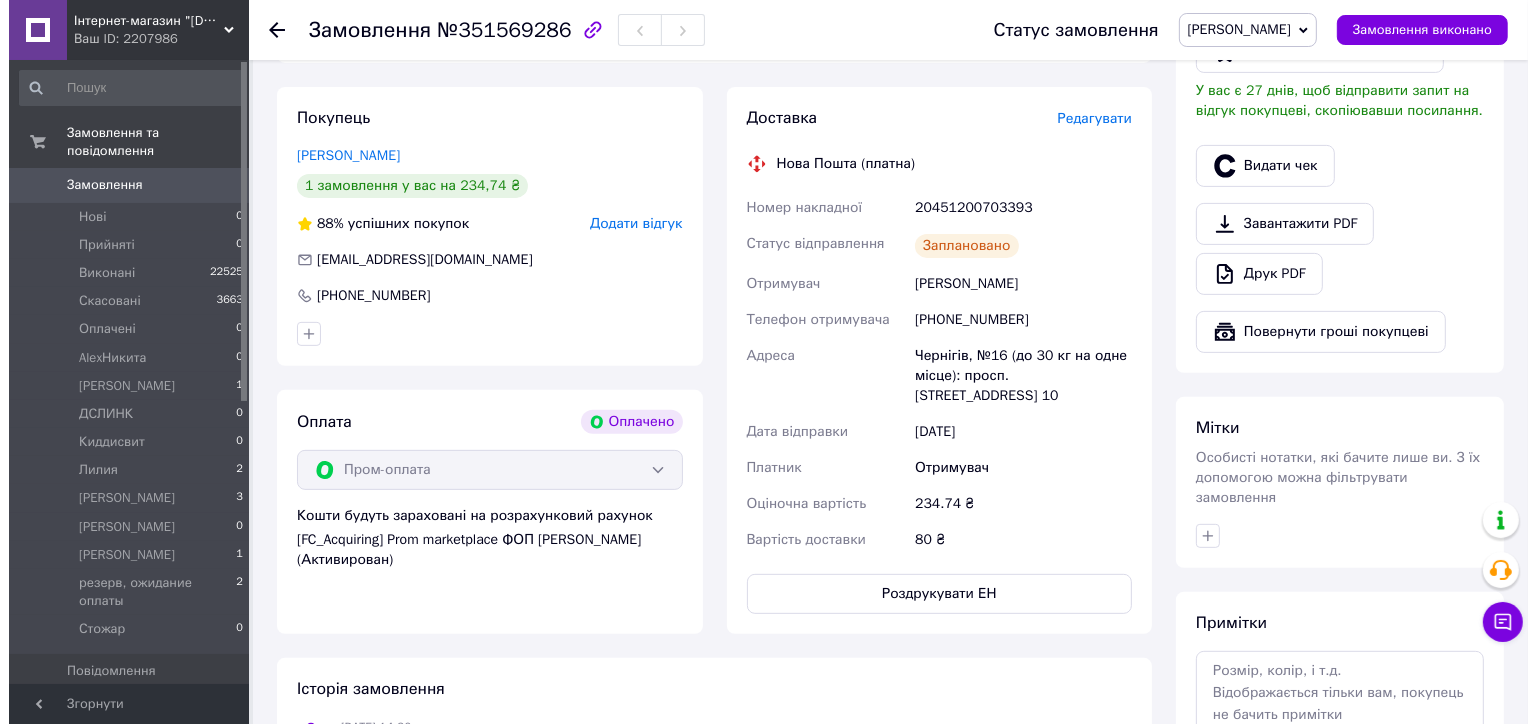 scroll, scrollTop: 700, scrollLeft: 0, axis: vertical 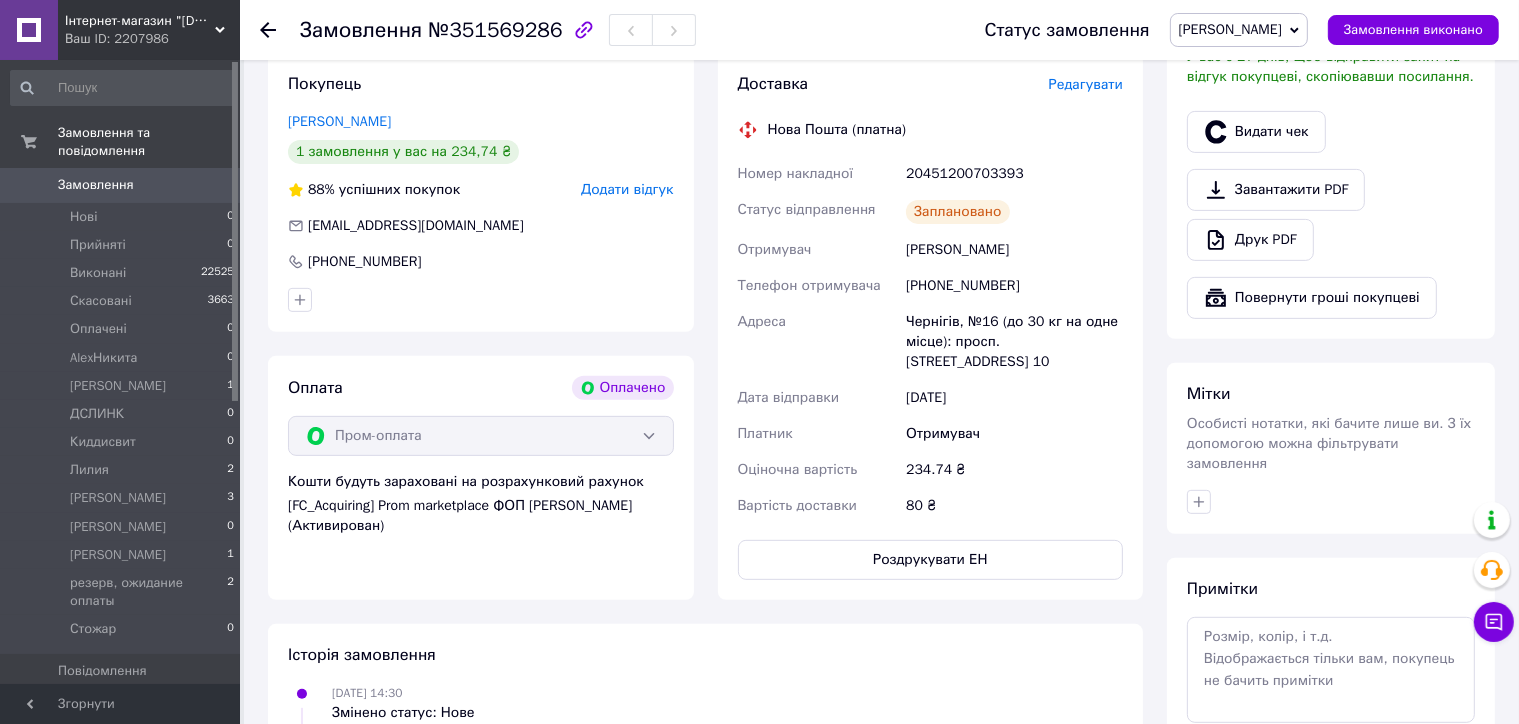 click on "Редагувати" at bounding box center [1086, 84] 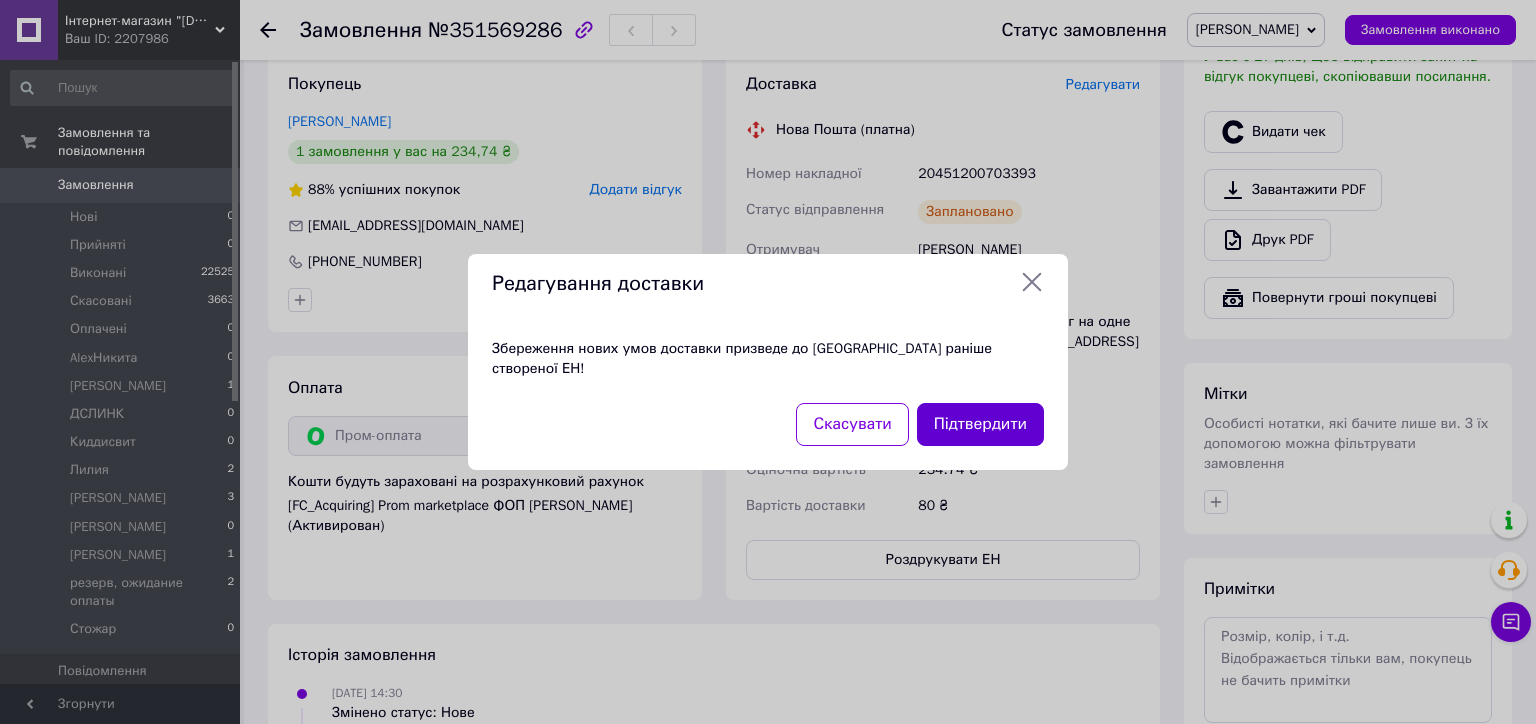 click on "Підтвердити" at bounding box center (980, 424) 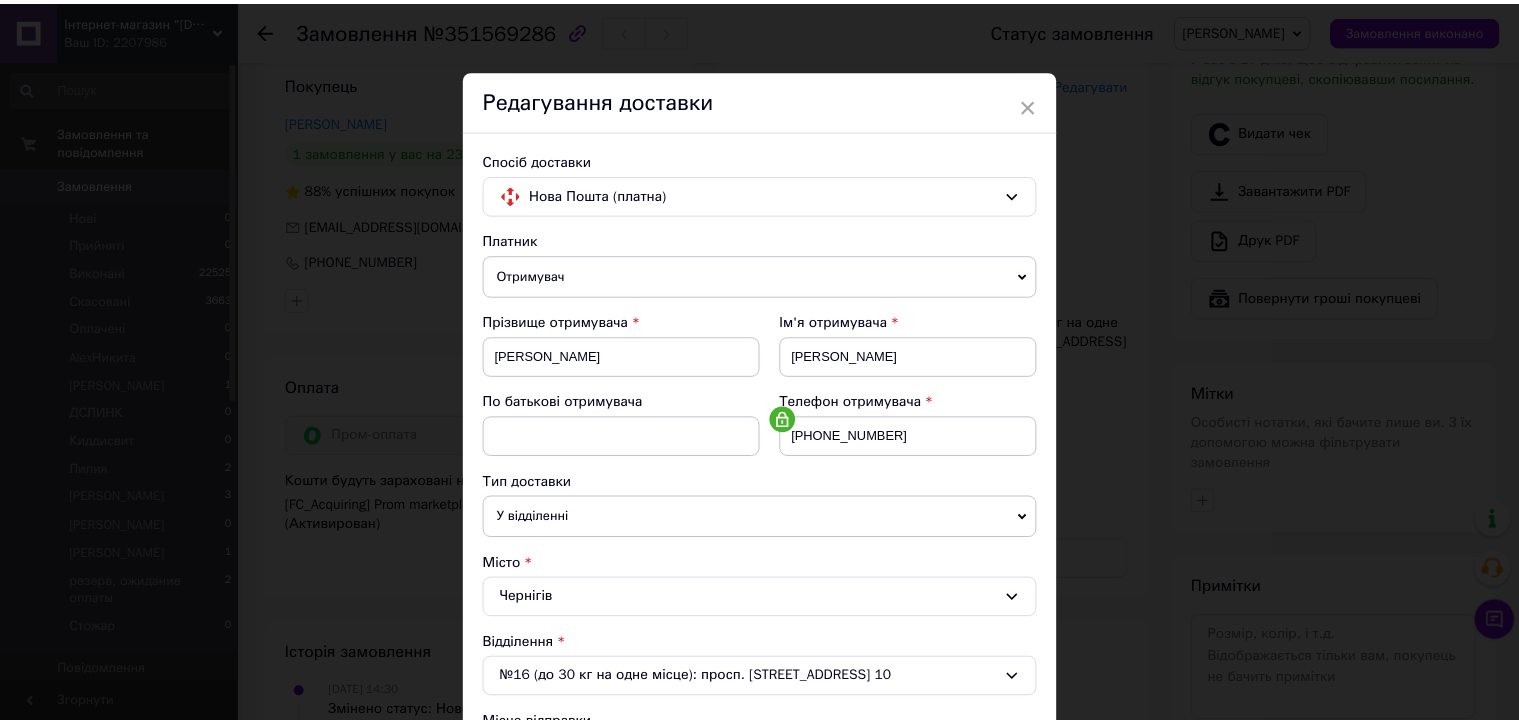 scroll, scrollTop: 598, scrollLeft: 0, axis: vertical 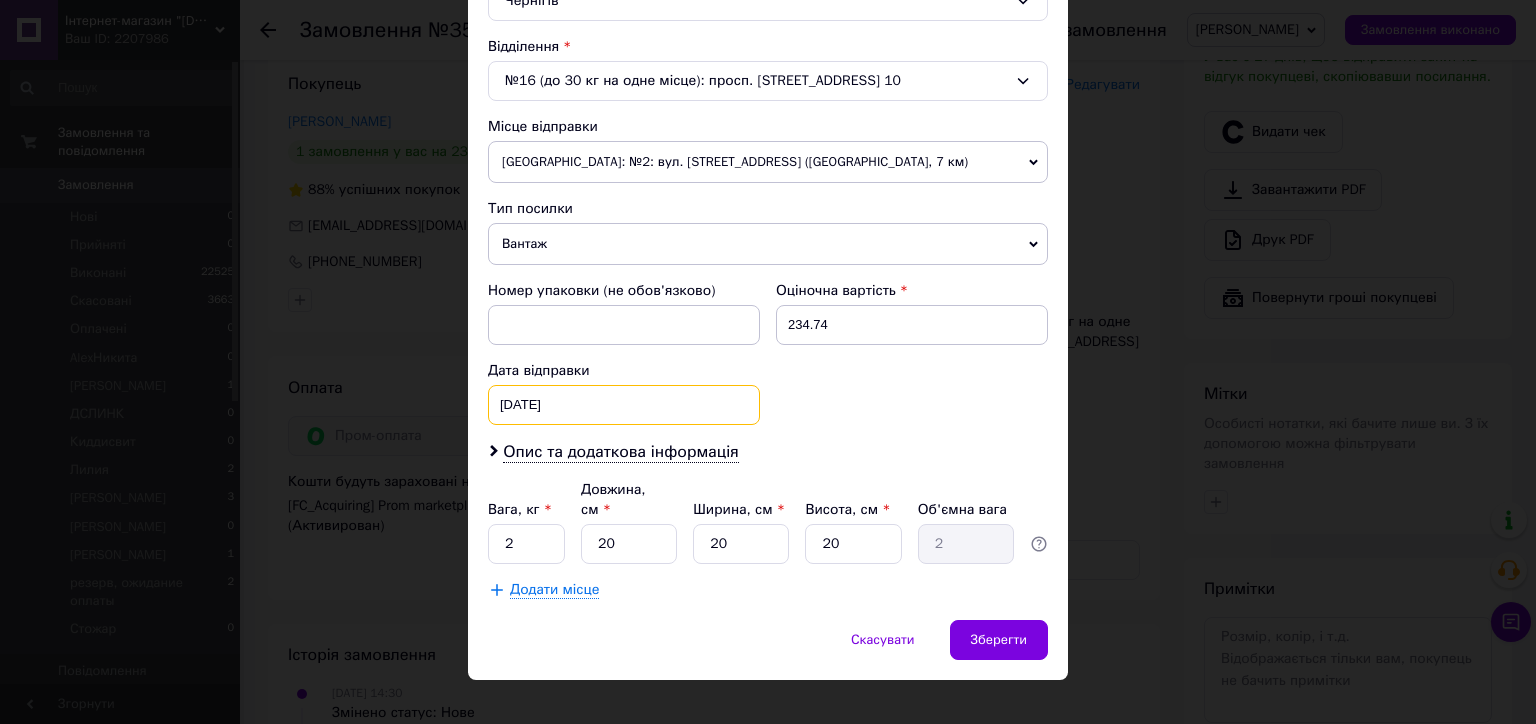 click on "07.07.2025 < 2025 > < Июль > Пн Вт Ср Чт Пт Сб Вс 30 1 2 3 4 5 6 7 8 9 10 11 12 13 14 15 16 17 18 19 20 21 22 23 24 25 26 27 28 29 30 31 1 2 3 4 5 6 7 8 9 10" at bounding box center [624, 405] 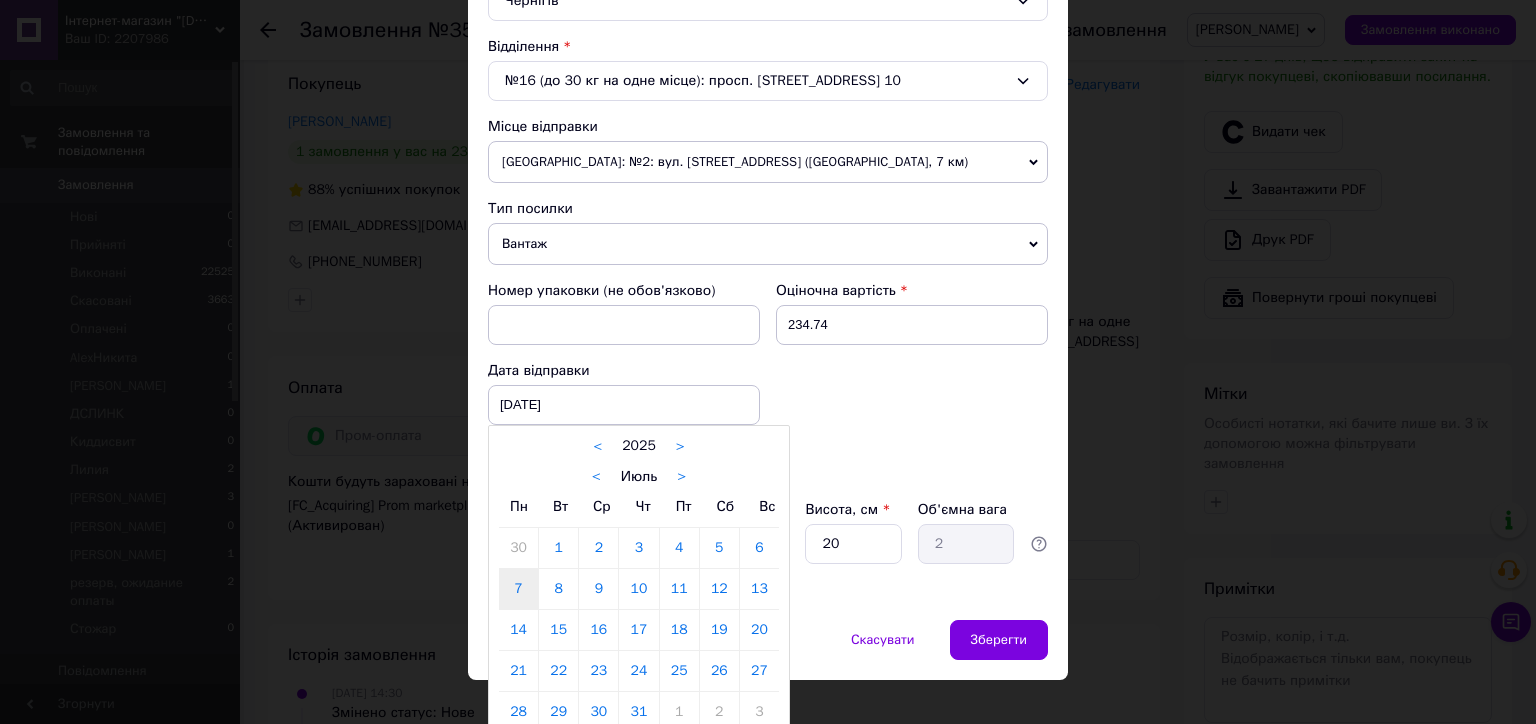 drag, startPoint x: 640, startPoint y: 586, endPoint x: 732, endPoint y: 596, distance: 92.541885 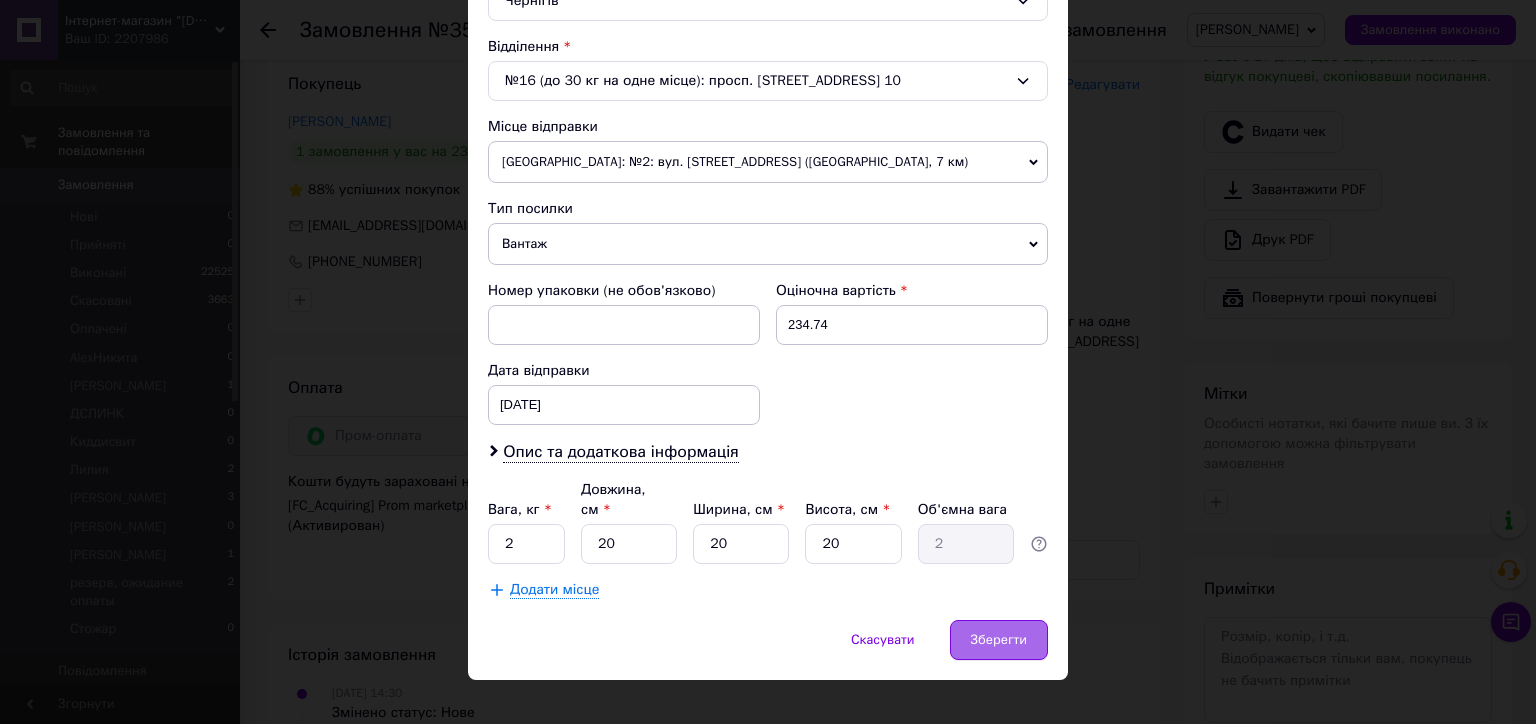 click on "Зберегти" at bounding box center [999, 640] 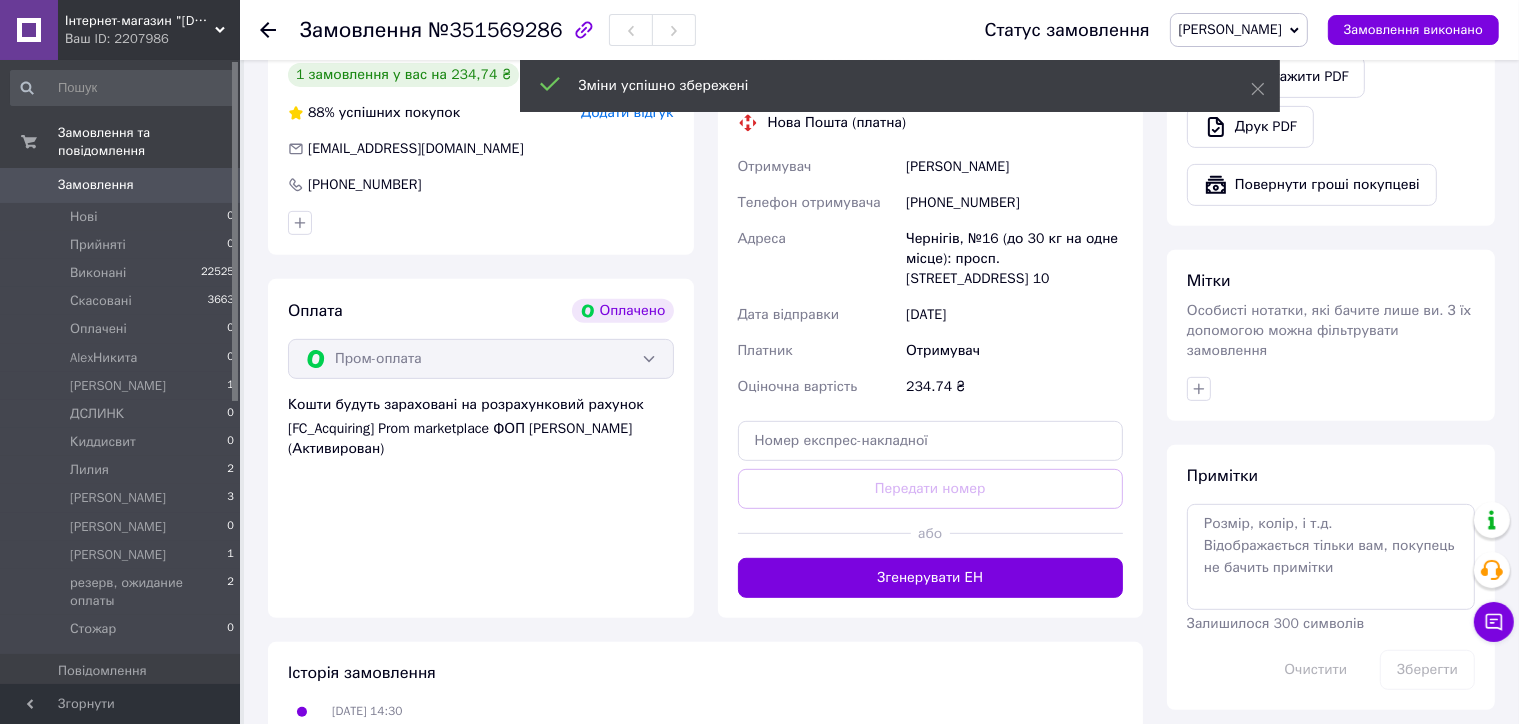 scroll, scrollTop: 800, scrollLeft: 0, axis: vertical 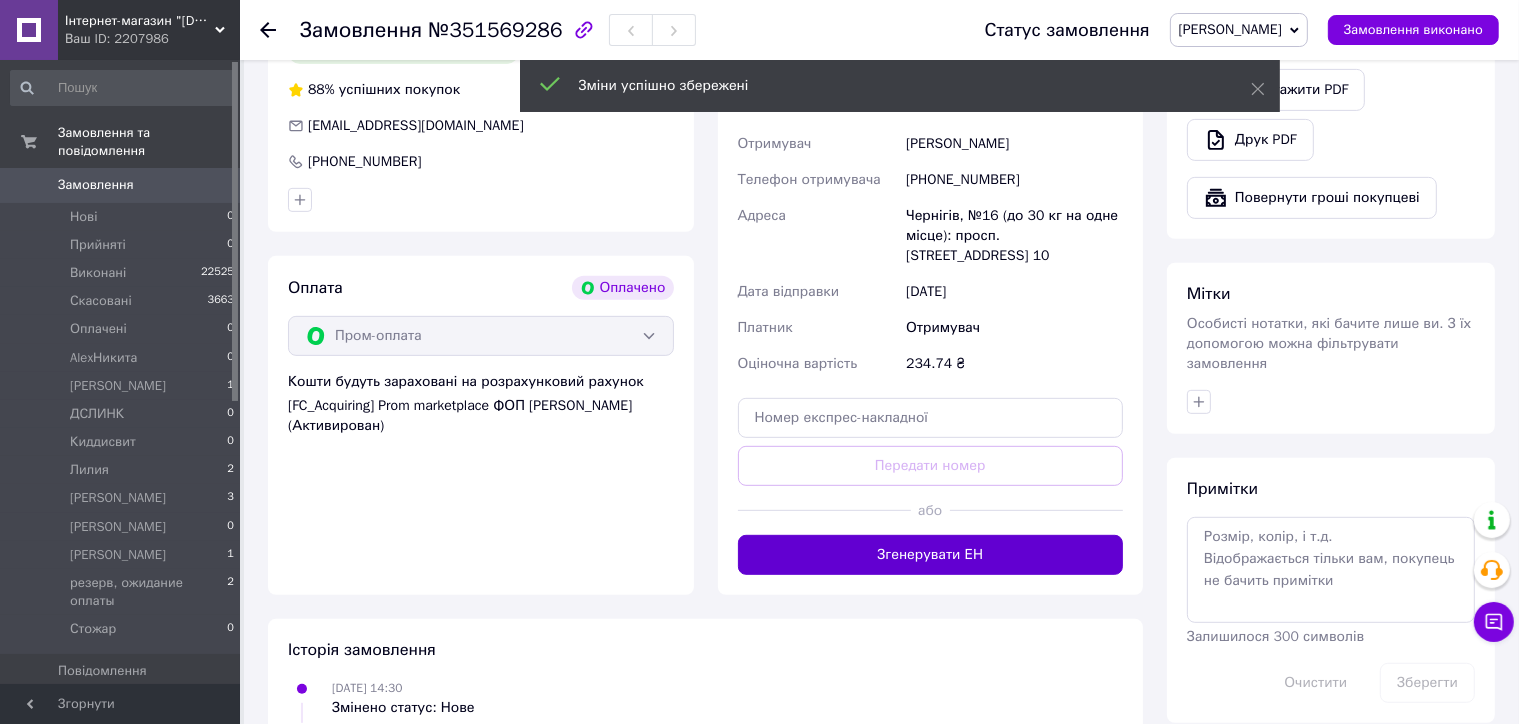 click on "Згенерувати ЕН" at bounding box center [931, 555] 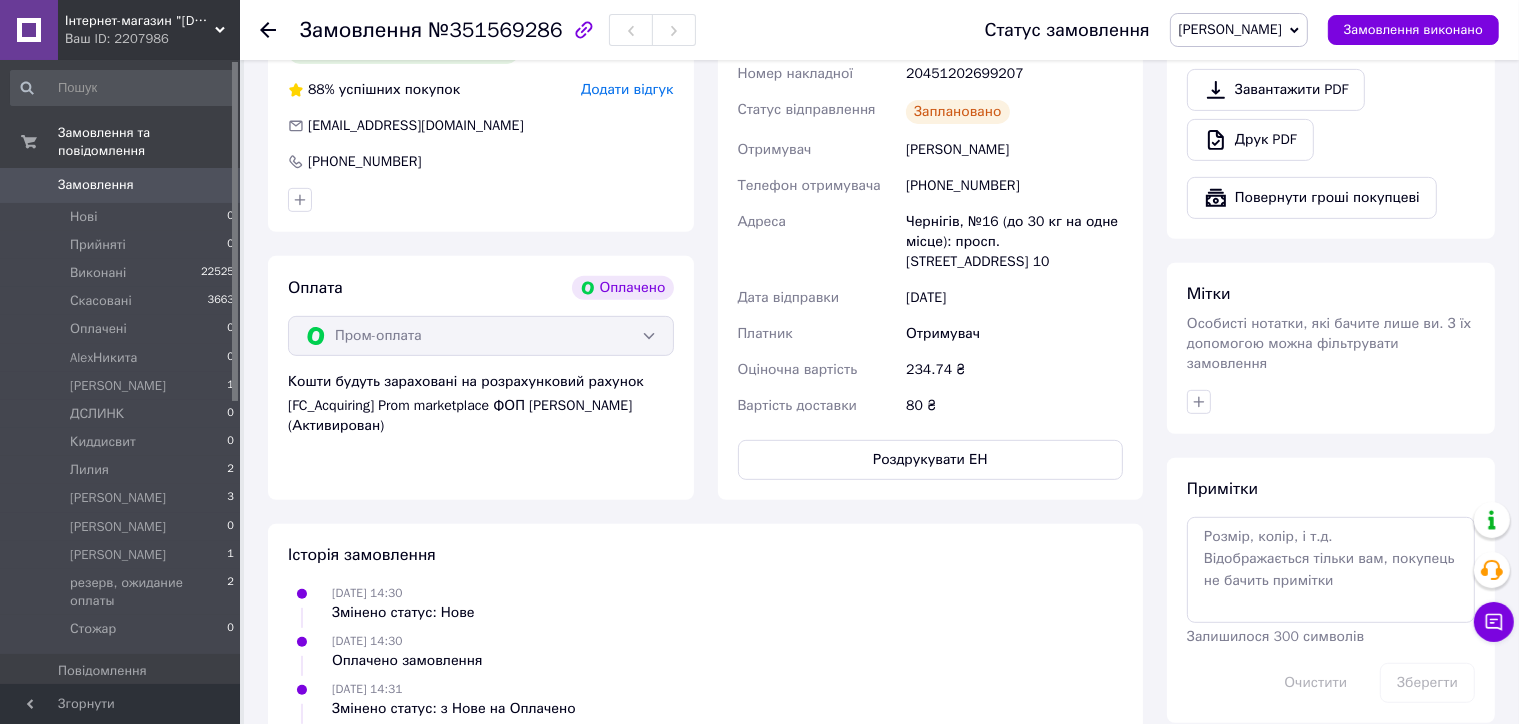 click on "Інтернет-магазин "IRISHOP.COM.UA"" at bounding box center (140, 21) 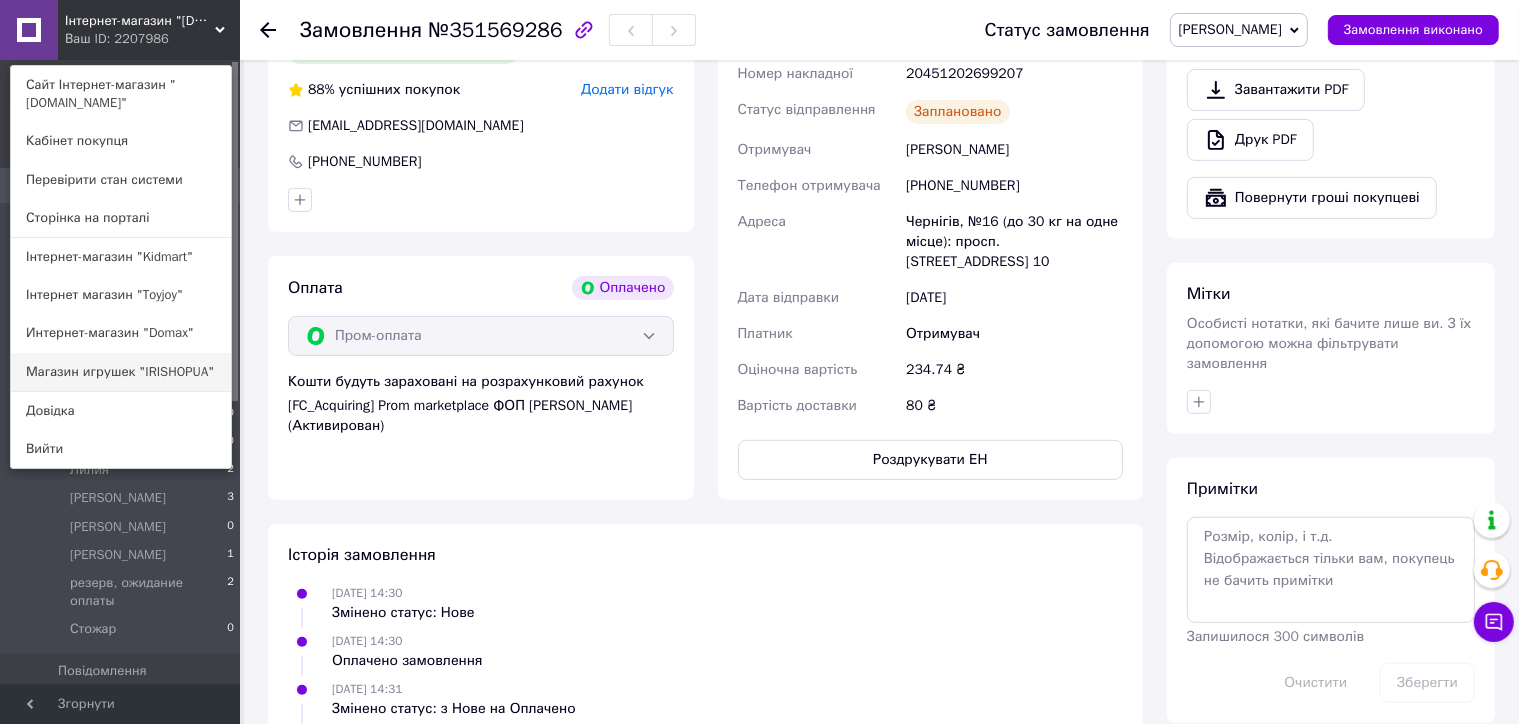 click on "Магазин игрушек "IRISHOPUA"" at bounding box center [121, 372] 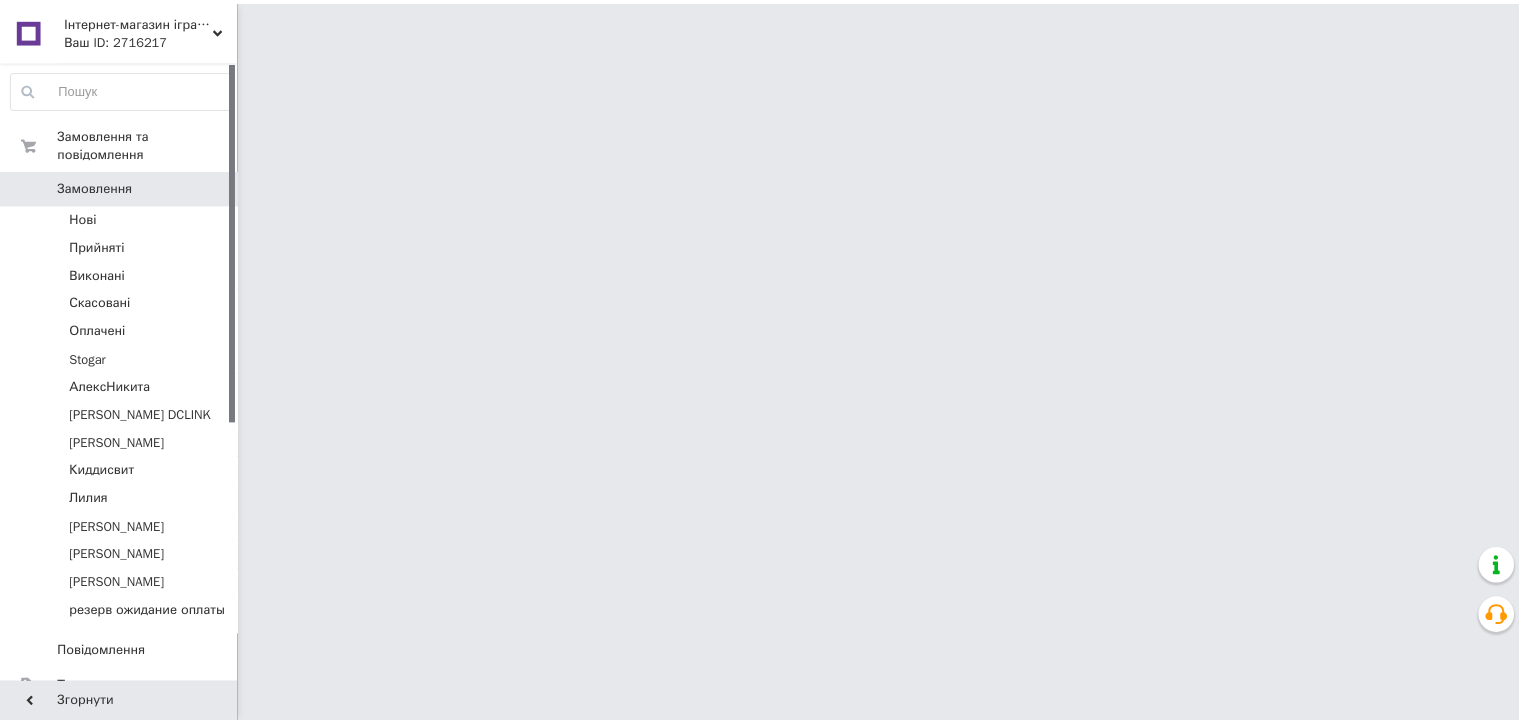 scroll, scrollTop: 0, scrollLeft: 0, axis: both 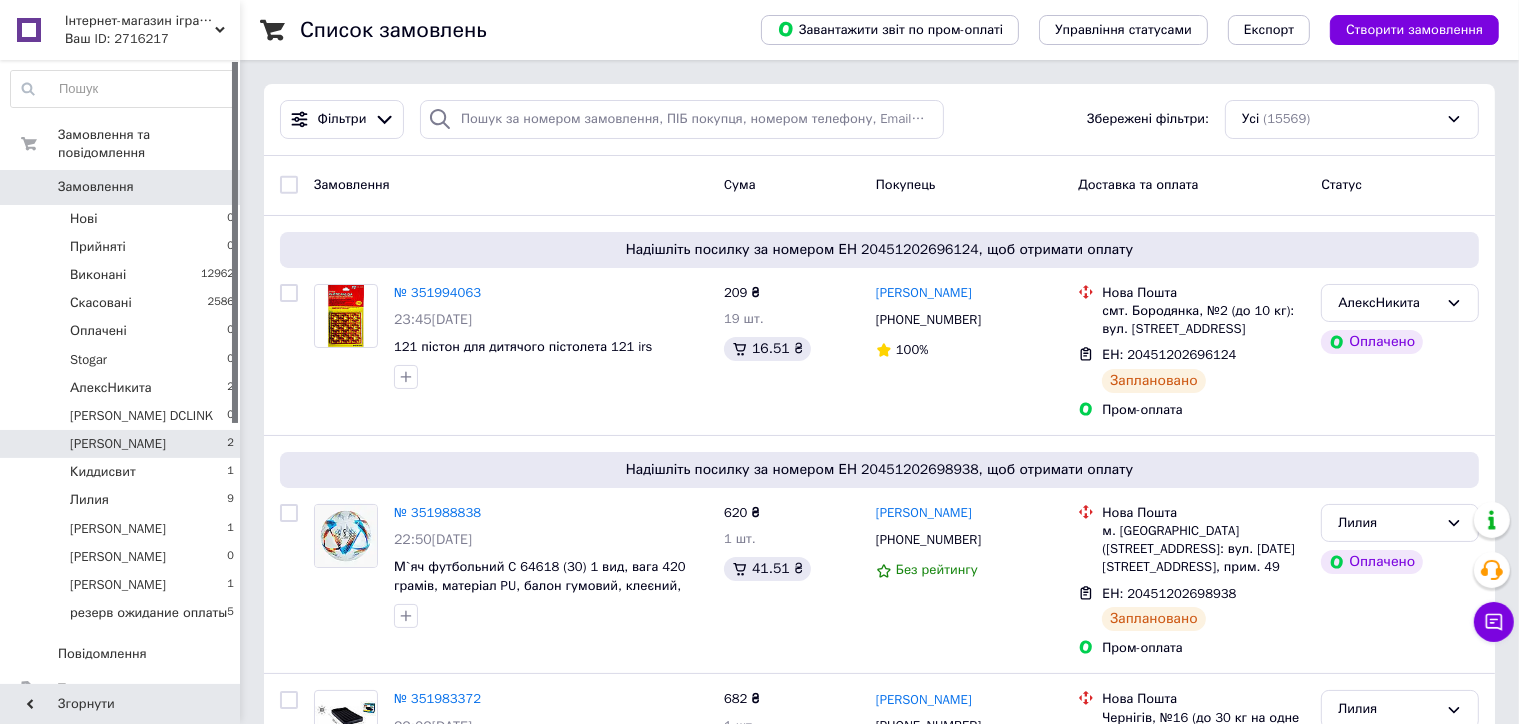 click on "[PERSON_NAME]" at bounding box center (118, 444) 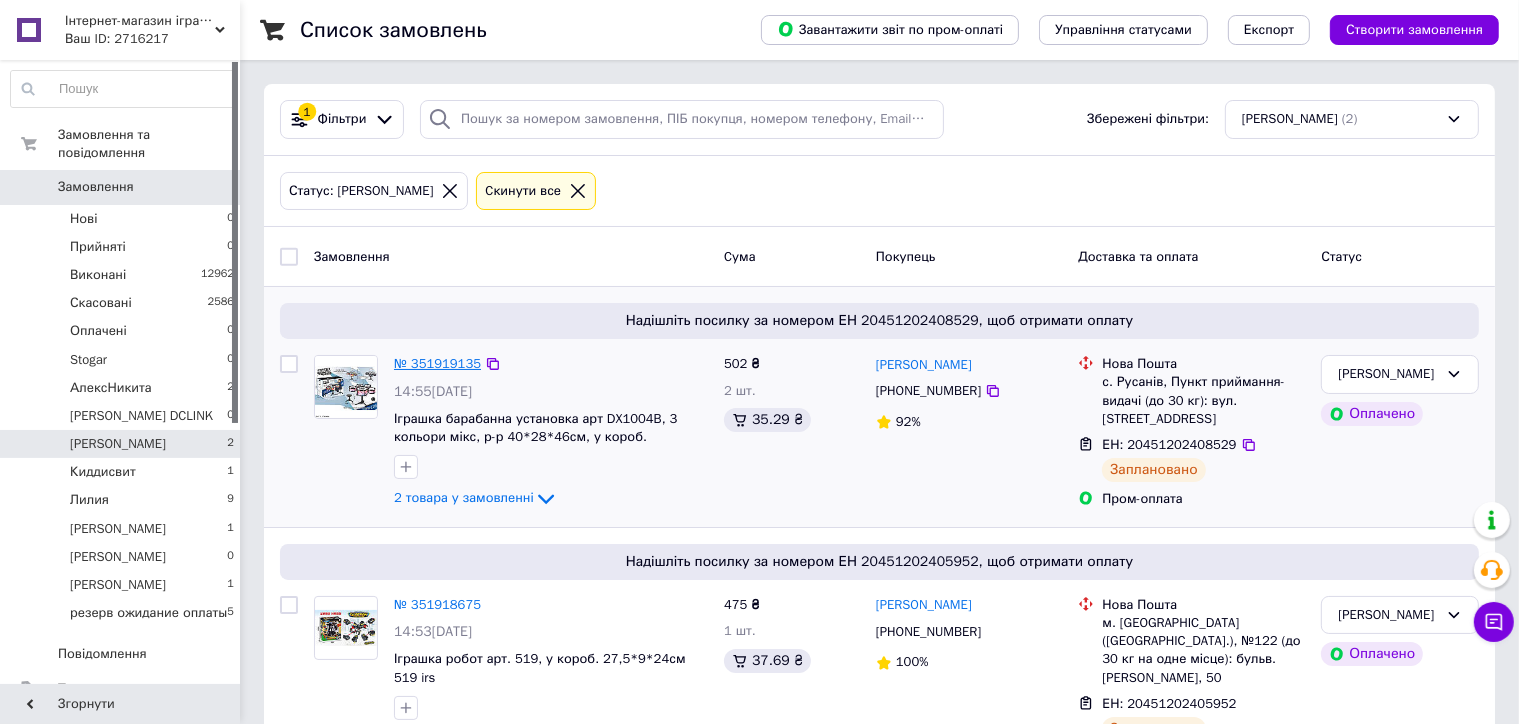 click on "№ 351919135" at bounding box center (437, 363) 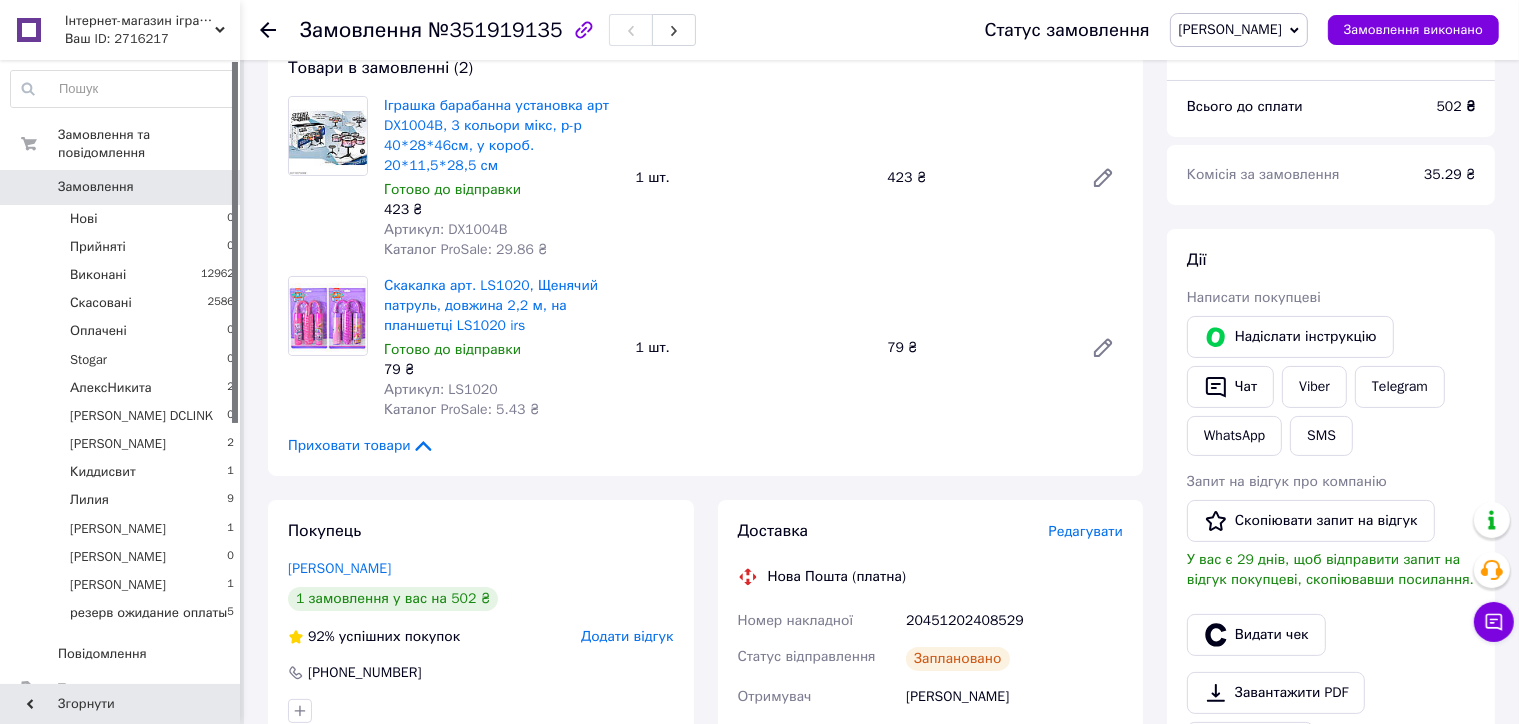 scroll, scrollTop: 0, scrollLeft: 0, axis: both 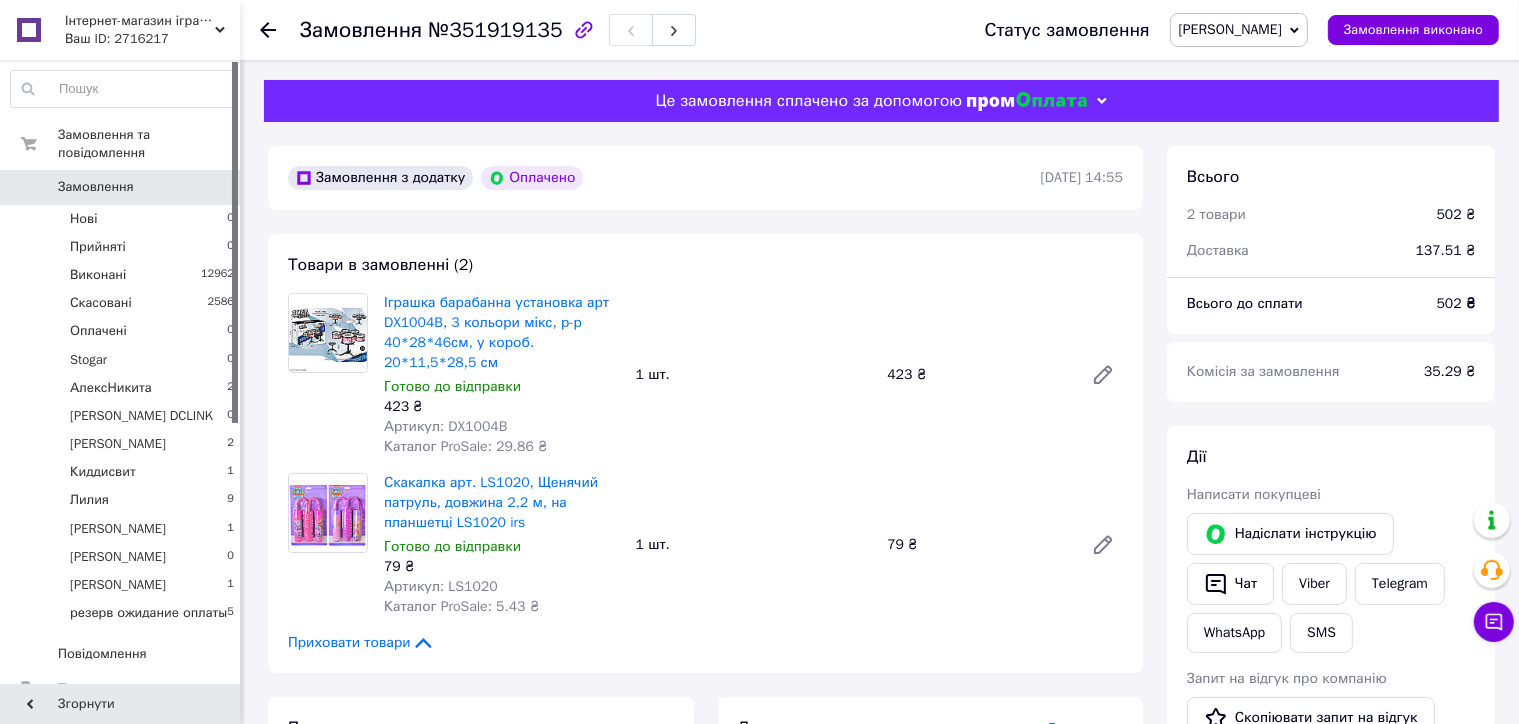 click on "Артикул: DX1004B" at bounding box center (445, 426) 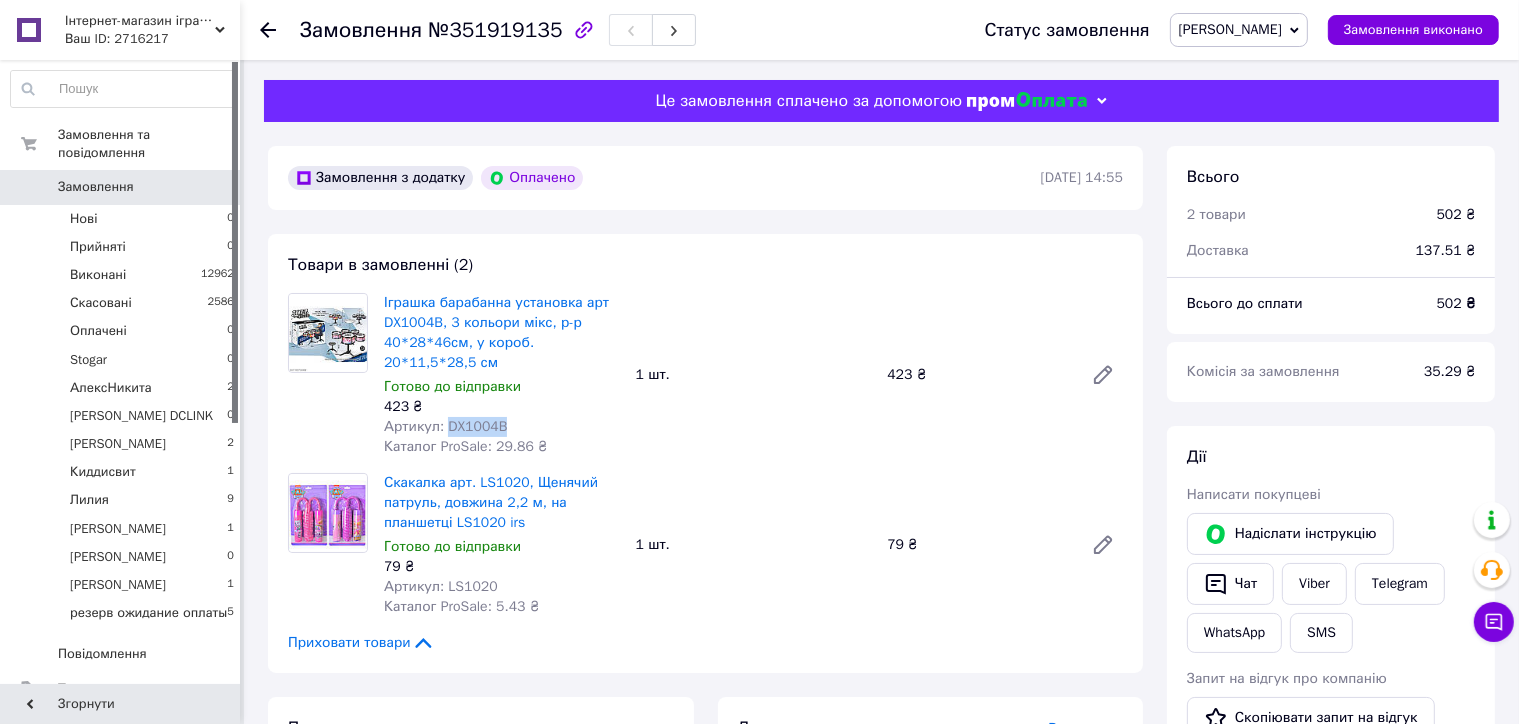 click on "Артикул: DX1004B" at bounding box center [445, 426] 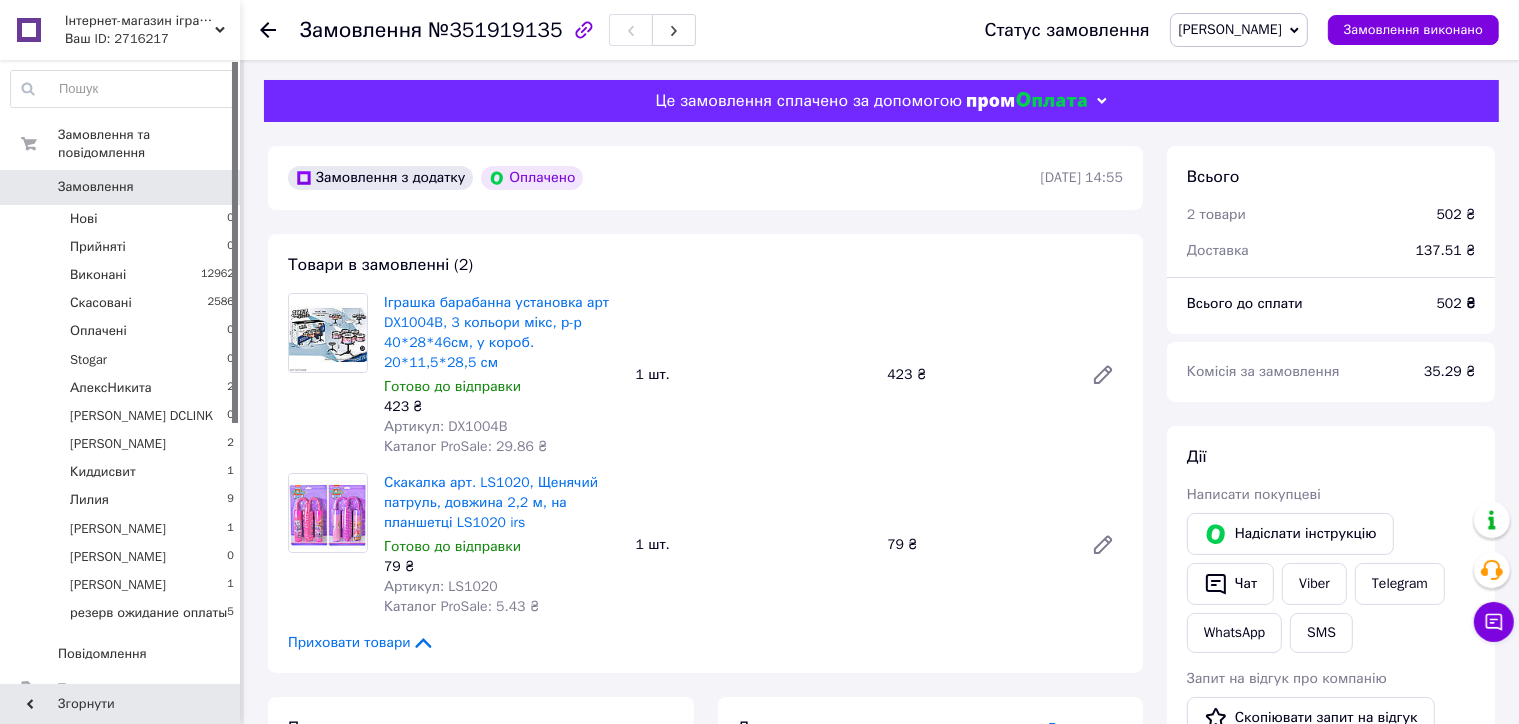 click on "Артикул: LS1020" at bounding box center (441, 586) 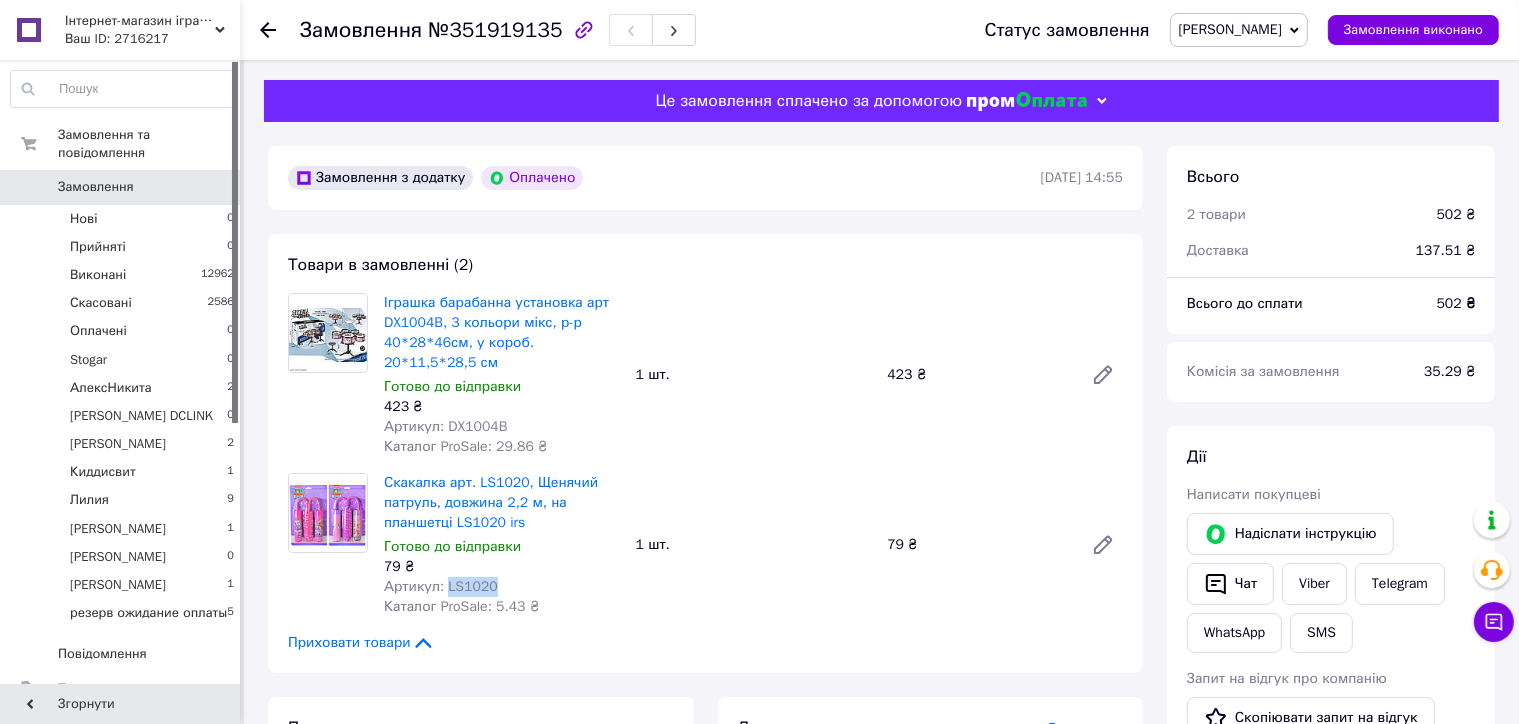 click on "Артикул: LS1020" at bounding box center [441, 586] 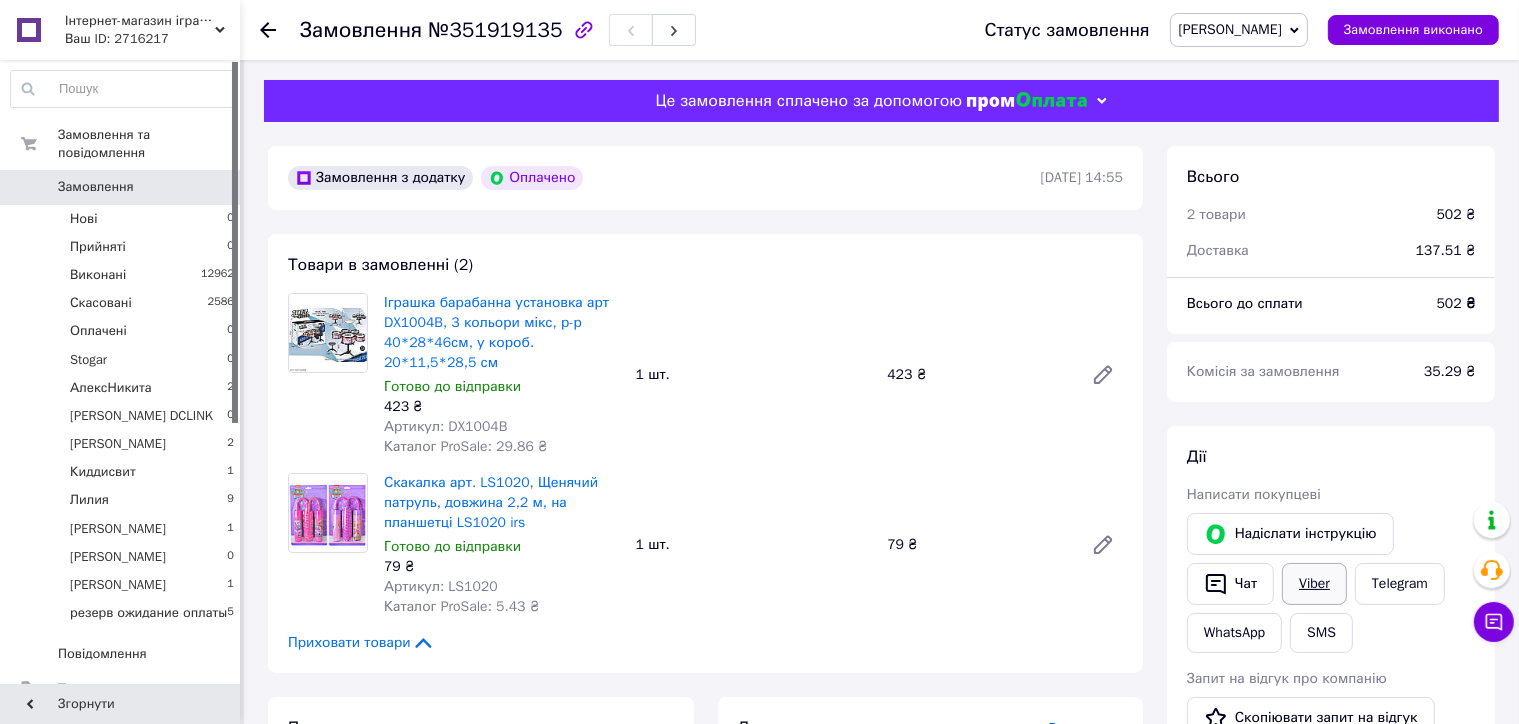 click on "Viber" at bounding box center [1314, 584] 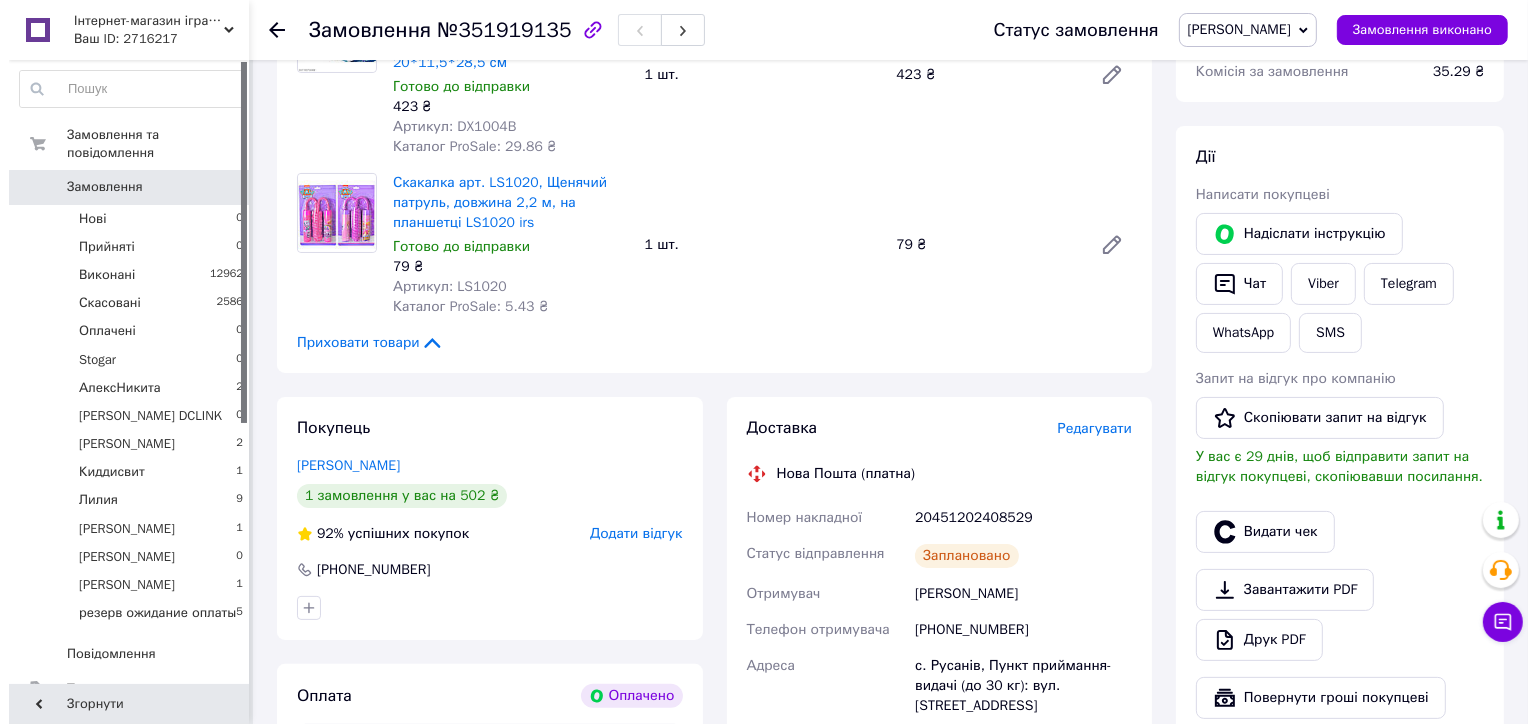 scroll, scrollTop: 400, scrollLeft: 0, axis: vertical 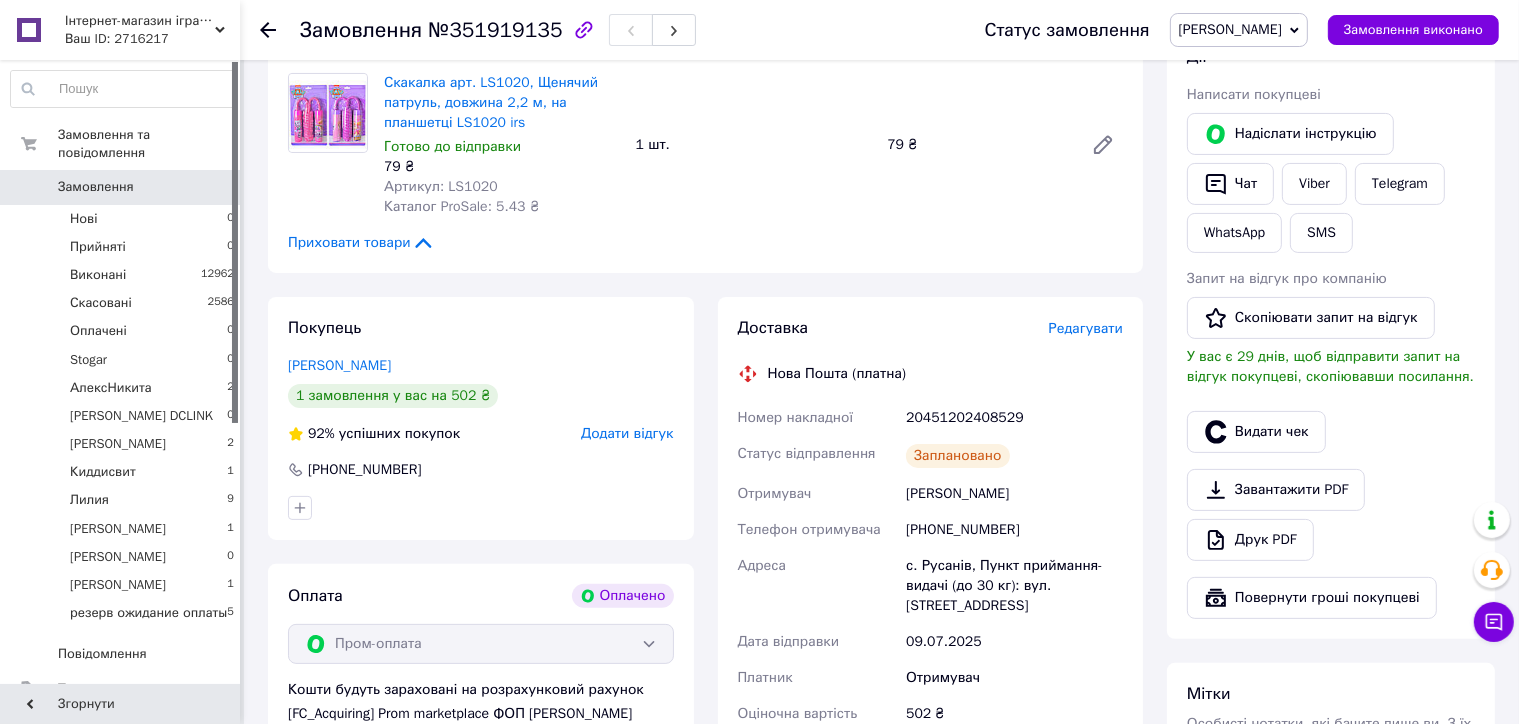 click on "Редагувати" at bounding box center (1086, 328) 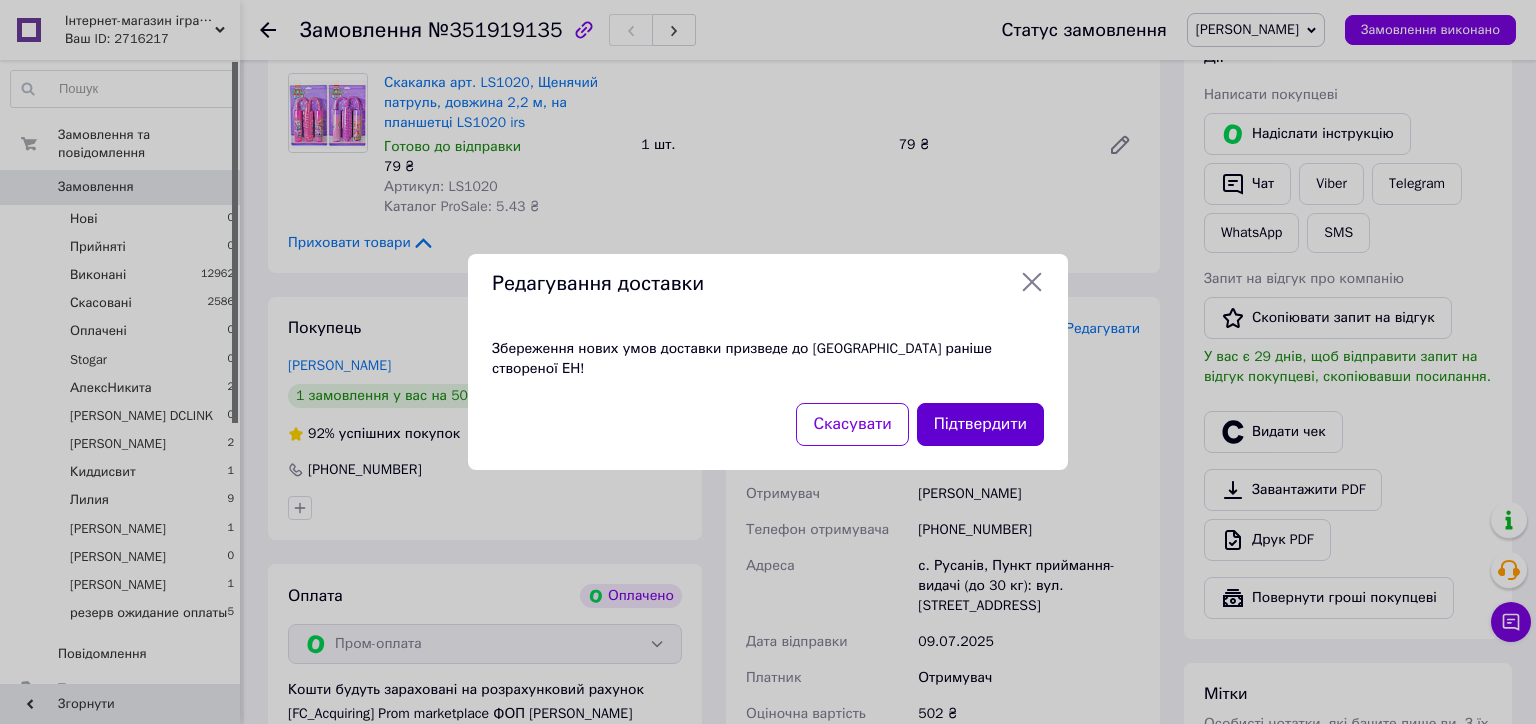 click on "Підтвердити" at bounding box center (980, 424) 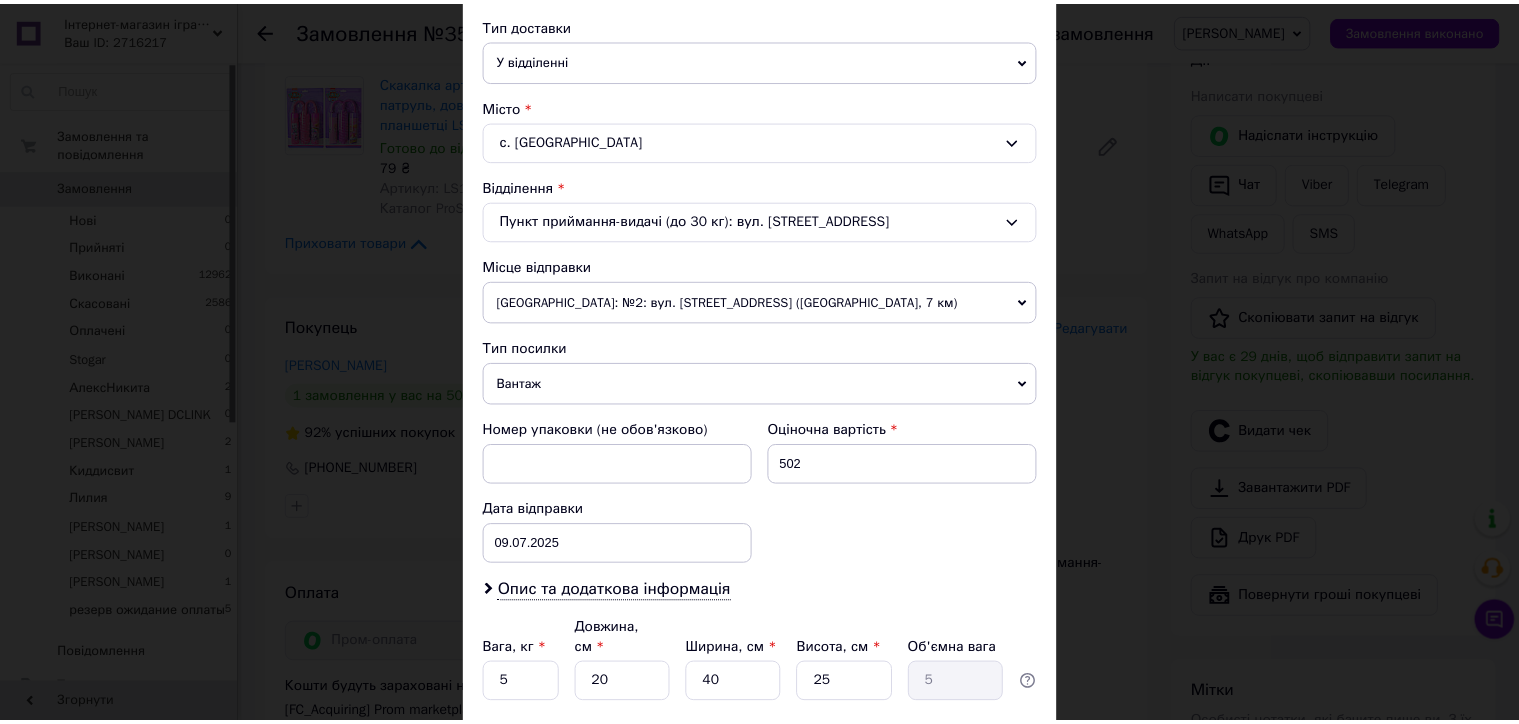 scroll, scrollTop: 598, scrollLeft: 0, axis: vertical 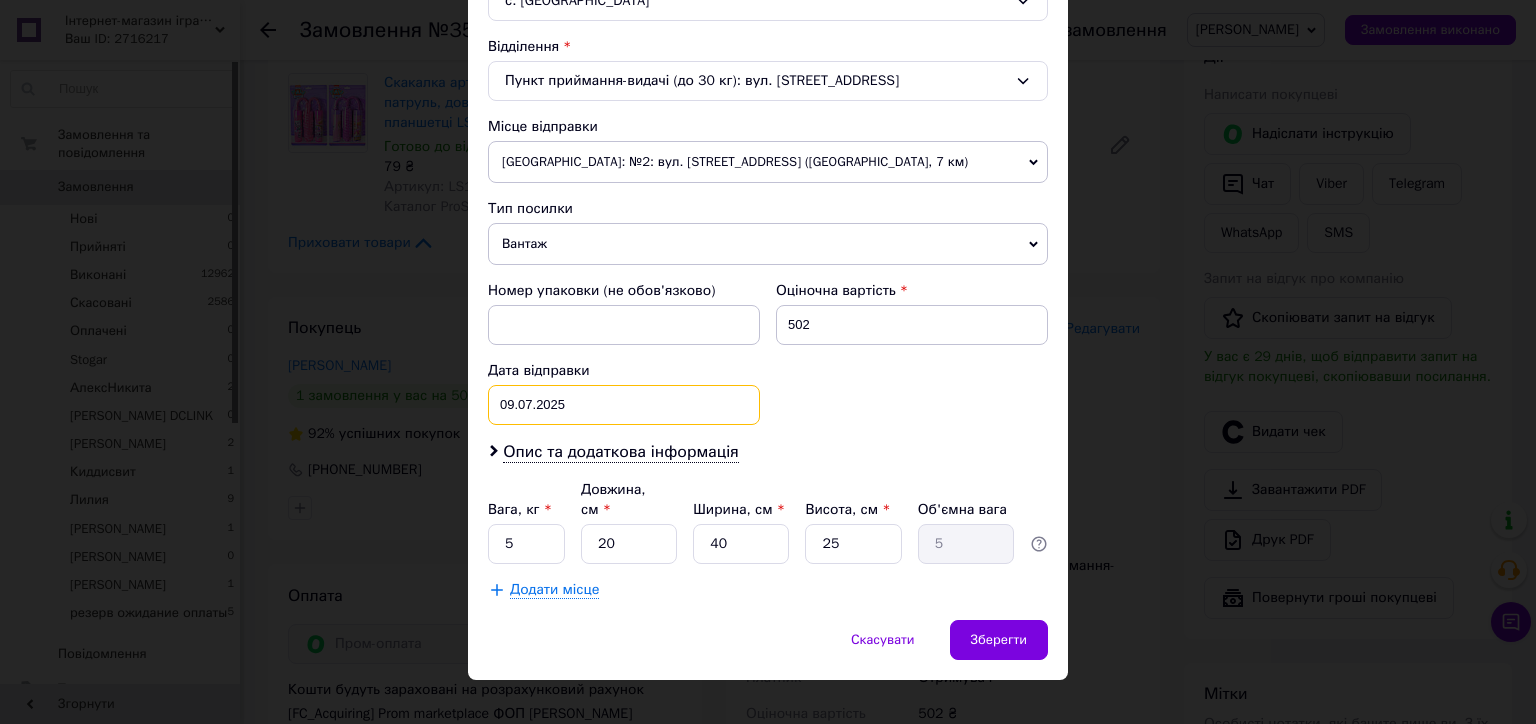 click on "[DATE] < 2025 > < Июль > Пн Вт Ср Чт Пт Сб Вс 30 1 2 3 4 5 6 7 8 9 10 11 12 13 14 15 16 17 18 19 20 21 22 23 24 25 26 27 28 29 30 31 1 2 3 4 5 6 7 8 9 10" at bounding box center (624, 405) 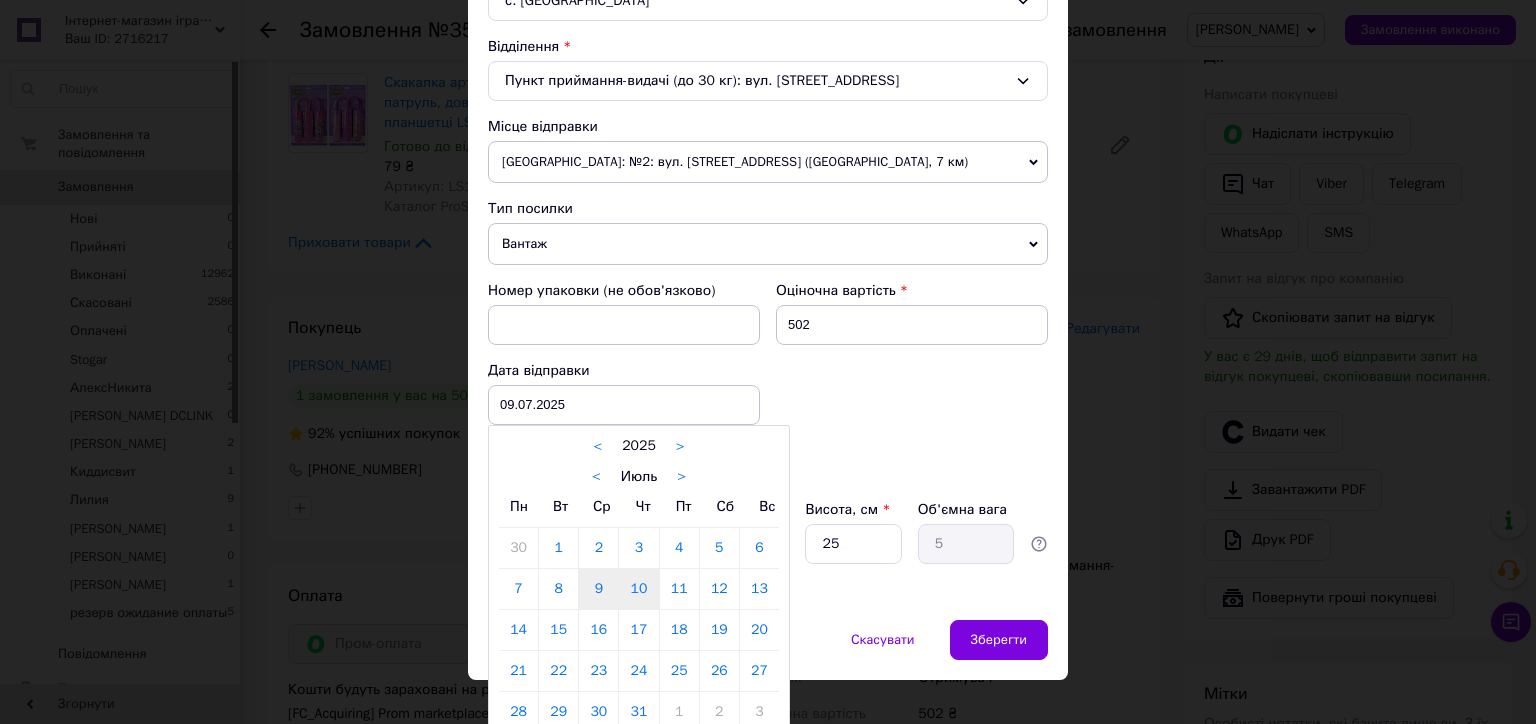 click on "10" at bounding box center (638, 589) 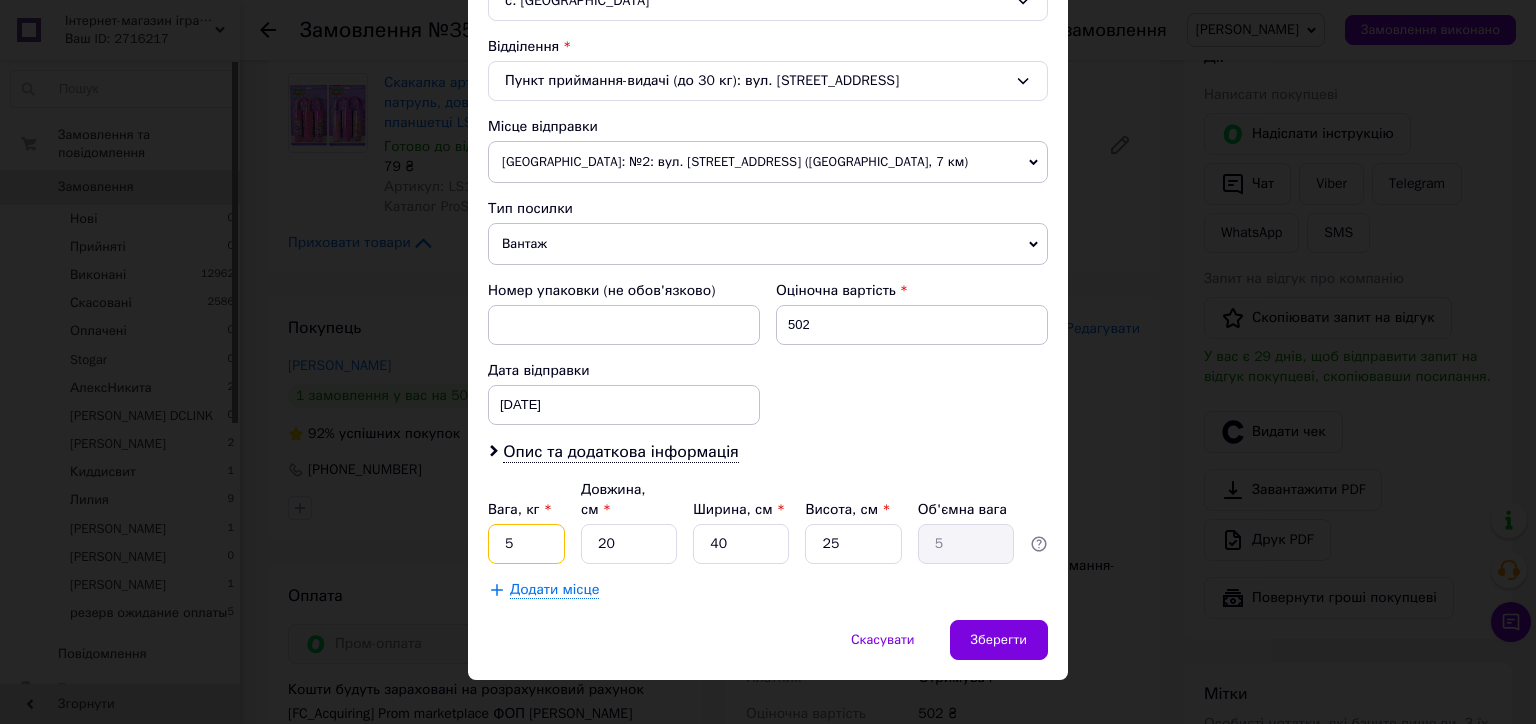 drag, startPoint x: 516, startPoint y: 520, endPoint x: 500, endPoint y: 522, distance: 16.124516 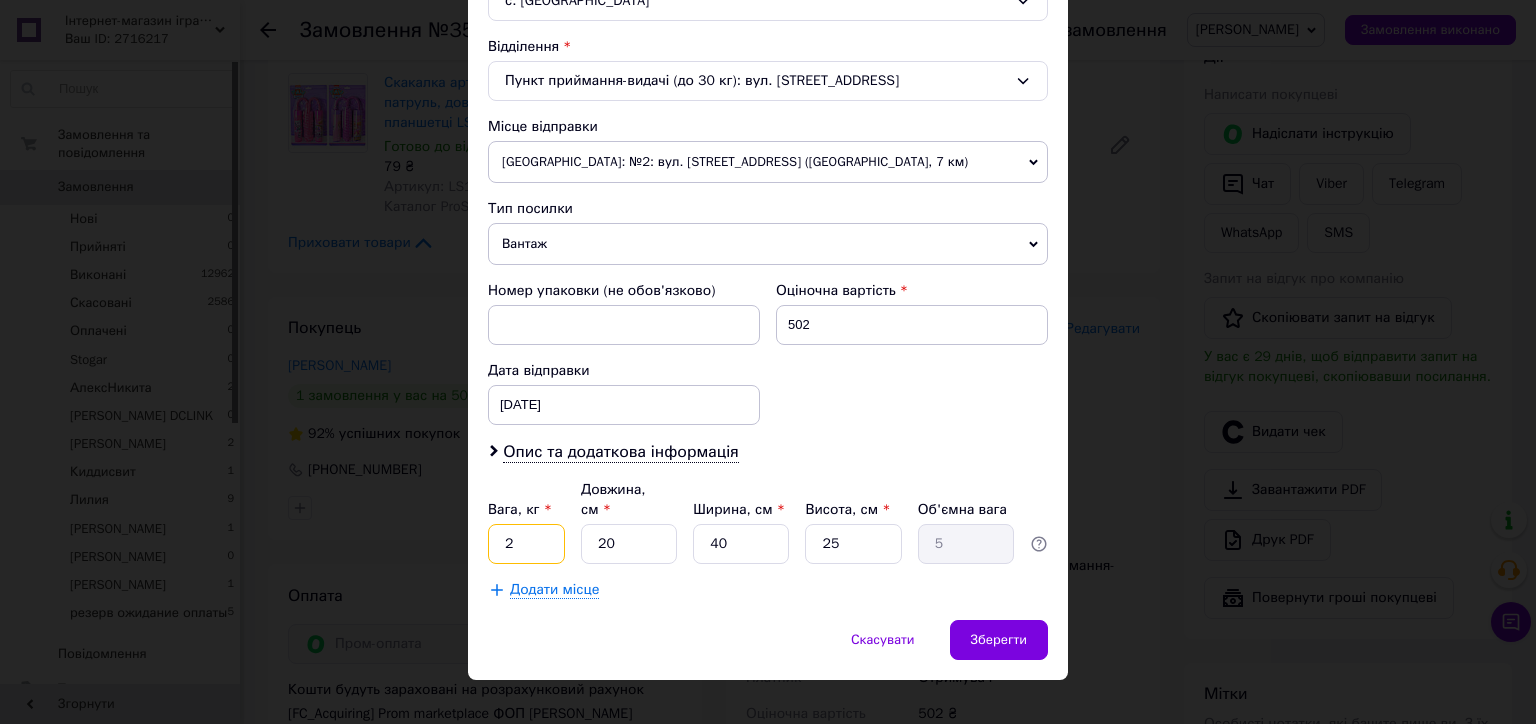 type on "2" 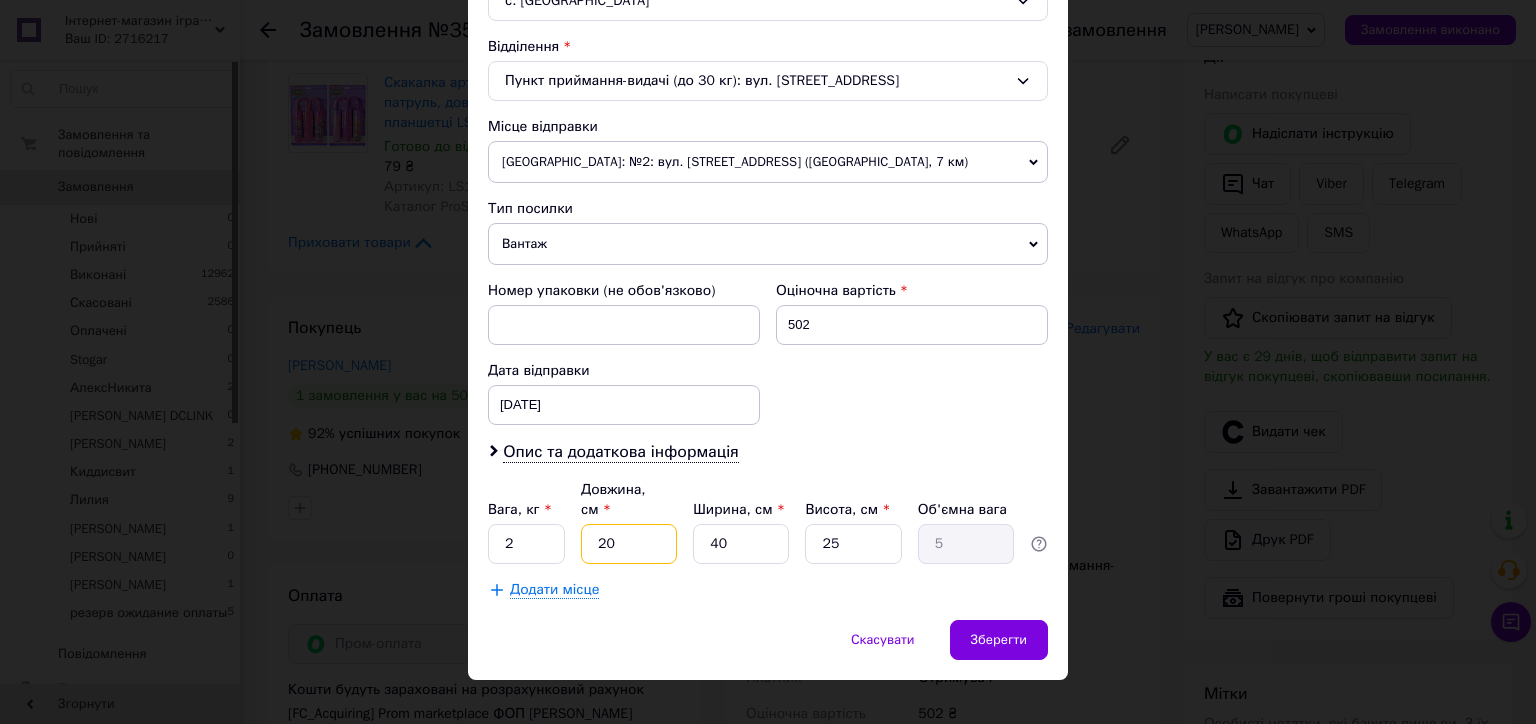 type on "3" 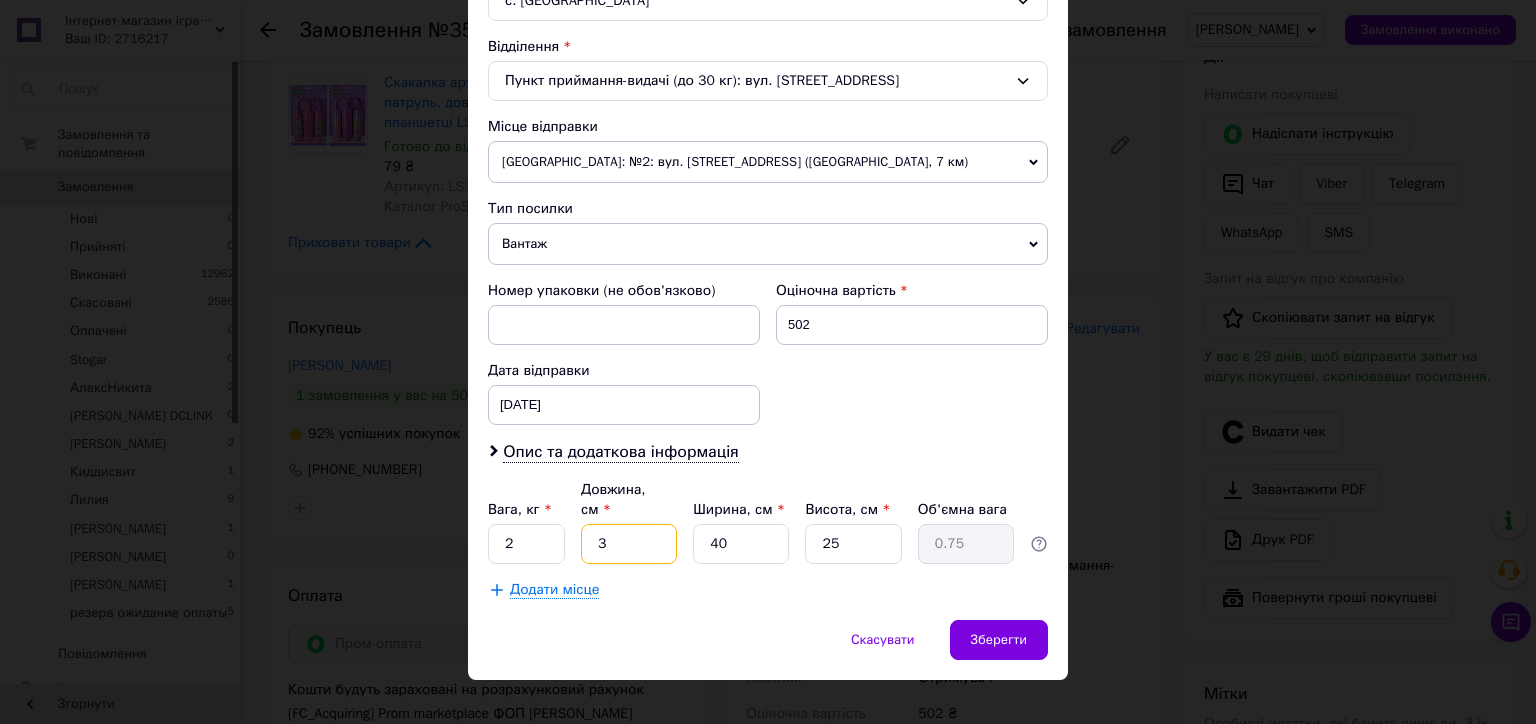 type on "30" 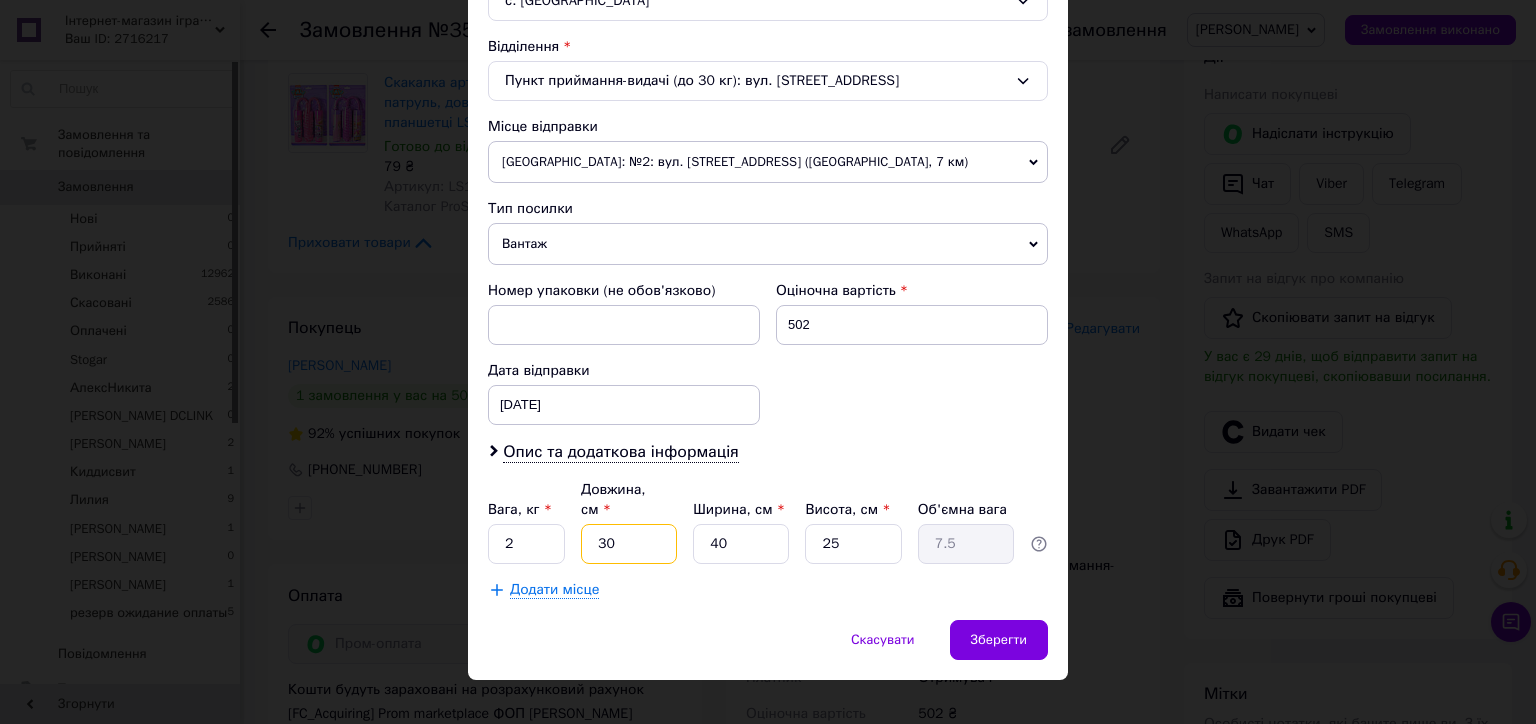 type on "30" 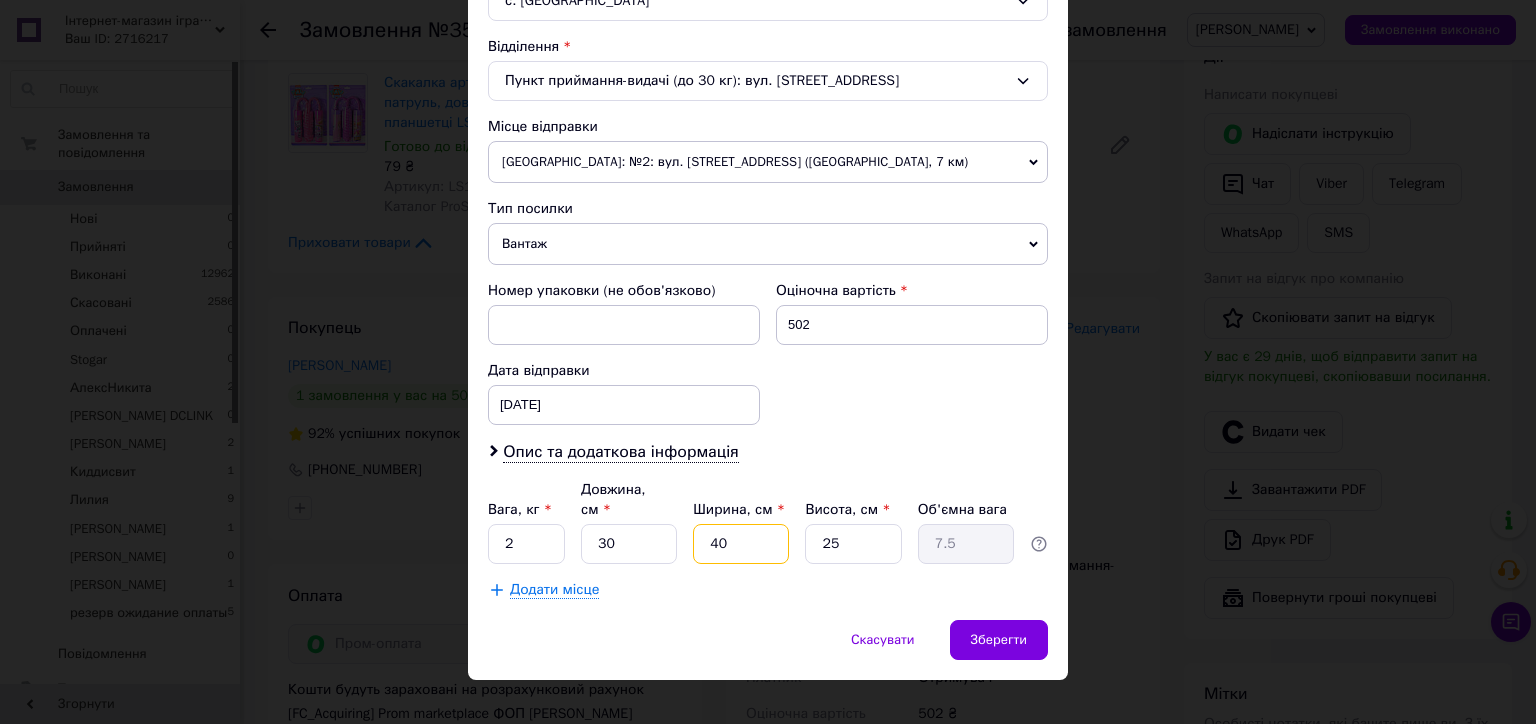 type on "2" 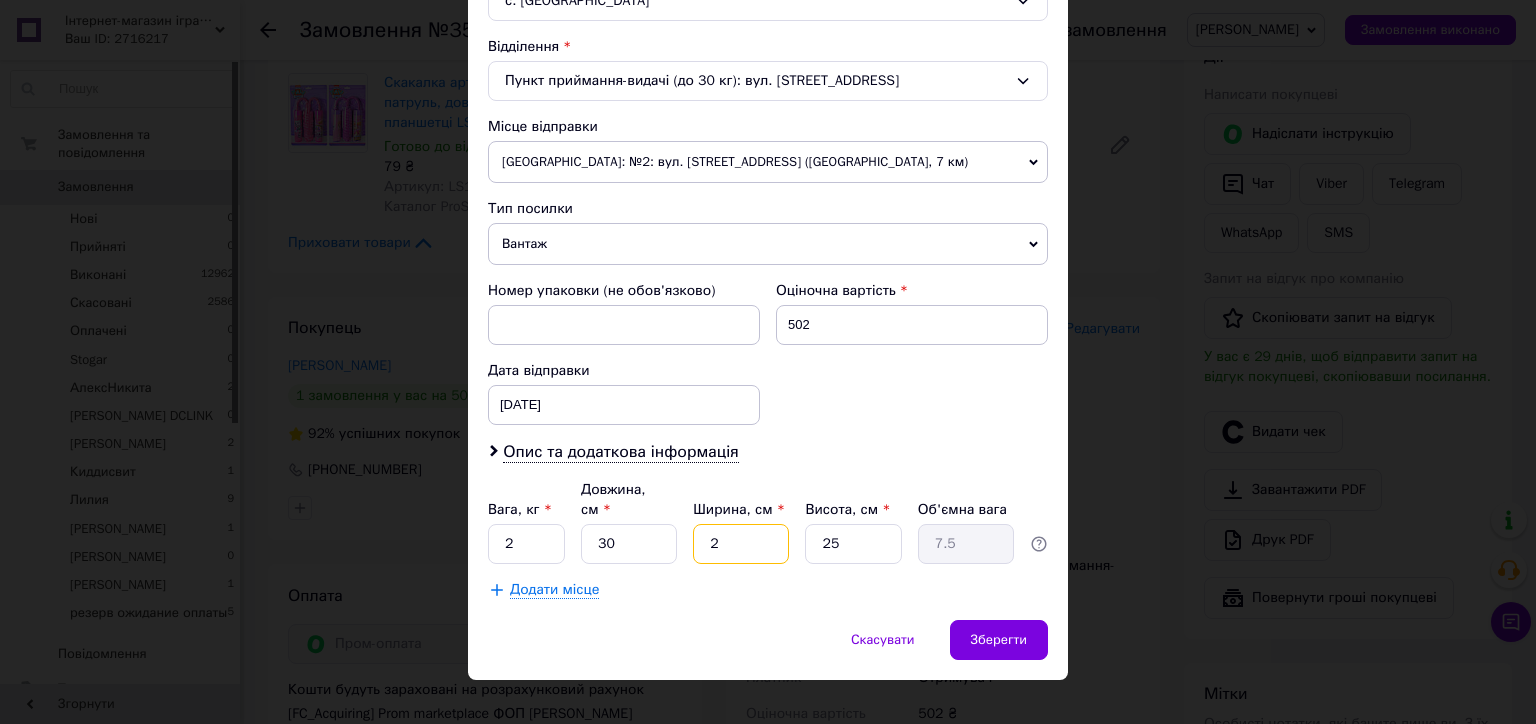 type on "0.38" 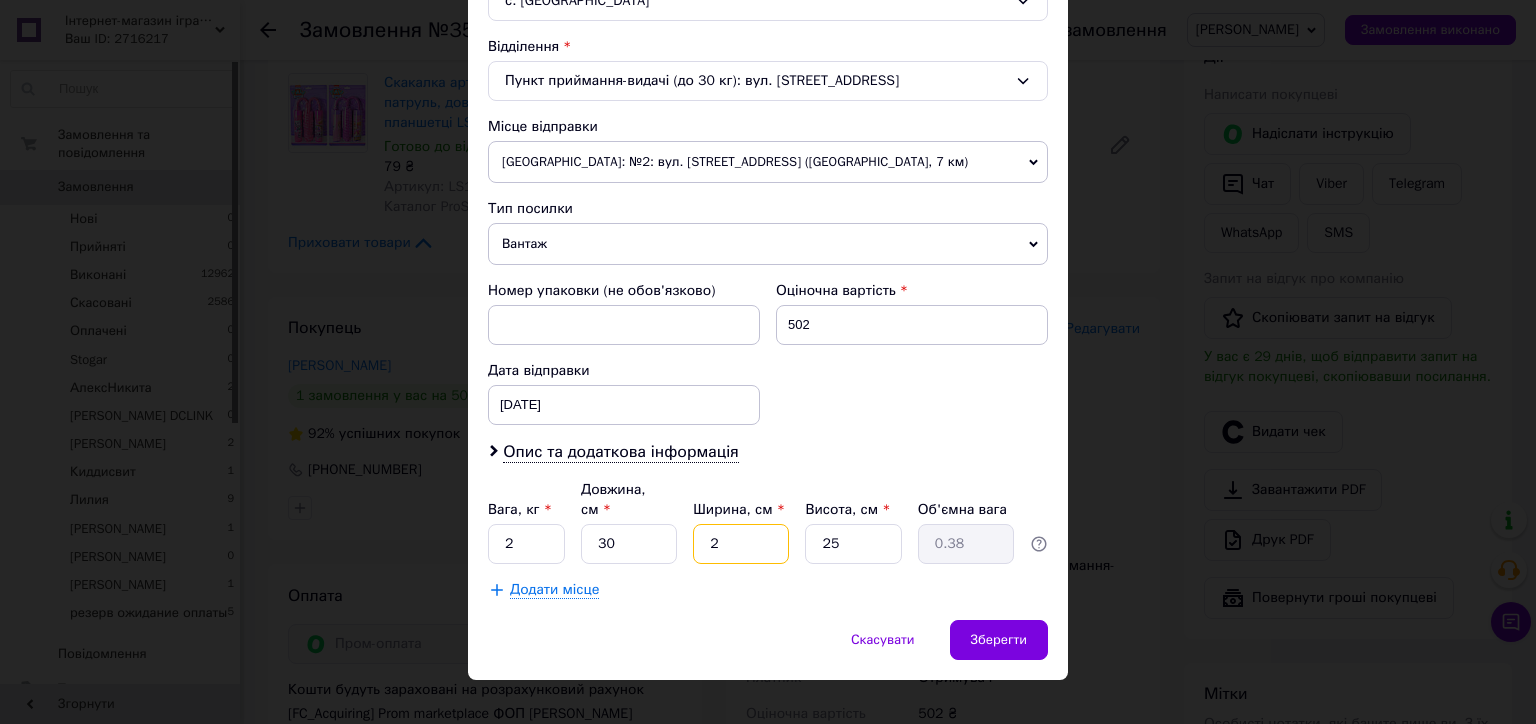type on "20" 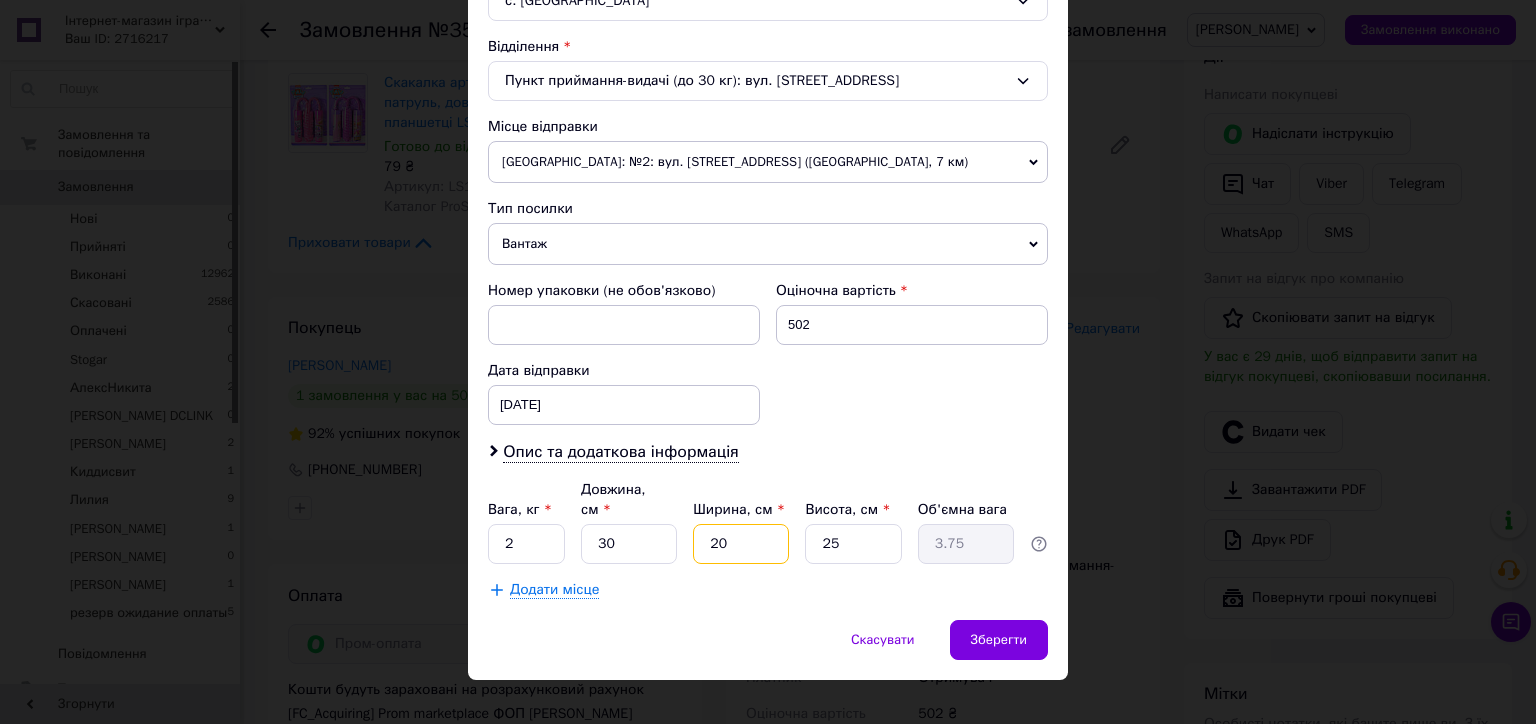 type on "20" 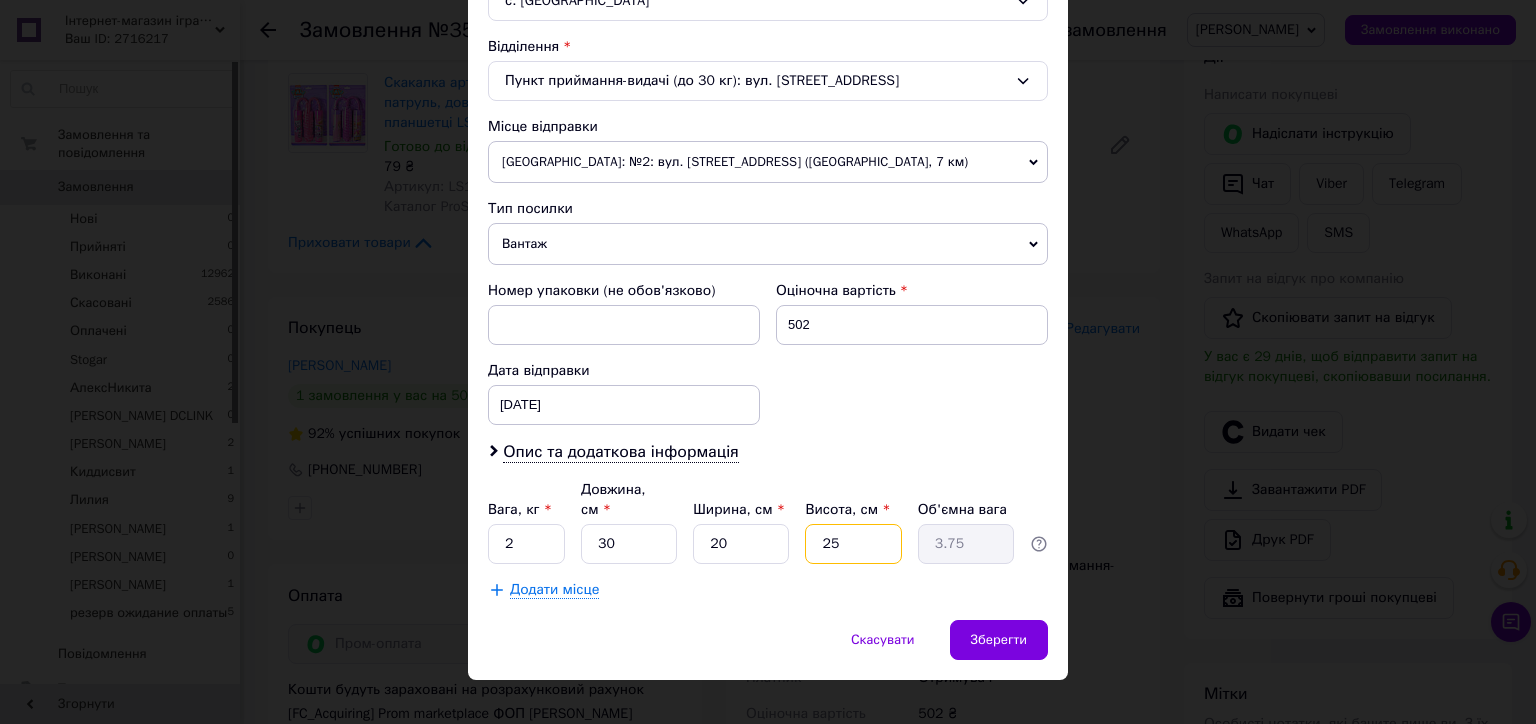 type on "1" 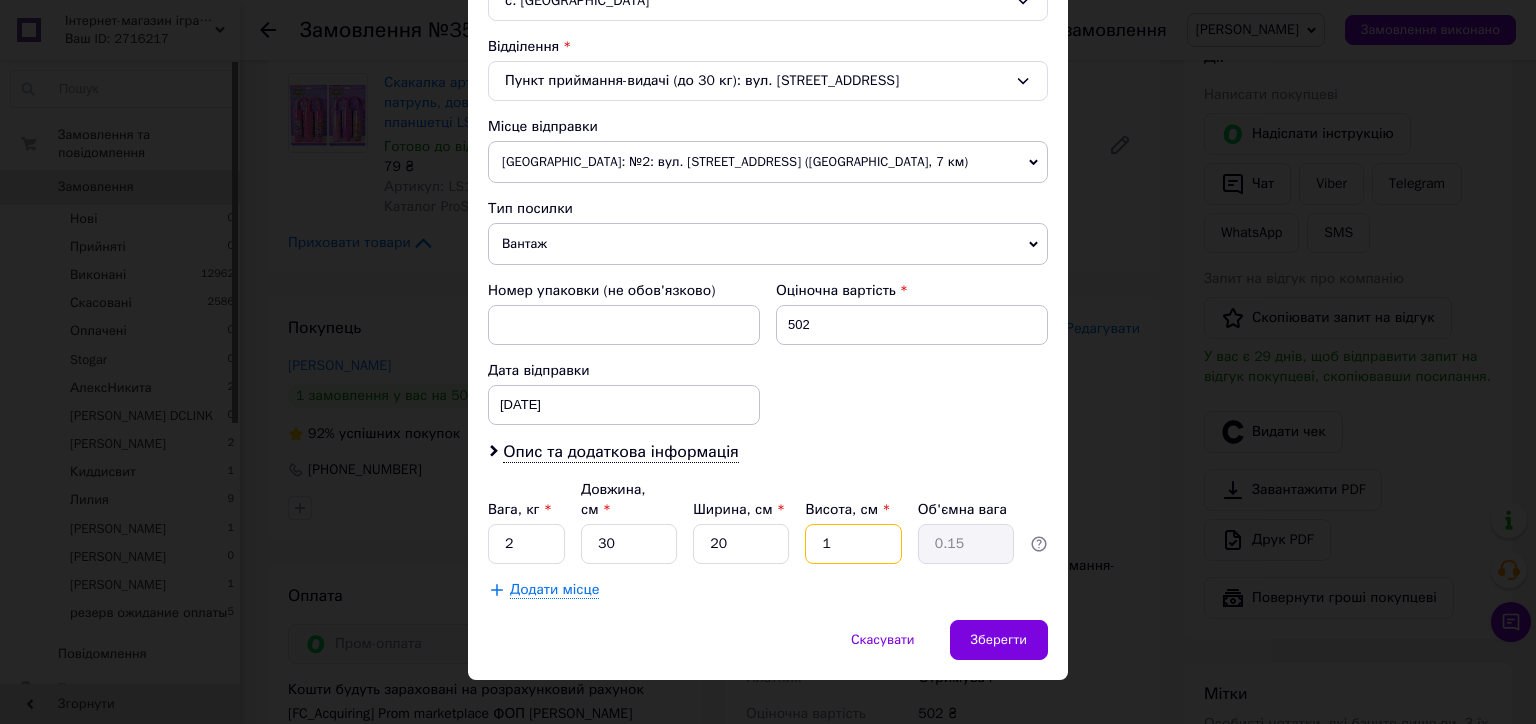 type on "10" 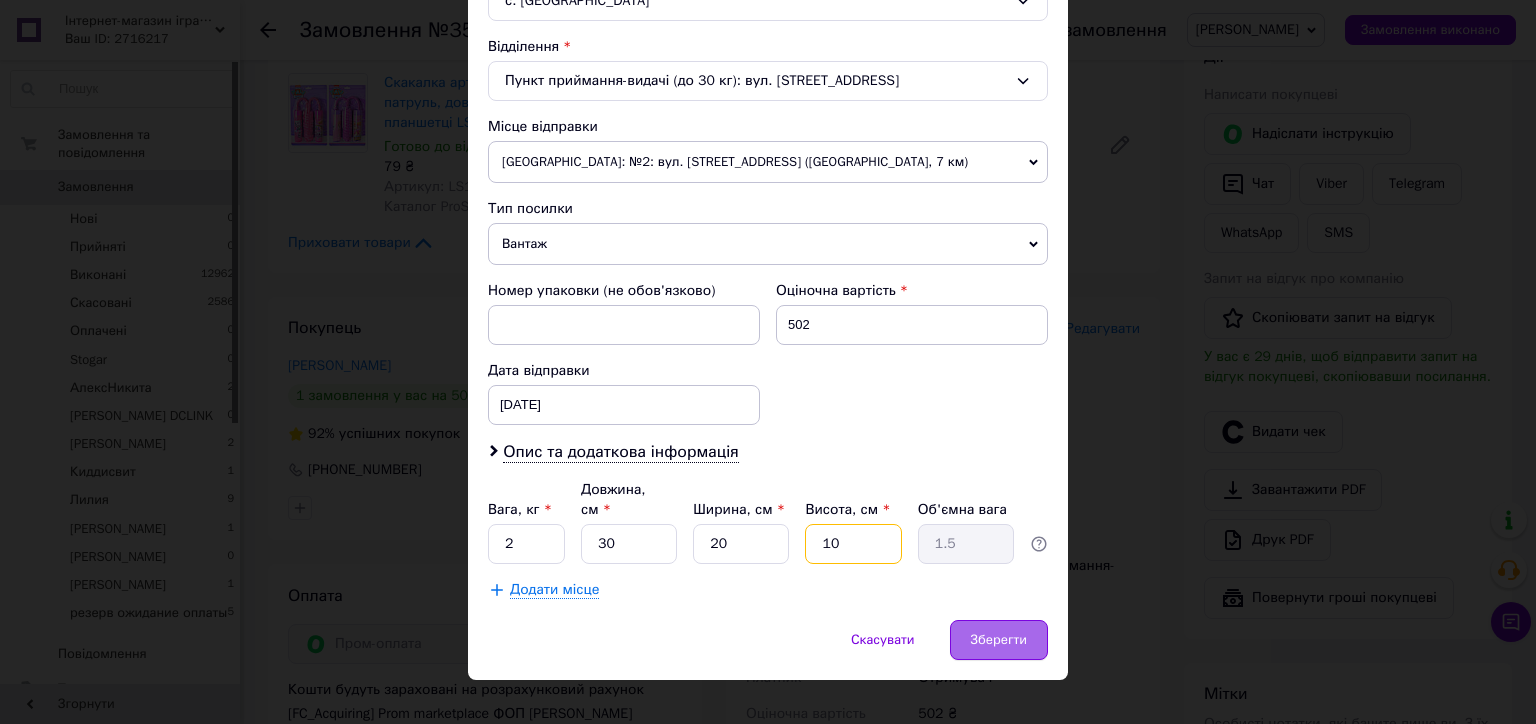 type on "10" 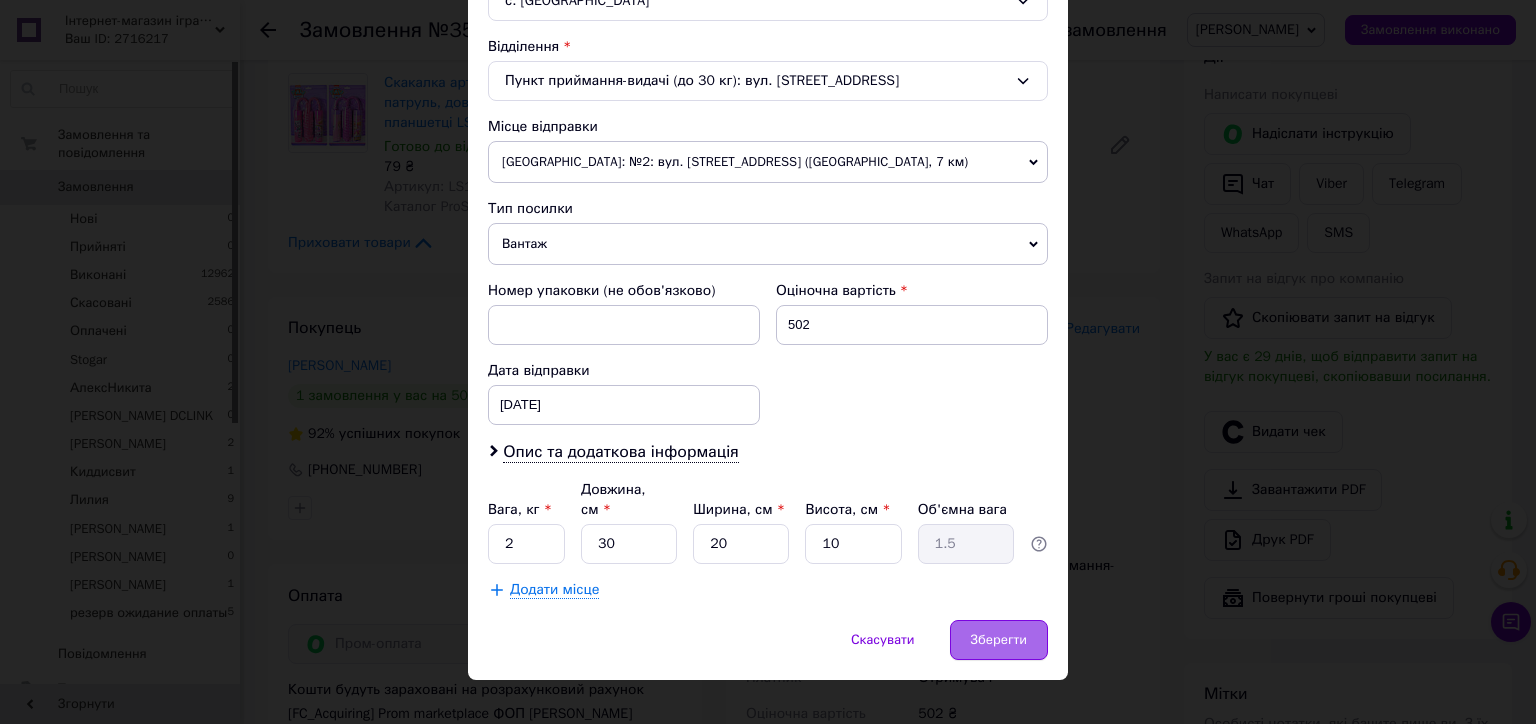 click on "Зберегти" at bounding box center [999, 640] 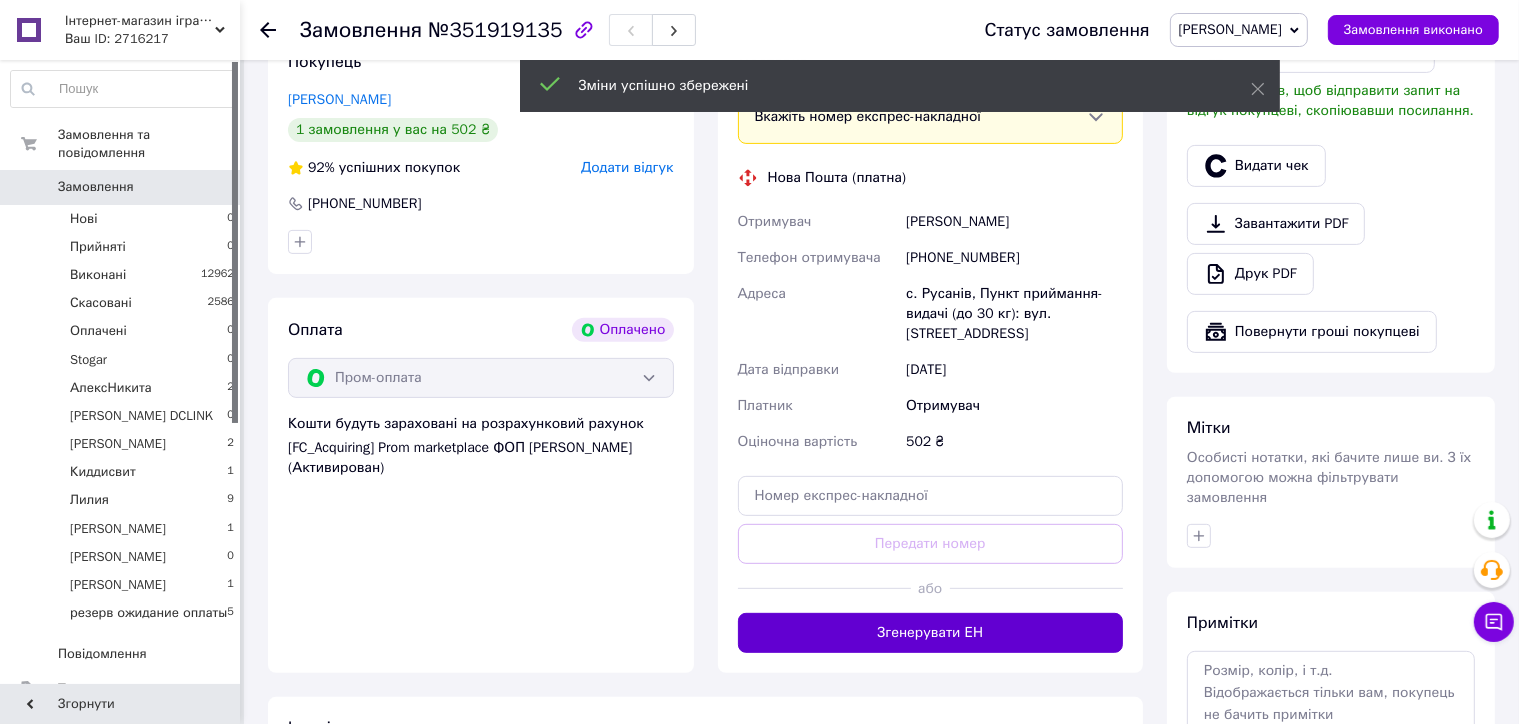 scroll, scrollTop: 700, scrollLeft: 0, axis: vertical 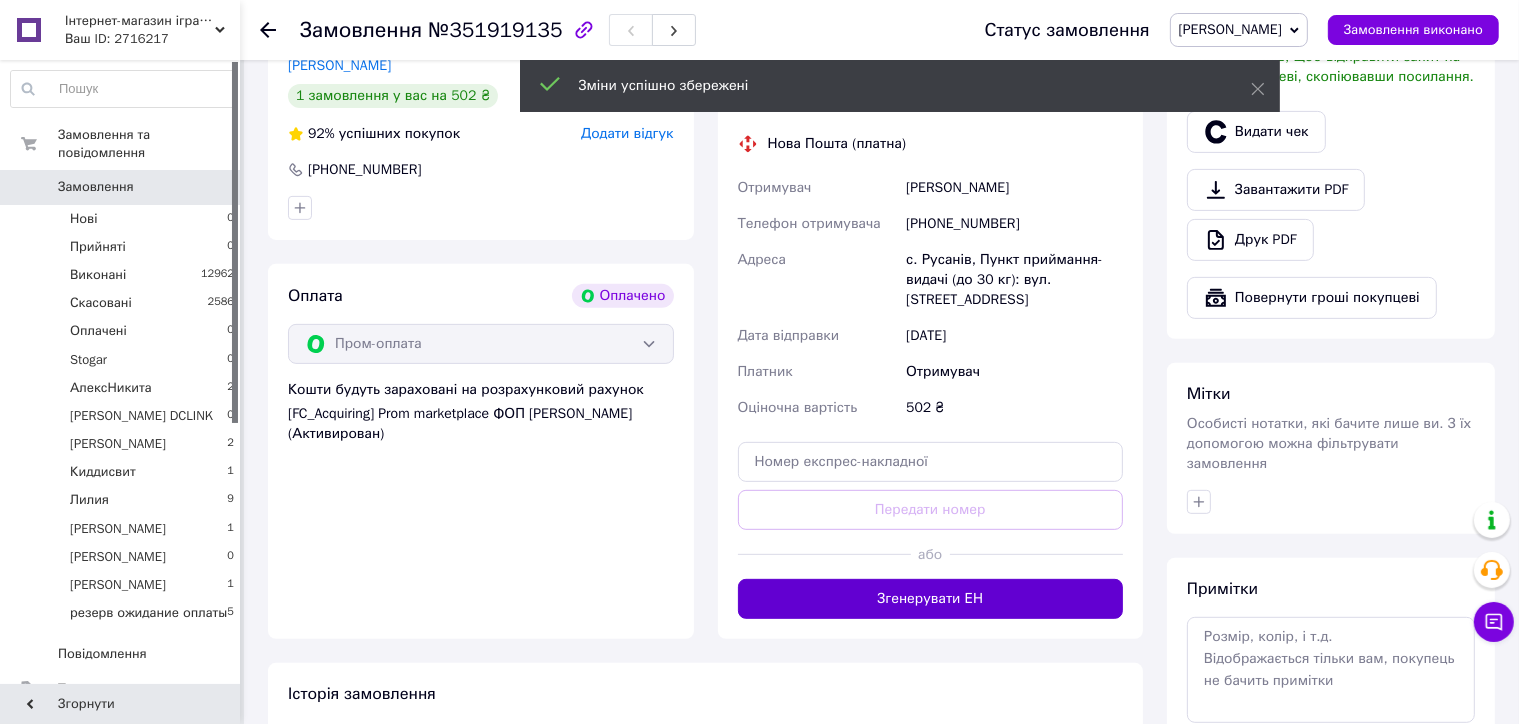 click on "Згенерувати ЕН" at bounding box center (931, 599) 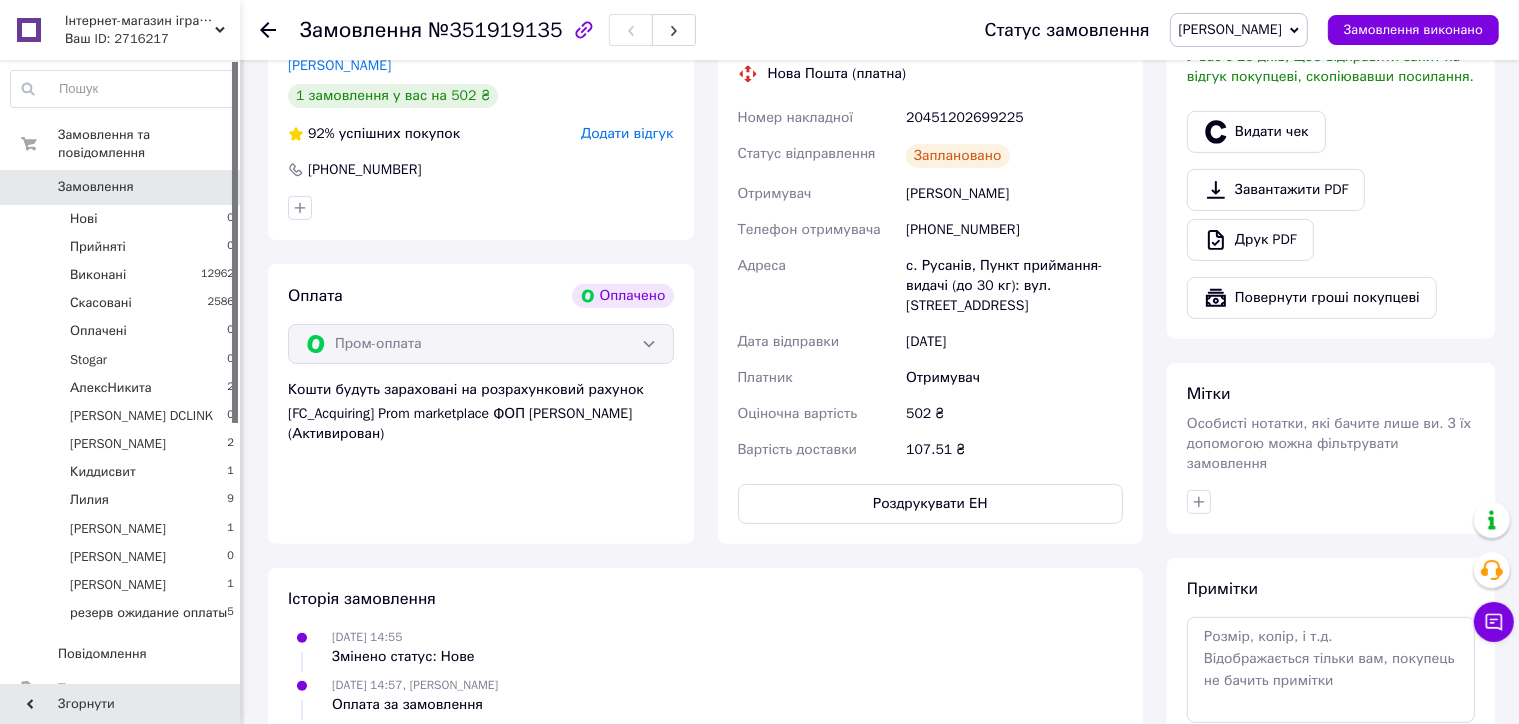 click at bounding box center (674, 30) 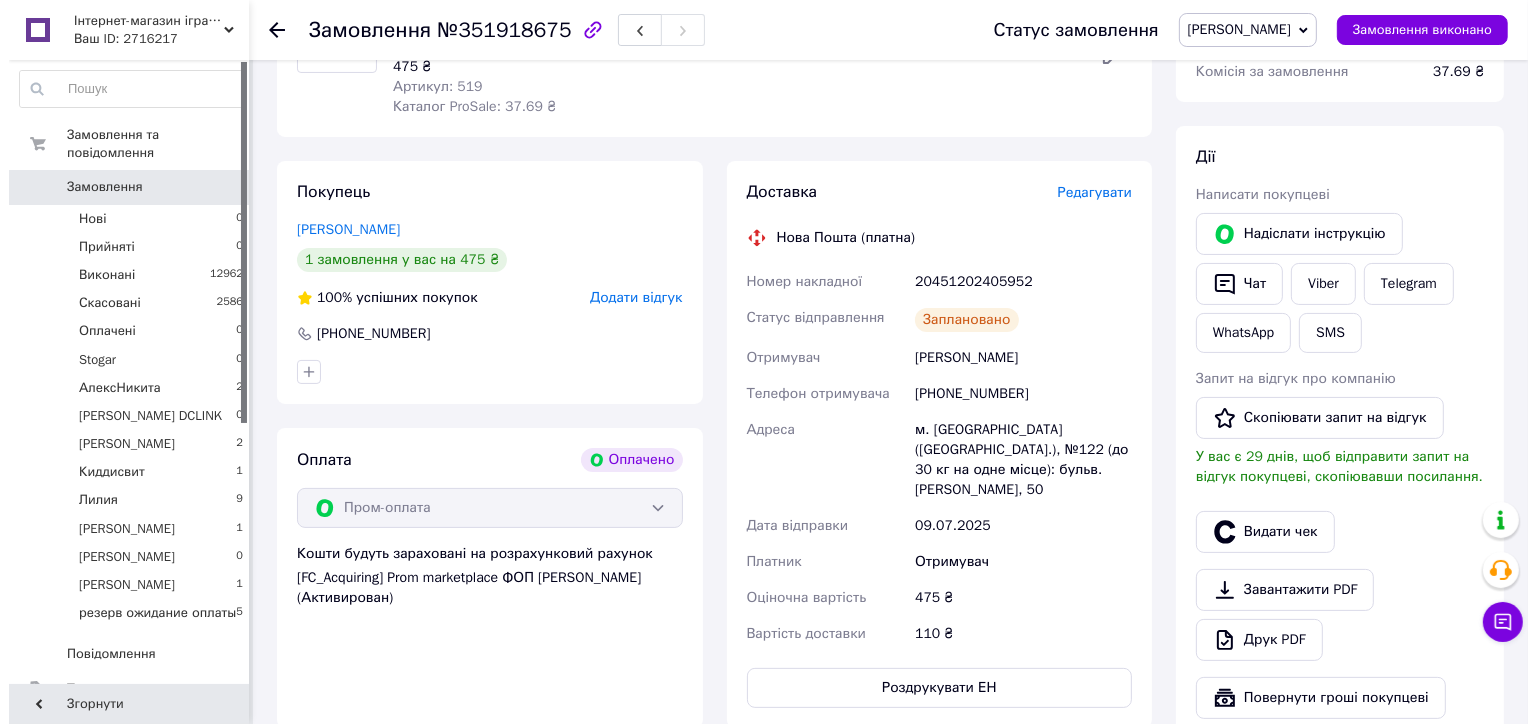 scroll, scrollTop: 100, scrollLeft: 0, axis: vertical 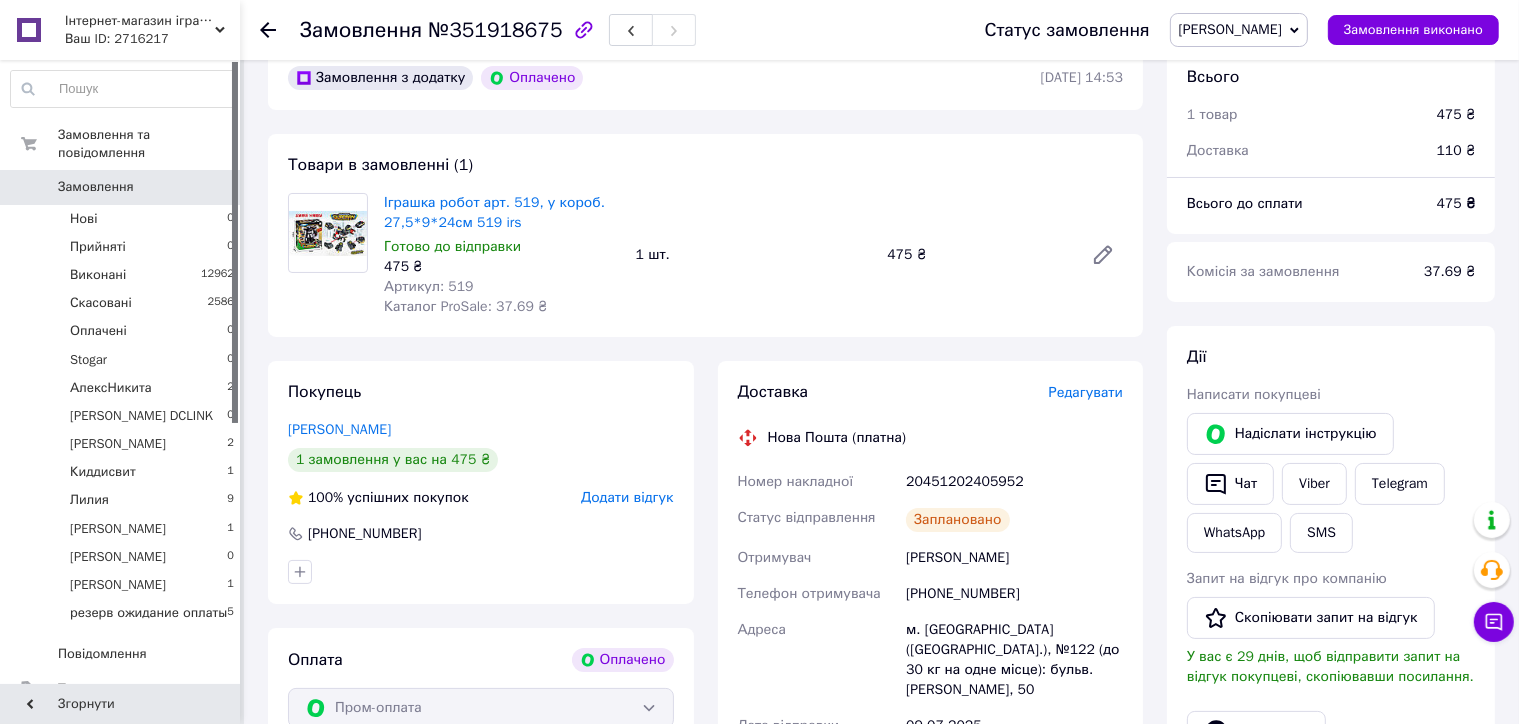 click on "Редагувати" at bounding box center (1086, 392) 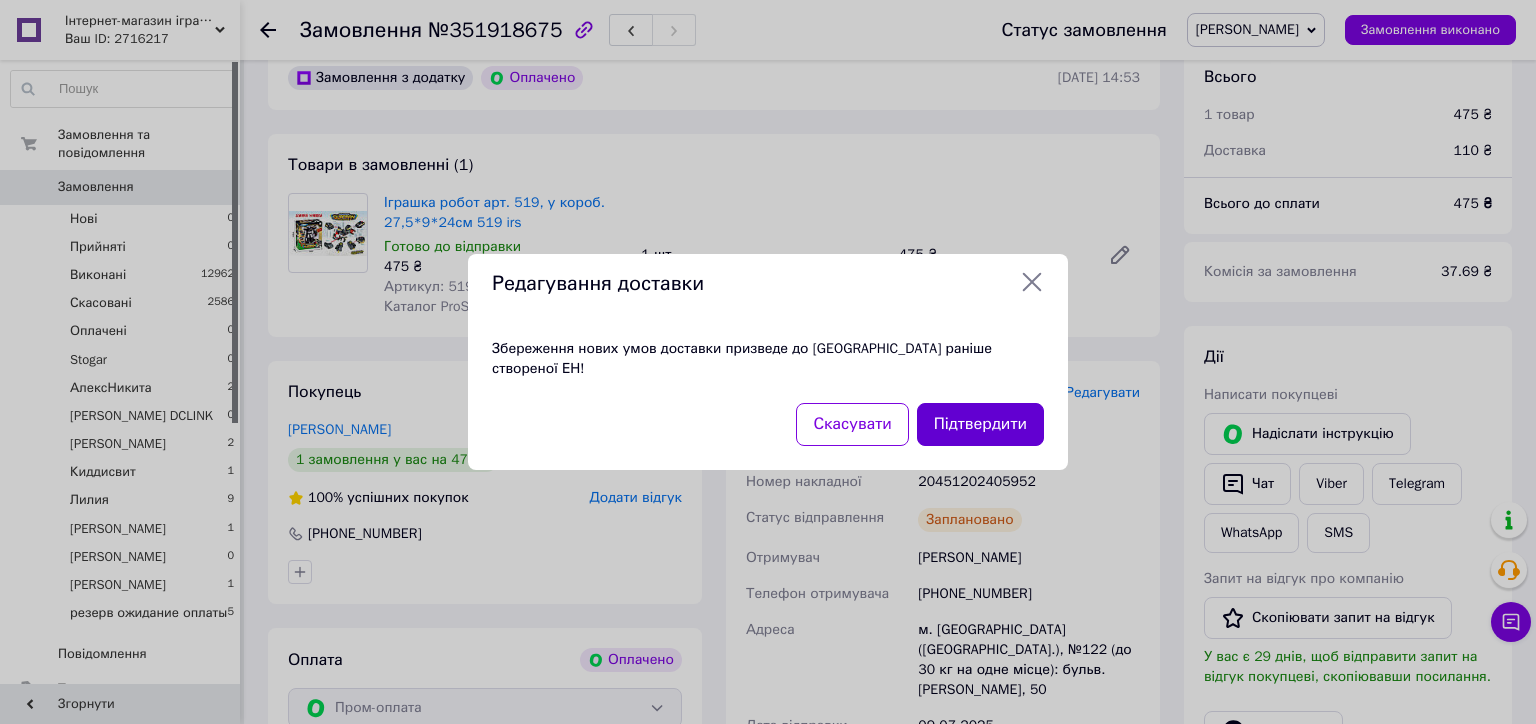 click on "Підтвердити" at bounding box center (980, 424) 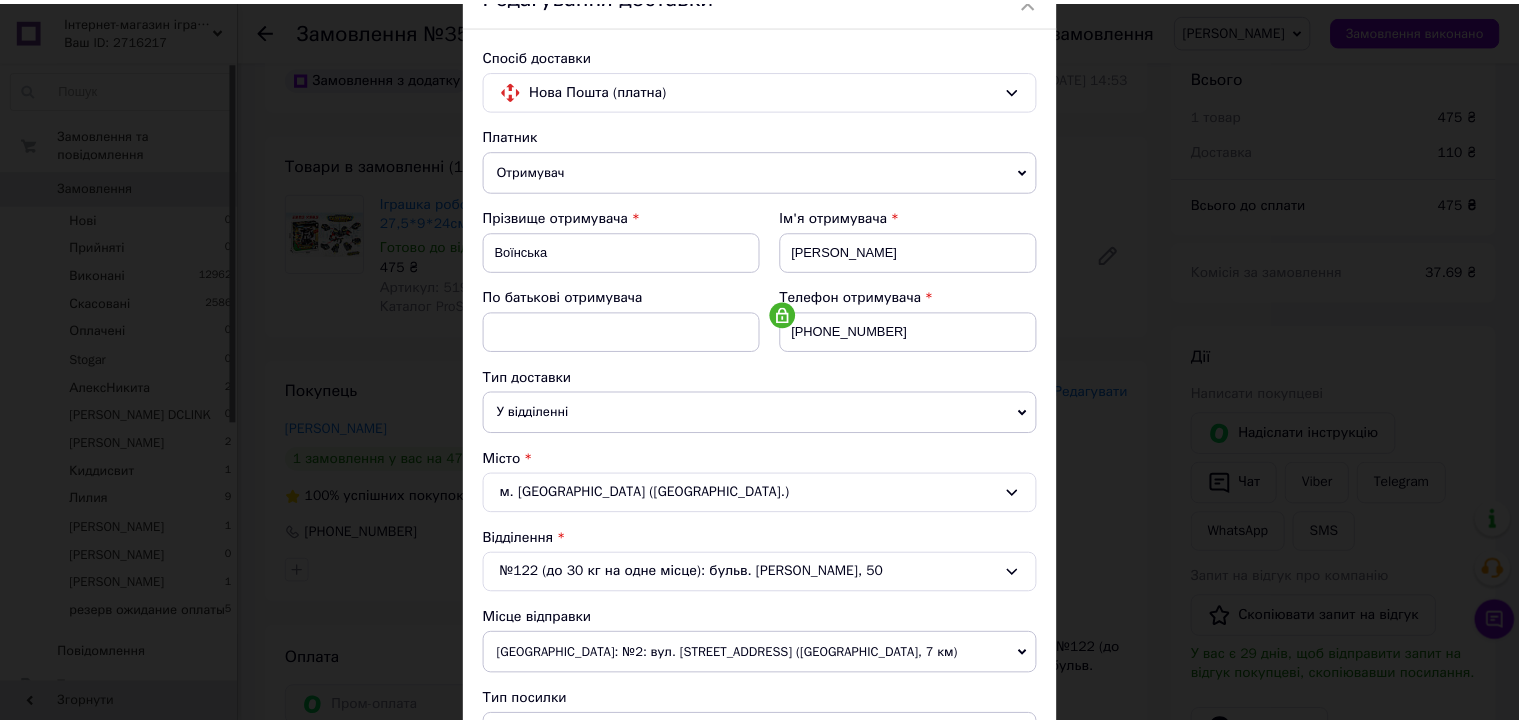 scroll, scrollTop: 598, scrollLeft: 0, axis: vertical 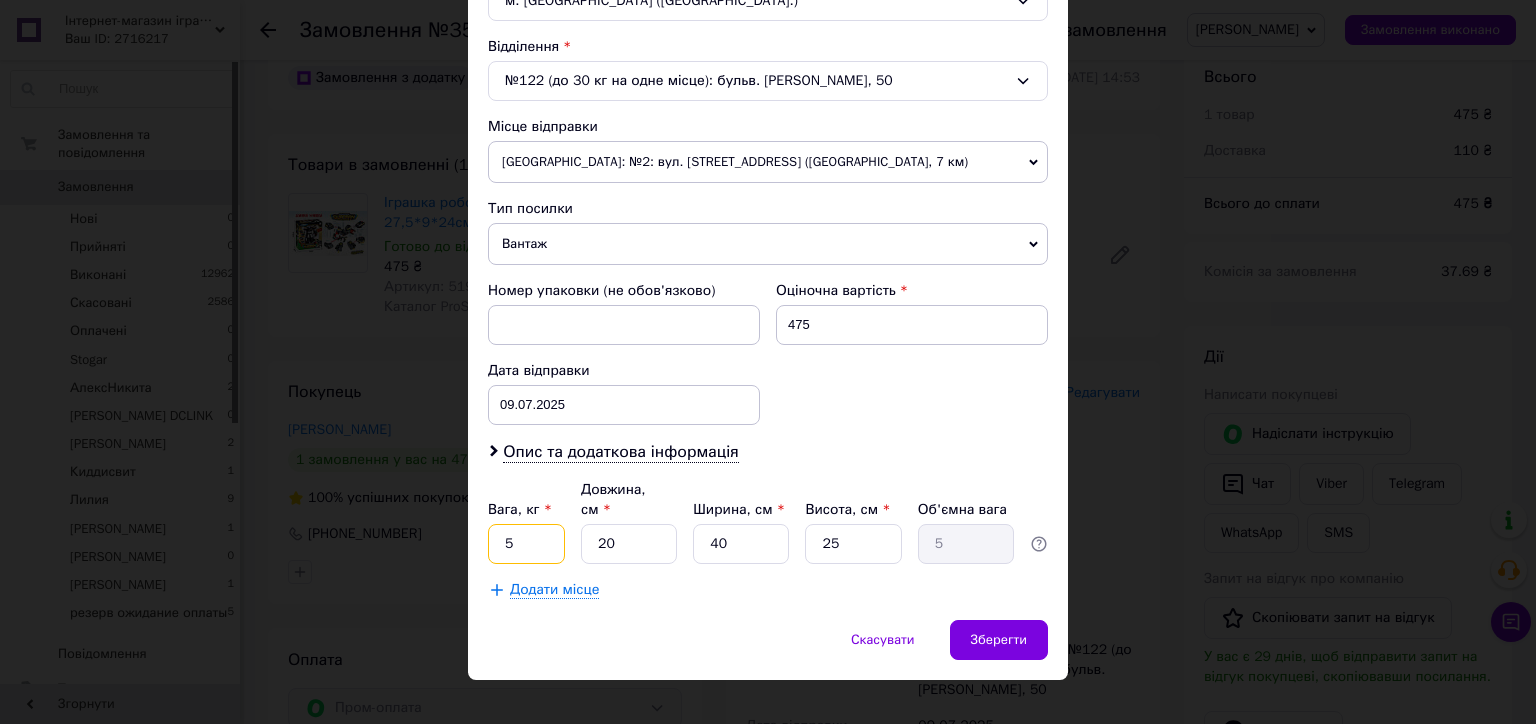 drag, startPoint x: 531, startPoint y: 513, endPoint x: 485, endPoint y: 520, distance: 46.52956 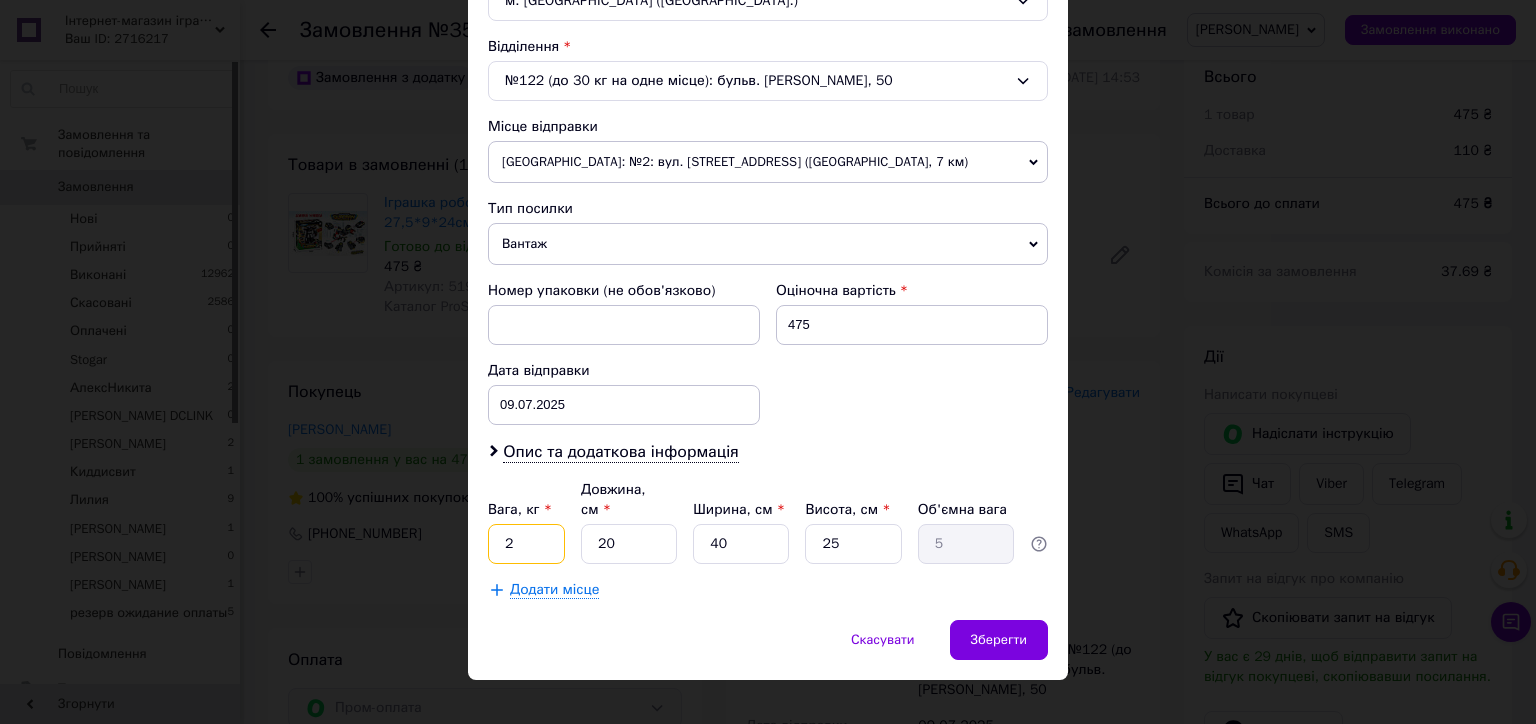 type on "2" 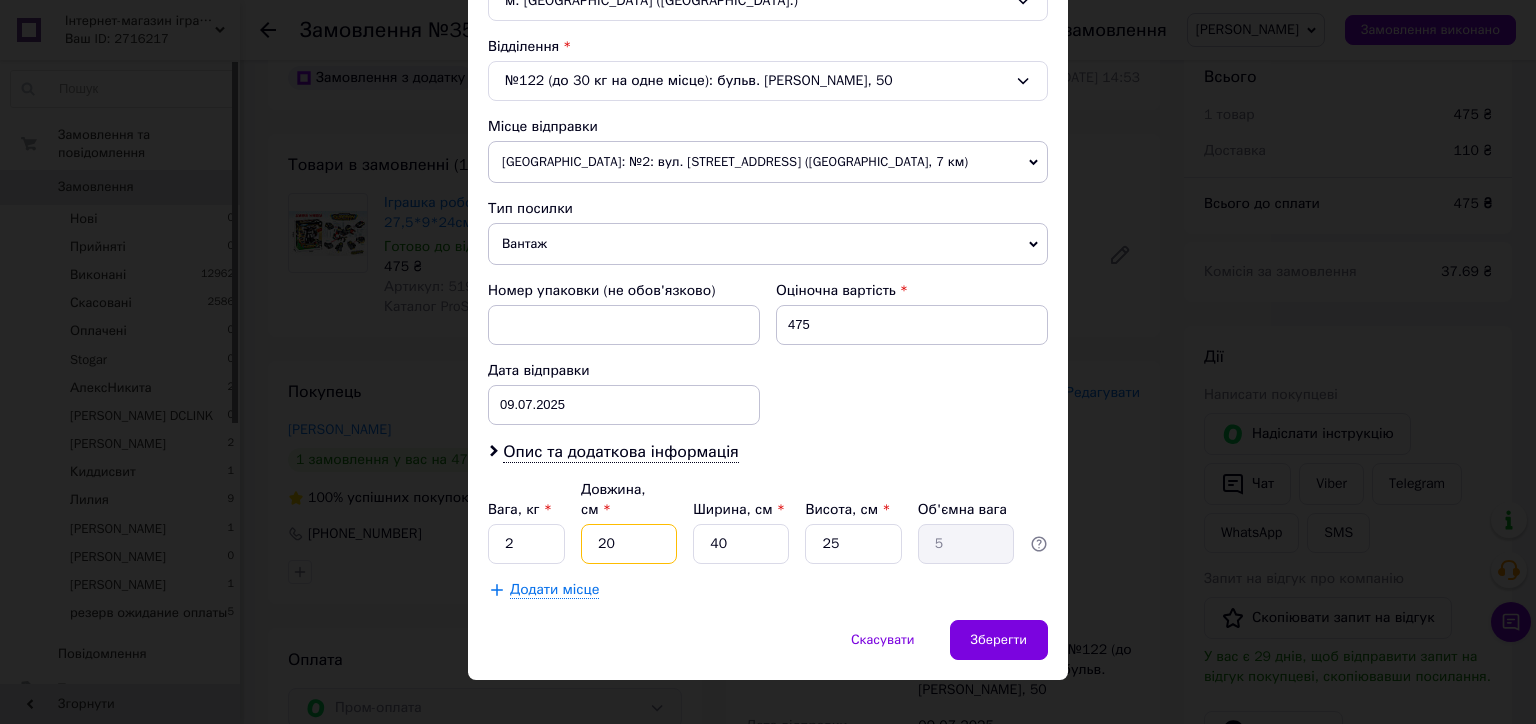 type on "3" 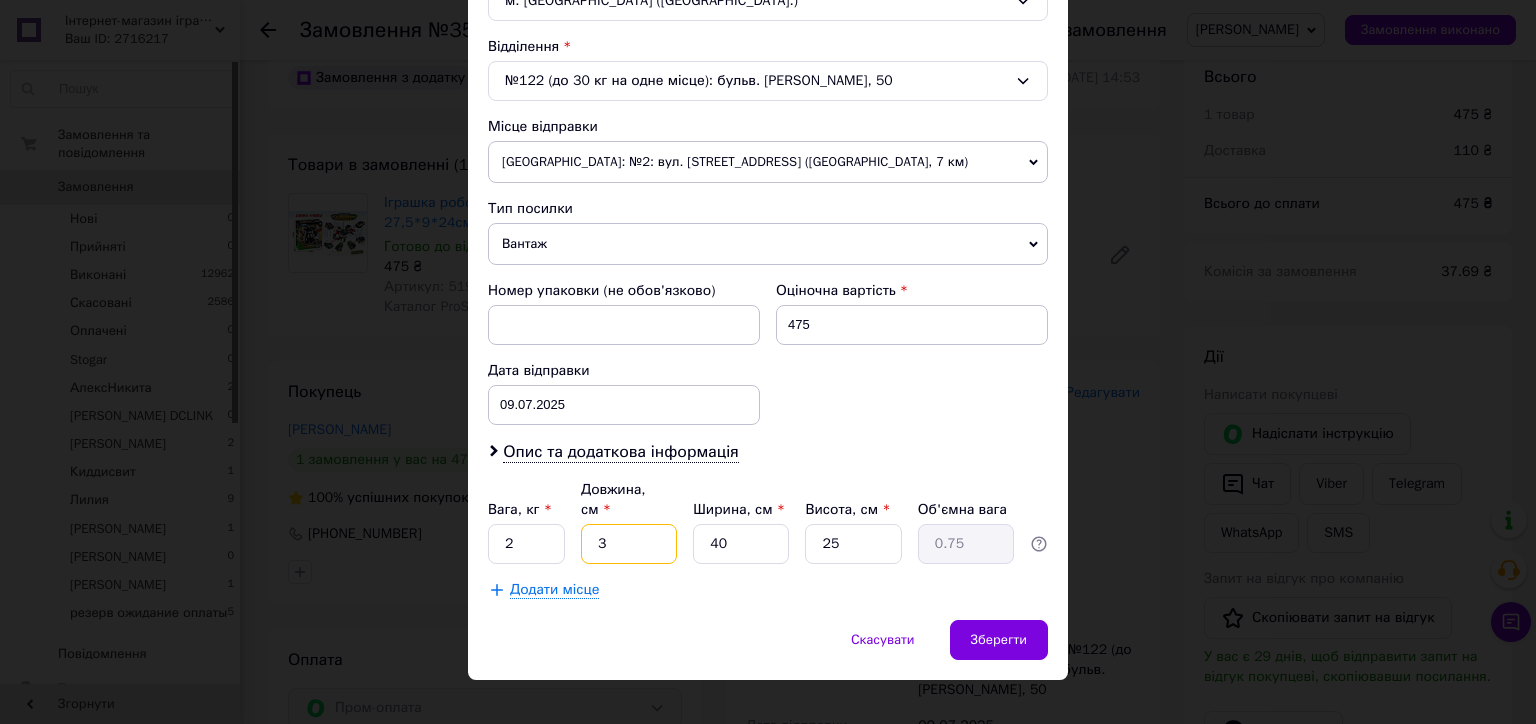 type on "30" 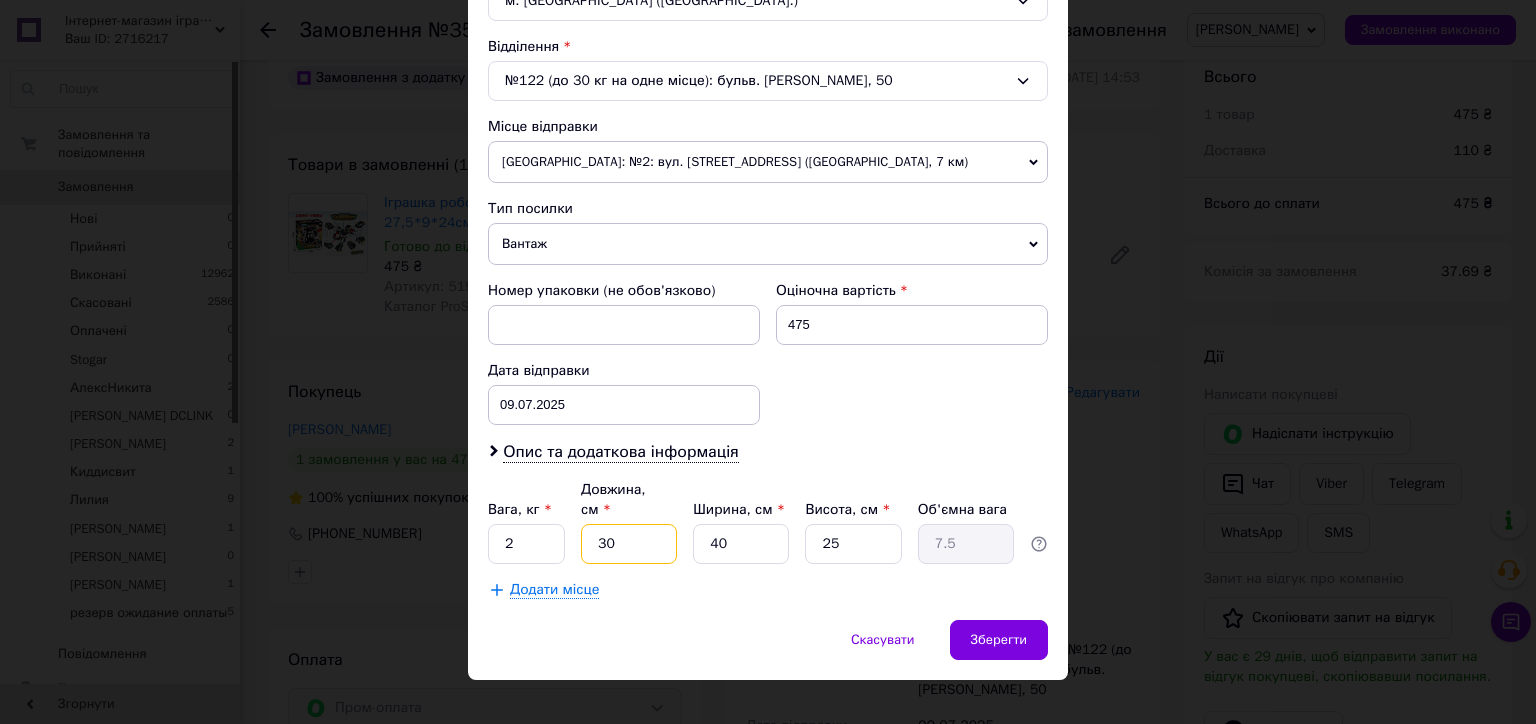 type on "30" 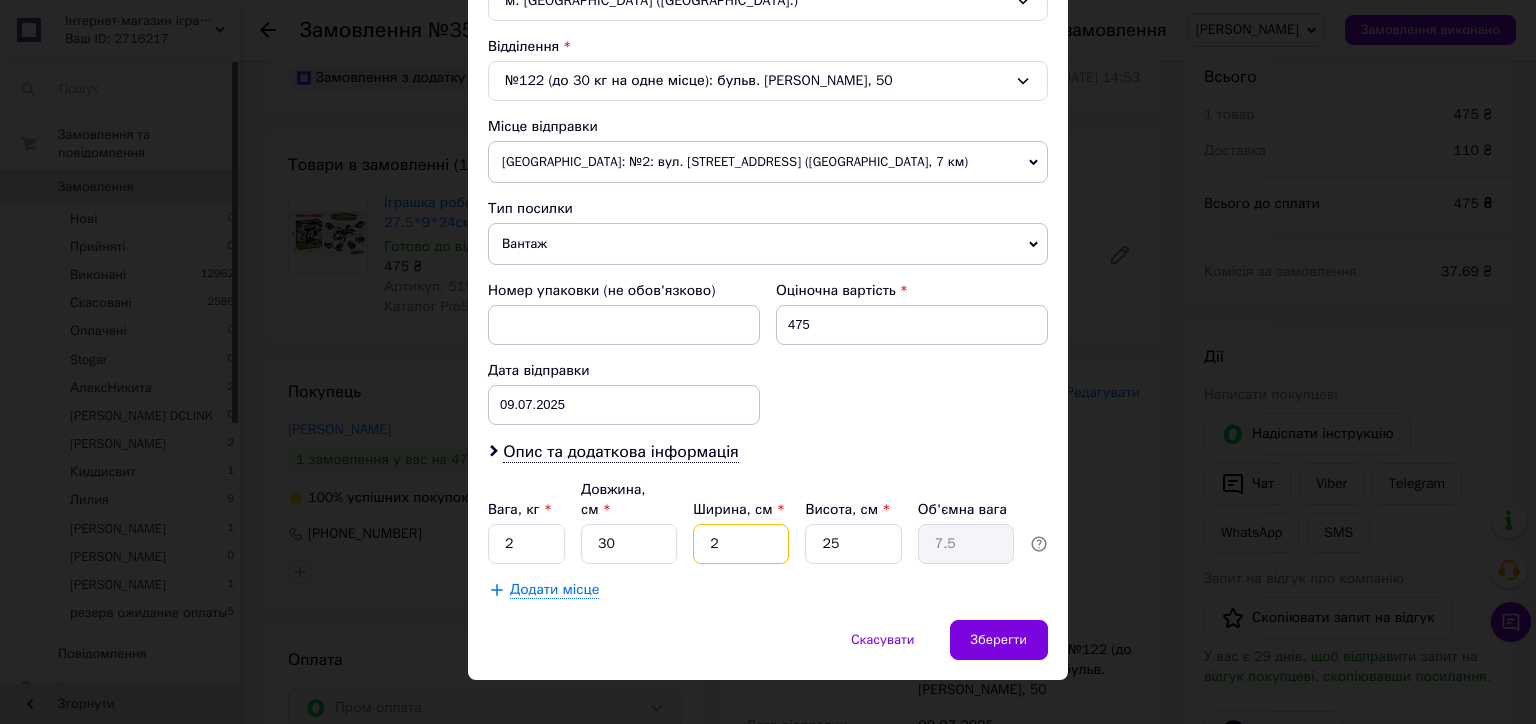 type on "2" 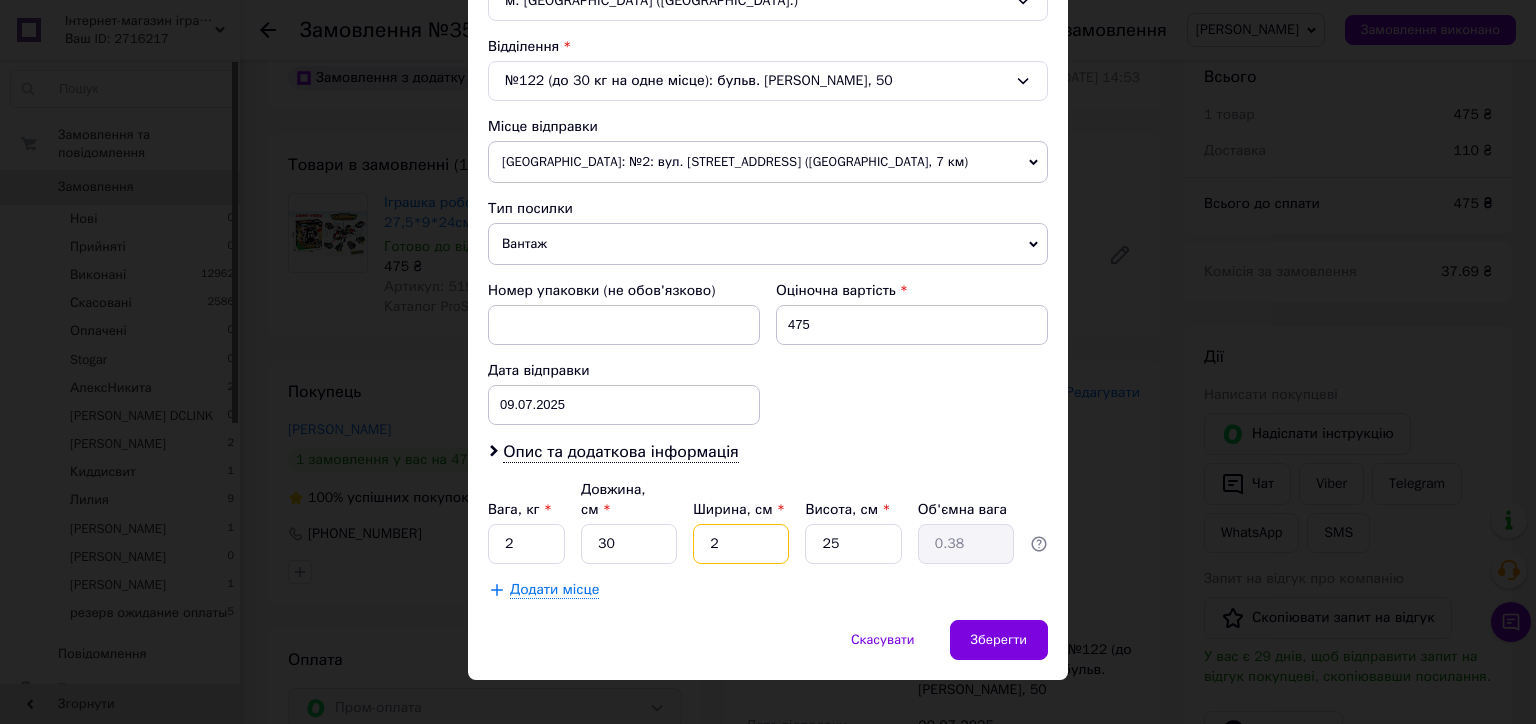 type on "20" 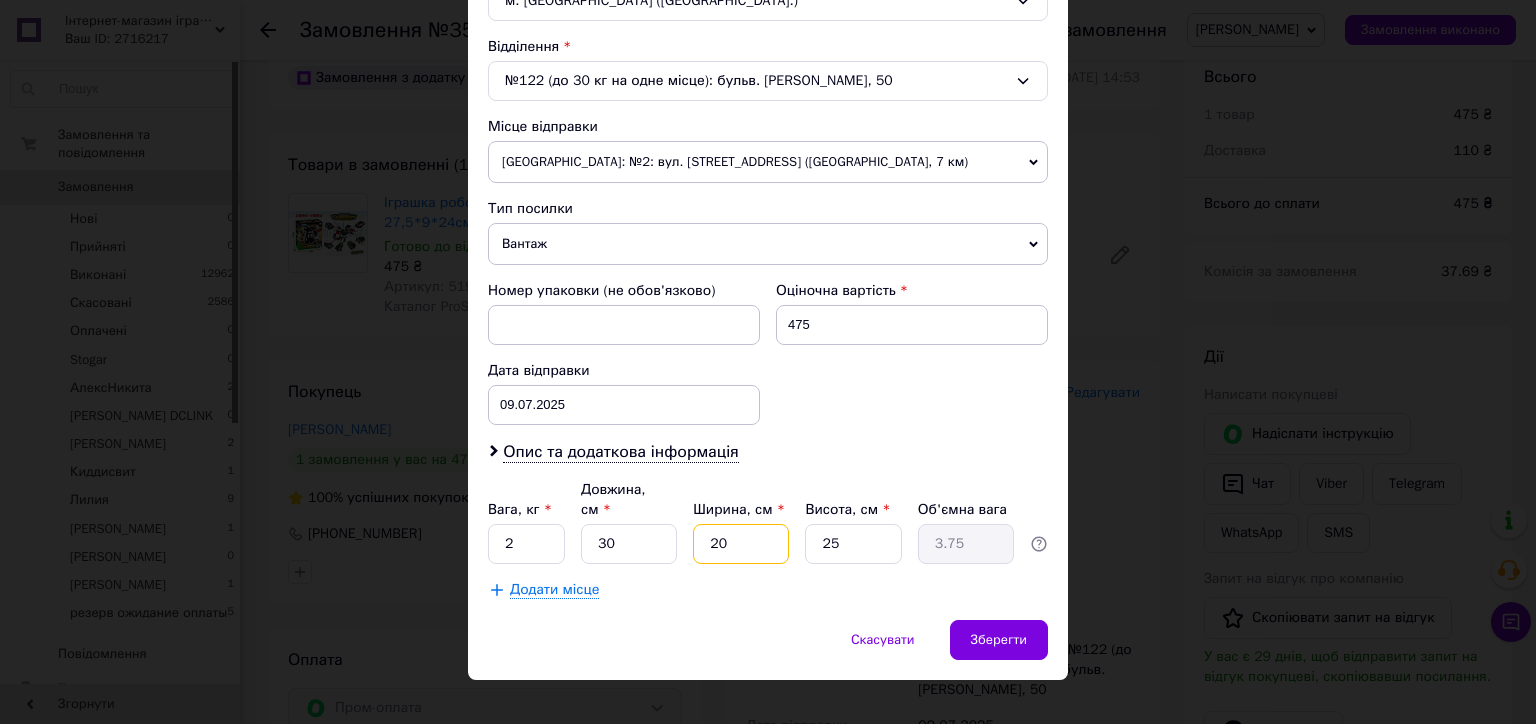 type on "20" 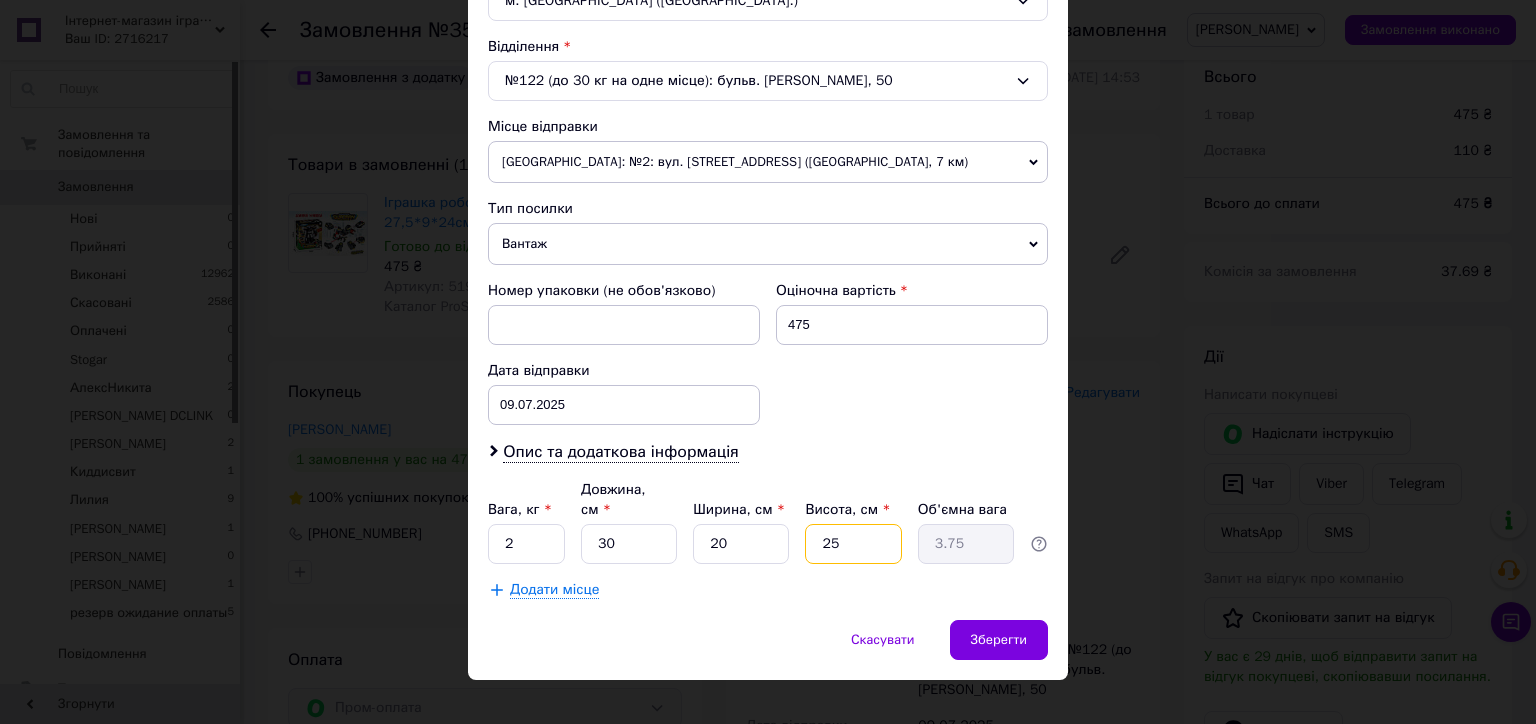 type on "1" 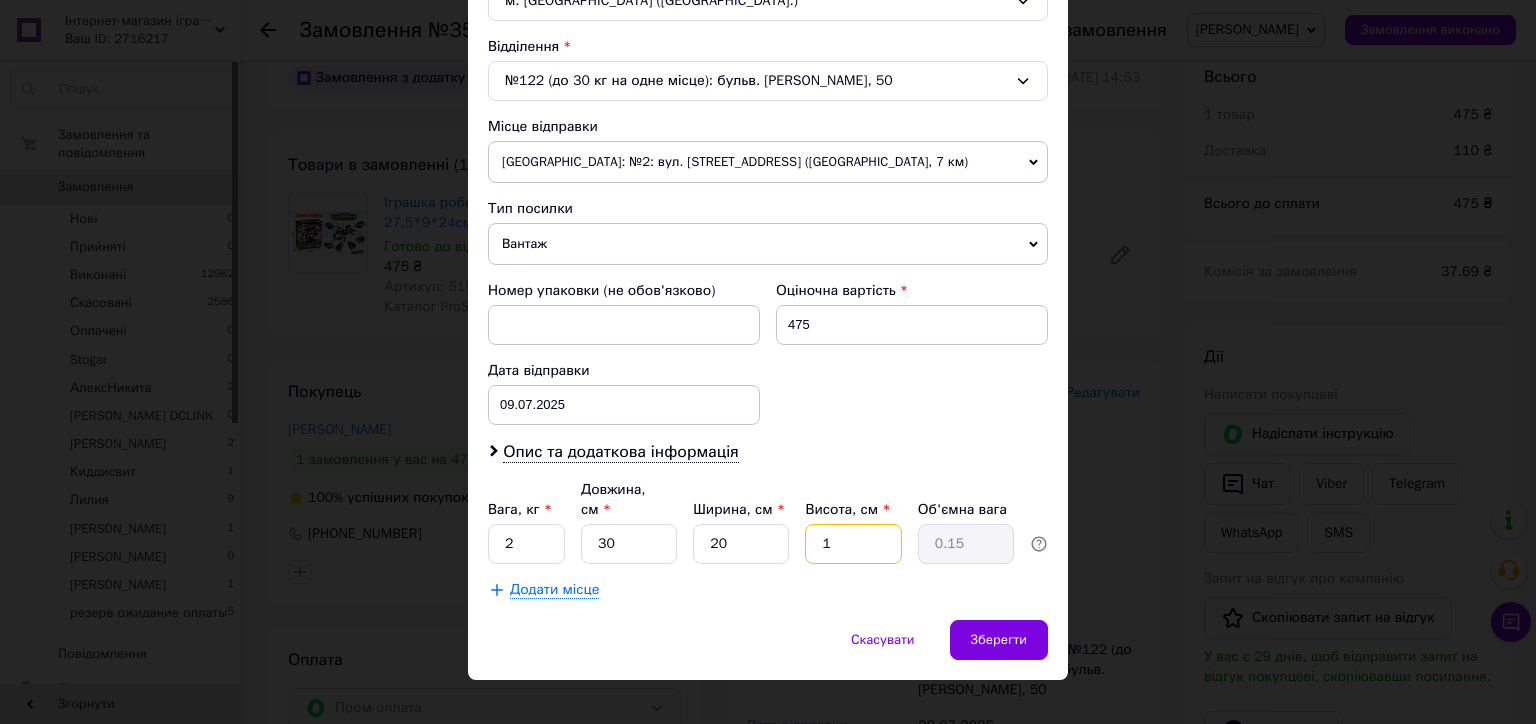 type on "10" 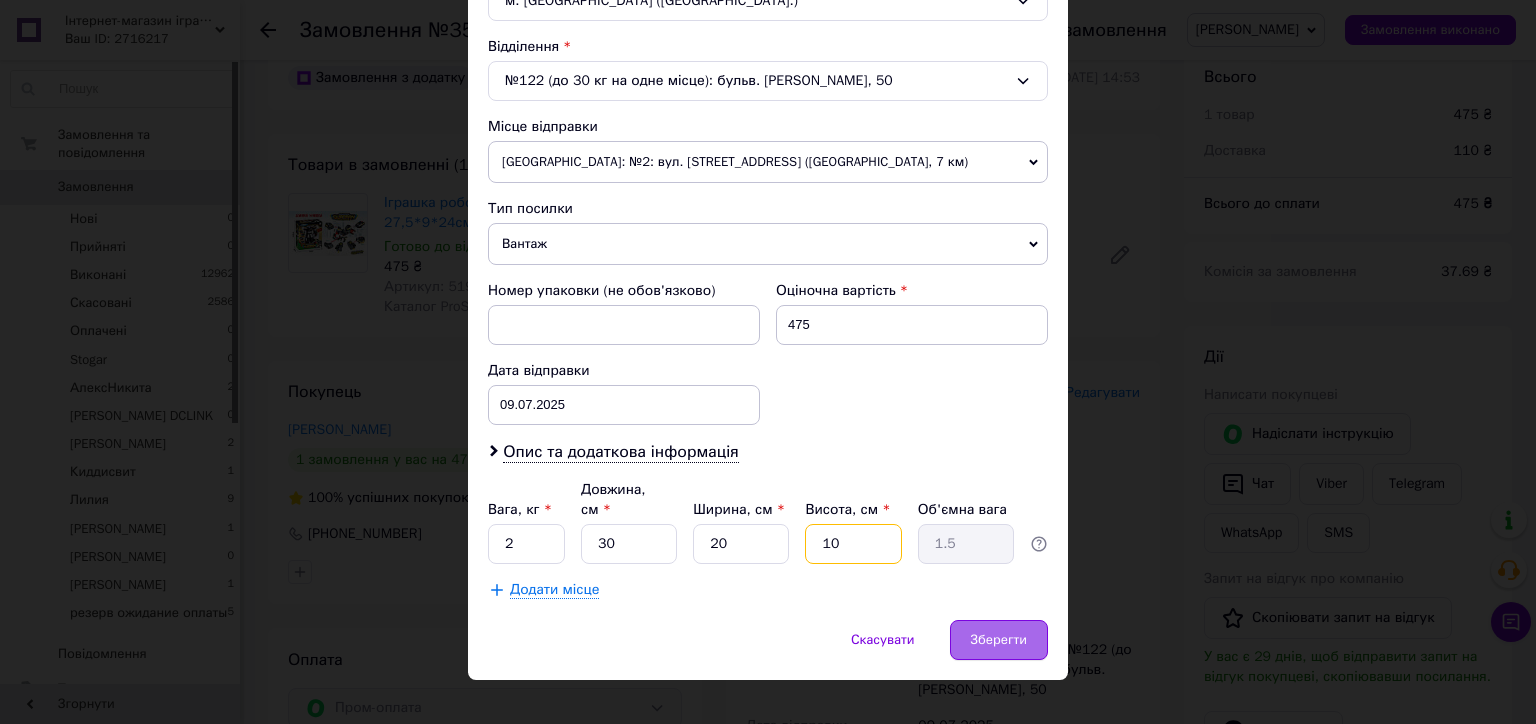 type on "10" 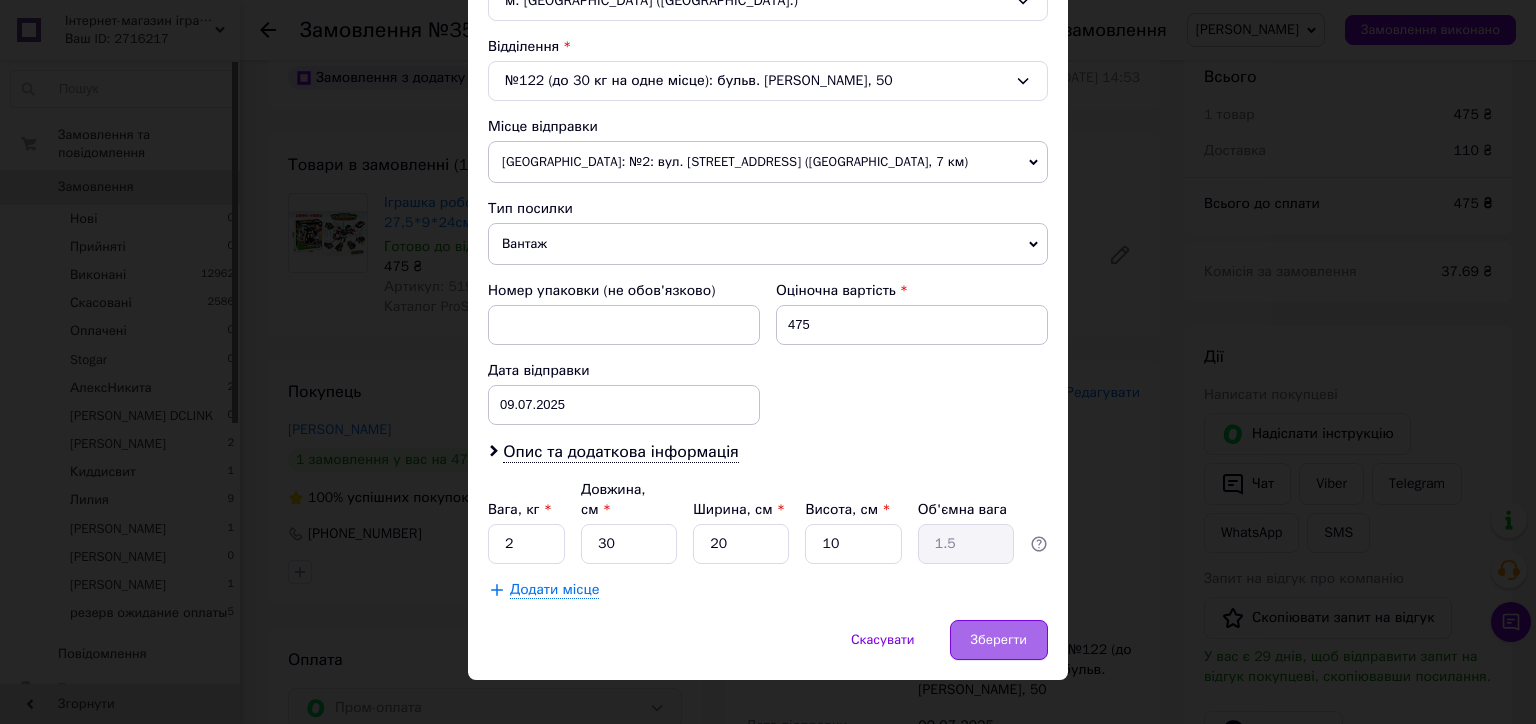click on "Зберегти" at bounding box center [999, 640] 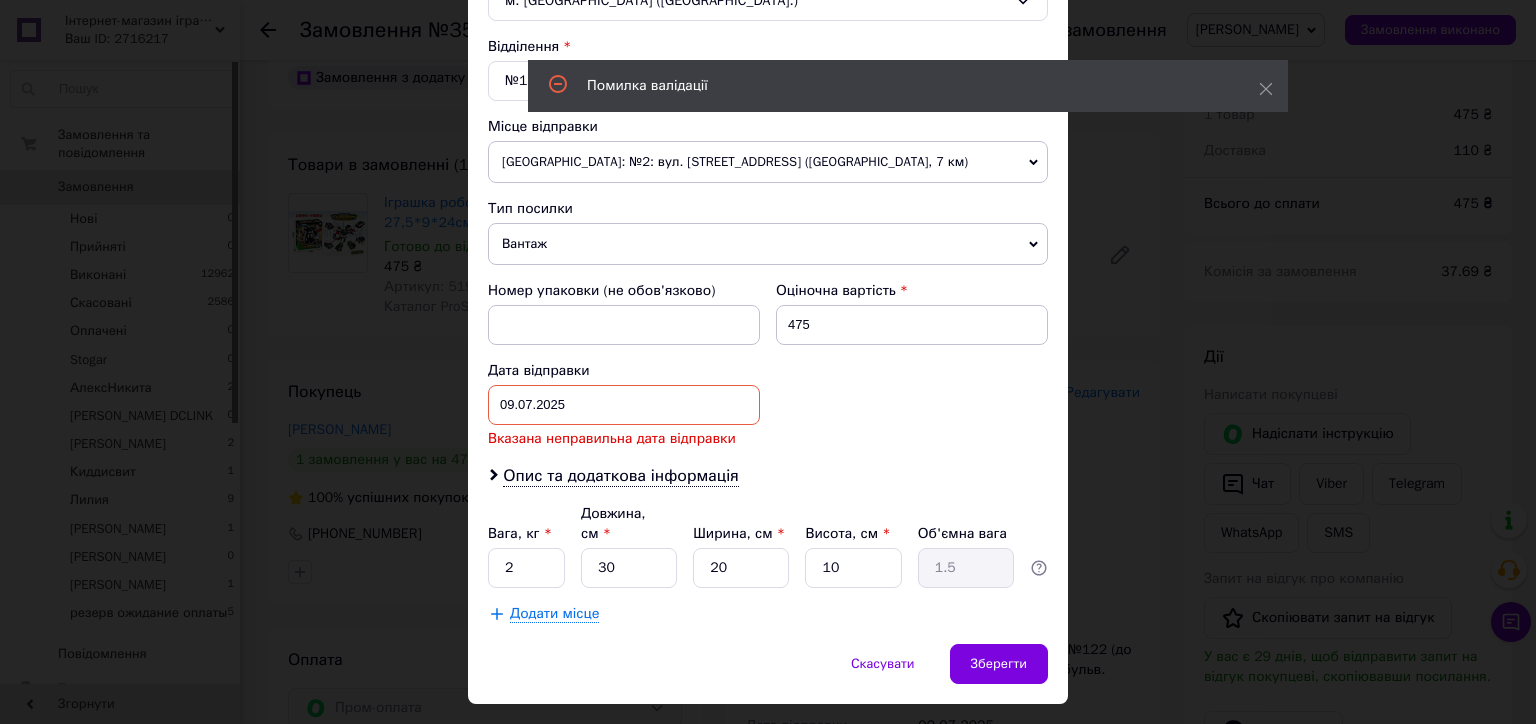 click on "09.07.2025 < 2025 > < Июль > Пн Вт Ср Чт Пт Сб Вс 30 1 2 3 4 5 6 7 8 9 10 11 12 13 14 15 16 17 18 19 20 21 22 23 24 25 26 27 28 29 30 31 1 2 3 4 5 6 7 8 9 10" at bounding box center [624, 405] 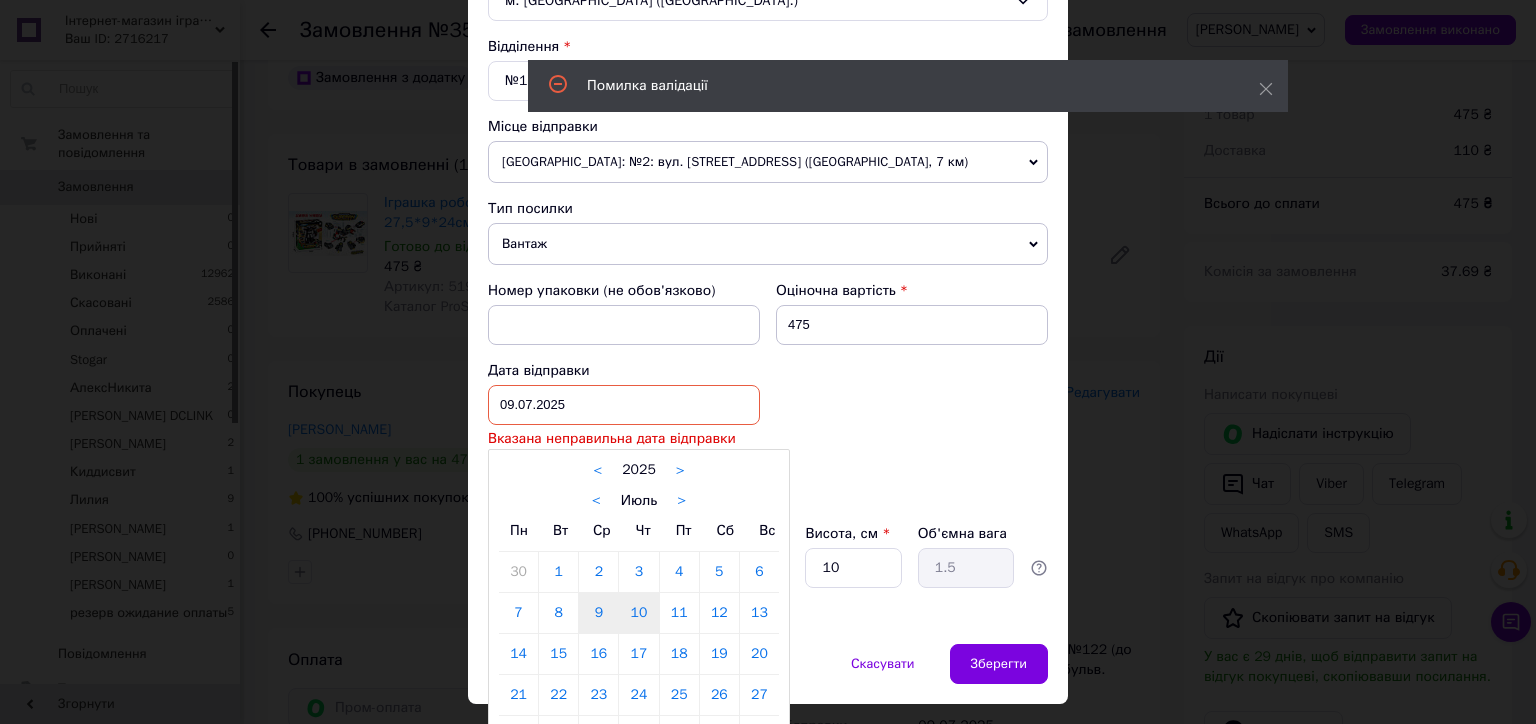 click on "10" at bounding box center [638, 613] 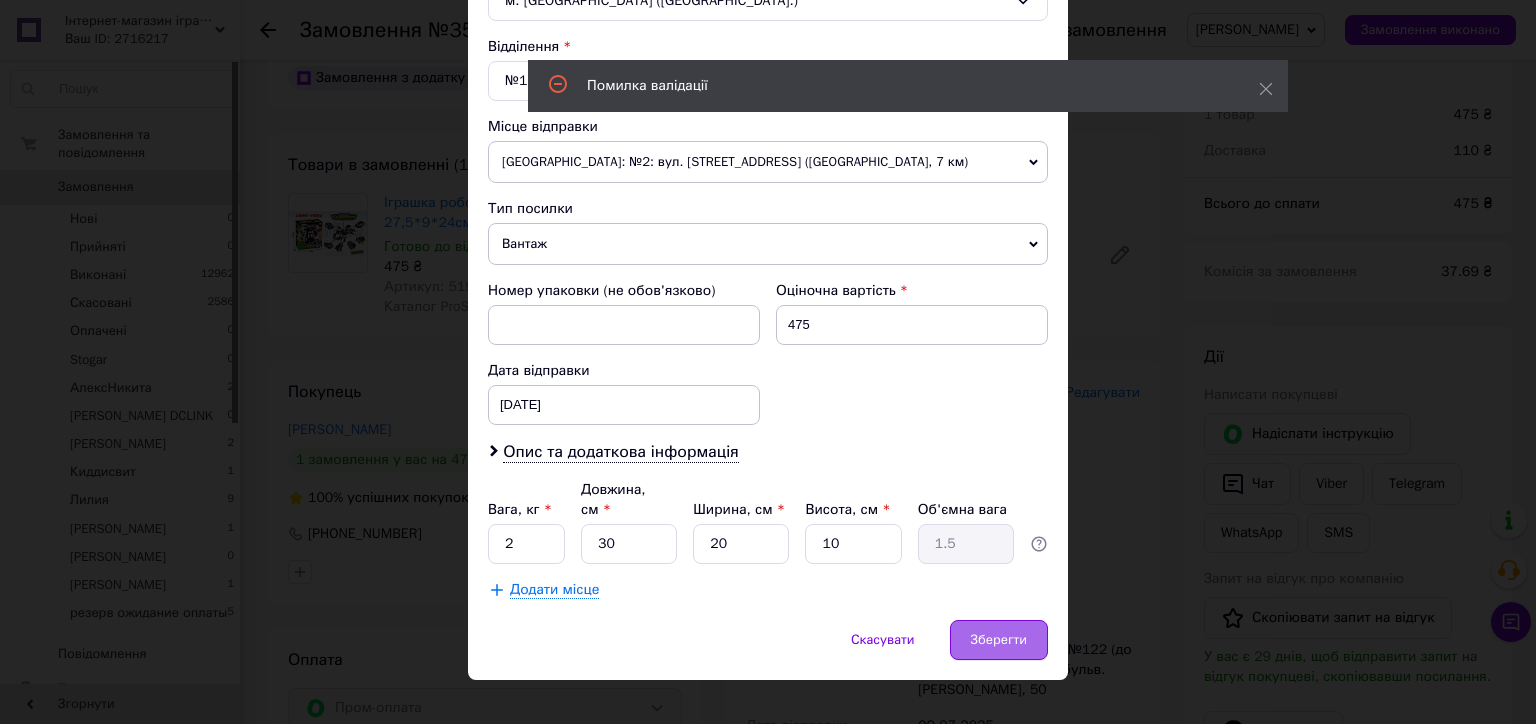 click on "Зберегти" at bounding box center [999, 640] 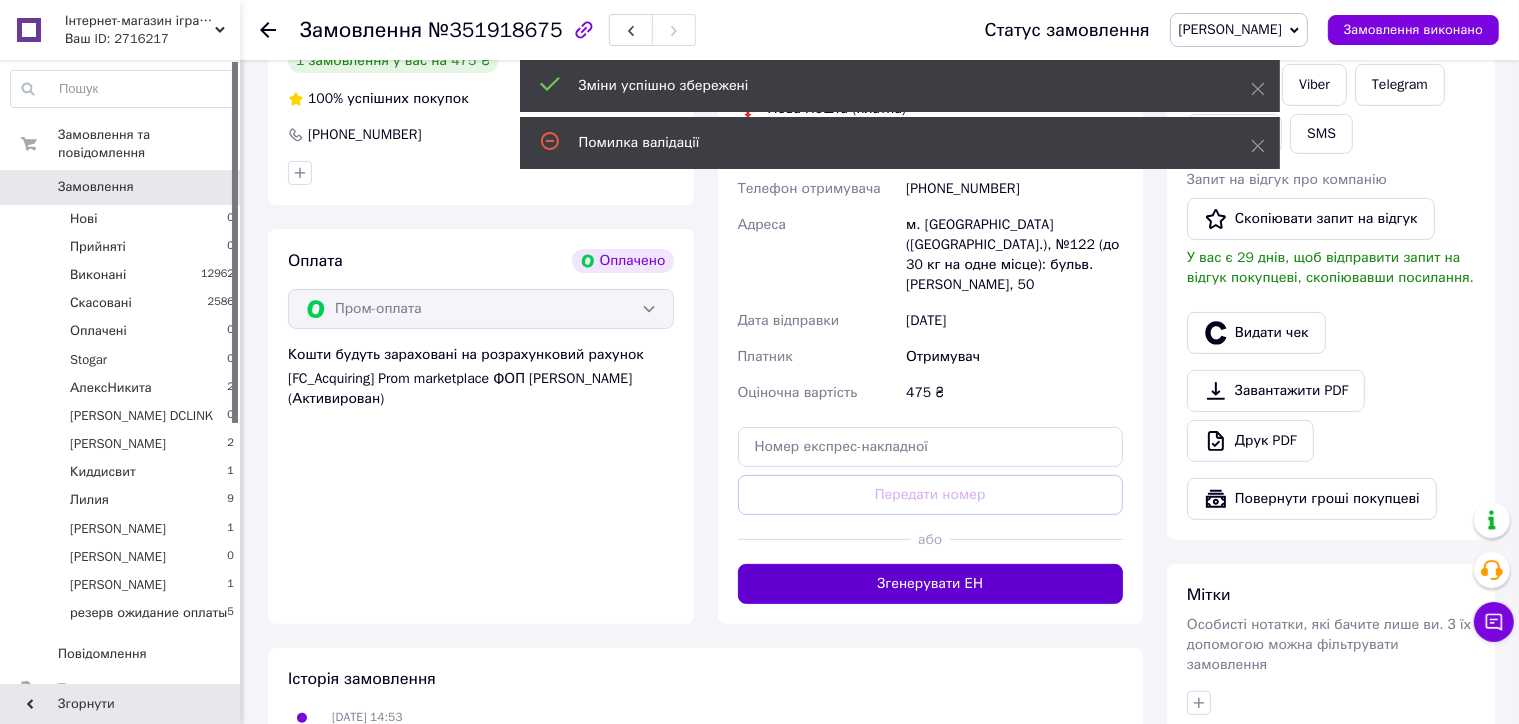 scroll, scrollTop: 500, scrollLeft: 0, axis: vertical 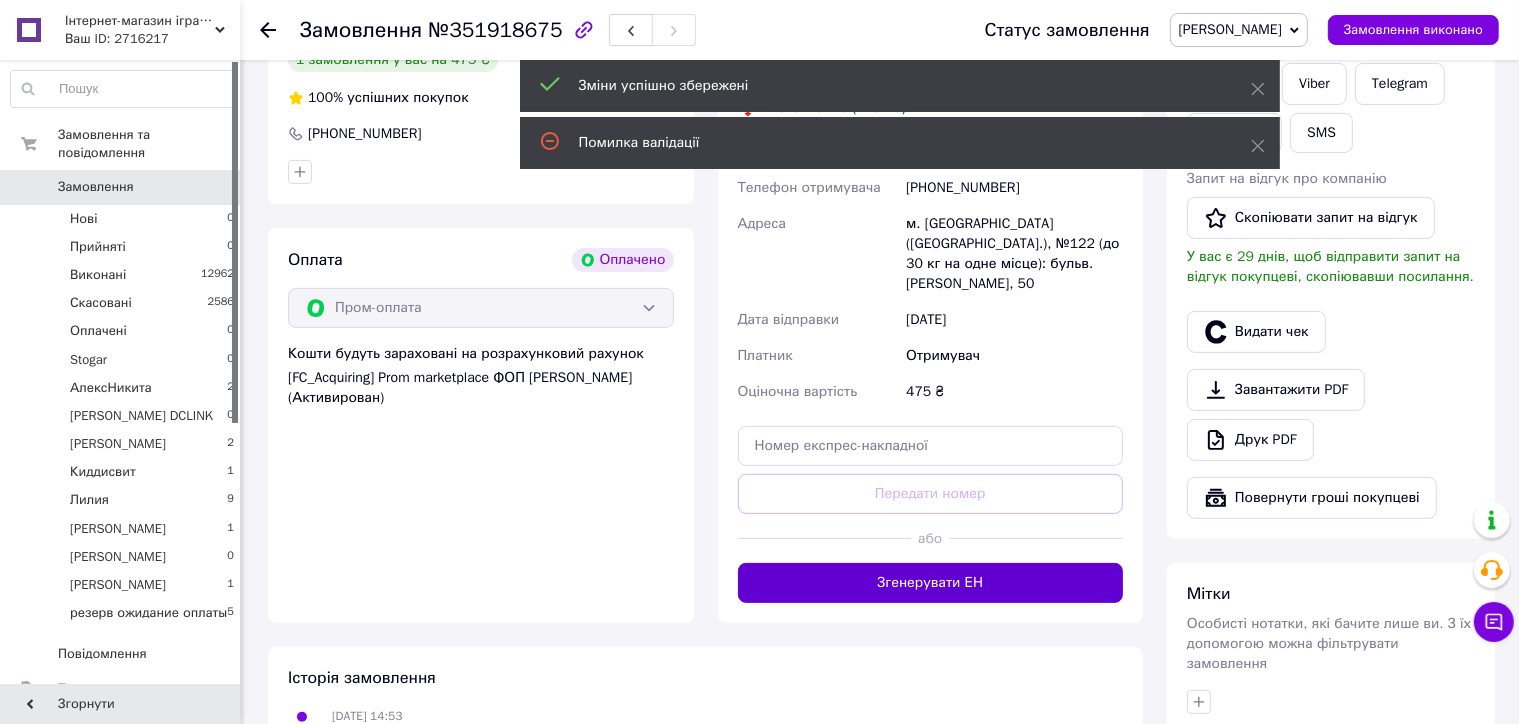 click on "Згенерувати ЕН" at bounding box center (931, 583) 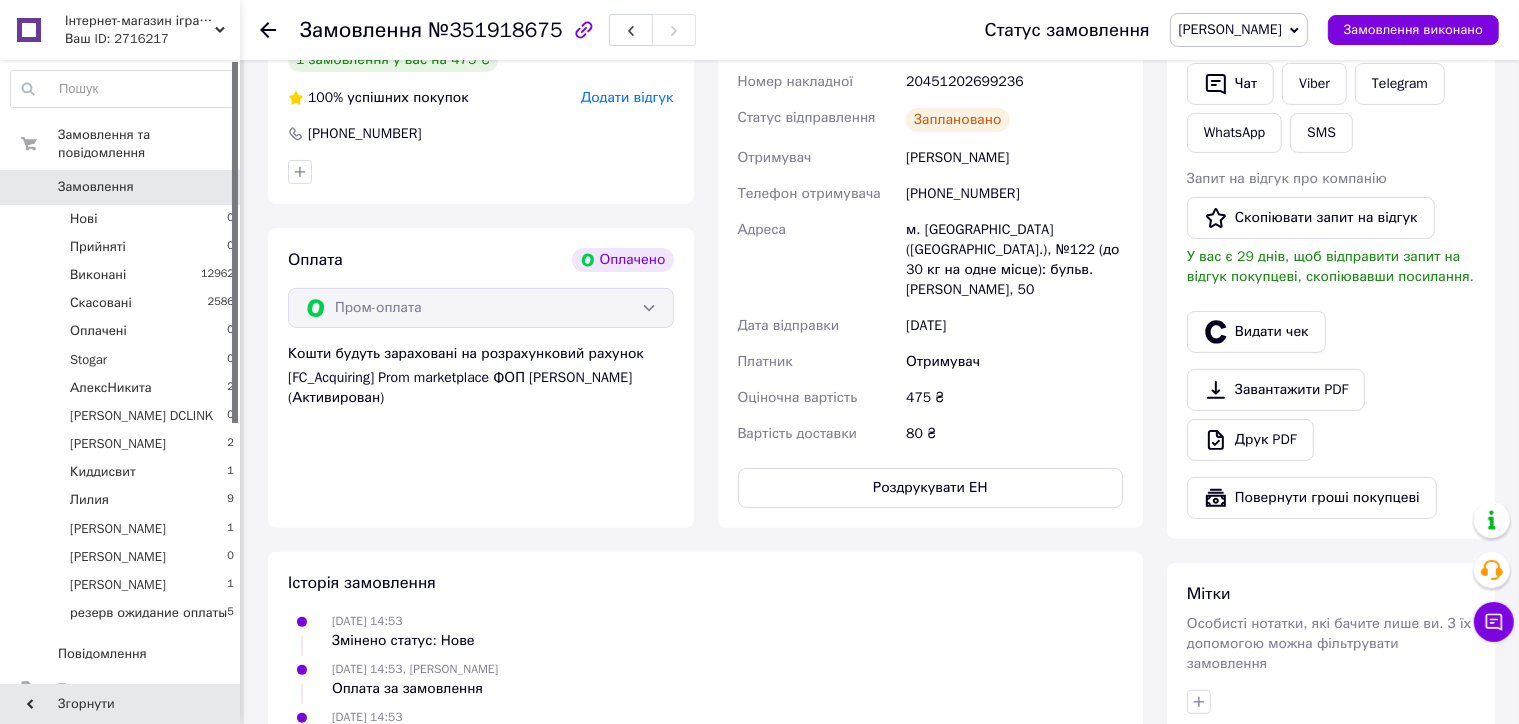 click on "Ваш ID: 2716217" at bounding box center (152, 39) 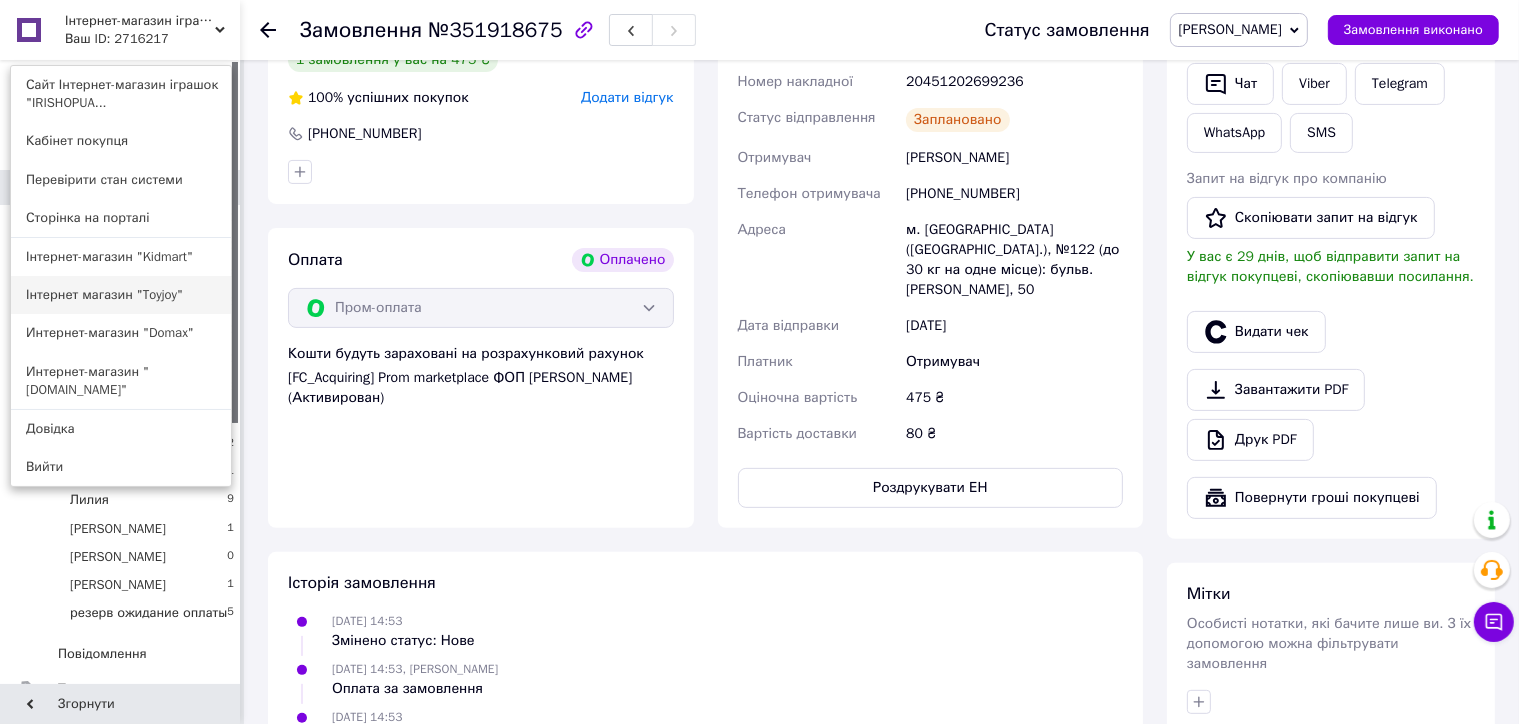click on "Інтернет магазин  "Toyjoy"" at bounding box center [121, 295] 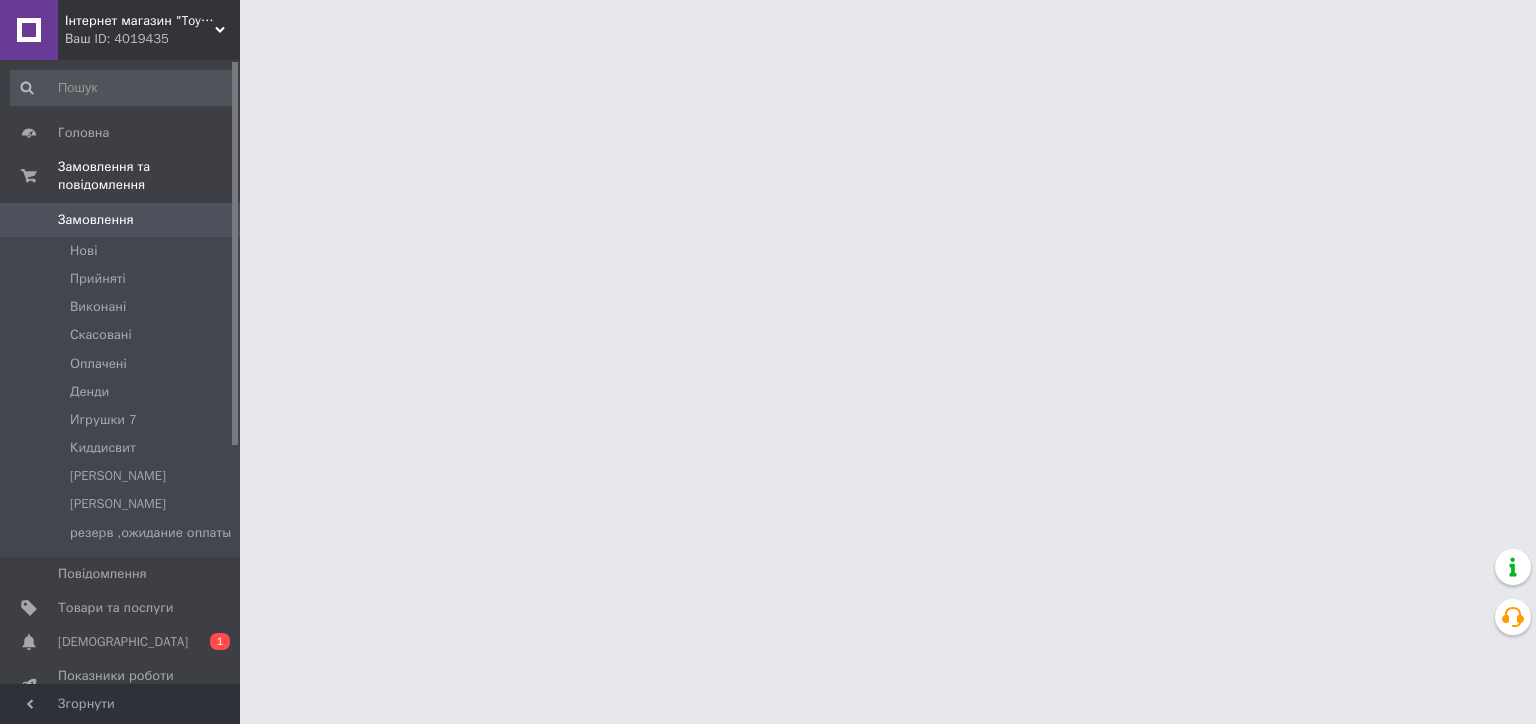 scroll, scrollTop: 0, scrollLeft: 0, axis: both 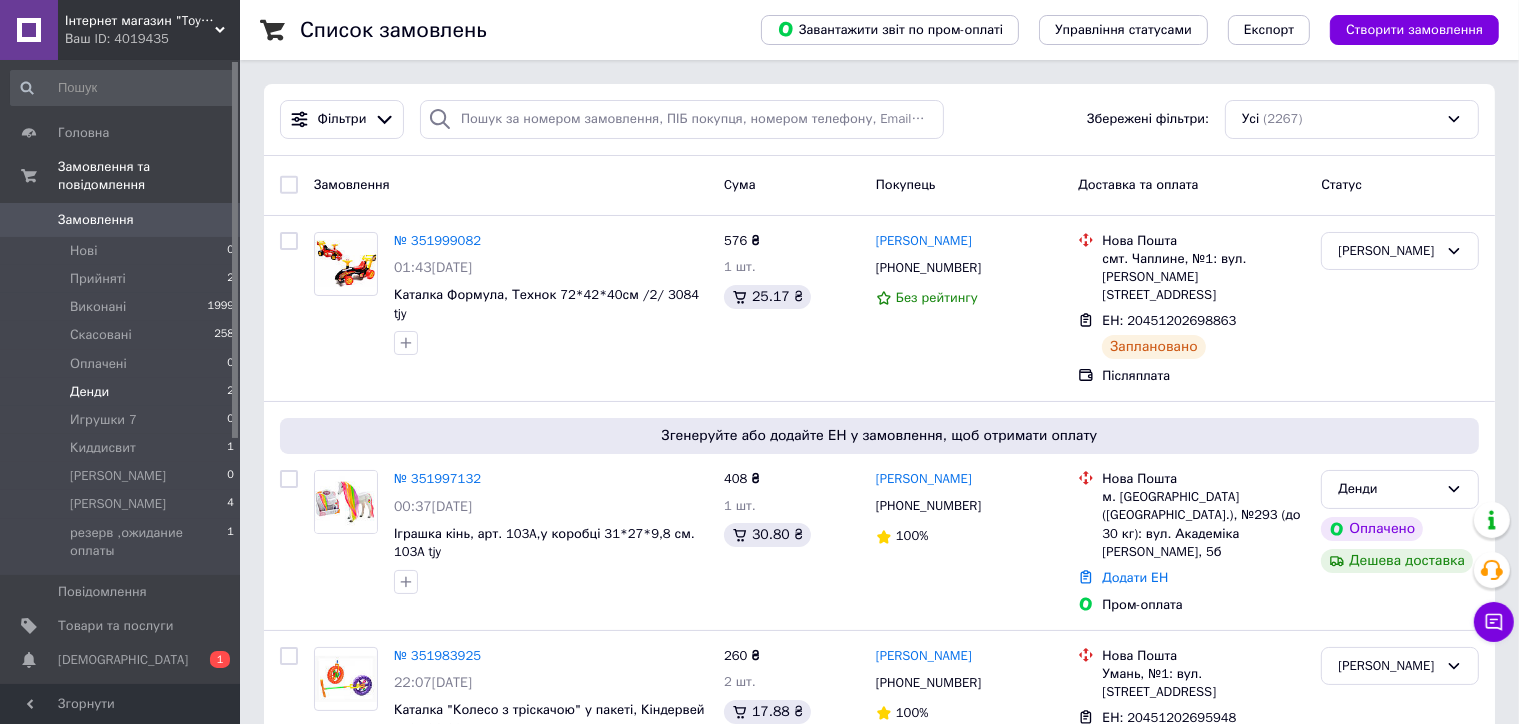 click on "Денди" at bounding box center (89, 392) 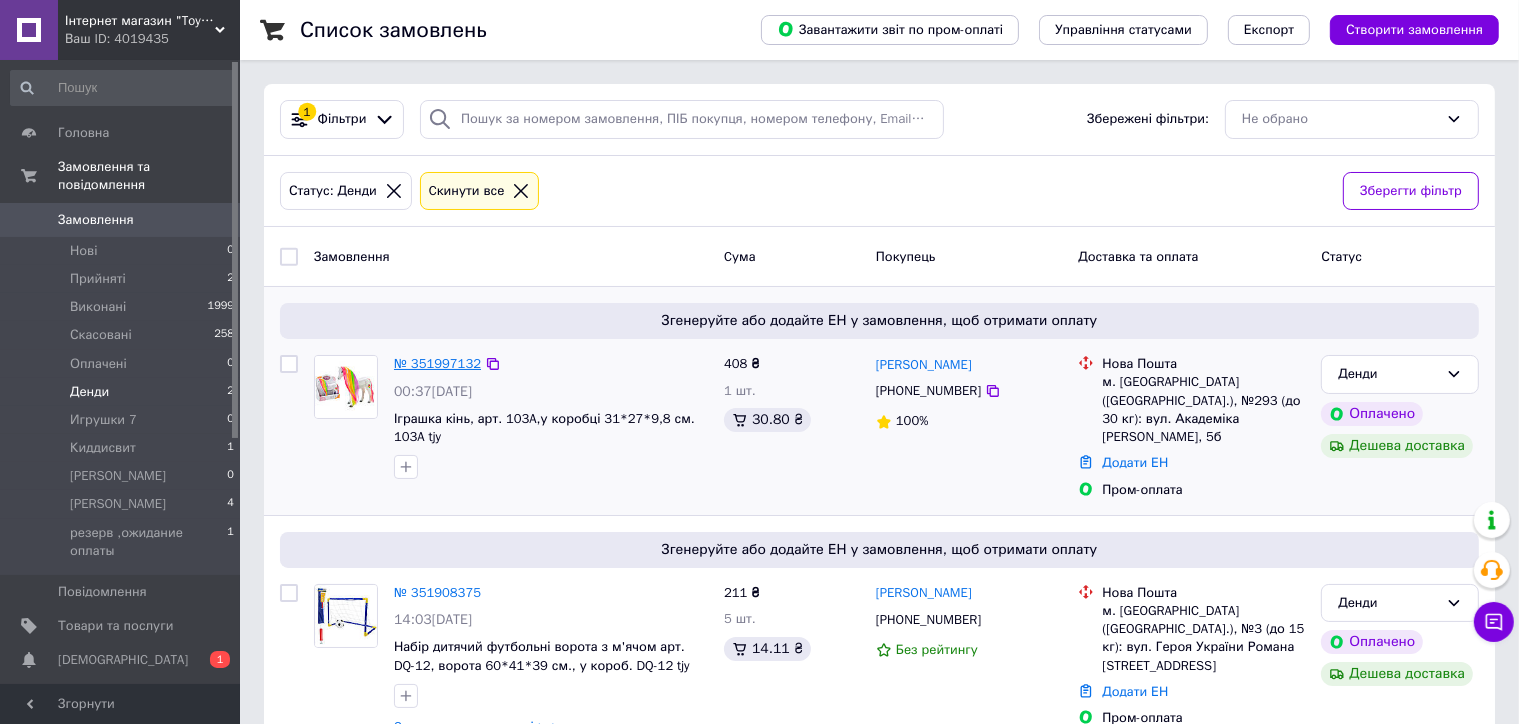 click on "№ 351997132" at bounding box center [437, 363] 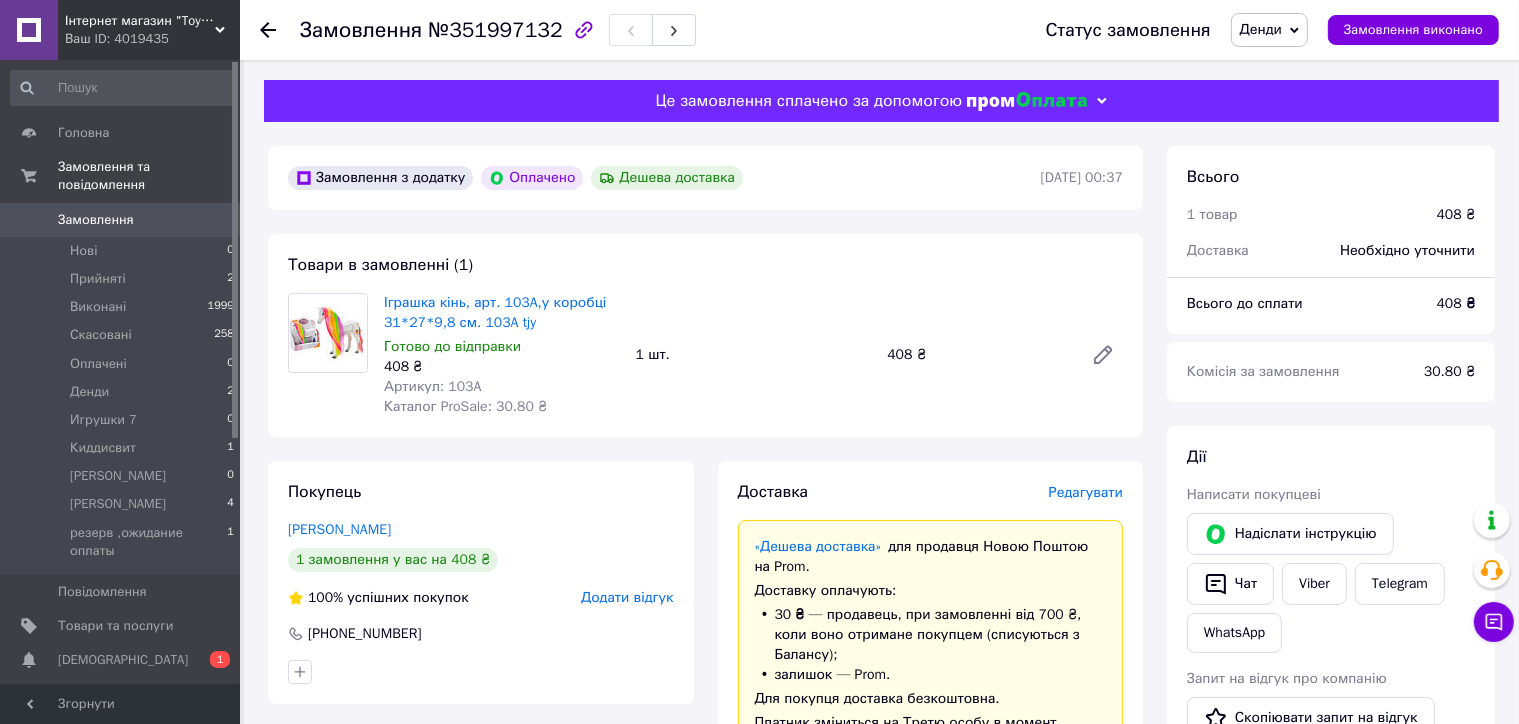 click on "Редагувати" at bounding box center (1086, 492) 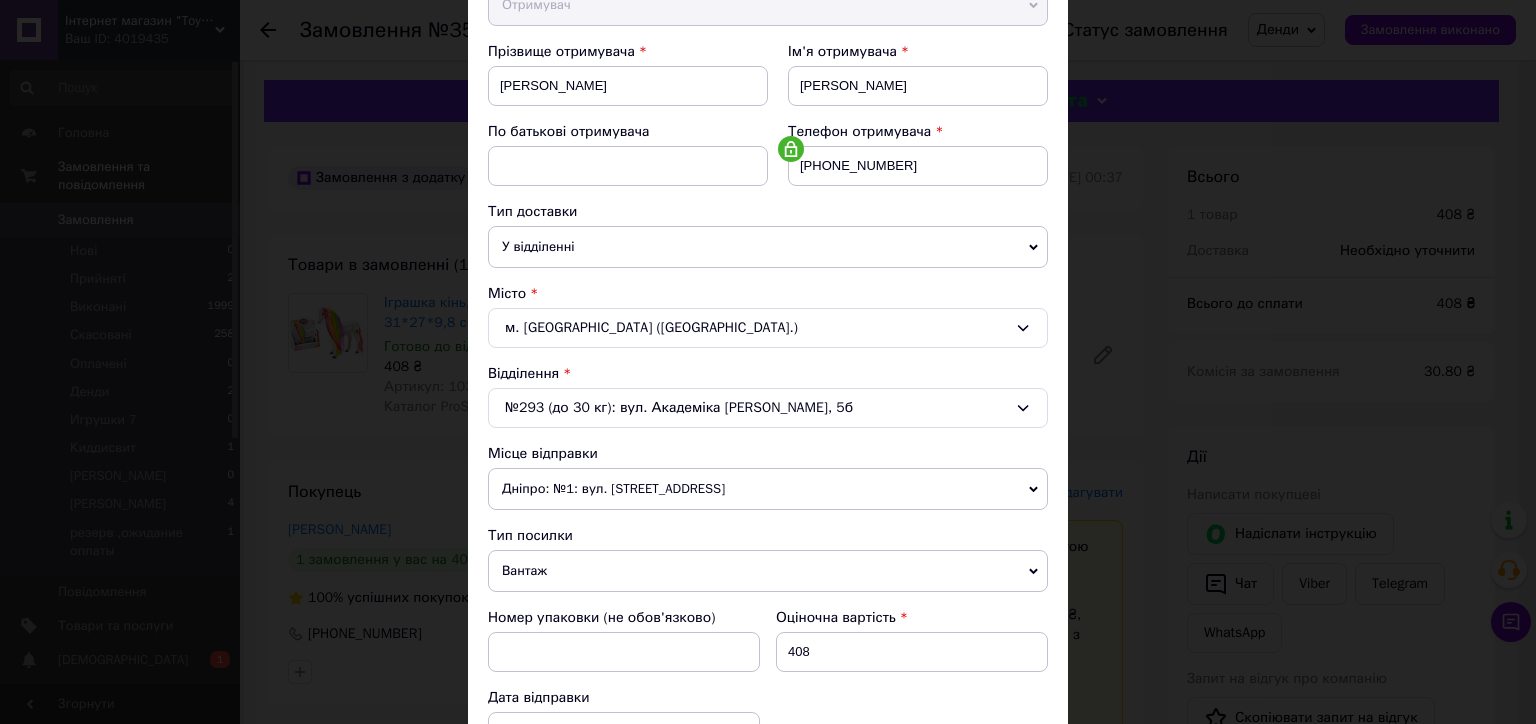 scroll, scrollTop: 400, scrollLeft: 0, axis: vertical 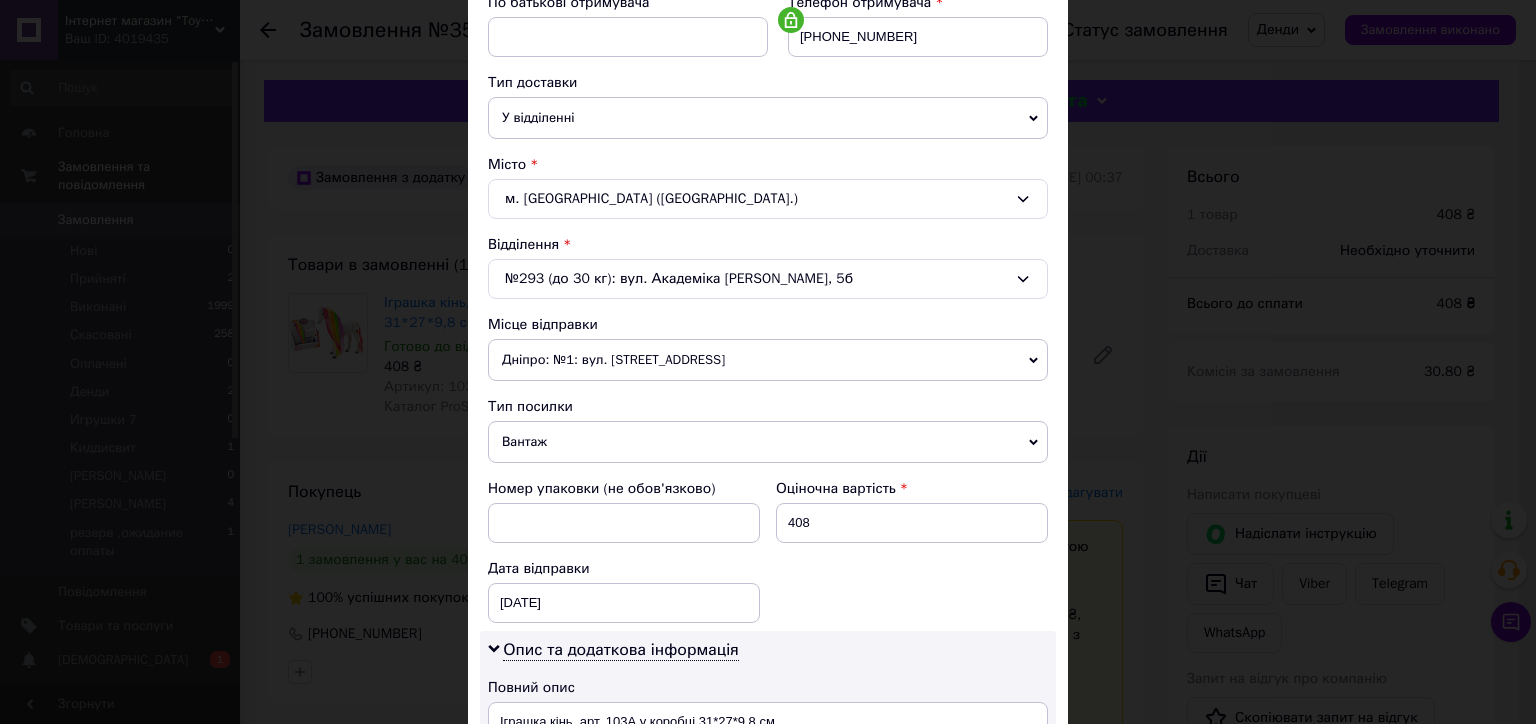 click on "Дніпро: №1: вул. [STREET_ADDRESS]" at bounding box center [768, 360] 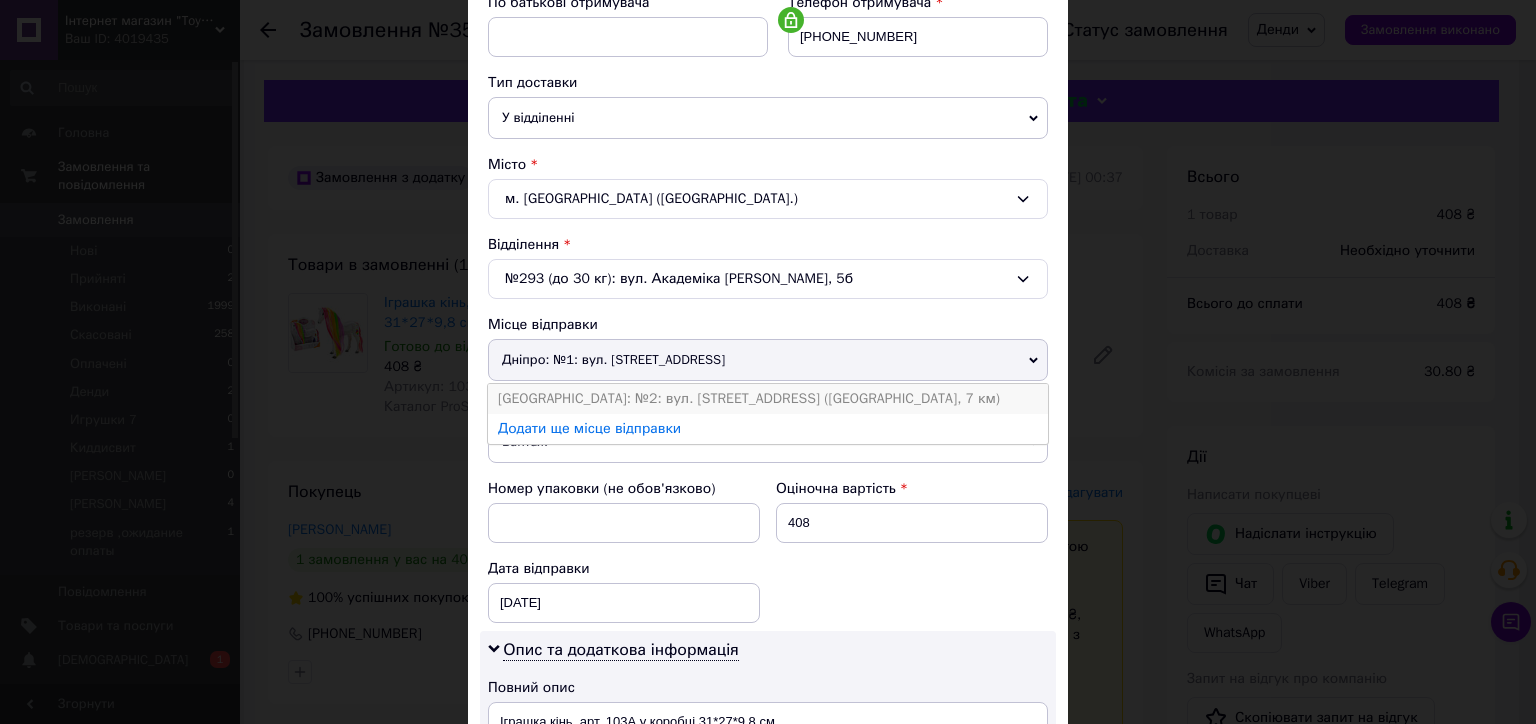 click on "[GEOGRAPHIC_DATA]: №2: вул. [STREET_ADDRESS] ([GEOGRAPHIC_DATA], 7 км)" at bounding box center [768, 399] 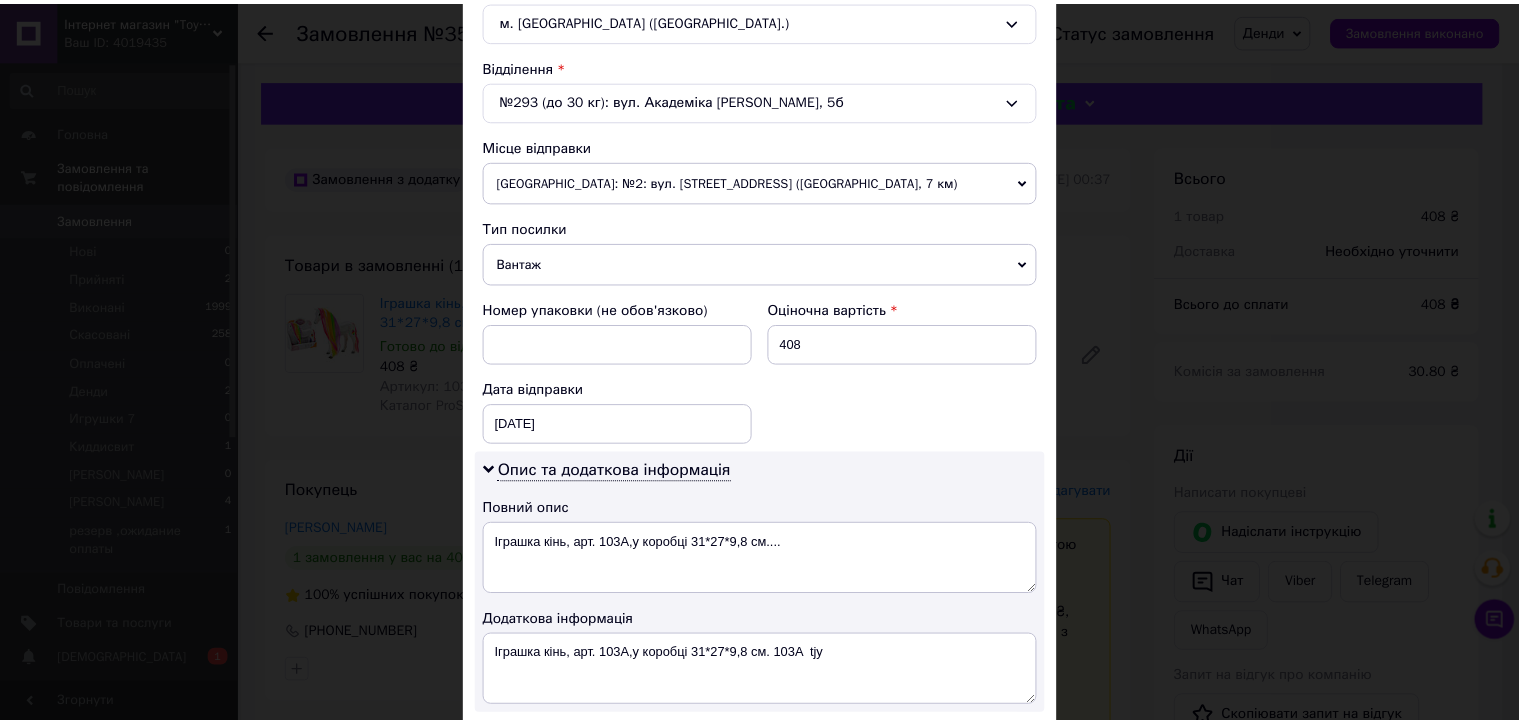 scroll, scrollTop: 800, scrollLeft: 0, axis: vertical 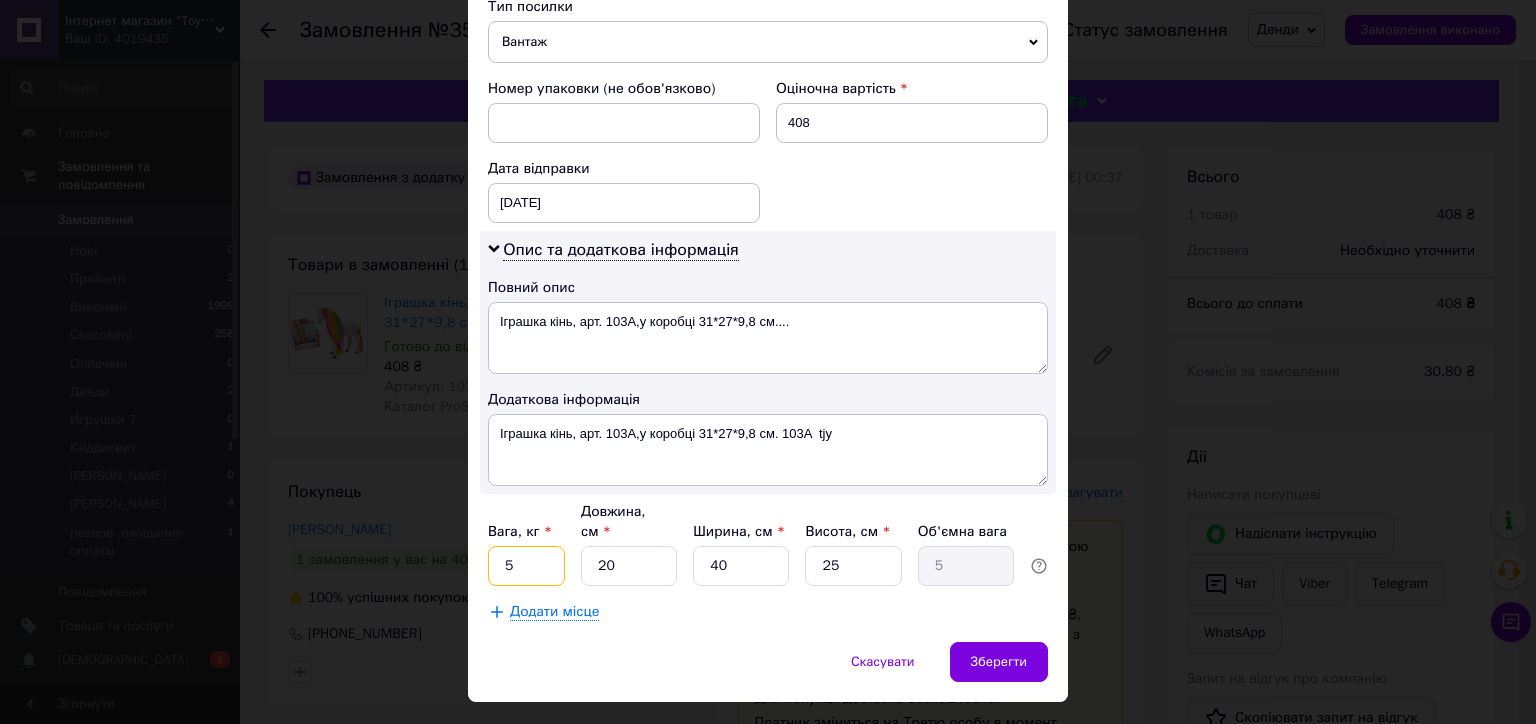 drag, startPoint x: 517, startPoint y: 544, endPoint x: 492, endPoint y: 544, distance: 25 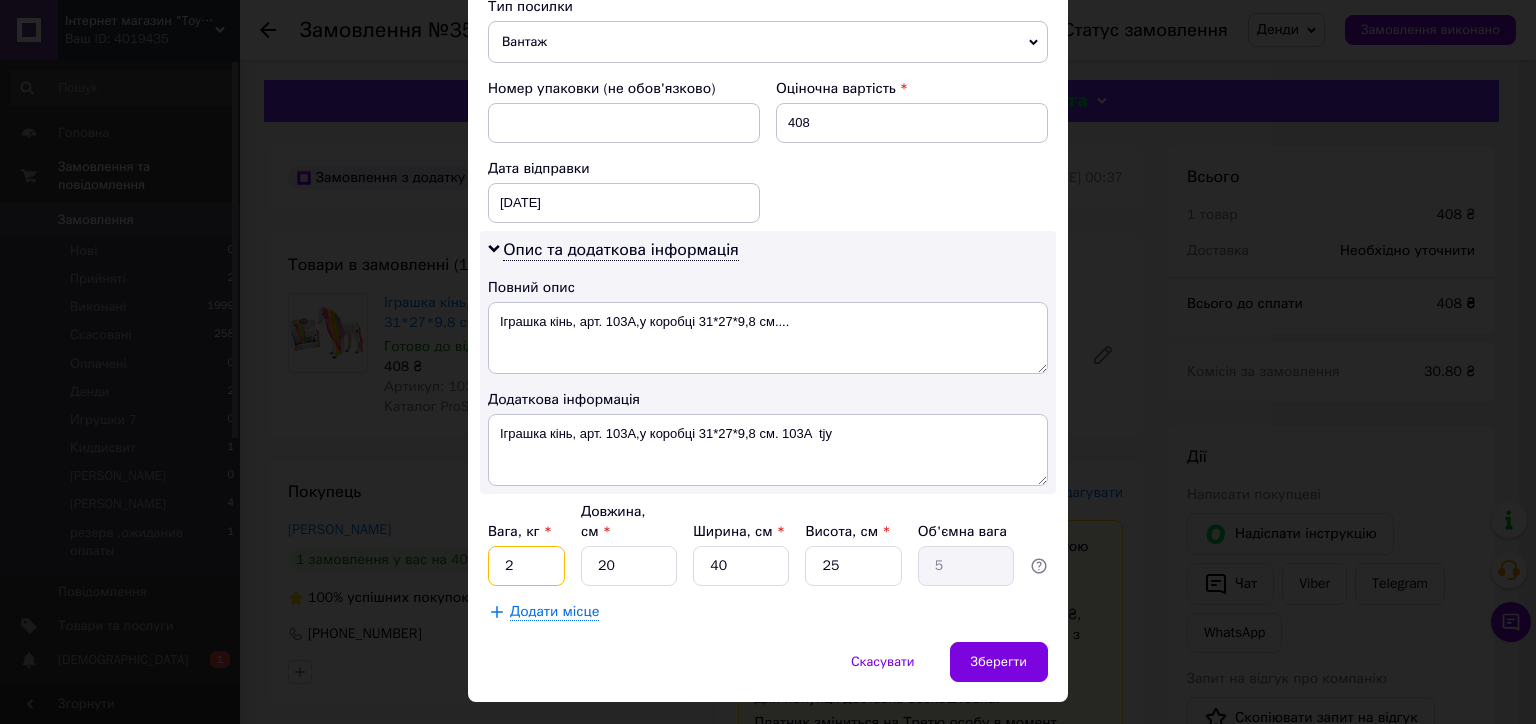 type on "2" 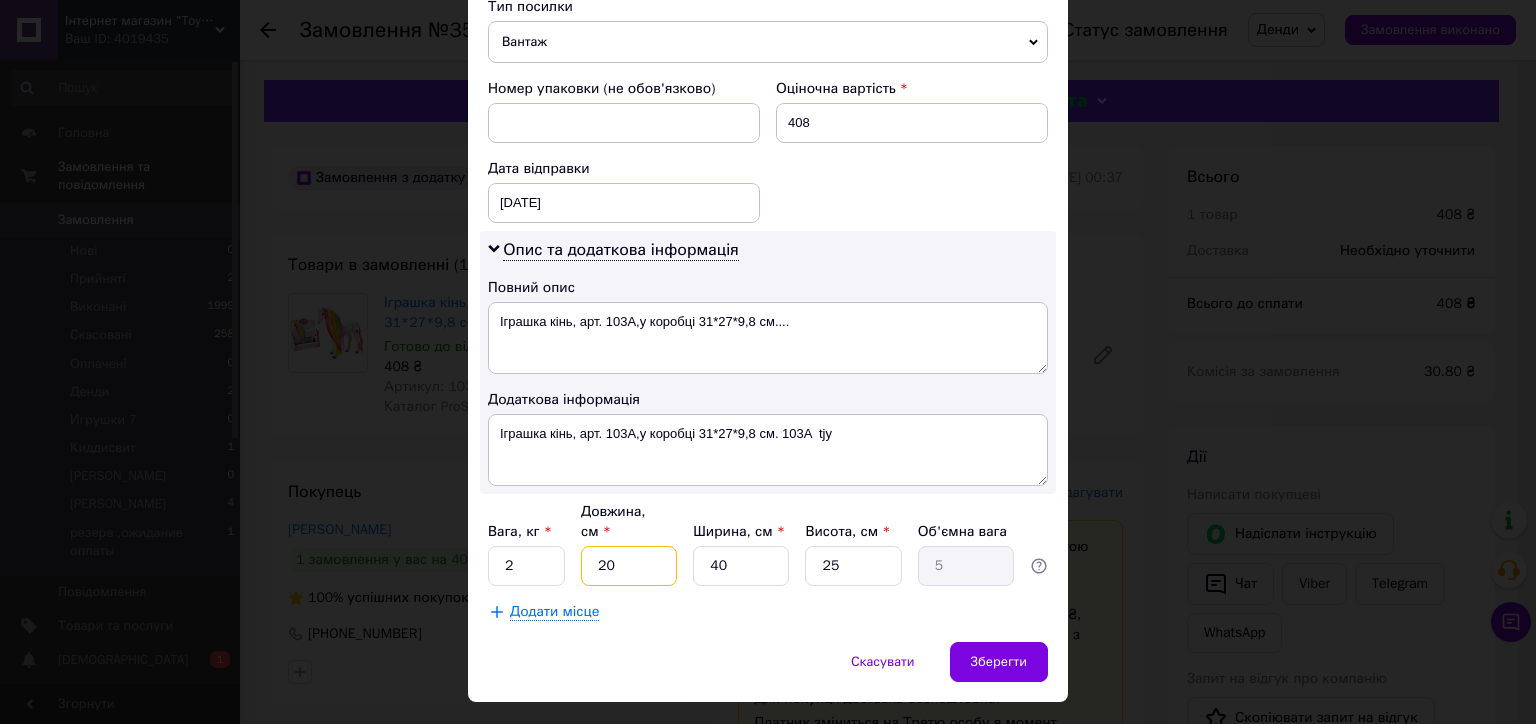 type on "3" 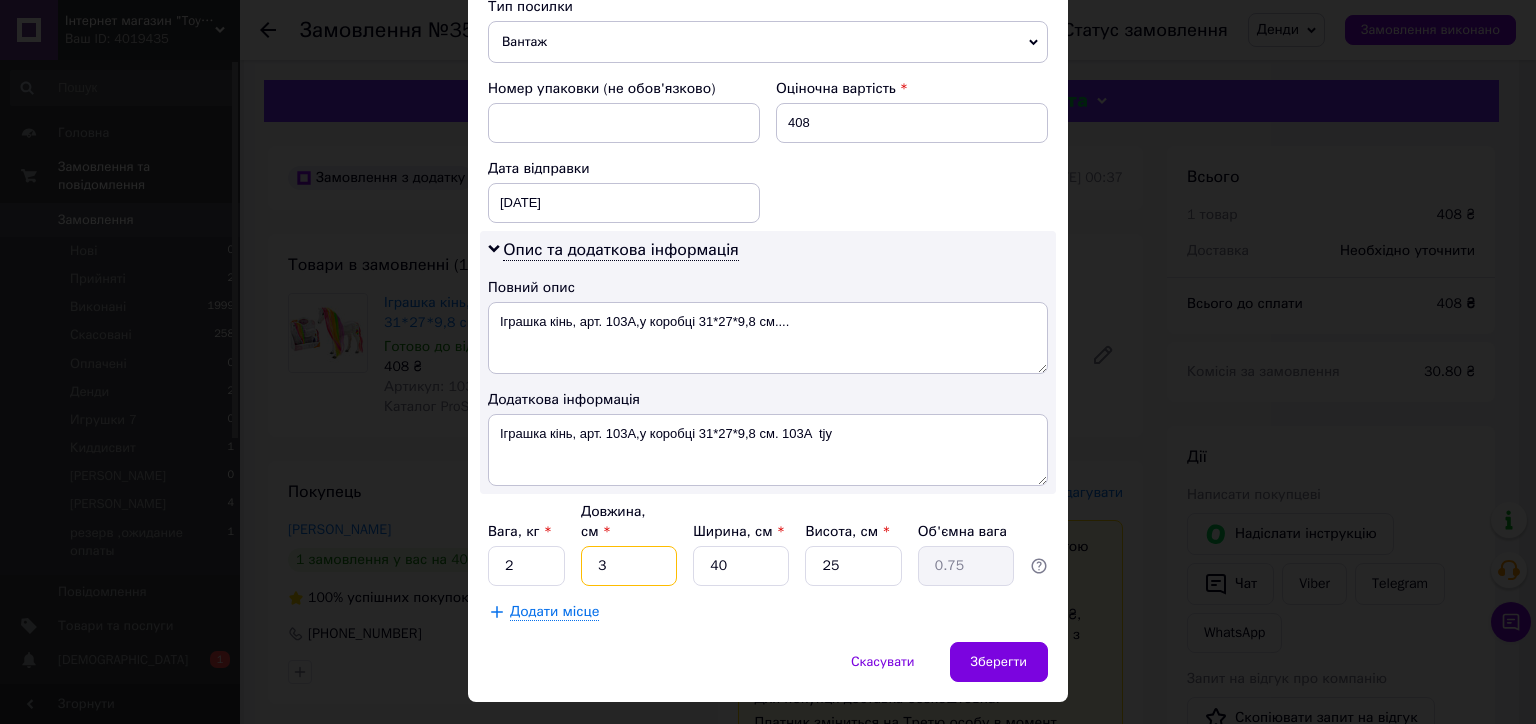 type on "30" 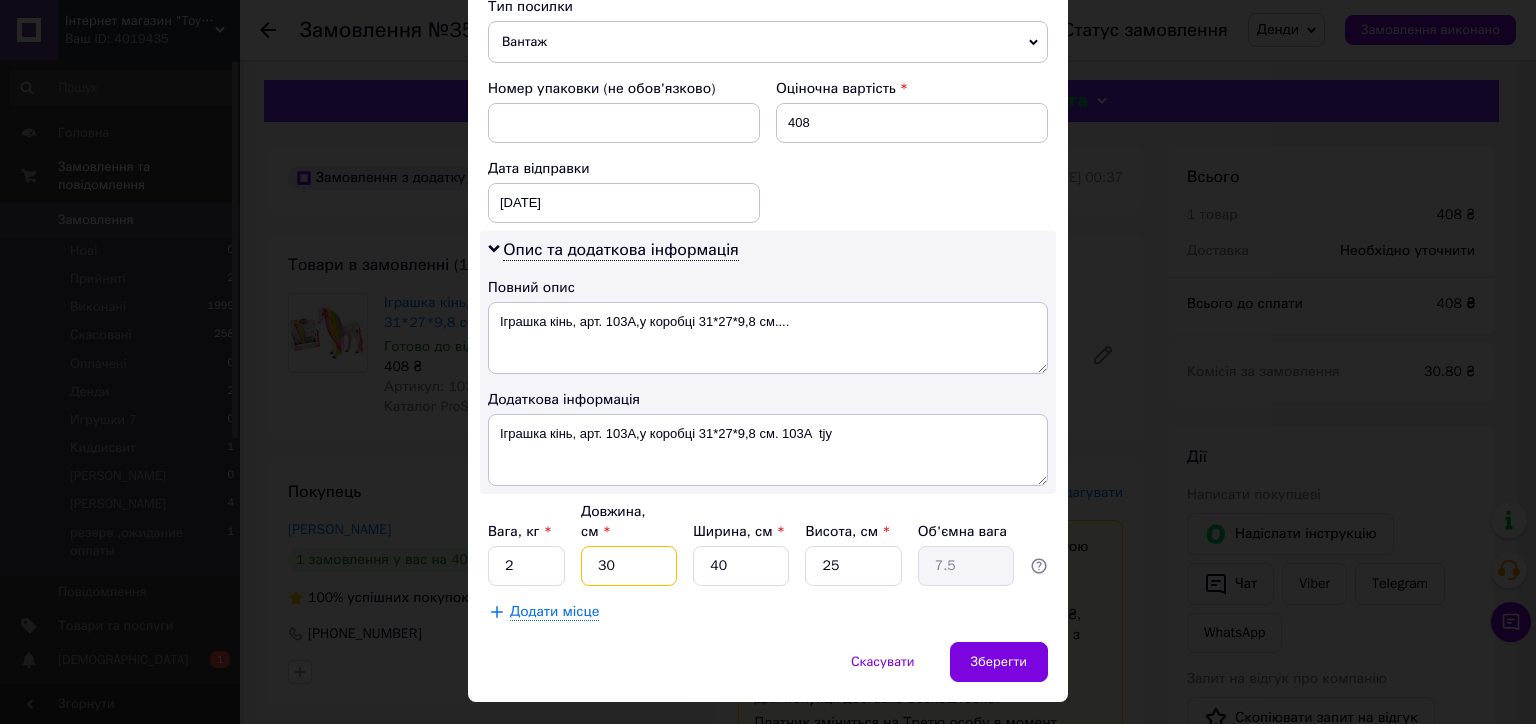 type on "30" 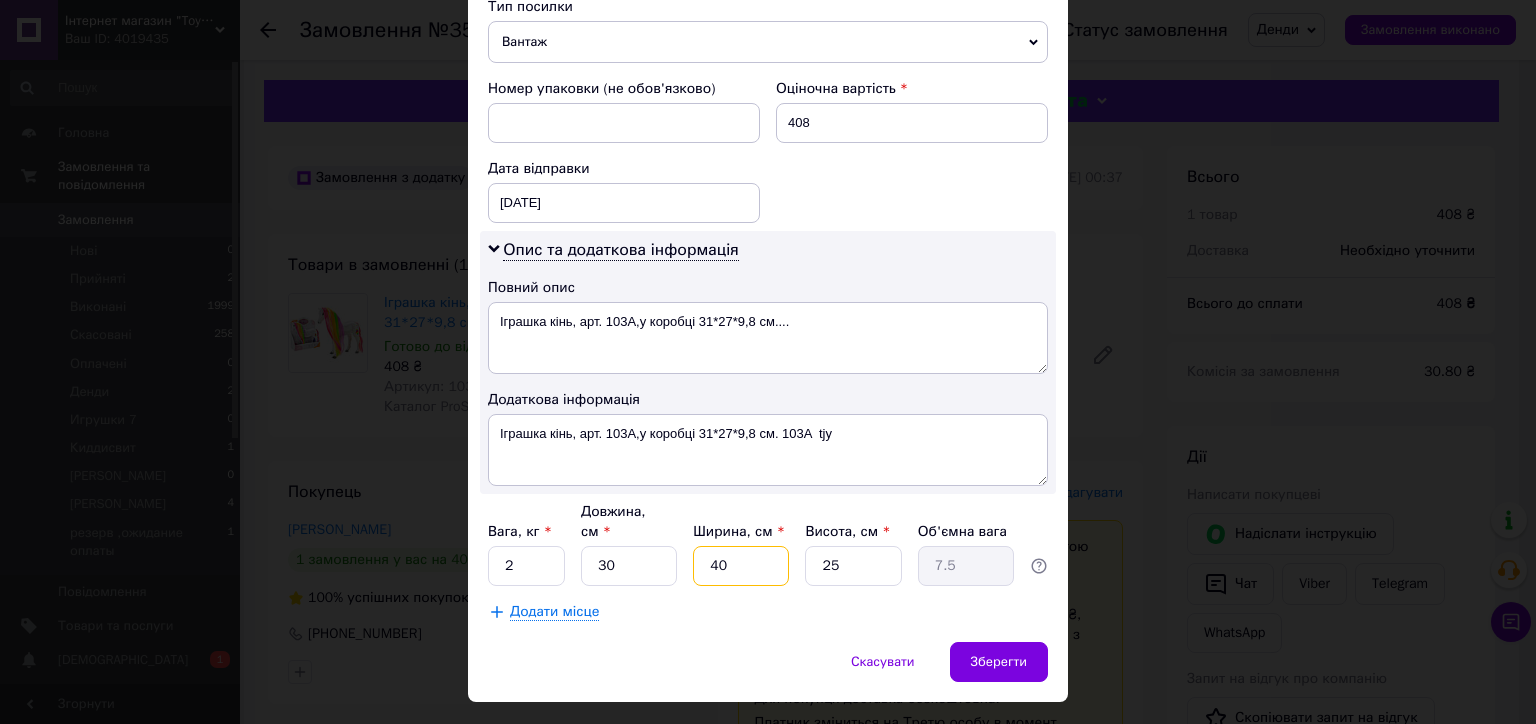 type on "2" 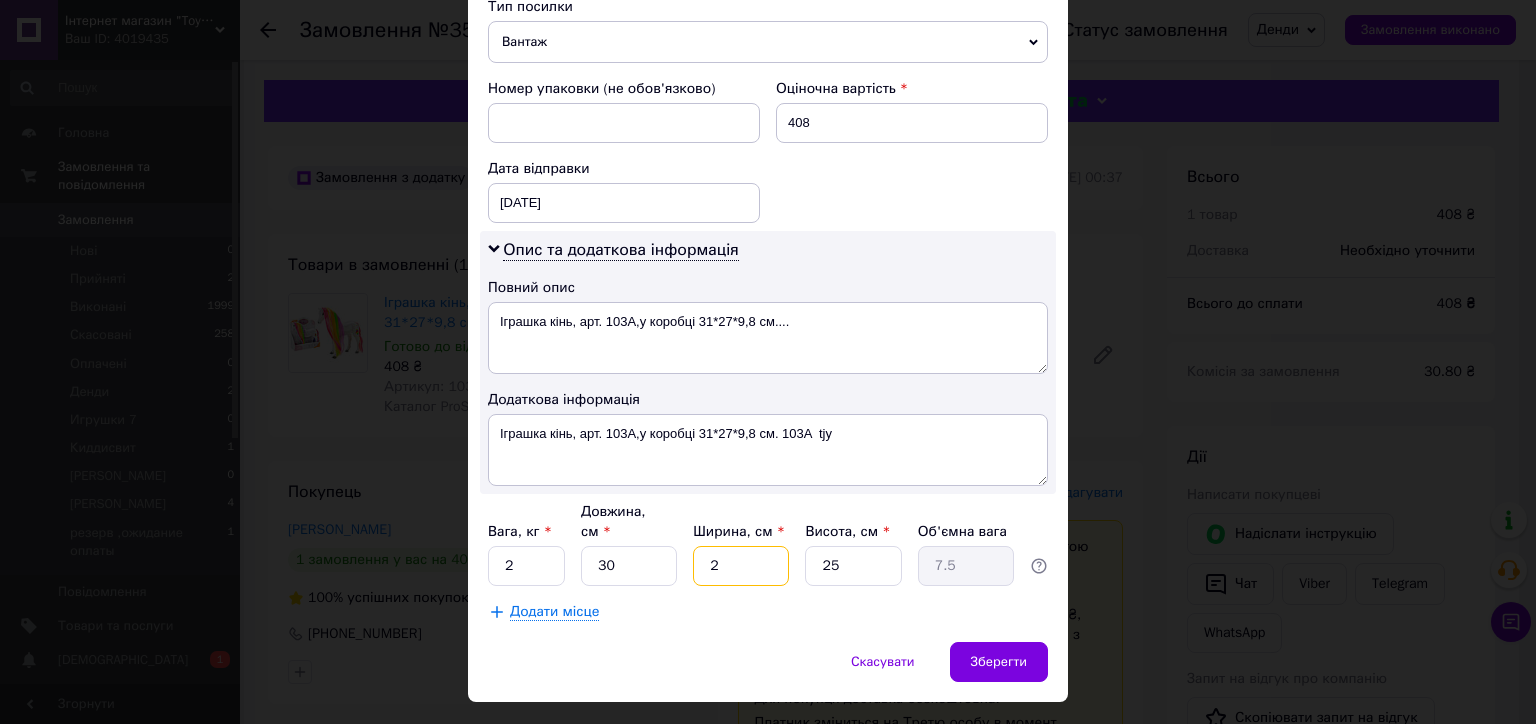 type on "0.38" 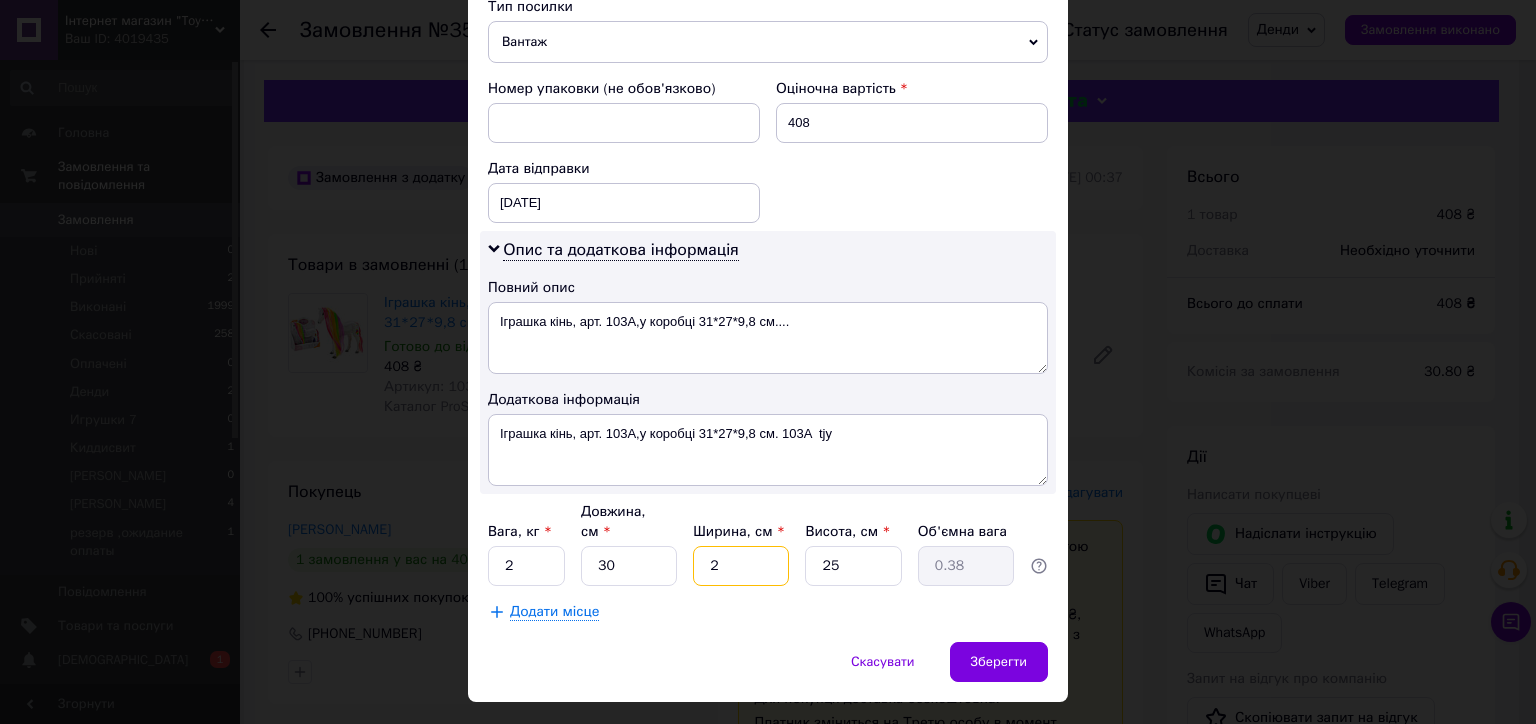 type on "20" 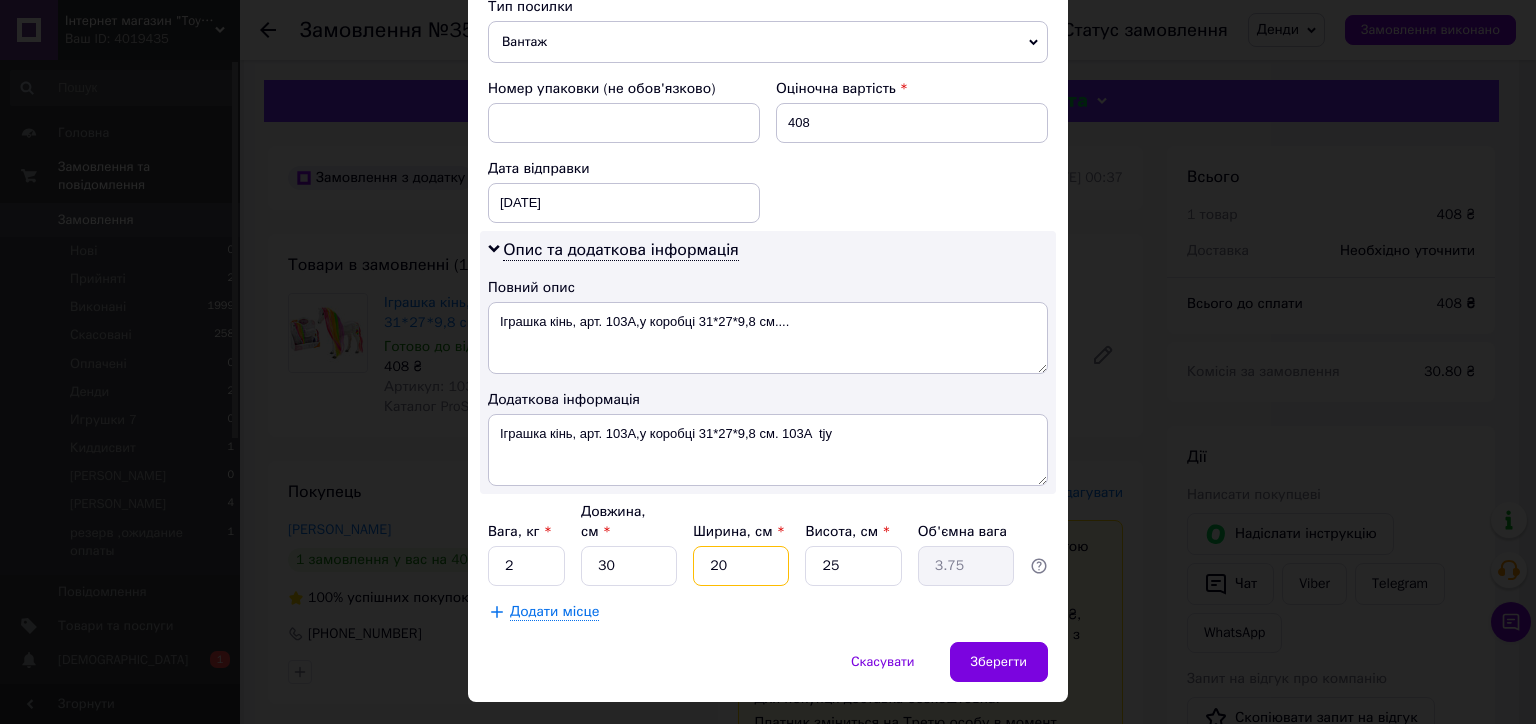 type on "20" 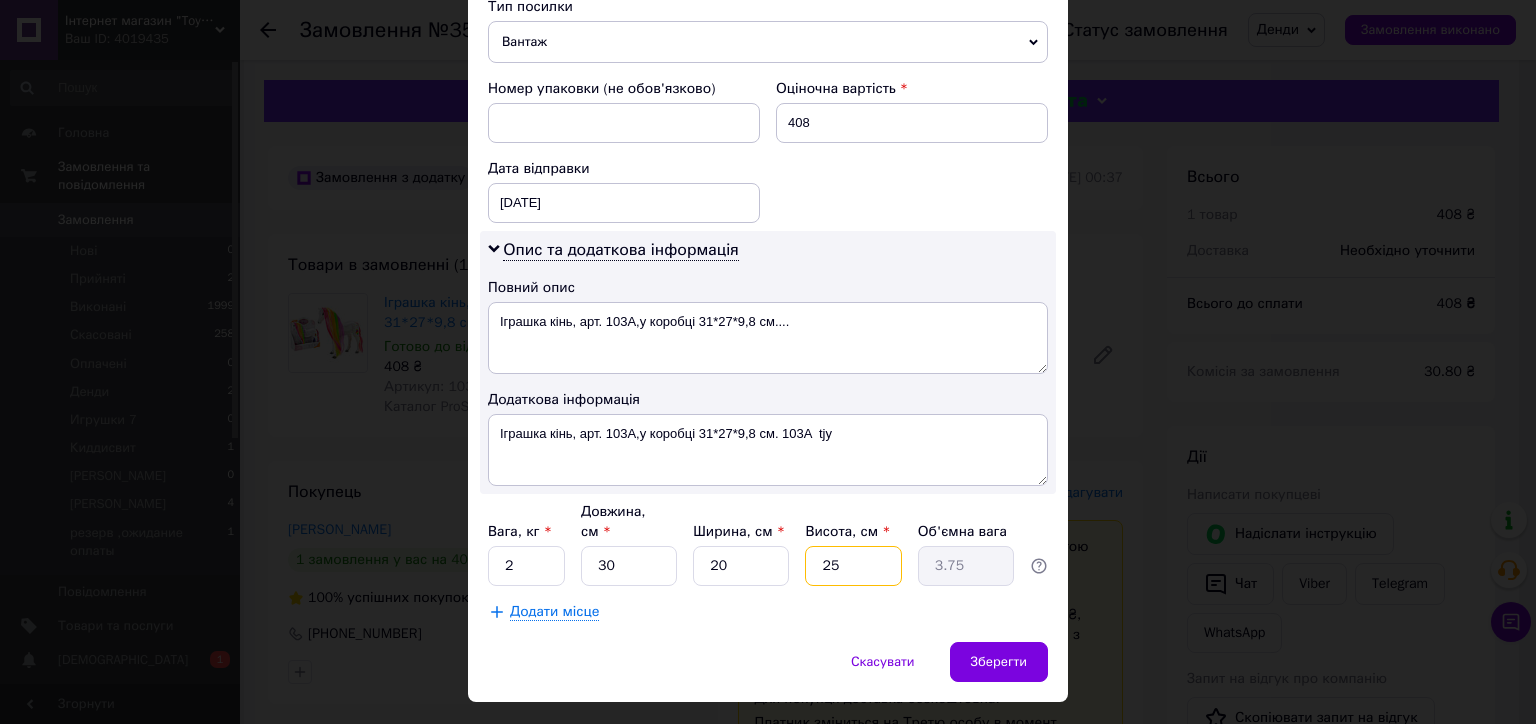 type on "1" 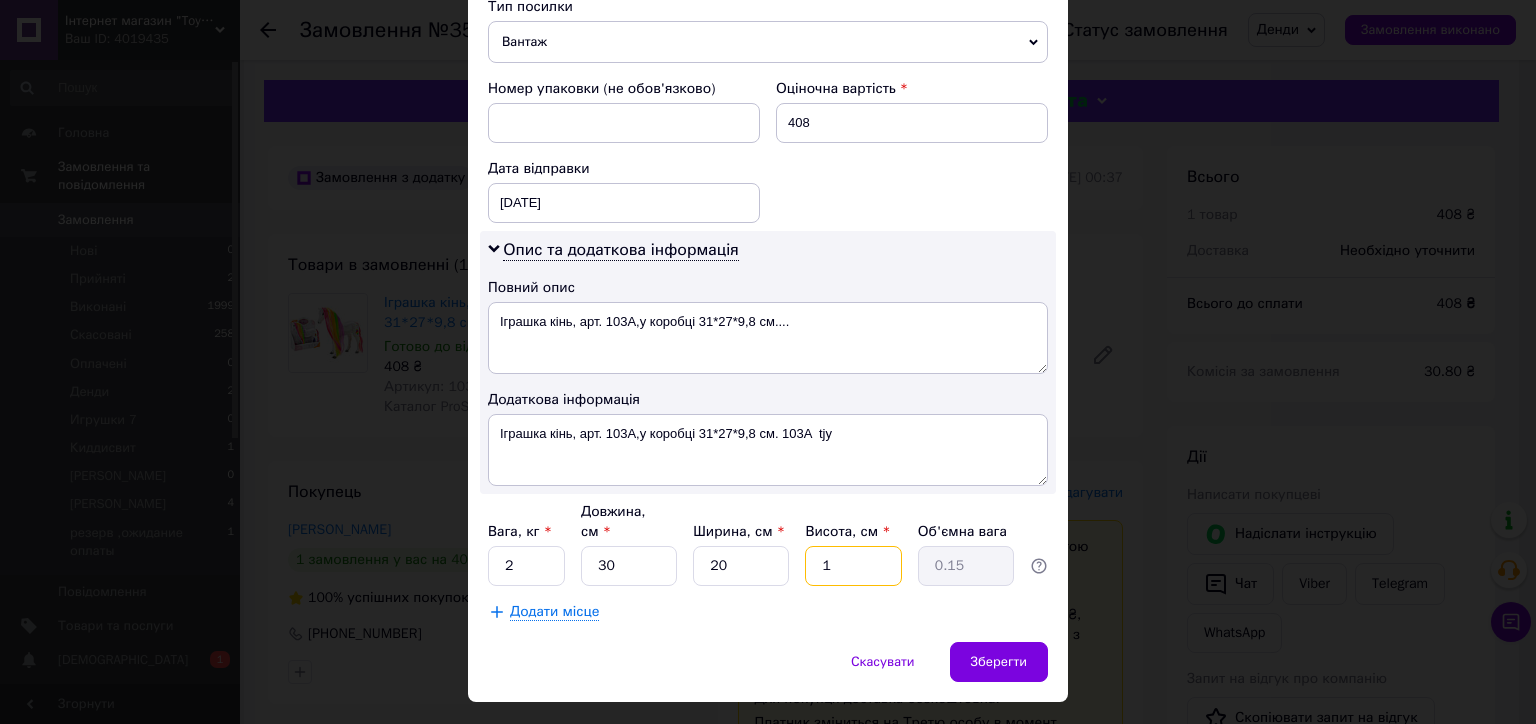 type on "10" 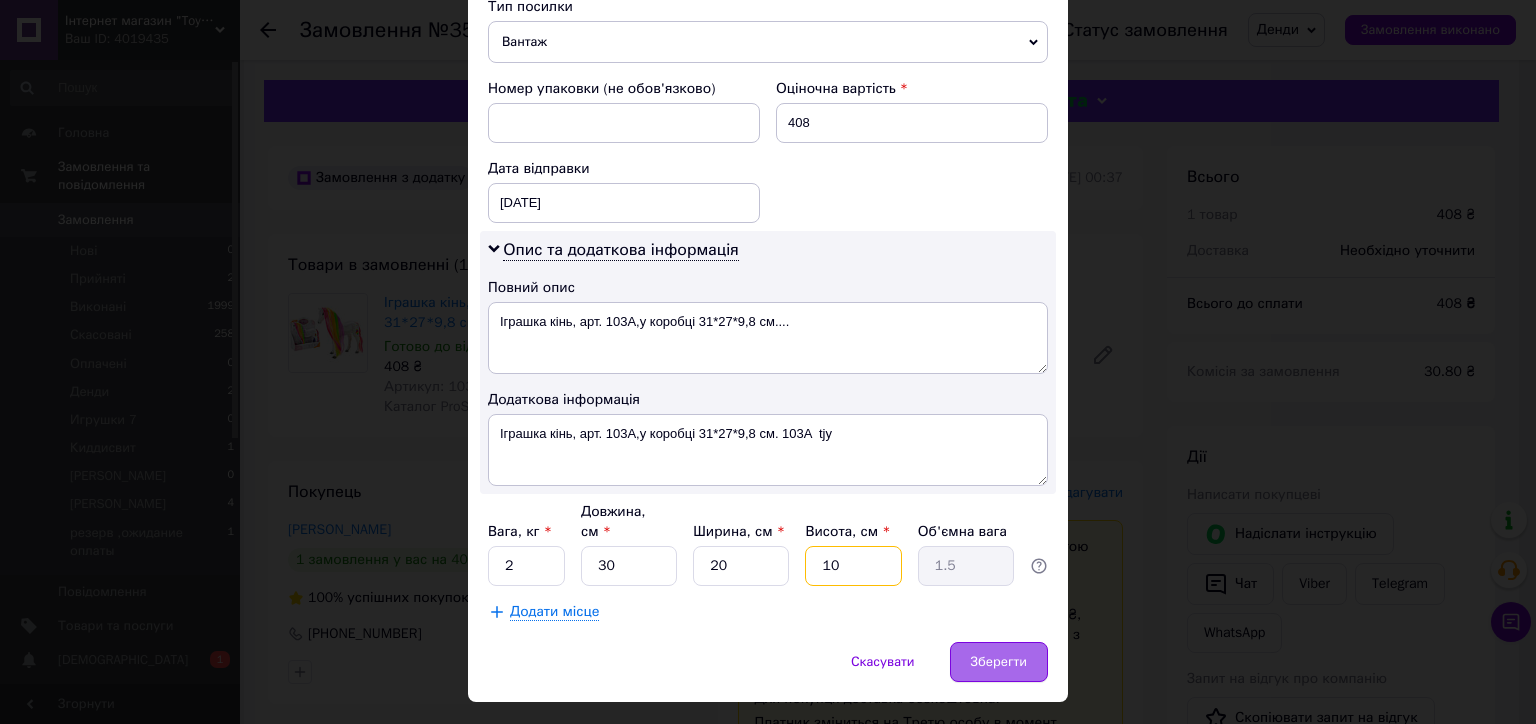 type on "10" 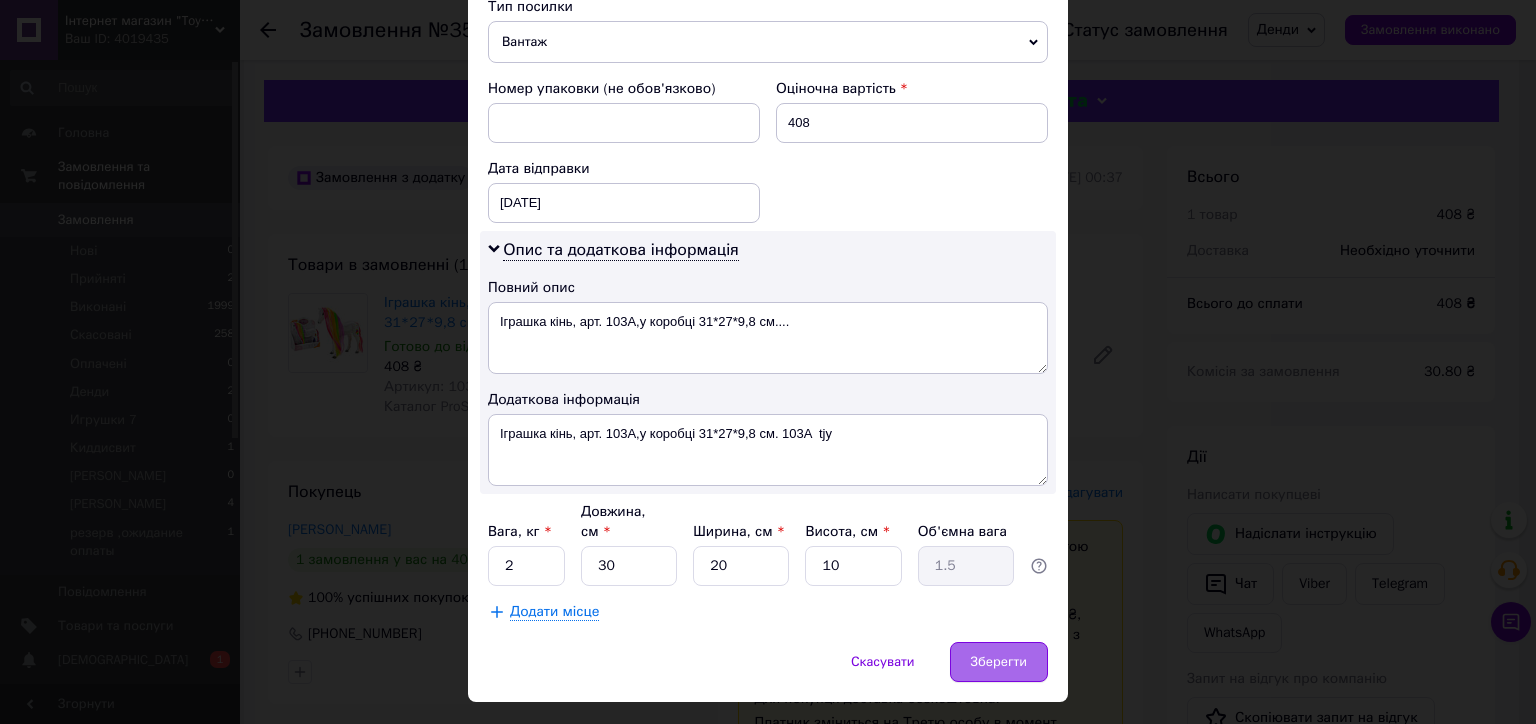 click on "Зберегти" at bounding box center [999, 662] 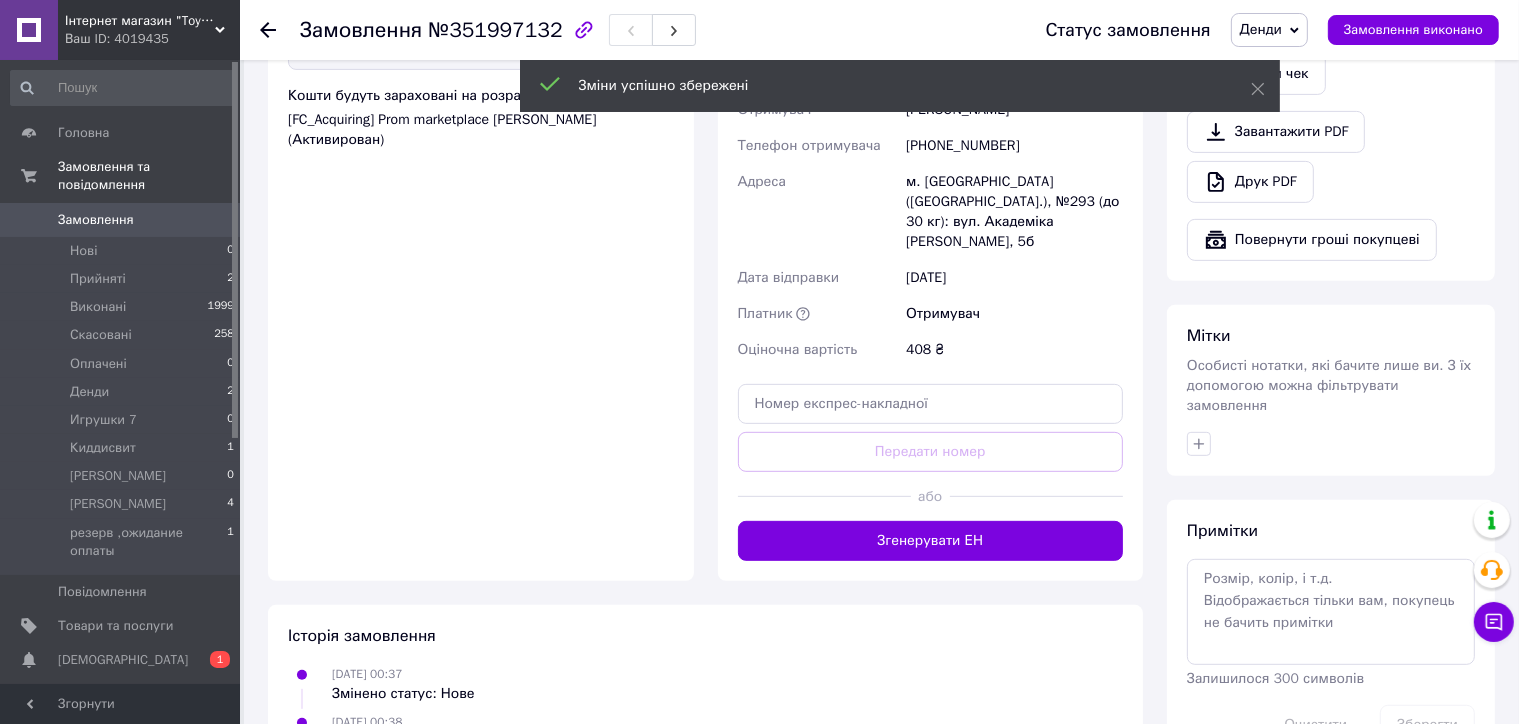 scroll, scrollTop: 800, scrollLeft: 0, axis: vertical 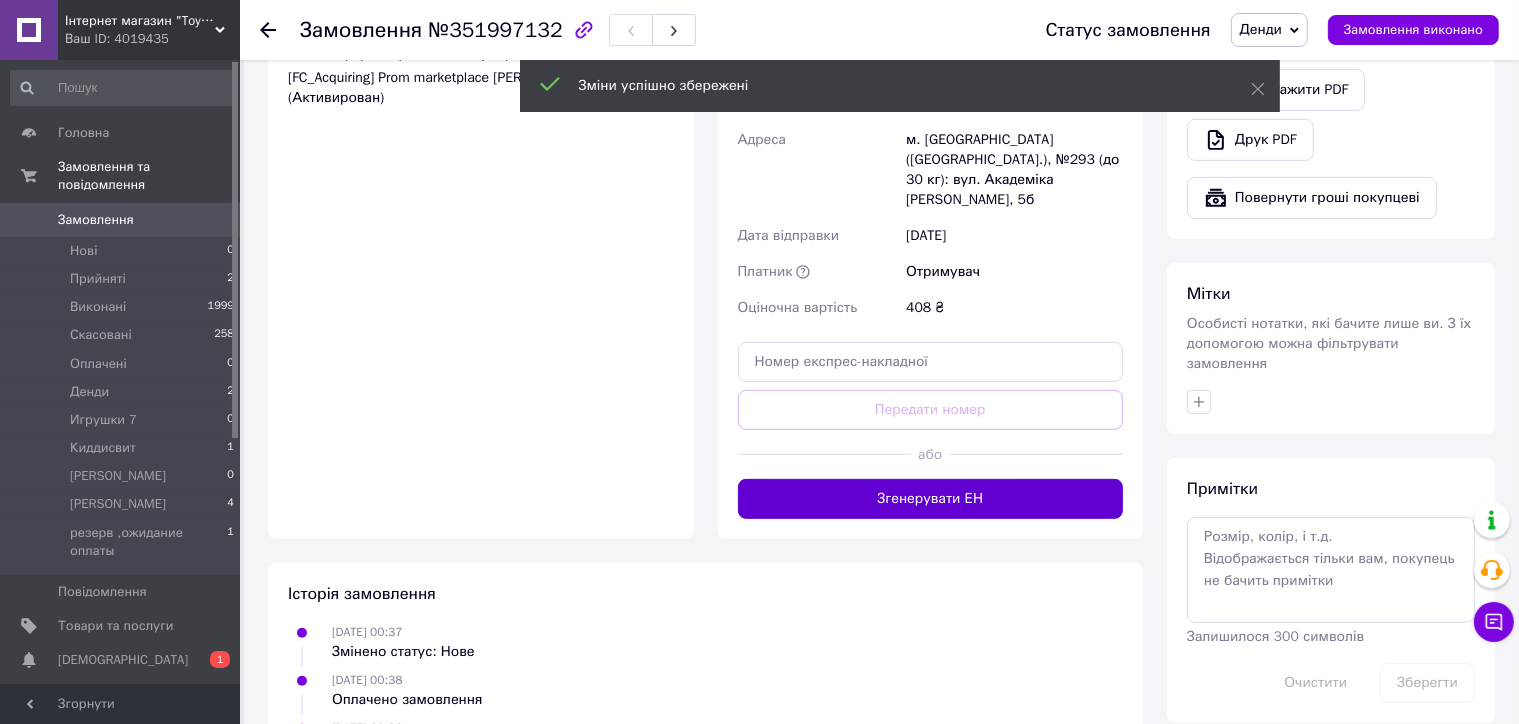 click on "Згенерувати ЕН" at bounding box center (931, 499) 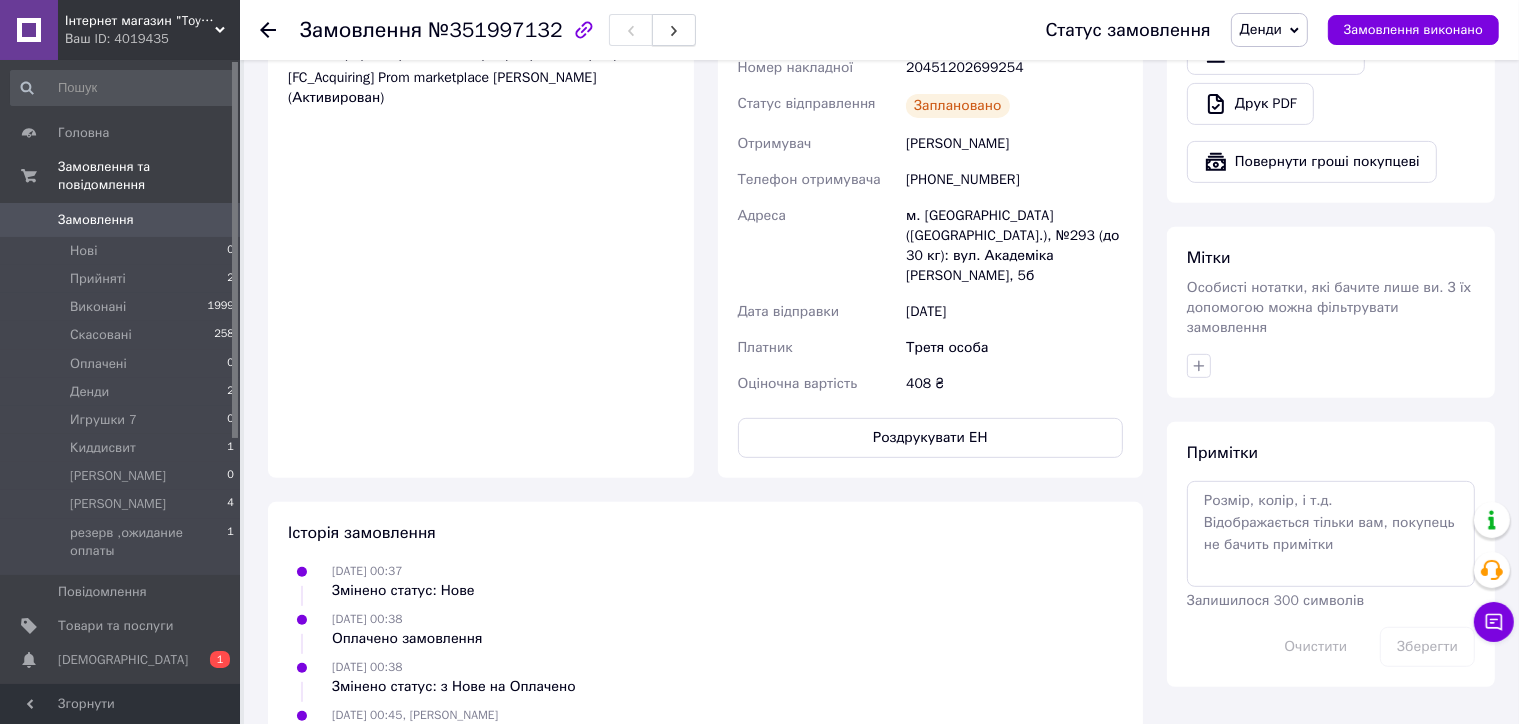click 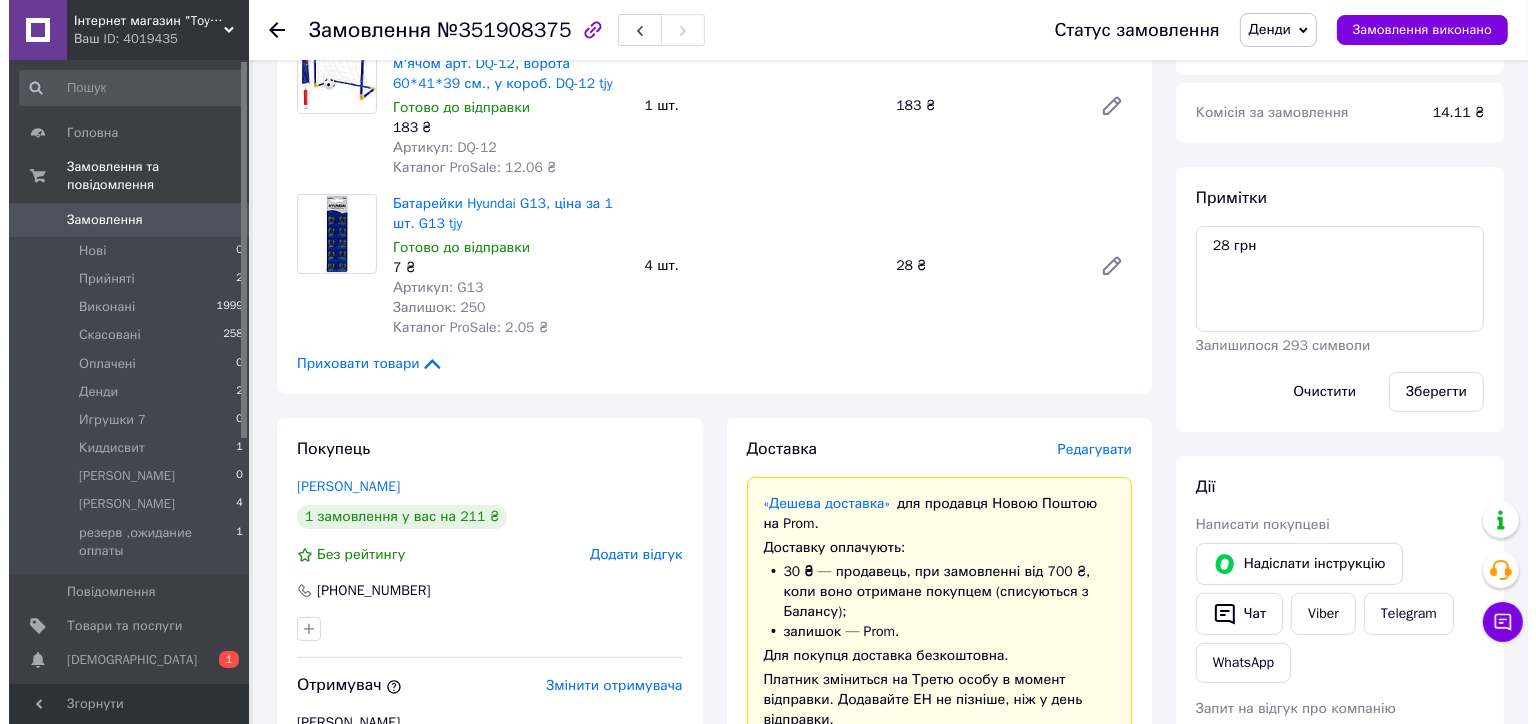 scroll, scrollTop: 100, scrollLeft: 0, axis: vertical 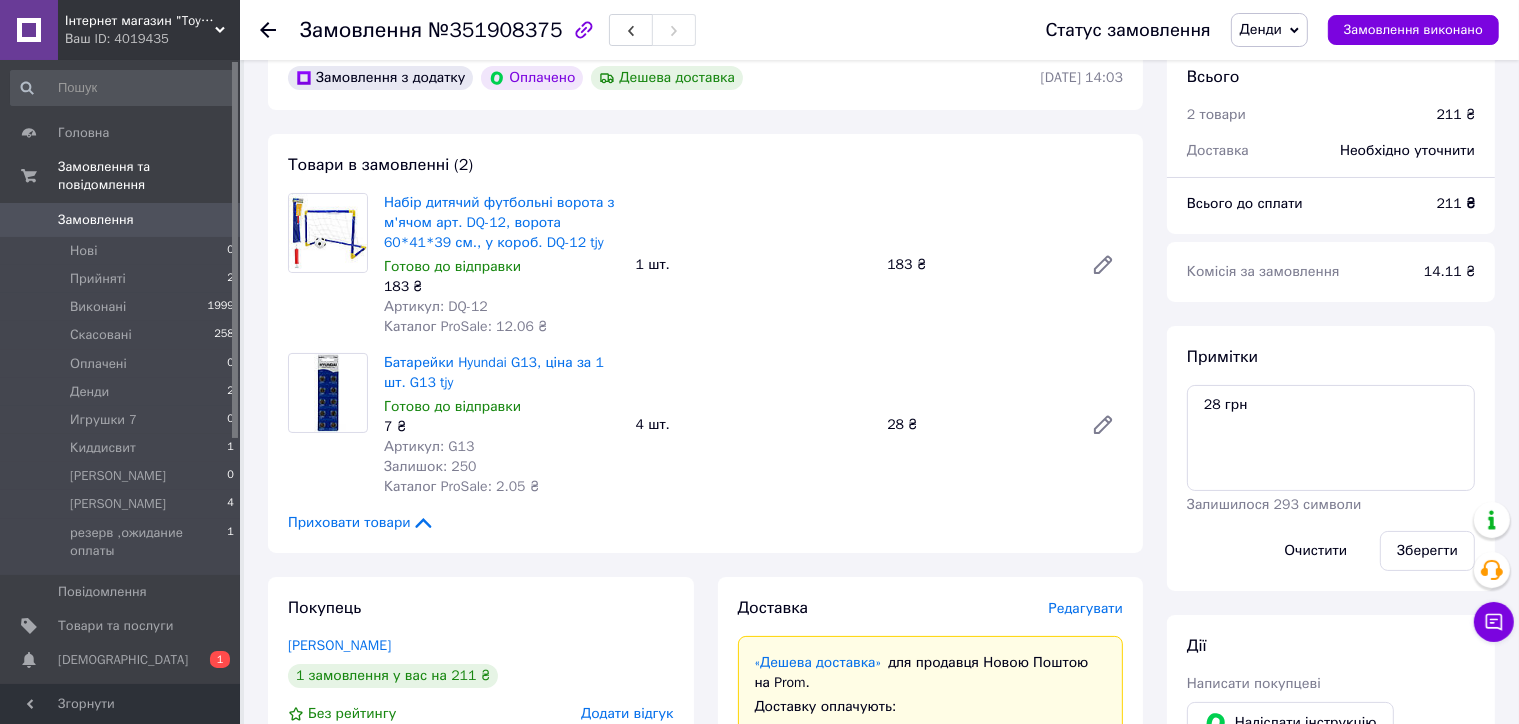 click on "Редагувати" at bounding box center [1086, 608] 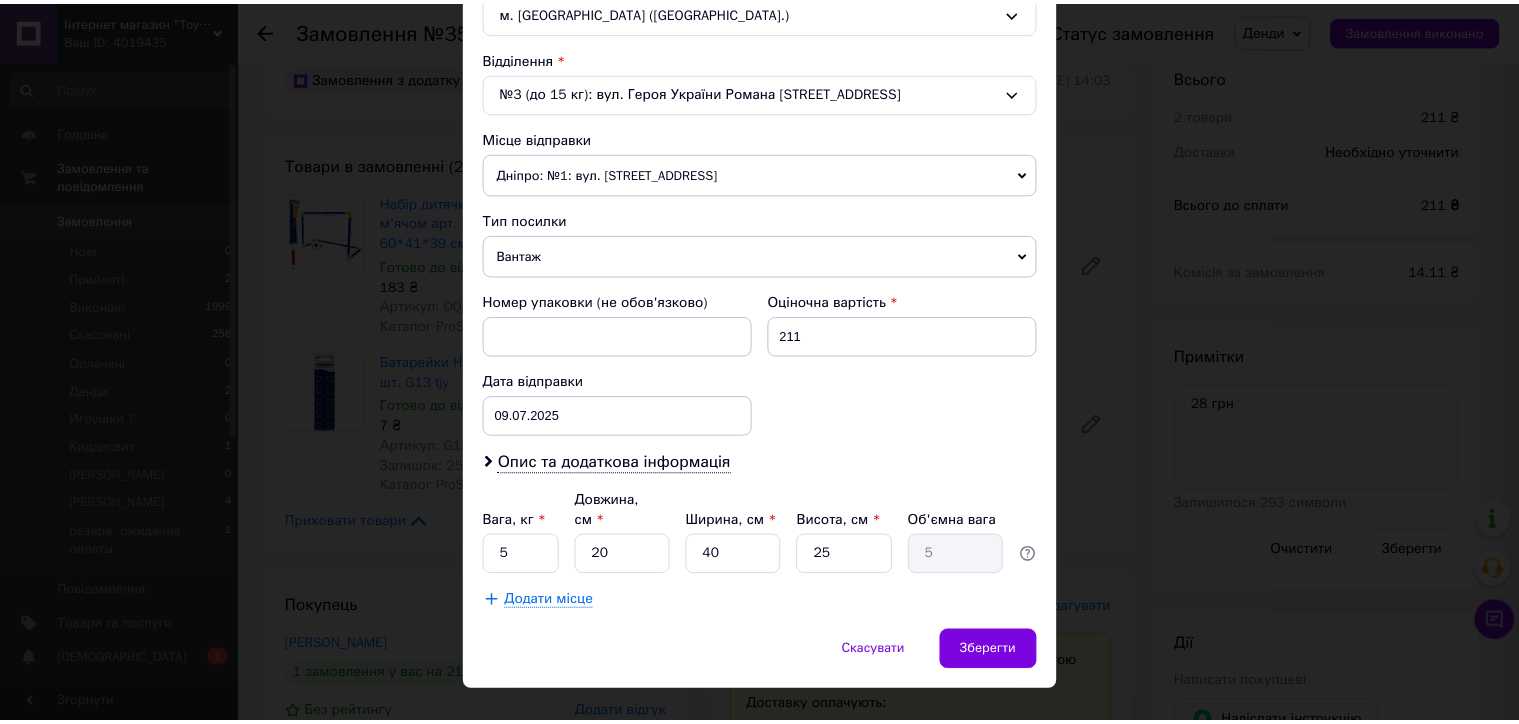 scroll, scrollTop: 598, scrollLeft: 0, axis: vertical 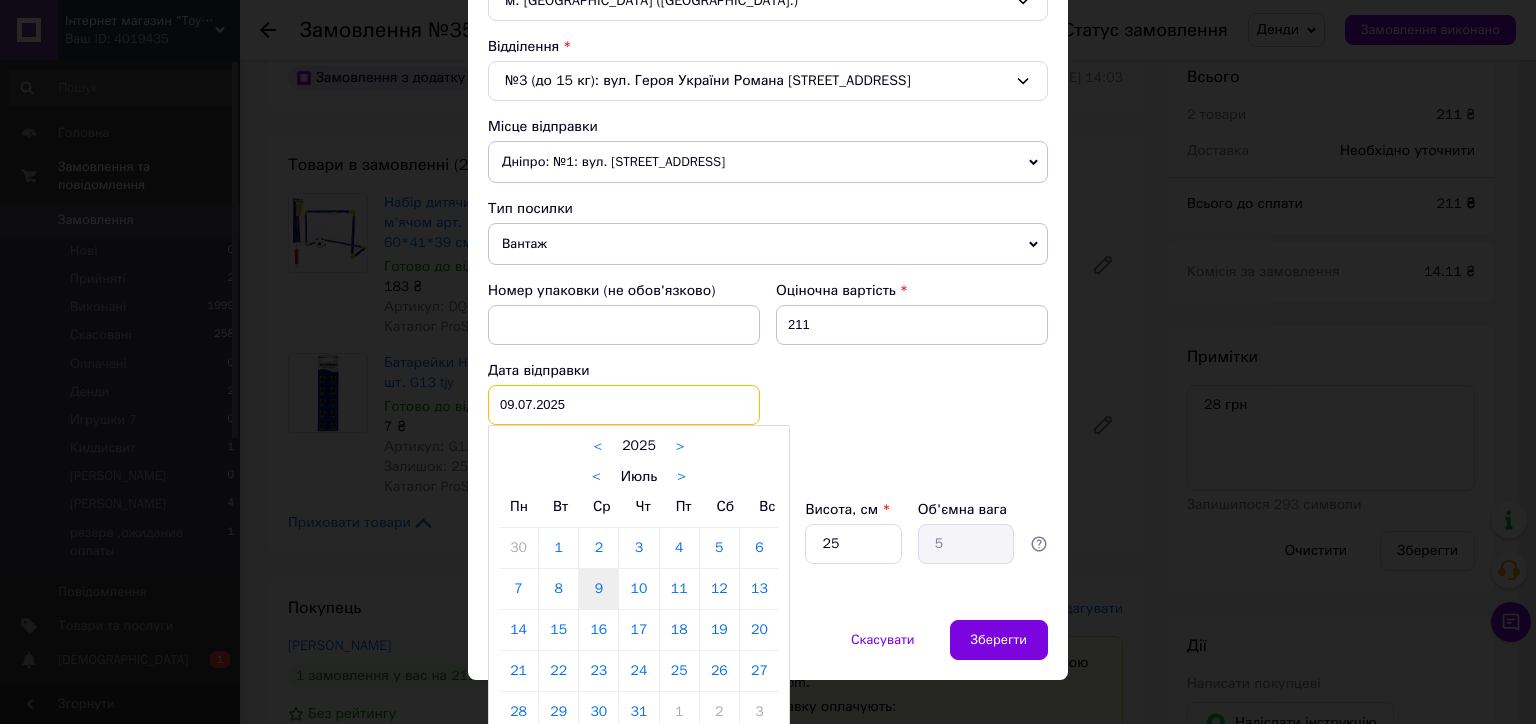 click on "09.07.2025 < 2025 > < Июль > Пн Вт Ср Чт Пт Сб Вс 30 1 2 3 4 5 6 7 8 9 10 11 12 13 14 15 16 17 18 19 20 21 22 23 24 25 26 27 28 29 30 31 1 2 3 4 5 6 7 8 9 10" at bounding box center [624, 405] 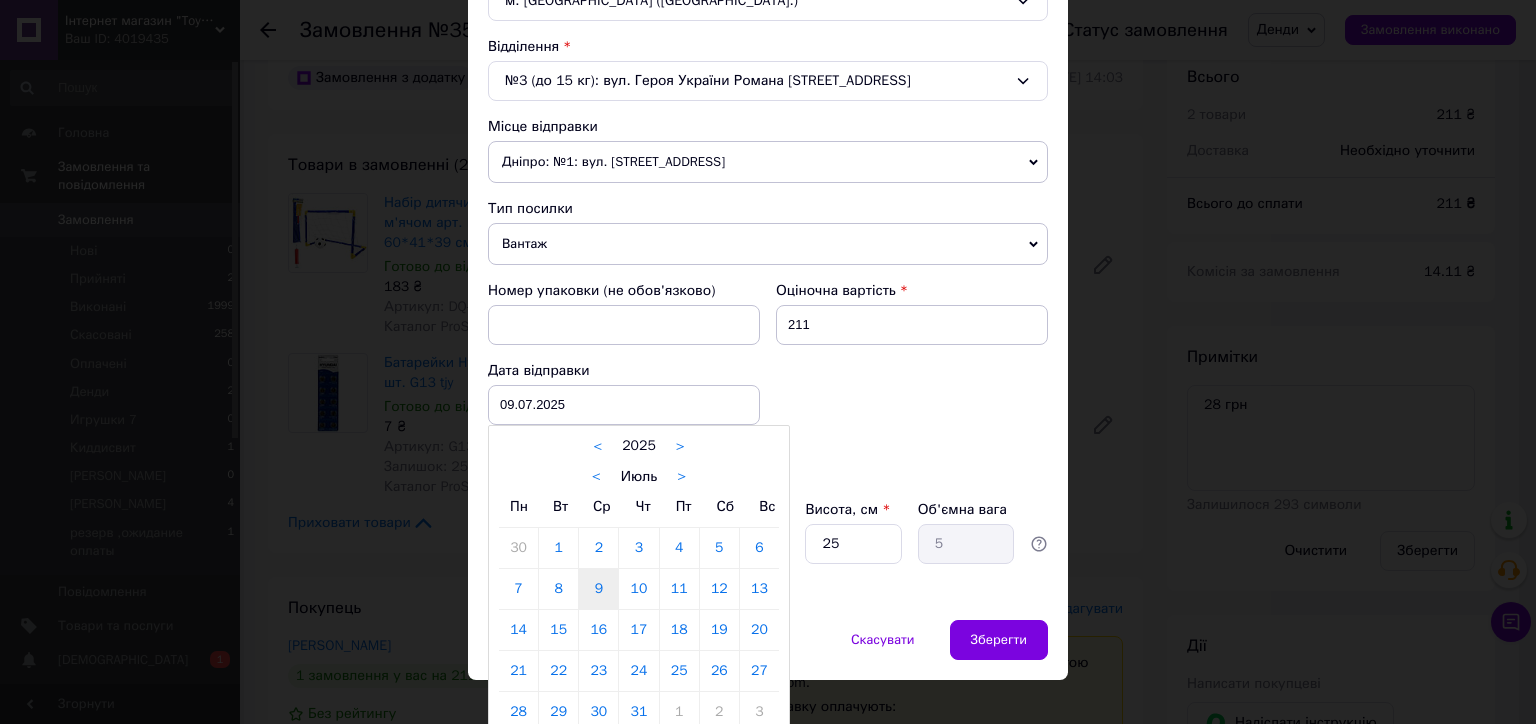 drag, startPoint x: 629, startPoint y: 587, endPoint x: 620, endPoint y: 527, distance: 60.671246 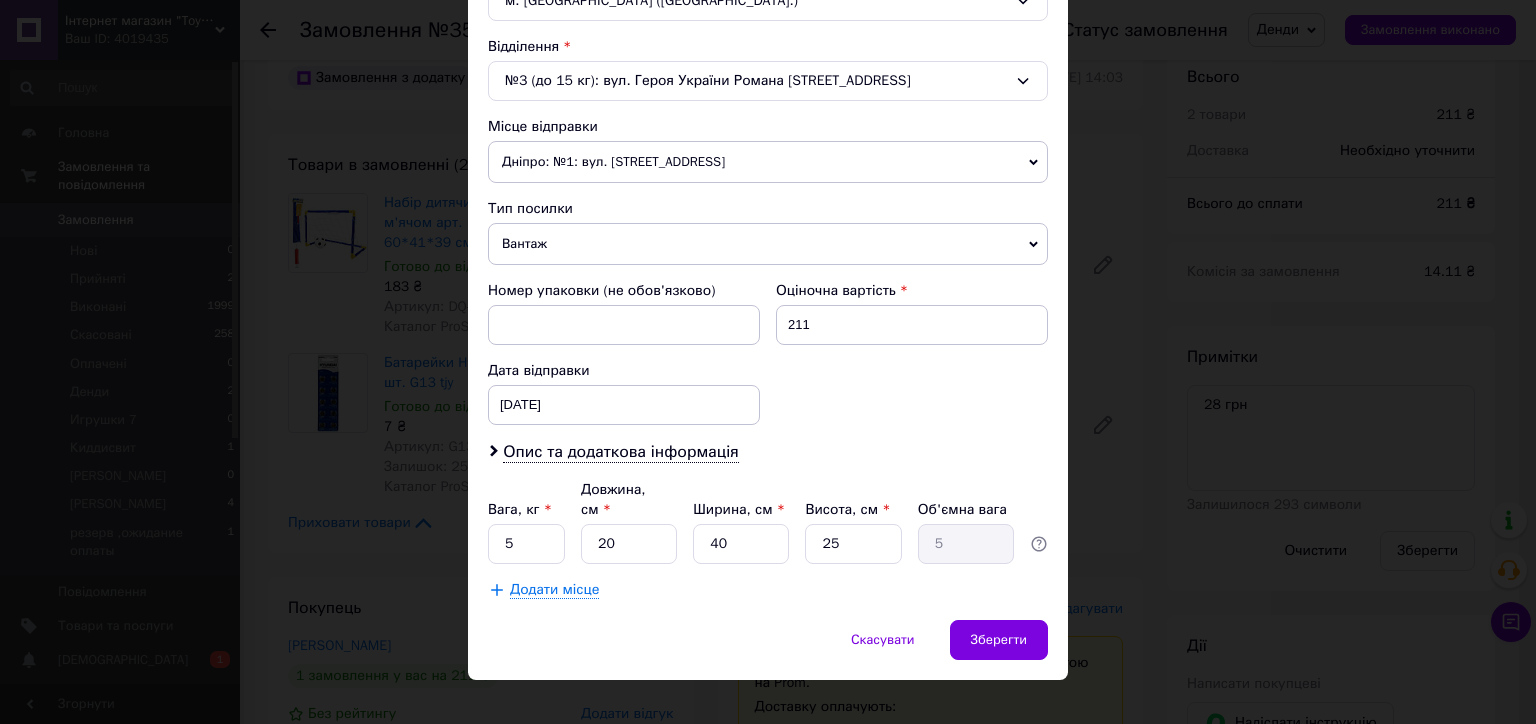 click on "Дніпро: №1: вул. Сонячна Набережна, 114" at bounding box center (768, 162) 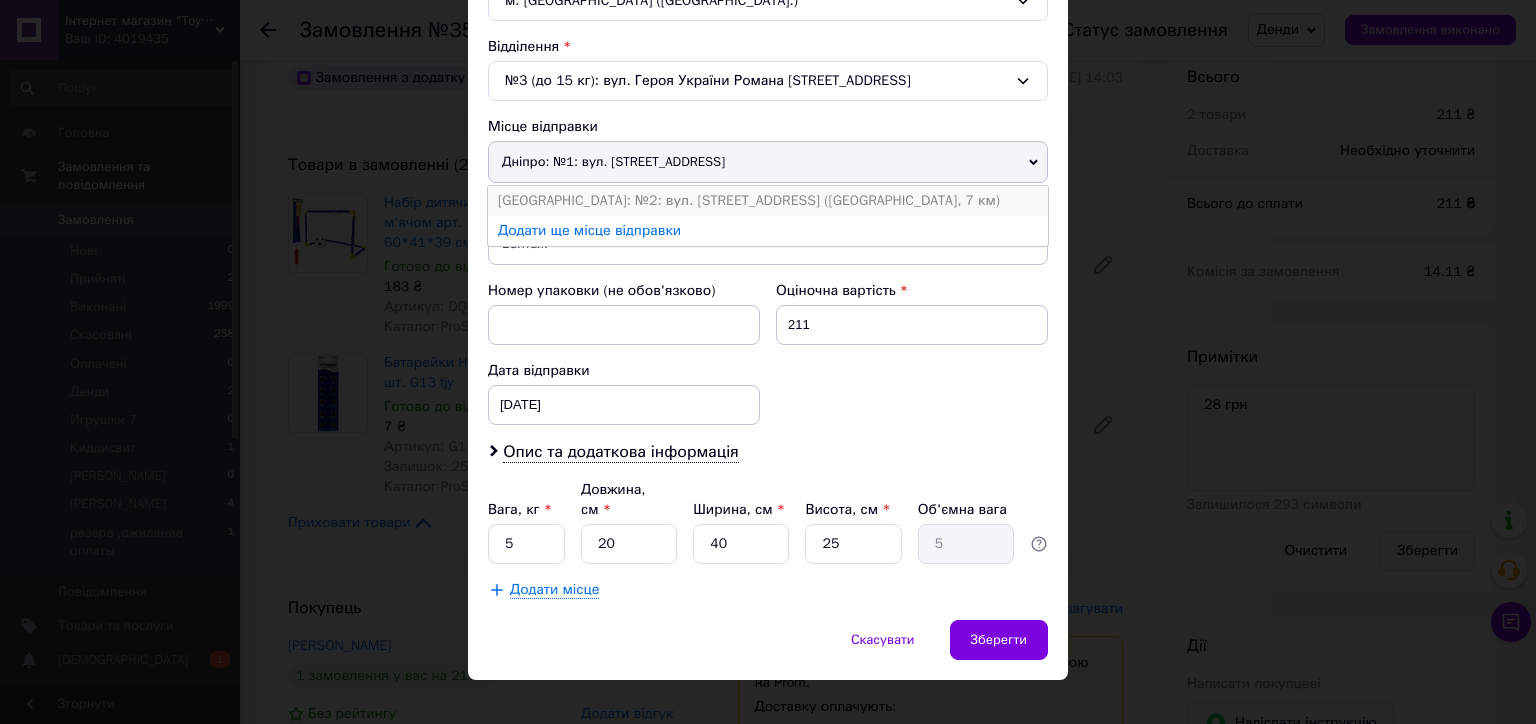 click on "Одеса: №2: вул. Базова, 16 (Промринок, 7 км)" at bounding box center (768, 201) 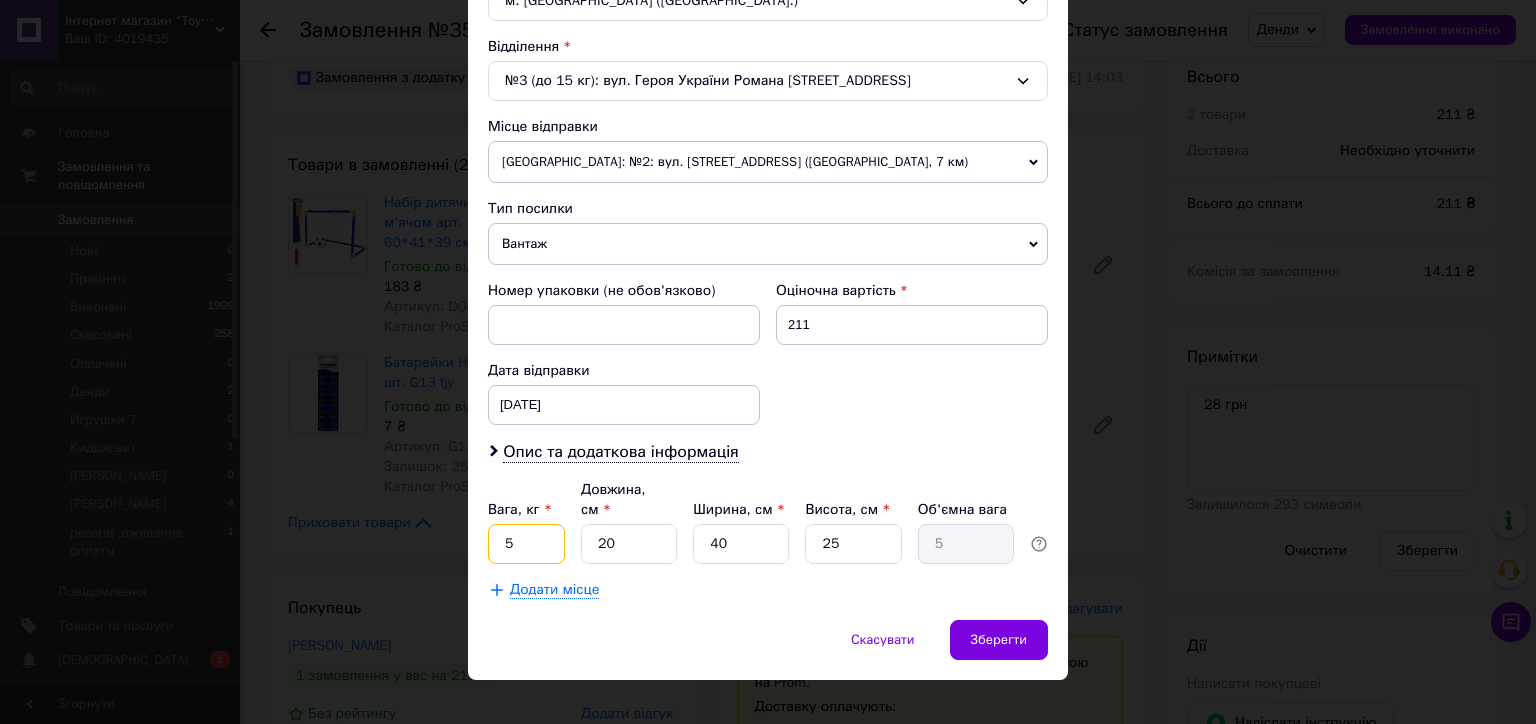 drag, startPoint x: 516, startPoint y: 518, endPoint x: 500, endPoint y: 519, distance: 16.03122 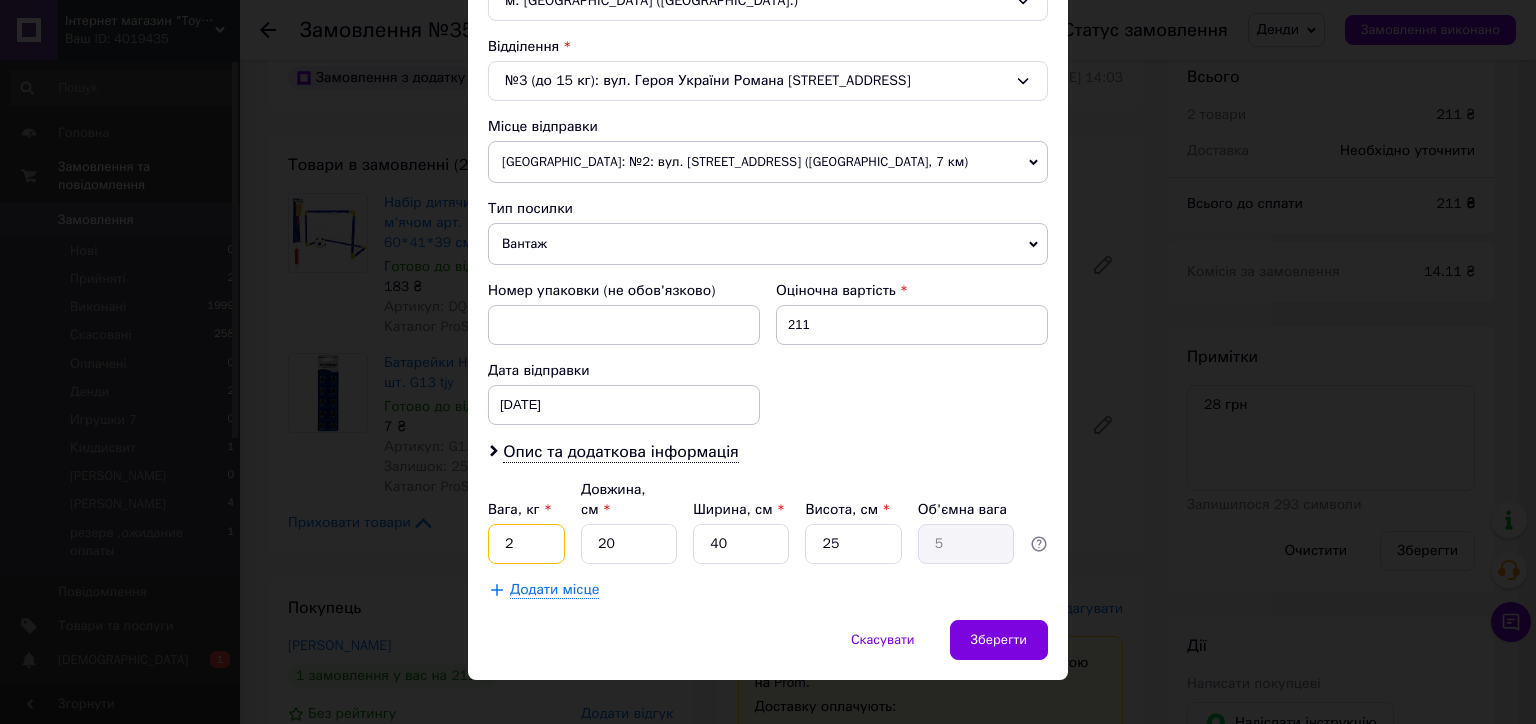 type on "2" 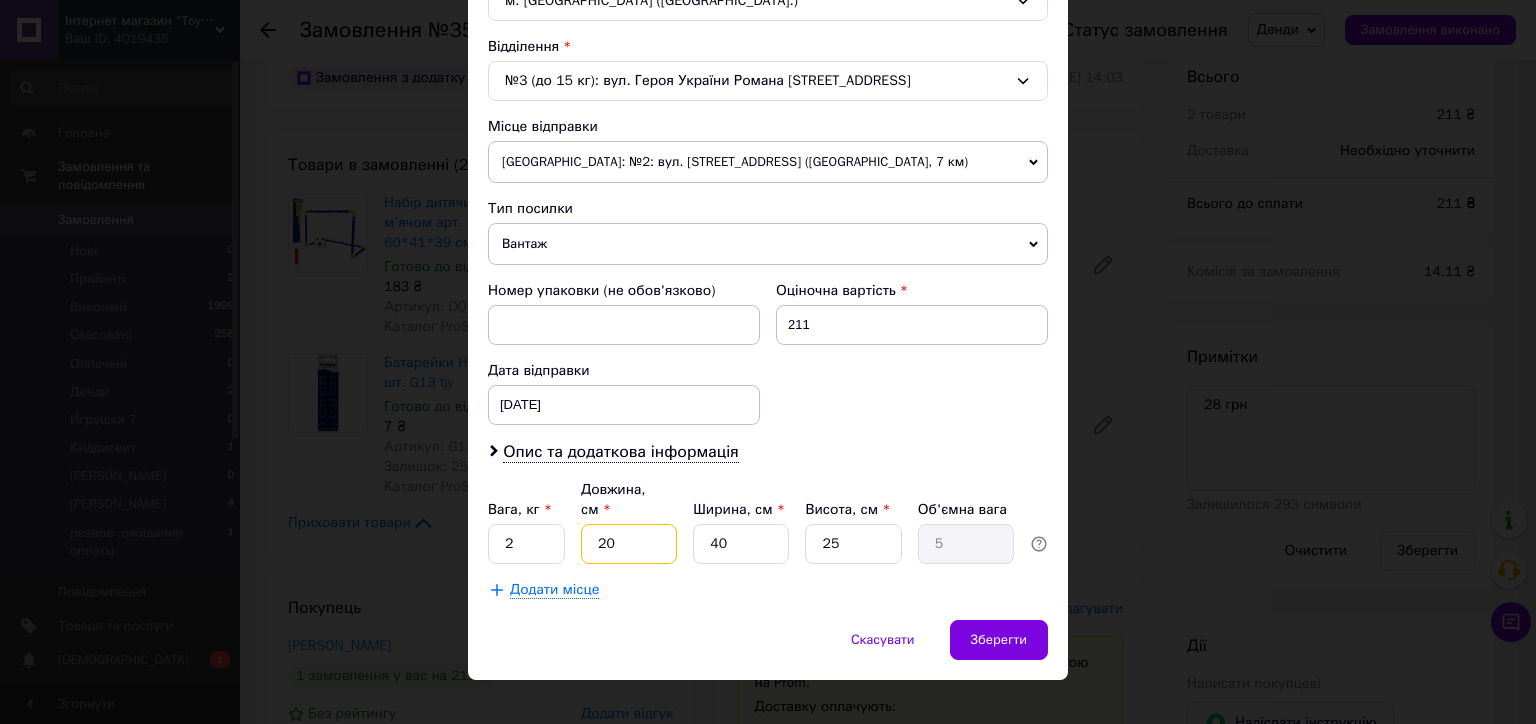 type on "6" 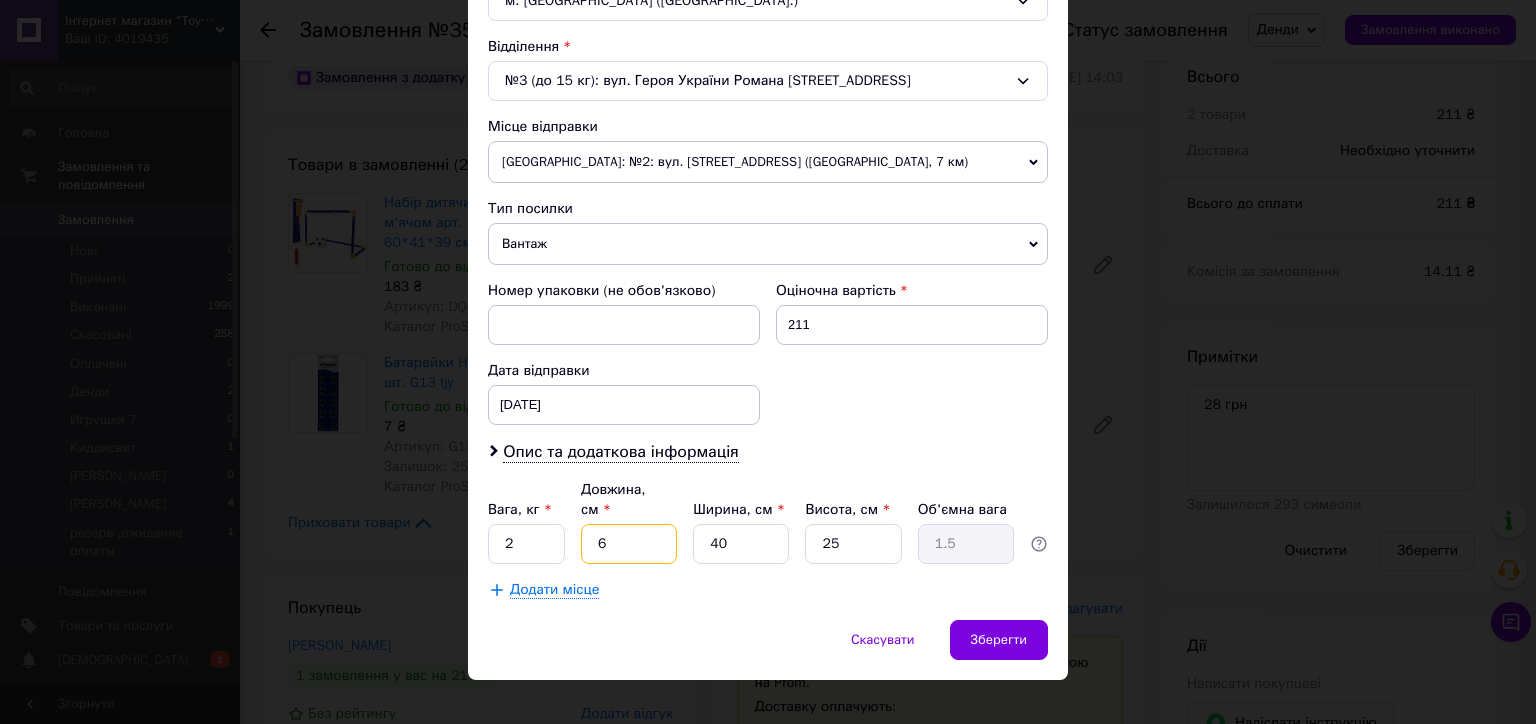 type on "60" 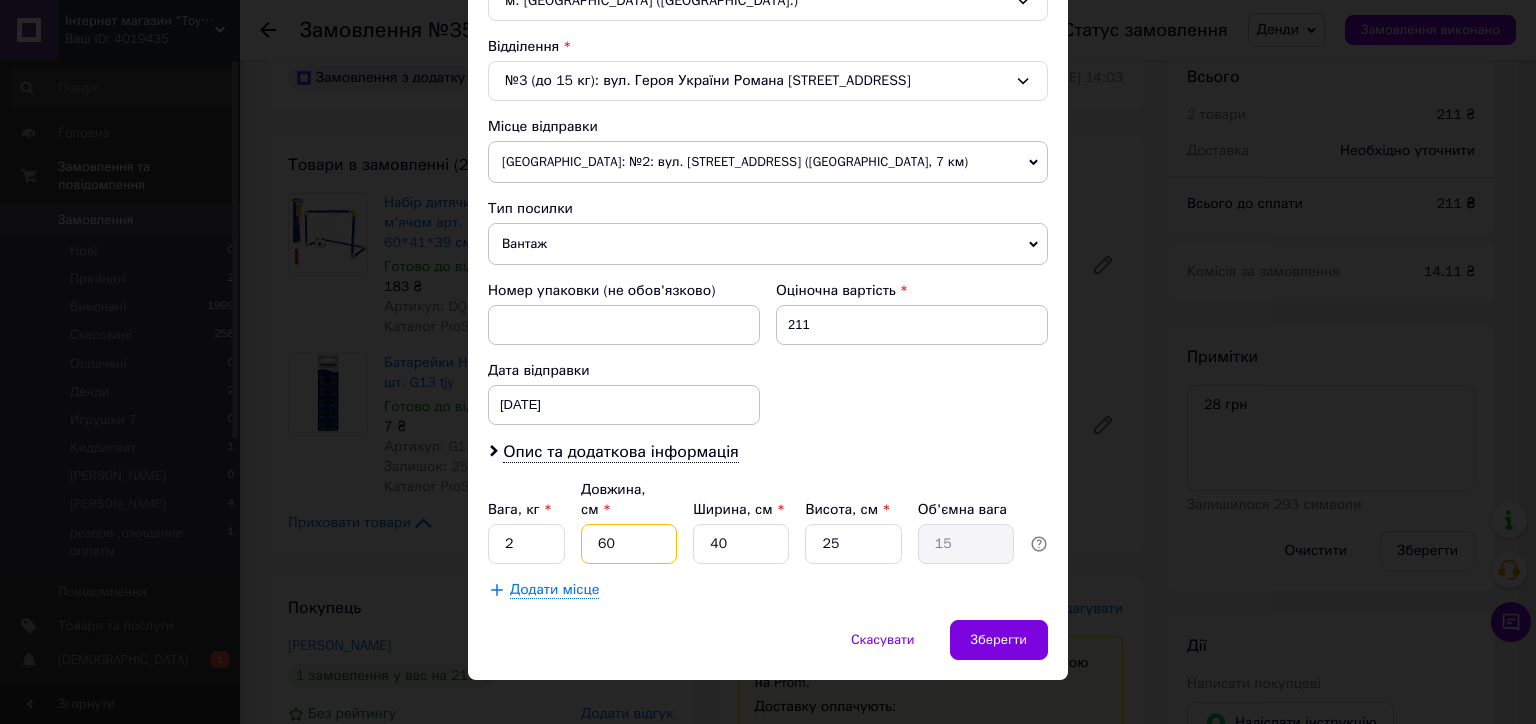type on "60" 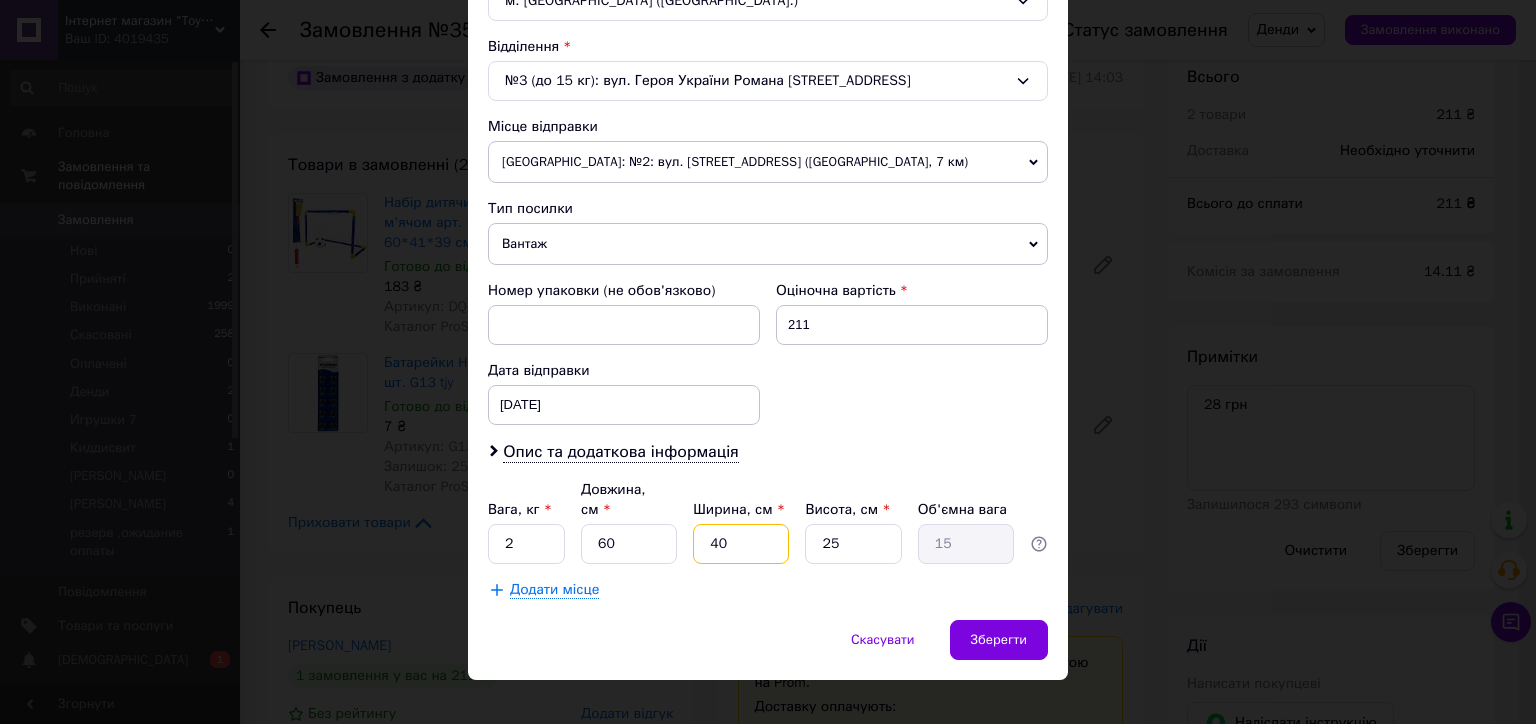 type on "1" 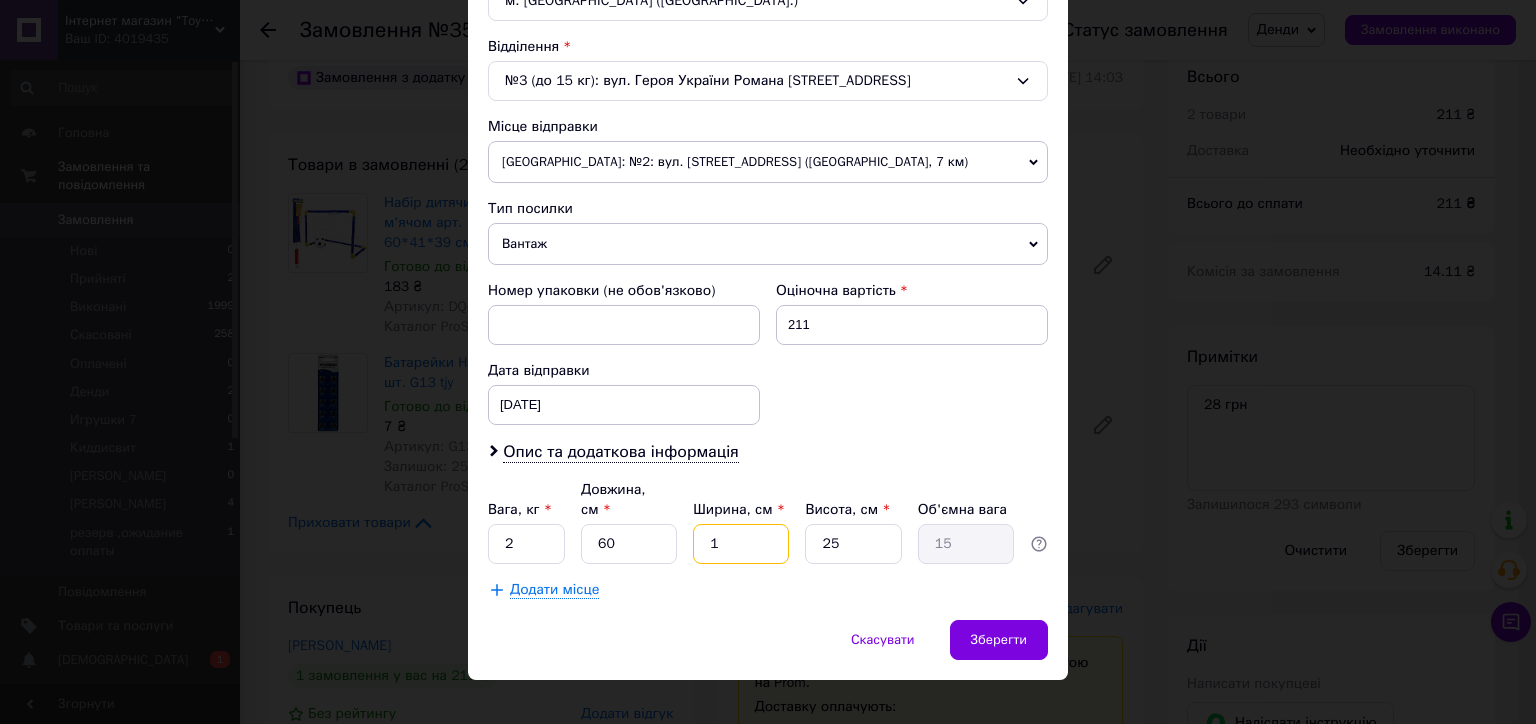 type on "0.38" 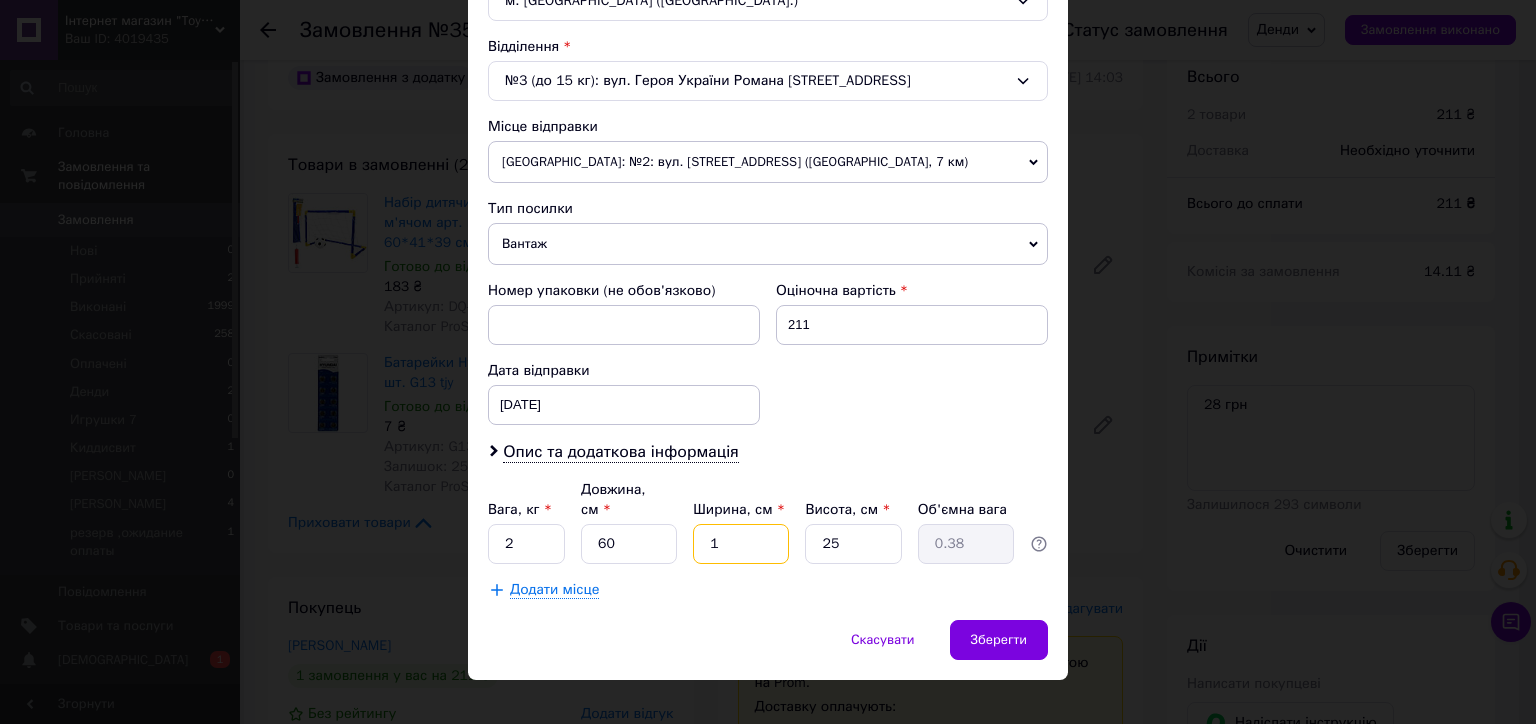type on "10" 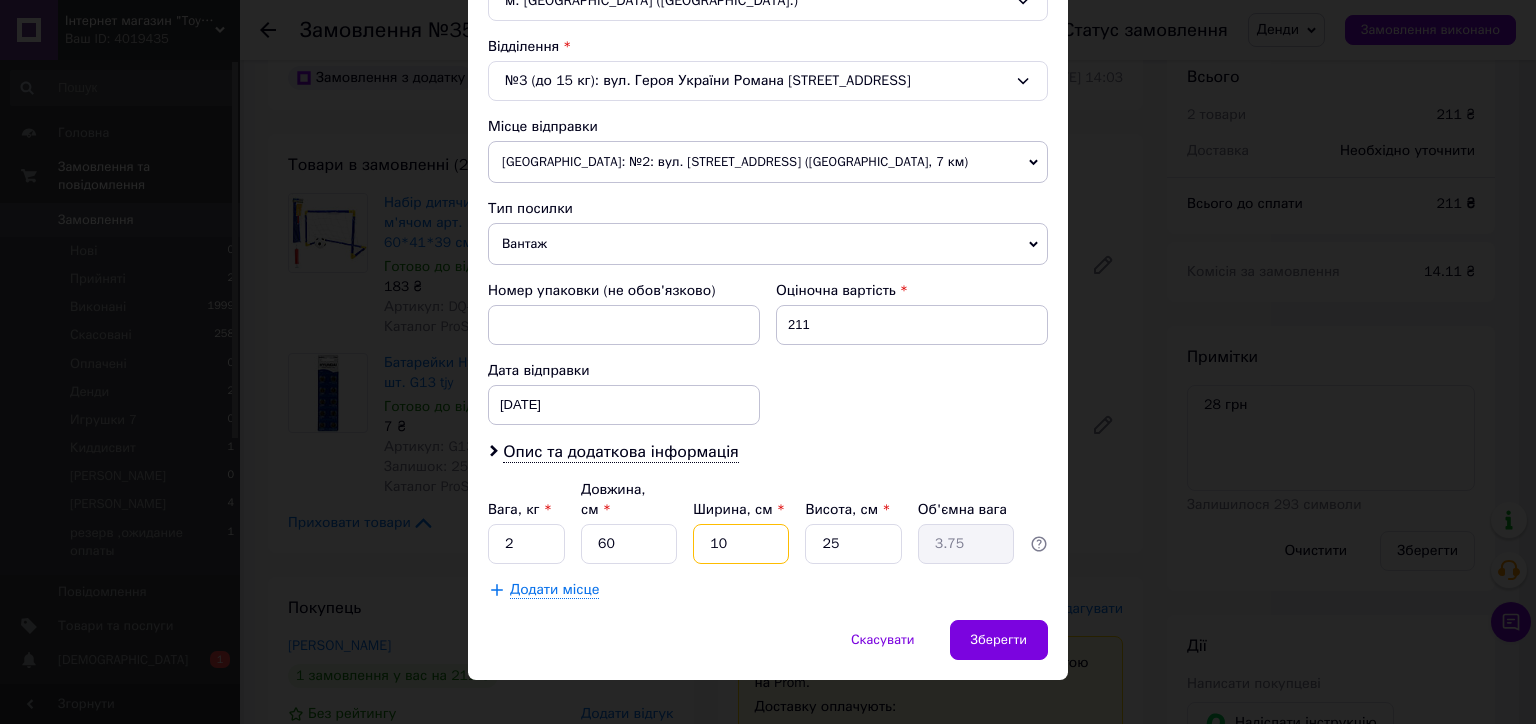 type on "10" 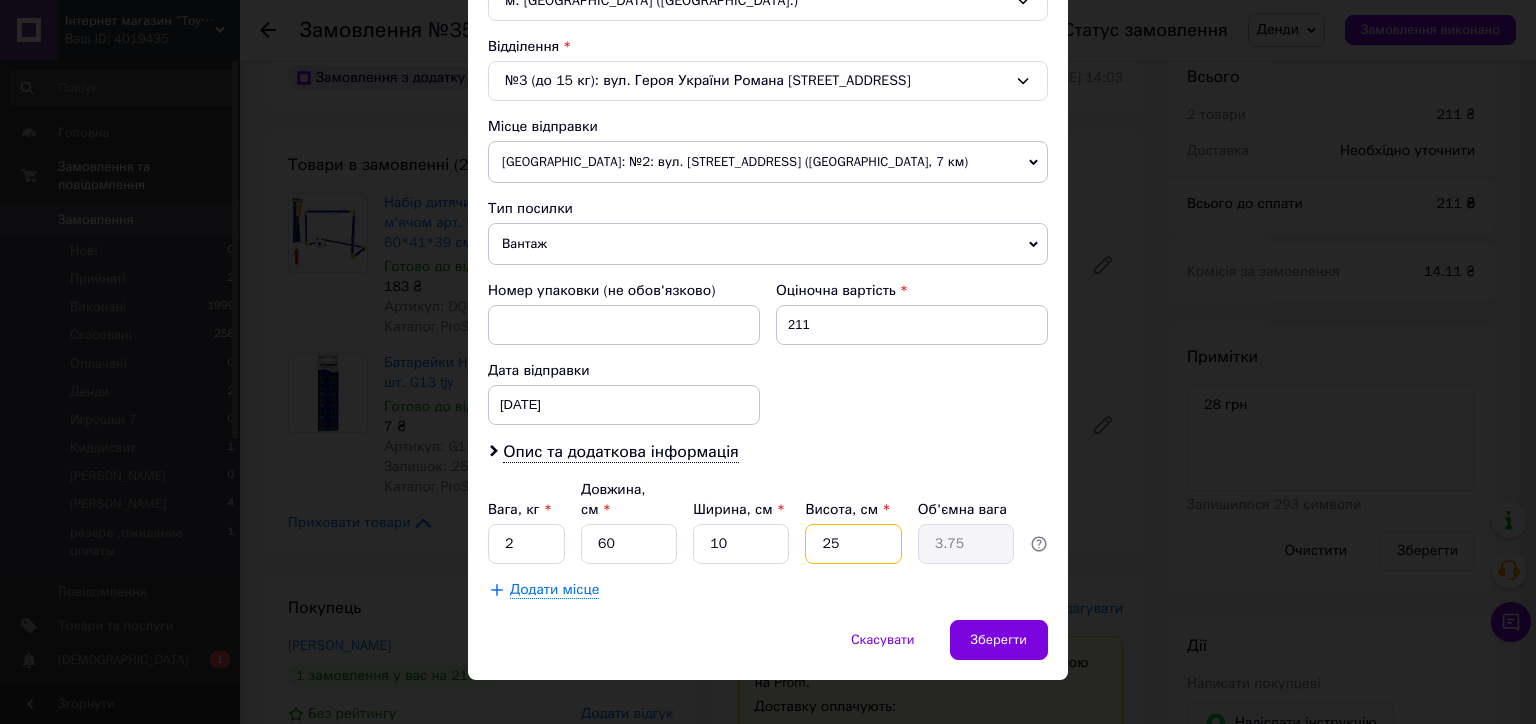 type on "1" 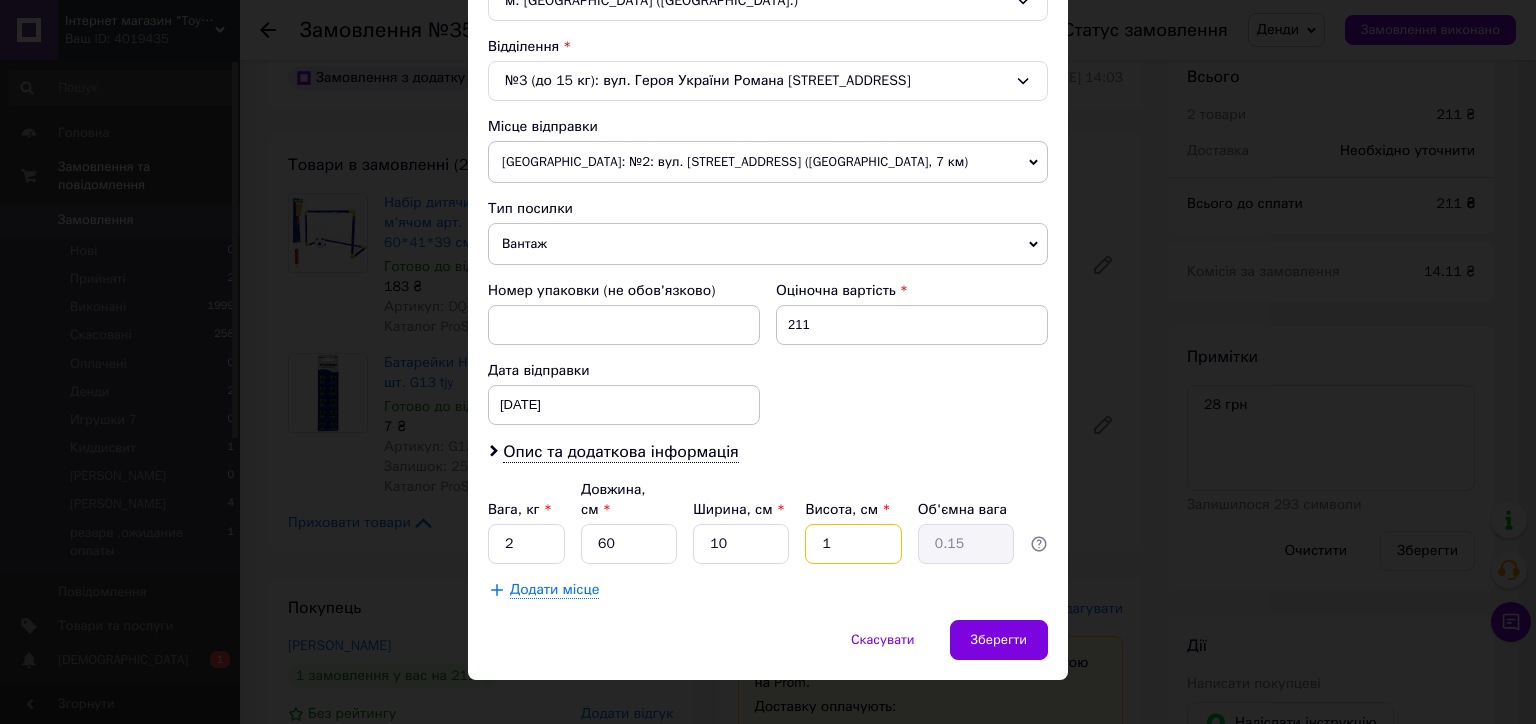 type on "10" 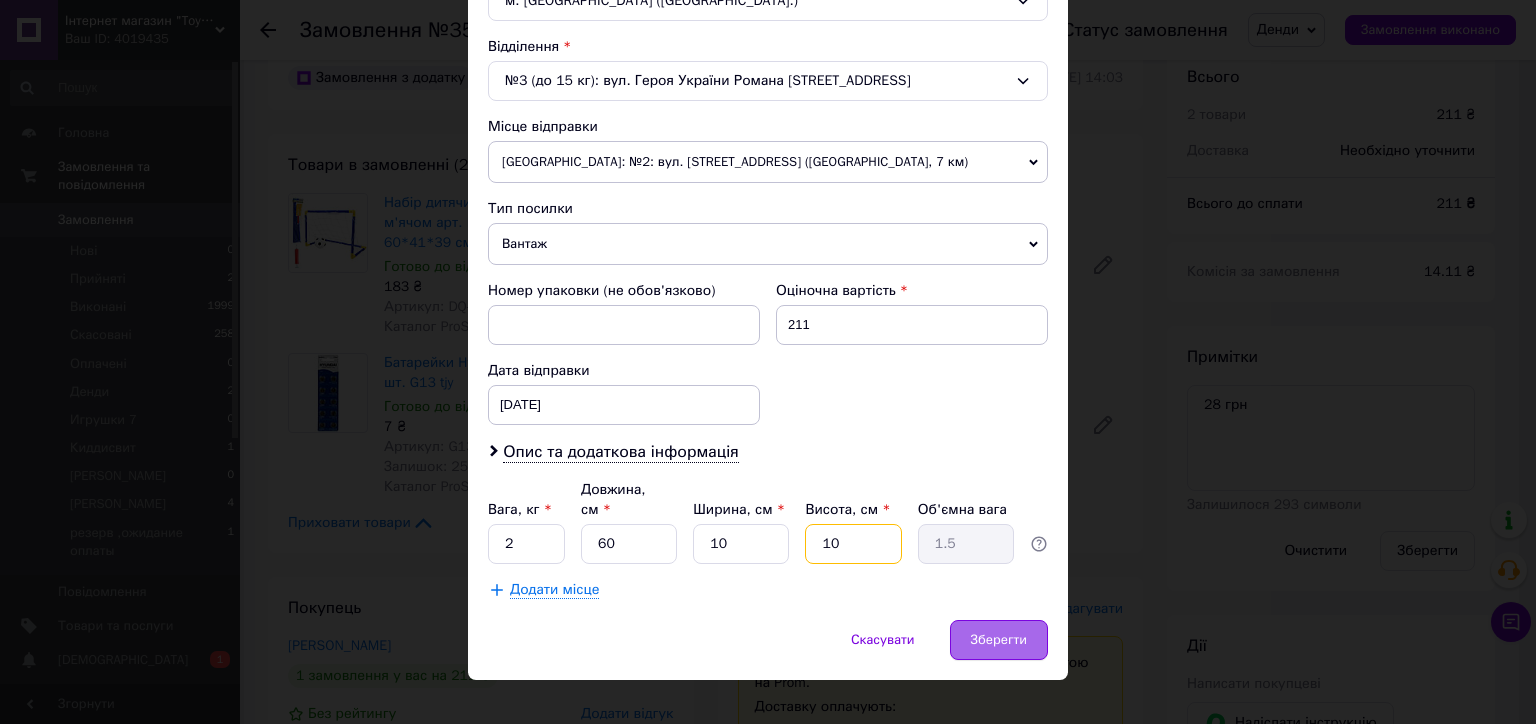 type on "10" 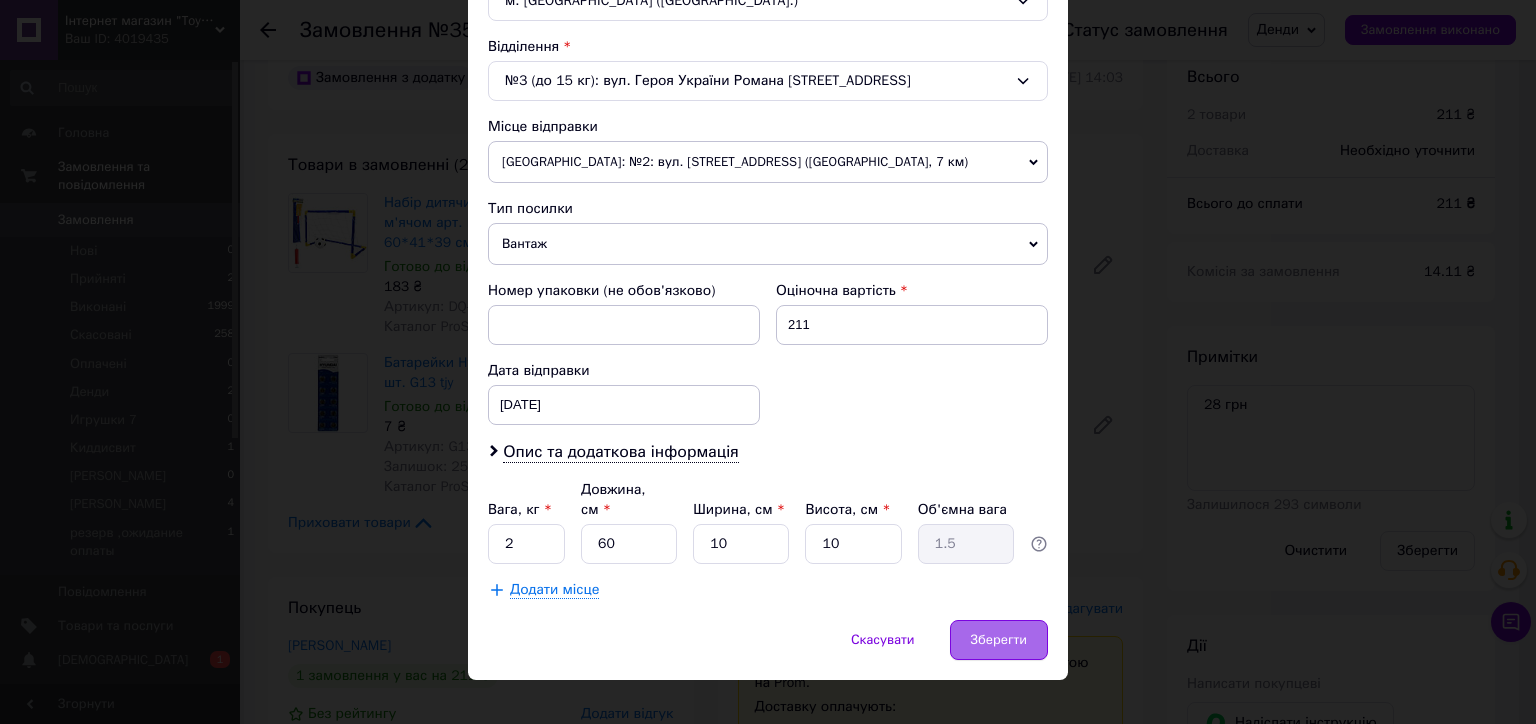 click on "Зберегти" at bounding box center (999, 640) 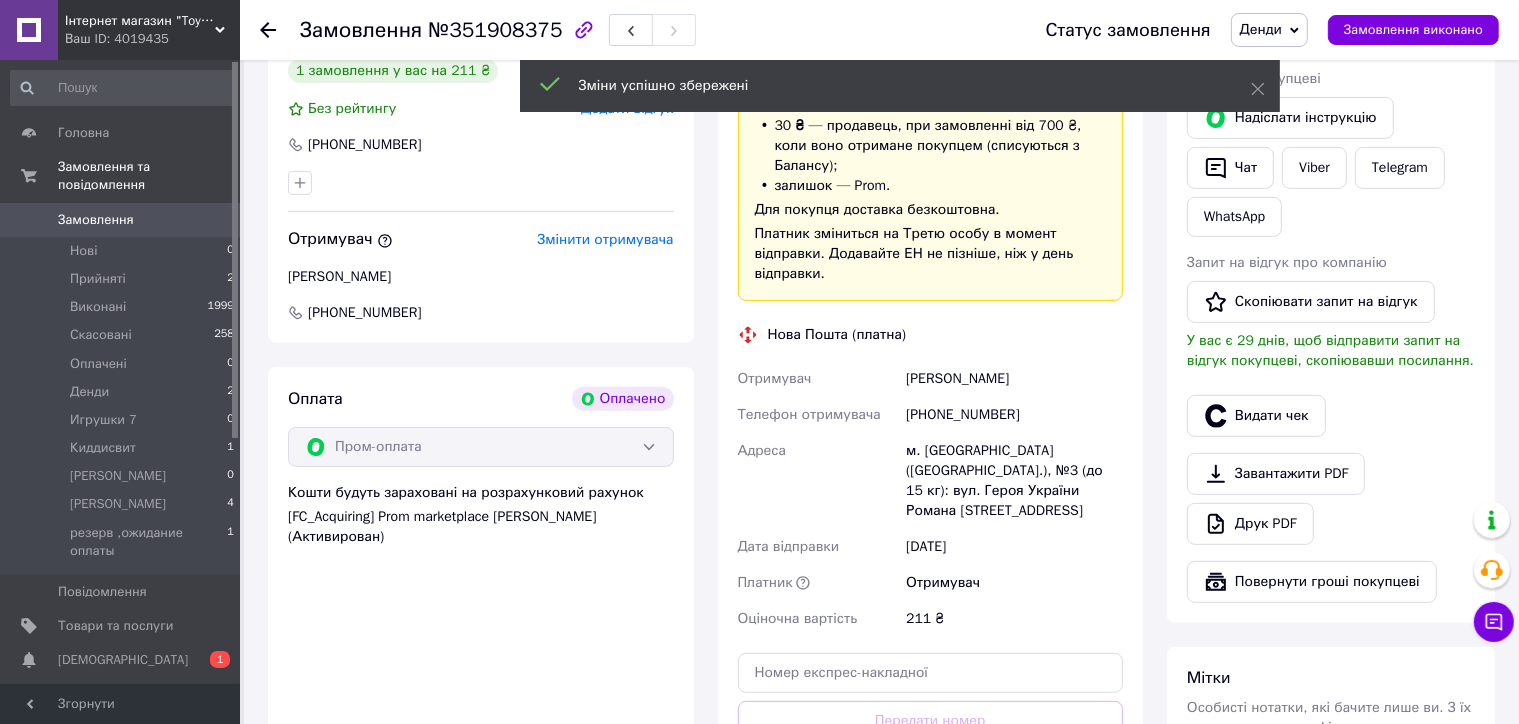 scroll, scrollTop: 900, scrollLeft: 0, axis: vertical 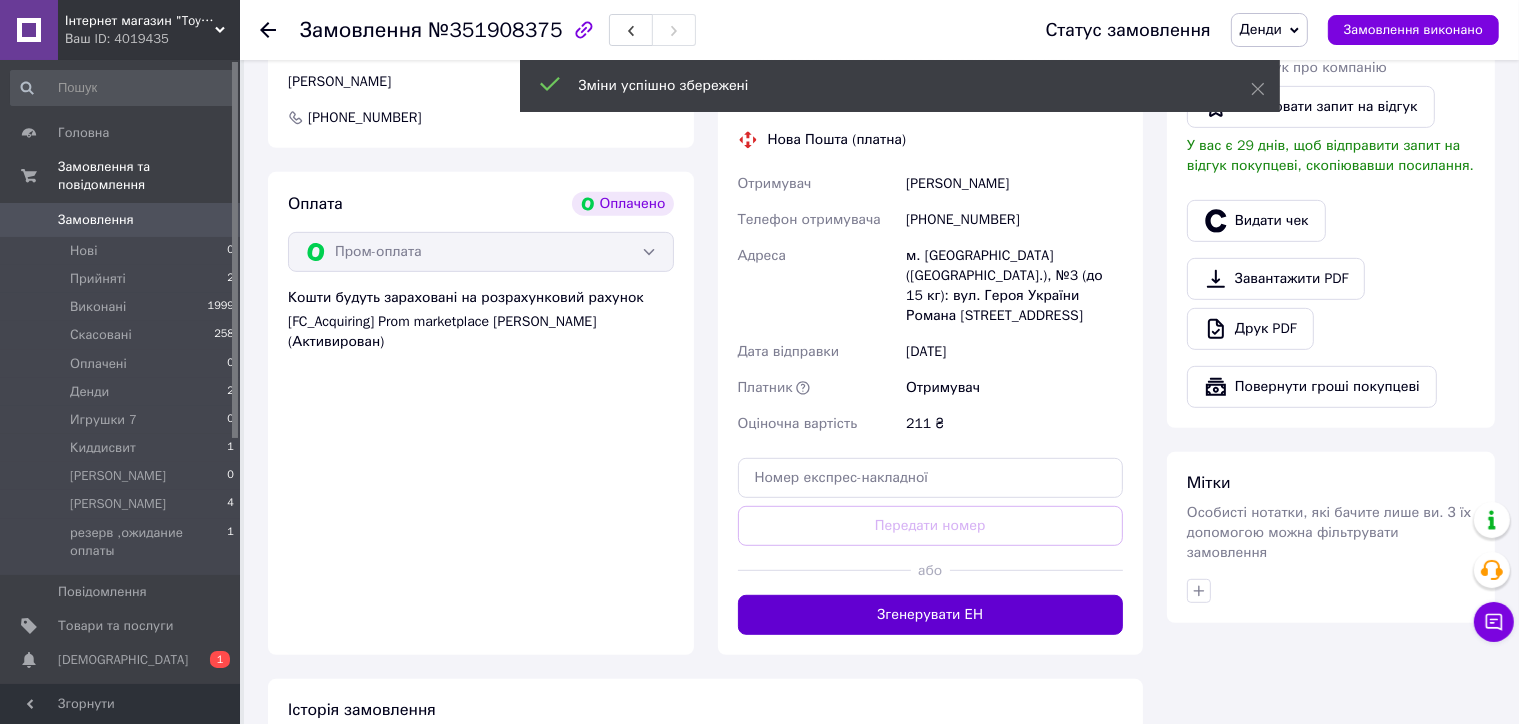 click on "Згенерувати ЕН" at bounding box center [931, 615] 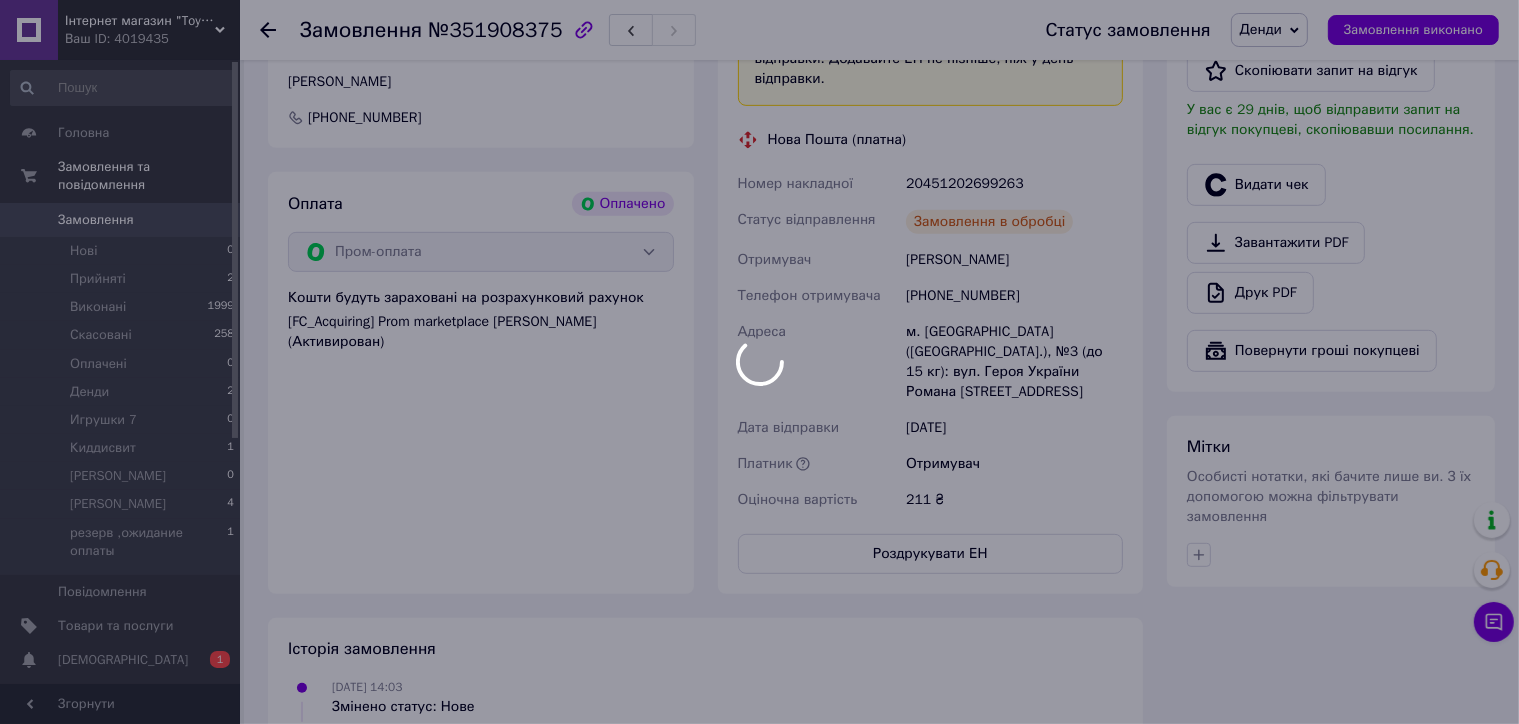 scroll, scrollTop: 15, scrollLeft: 0, axis: vertical 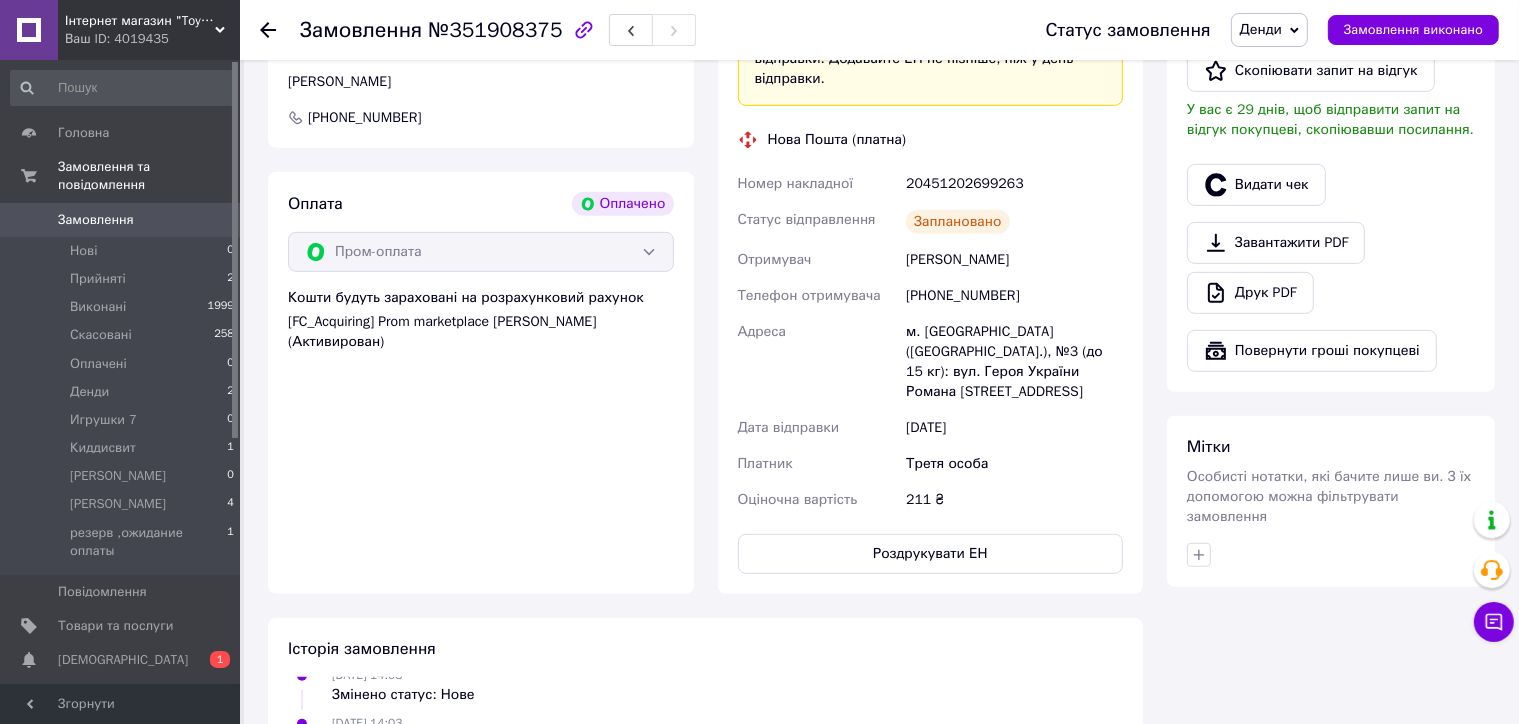 click on "Інтернет магазин  "Toyjoy"" at bounding box center (140, 21) 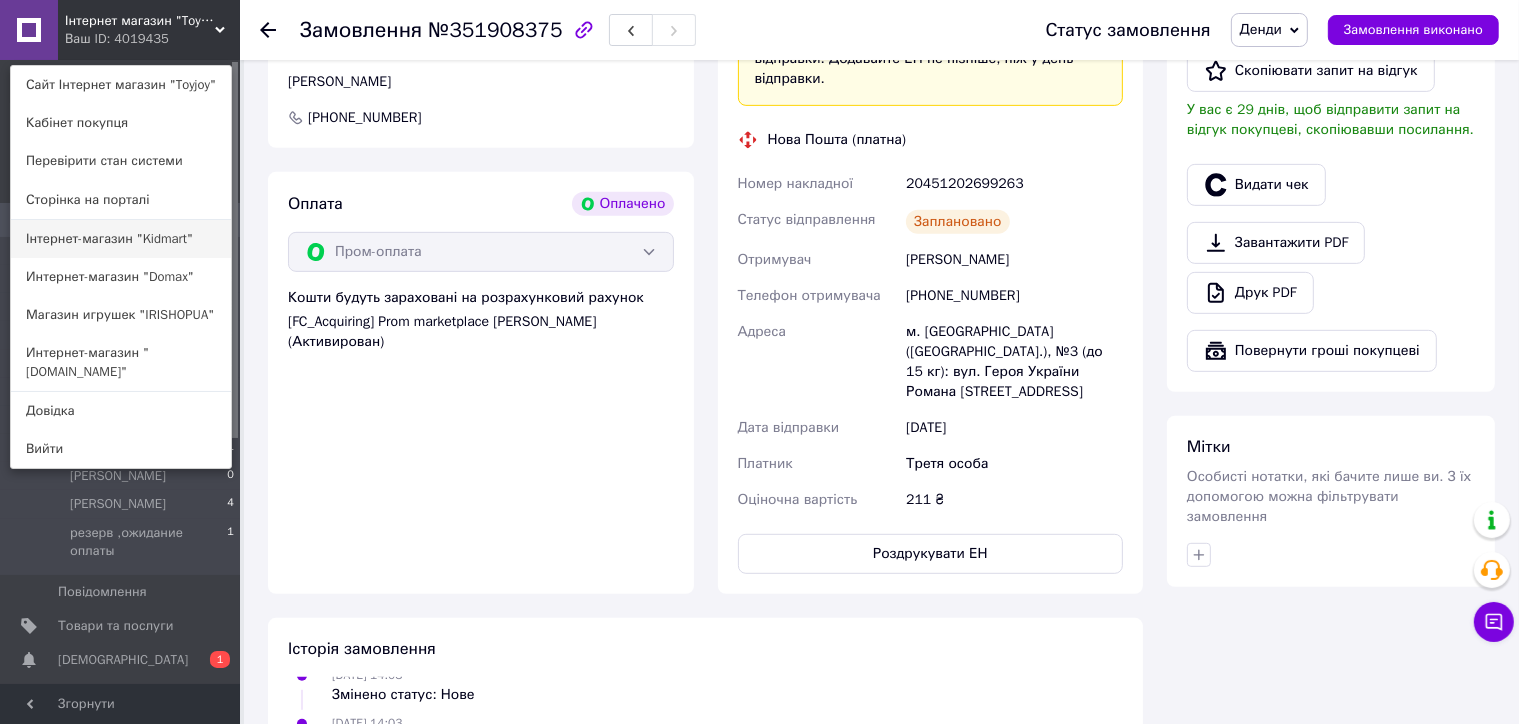 click on "Інтернет-магазин "Kidmart"" at bounding box center [121, 239] 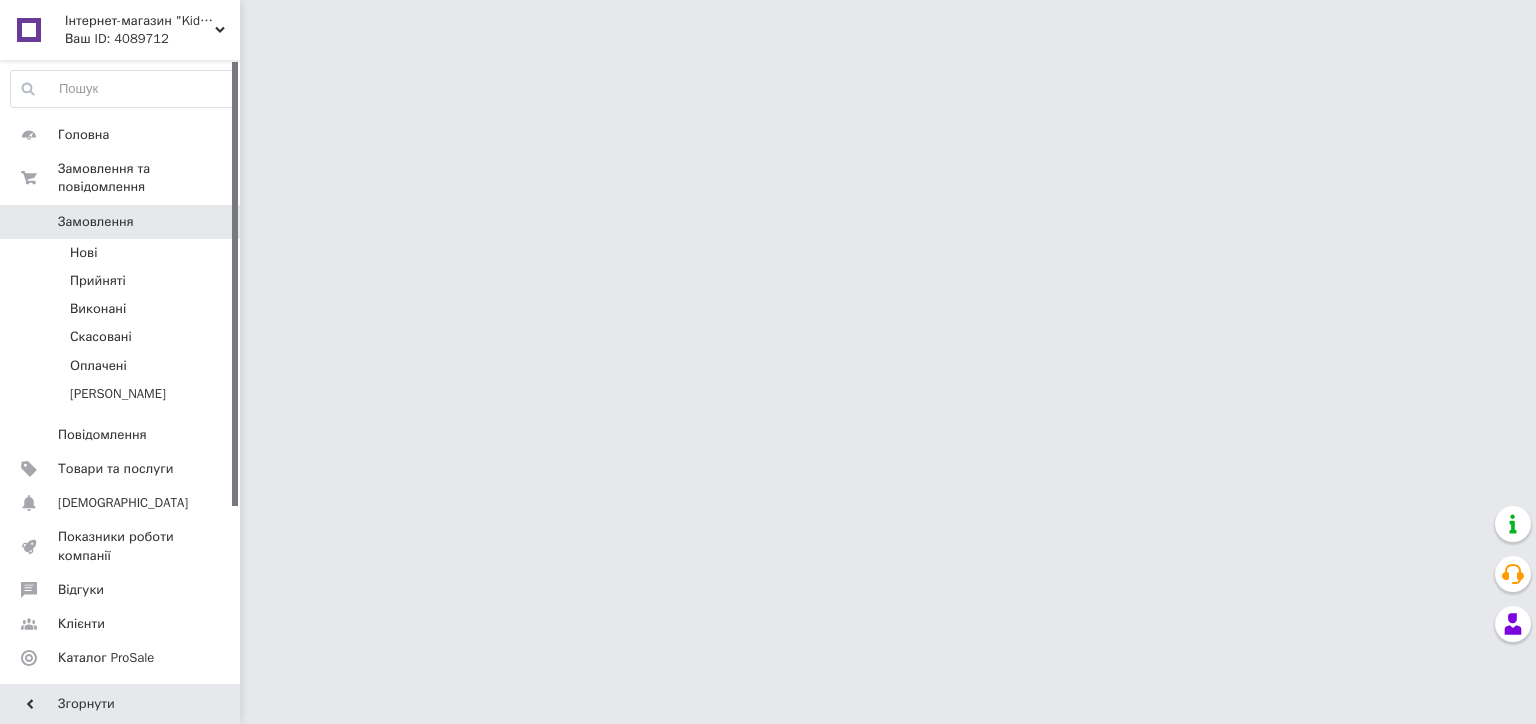 scroll, scrollTop: 0, scrollLeft: 0, axis: both 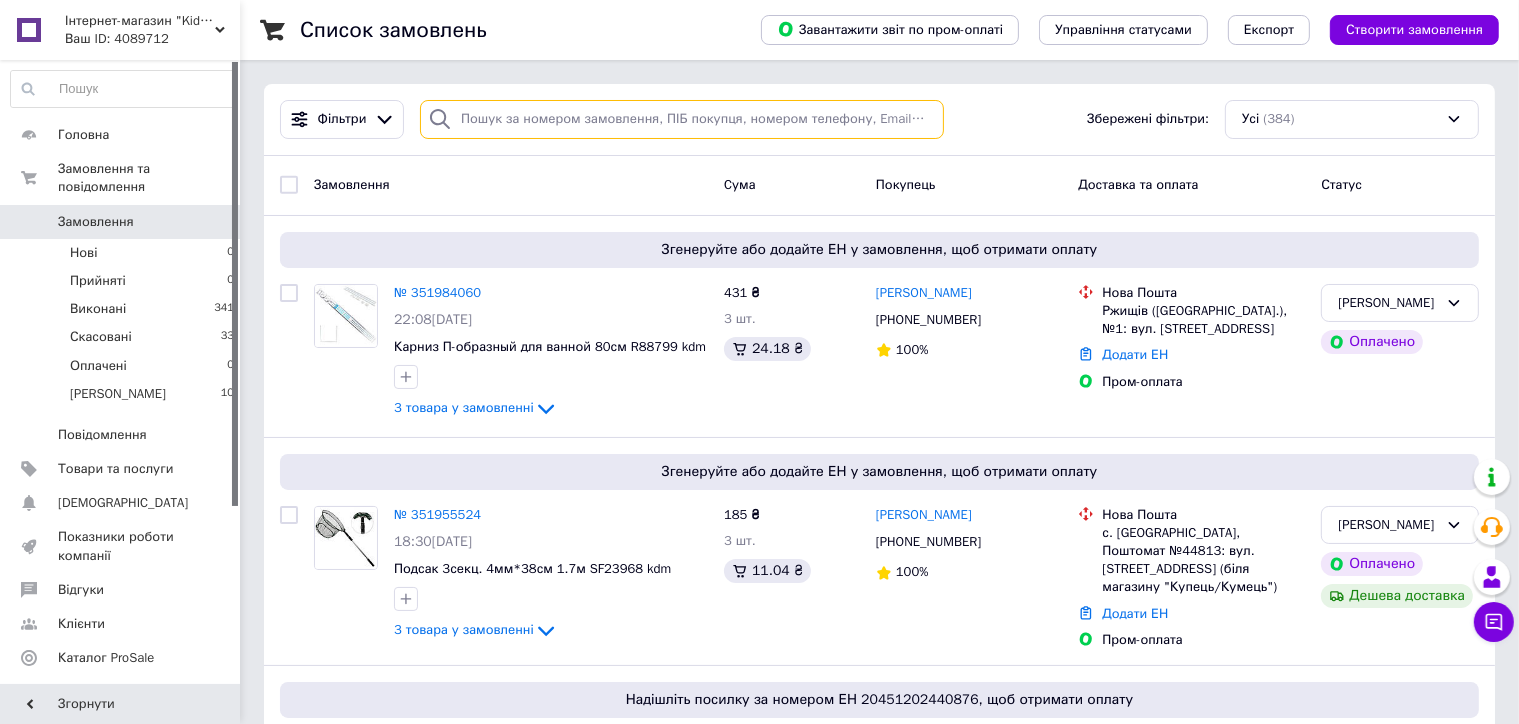 click at bounding box center (682, 119) 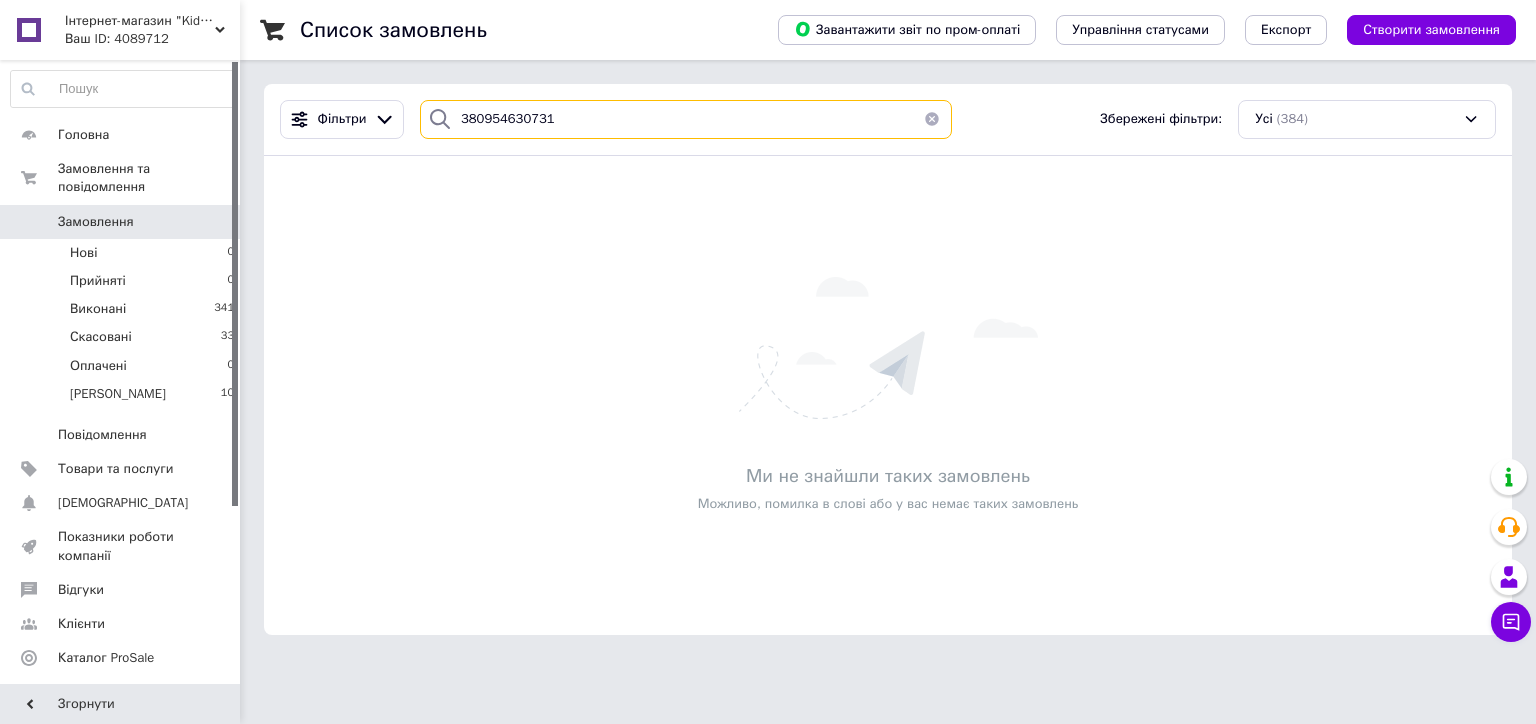 type on "380954630731" 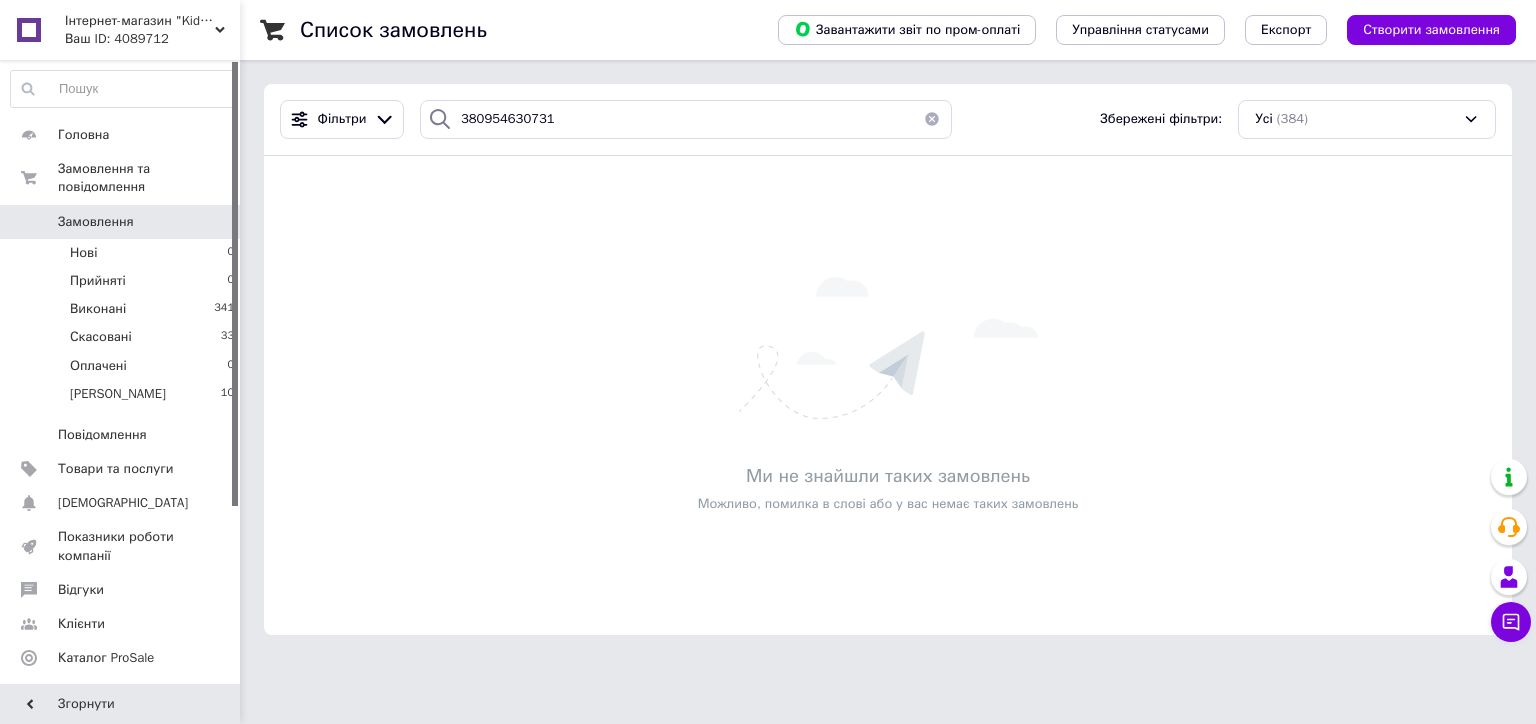 click on "Інтернет-магазин "Kidmart"" at bounding box center [140, 21] 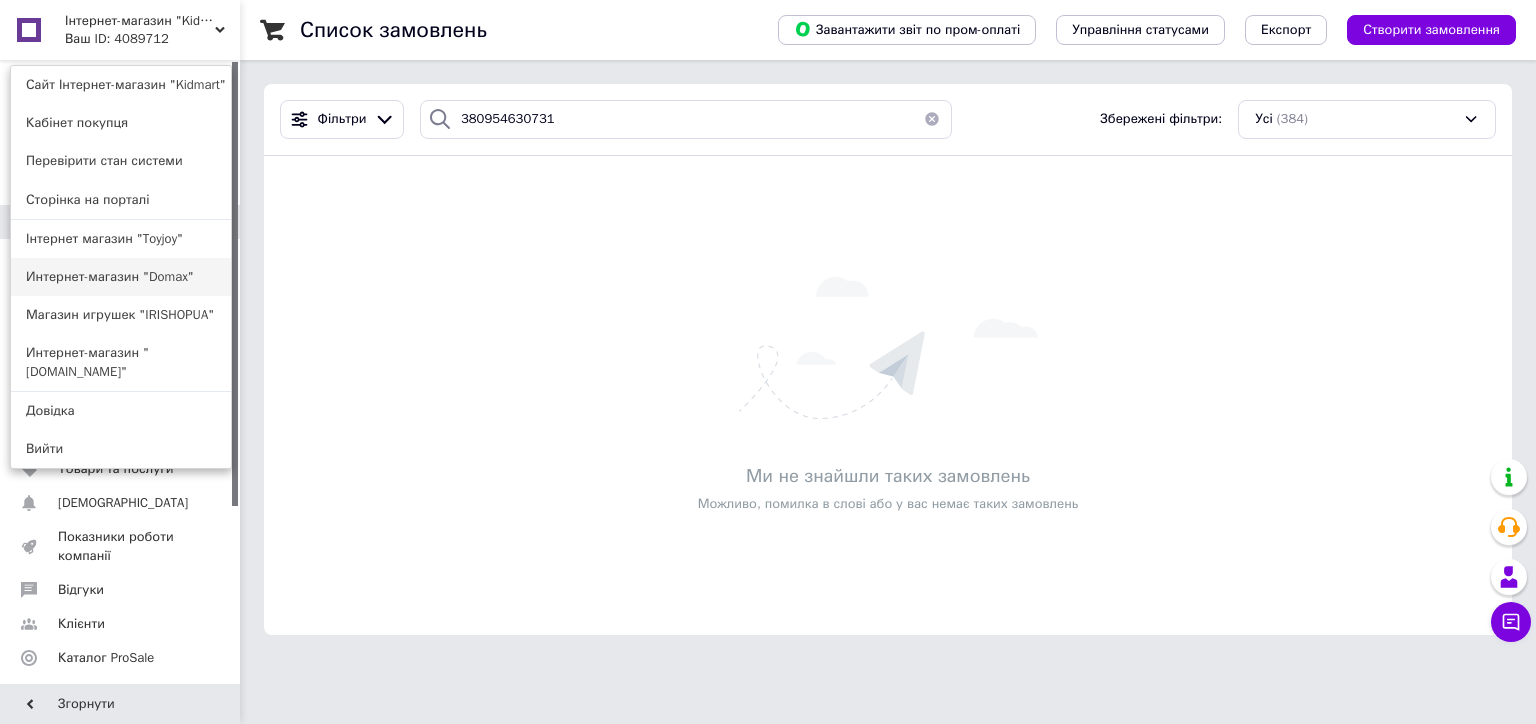 click on "Интернет-магазин "Domax"" at bounding box center (121, 277) 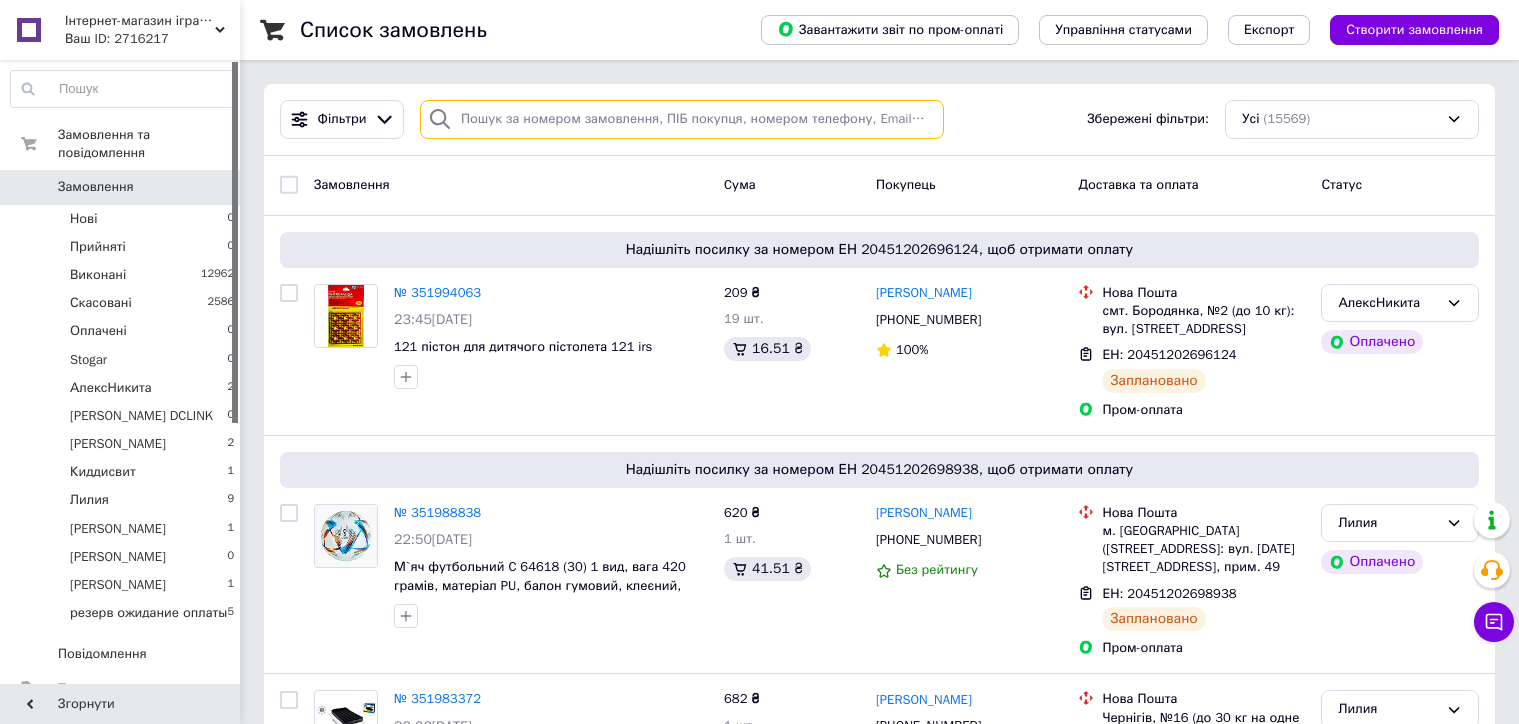 click at bounding box center [682, 119] 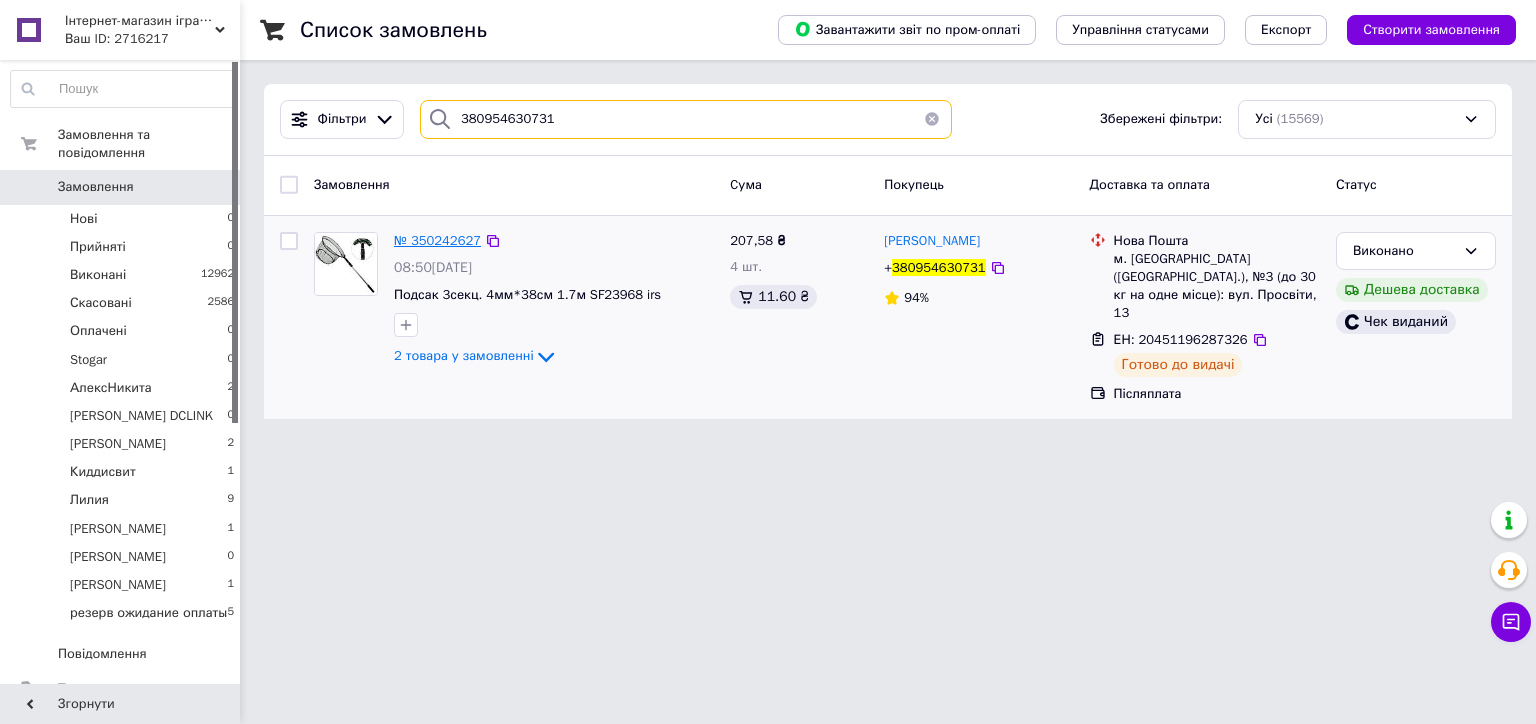 type on "380954630731" 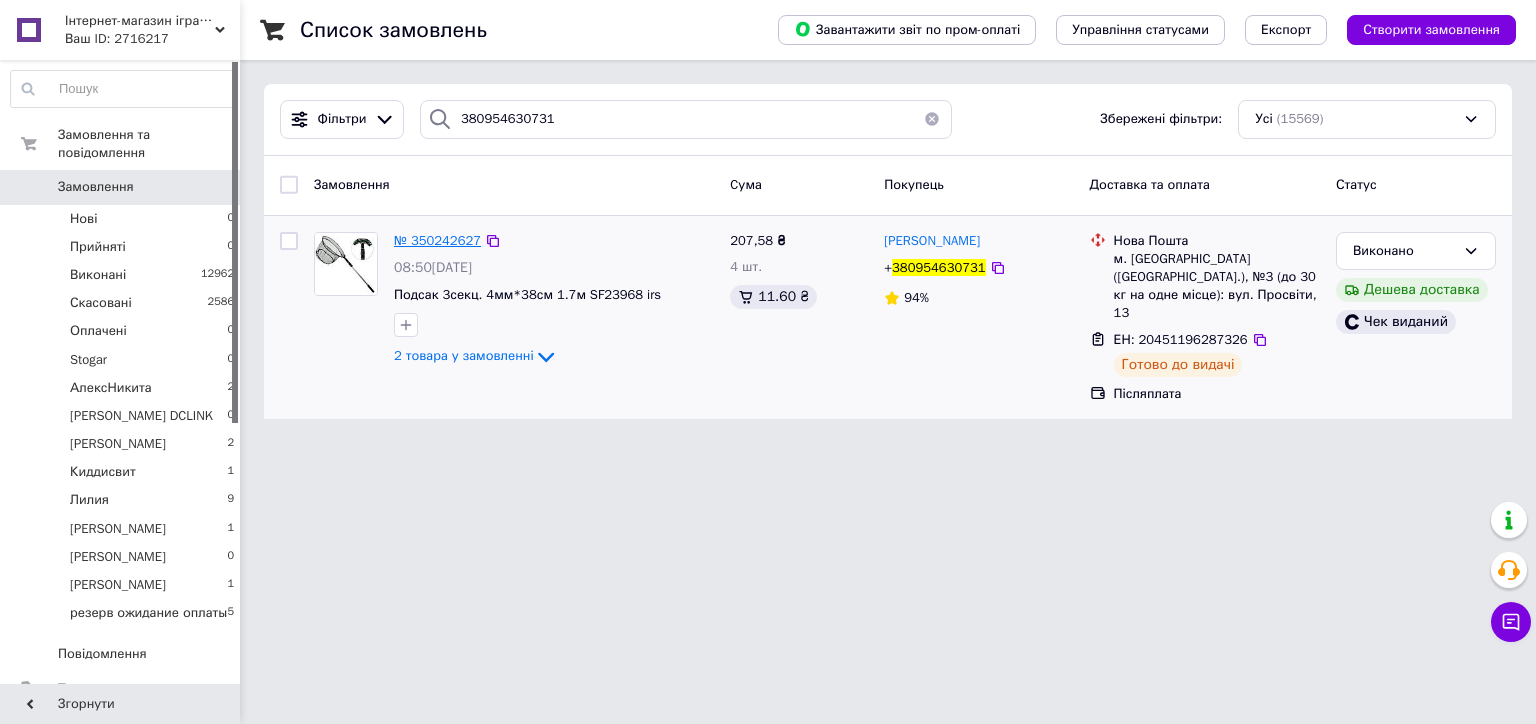 click on "№ 350242627" at bounding box center (437, 240) 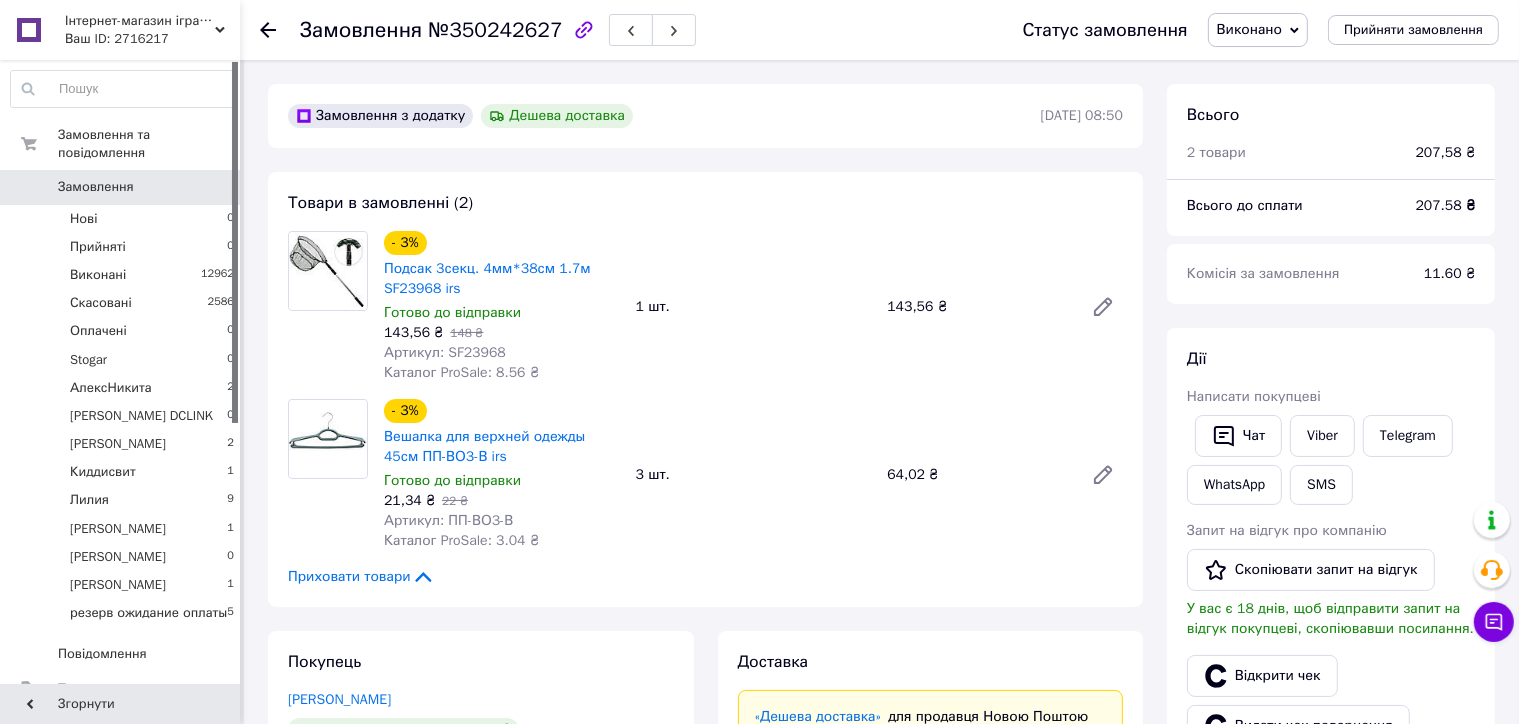 click on "Артикул: SF23968" at bounding box center (445, 352) 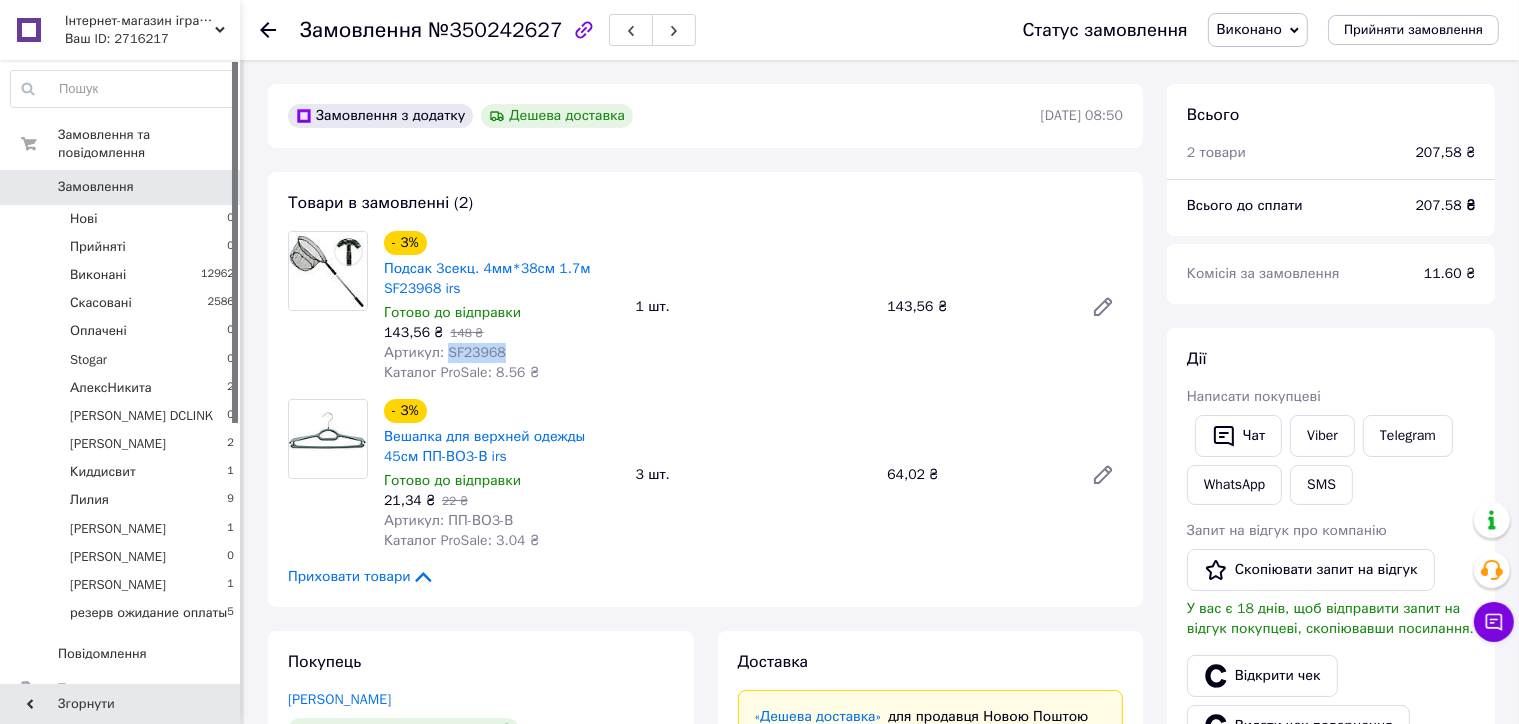 click on "Артикул: SF23968" at bounding box center (445, 352) 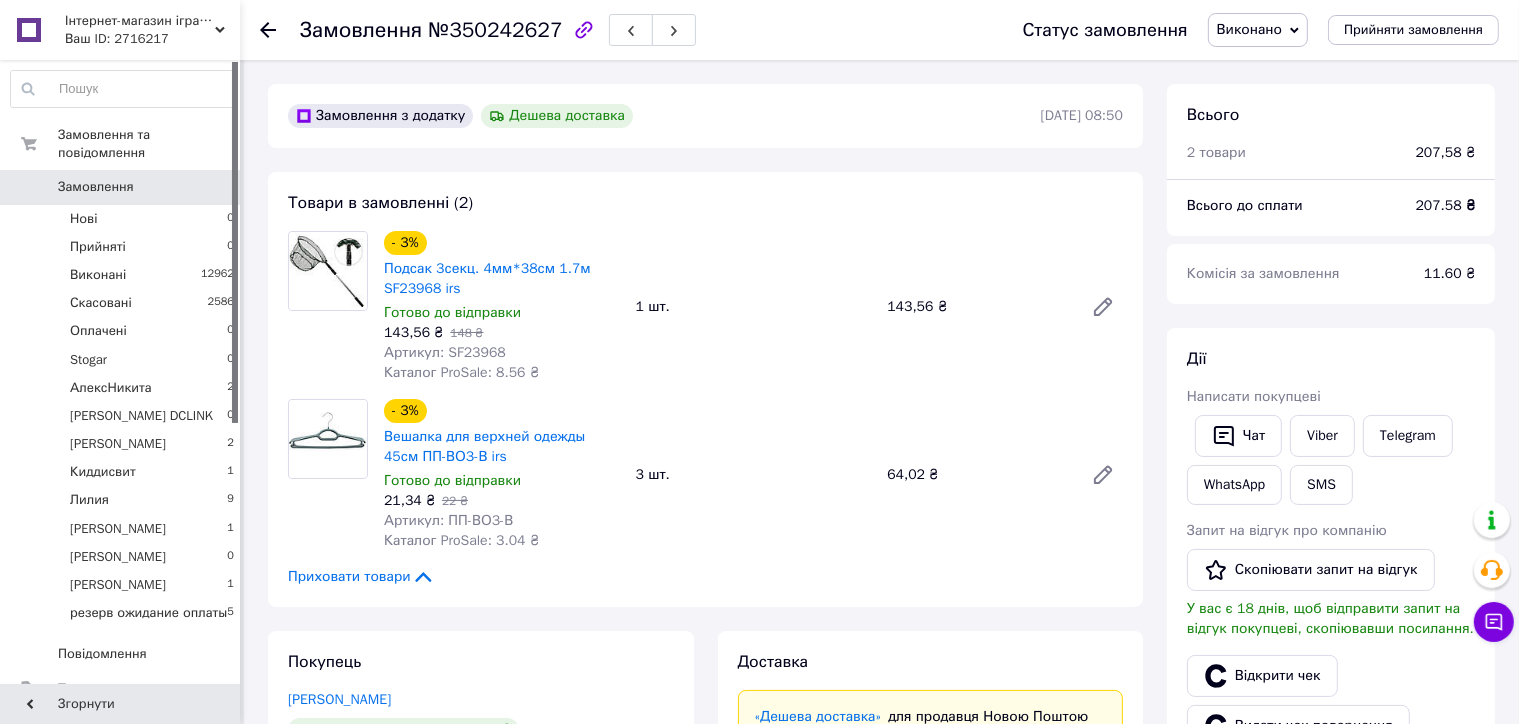 click on "1 шт." at bounding box center [754, 307] 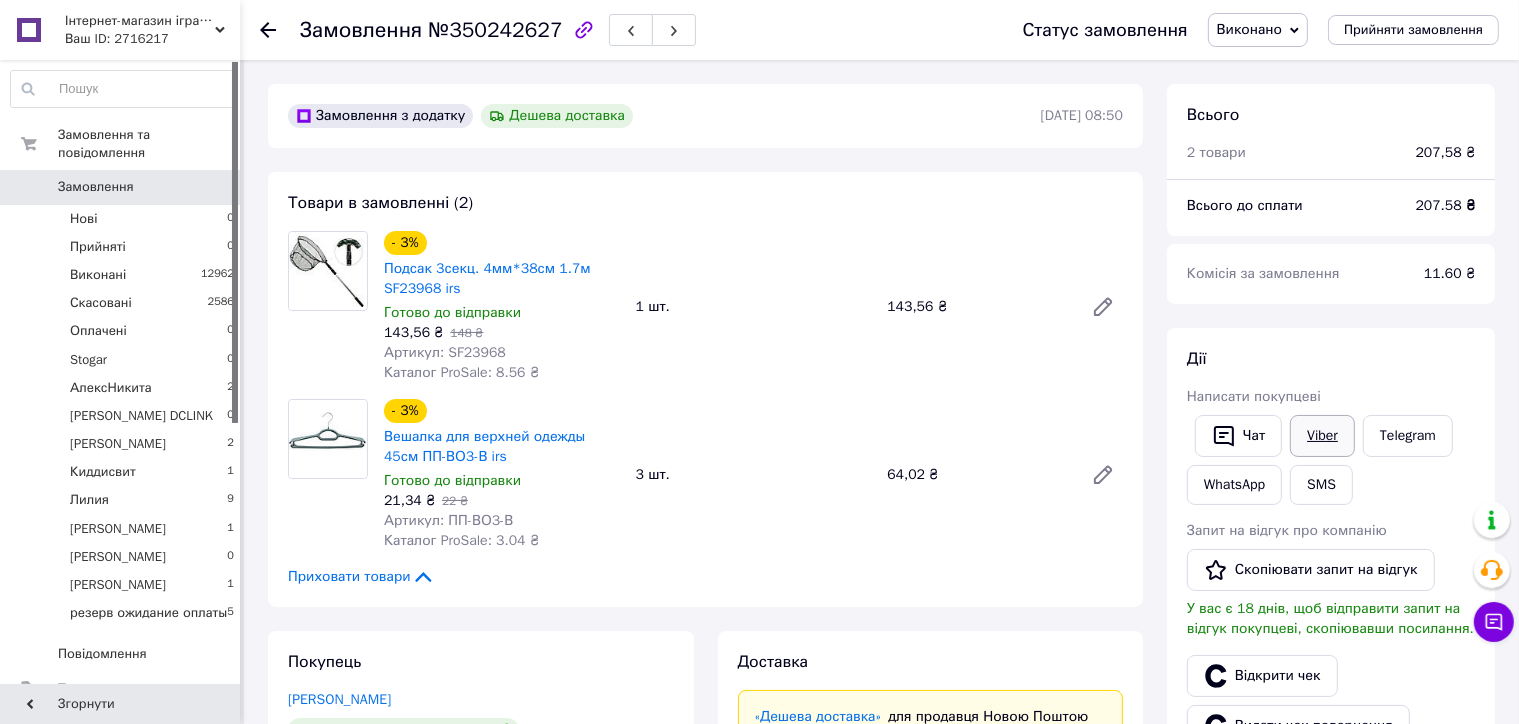 click on "Viber" at bounding box center [1322, 436] 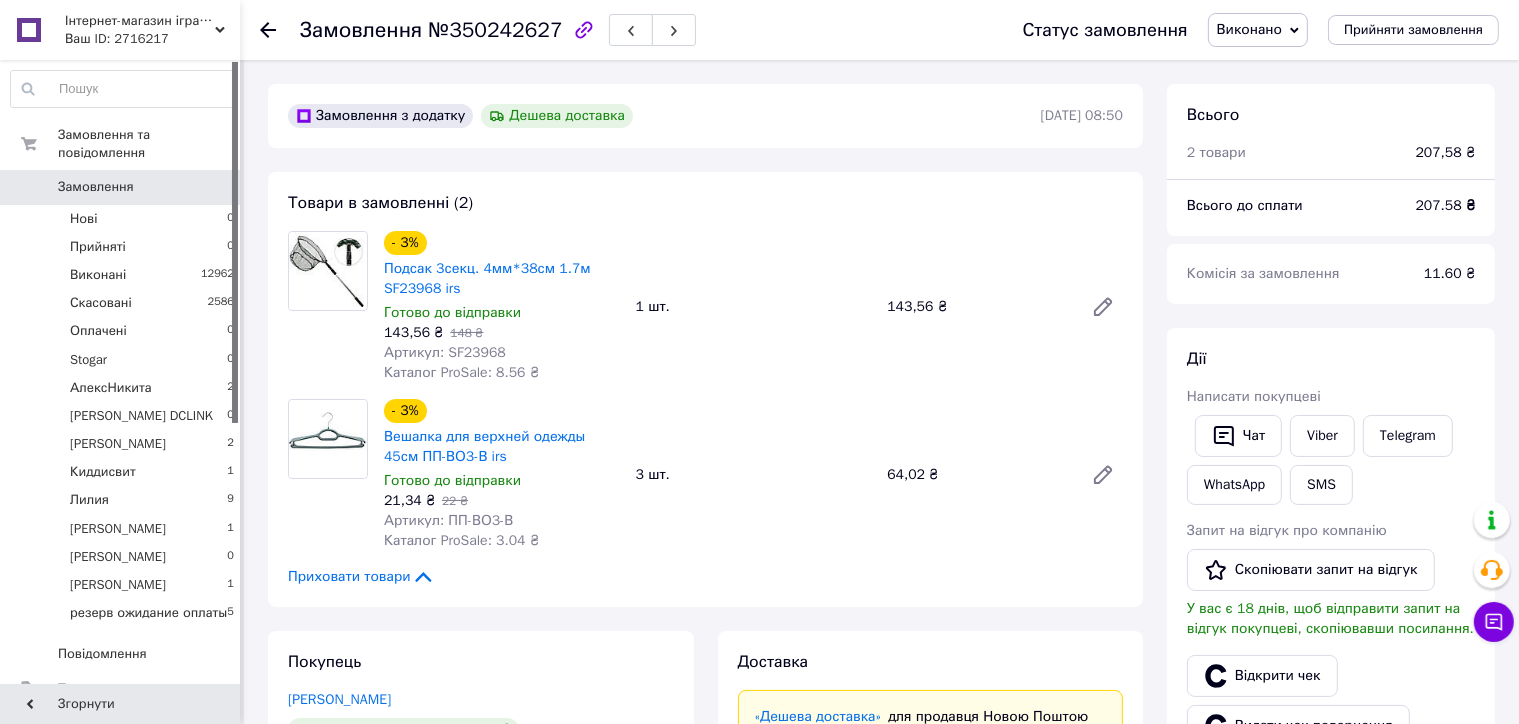 click on "Інтернет-магазин іграшок "IRISHOPUA"" at bounding box center (140, 21) 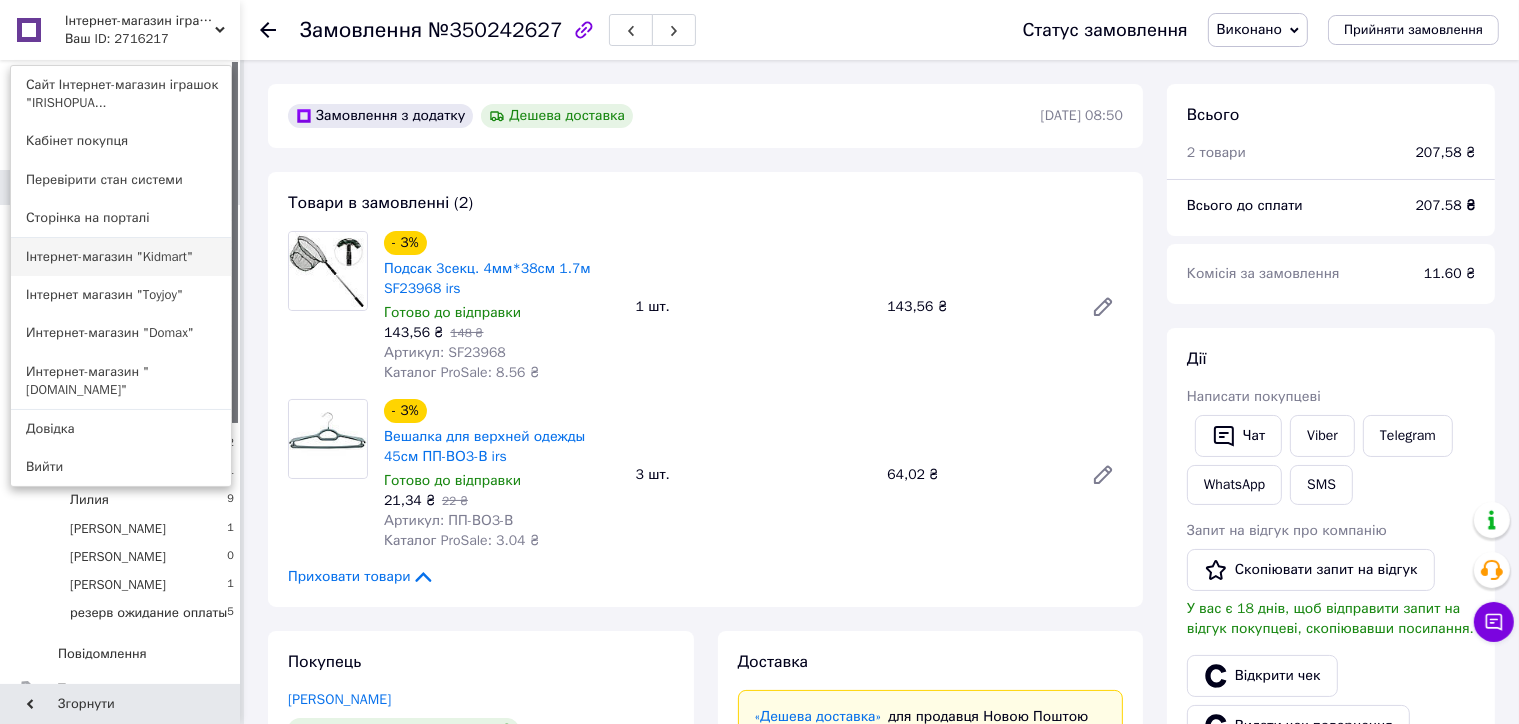 click on "Інтернет-магазин "Kidmart"" at bounding box center [121, 257] 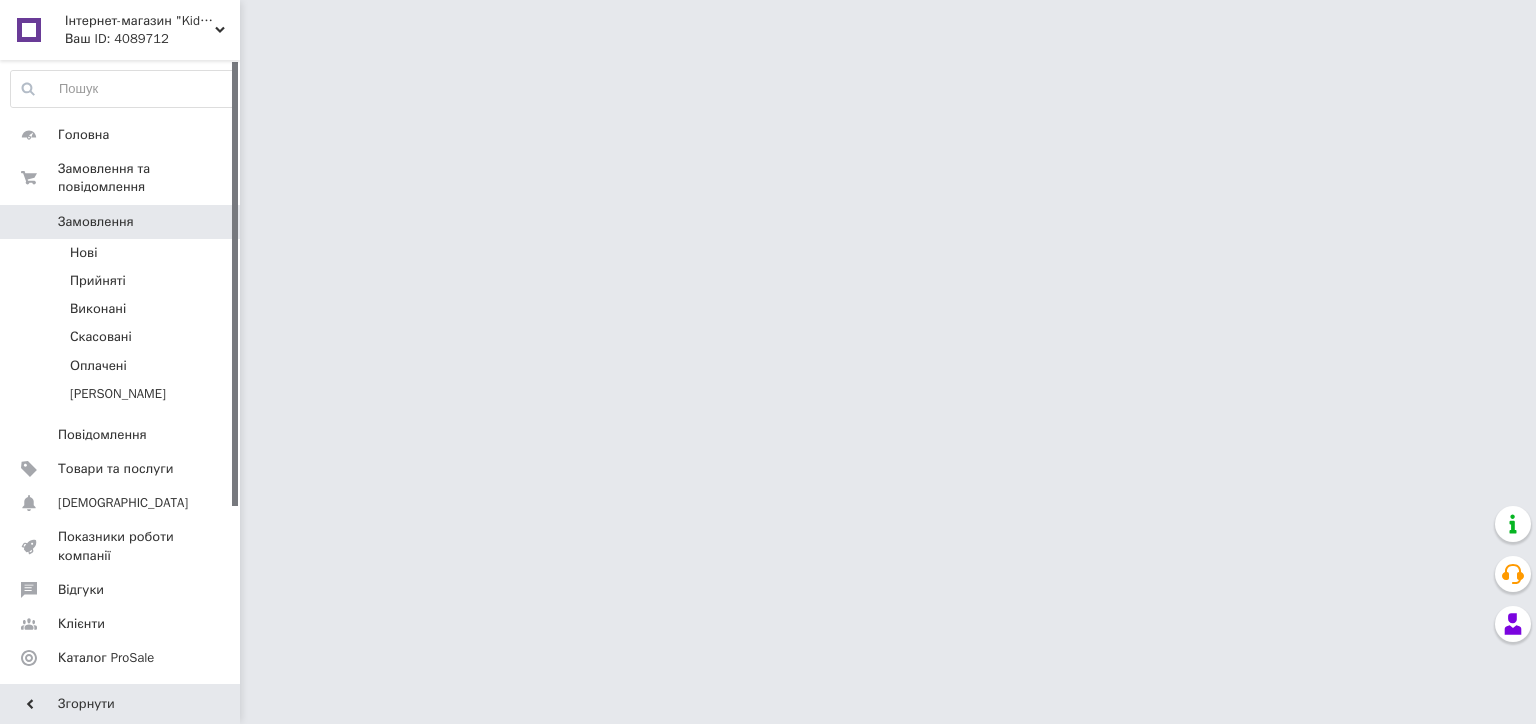 scroll, scrollTop: 0, scrollLeft: 0, axis: both 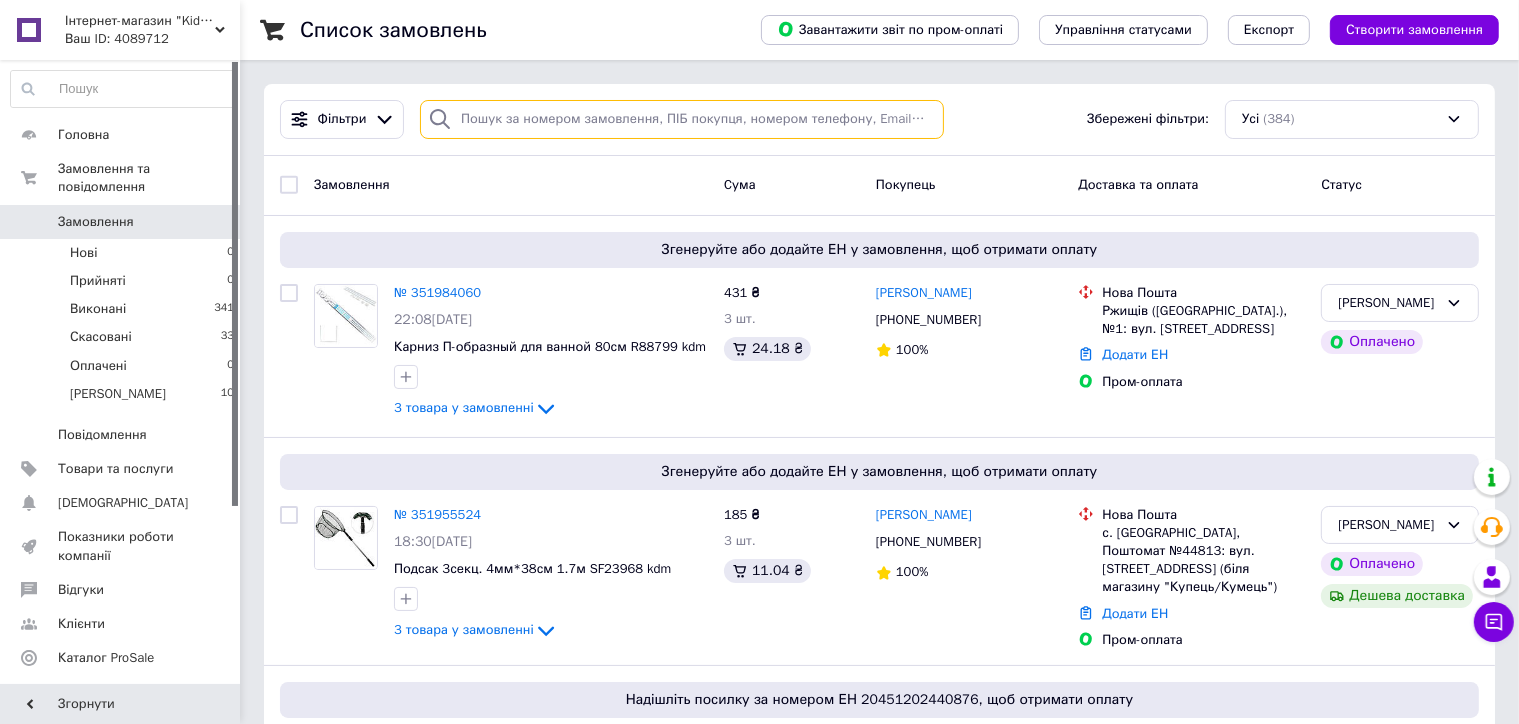 click at bounding box center [682, 119] 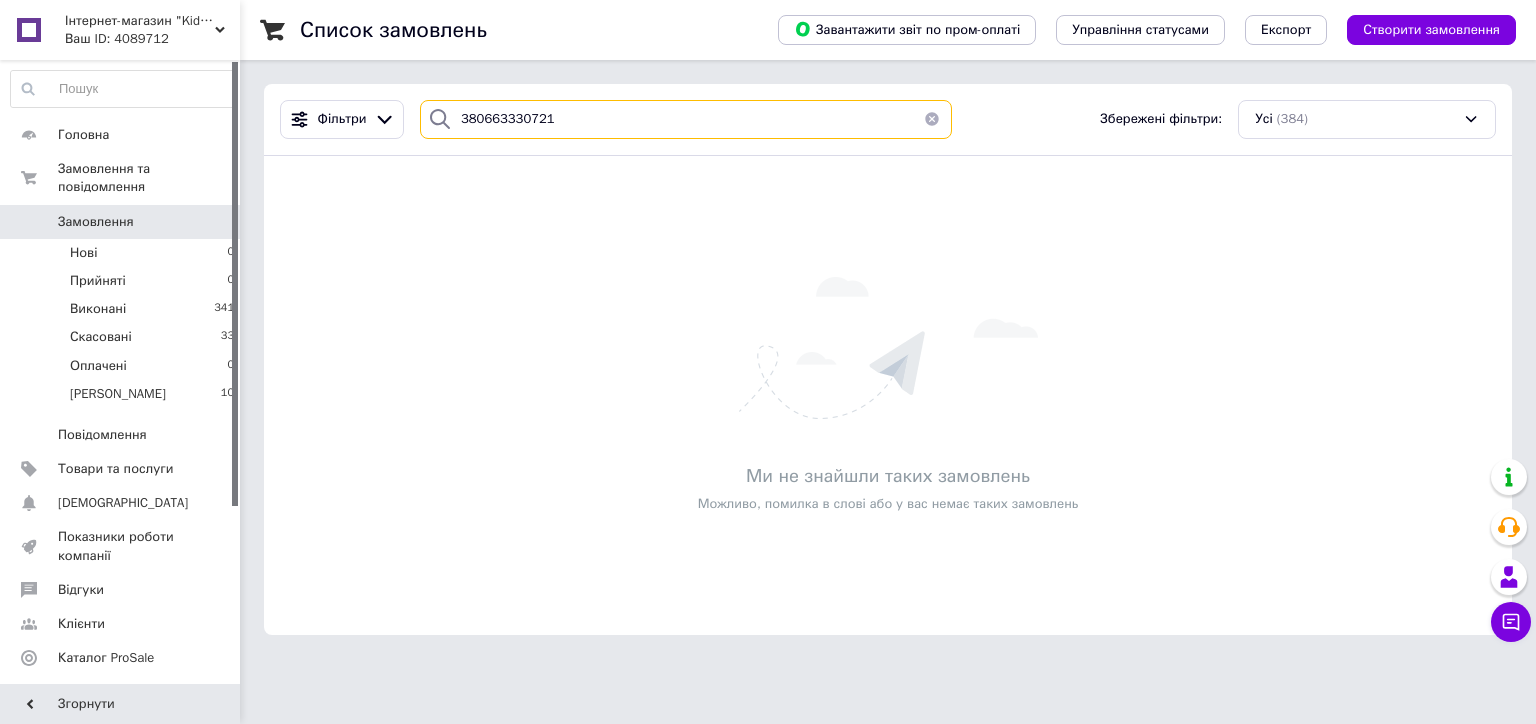 type on "380663330721" 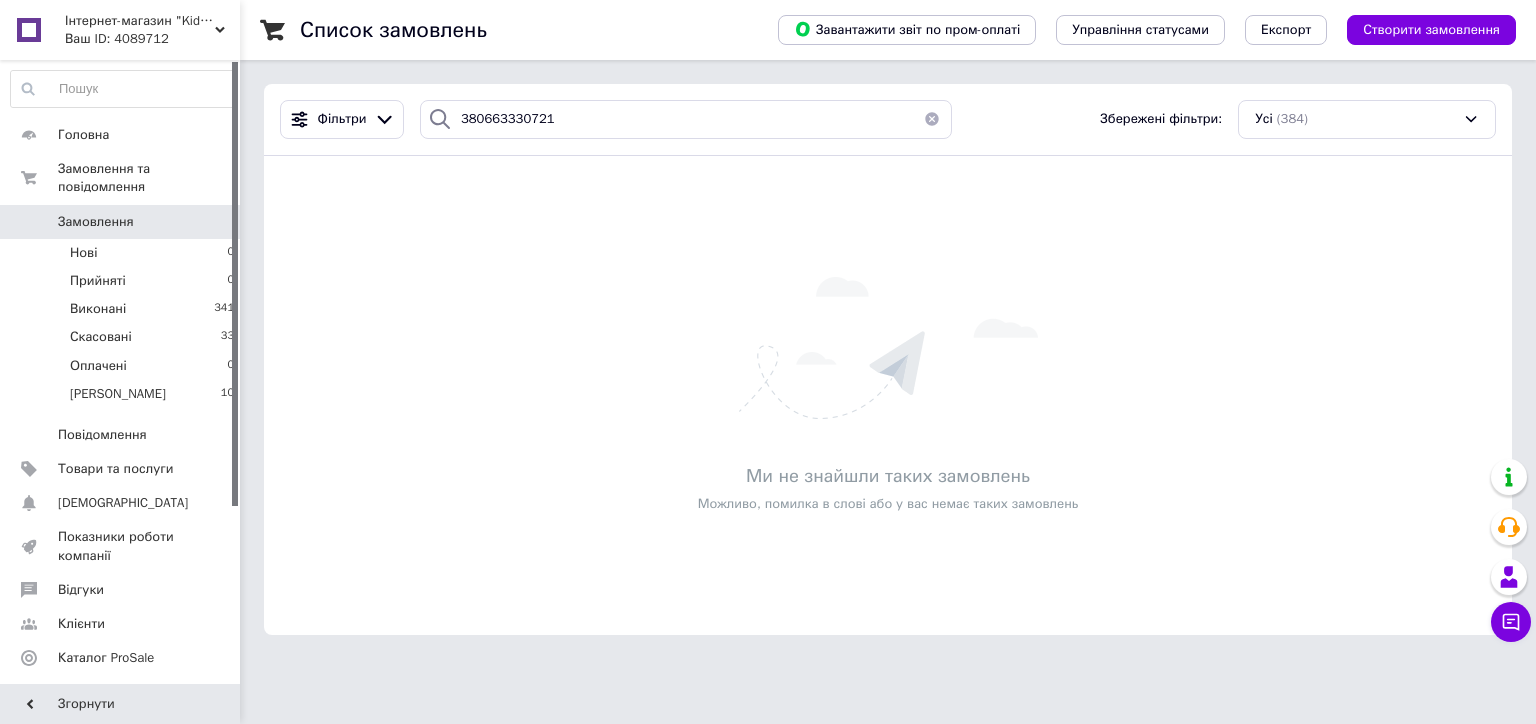 click on "Ваш ID: 4089712" at bounding box center [152, 39] 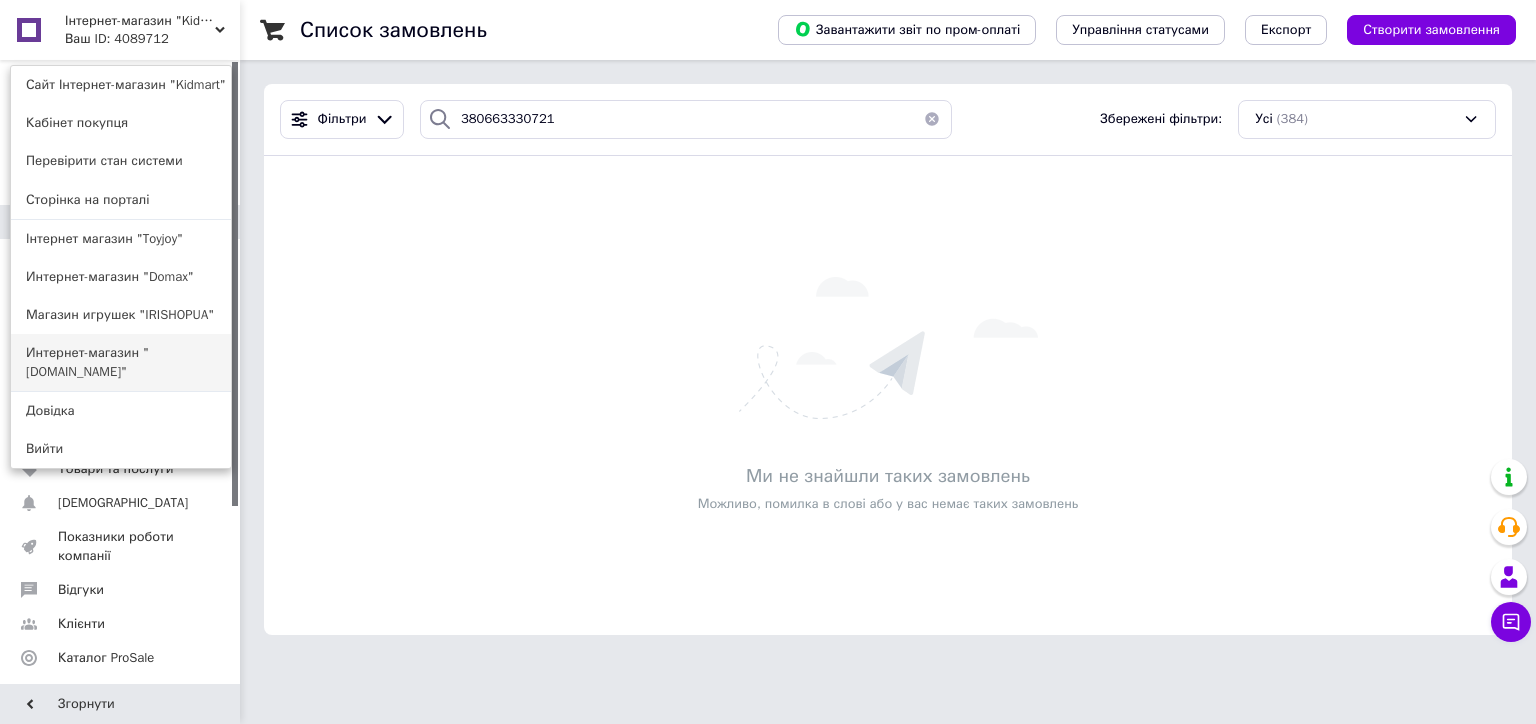 click on "Интернет-магазин "[DOMAIN_NAME]"" at bounding box center (121, 362) 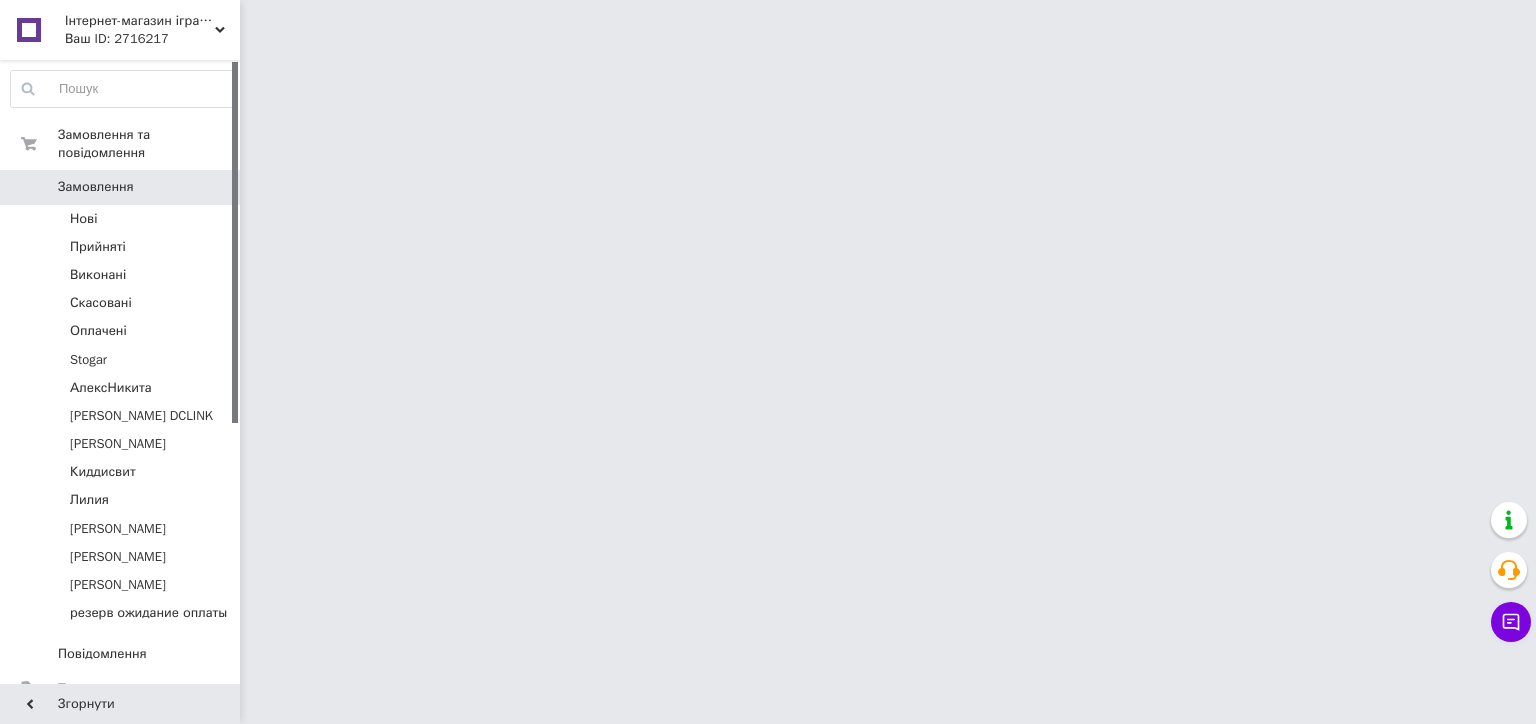 scroll, scrollTop: 0, scrollLeft: 0, axis: both 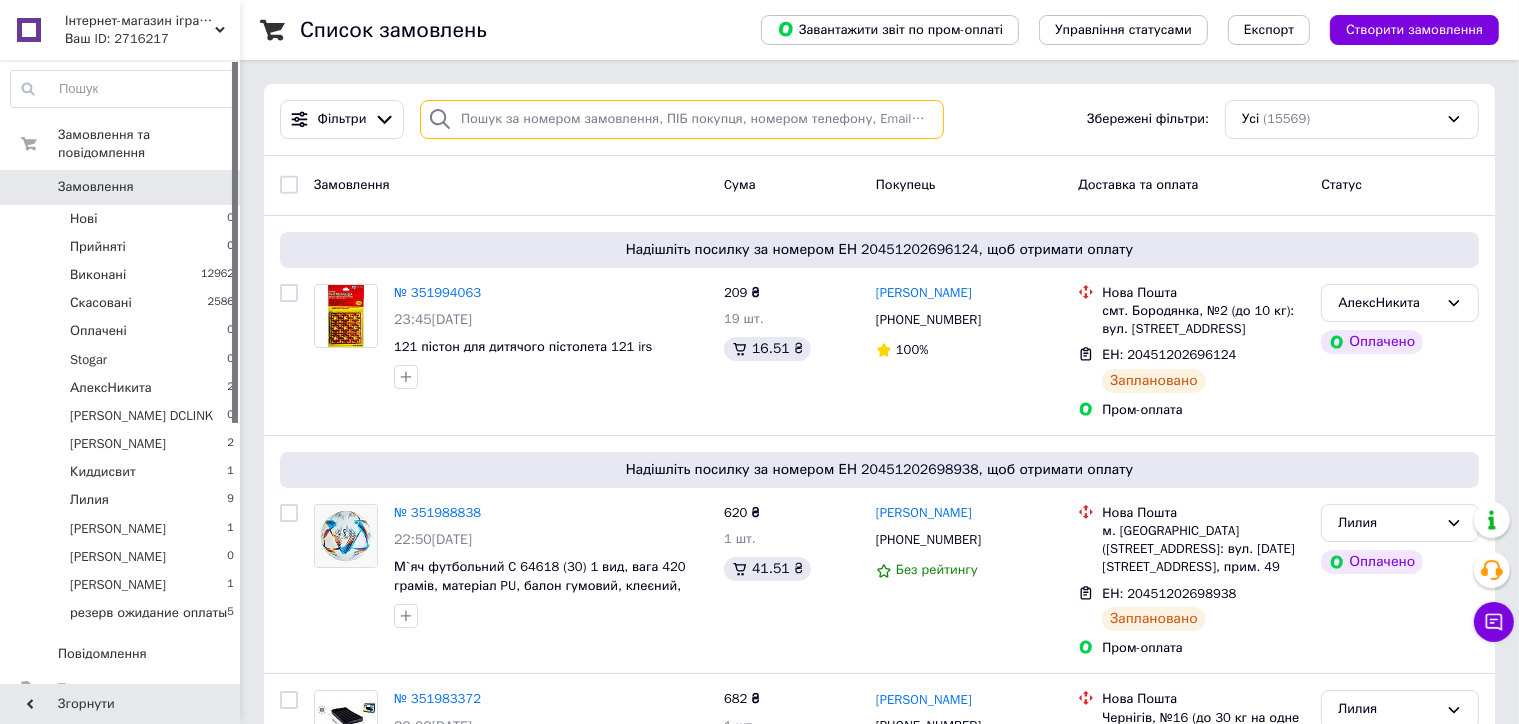click at bounding box center [682, 119] 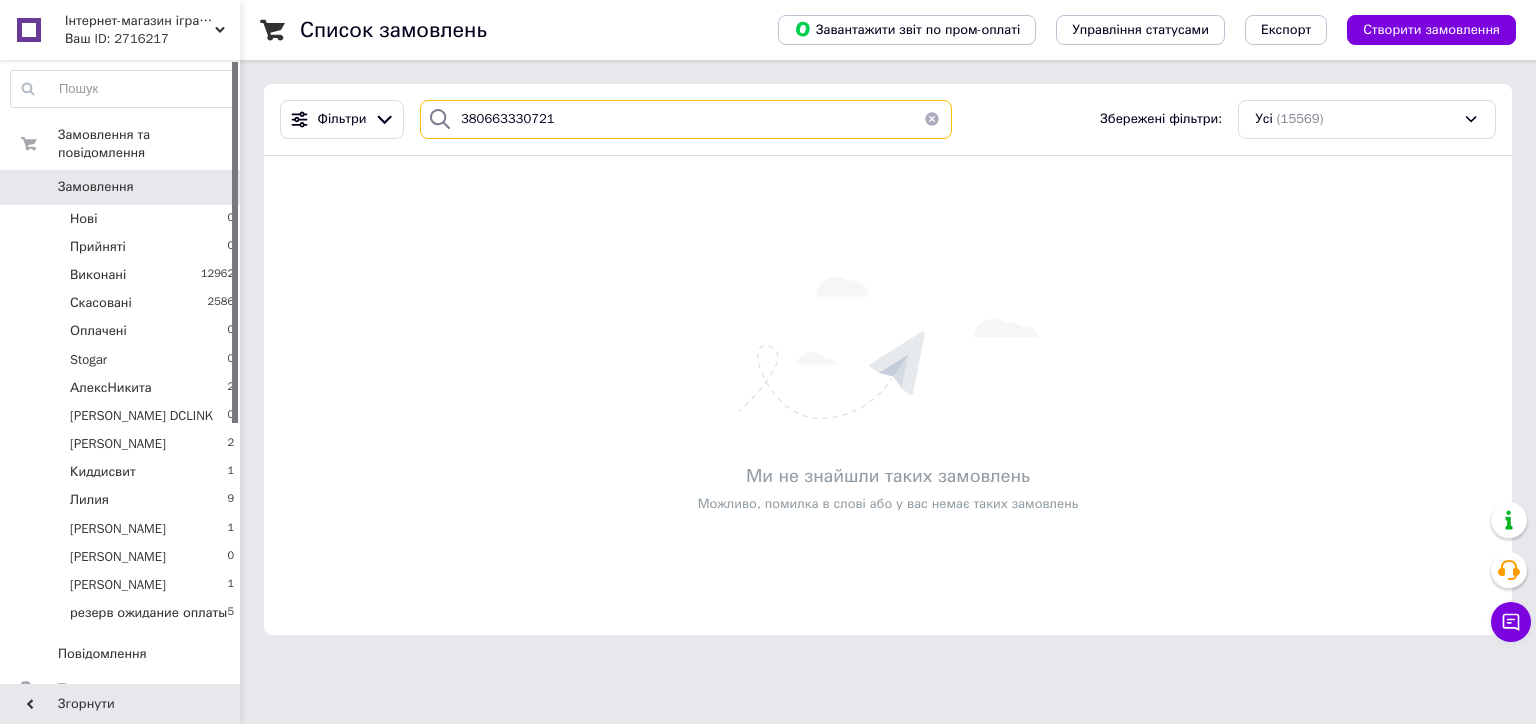 type on "380663330721" 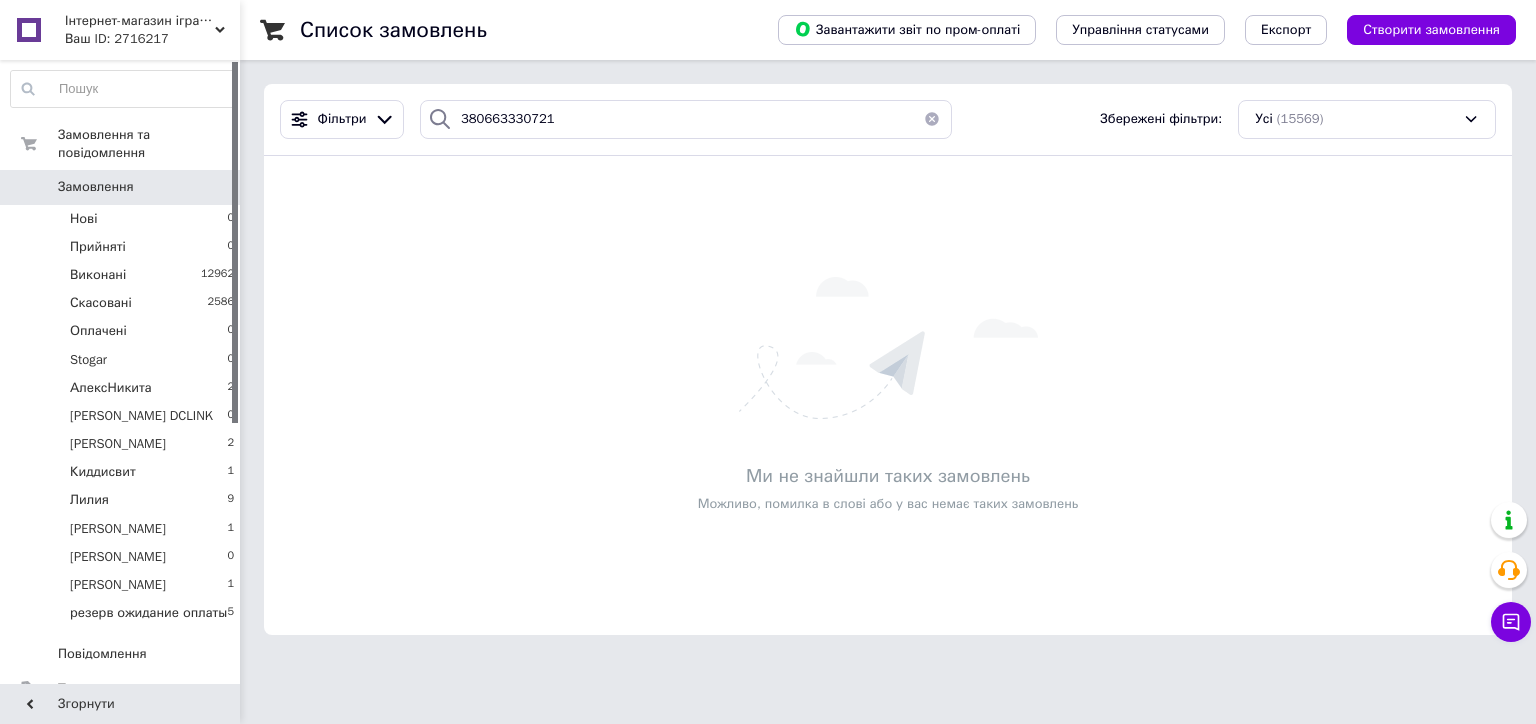 click on "Інтернет-магазин іграшок "IRISHOPUA"" at bounding box center [140, 21] 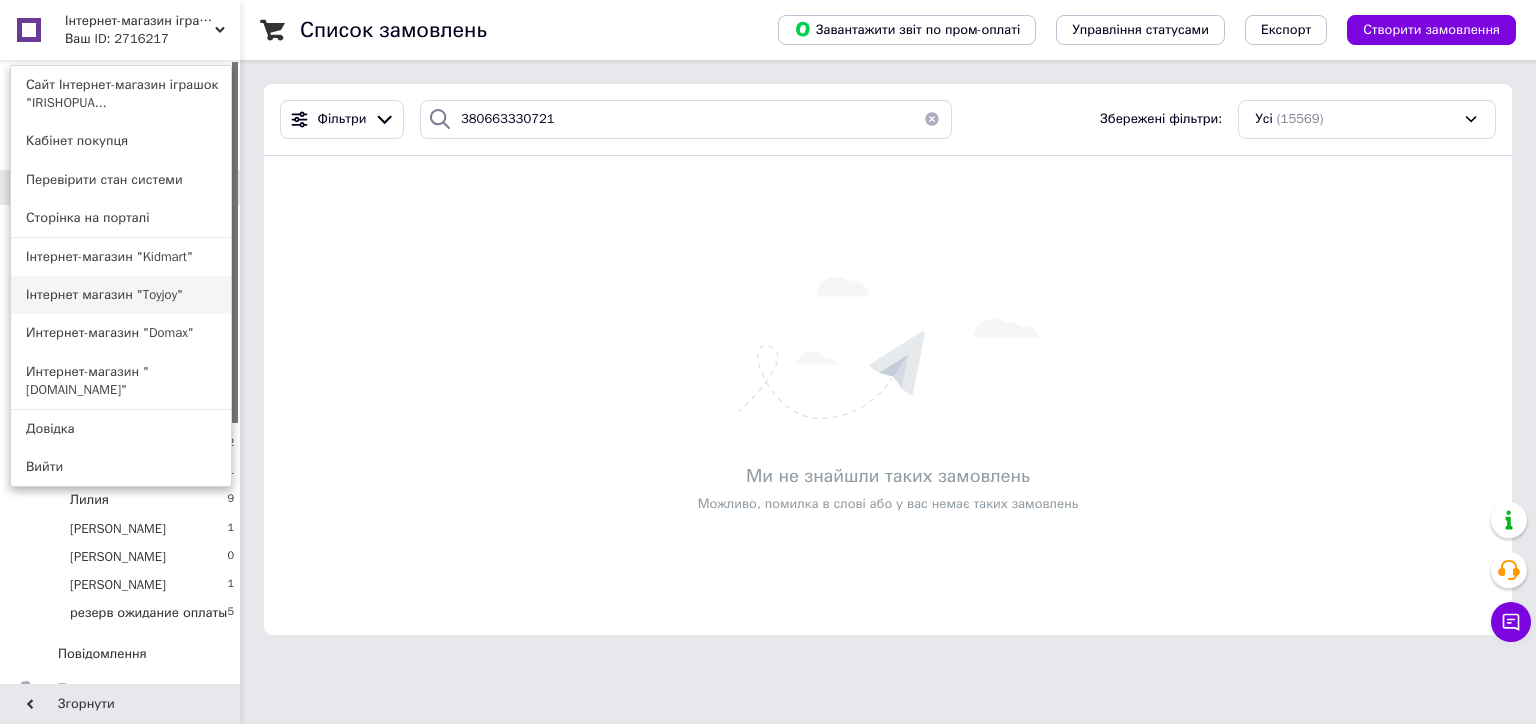 click on "Інтернет магазин  "Toyjoy"" at bounding box center [121, 295] 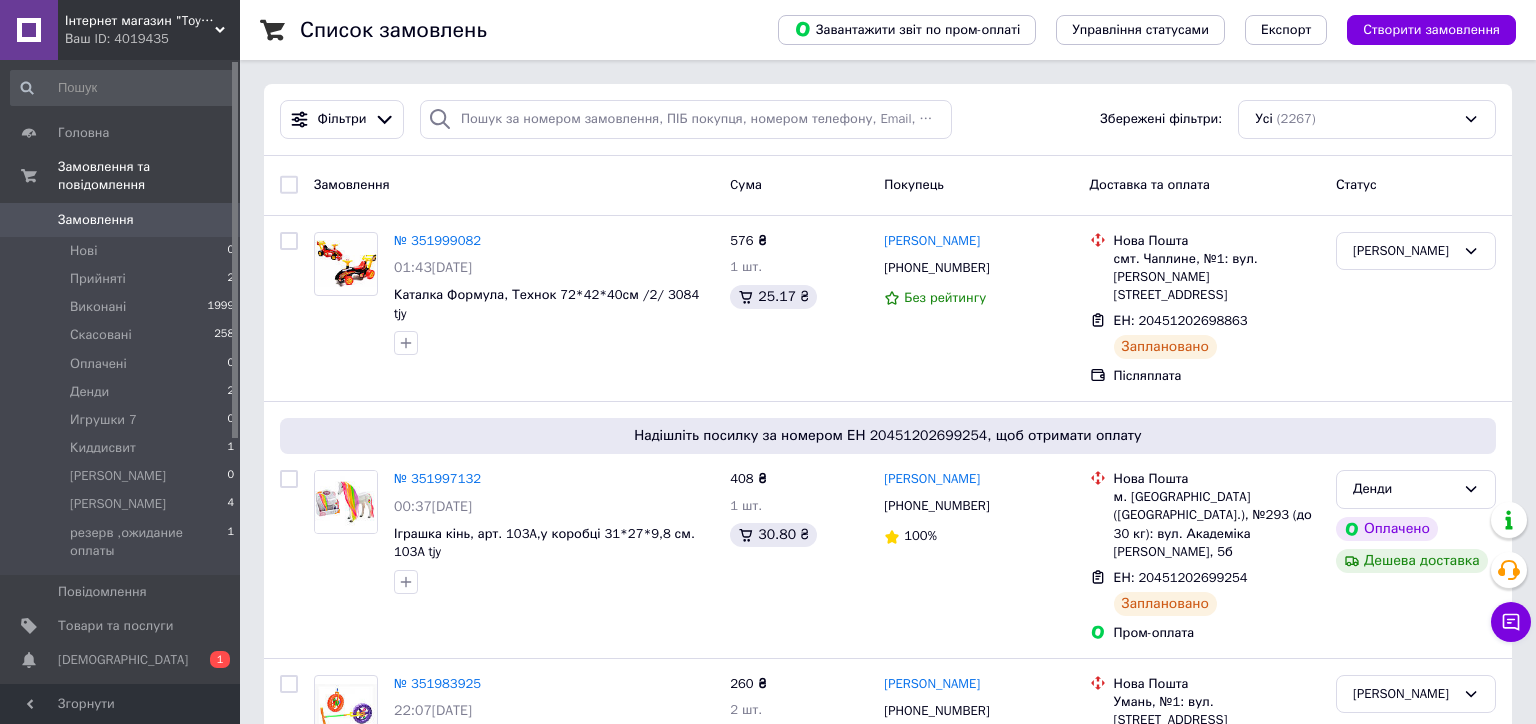 scroll, scrollTop: 0, scrollLeft: 0, axis: both 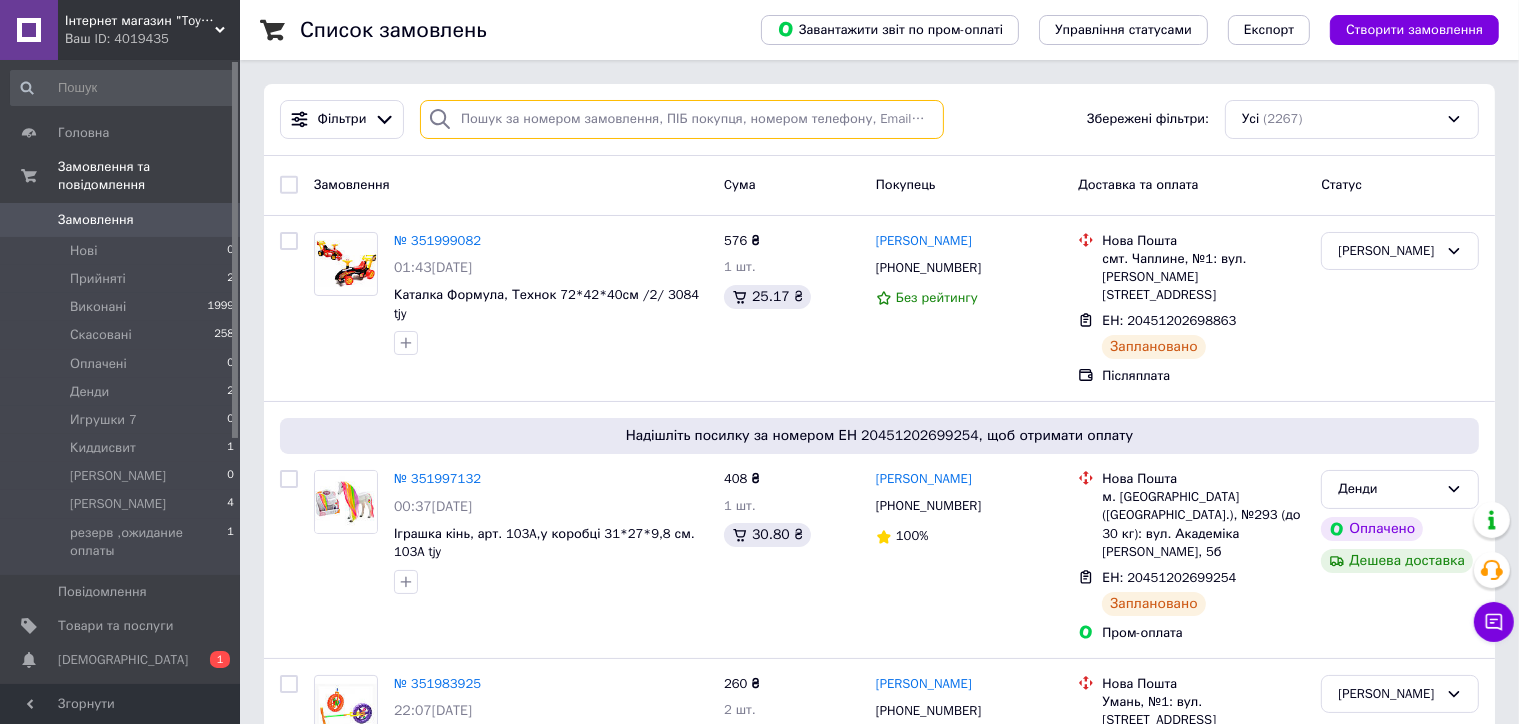 click at bounding box center [682, 119] 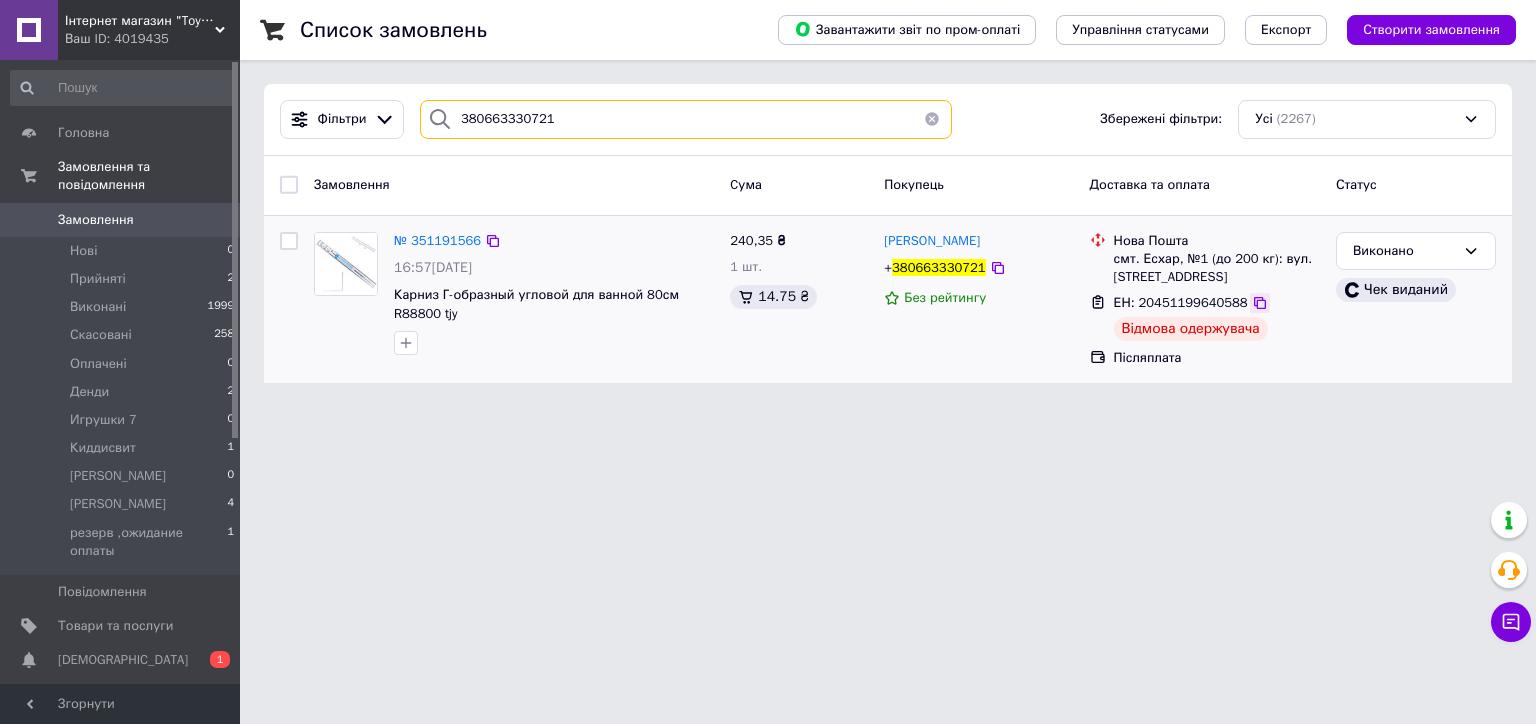 type on "380663330721" 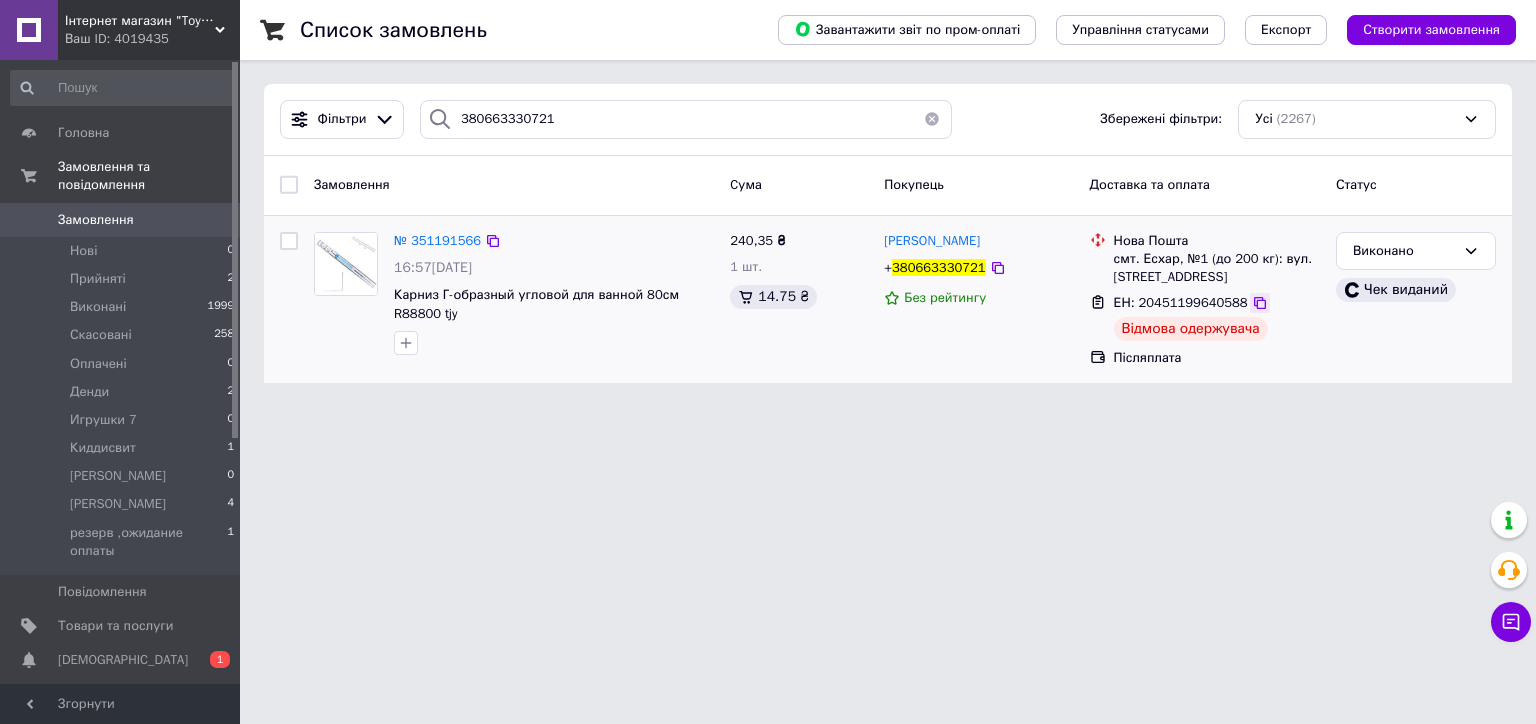click 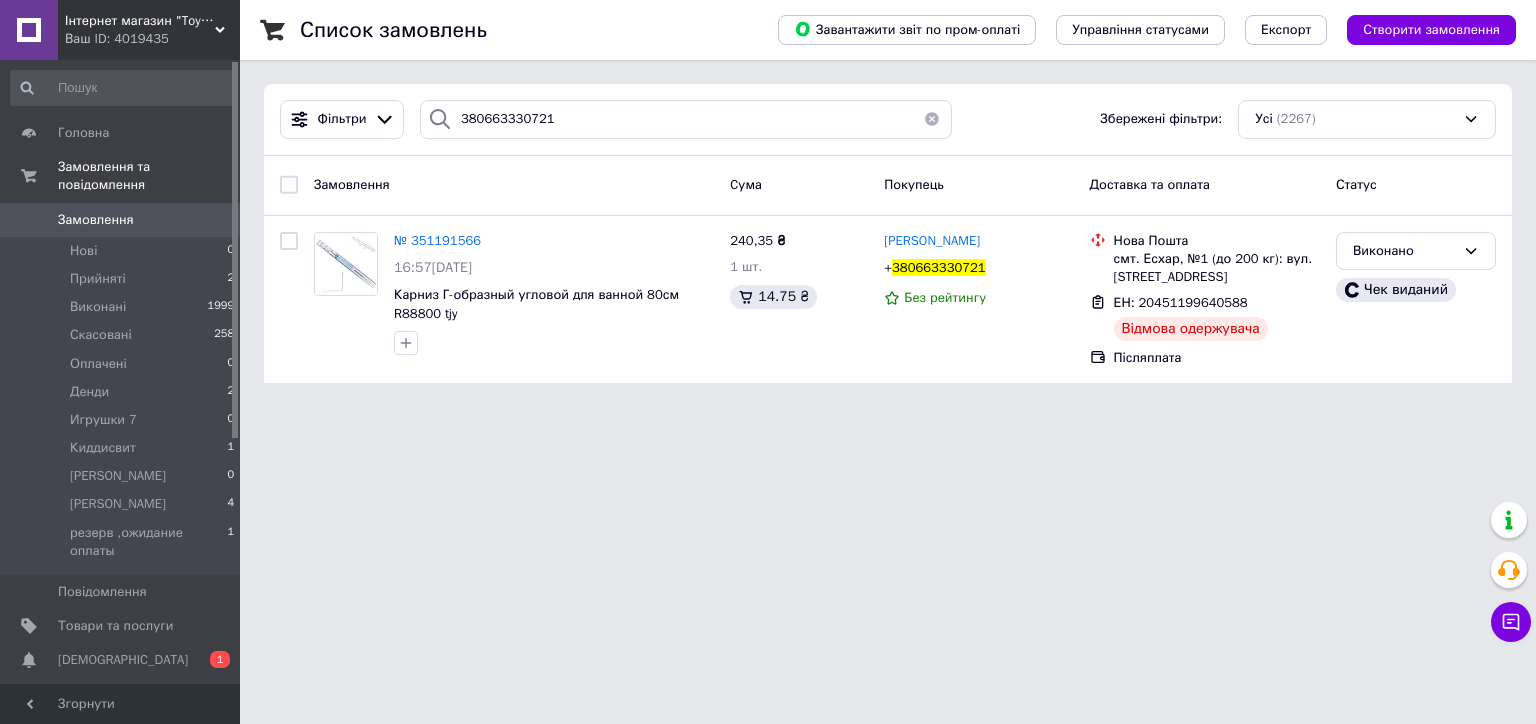 click on "Інтернет магазин  "Toyjoy"" at bounding box center (140, 21) 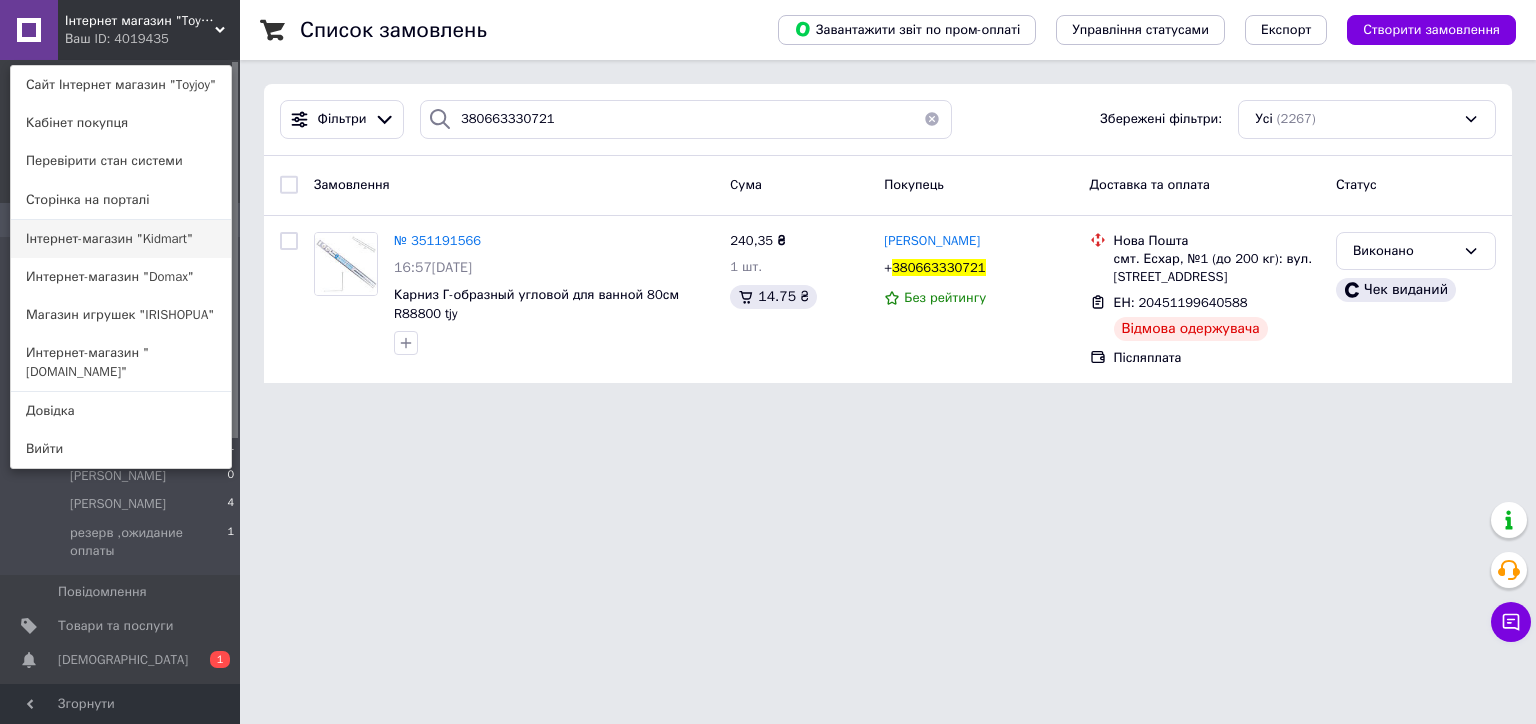 click on "Інтернет-магазин "Kidmart"" at bounding box center (121, 239) 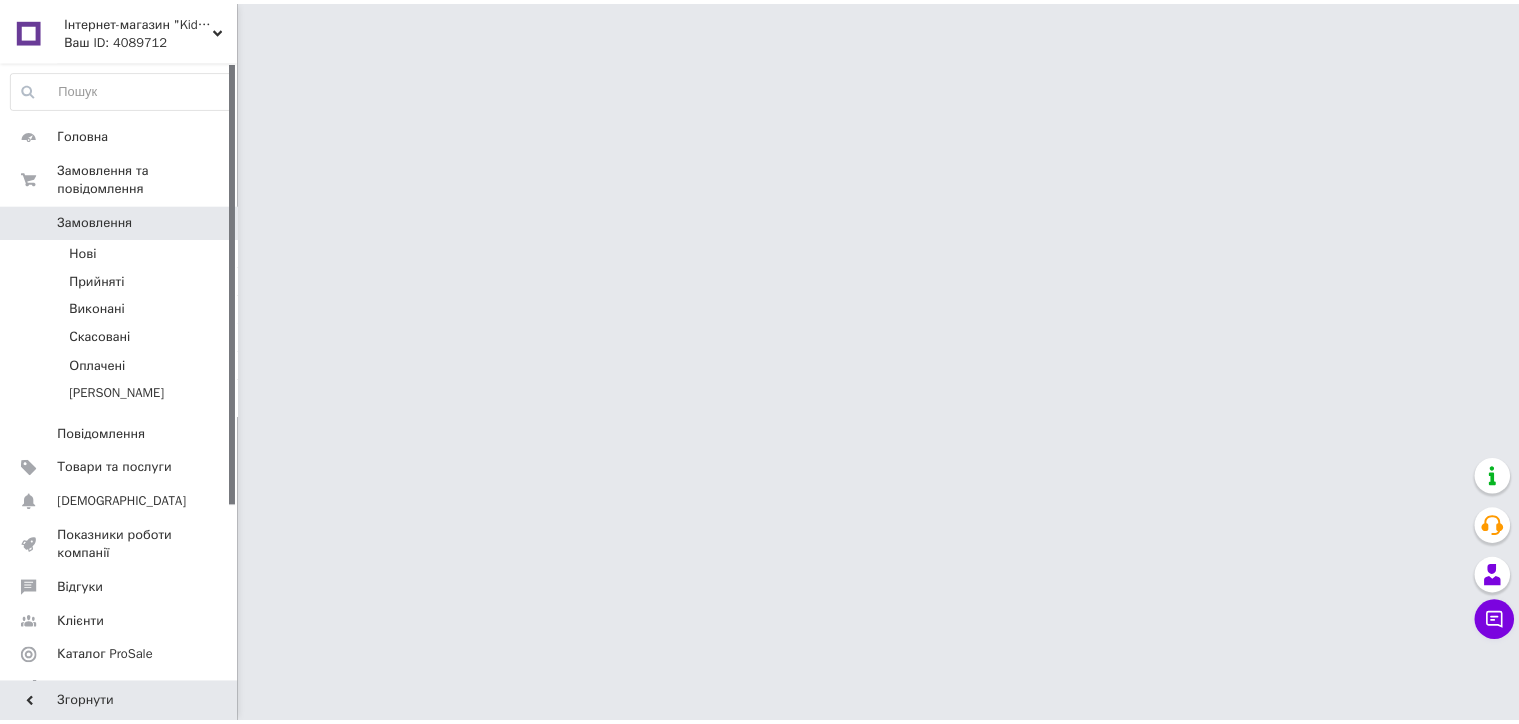 scroll, scrollTop: 0, scrollLeft: 0, axis: both 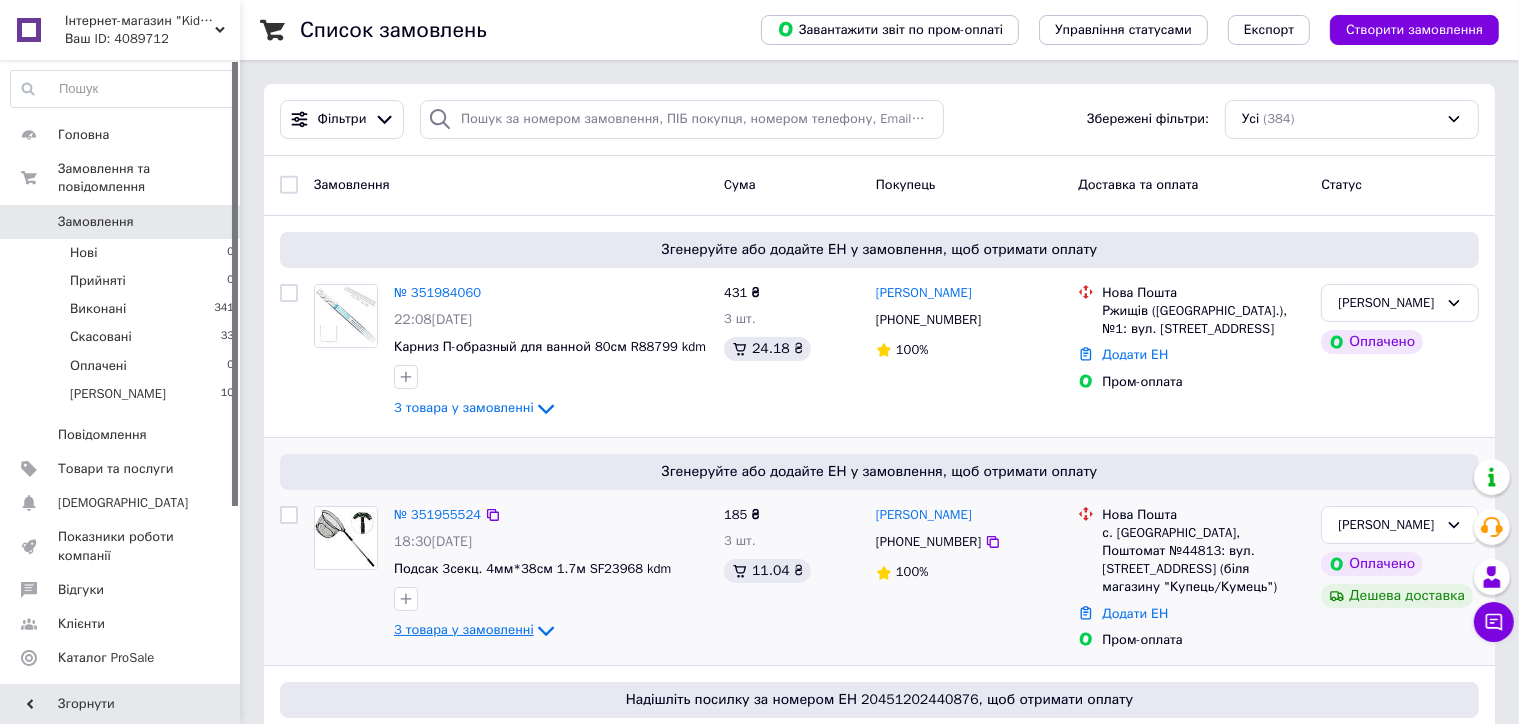 click 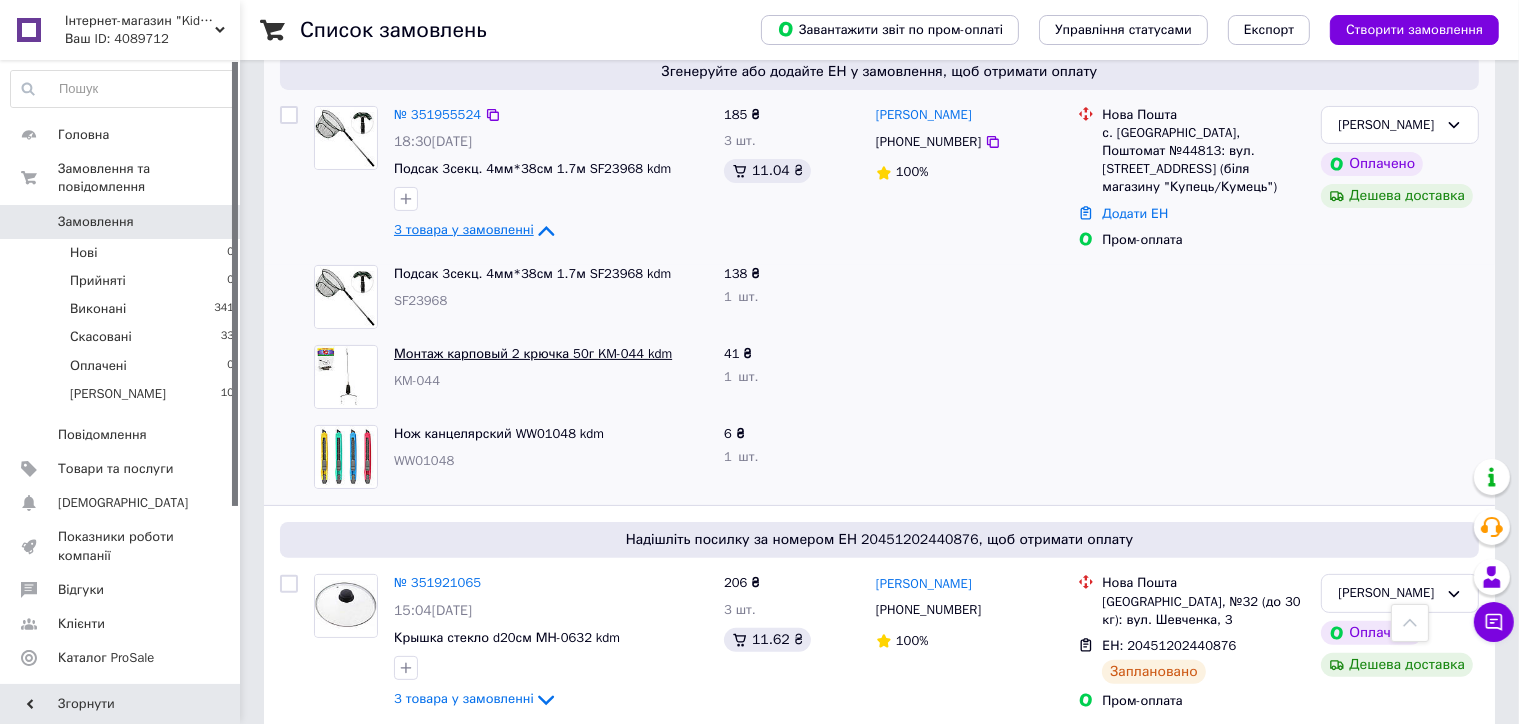 scroll, scrollTop: 0, scrollLeft: 0, axis: both 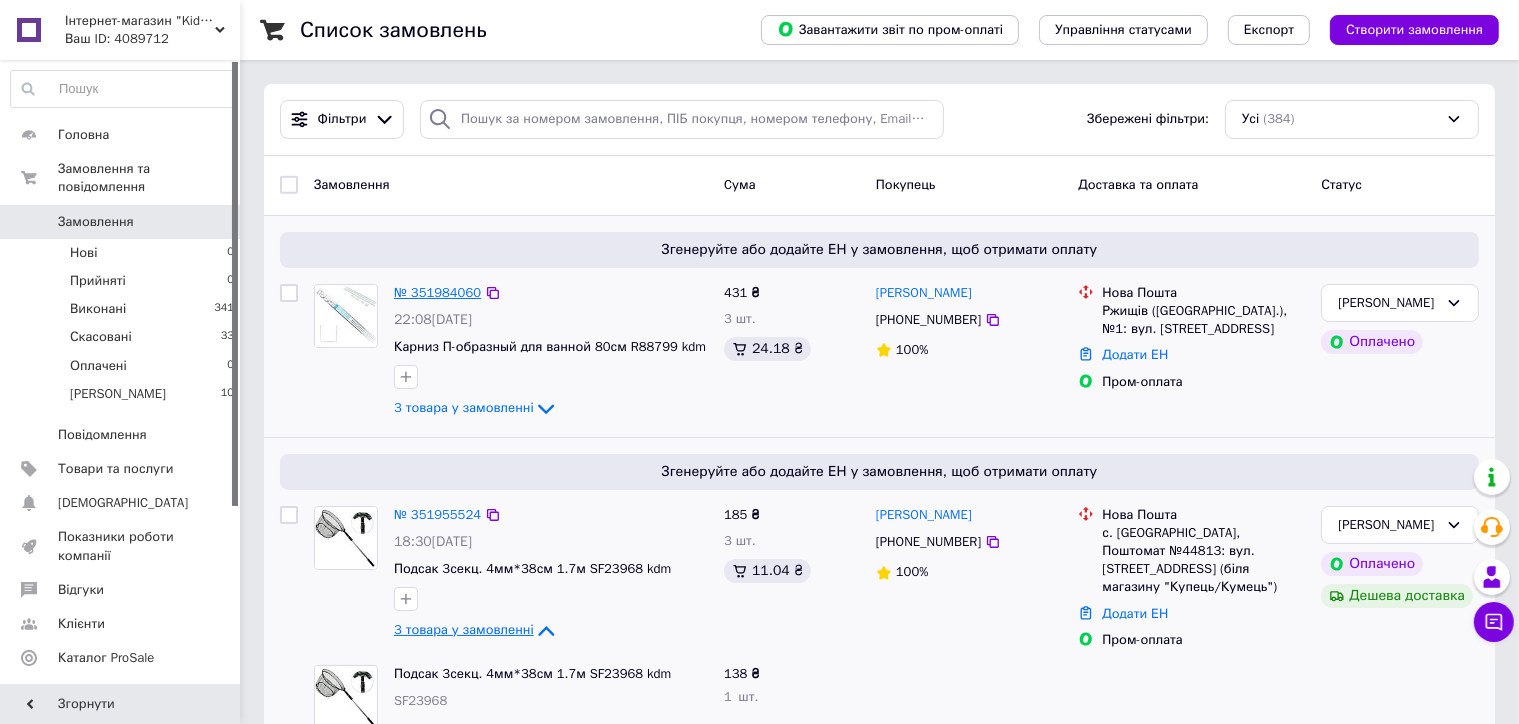 click on "№ 351984060" at bounding box center (437, 292) 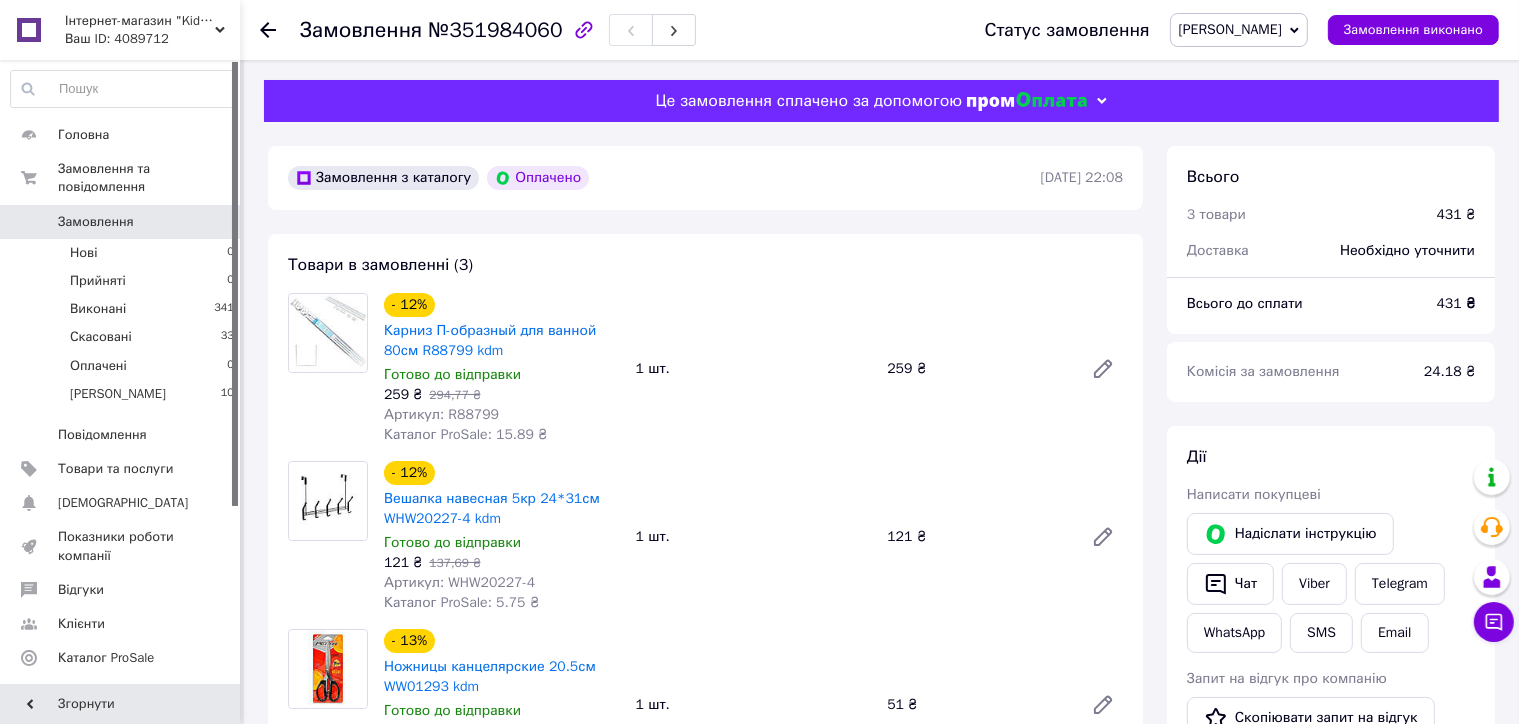 scroll, scrollTop: 100, scrollLeft: 0, axis: vertical 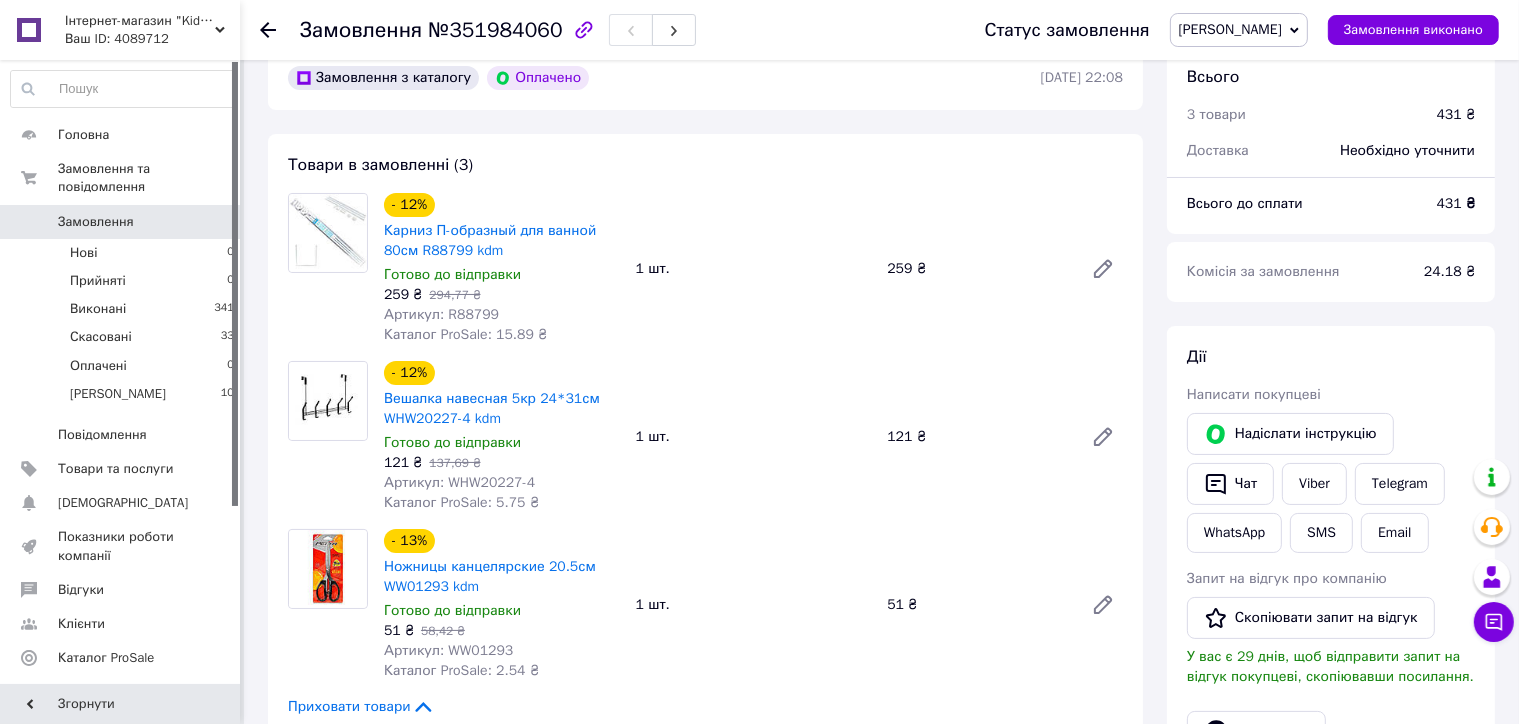 click on "Артикул: R88799" at bounding box center (441, 314) 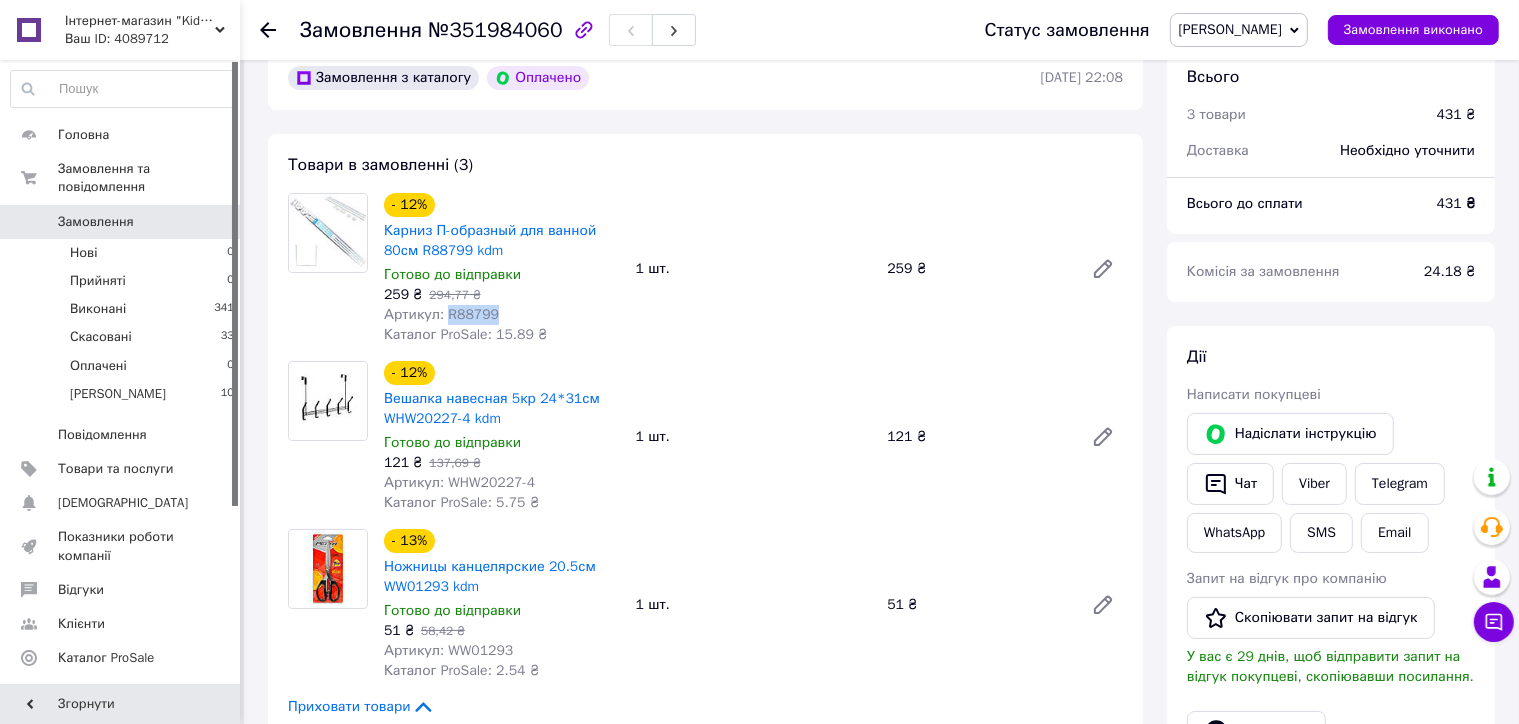 click on "Артикул: R88799" at bounding box center (441, 314) 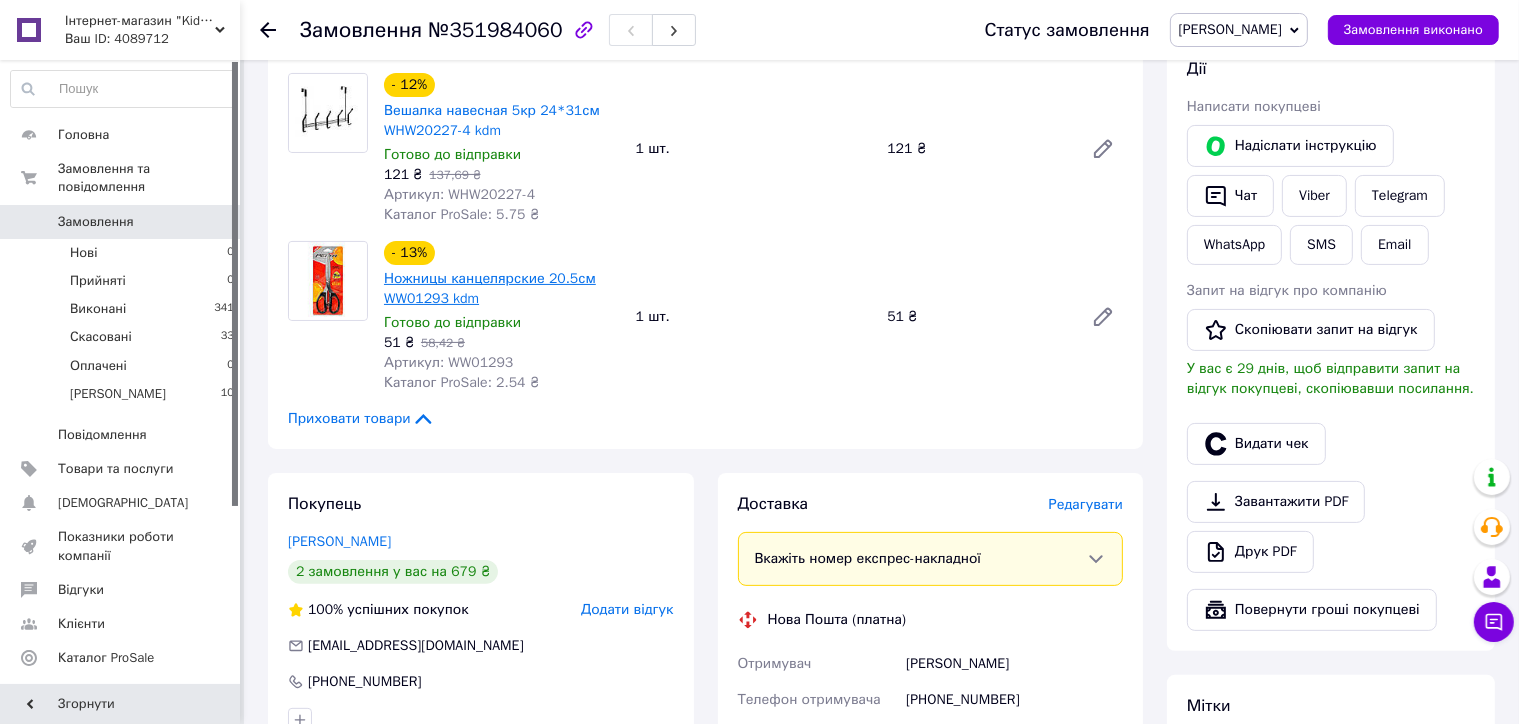 scroll, scrollTop: 400, scrollLeft: 0, axis: vertical 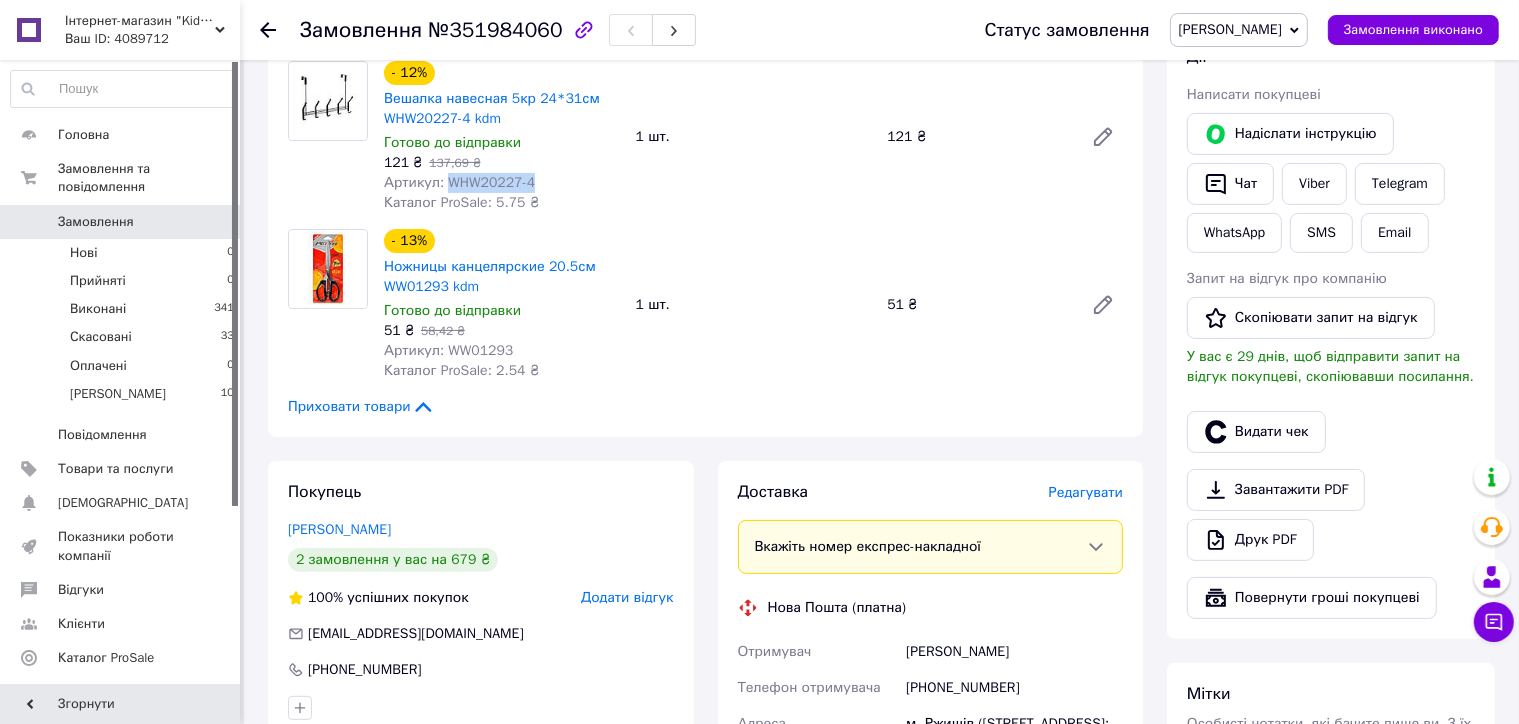 drag, startPoint x: 446, startPoint y: 184, endPoint x: 541, endPoint y: 178, distance: 95.189285 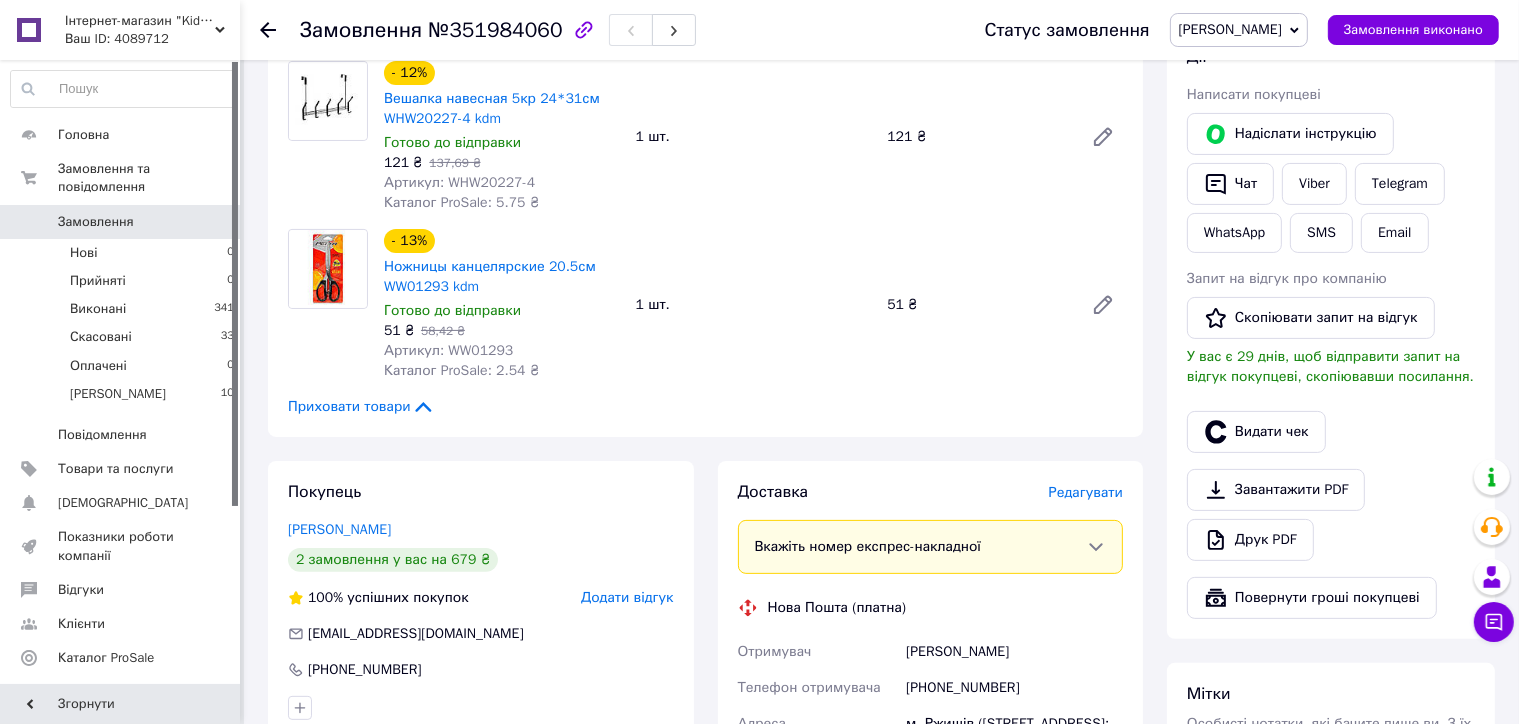 click on "Артикул: WW01293" at bounding box center (448, 350) 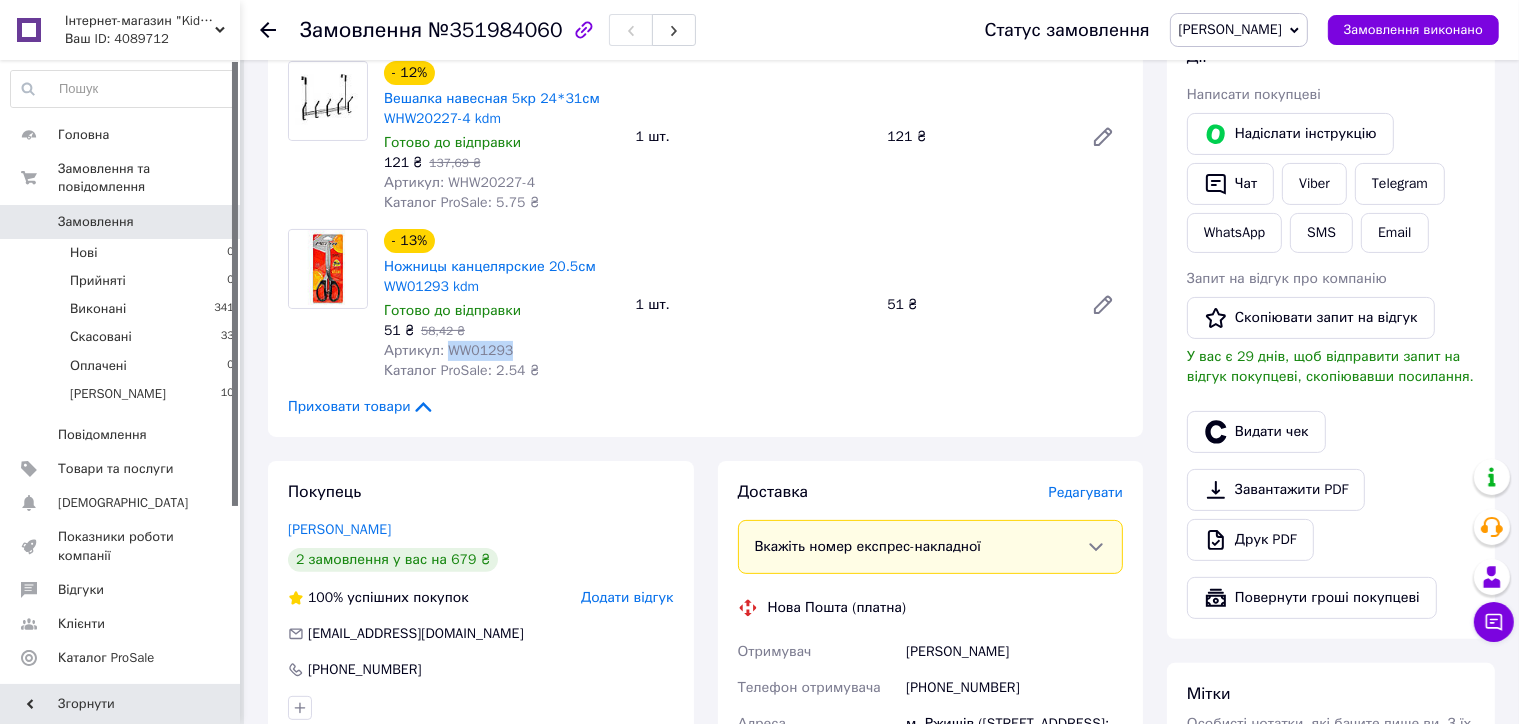 click on "Артикул: WW01293" at bounding box center (448, 350) 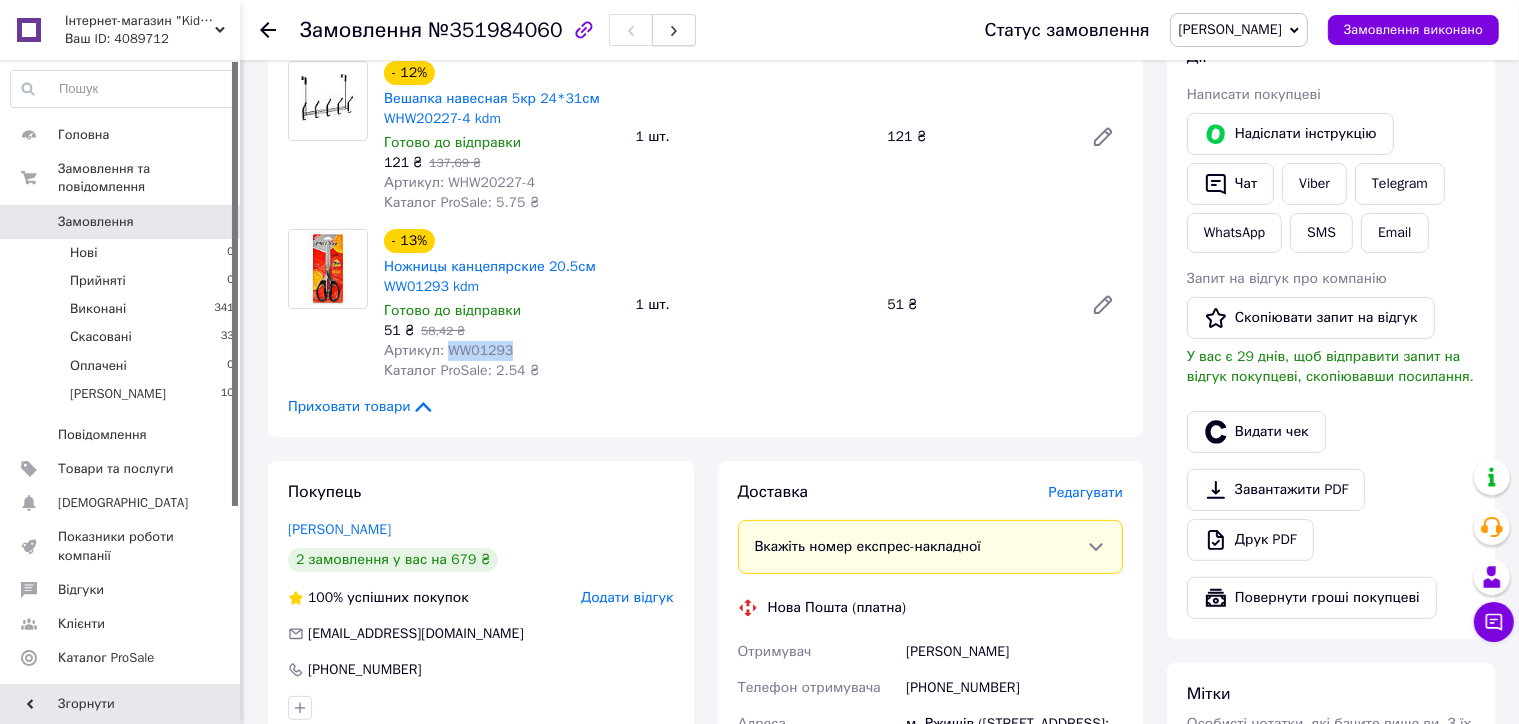 click at bounding box center [674, 30] 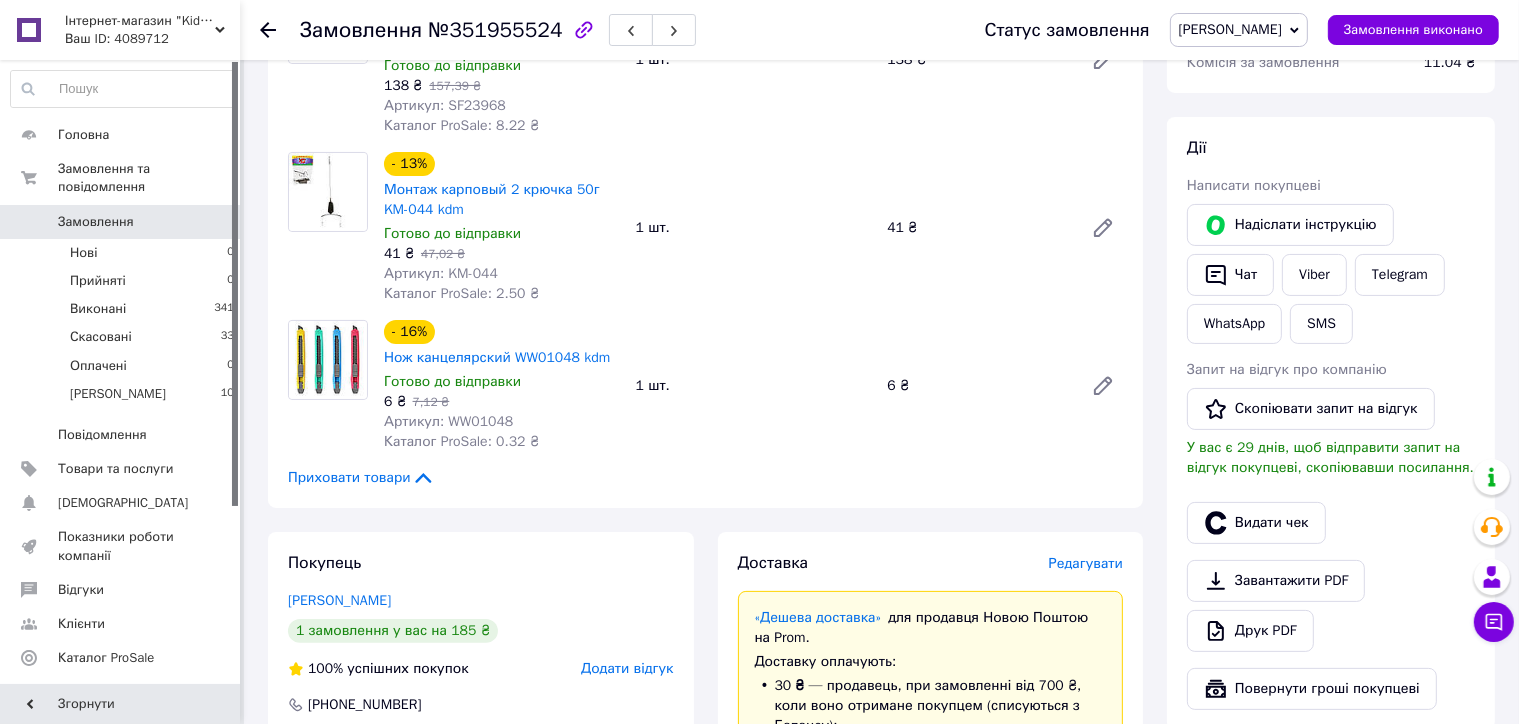 scroll, scrollTop: 200, scrollLeft: 0, axis: vertical 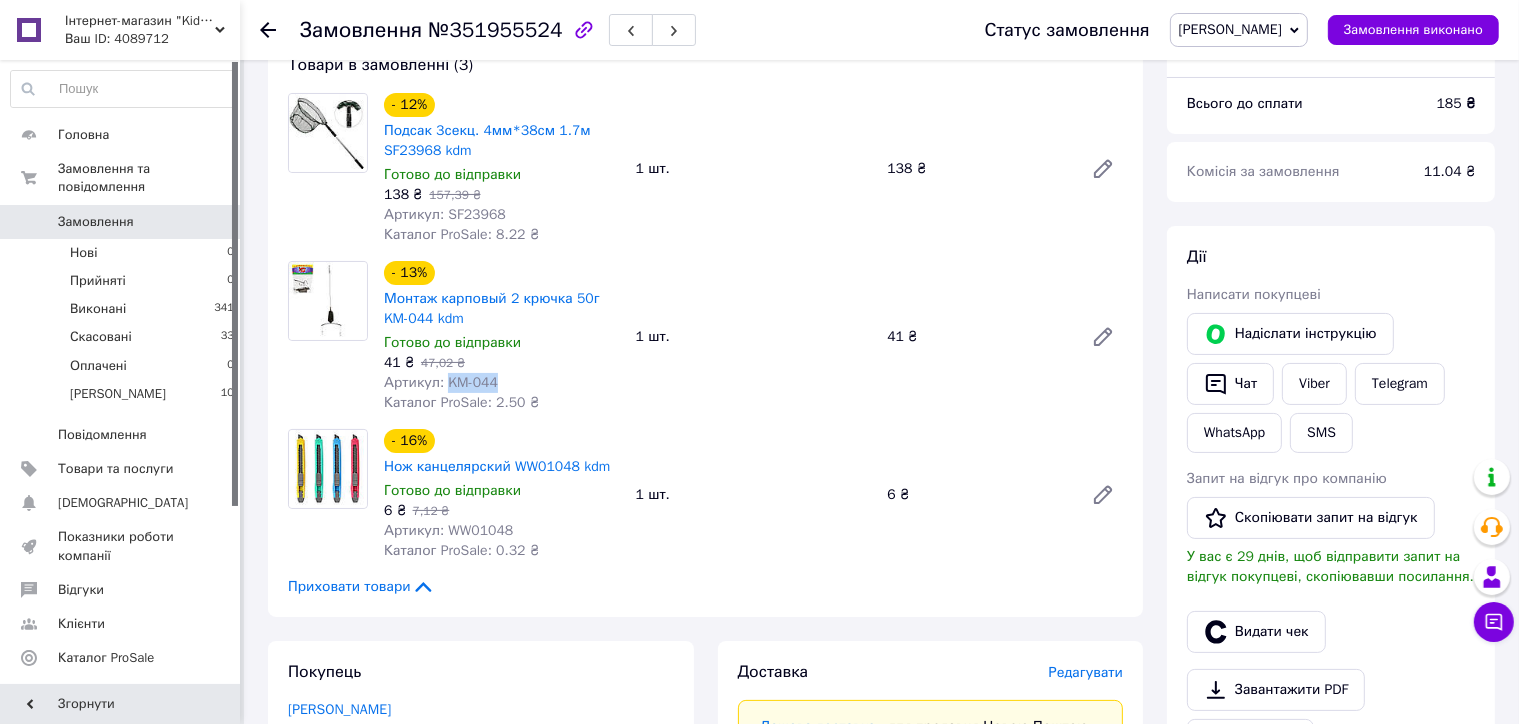 drag, startPoint x: 444, startPoint y: 388, endPoint x: 492, endPoint y: 384, distance: 48.166378 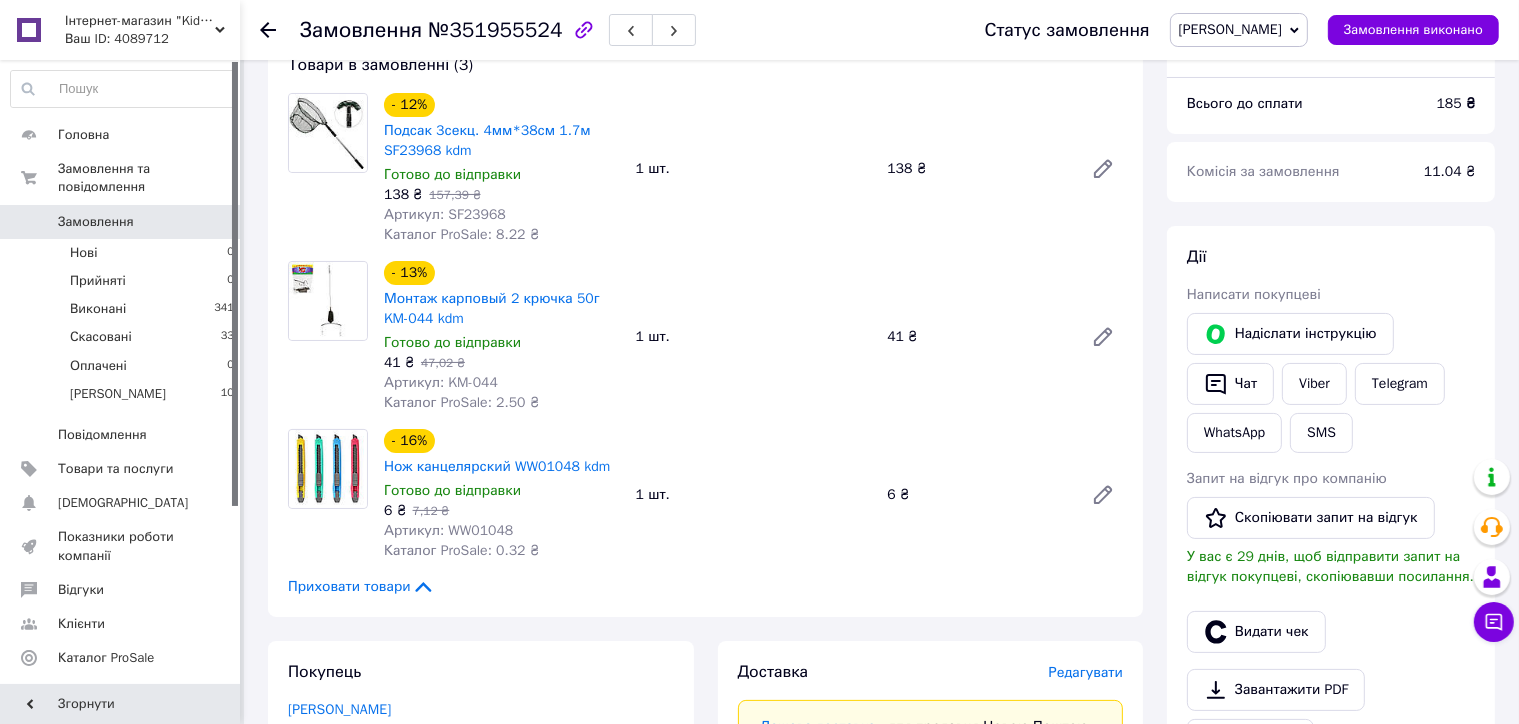 click on "- 13% Монтаж карповый 2 крючка 50г  KM-044  kdm Готово до відправки 41 ₴   47,02 ₴ Артикул: KM-044 Каталог ProSale: 2.50 ₴  1 шт. 41 ₴" at bounding box center (753, 337) 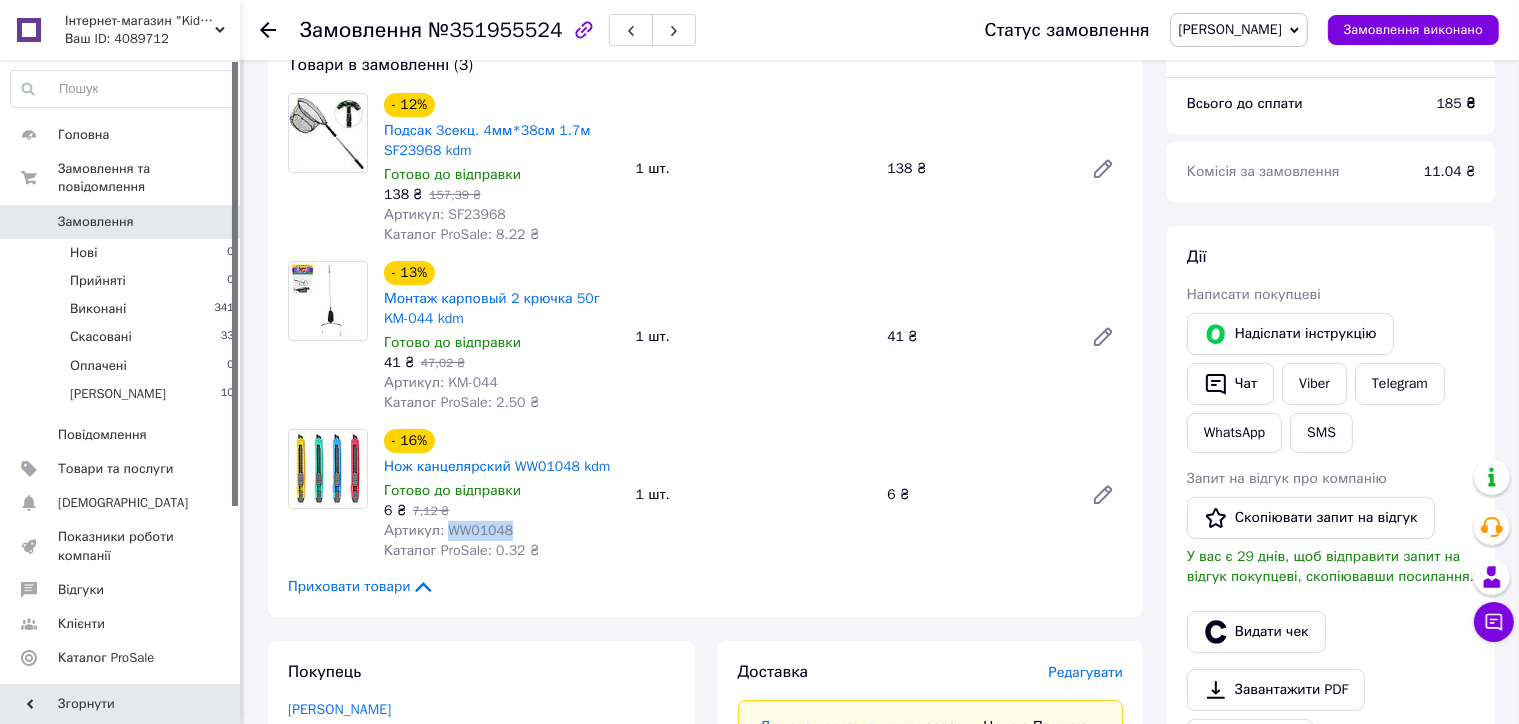 drag, startPoint x: 460, startPoint y: 539, endPoint x: 475, endPoint y: 538, distance: 15.033297 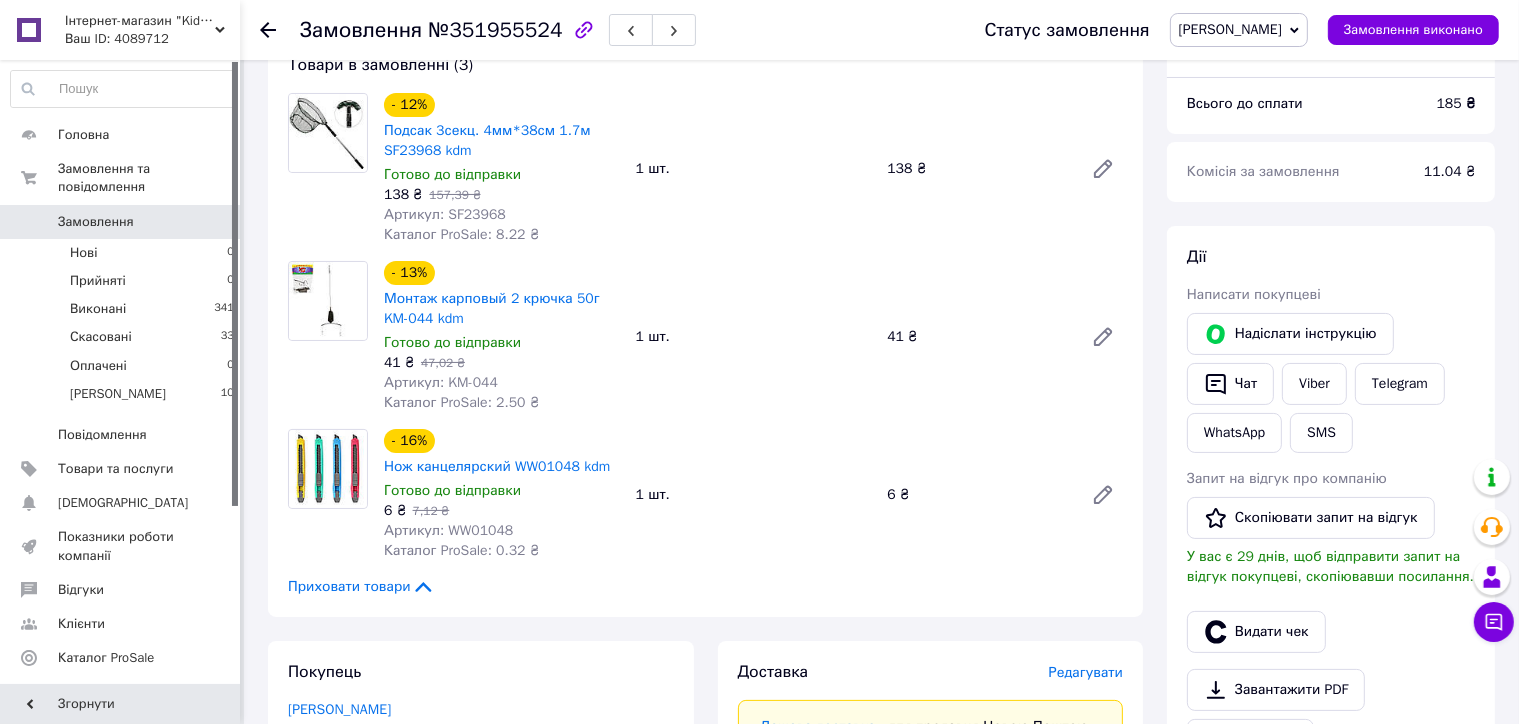 click on "- 13% Монтаж карповый 2 крючка 50г  KM-044  kdm Готово до відправки 41 ₴   47,02 ₴ Артикул: KM-044 Каталог ProSale: 2.50 ₴  1 шт. 41 ₴" at bounding box center [753, 337] 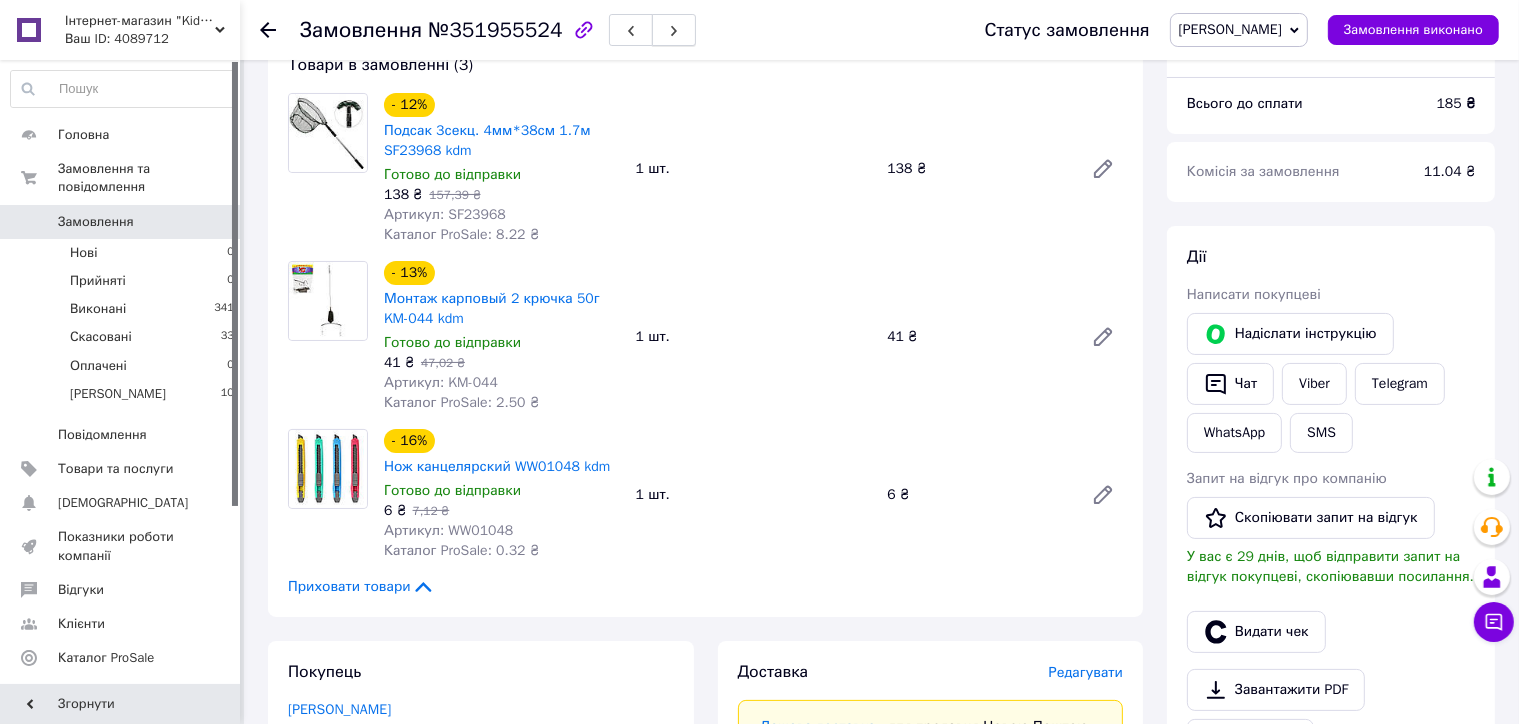 click 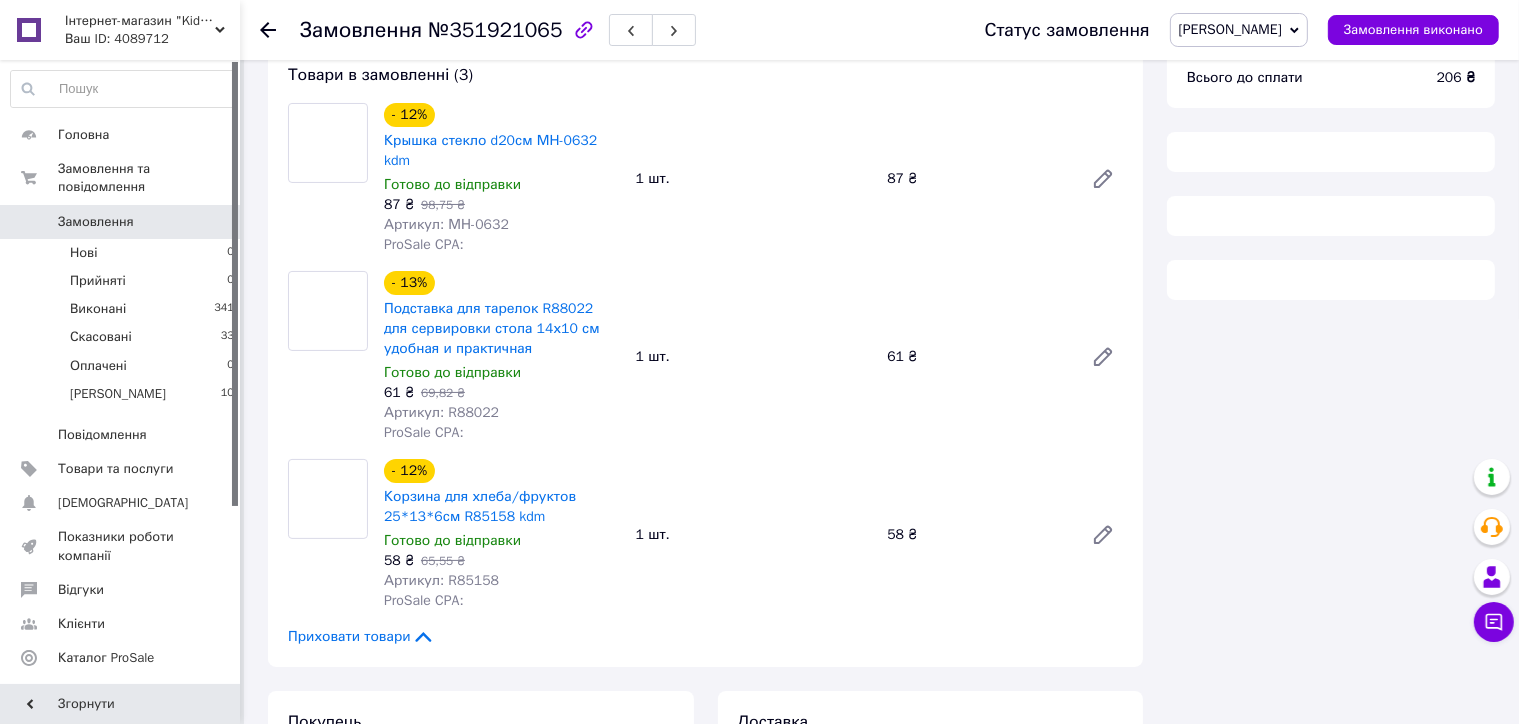 scroll, scrollTop: 200, scrollLeft: 0, axis: vertical 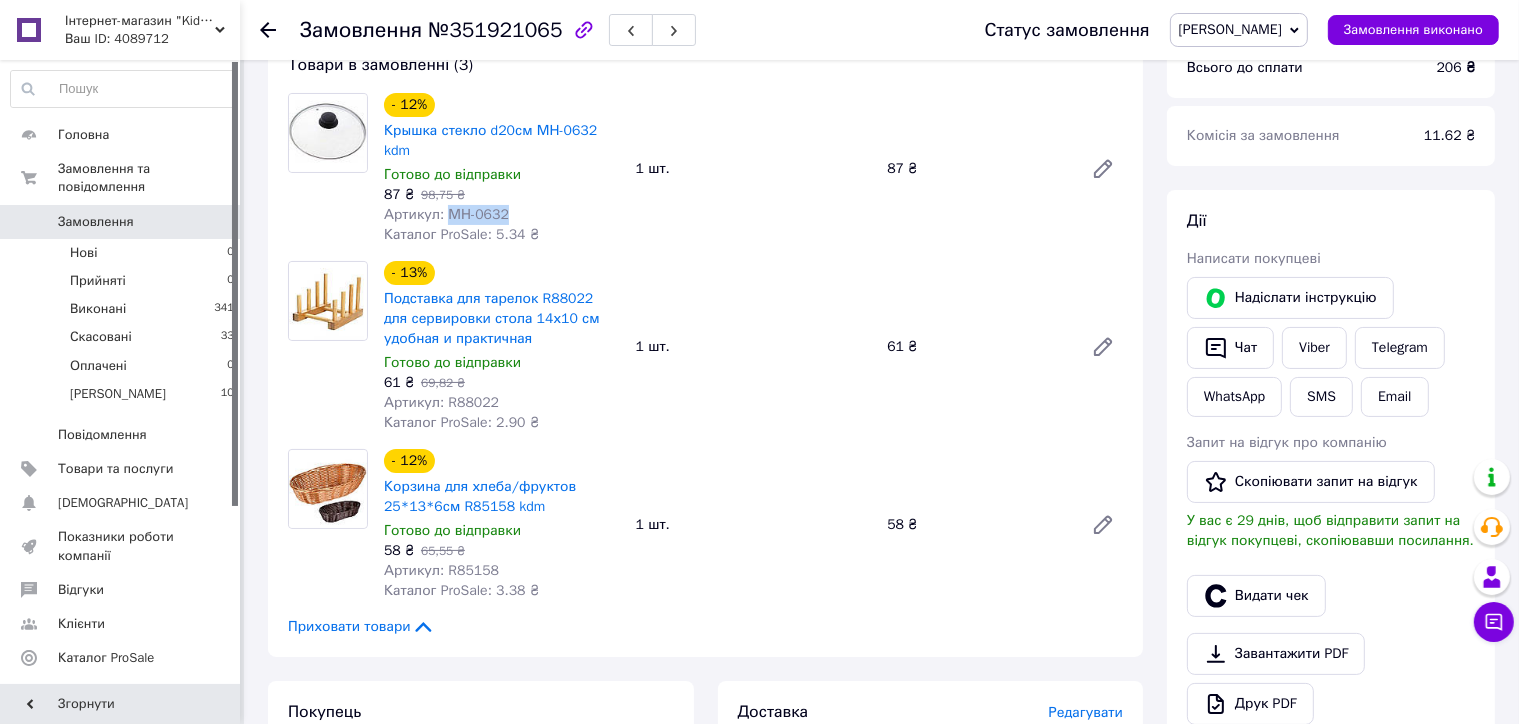 drag, startPoint x: 447, startPoint y: 197, endPoint x: 510, endPoint y: 199, distance: 63.03174 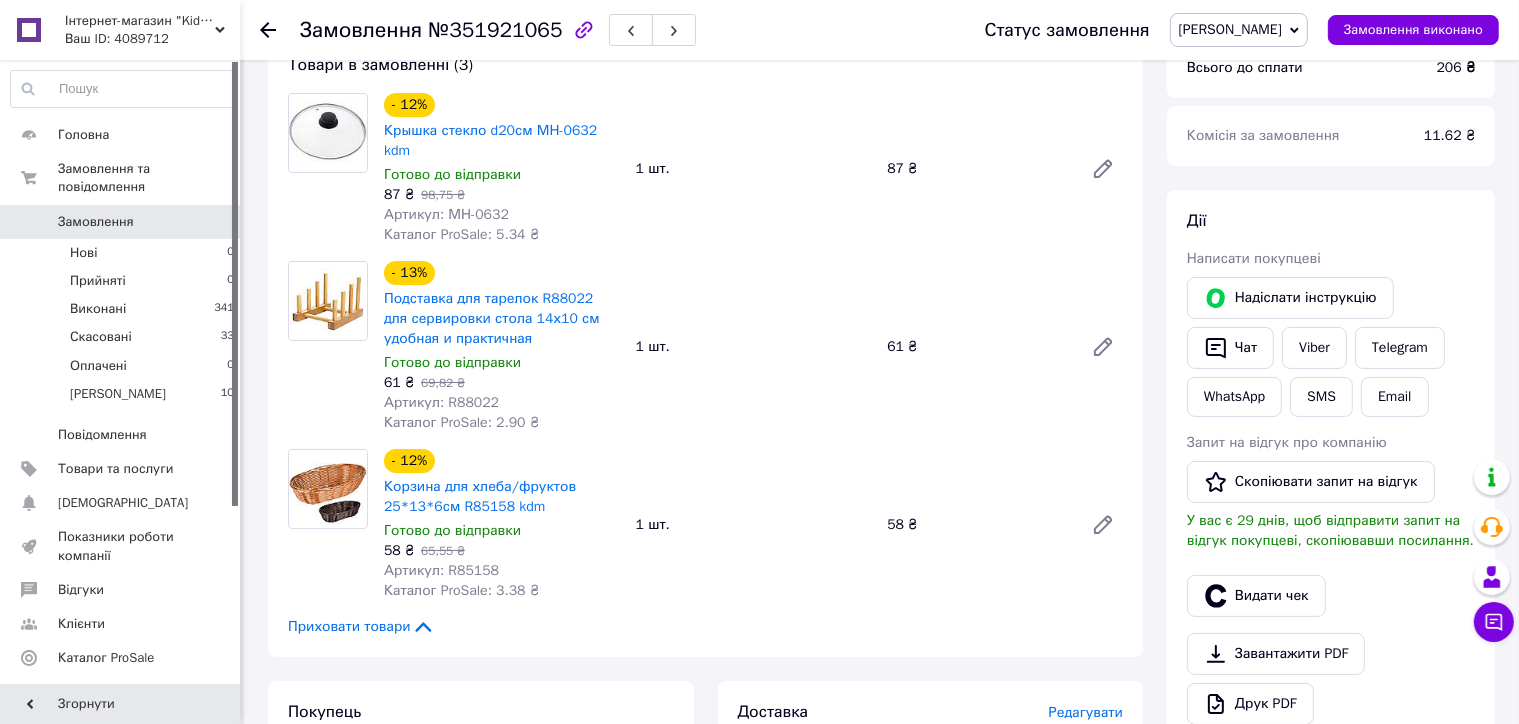 click on "Артикул: R88022" at bounding box center (441, 402) 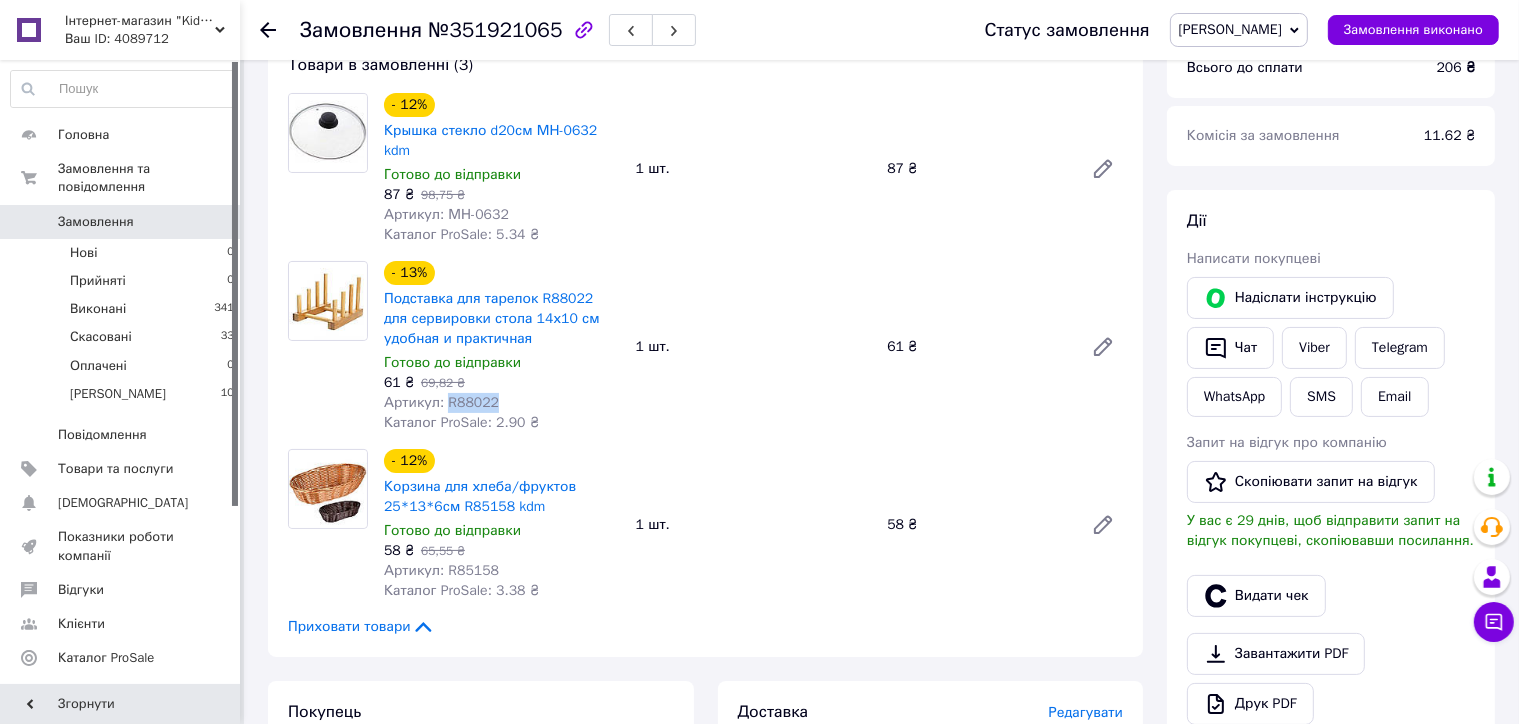 click on "Артикул: R88022" at bounding box center (441, 402) 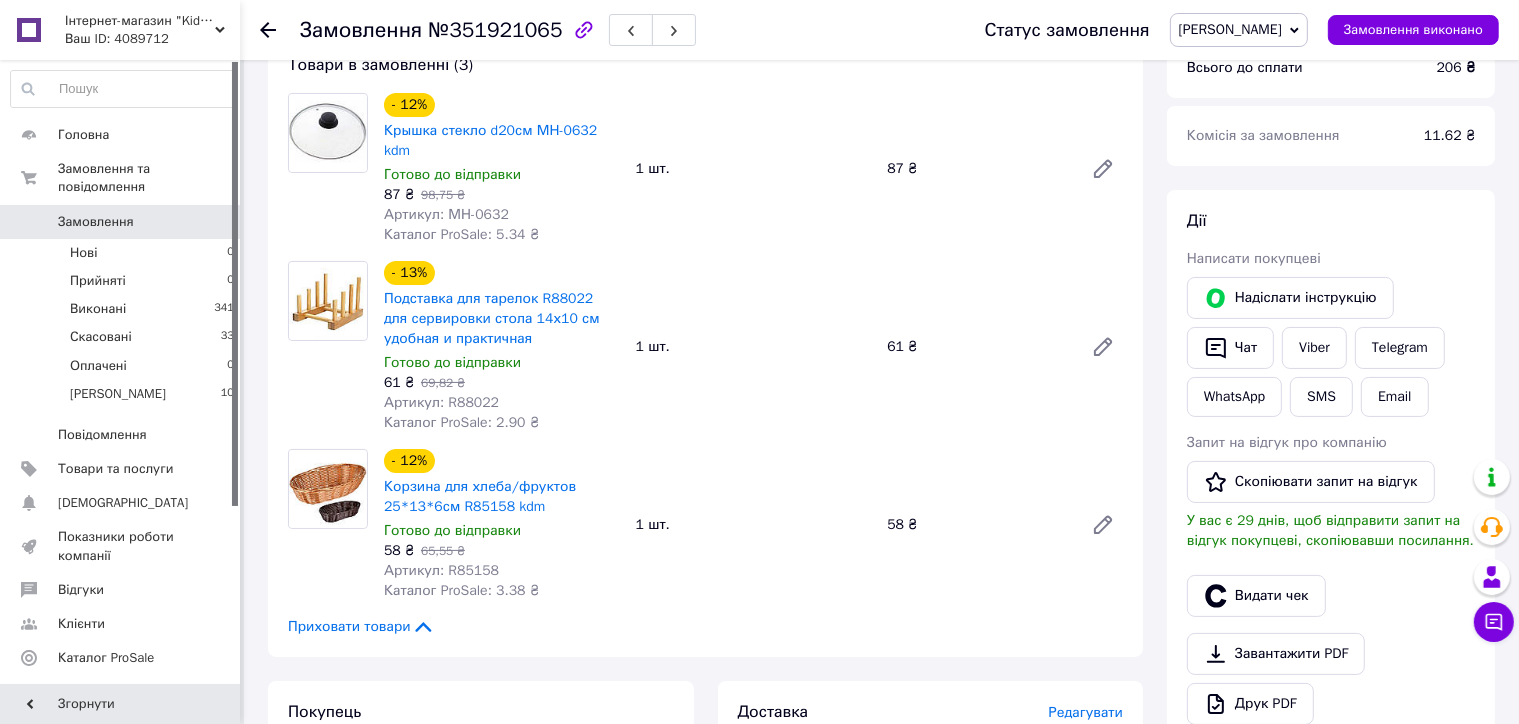click on "- 12% Крышка стекло d20см  МН-0632  kdm Готово до відправки 87 ₴   98,75 ₴ Артикул: МН-0632 Каталог ProSale: 5.34 ₴  1 шт. 87 ₴" at bounding box center (753, 169) 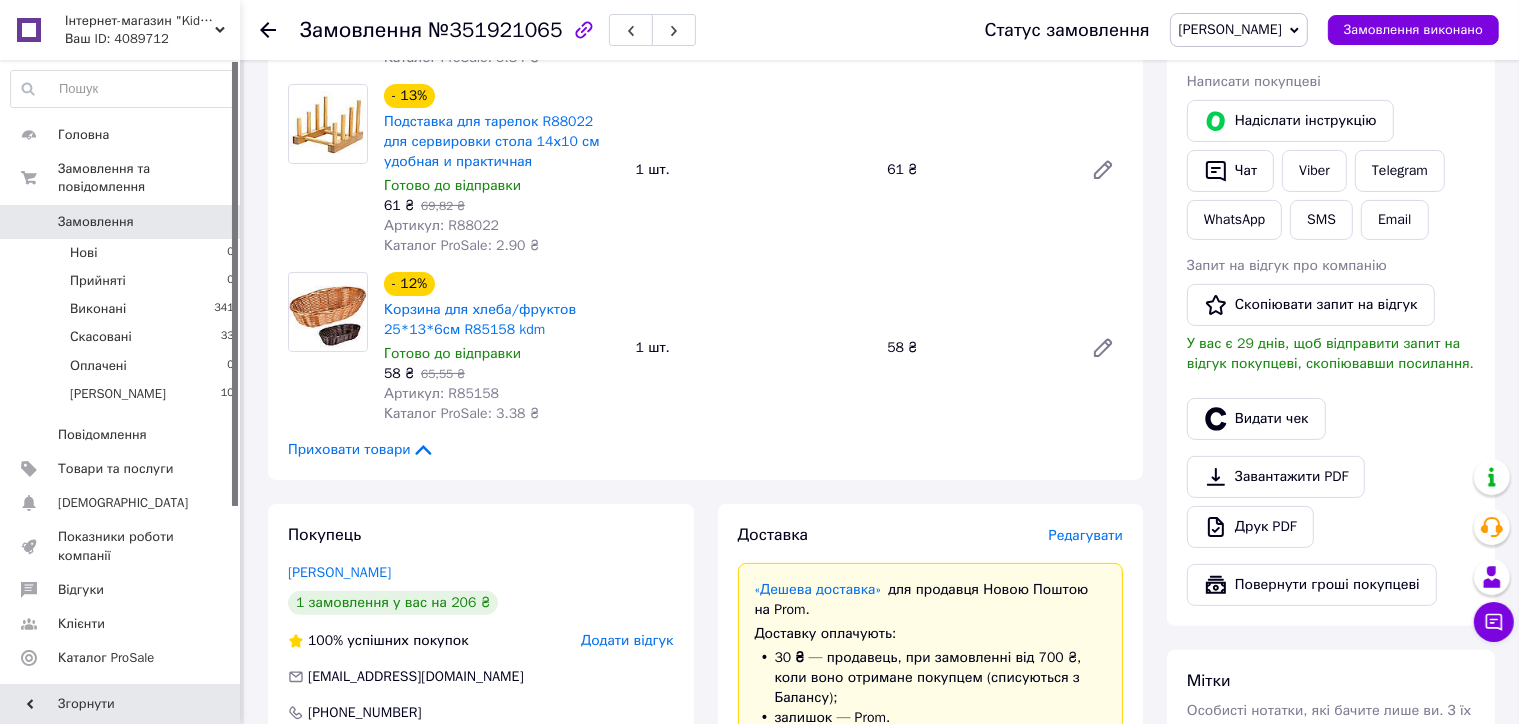 scroll, scrollTop: 400, scrollLeft: 0, axis: vertical 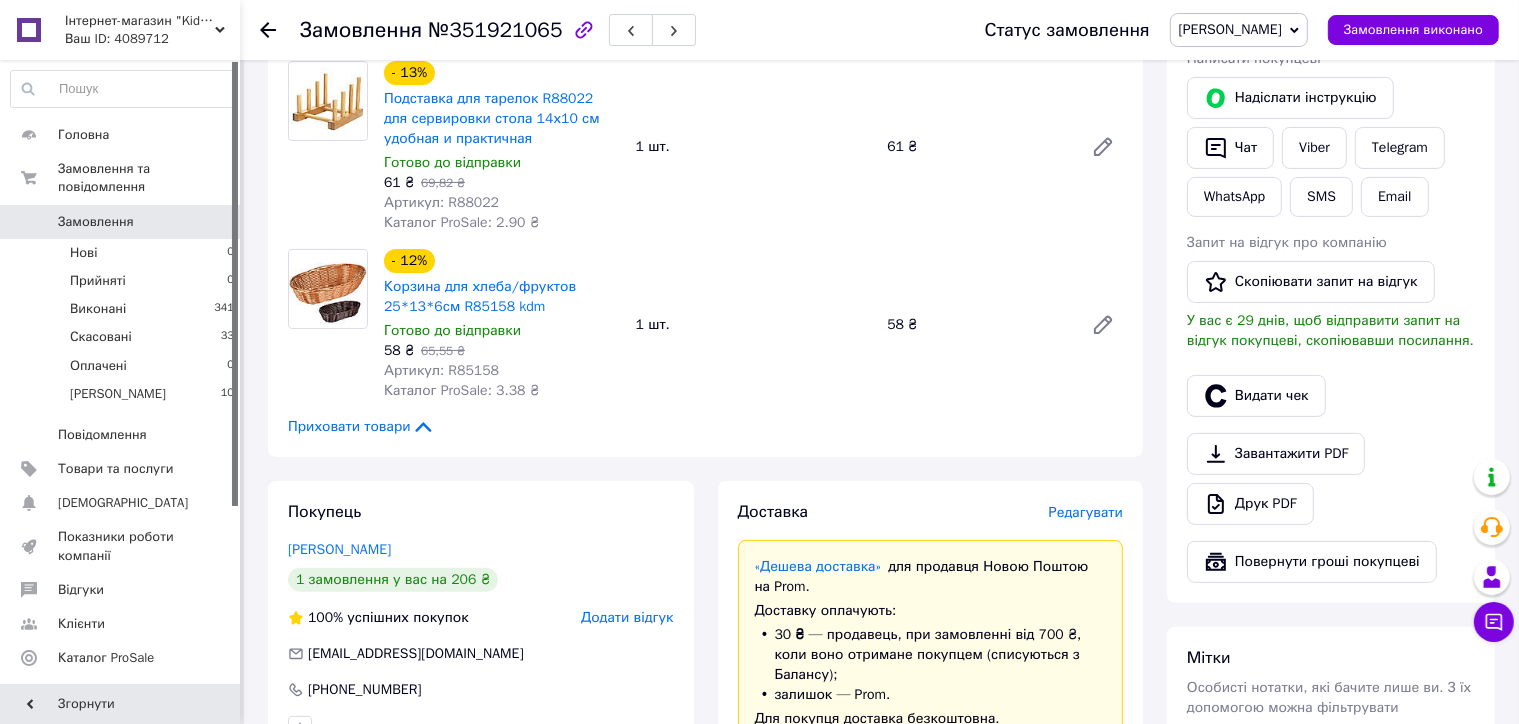 click on "Артикул: R85158" at bounding box center (441, 370) 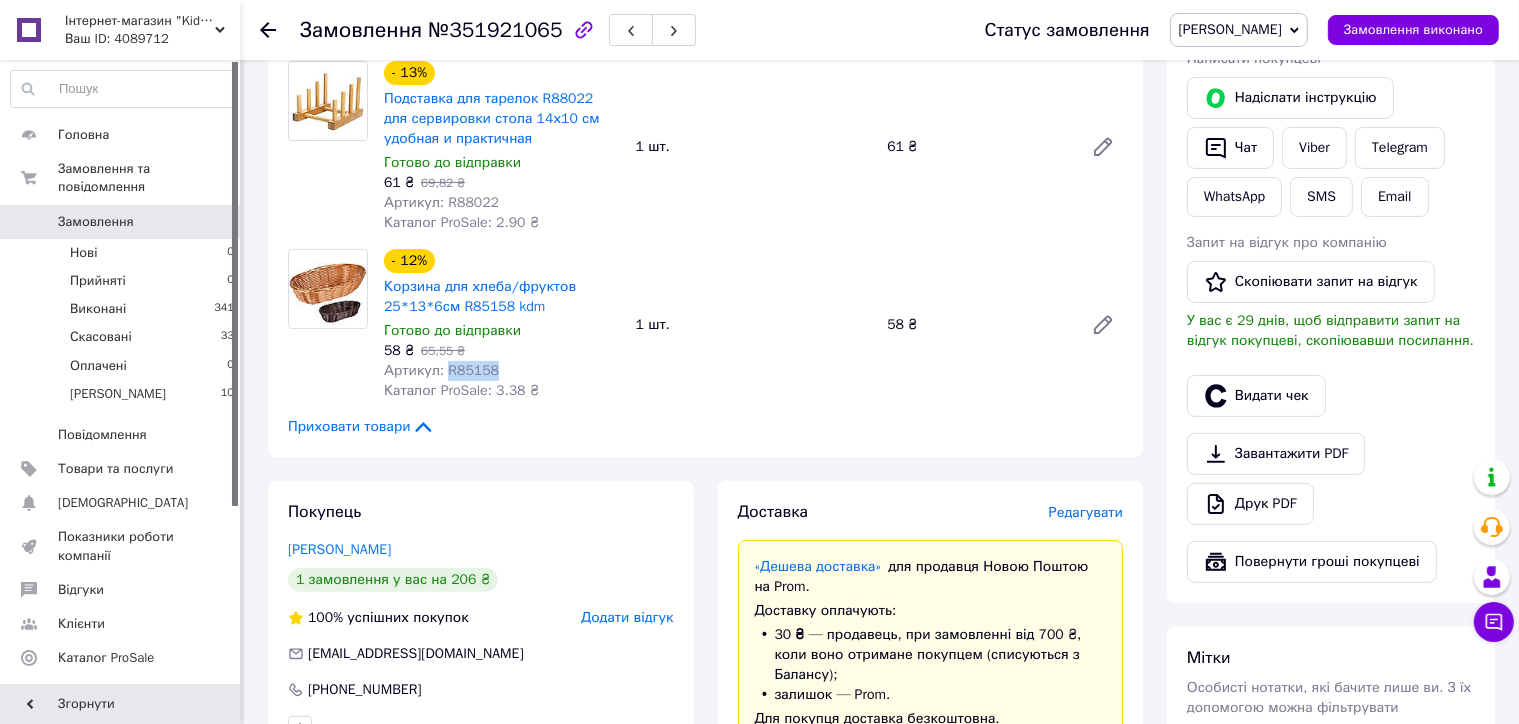 click on "Артикул: R85158" at bounding box center [441, 370] 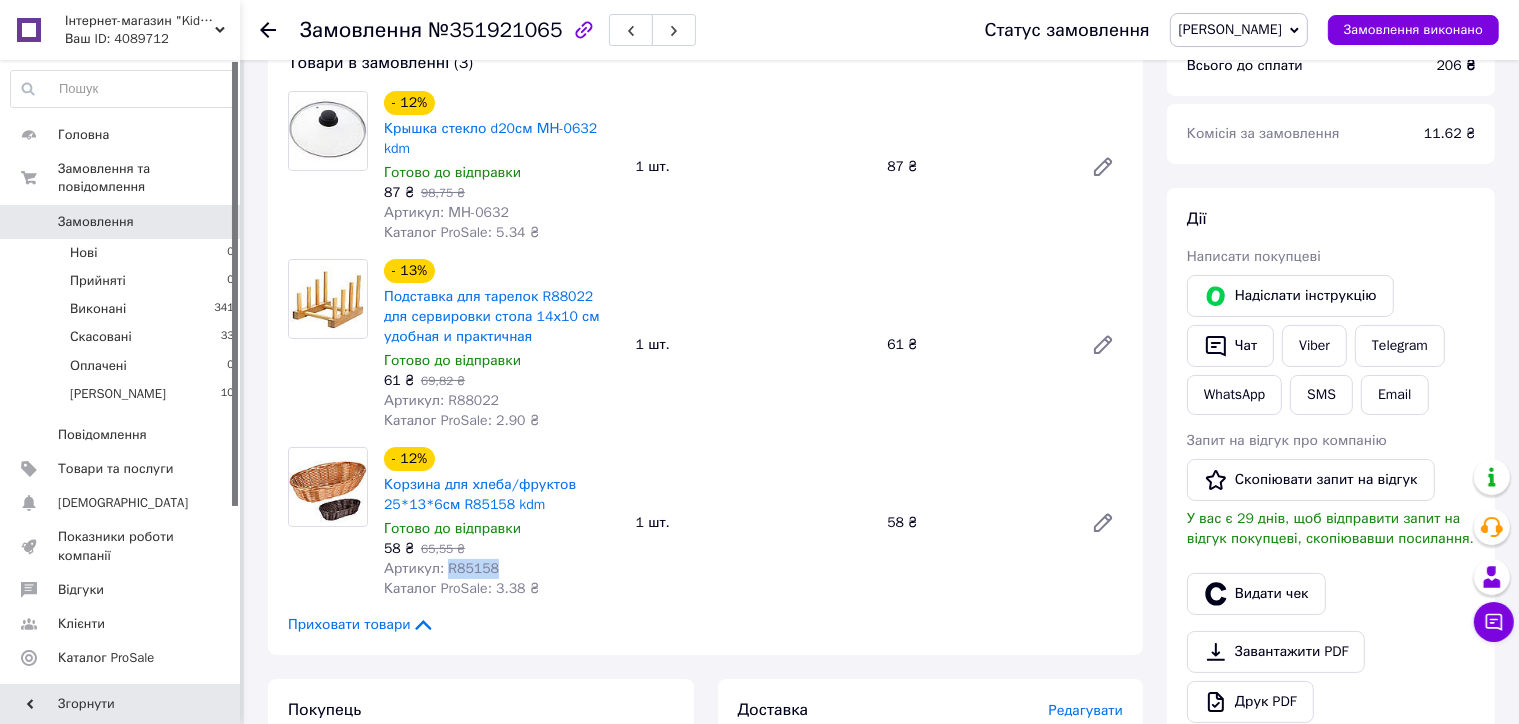 scroll, scrollTop: 200, scrollLeft: 0, axis: vertical 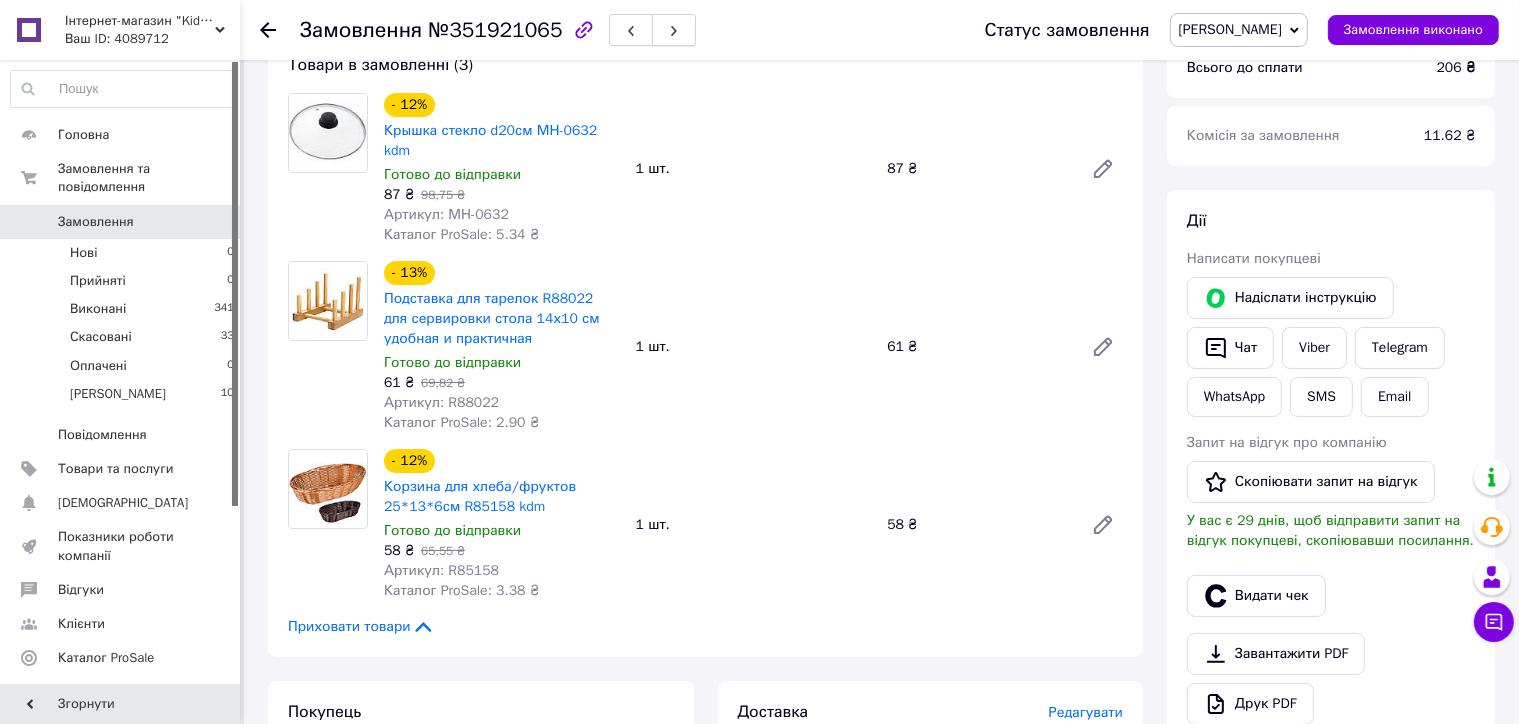 click at bounding box center (674, 30) 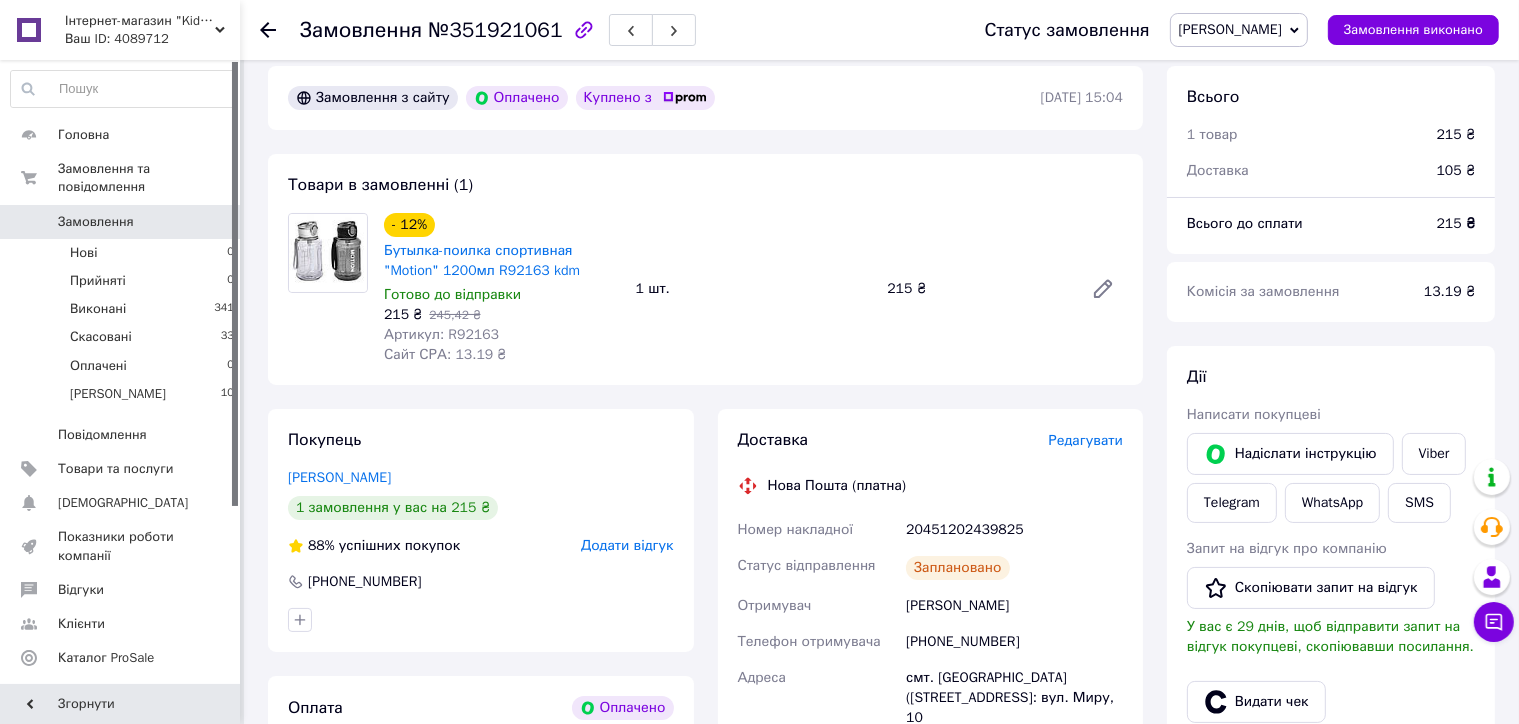 scroll, scrollTop: 0, scrollLeft: 0, axis: both 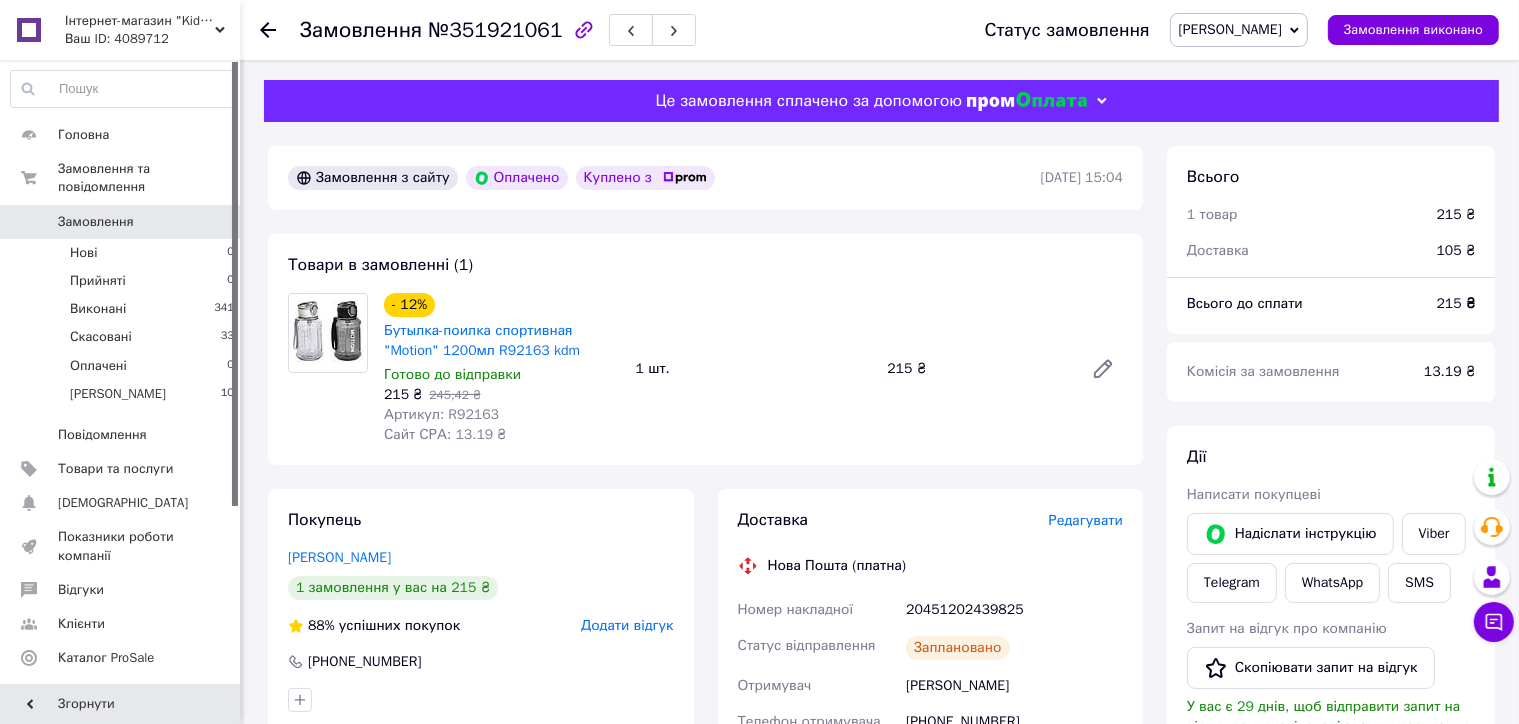 click on "Артикул: R92163" at bounding box center [441, 414] 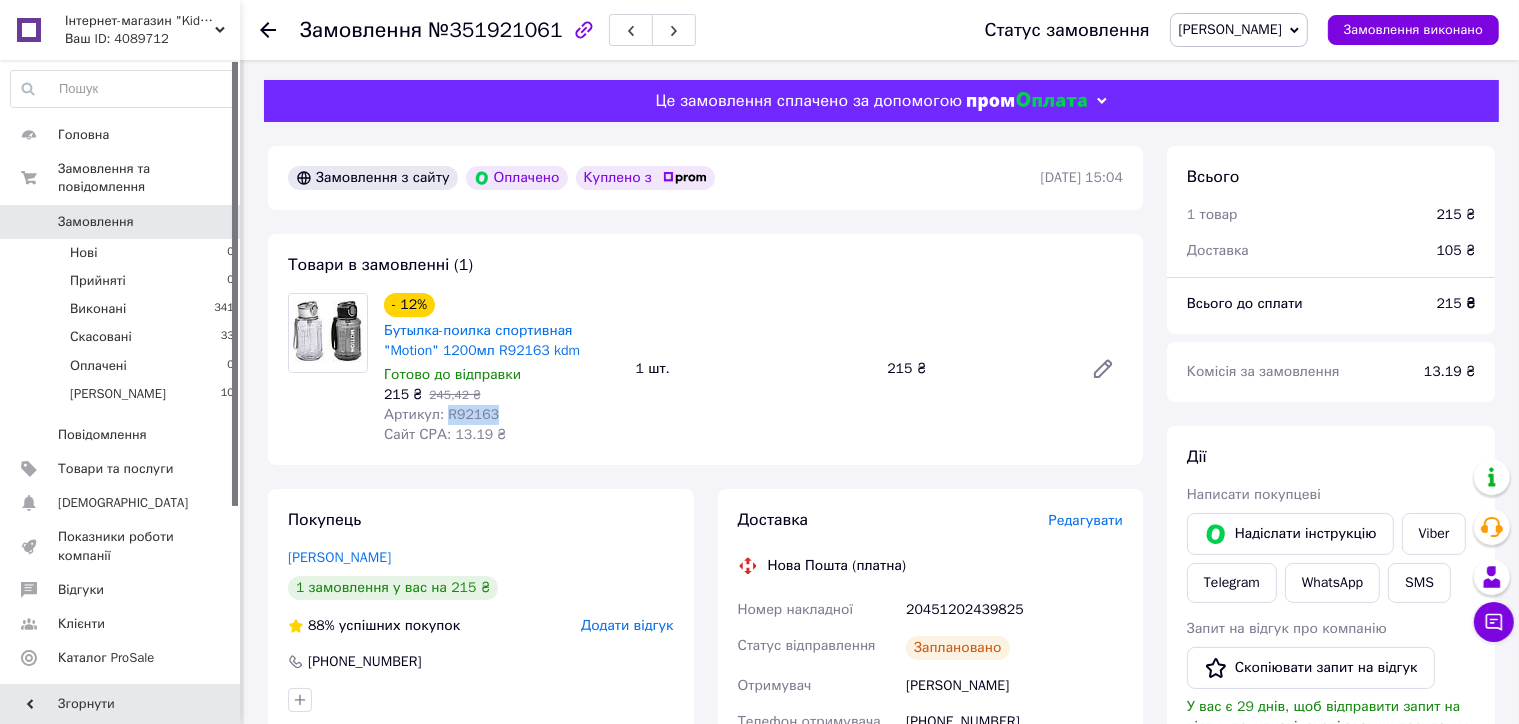click on "Артикул: R92163" at bounding box center (441, 414) 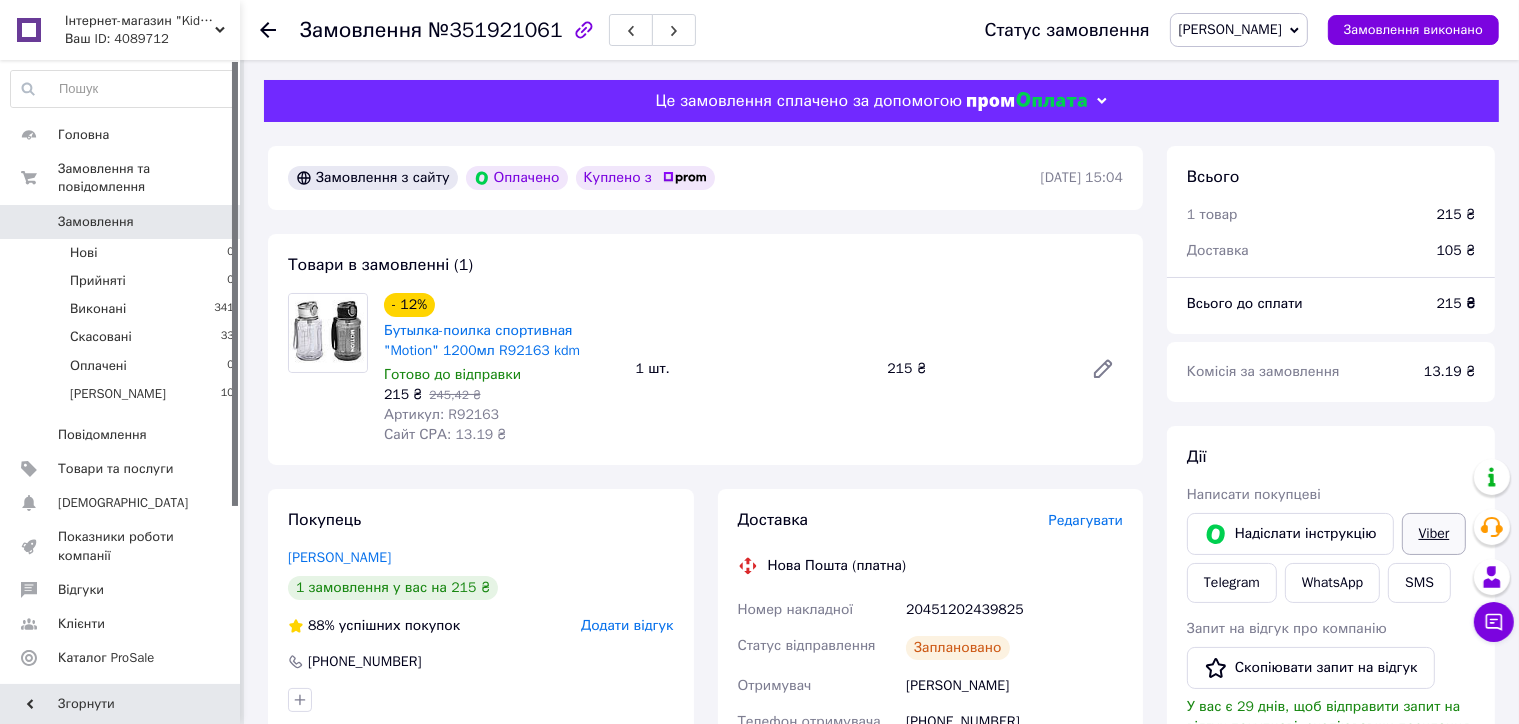 click on "Viber" at bounding box center [1434, 534] 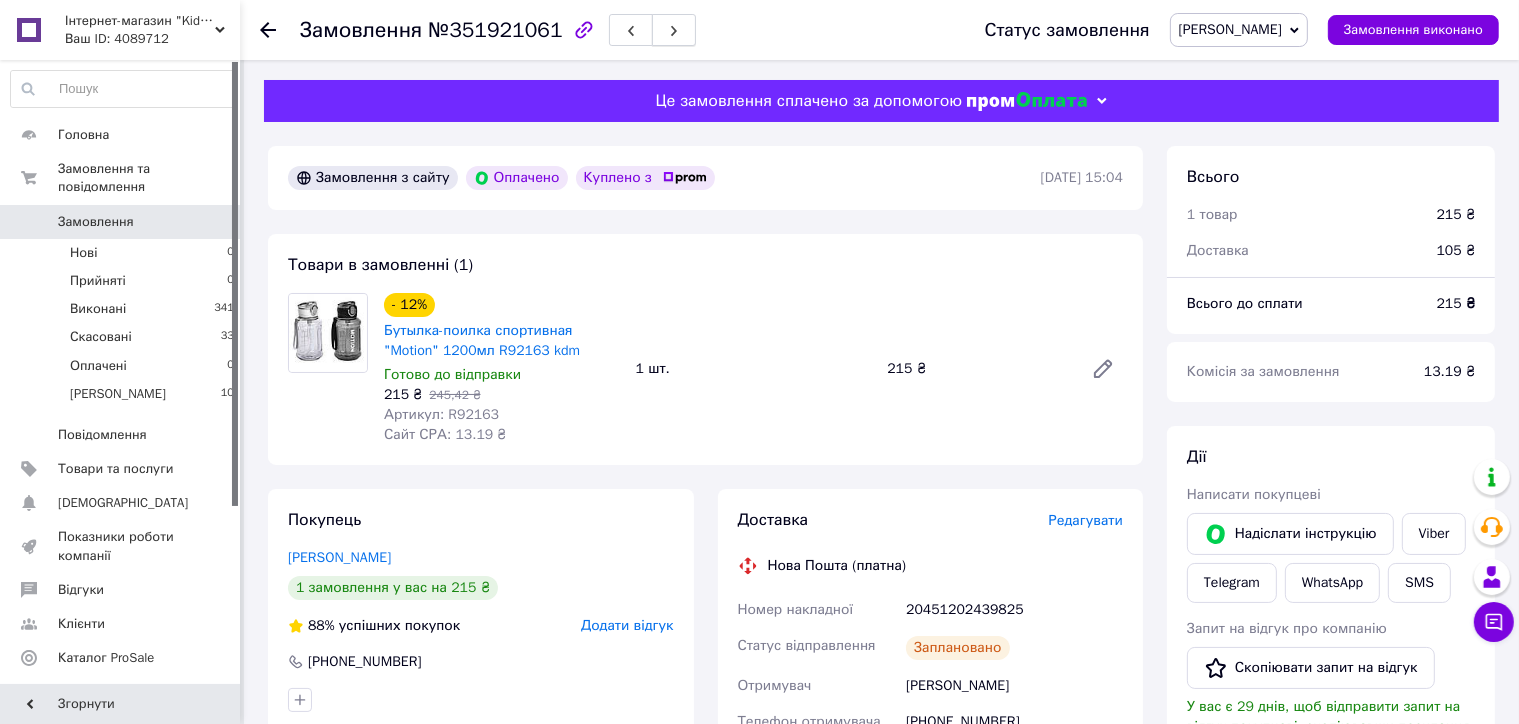 click 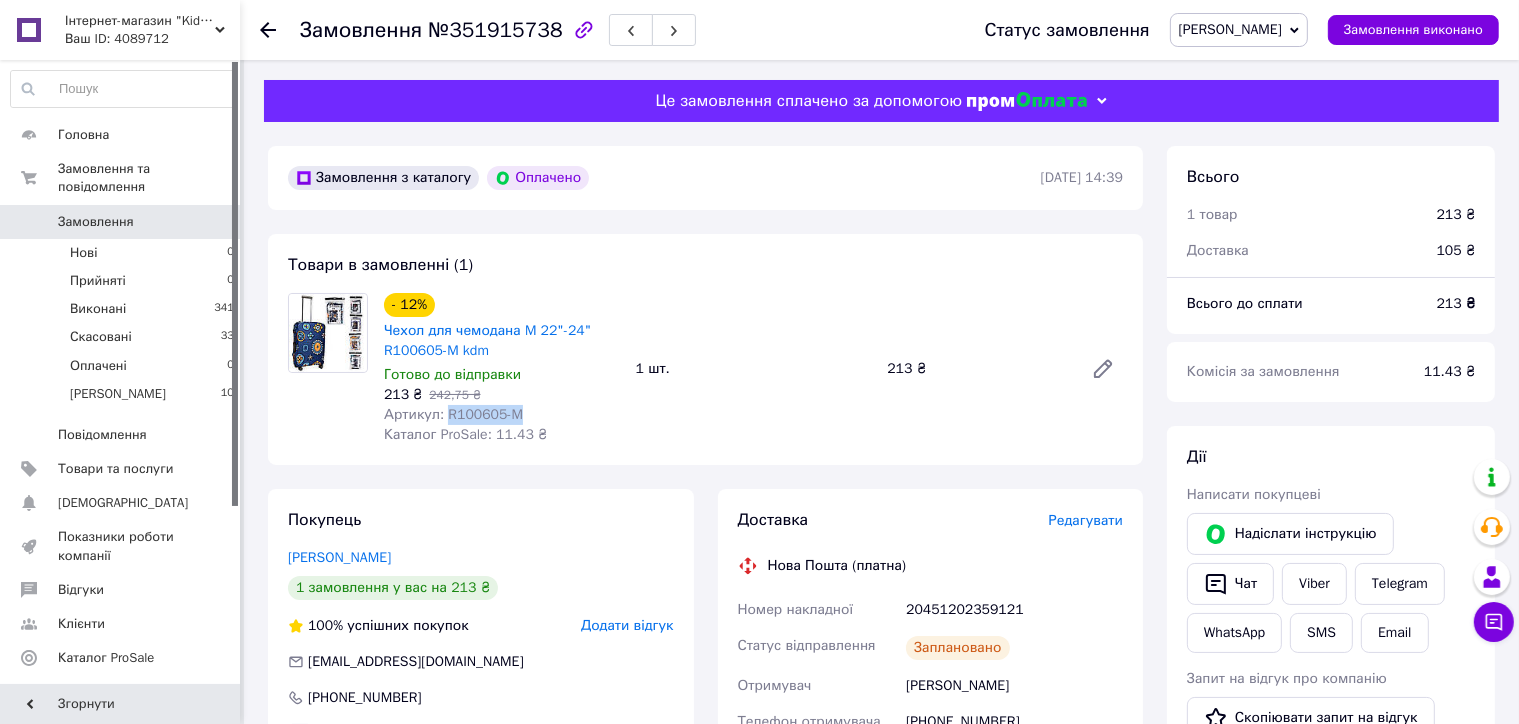 drag, startPoint x: 465, startPoint y: 416, endPoint x: 541, endPoint y: 415, distance: 76.00658 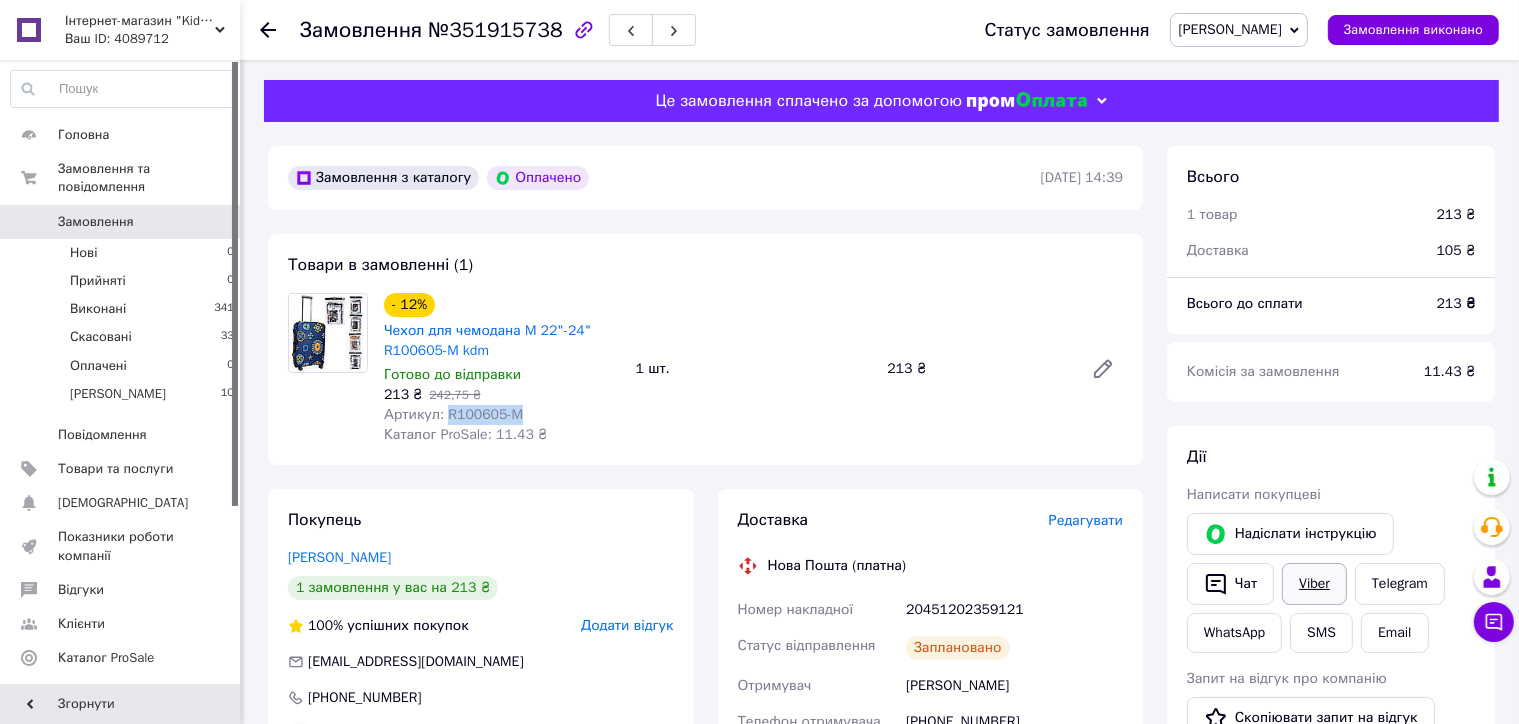 click on "Viber" at bounding box center (1314, 584) 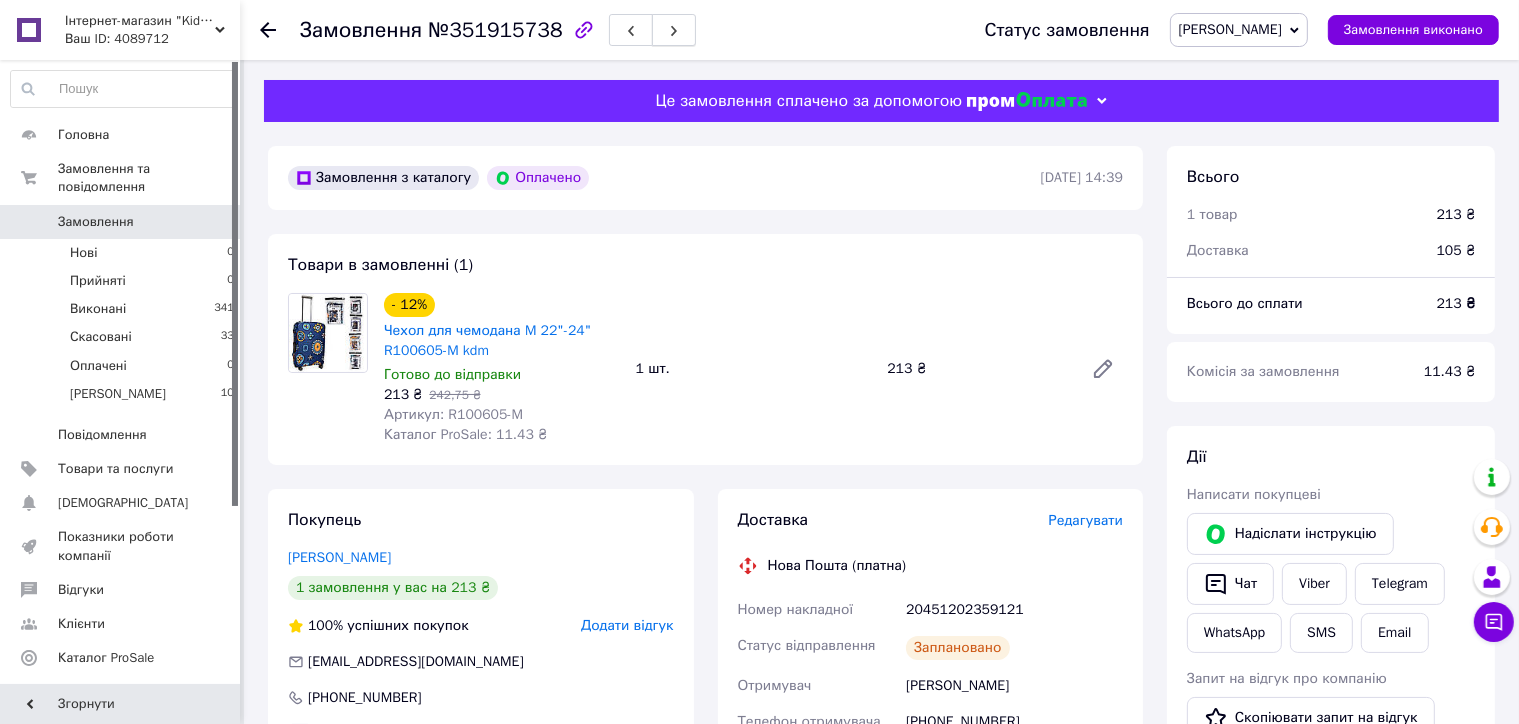 click 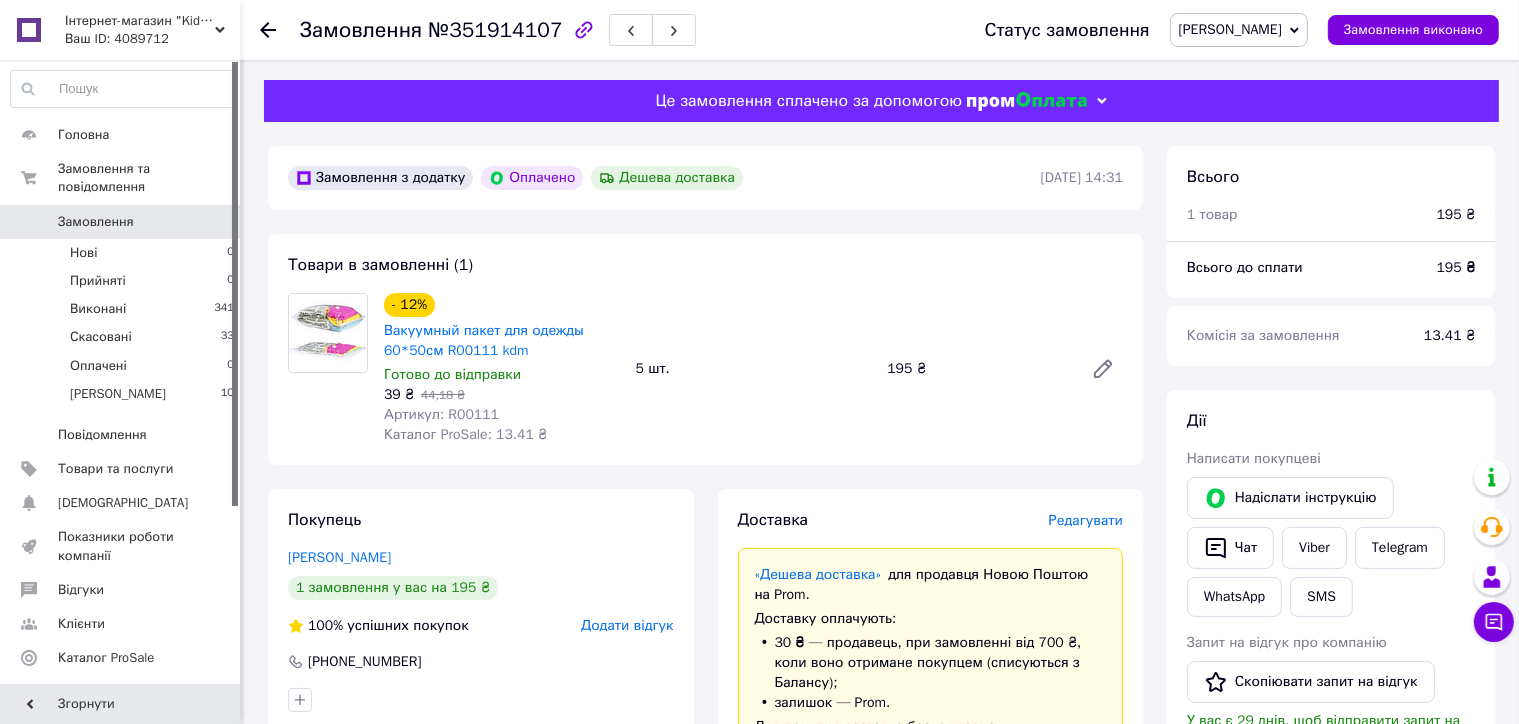click on "Артикул: R00111" at bounding box center [441, 414] 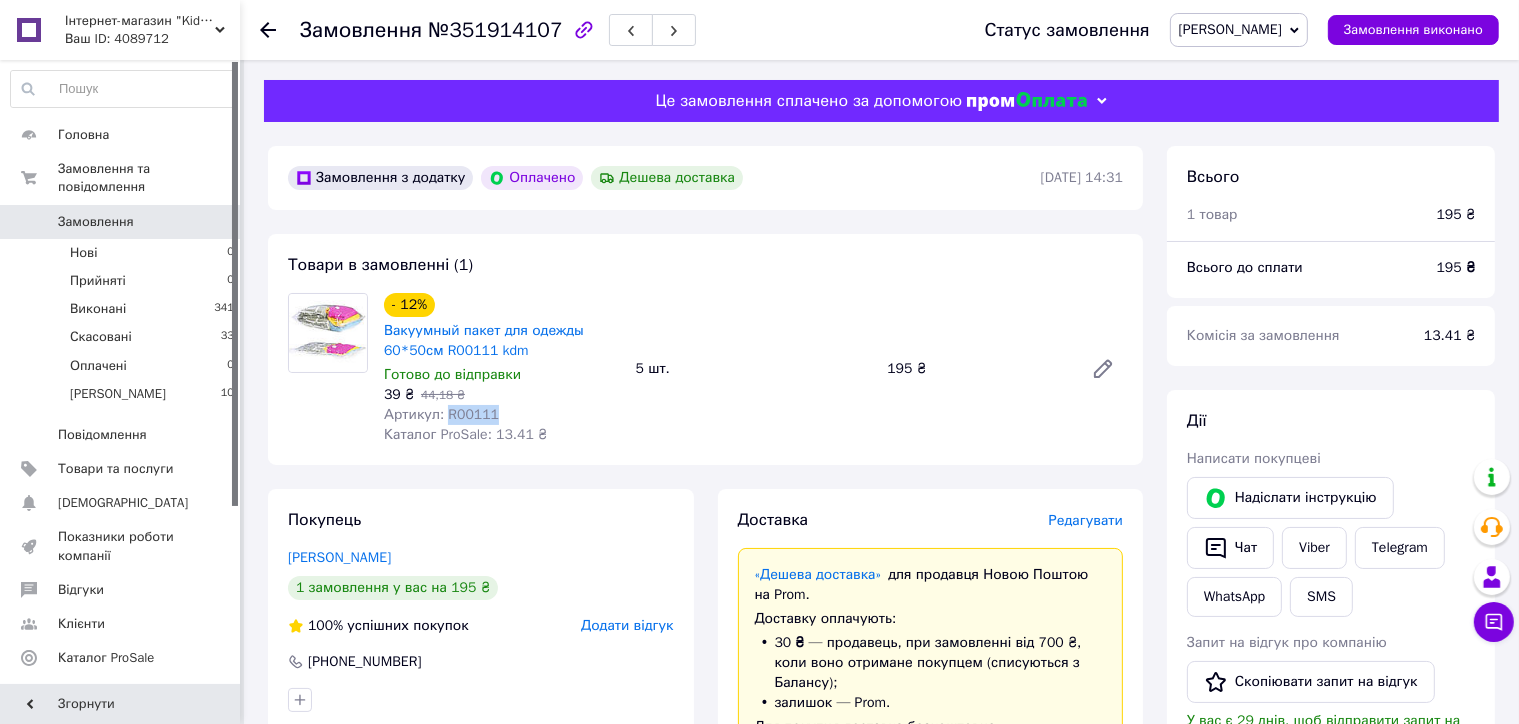 click on "Артикул: R00111" at bounding box center (441, 414) 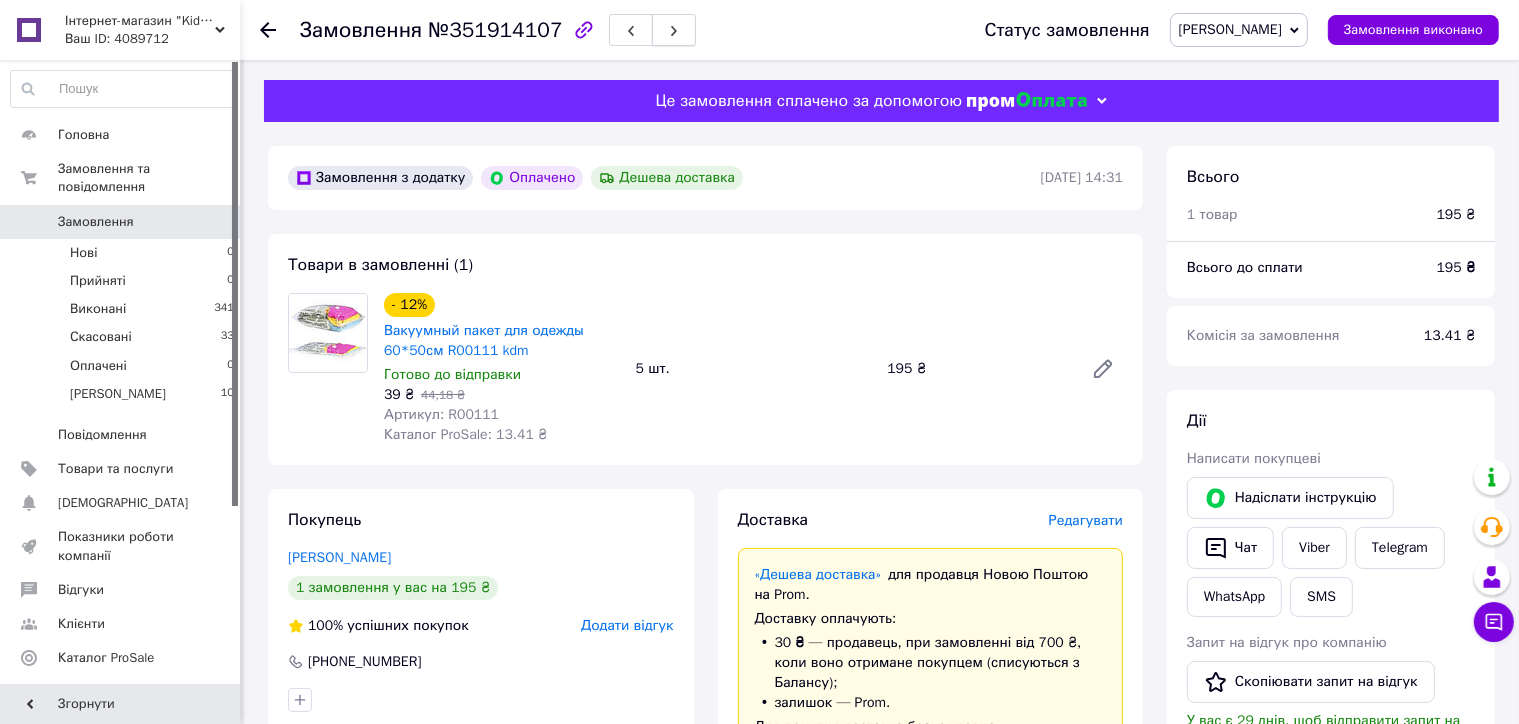 click 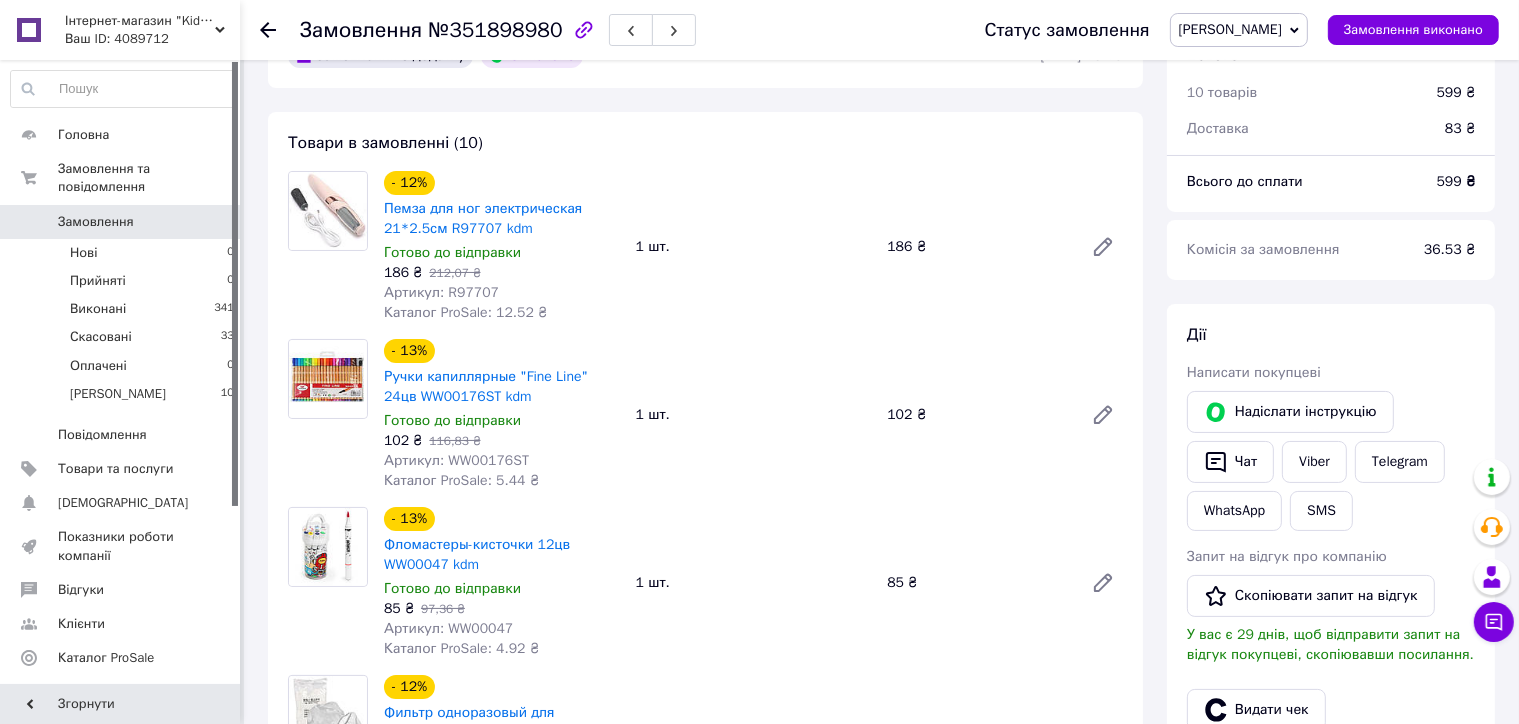 scroll, scrollTop: 300, scrollLeft: 0, axis: vertical 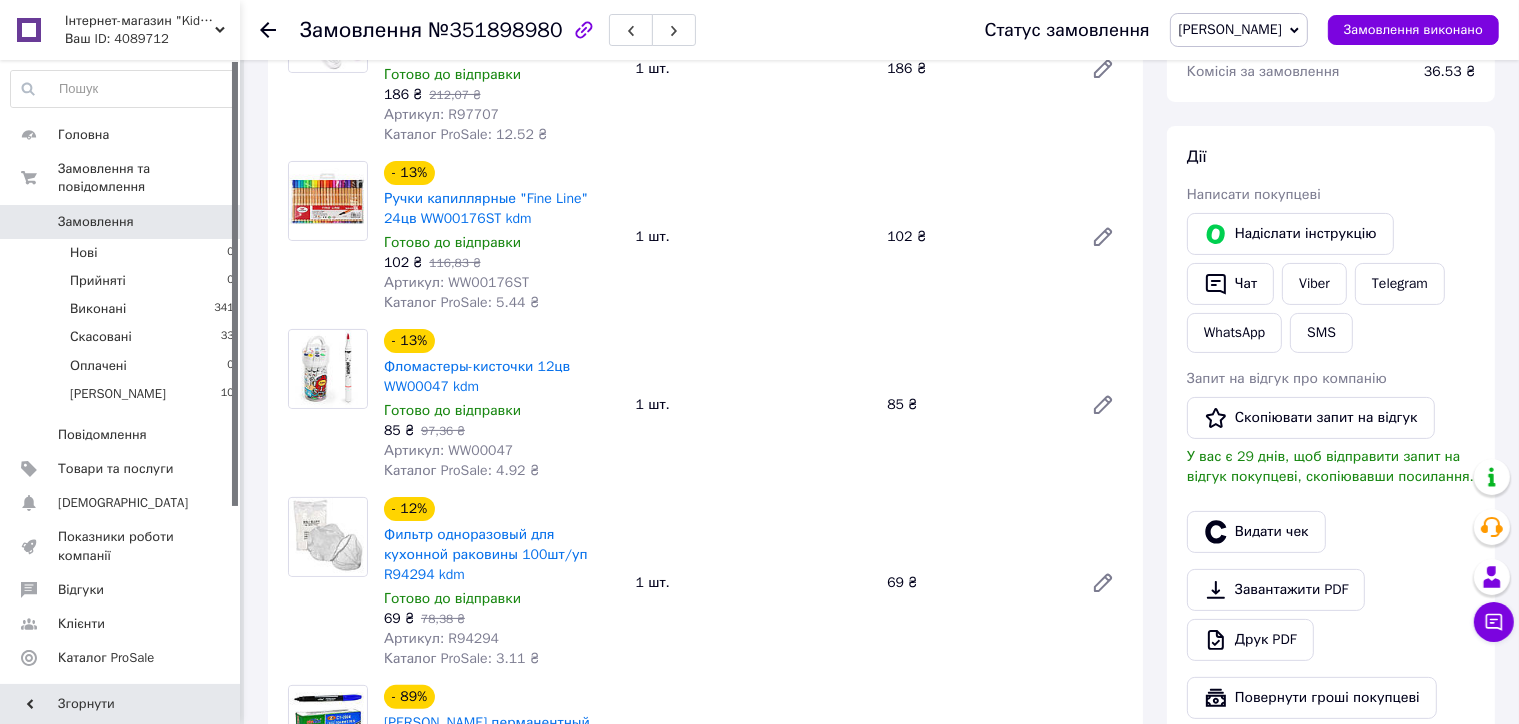 click on "Артикул: R97707" at bounding box center [441, 114] 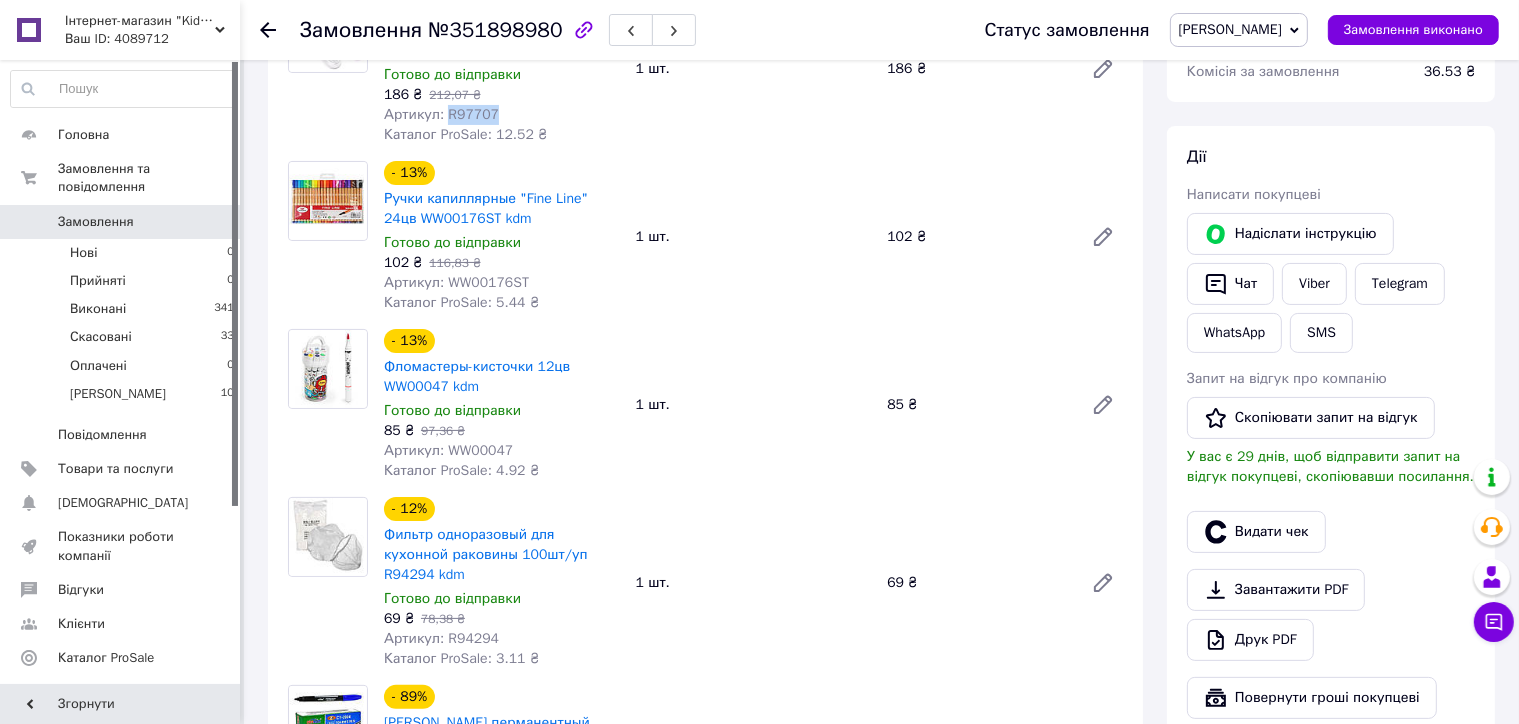 click on "Артикул: R97707" at bounding box center (441, 114) 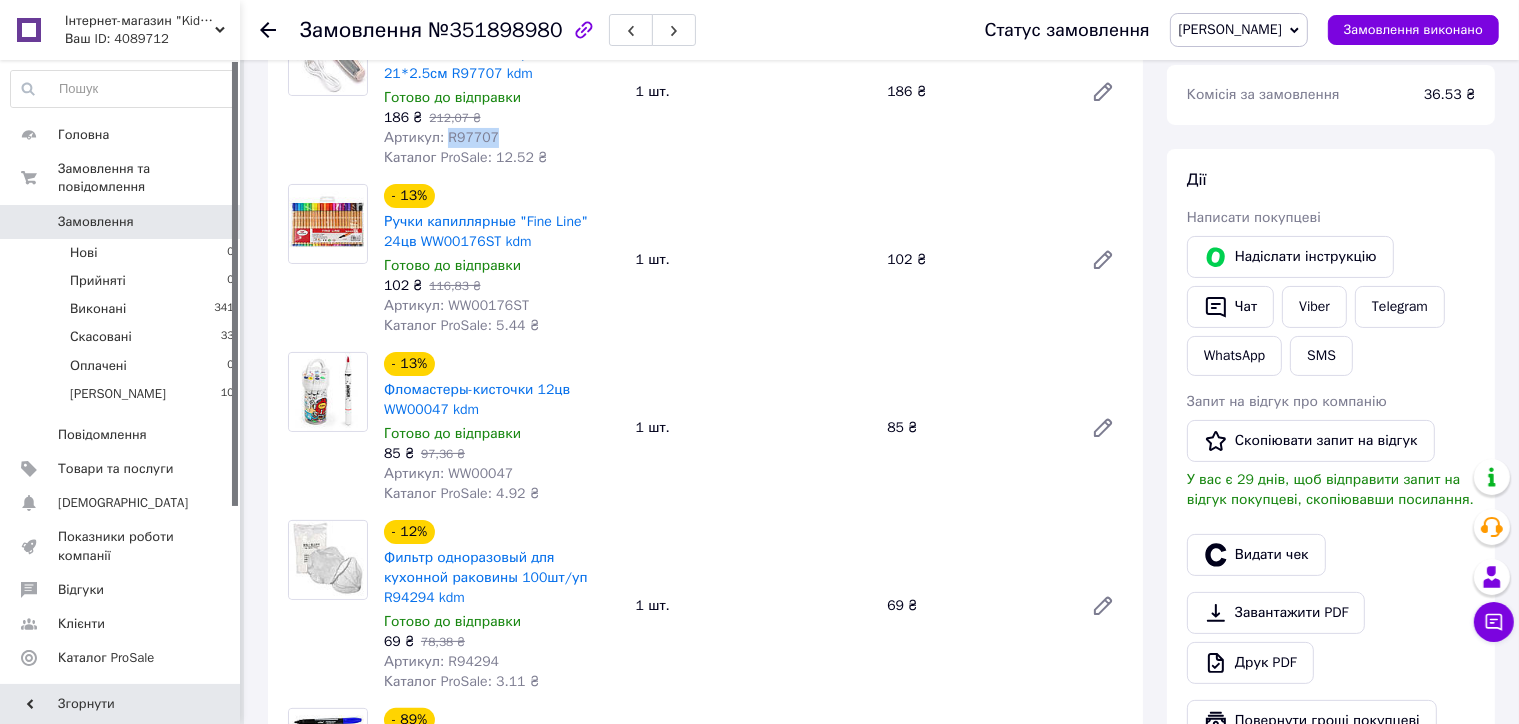 scroll, scrollTop: 300, scrollLeft: 0, axis: vertical 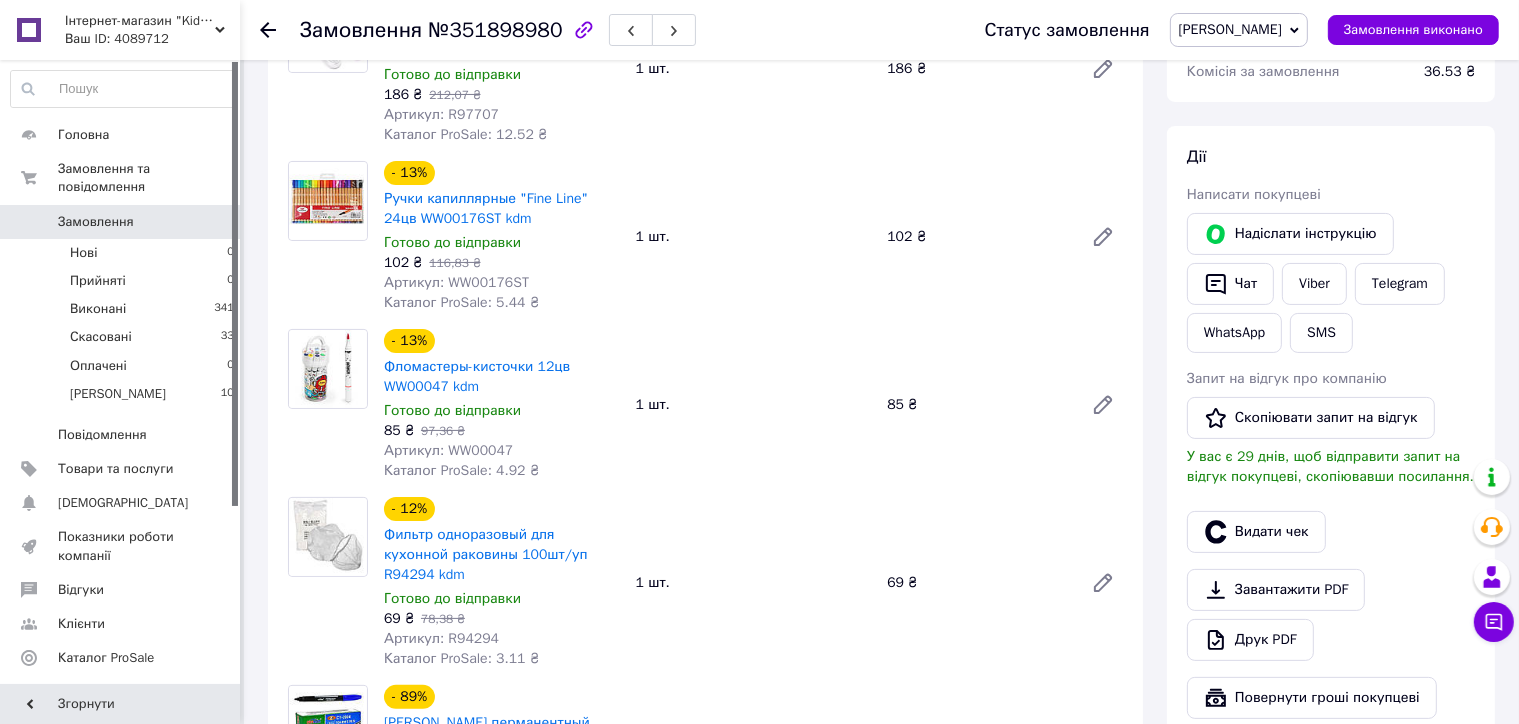 click on "Артикул: WW00176ST" at bounding box center [456, 282] 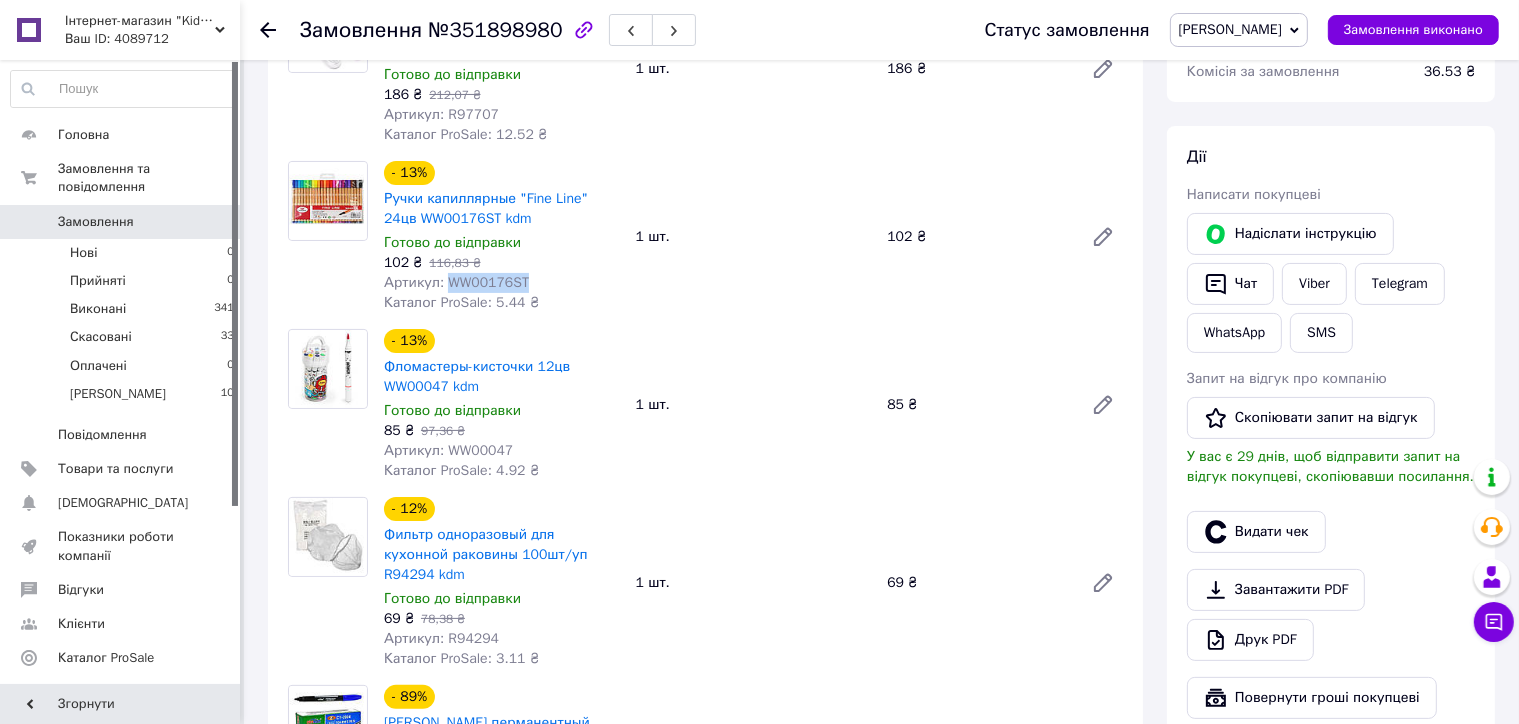 click on "Артикул: WW00176ST" at bounding box center [456, 282] 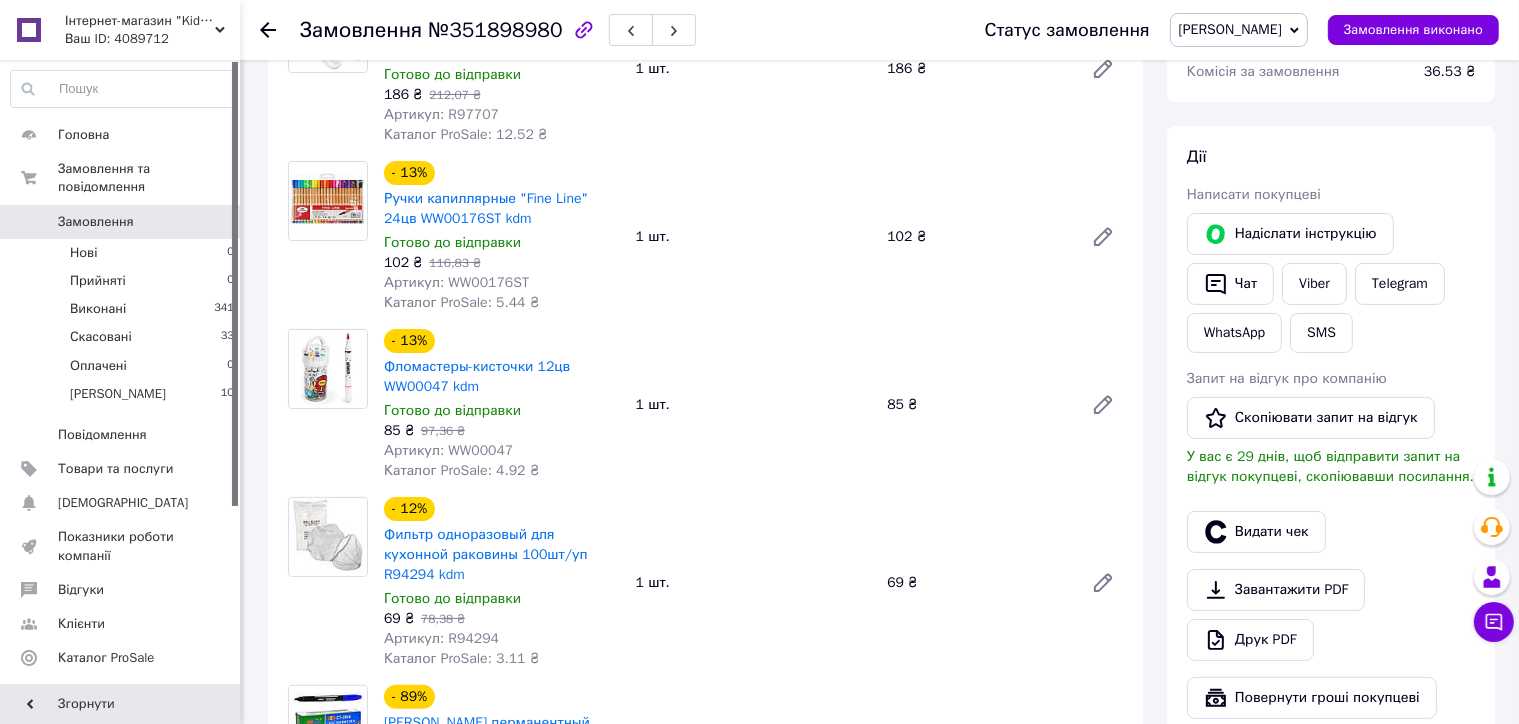 click on "Артикул: WW00047" at bounding box center [448, 450] 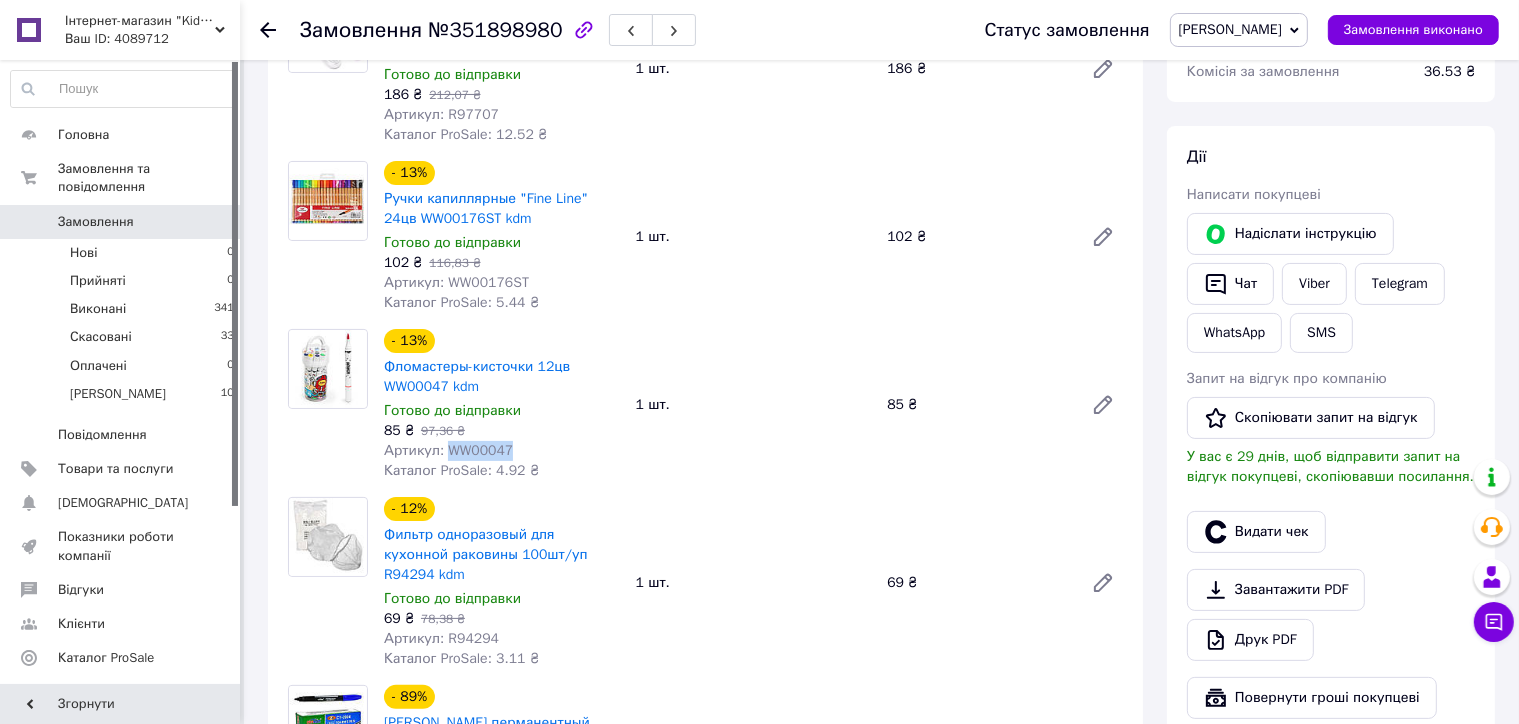 click on "Артикул: WW00047" at bounding box center (448, 450) 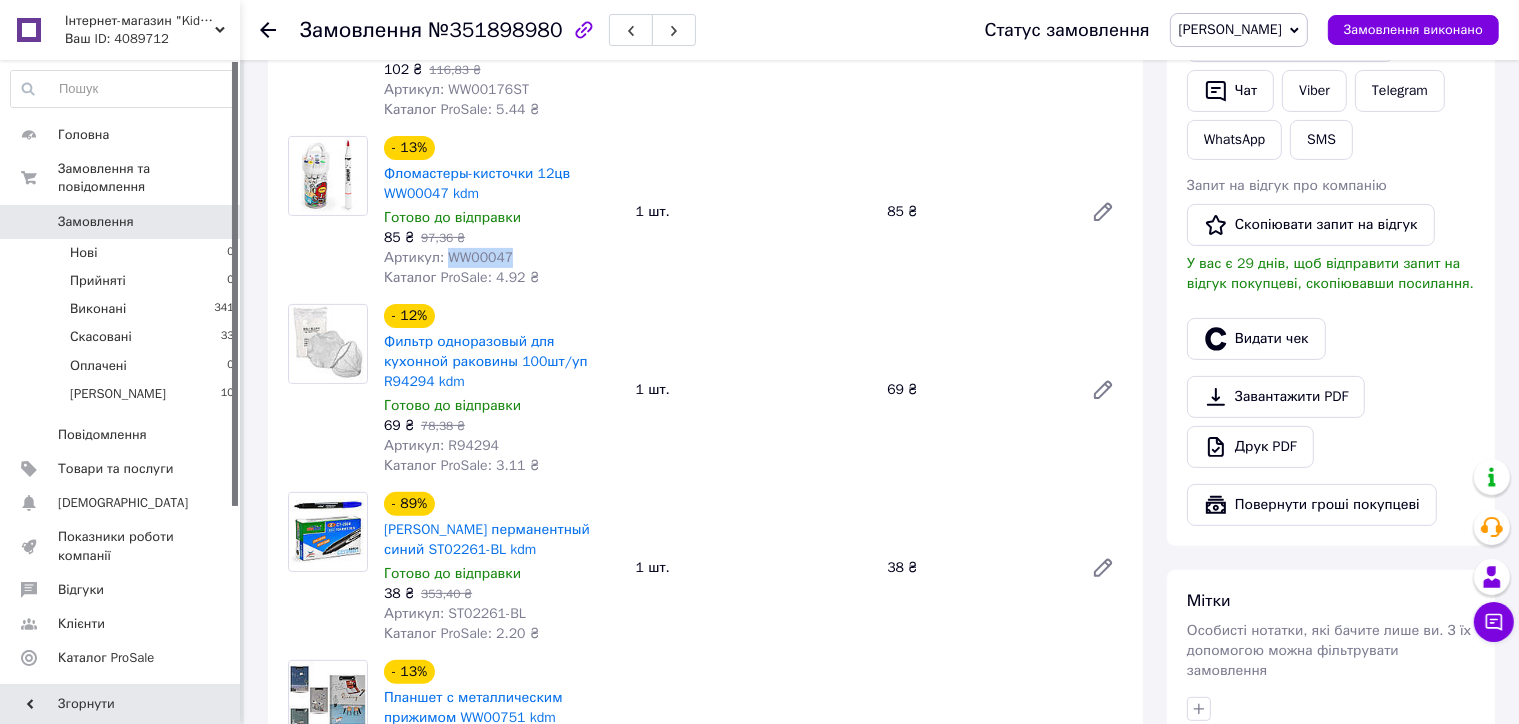 scroll, scrollTop: 500, scrollLeft: 0, axis: vertical 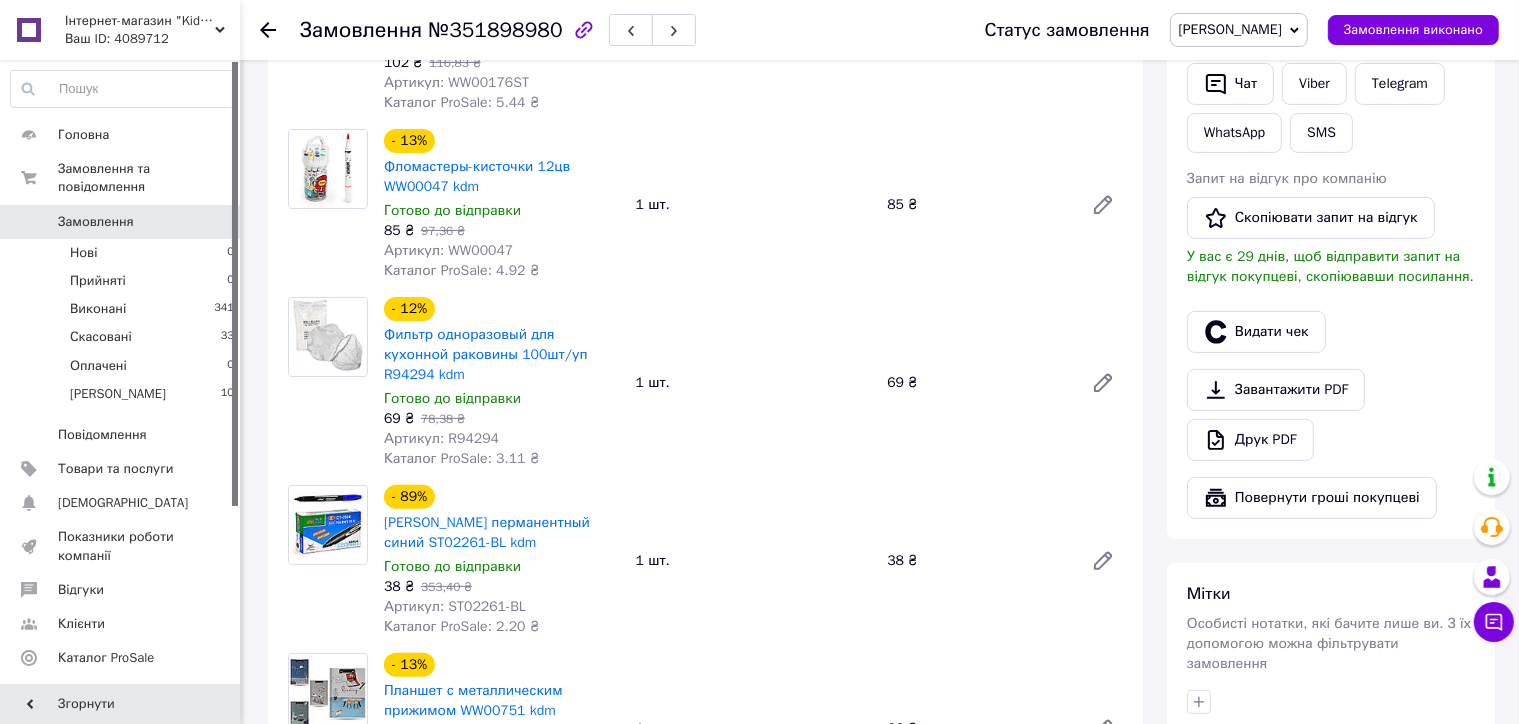 click on "Артикул: R94294" at bounding box center [441, 438] 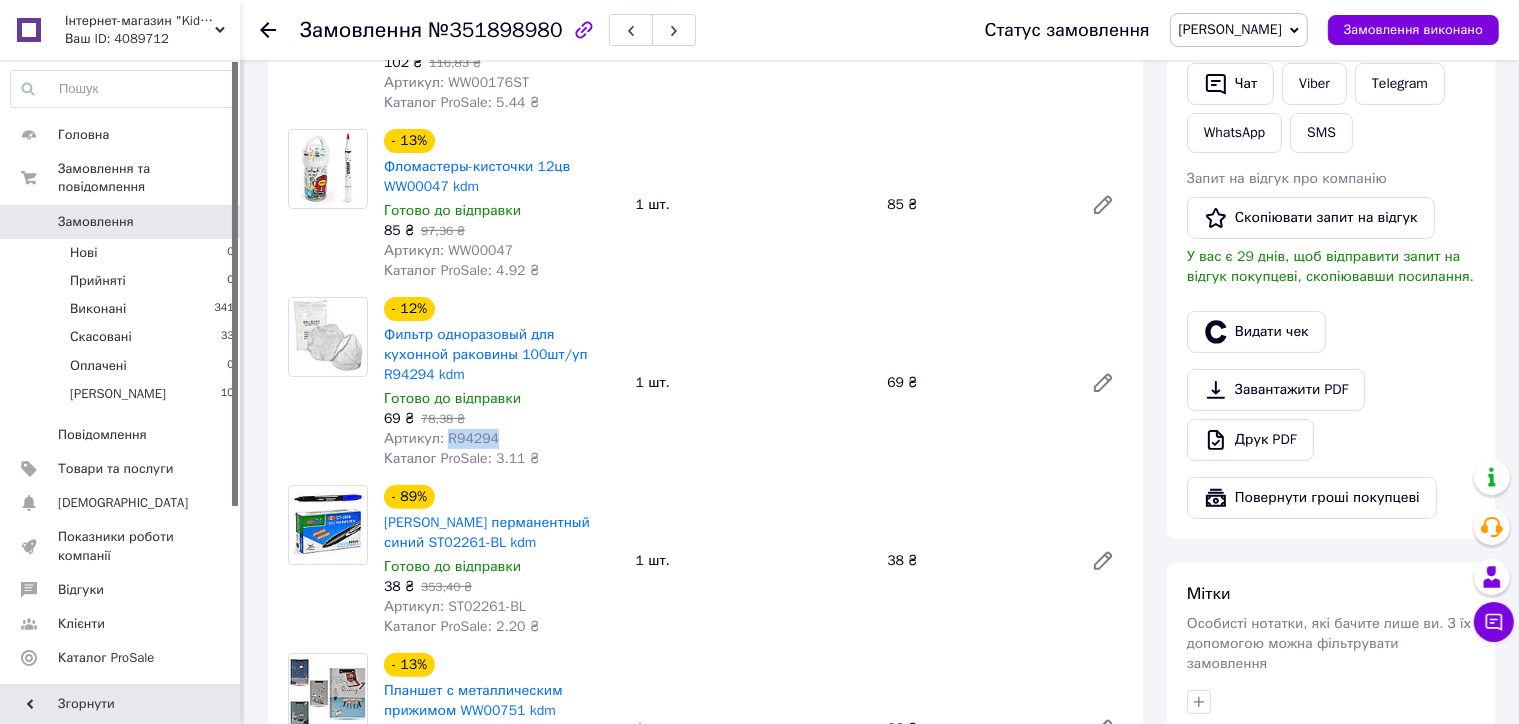 click on "Артикул: R94294" at bounding box center [441, 438] 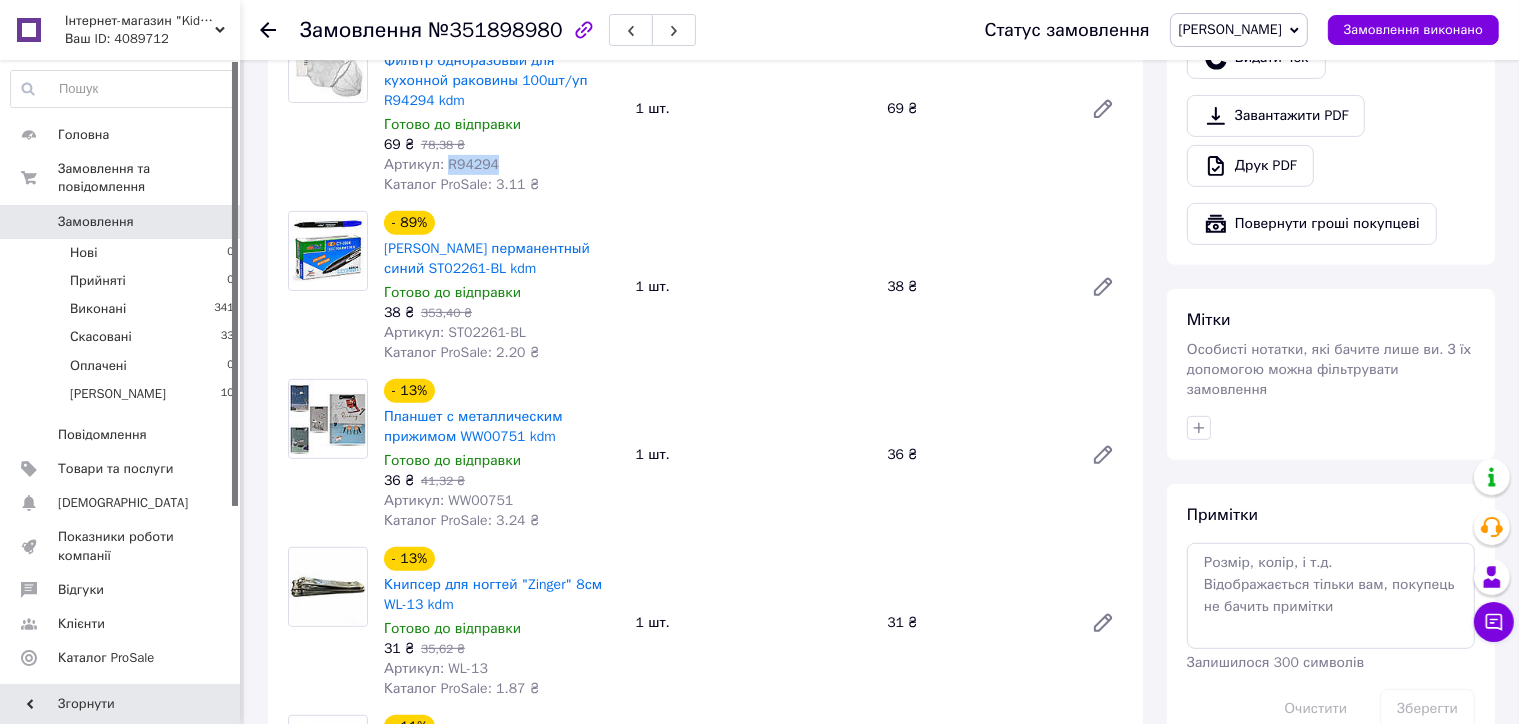 scroll, scrollTop: 800, scrollLeft: 0, axis: vertical 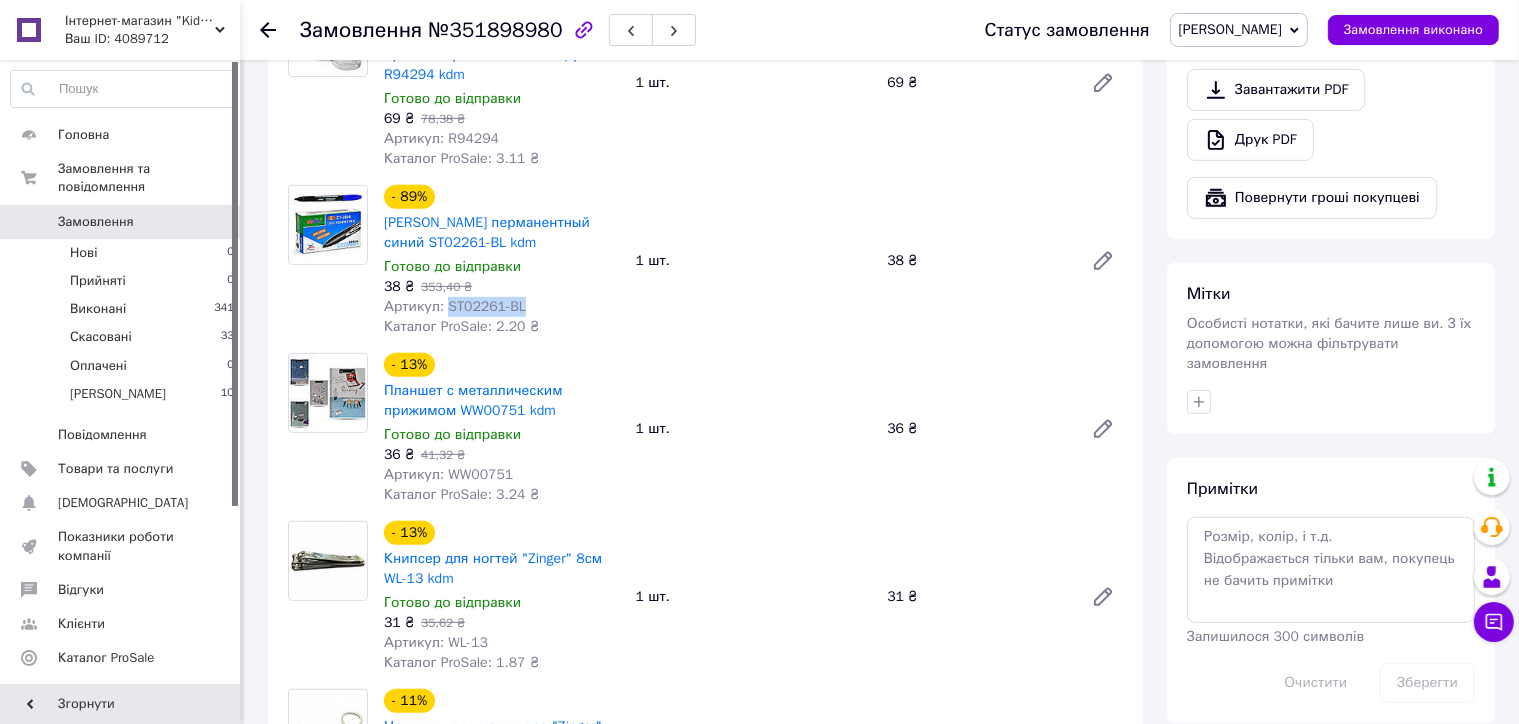 drag, startPoint x: 444, startPoint y: 293, endPoint x: 523, endPoint y: 293, distance: 79 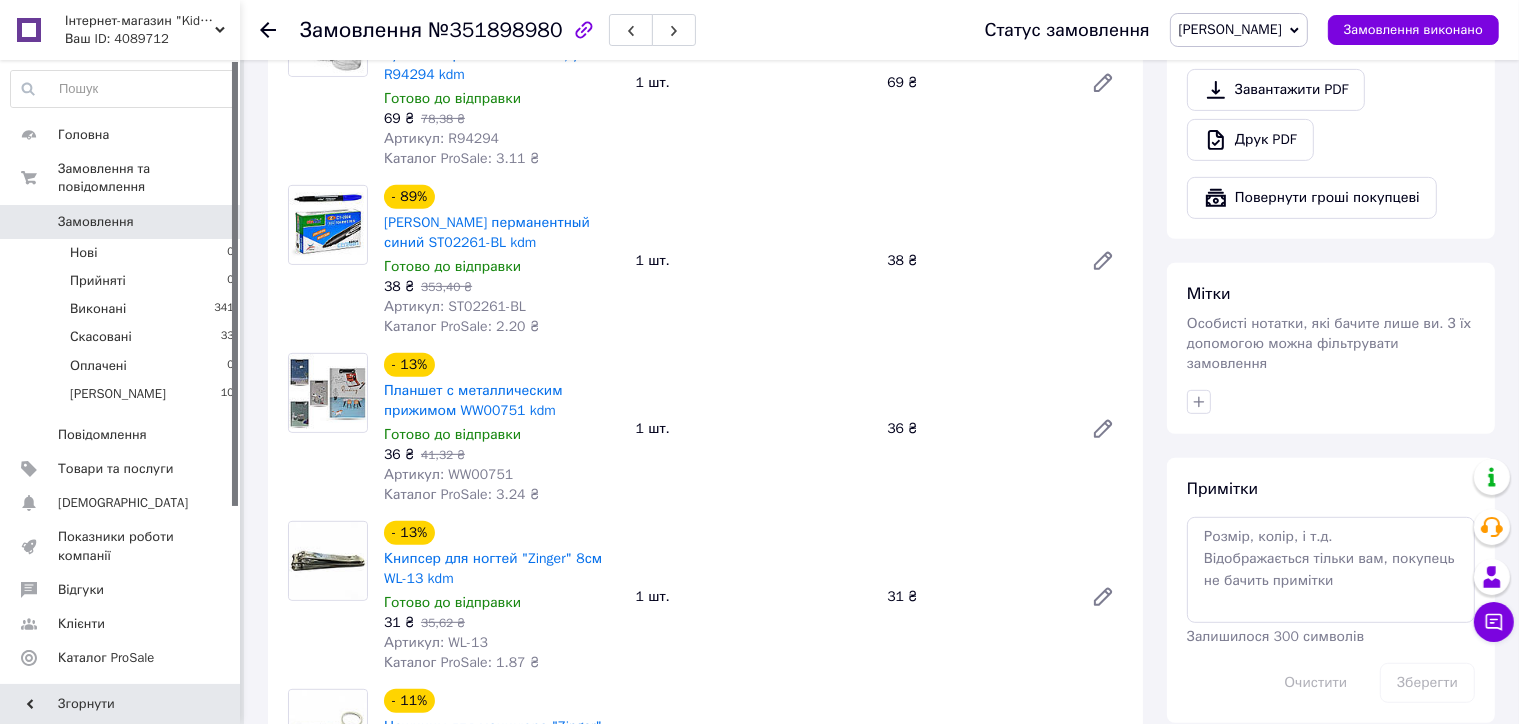 click on "- 13% Планшет с металлическим прижимом  WW00751  kdm Готово до відправки 36 ₴   41,32 ₴ Артикул: WW00751 Каталог ProSale: 3.24 ₴  1 шт. 36 ₴" at bounding box center [753, 429] 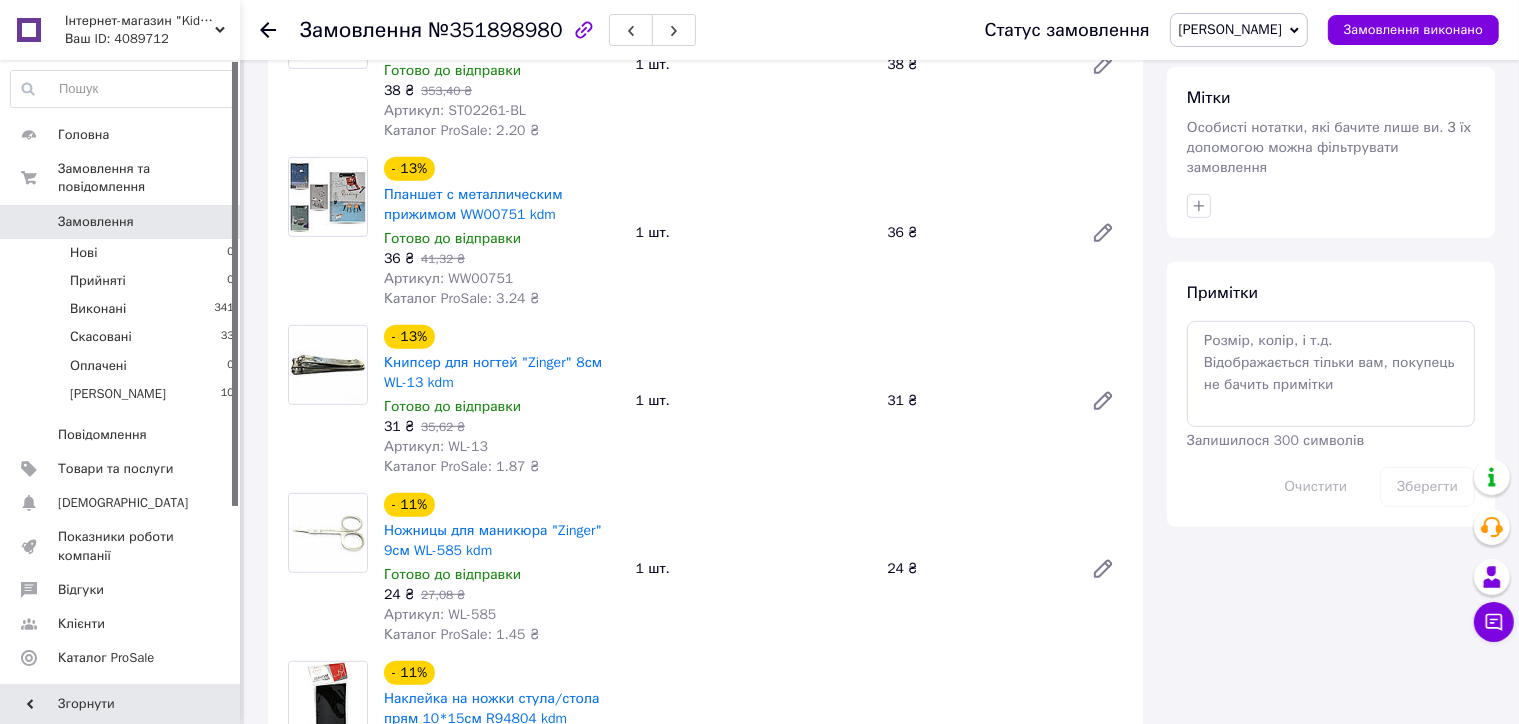 scroll, scrollTop: 1000, scrollLeft: 0, axis: vertical 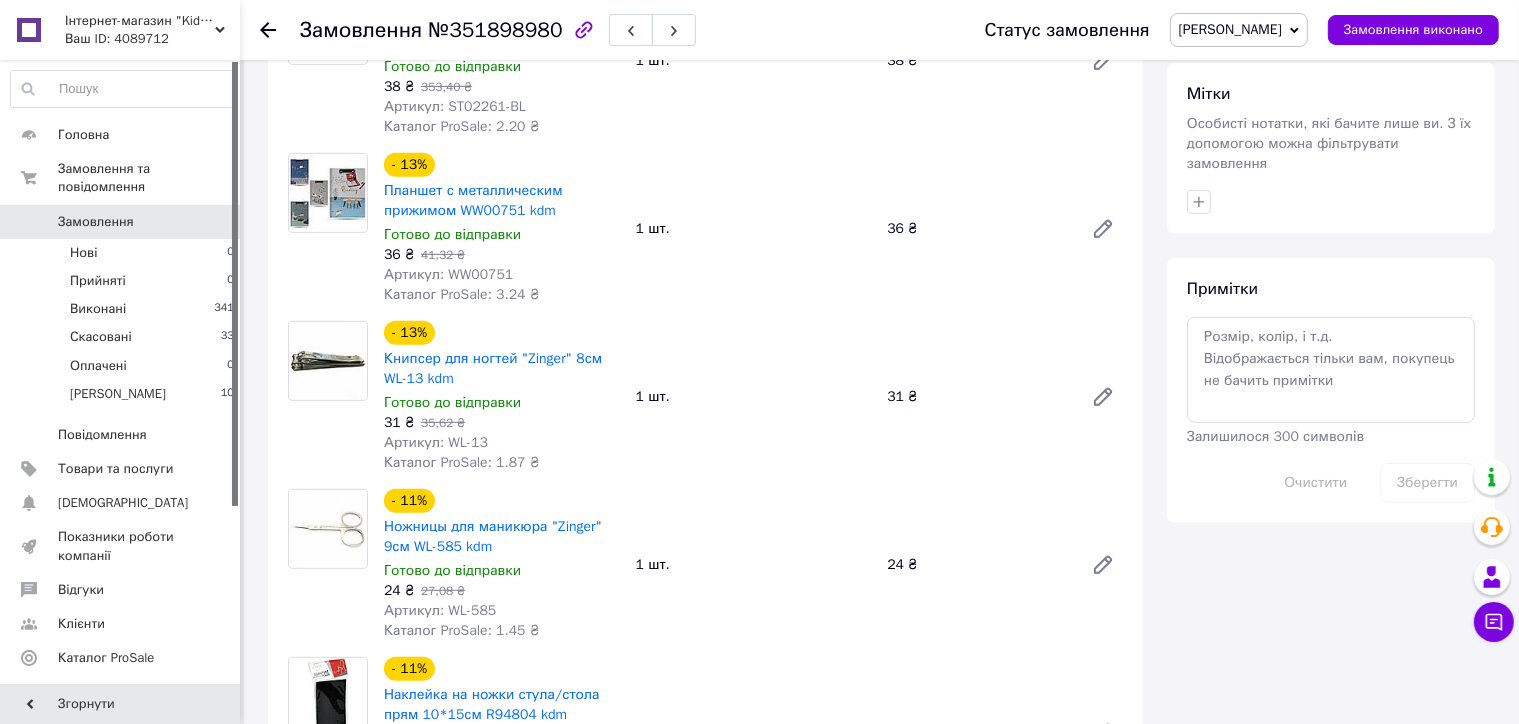 click on "Артикул: WW00751" at bounding box center [448, 274] 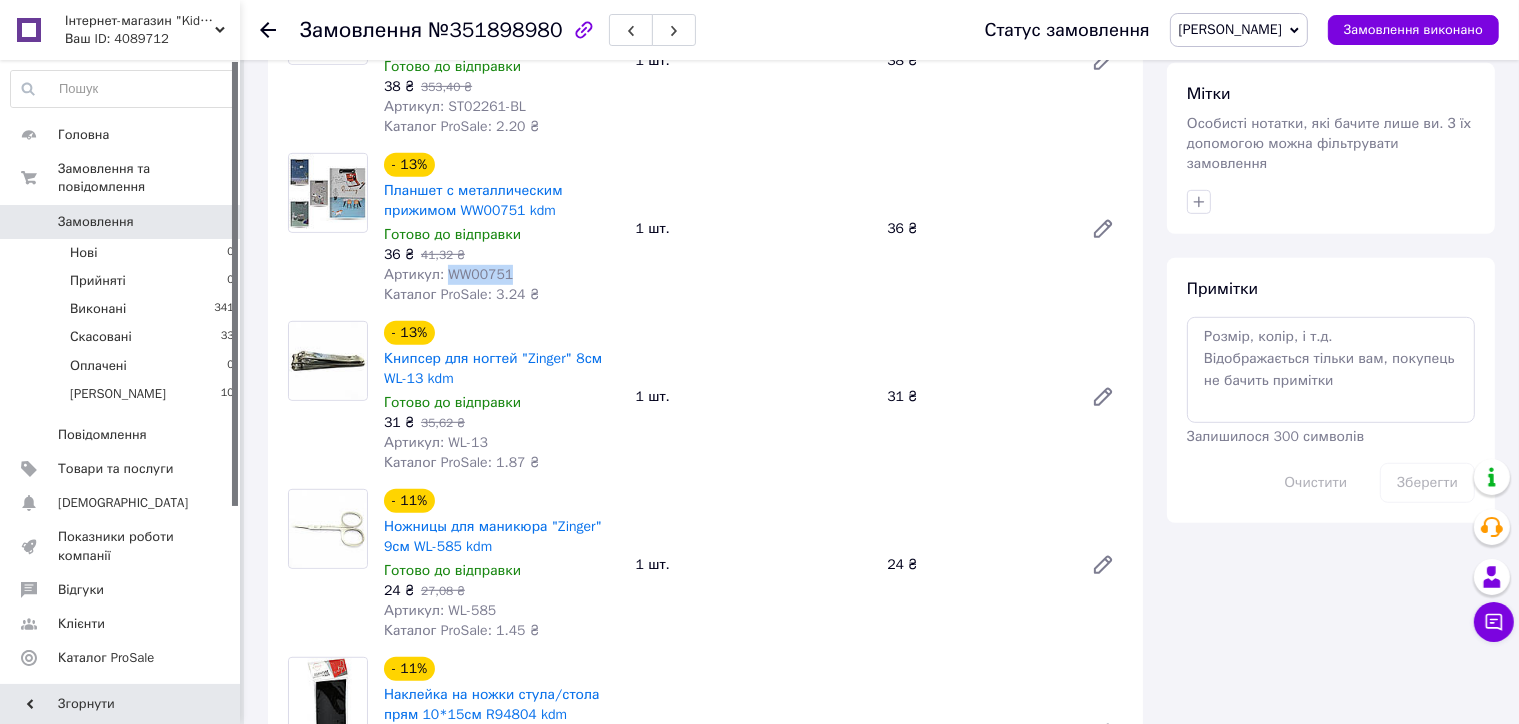 click on "Артикул: WW00751" at bounding box center [448, 274] 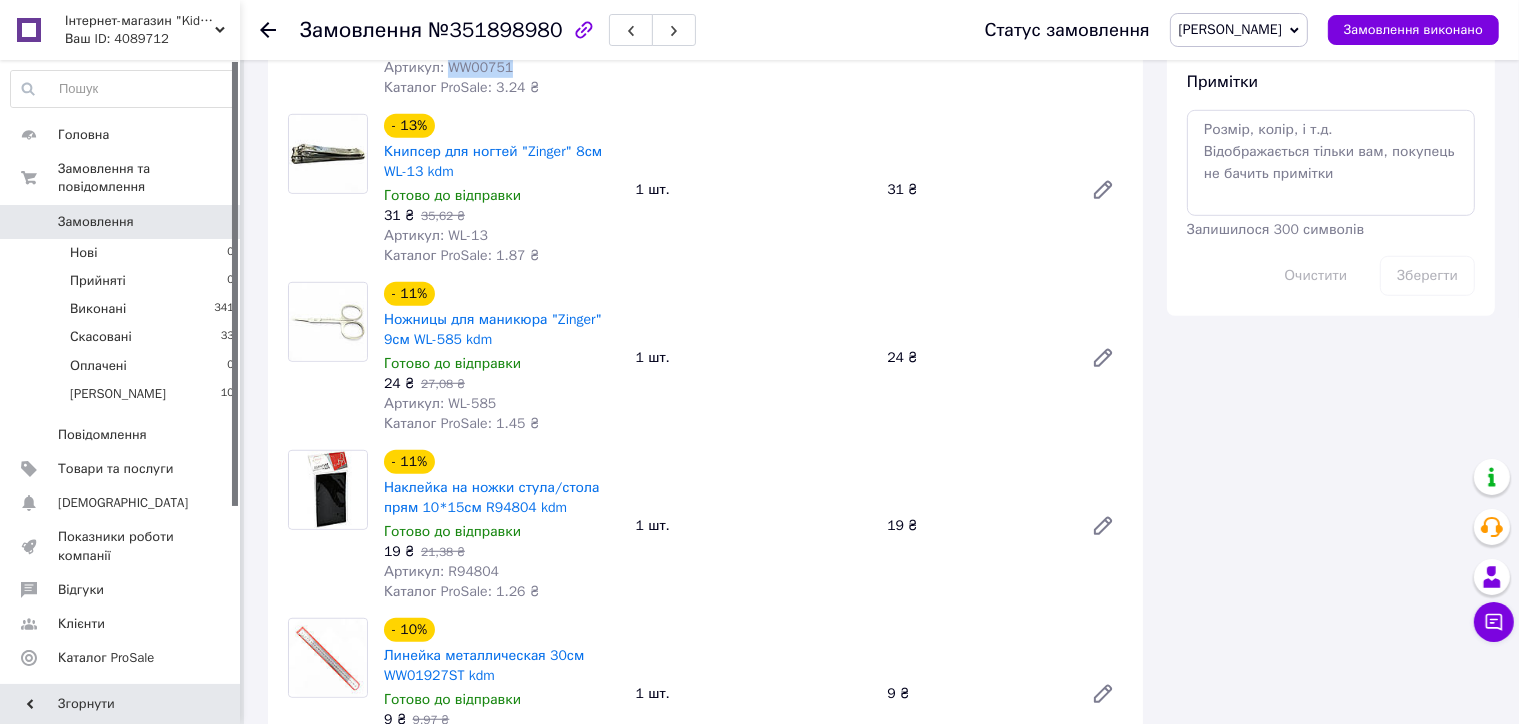 scroll, scrollTop: 1300, scrollLeft: 0, axis: vertical 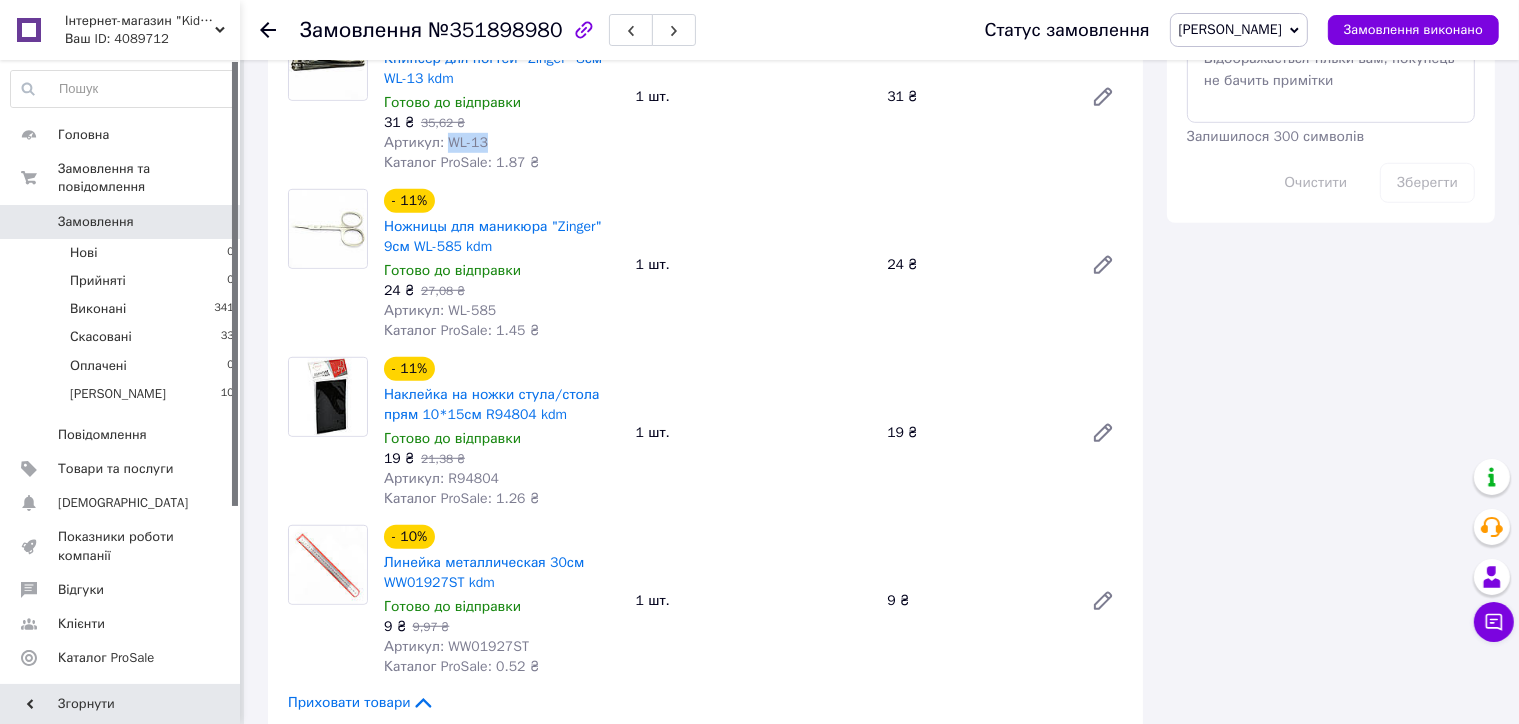drag, startPoint x: 443, startPoint y: 128, endPoint x: 488, endPoint y: 128, distance: 45 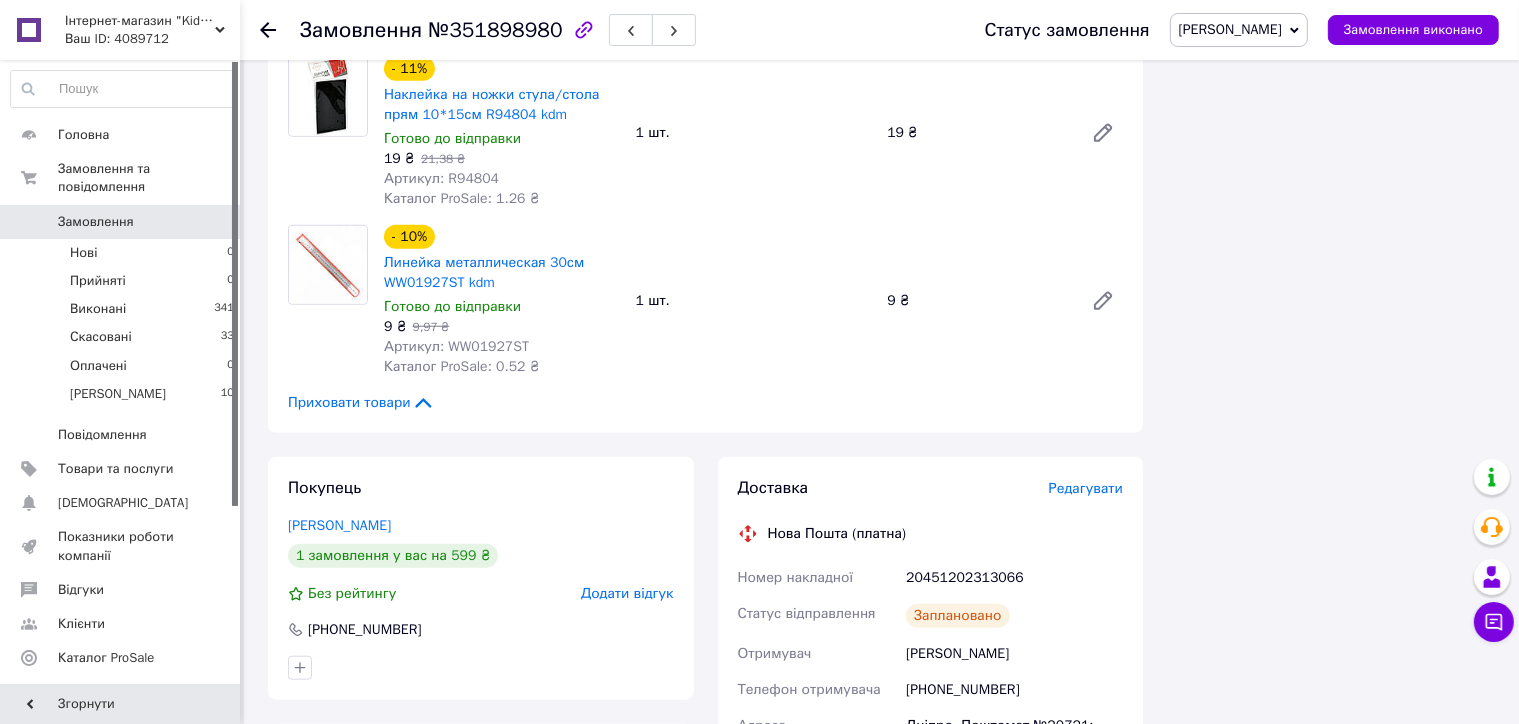 scroll, scrollTop: 1300, scrollLeft: 0, axis: vertical 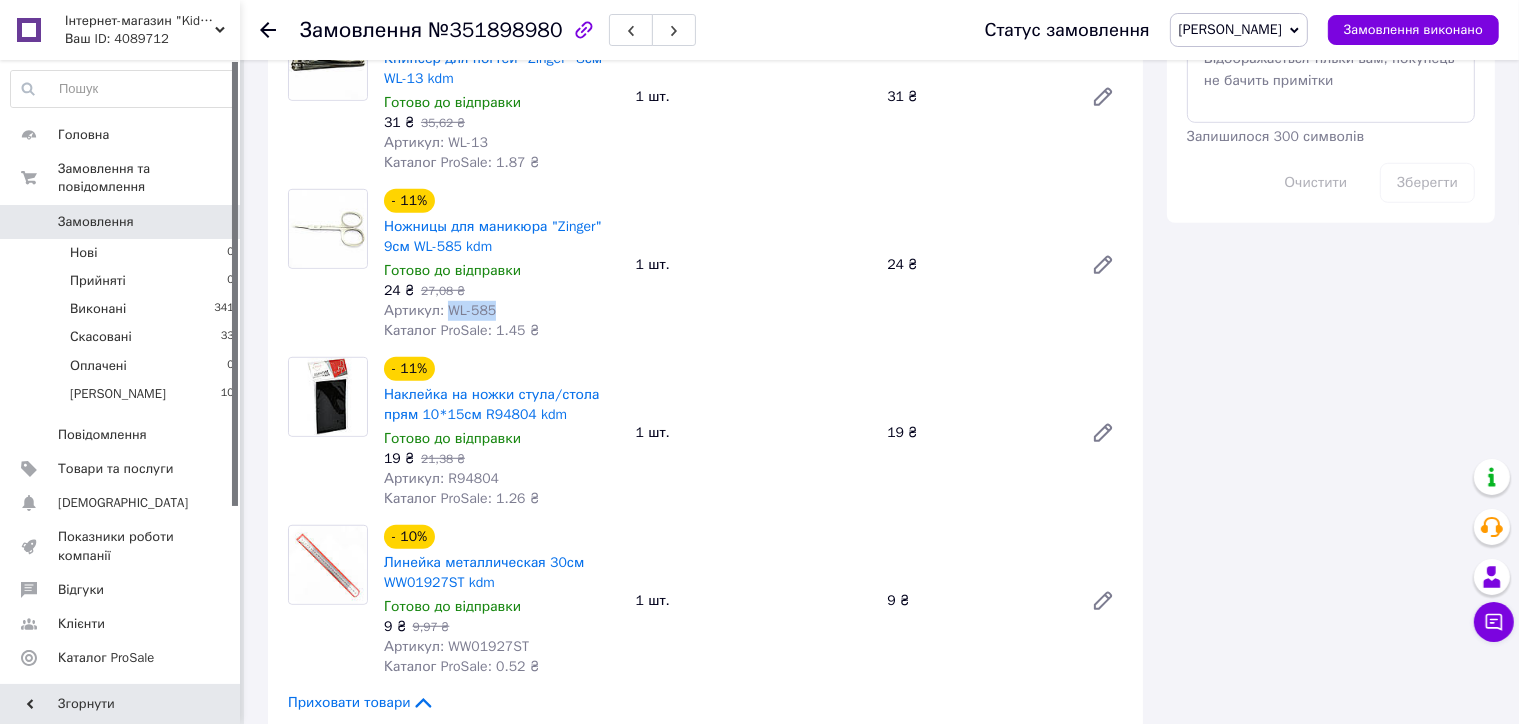 drag, startPoint x: 444, startPoint y: 296, endPoint x: 500, endPoint y: 292, distance: 56.142673 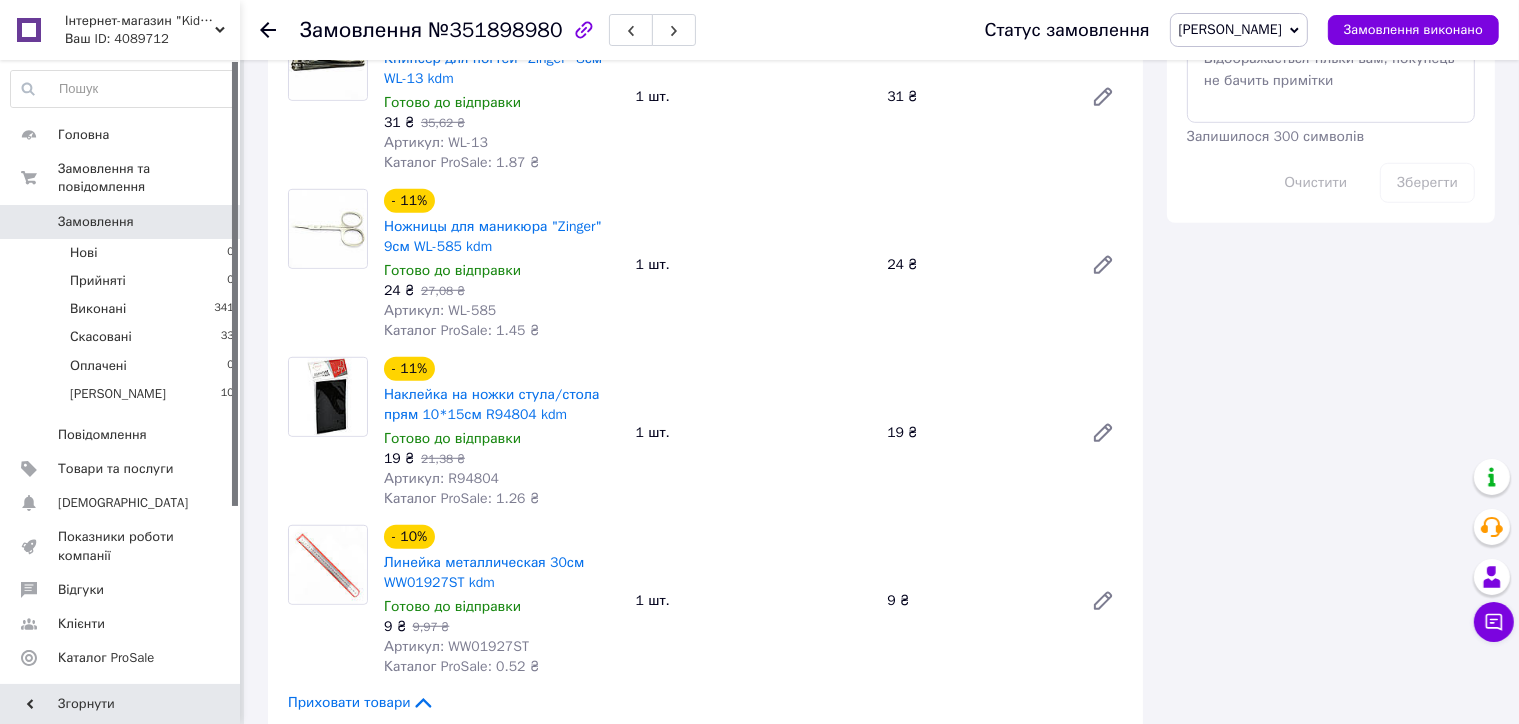 click on "1 шт." at bounding box center [754, 265] 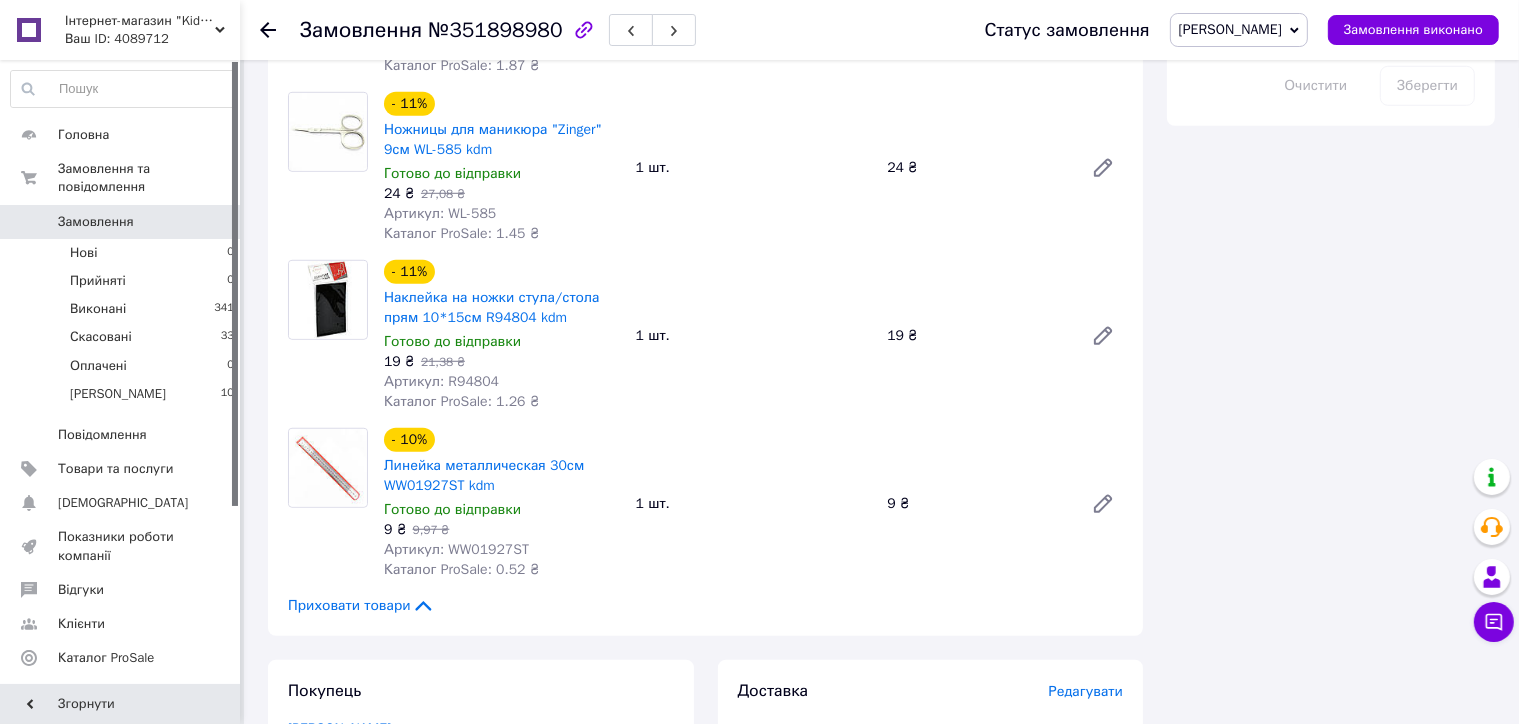 scroll, scrollTop: 1400, scrollLeft: 0, axis: vertical 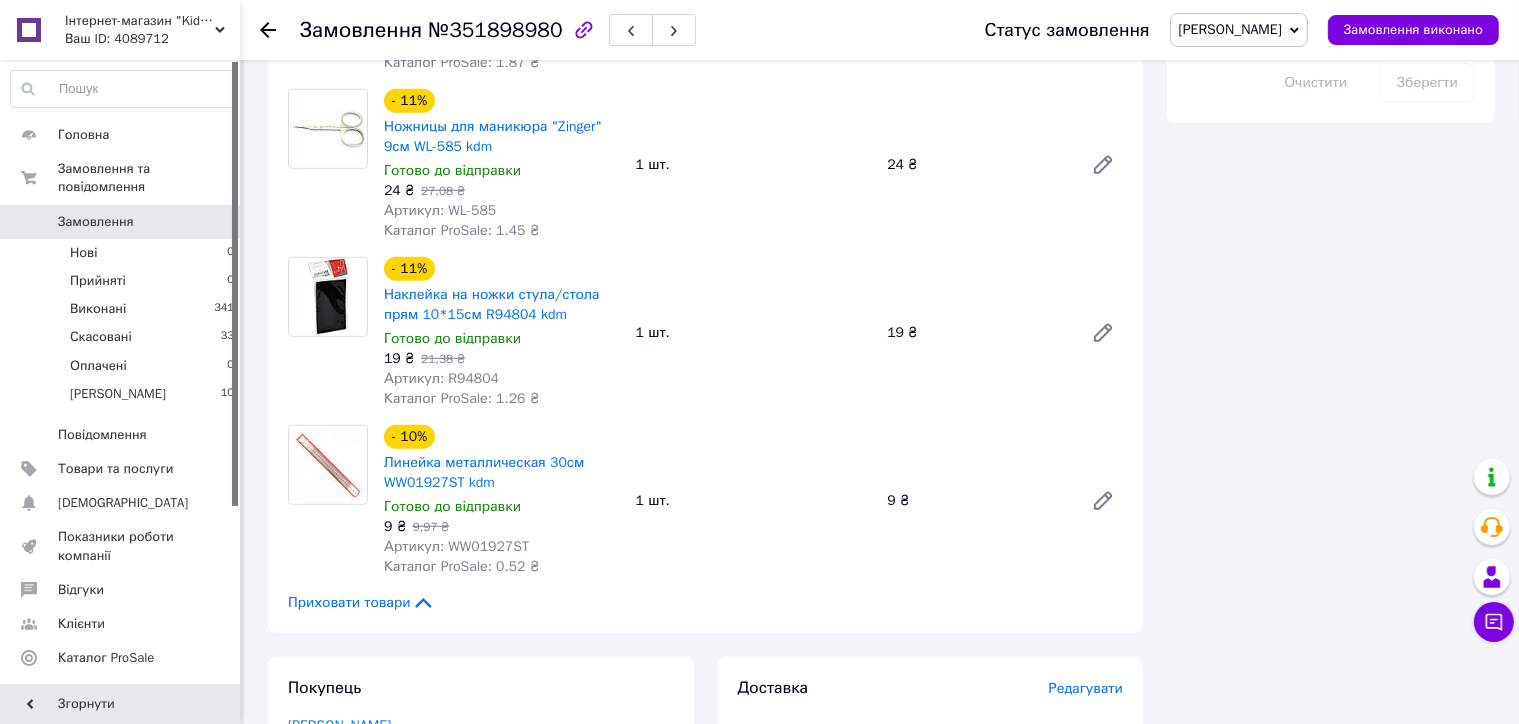 click on "Артикул: R94804" at bounding box center (441, 378) 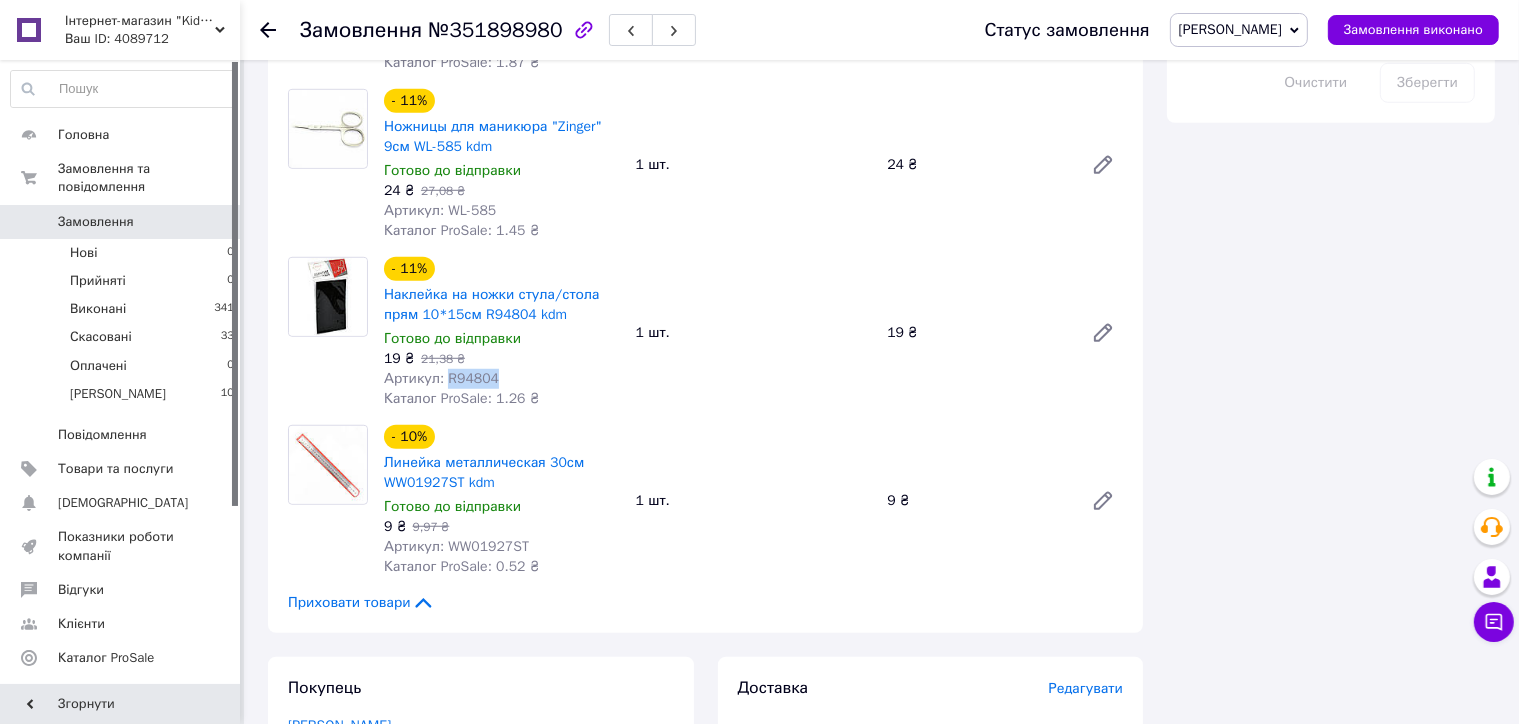 click on "Артикул: R94804" at bounding box center (441, 378) 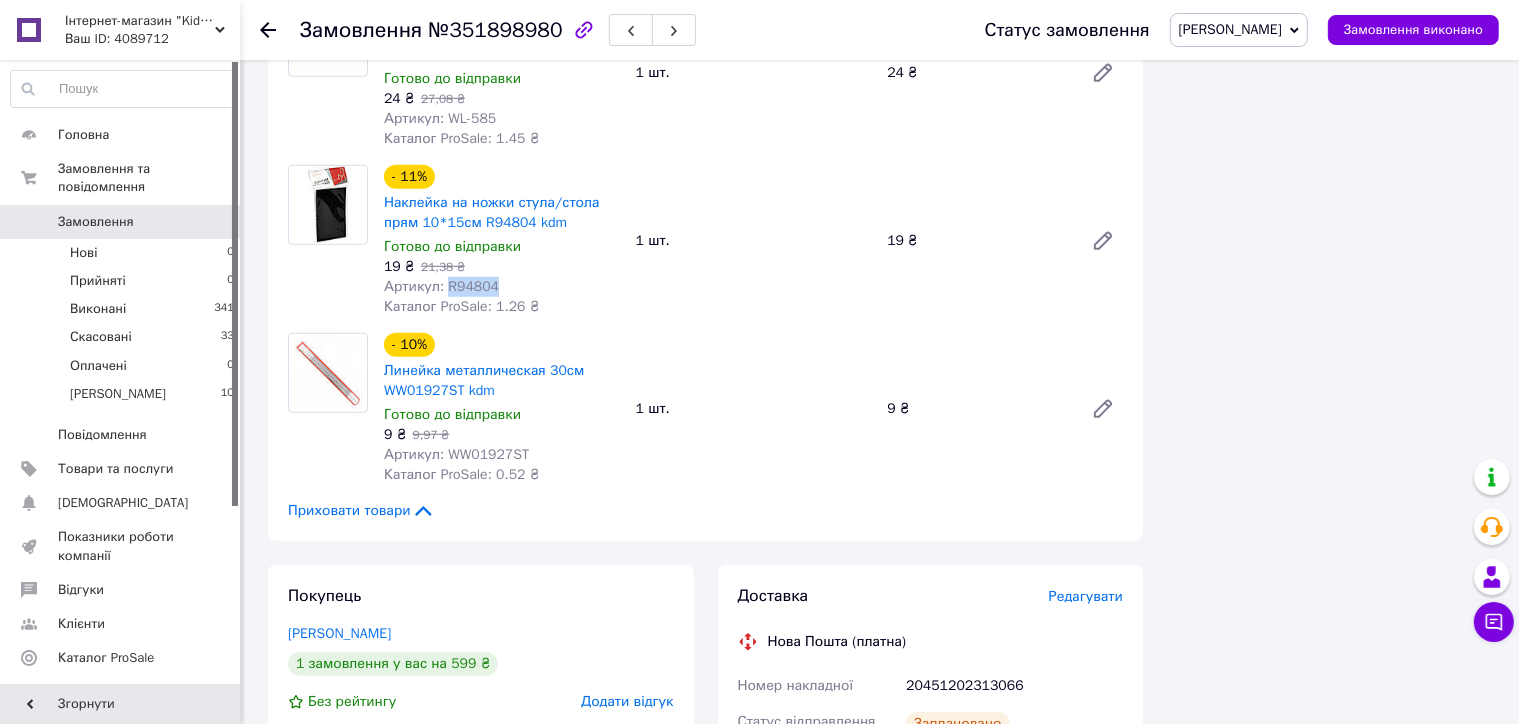 scroll, scrollTop: 1600, scrollLeft: 0, axis: vertical 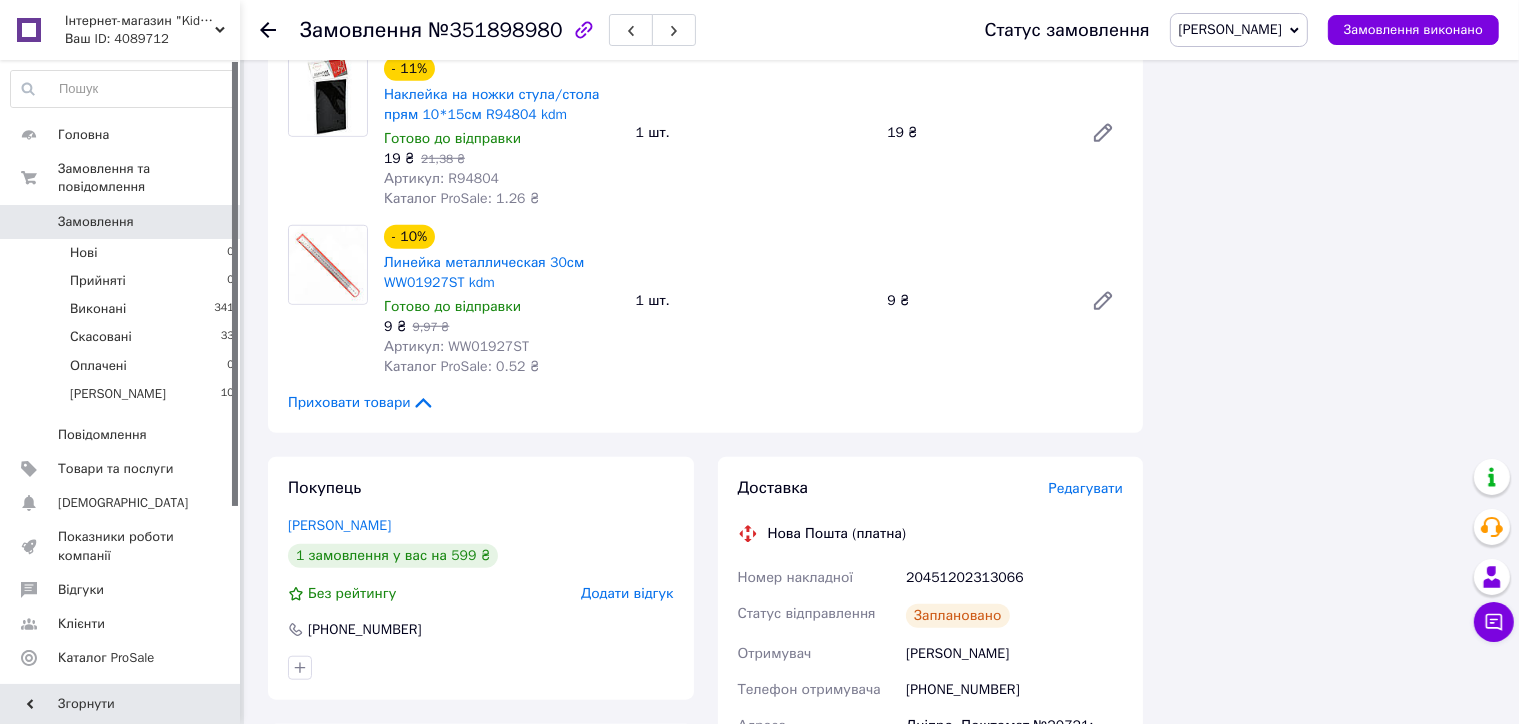 click on "Артикул: WW01927ST" at bounding box center [456, 346] 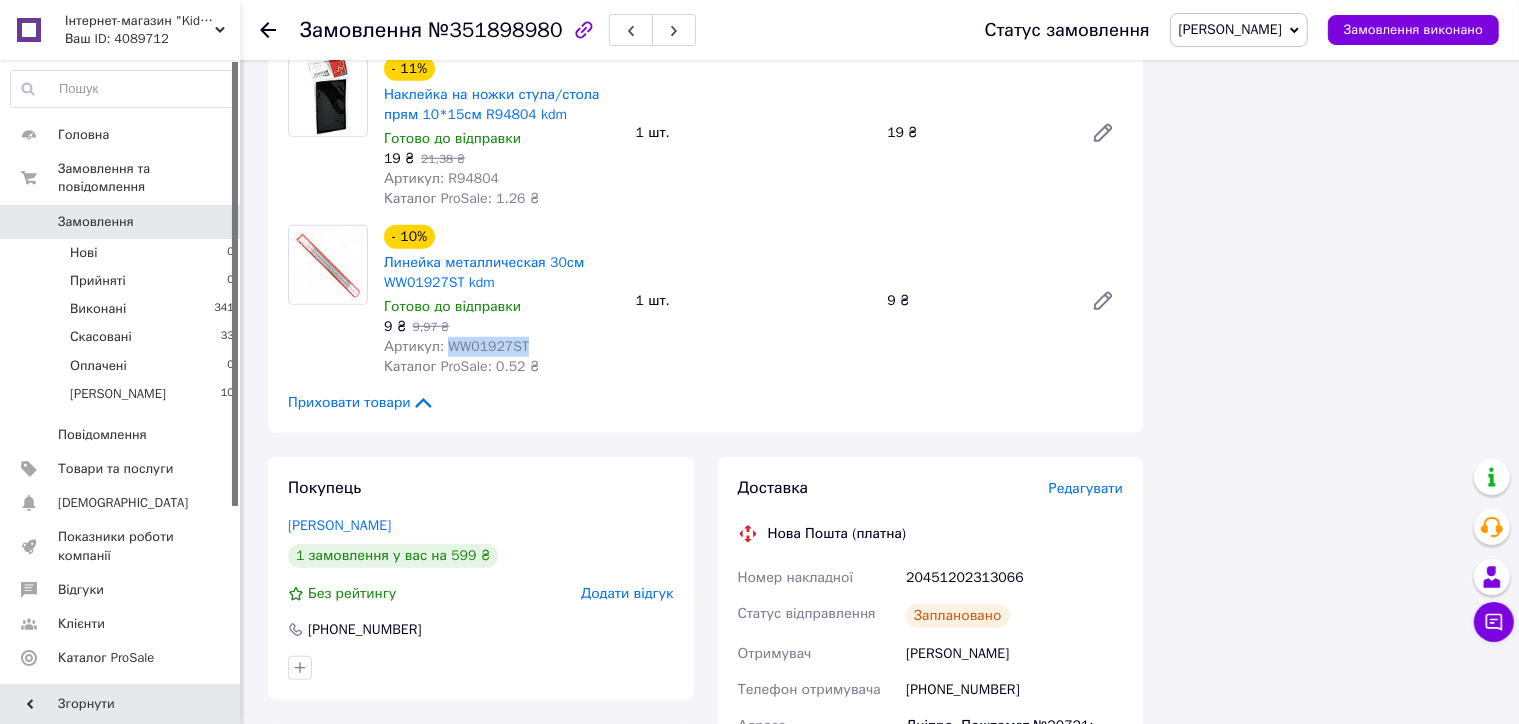 click on "Артикул: WW01927ST" at bounding box center [456, 346] 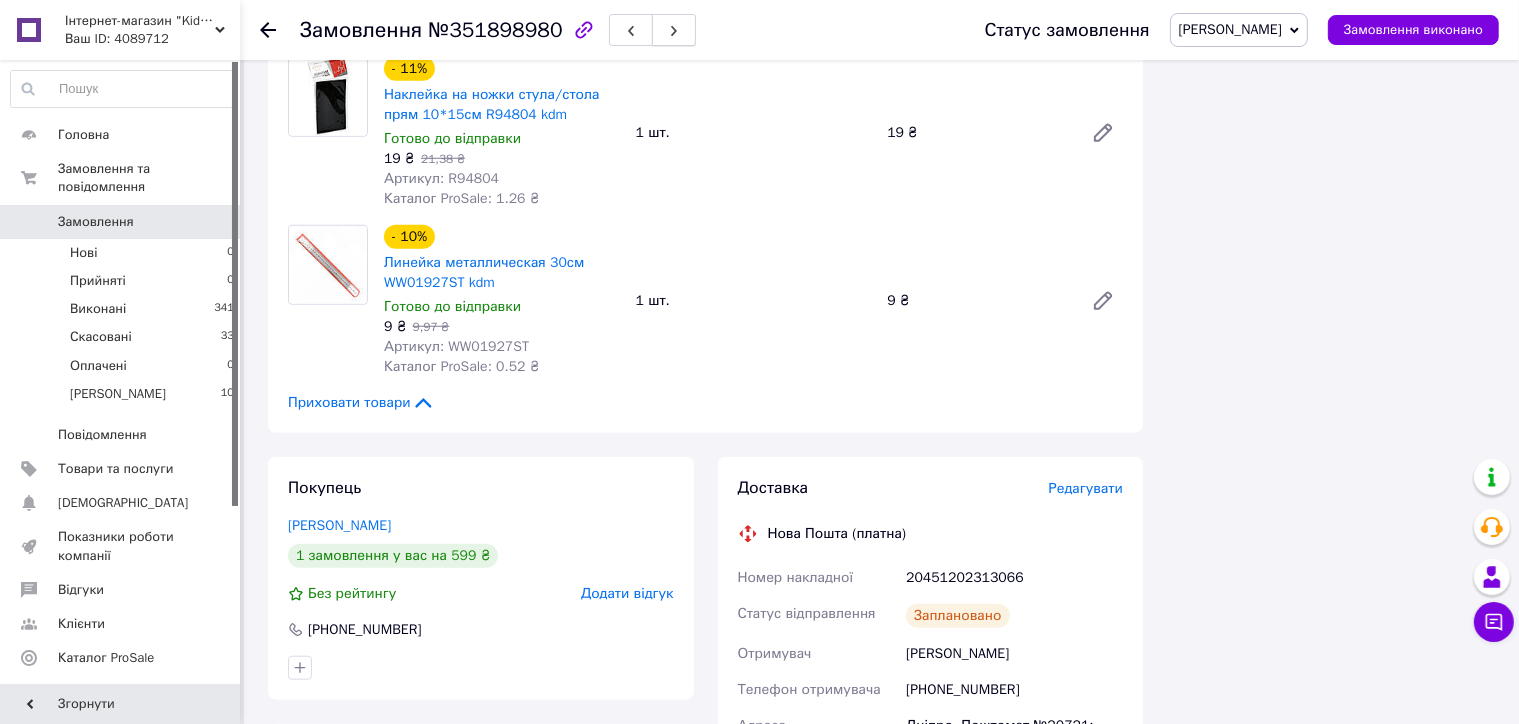click 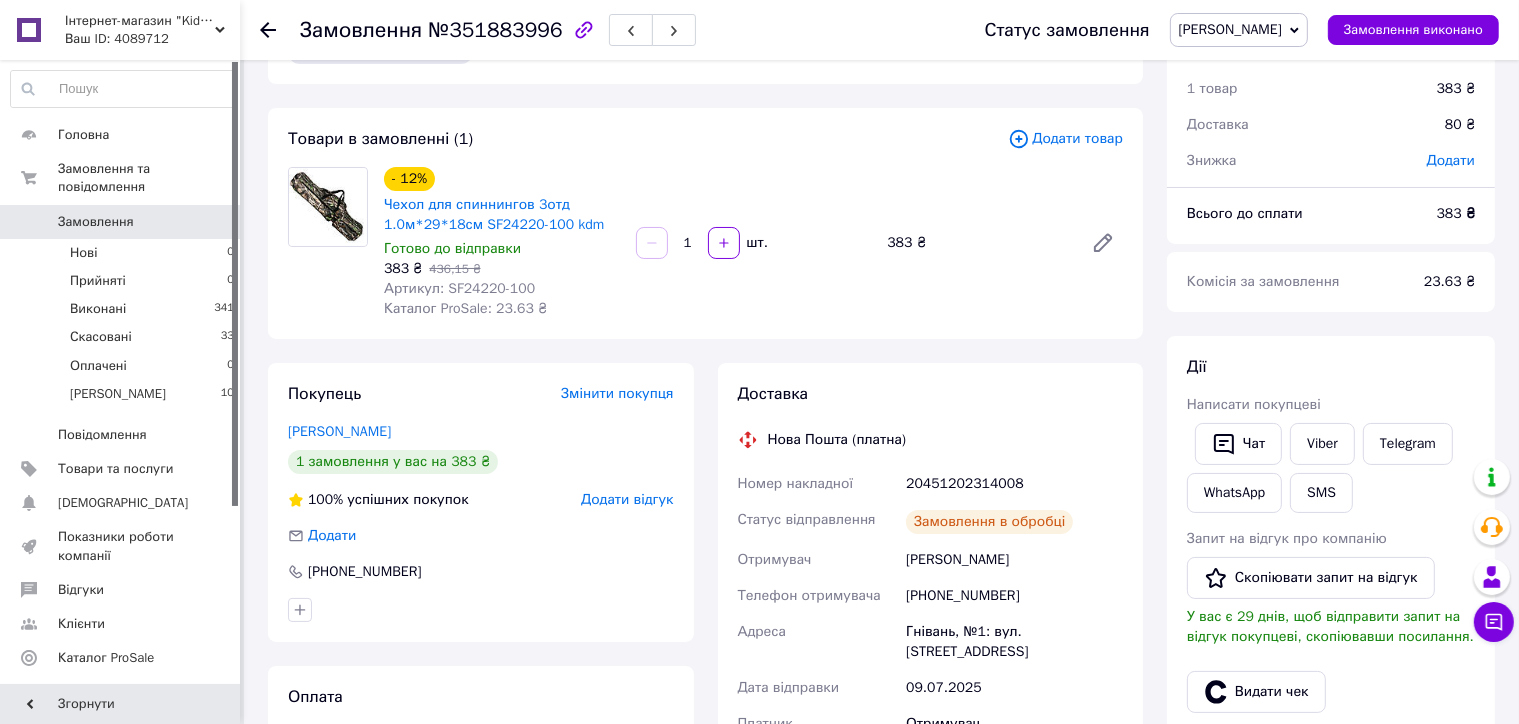 scroll, scrollTop: 0, scrollLeft: 0, axis: both 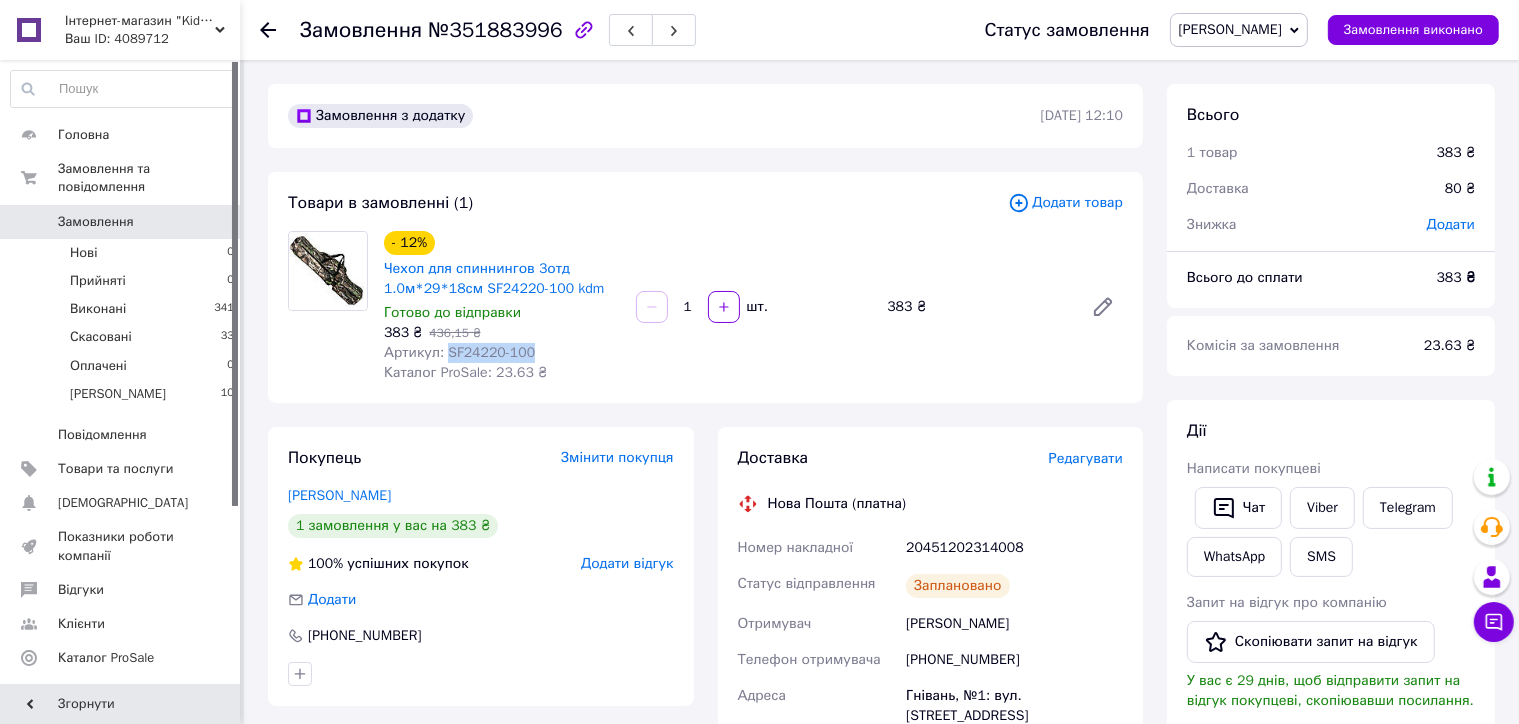 drag, startPoint x: 444, startPoint y: 349, endPoint x: 554, endPoint y: 351, distance: 110.01818 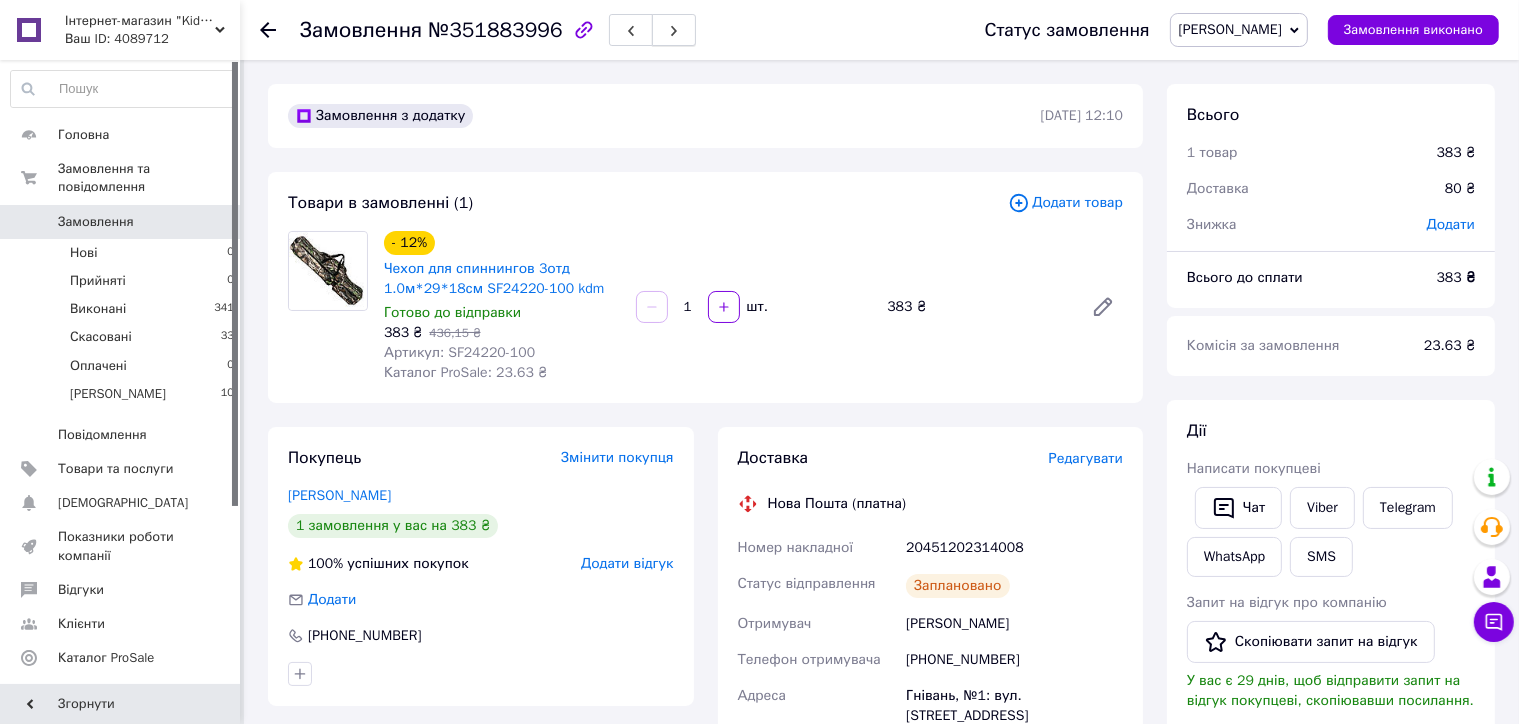 click at bounding box center [674, 30] 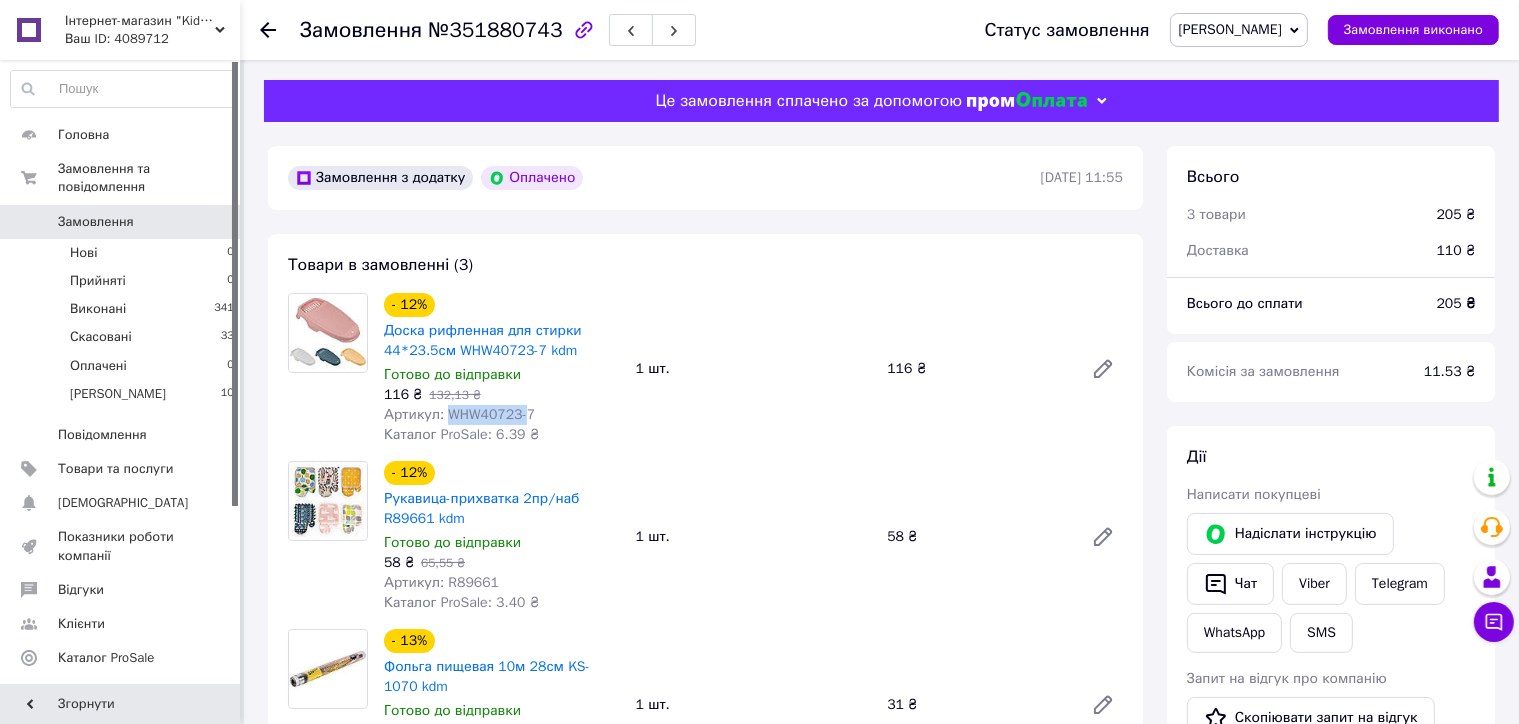 drag, startPoint x: 444, startPoint y: 416, endPoint x: 524, endPoint y: 416, distance: 80 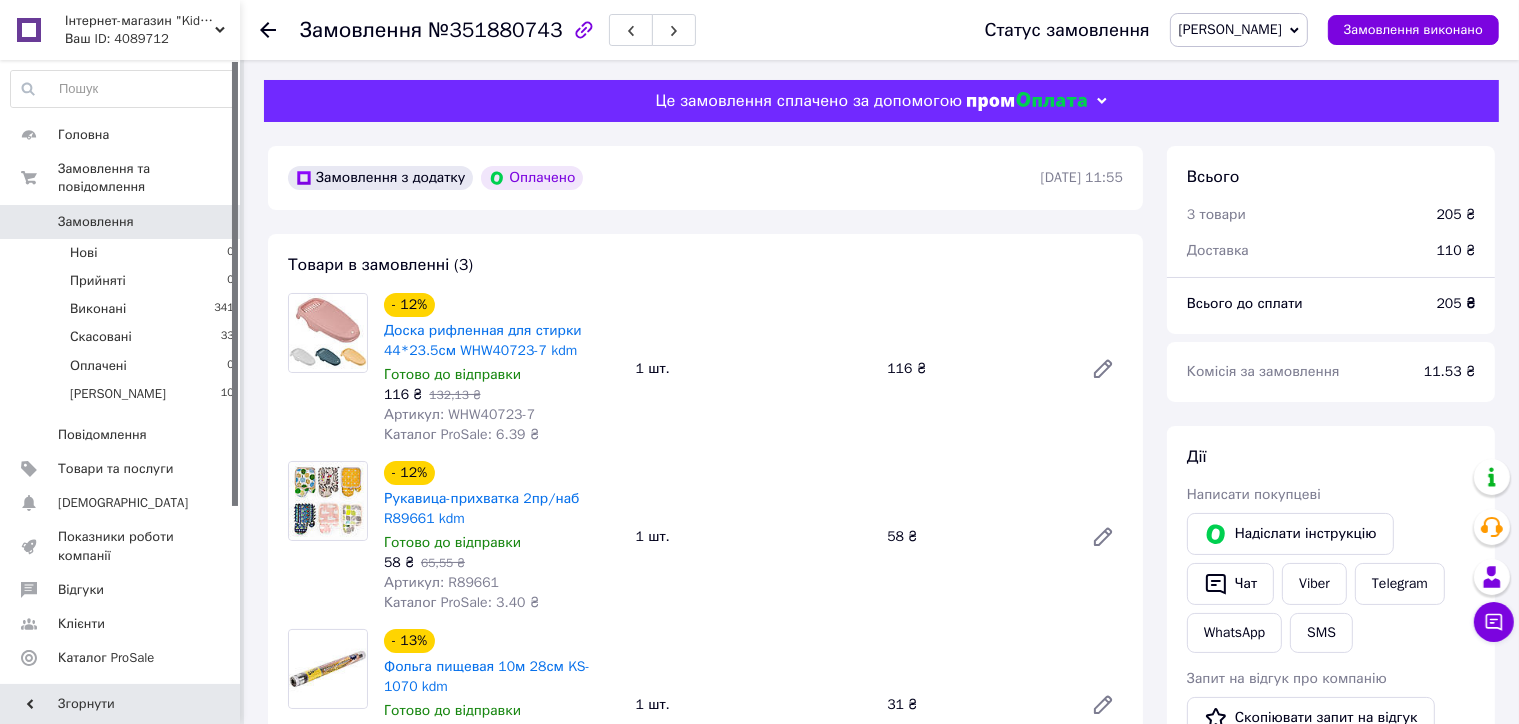click on "Товари в замовленні (3) - 12% Доска рифленная для стирки 44*23.5см  WHW40723-7  kdm Готово до відправки 116 ₴   132,13 ₴ Артикул: WHW40723-7 Каталог ProSale: 6.39 ₴  1 шт. 116 ₴ - 12% Рукавица-прихватка 2пр/наб  R89661  kdm Готово до відправки 58 ₴   65,55 ₴ Артикул: R89661 Каталог ProSale: 3.40 ₴  1 шт. 58 ₴ - 13% Фольга пищевая 10м 28см  KS-1070  kdm Готово до відправки 31 ₴   35,62 ₴ Артикул: KS-1070 Каталог ProSale: 1.74 ₴  1 шт. 31 ₴ Приховати товари" at bounding box center (705, 535) 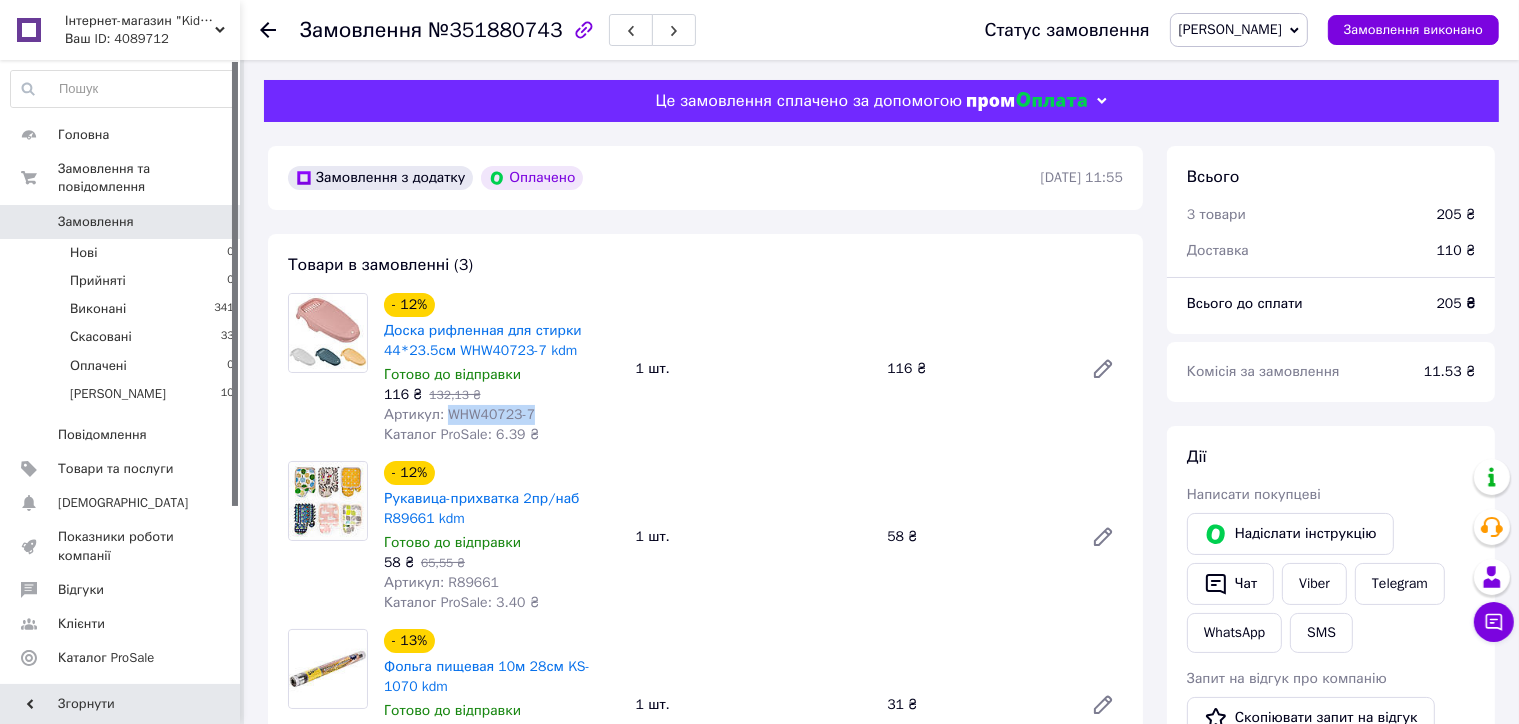 drag, startPoint x: 442, startPoint y: 416, endPoint x: 556, endPoint y: 416, distance: 114 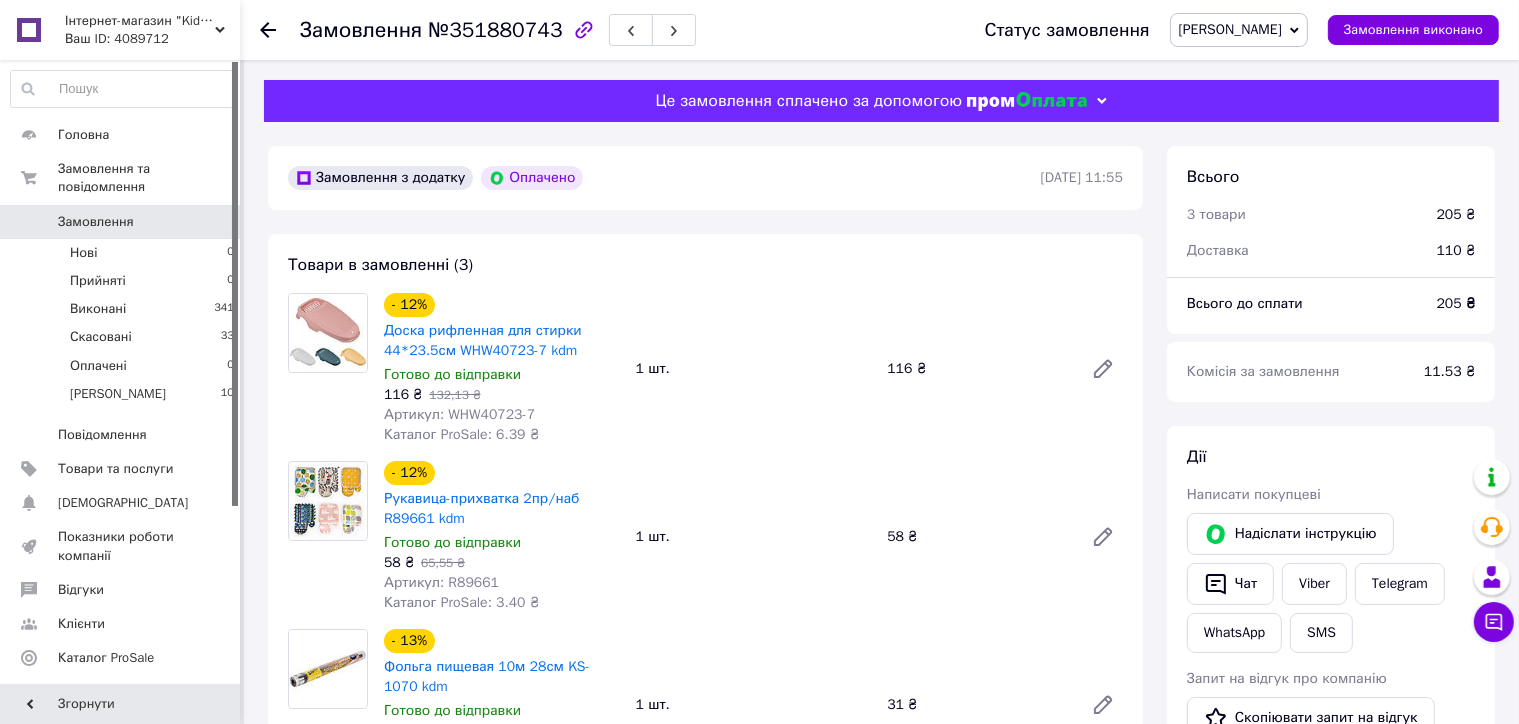 click on "1 шт." at bounding box center (754, 369) 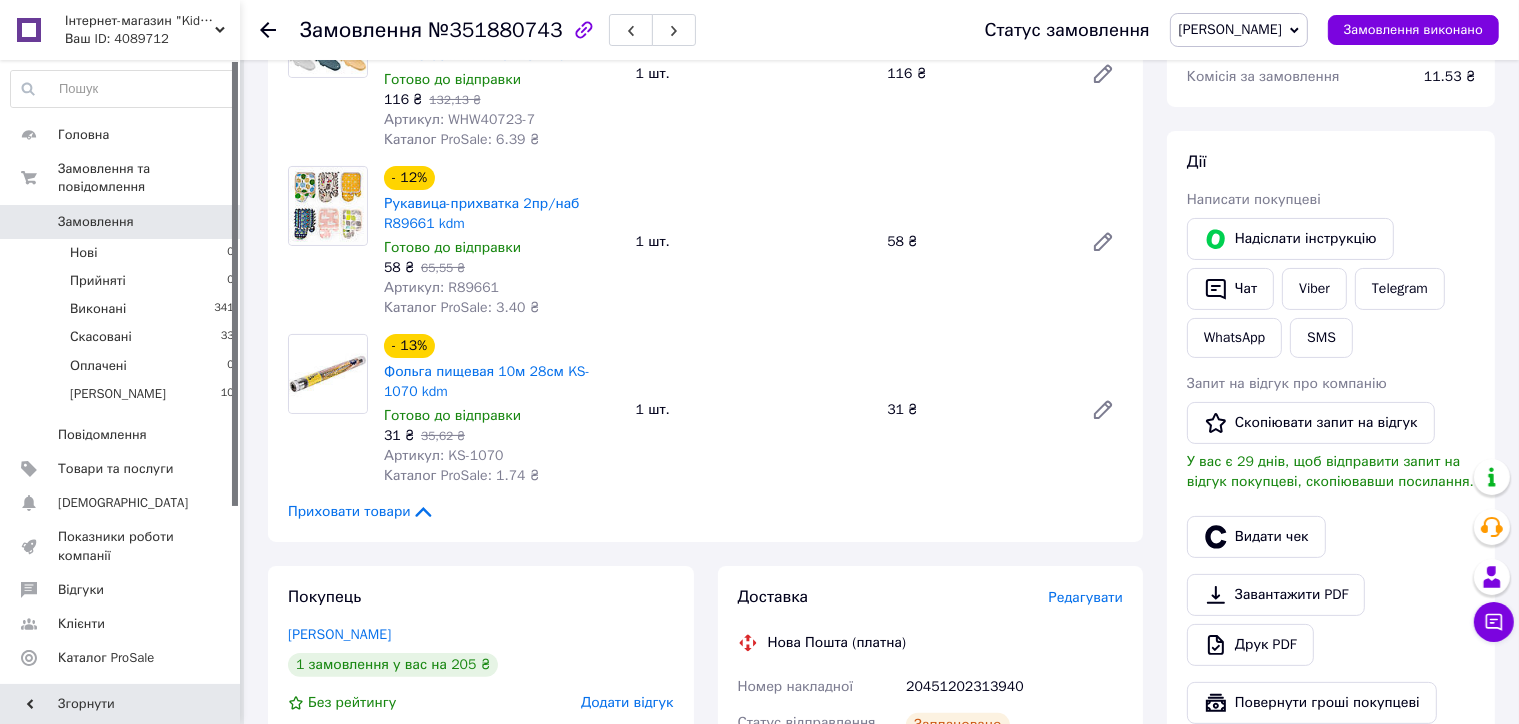 scroll, scrollTop: 300, scrollLeft: 0, axis: vertical 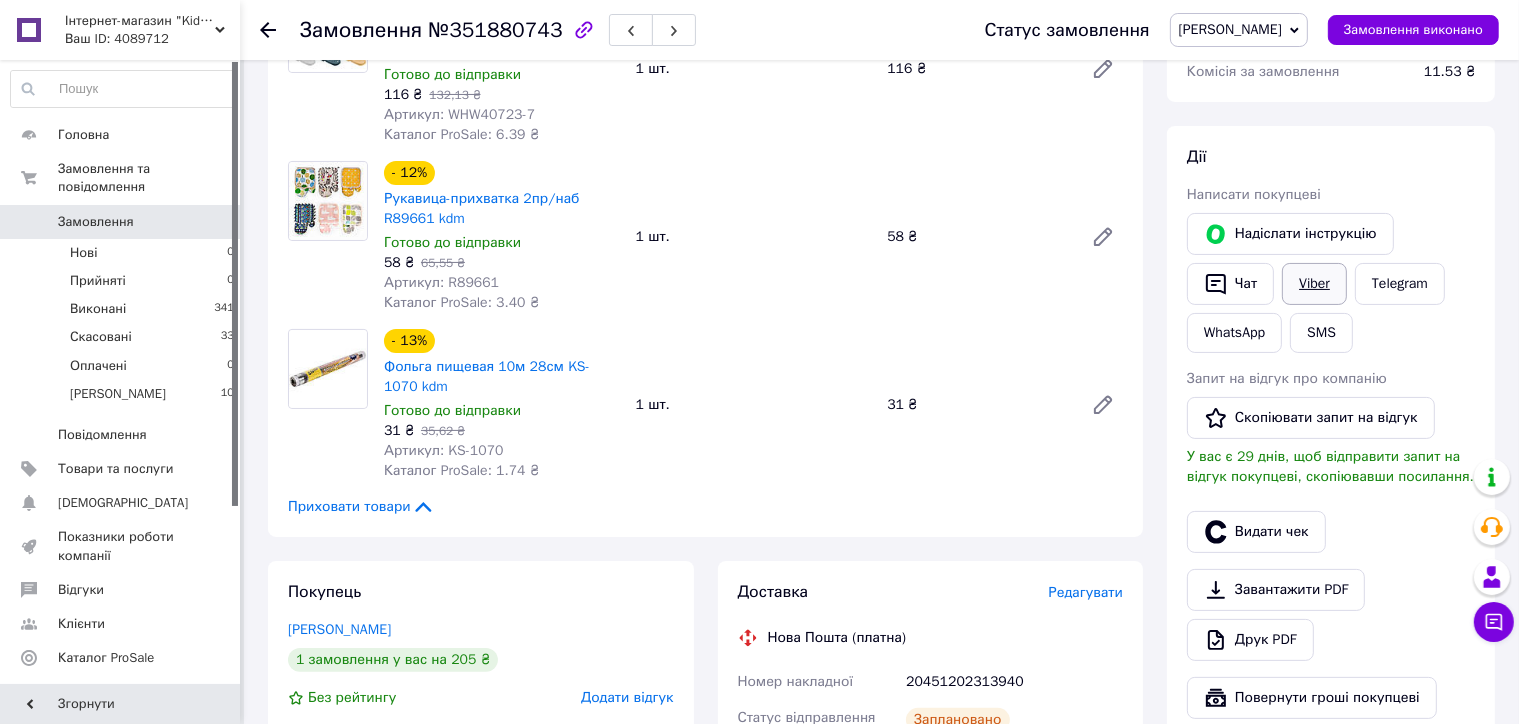 click on "Viber" at bounding box center (1314, 284) 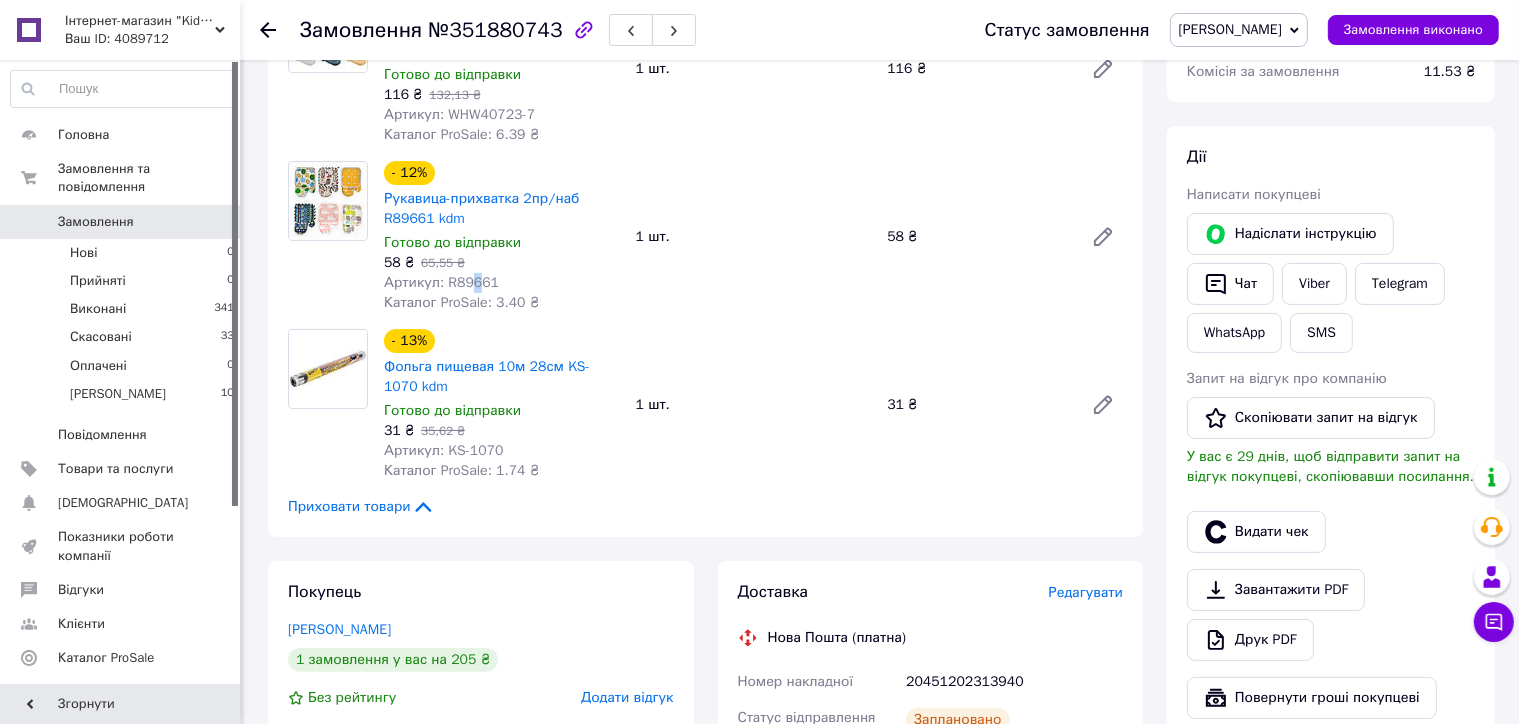 click on "Артикул: R89661" at bounding box center (441, 282) 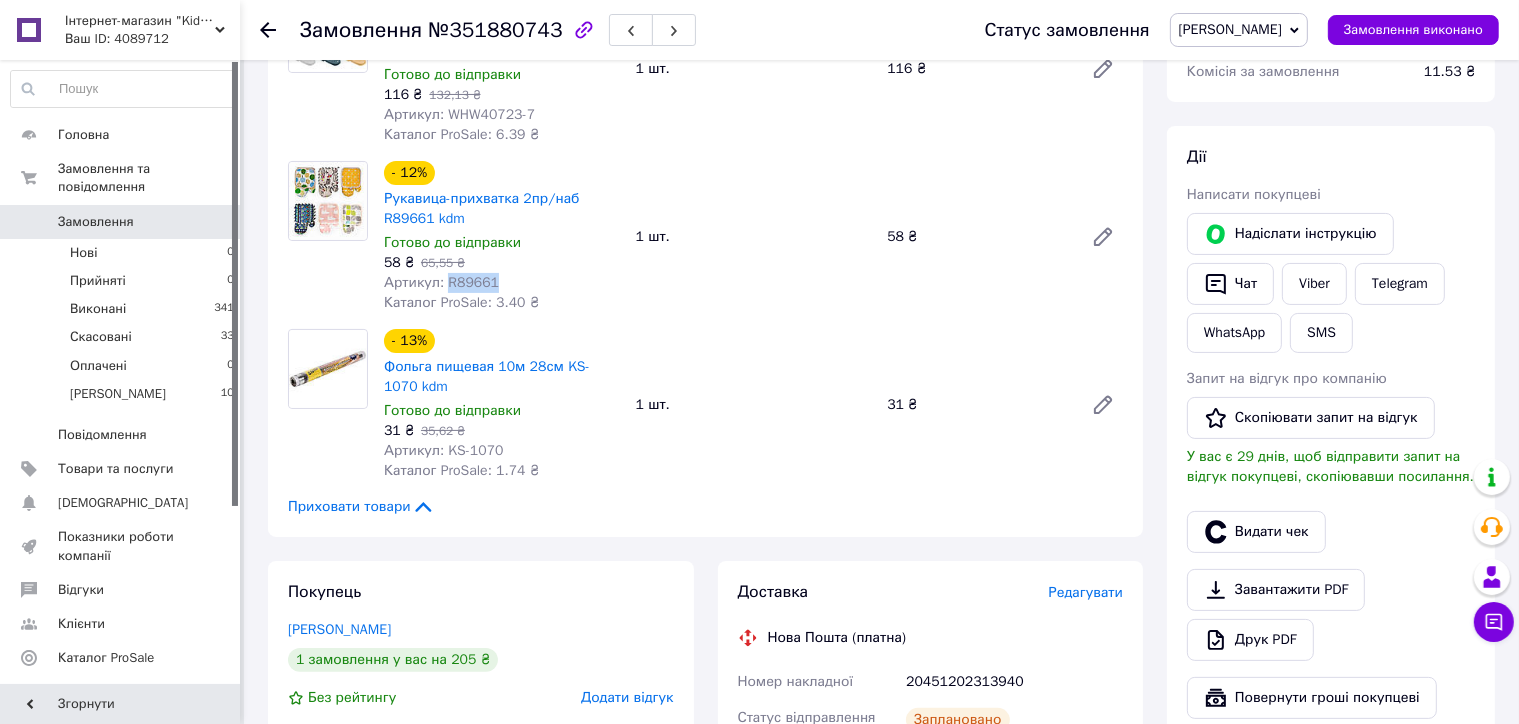 click on "Артикул: R89661" at bounding box center (441, 282) 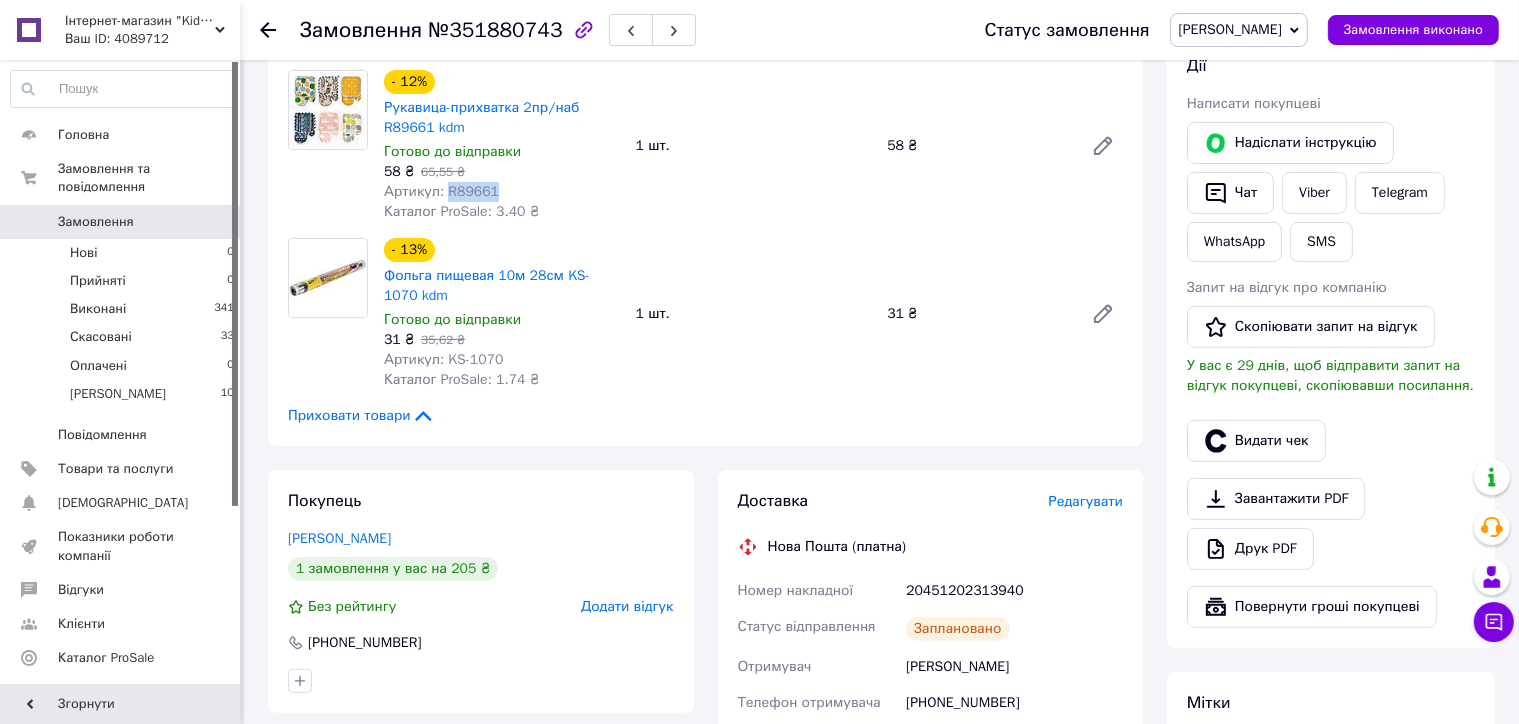 scroll, scrollTop: 500, scrollLeft: 0, axis: vertical 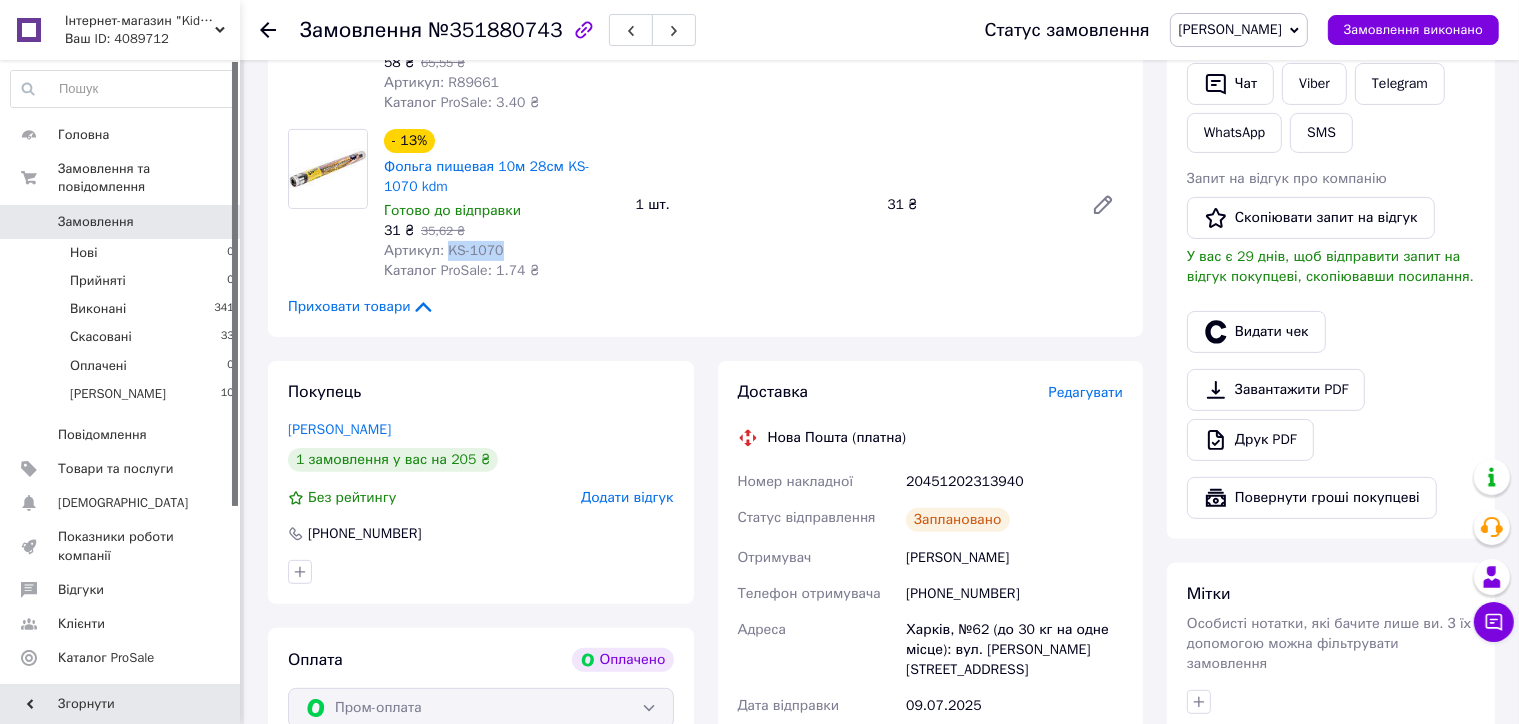 drag, startPoint x: 446, startPoint y: 254, endPoint x: 496, endPoint y: 254, distance: 50 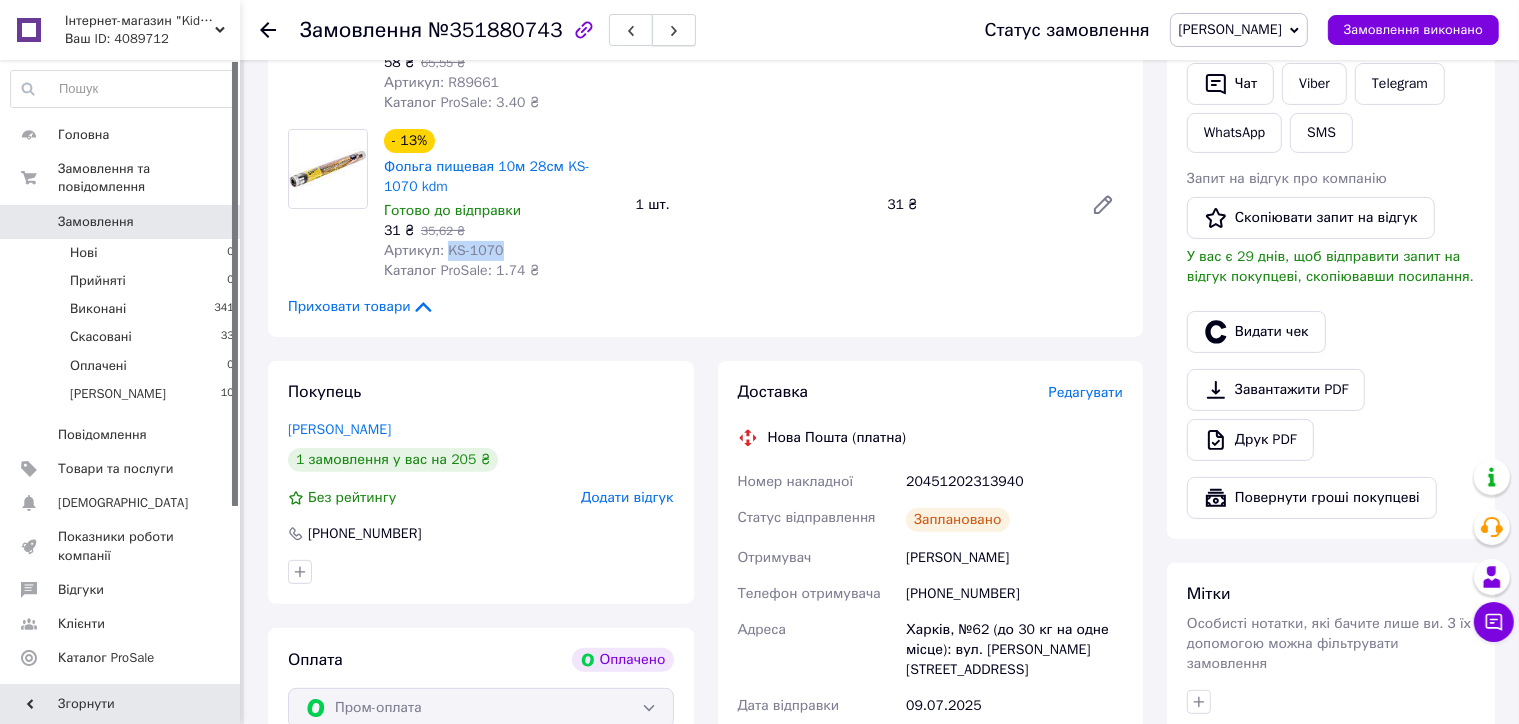 click at bounding box center (674, 30) 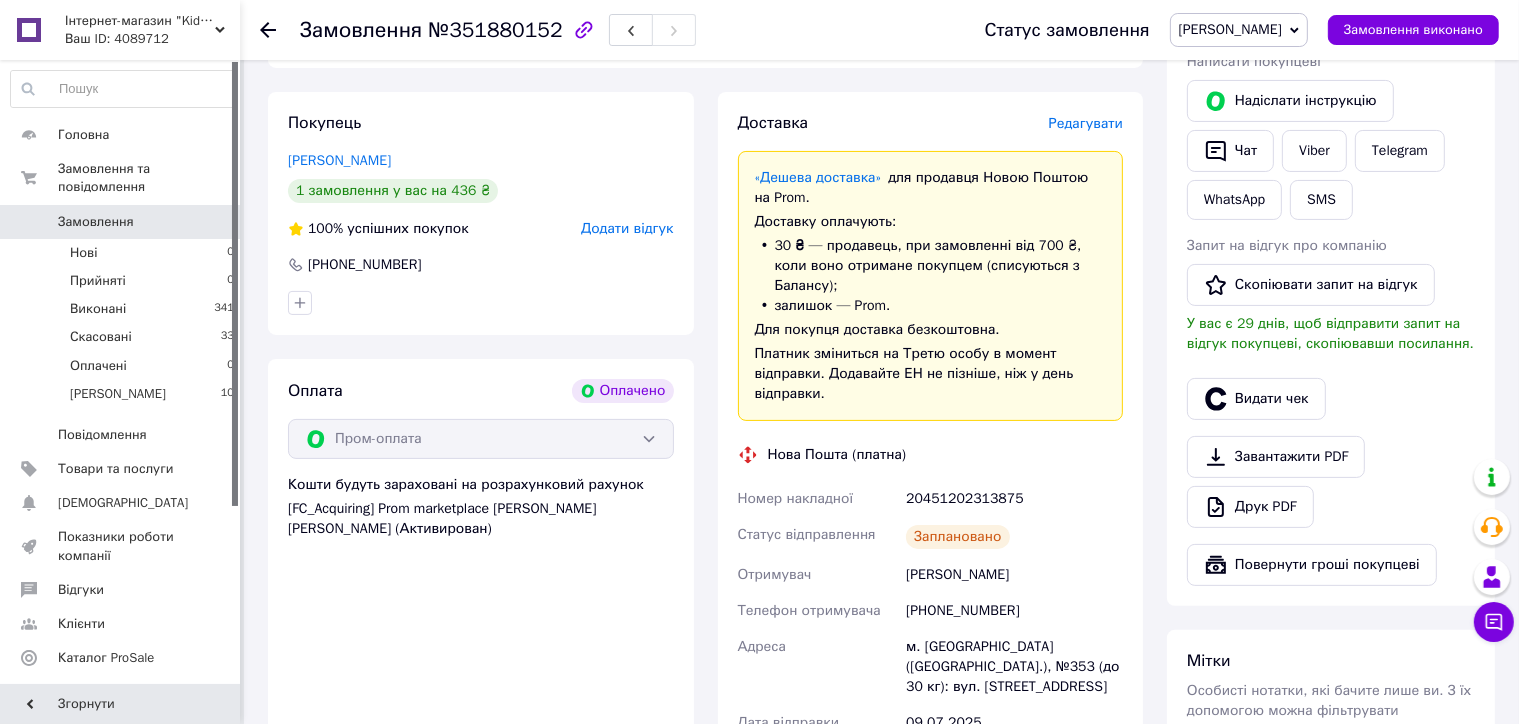 scroll, scrollTop: 200, scrollLeft: 0, axis: vertical 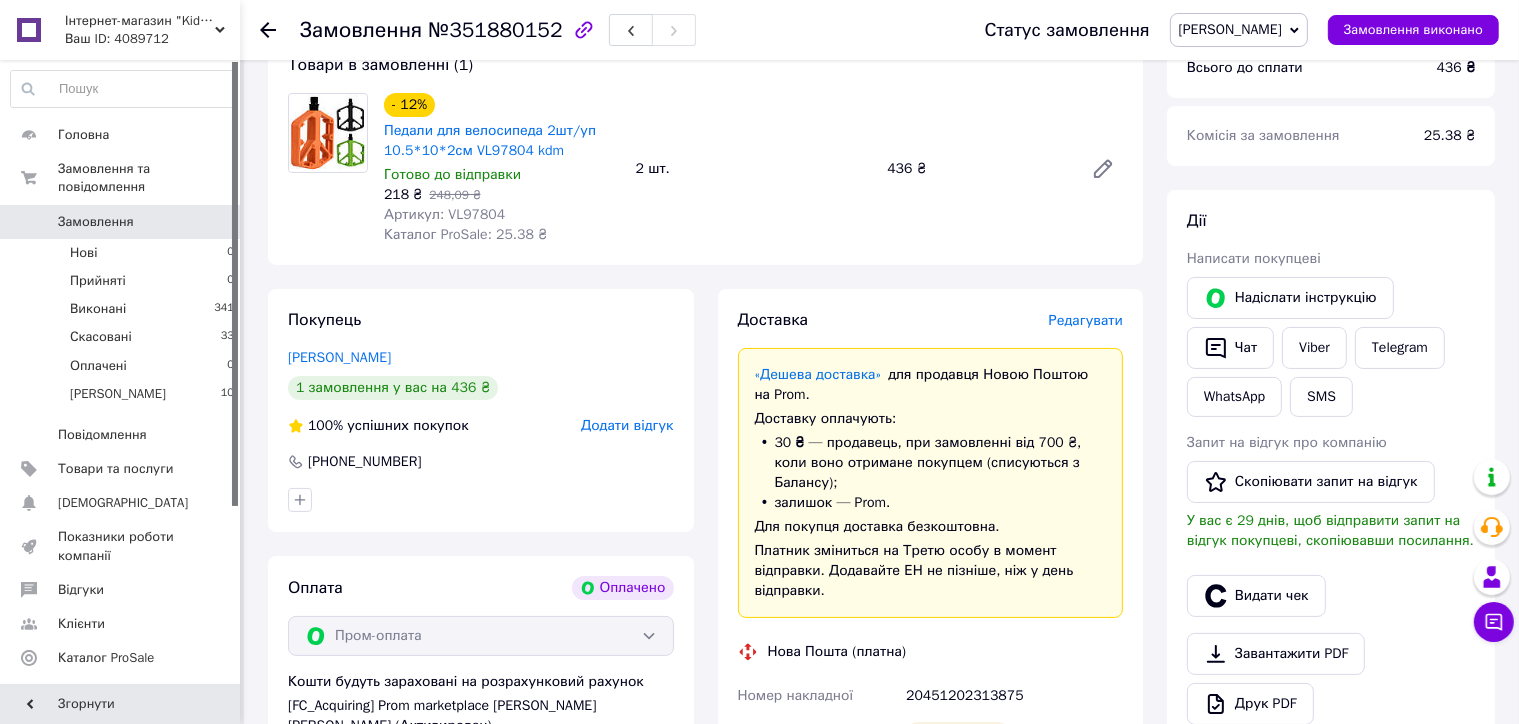 click on "Артикул: VL97804" at bounding box center (444, 214) 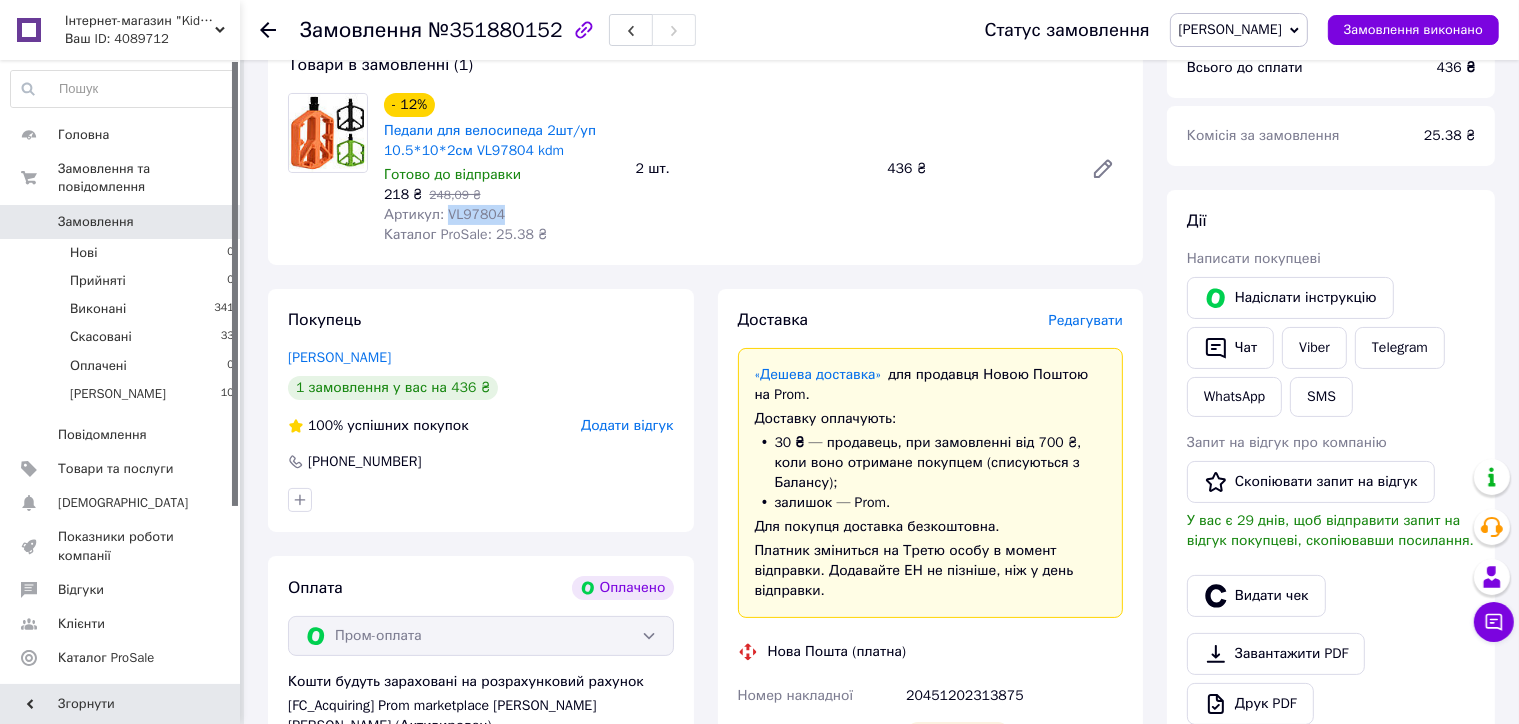 click on "Артикул: VL97804" at bounding box center (444, 214) 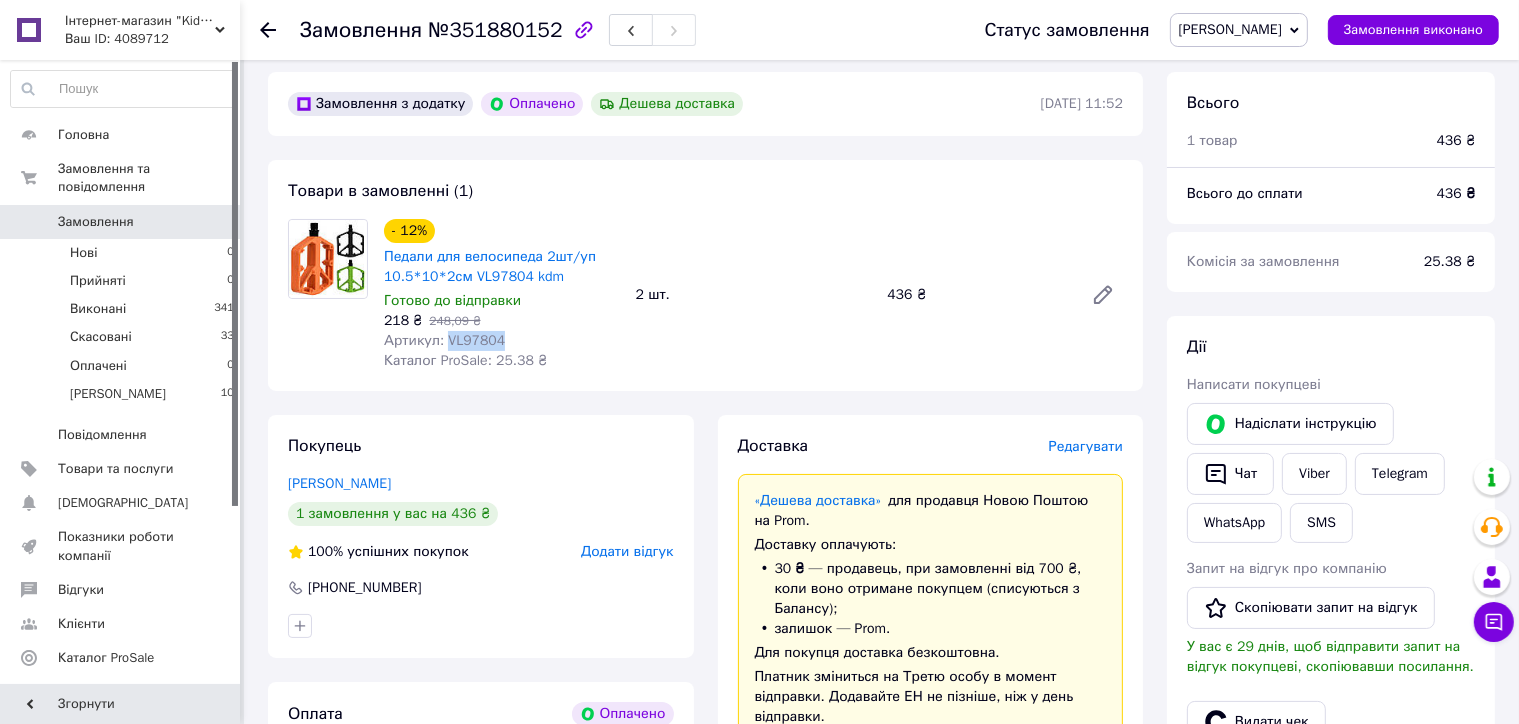 scroll, scrollTop: 0, scrollLeft: 0, axis: both 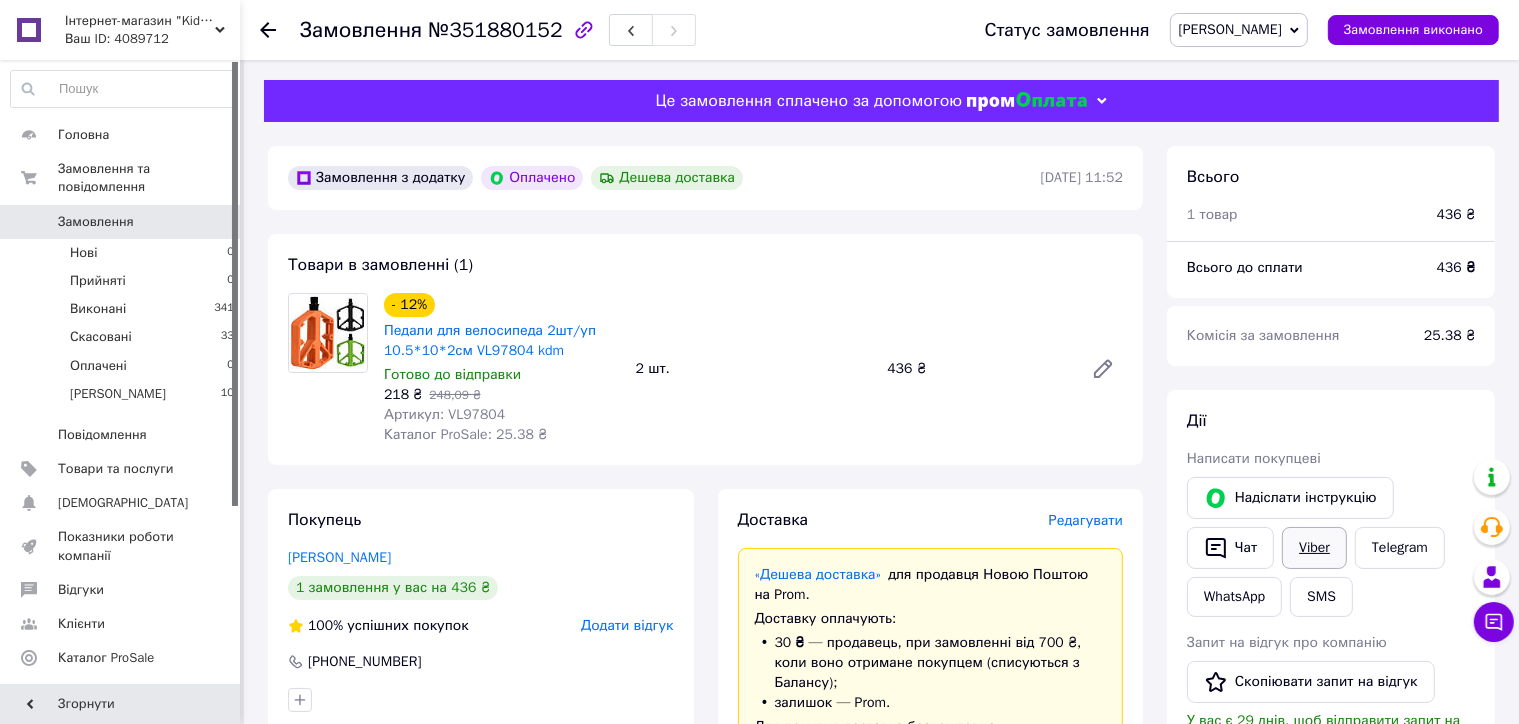 click on "Viber" at bounding box center (1314, 548) 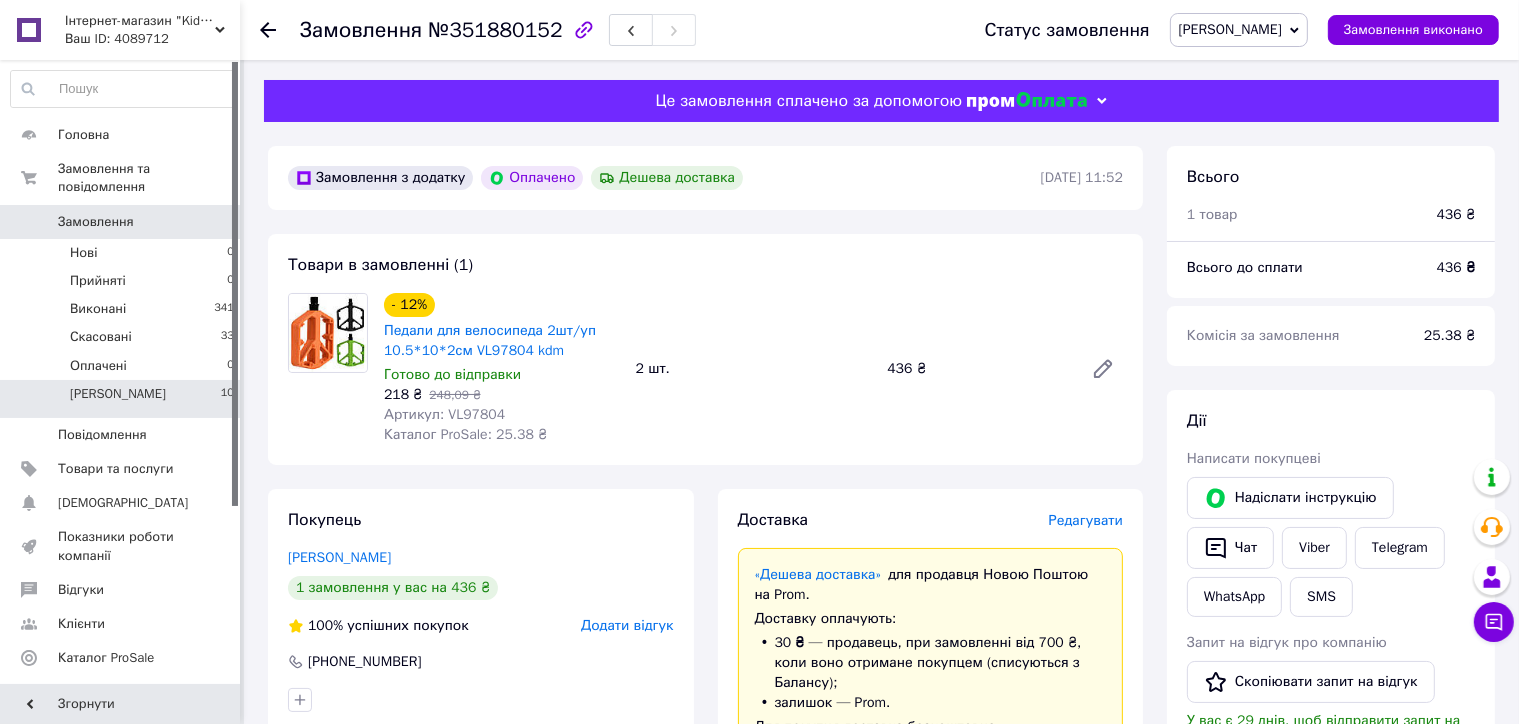 click on "Марина 10" at bounding box center [123, 399] 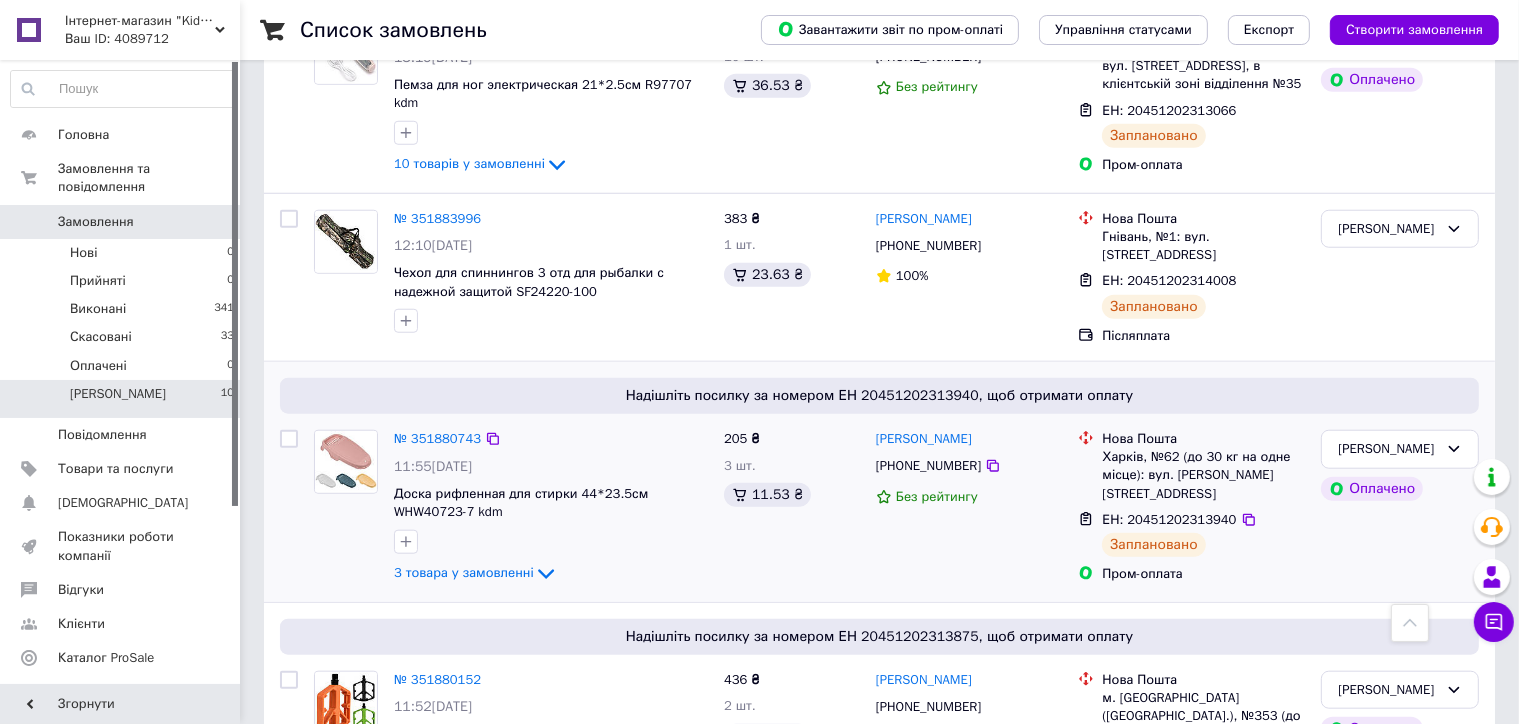 scroll, scrollTop: 1822, scrollLeft: 0, axis: vertical 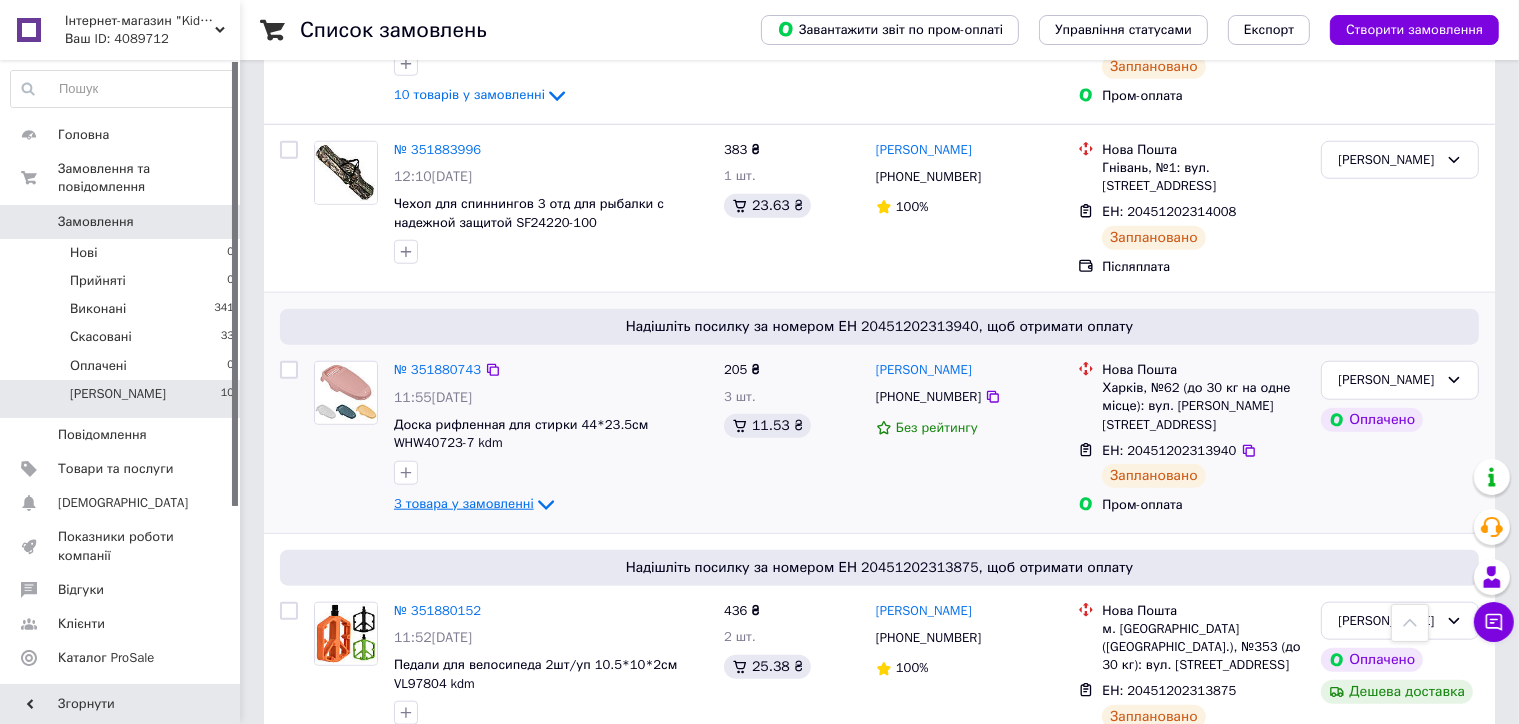 click 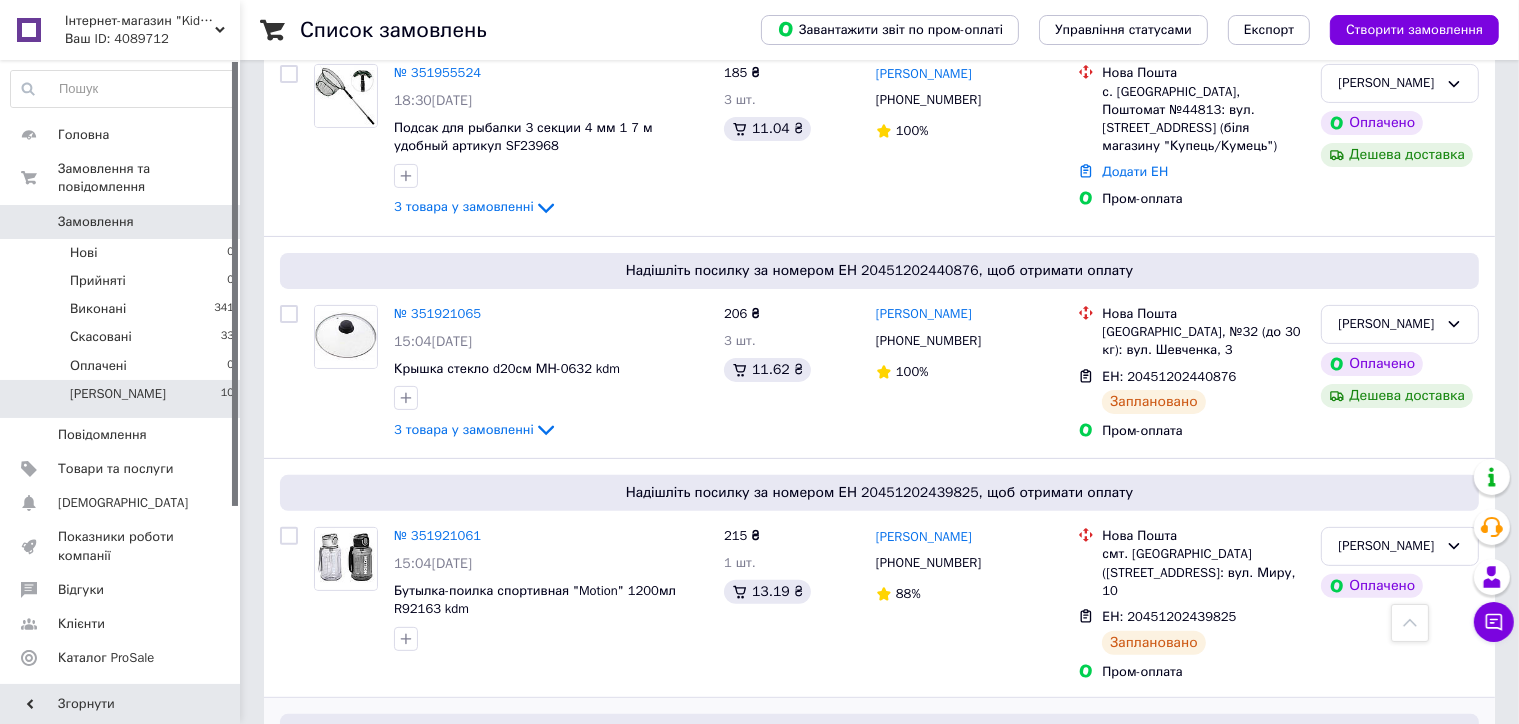 scroll, scrollTop: 422, scrollLeft: 0, axis: vertical 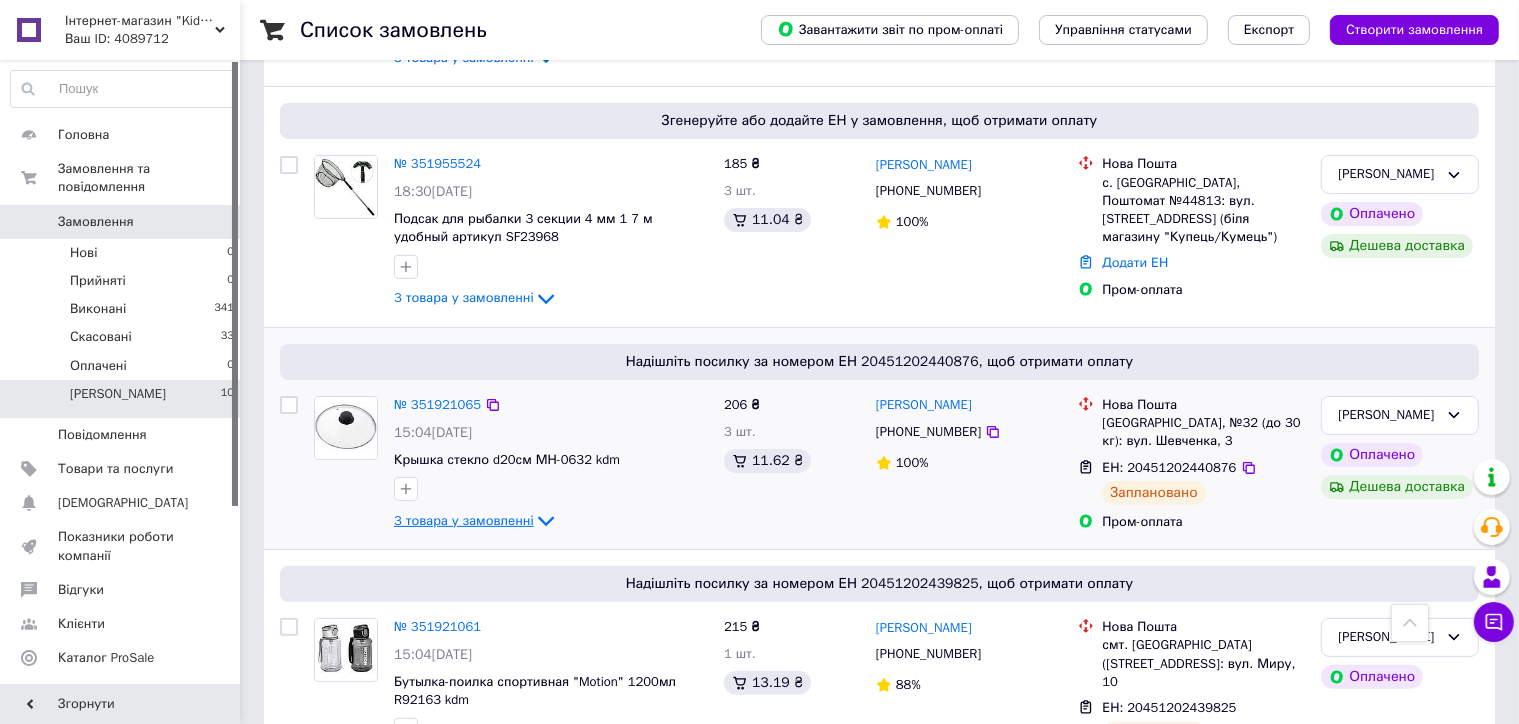 click 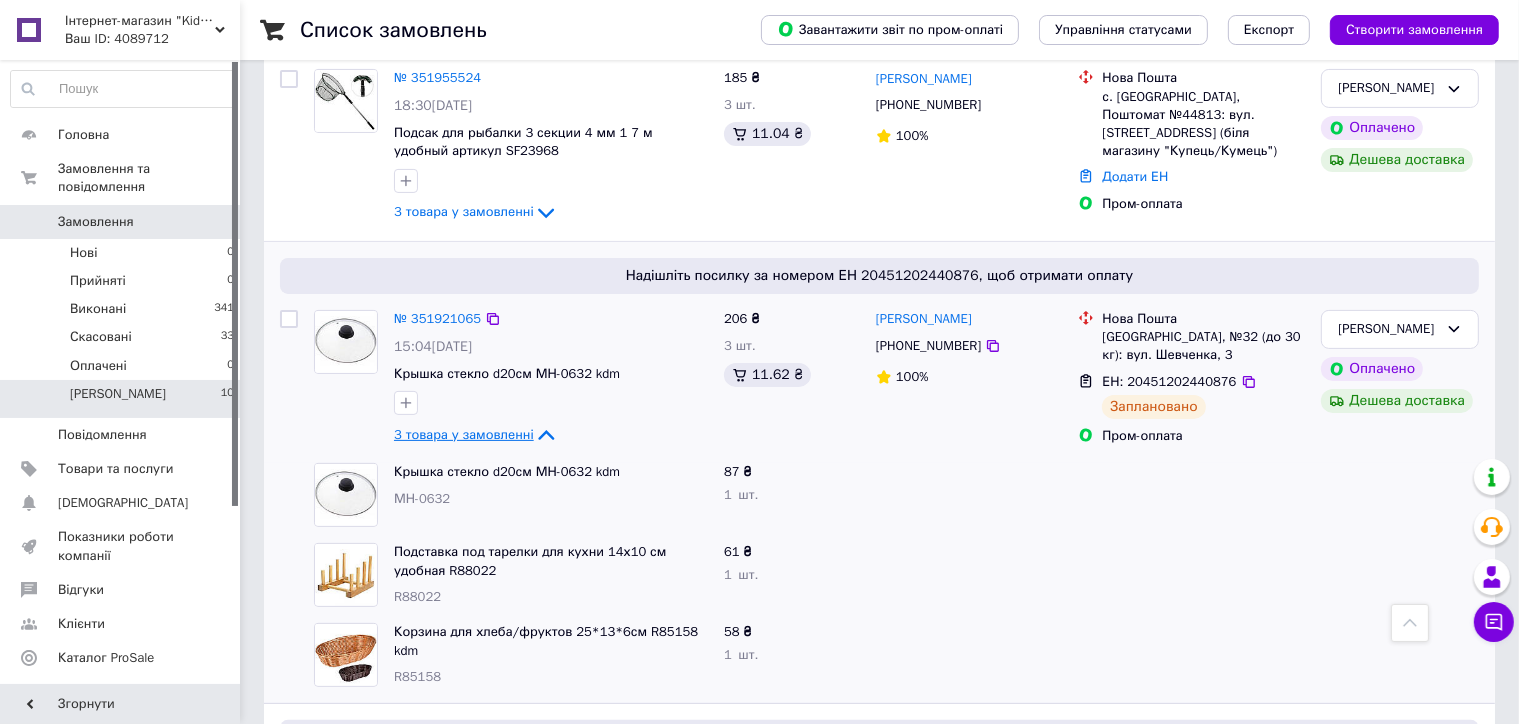 scroll, scrollTop: 422, scrollLeft: 0, axis: vertical 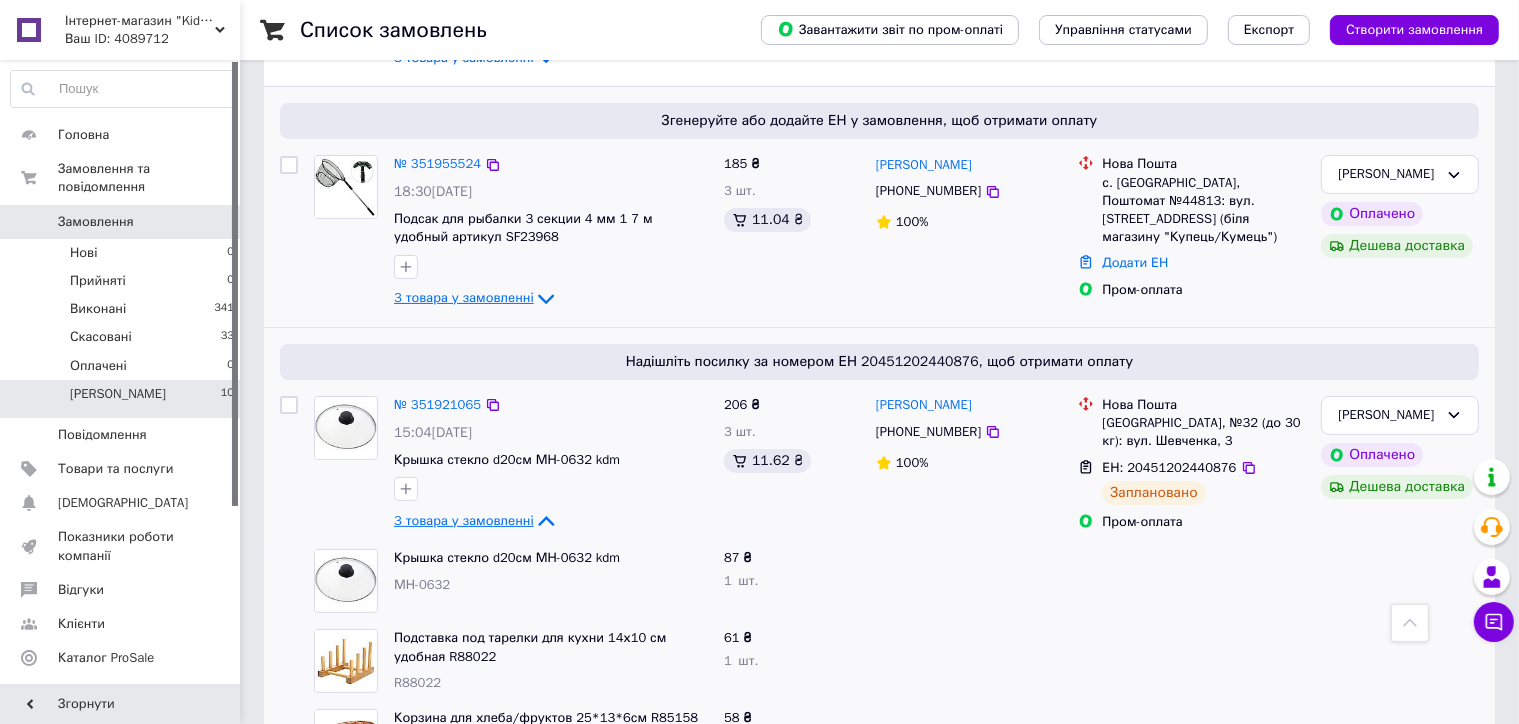 click 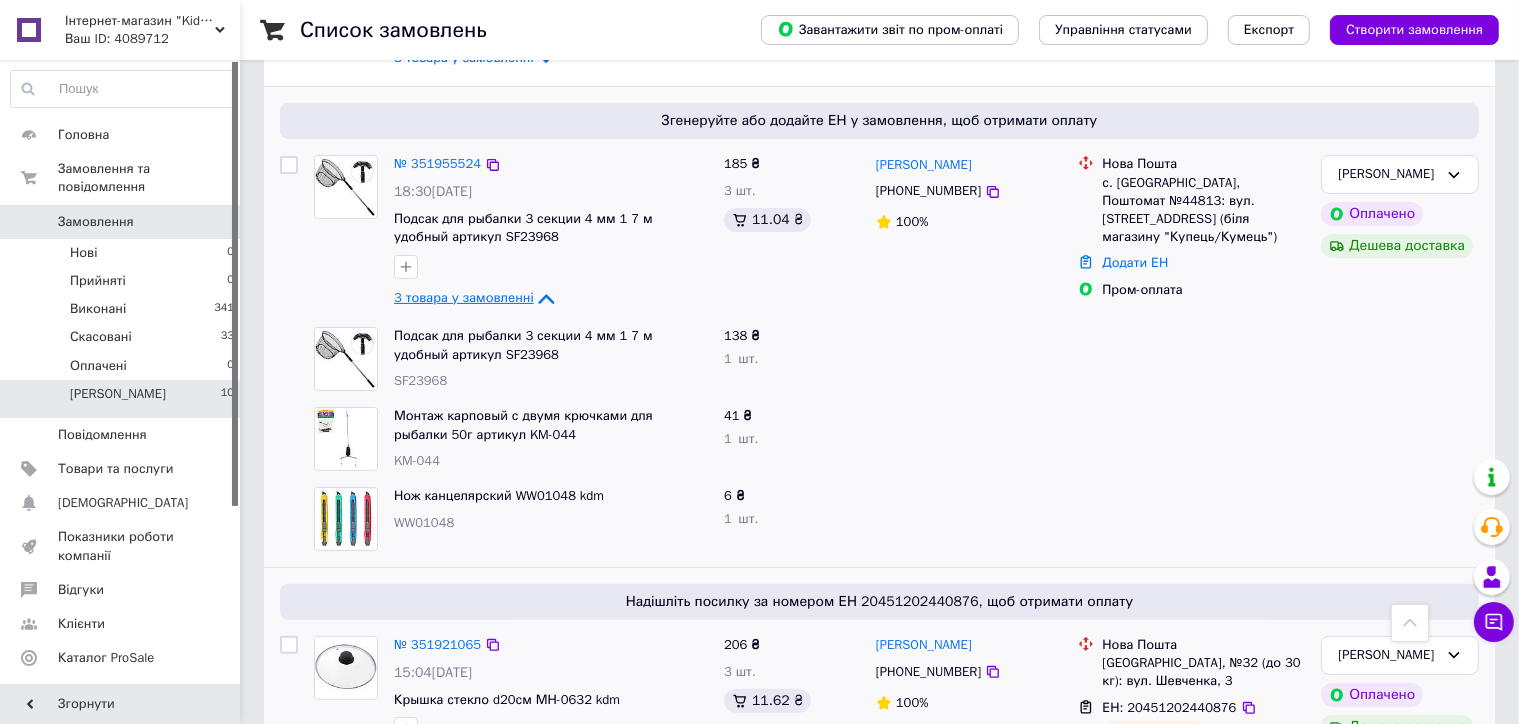 click on "Інтернет-магазин "Kidmart"" at bounding box center (140, 21) 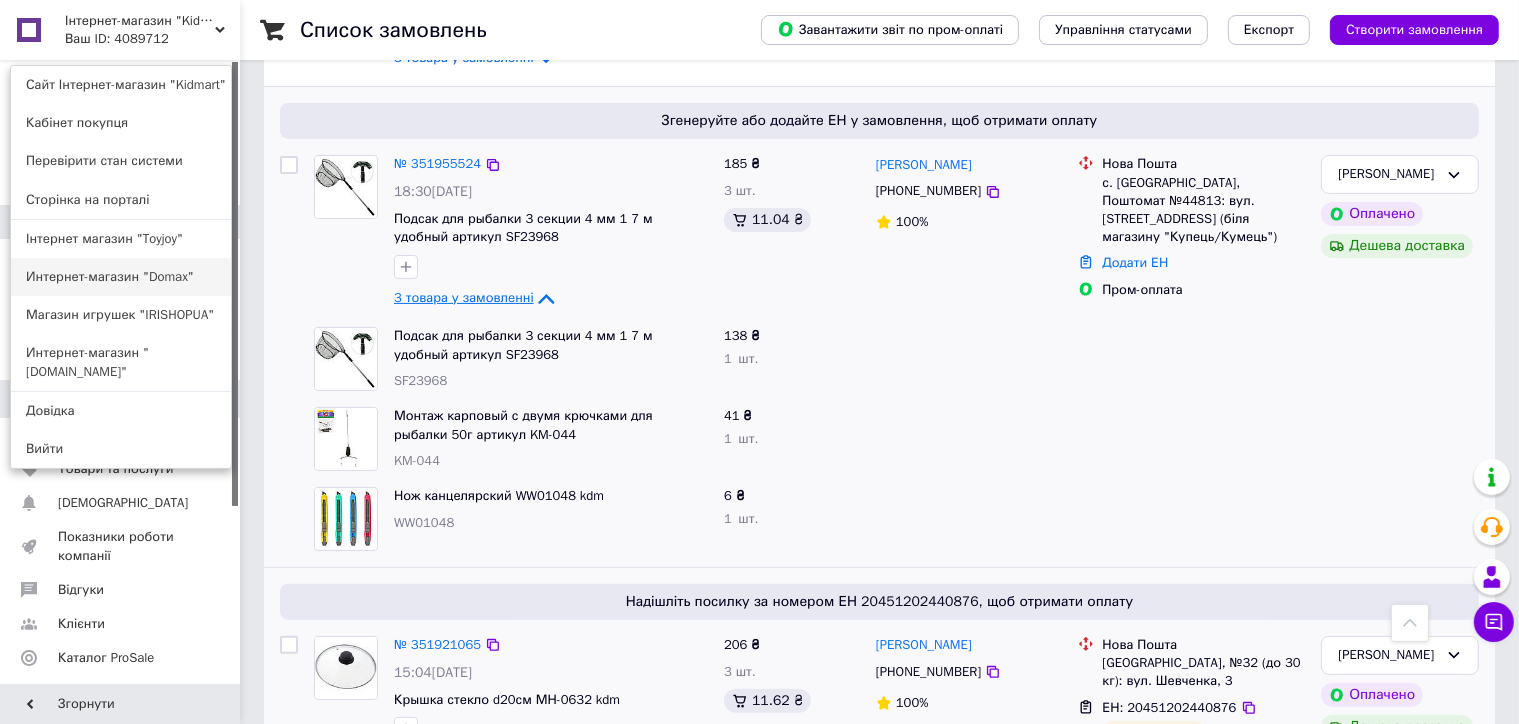 click on "Интернет-магазин "Domax"" at bounding box center (121, 277) 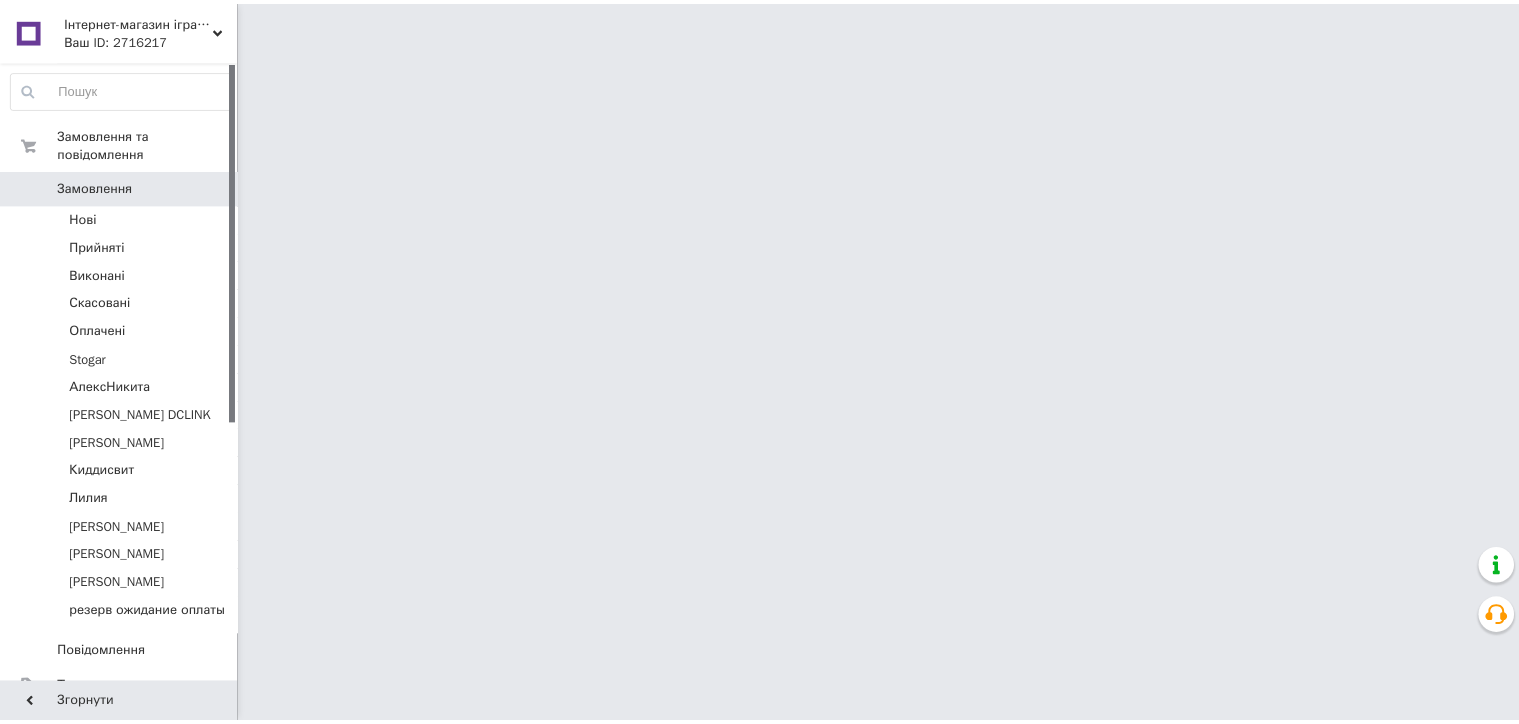 scroll, scrollTop: 0, scrollLeft: 0, axis: both 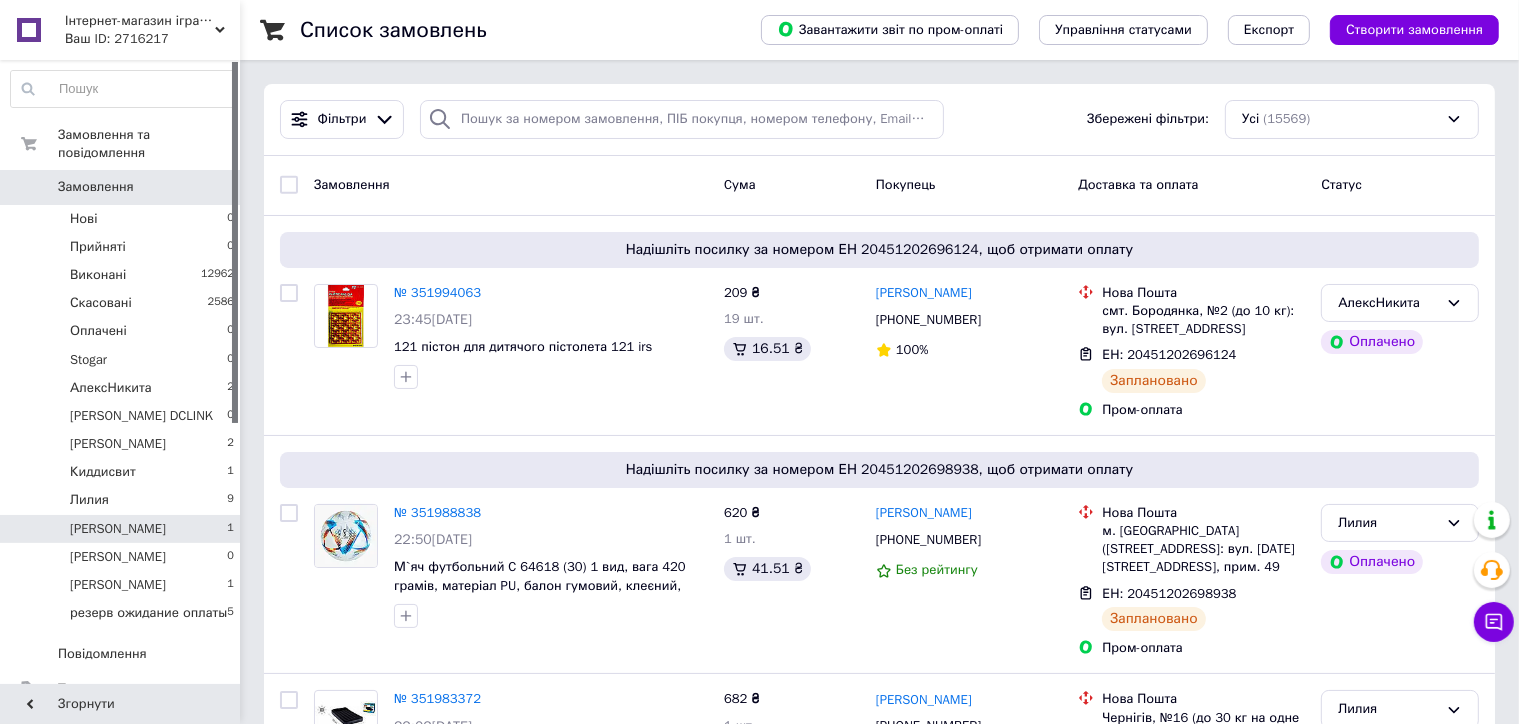 click on "[PERSON_NAME] 1" at bounding box center [123, 529] 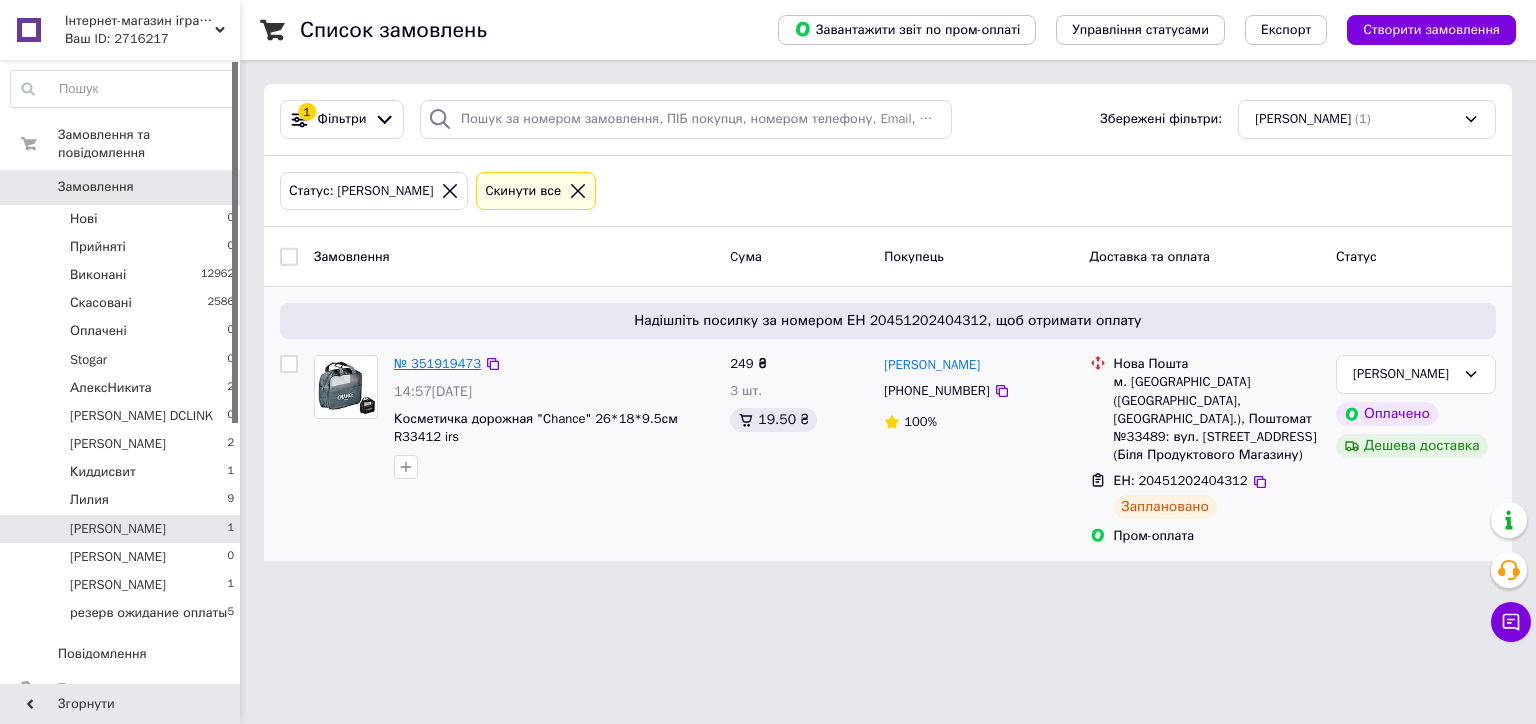 click on "№ 351919473" at bounding box center [437, 363] 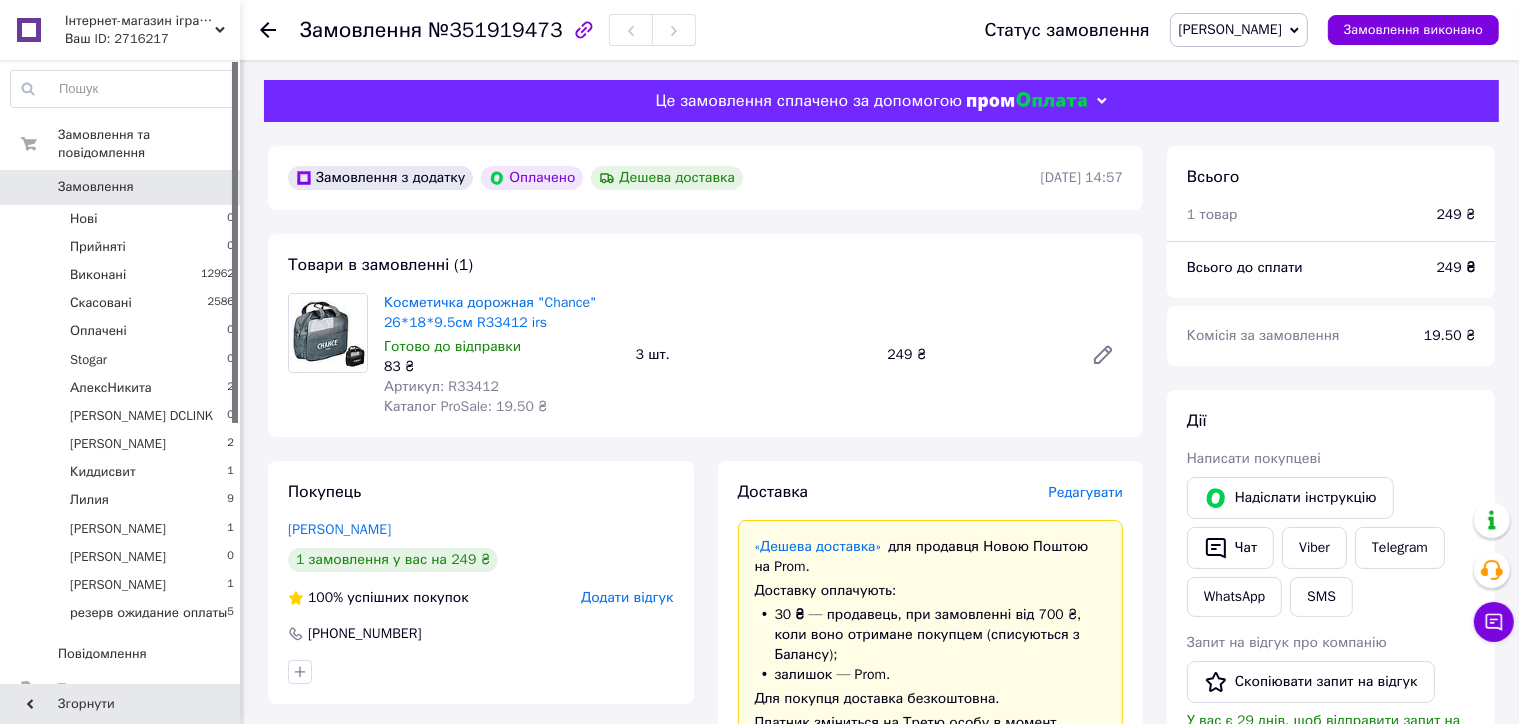 click on "Артикул: R33412" at bounding box center [441, 386] 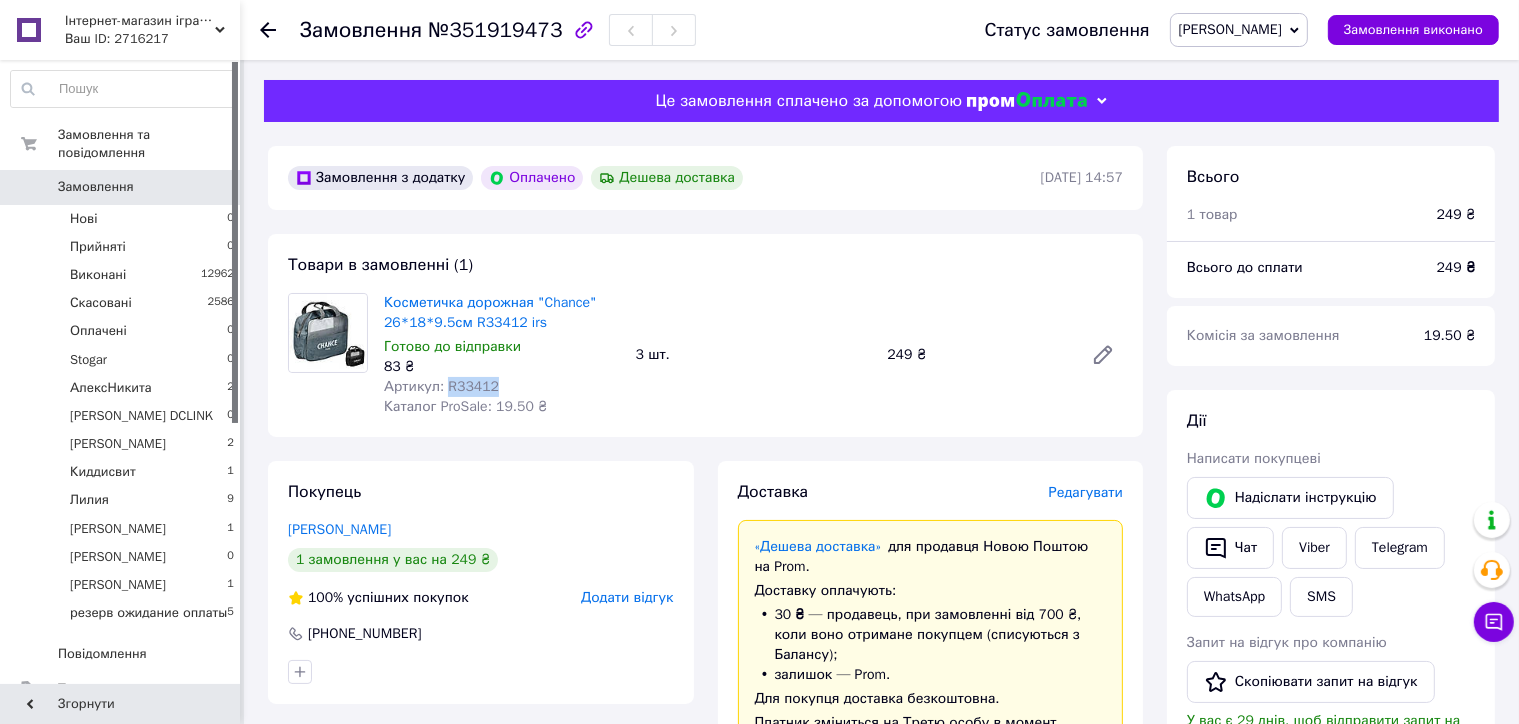 click on "Артикул: R33412" at bounding box center [441, 386] 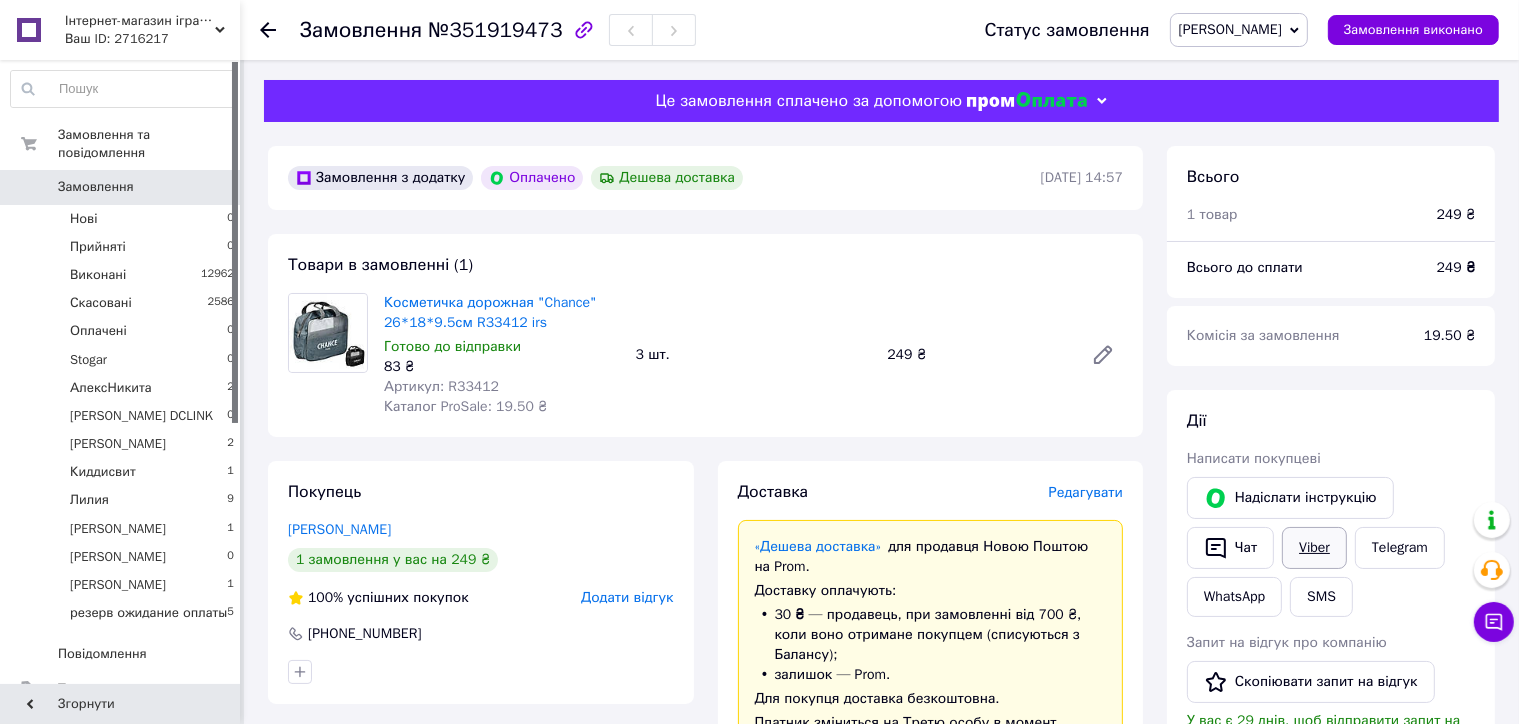 click on "Viber" at bounding box center [1314, 548] 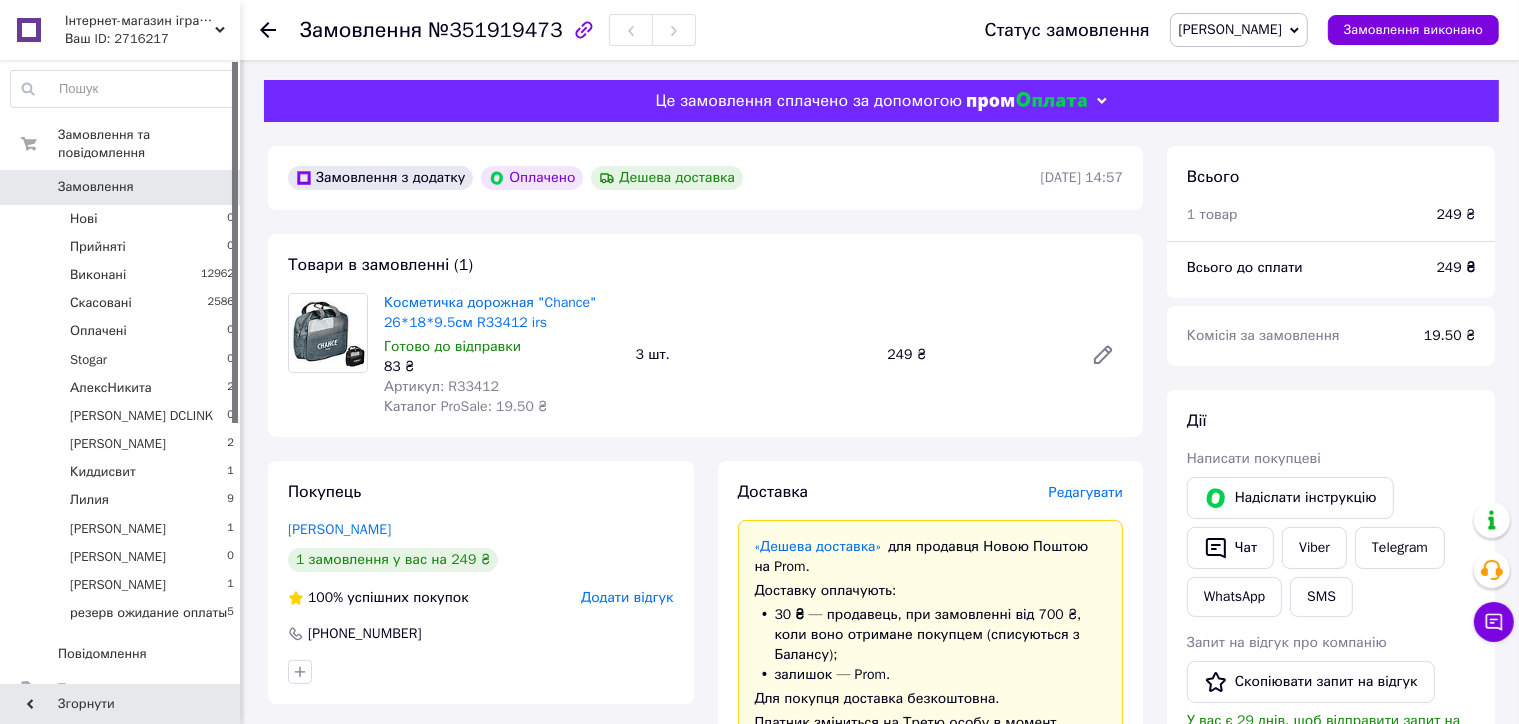 click on "Ваш ID: 2716217" at bounding box center [152, 39] 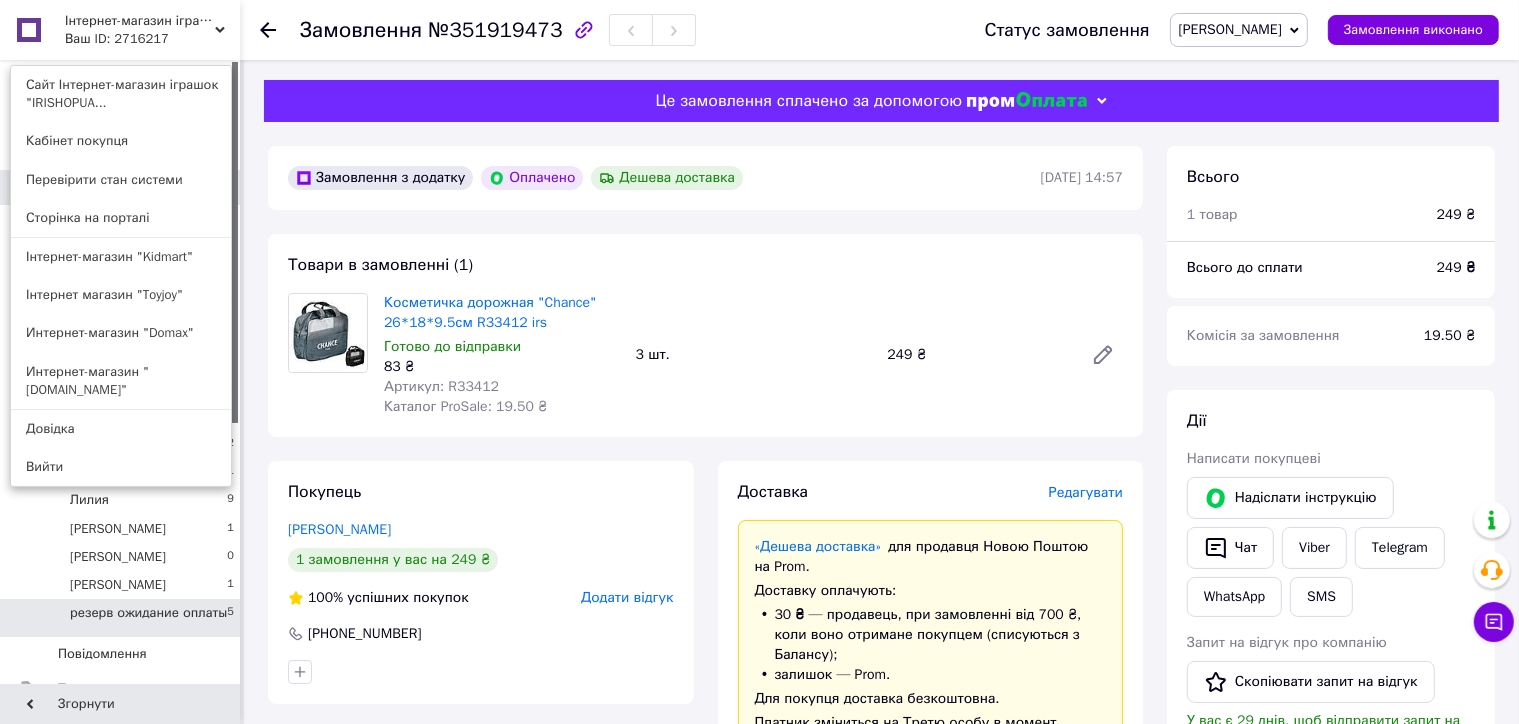 click on "резерв ожидание оплаты 5" at bounding box center [123, 618] 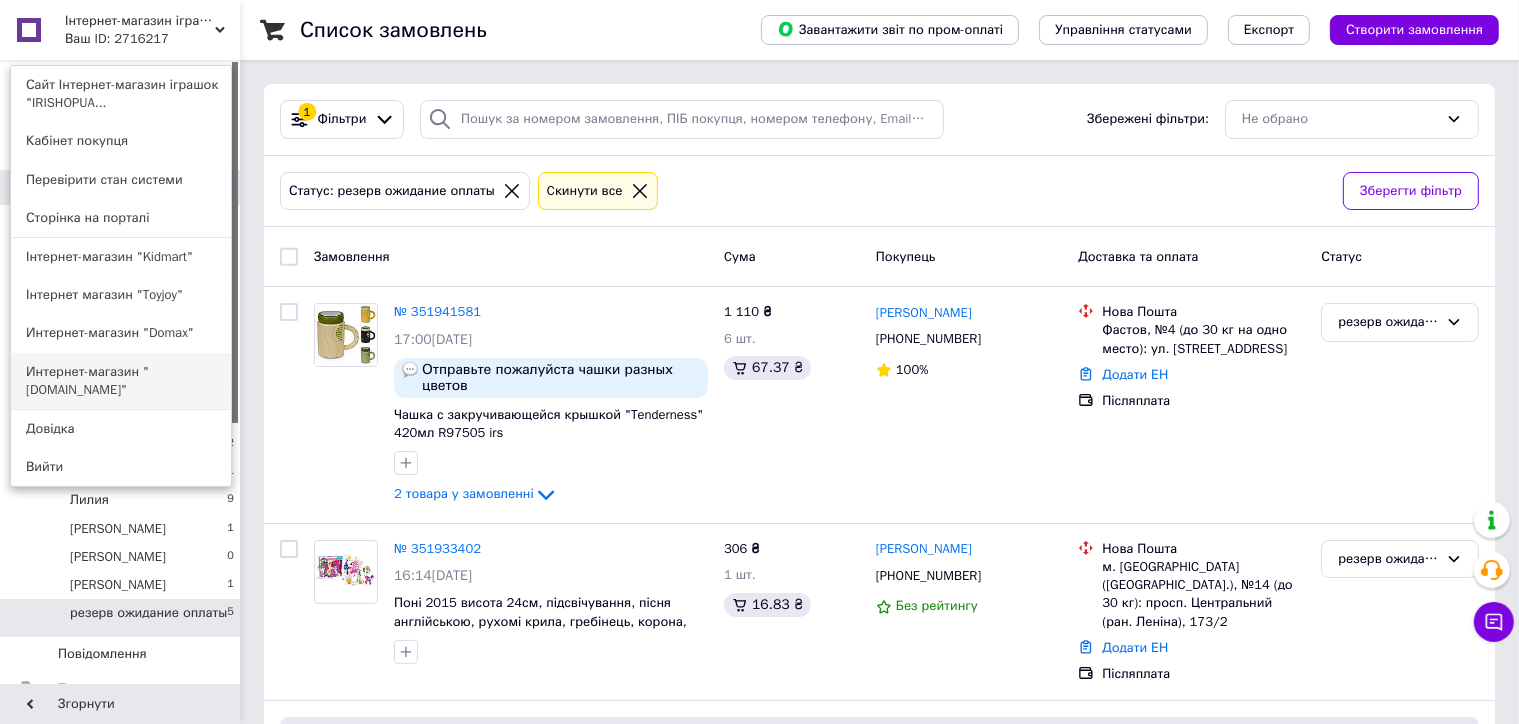 click on "Интернет-магазин "[DOMAIN_NAME]"" at bounding box center [121, 381] 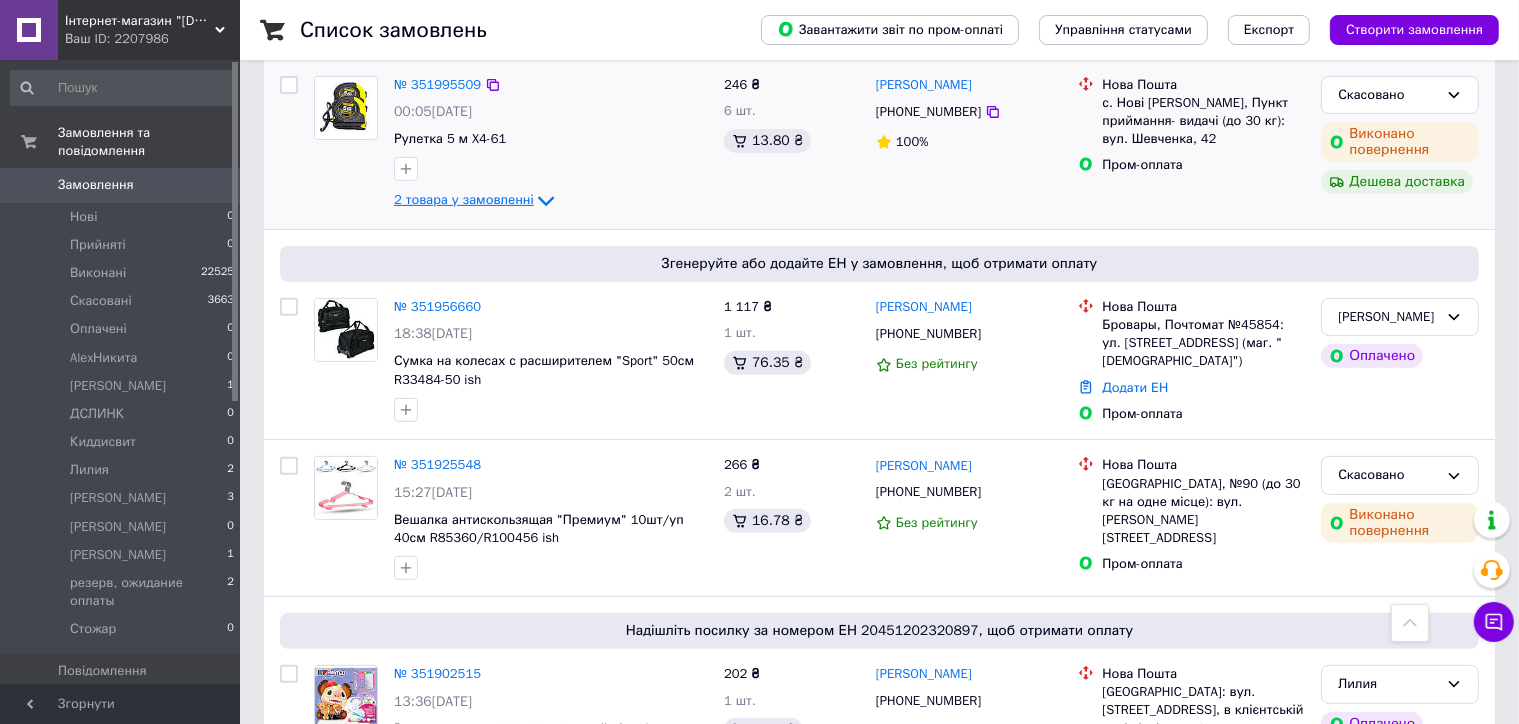 scroll, scrollTop: 700, scrollLeft: 0, axis: vertical 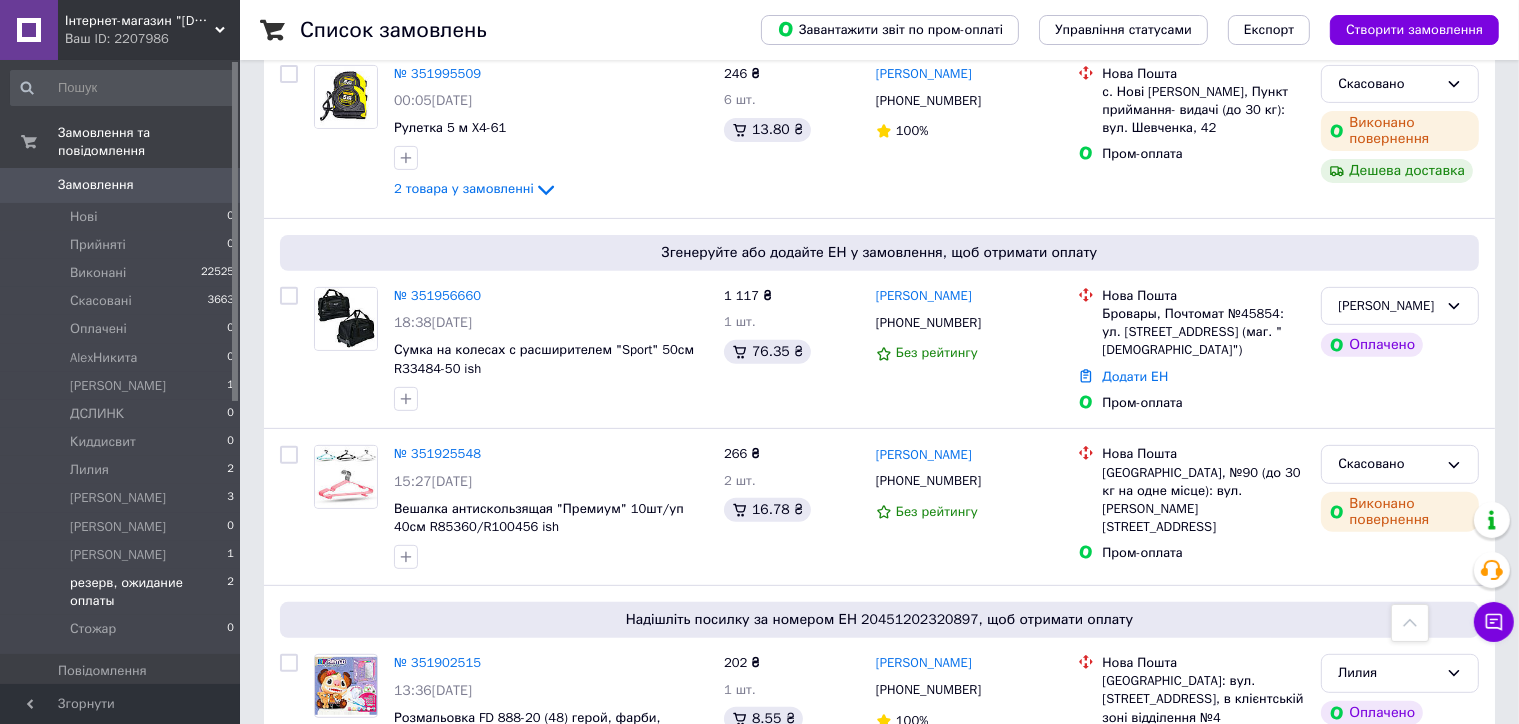click on "резерв, ожидание оплаты" at bounding box center [148, 592] 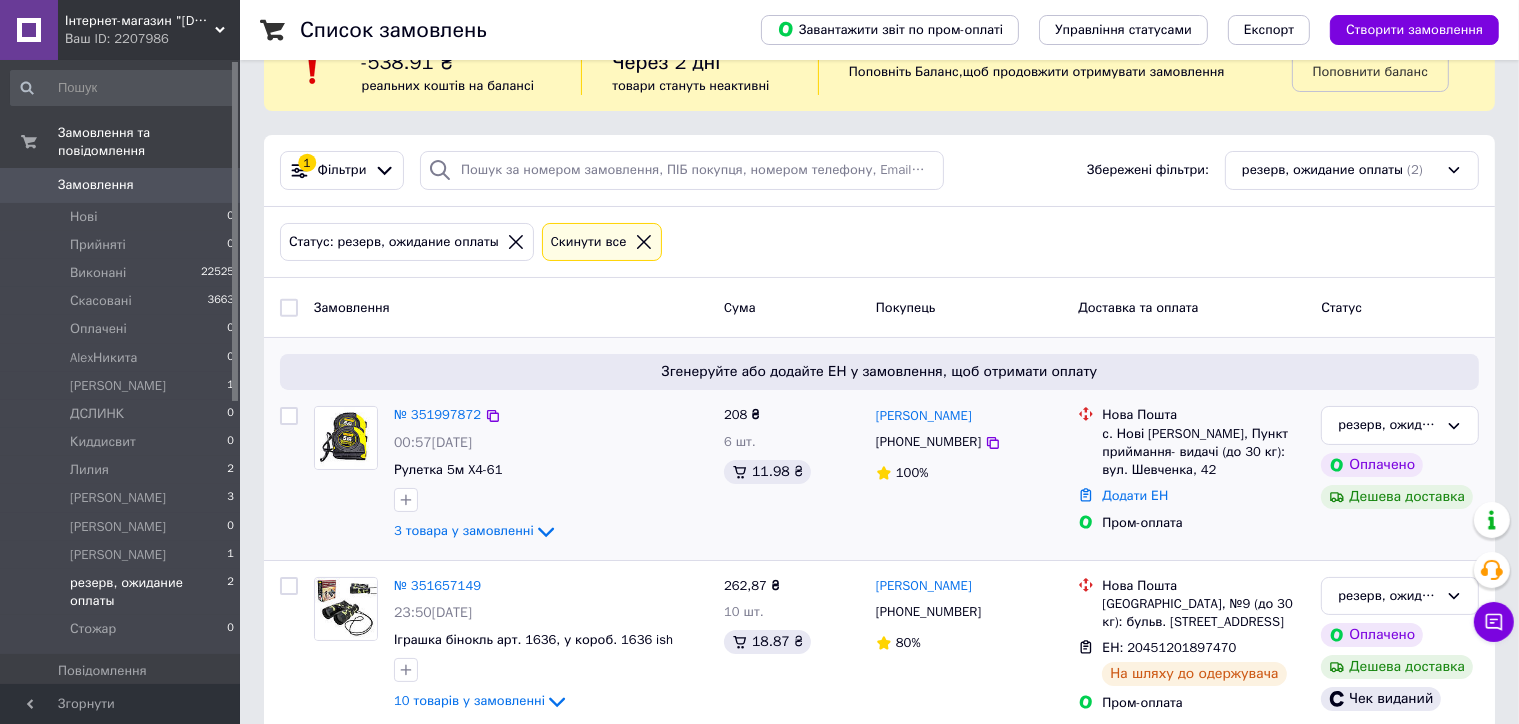 scroll, scrollTop: 79, scrollLeft: 0, axis: vertical 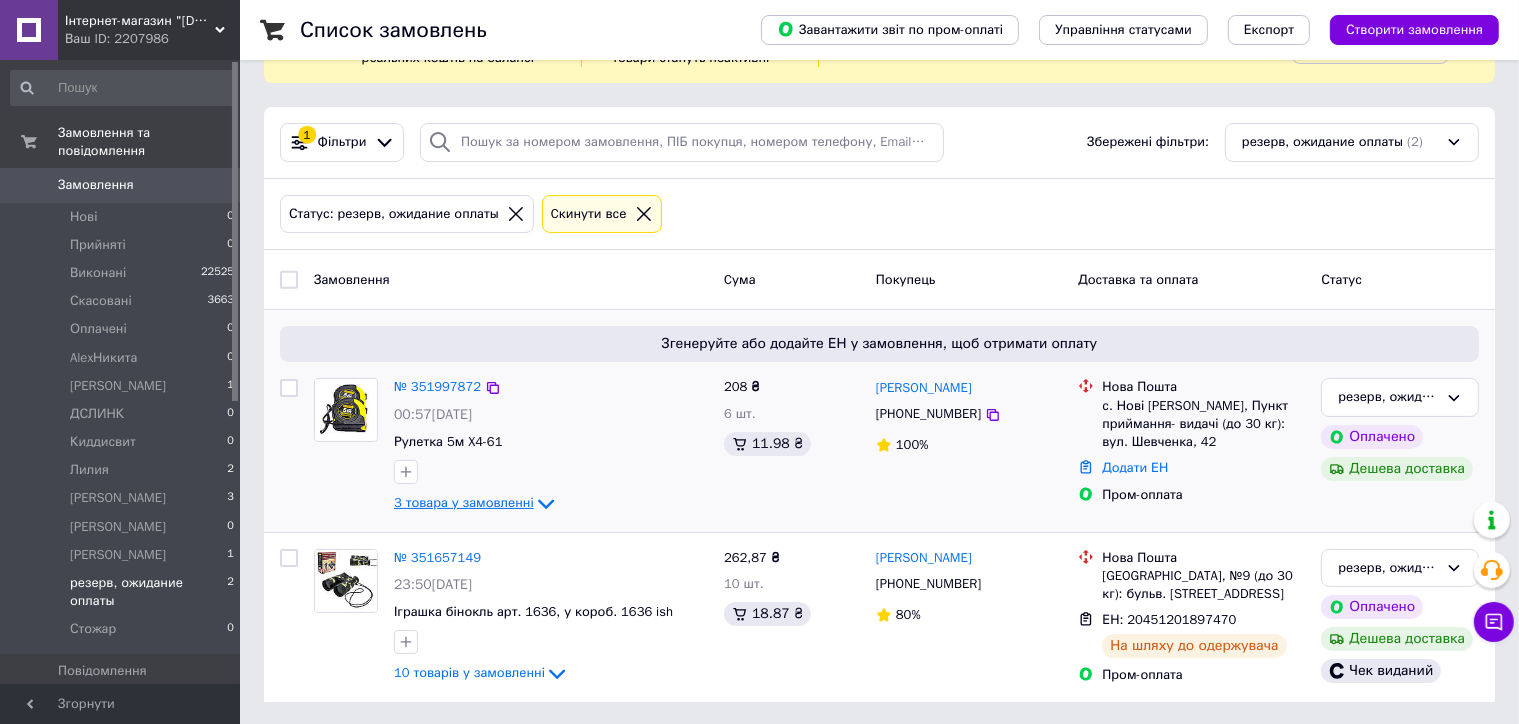 click 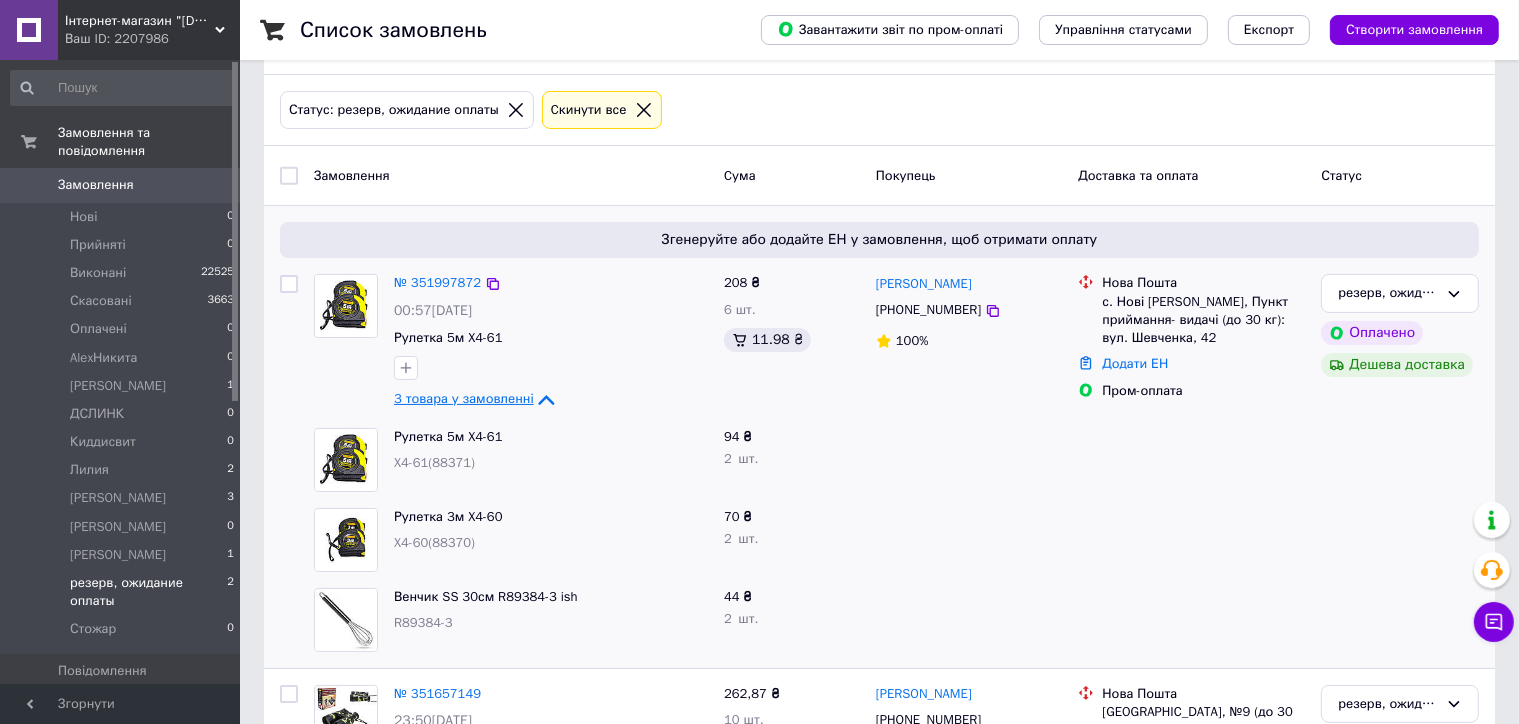 scroll, scrollTop: 279, scrollLeft: 0, axis: vertical 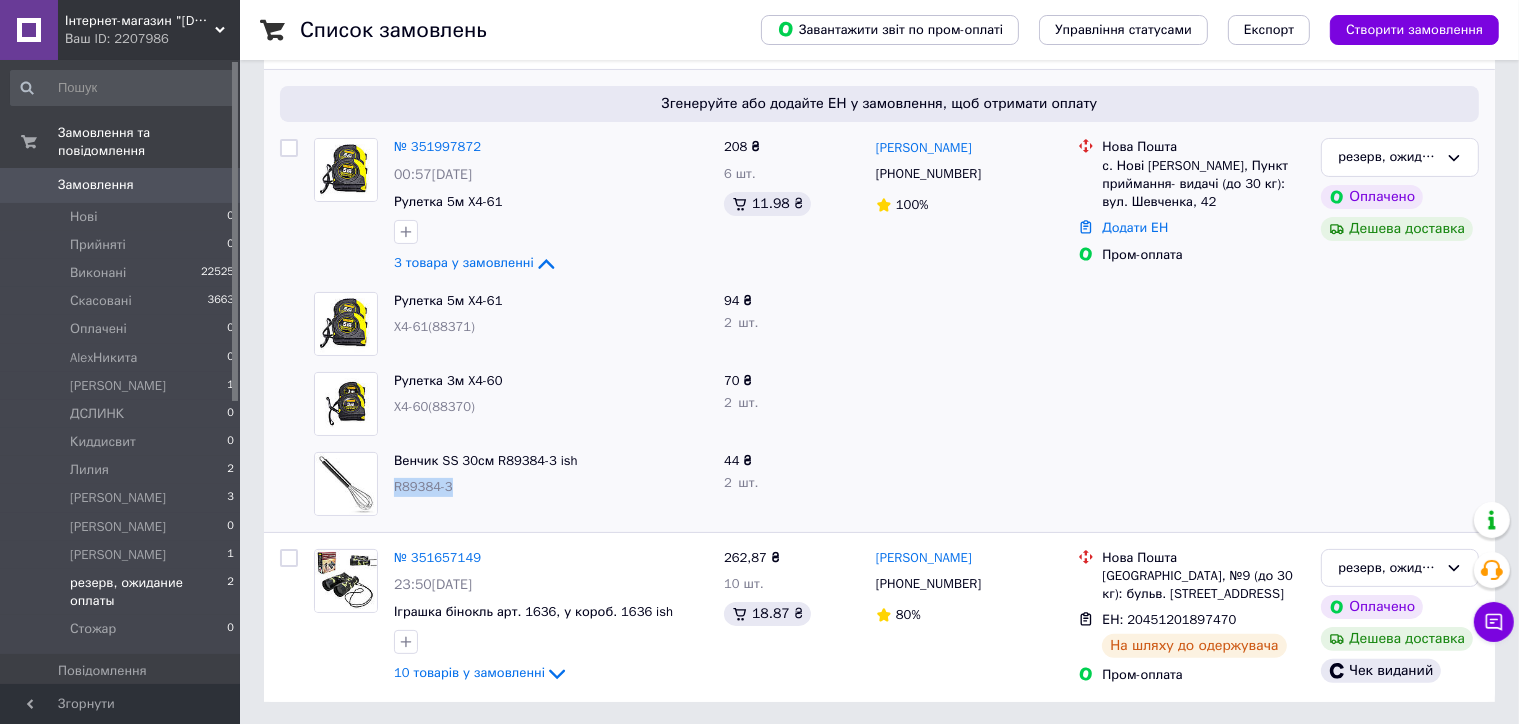 drag, startPoint x: 396, startPoint y: 524, endPoint x: 459, endPoint y: 527, distance: 63.07139 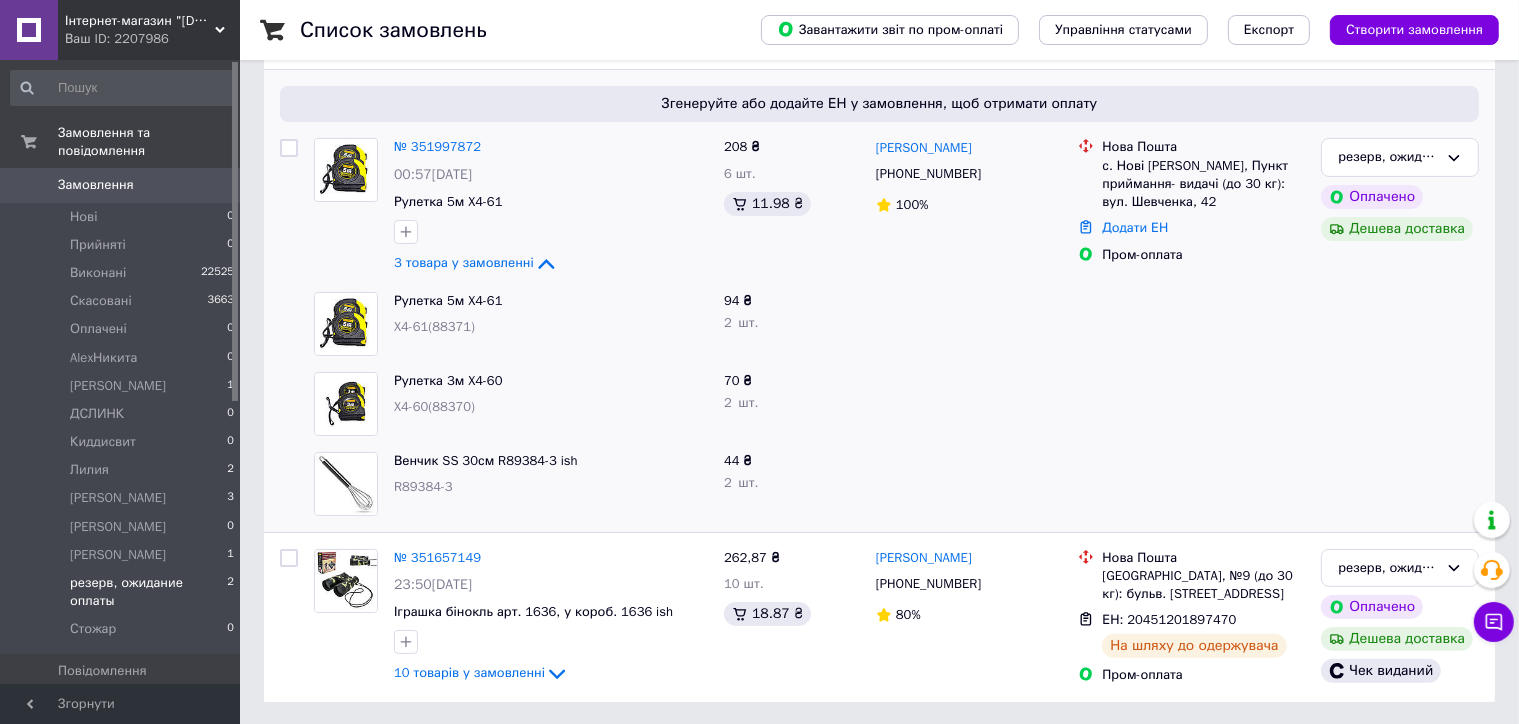 click at bounding box center (969, 324) 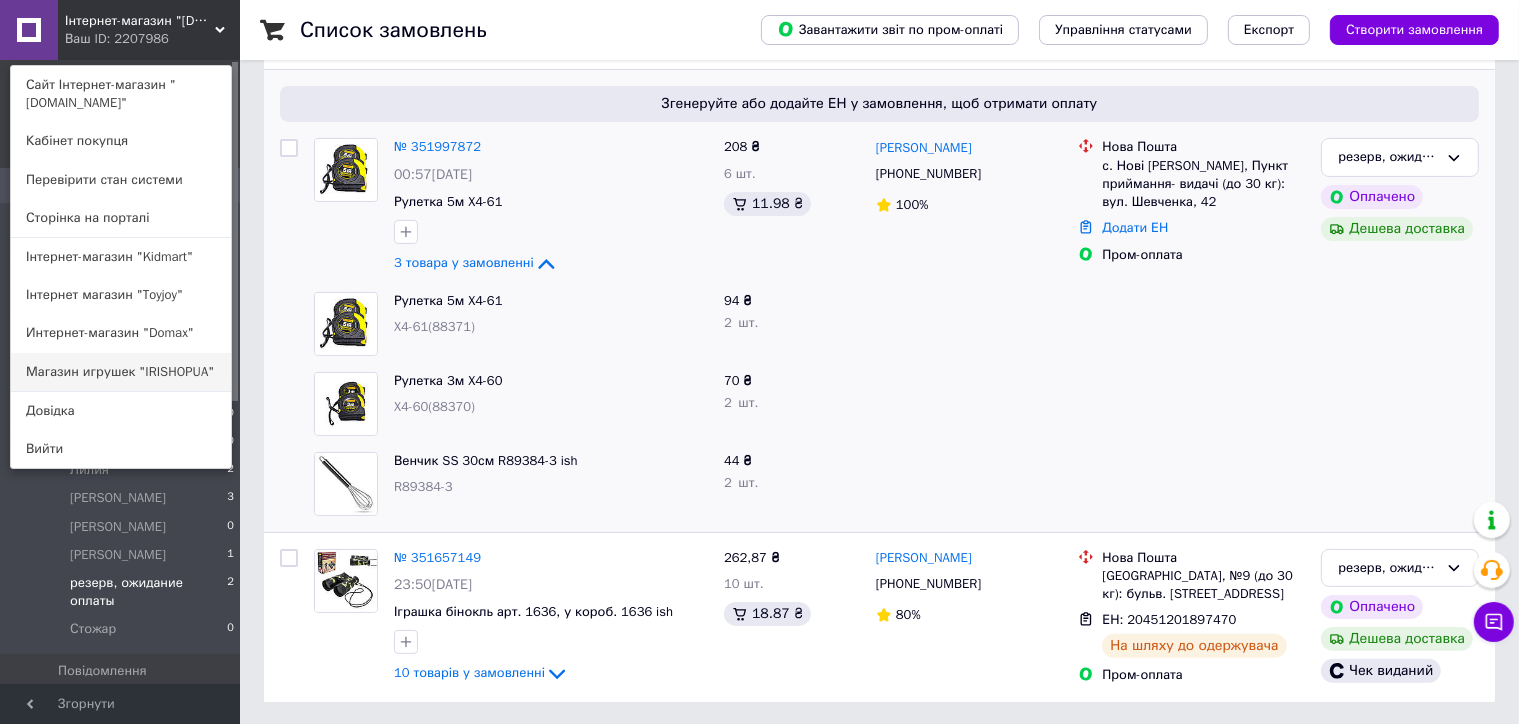click on "Магазин игрушек "IRISHOPUA"" at bounding box center [121, 372] 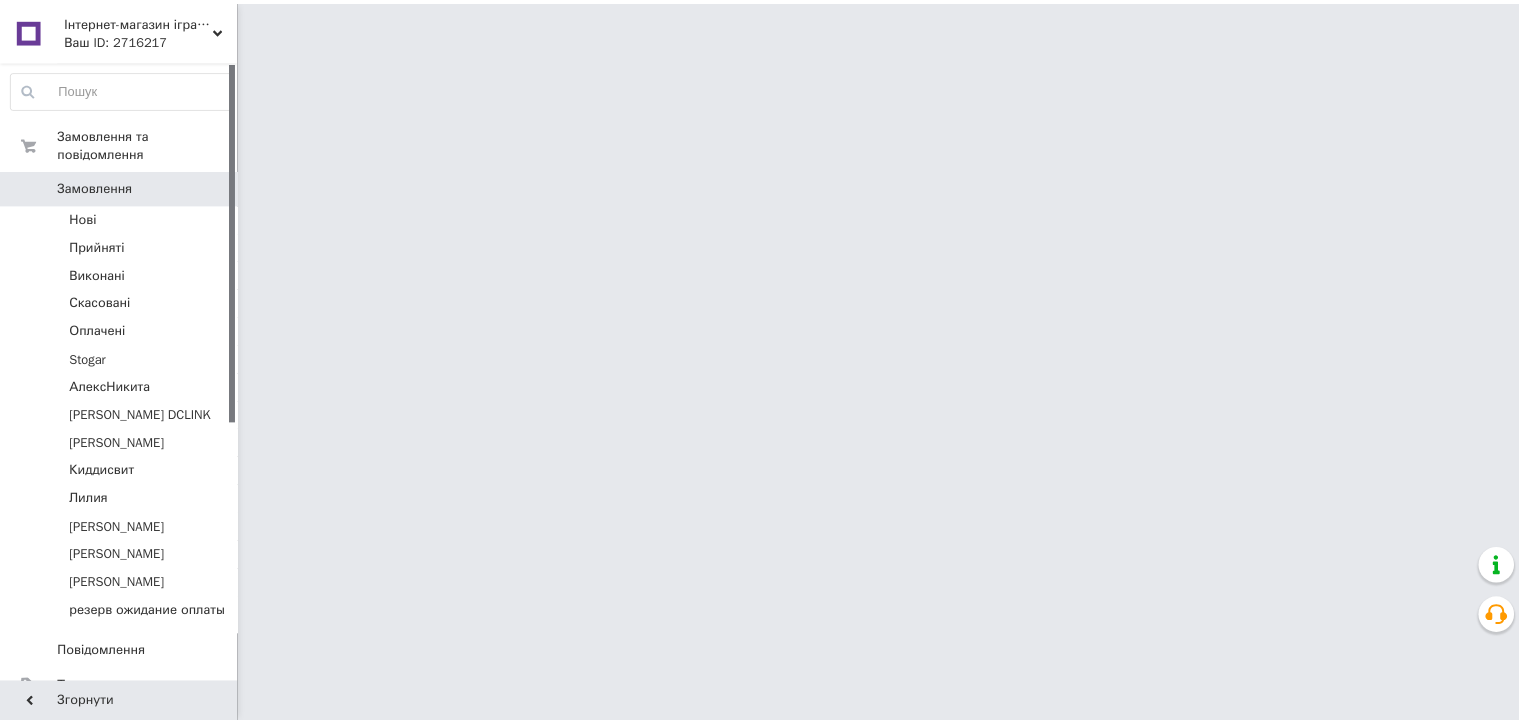 scroll, scrollTop: 0, scrollLeft: 0, axis: both 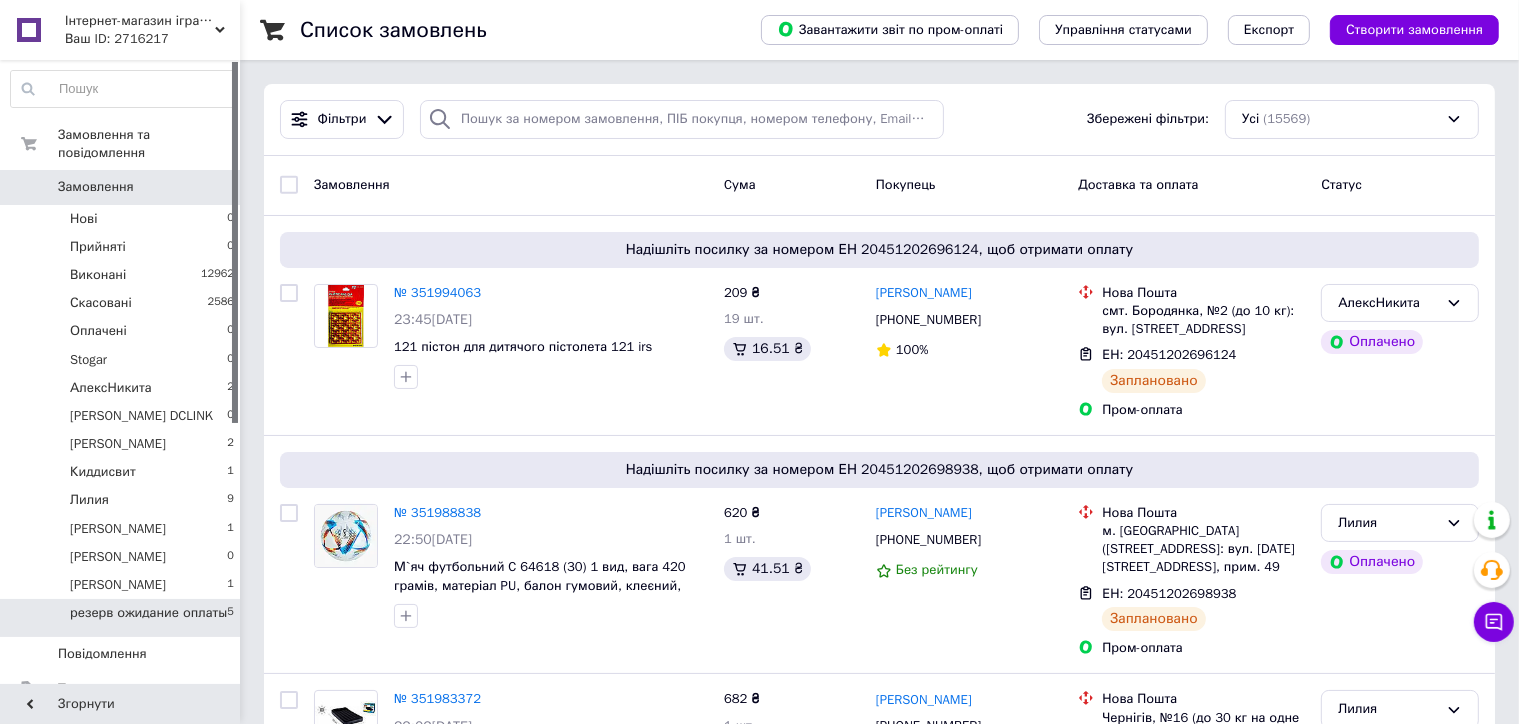 click on "резерв ожидание оплаты" at bounding box center [148, 613] 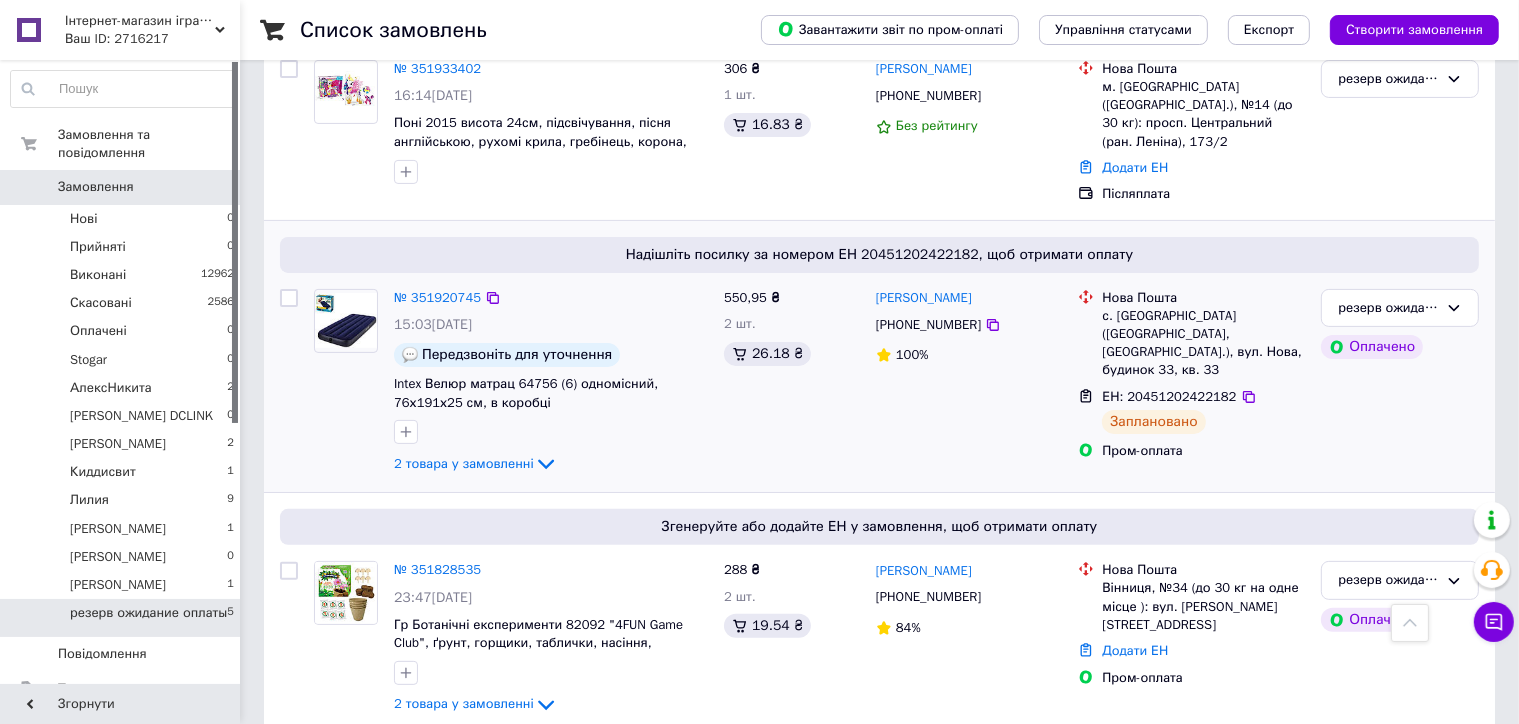 scroll, scrollTop: 700, scrollLeft: 0, axis: vertical 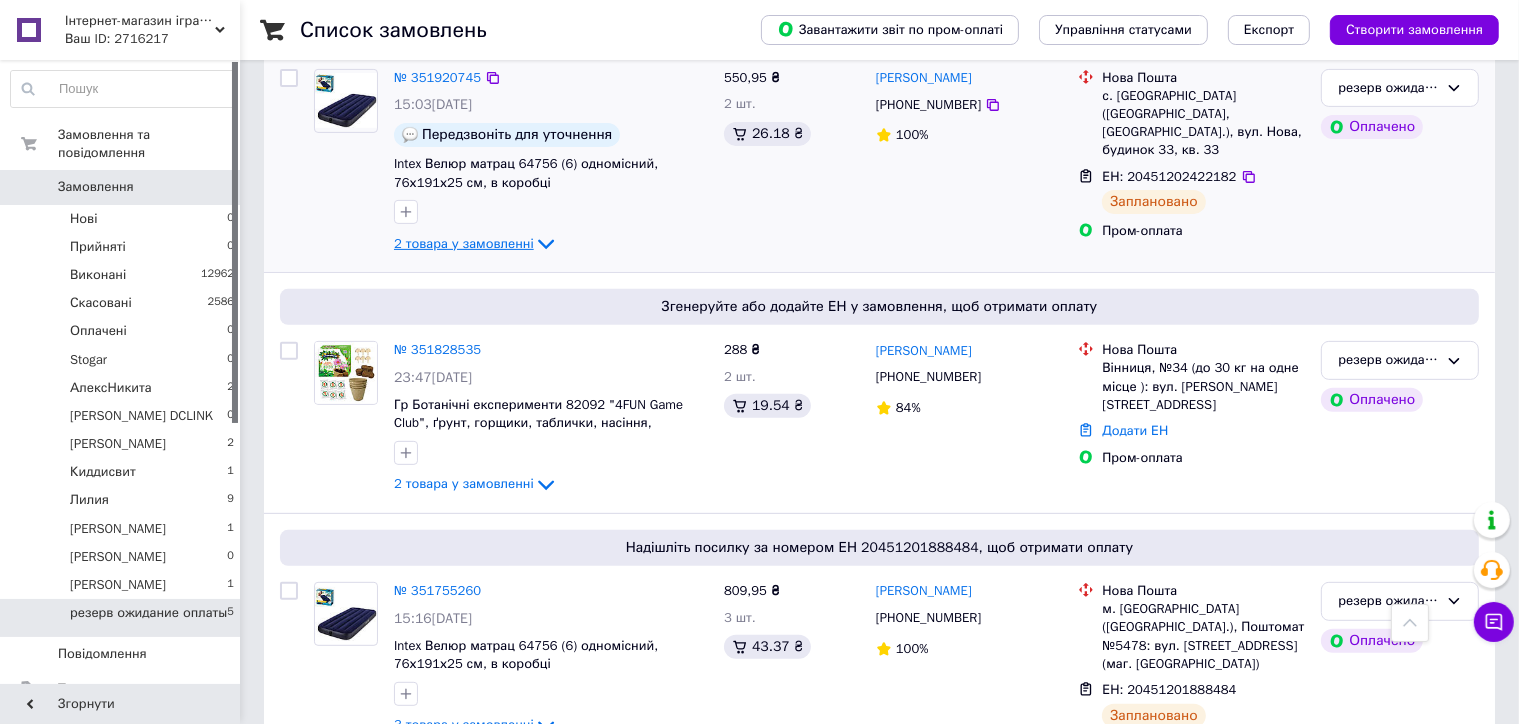 click 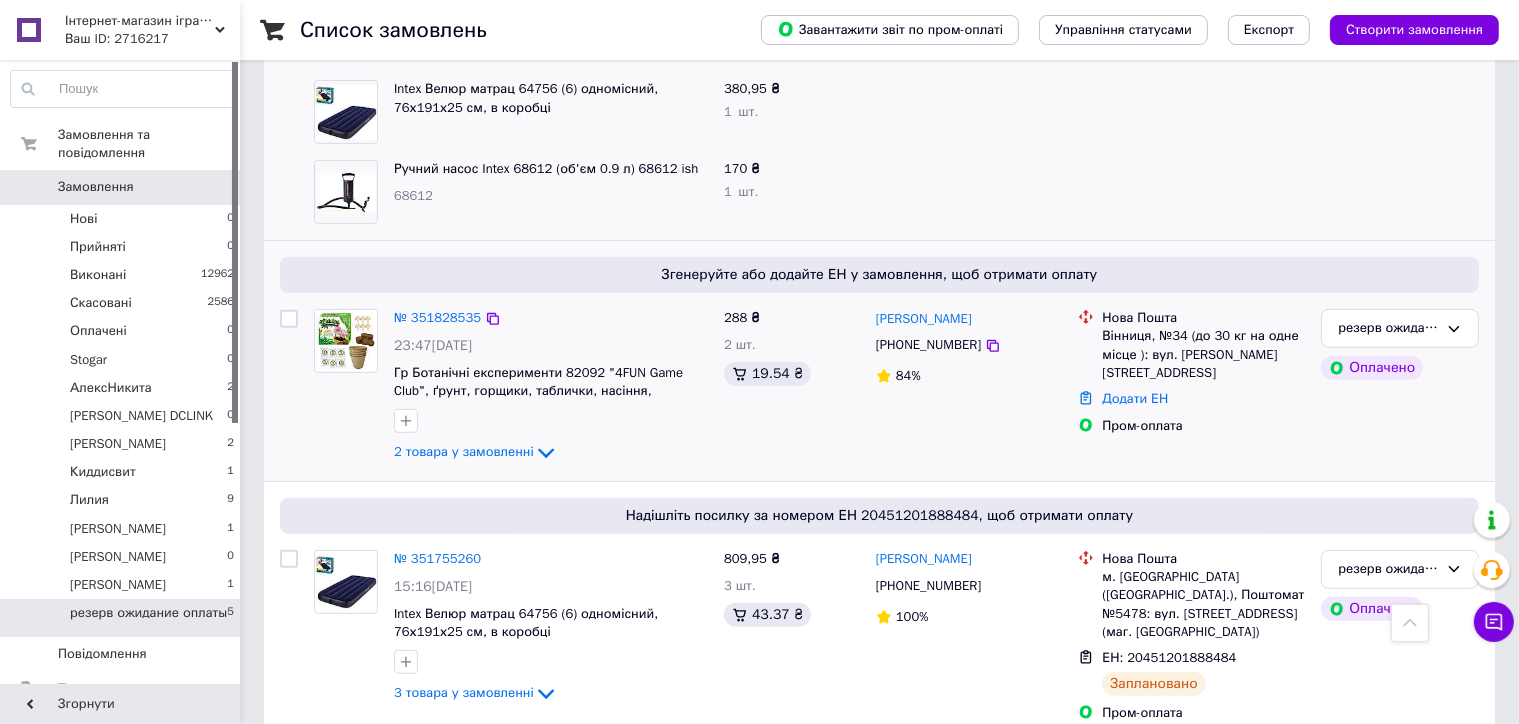 scroll, scrollTop: 893, scrollLeft: 0, axis: vertical 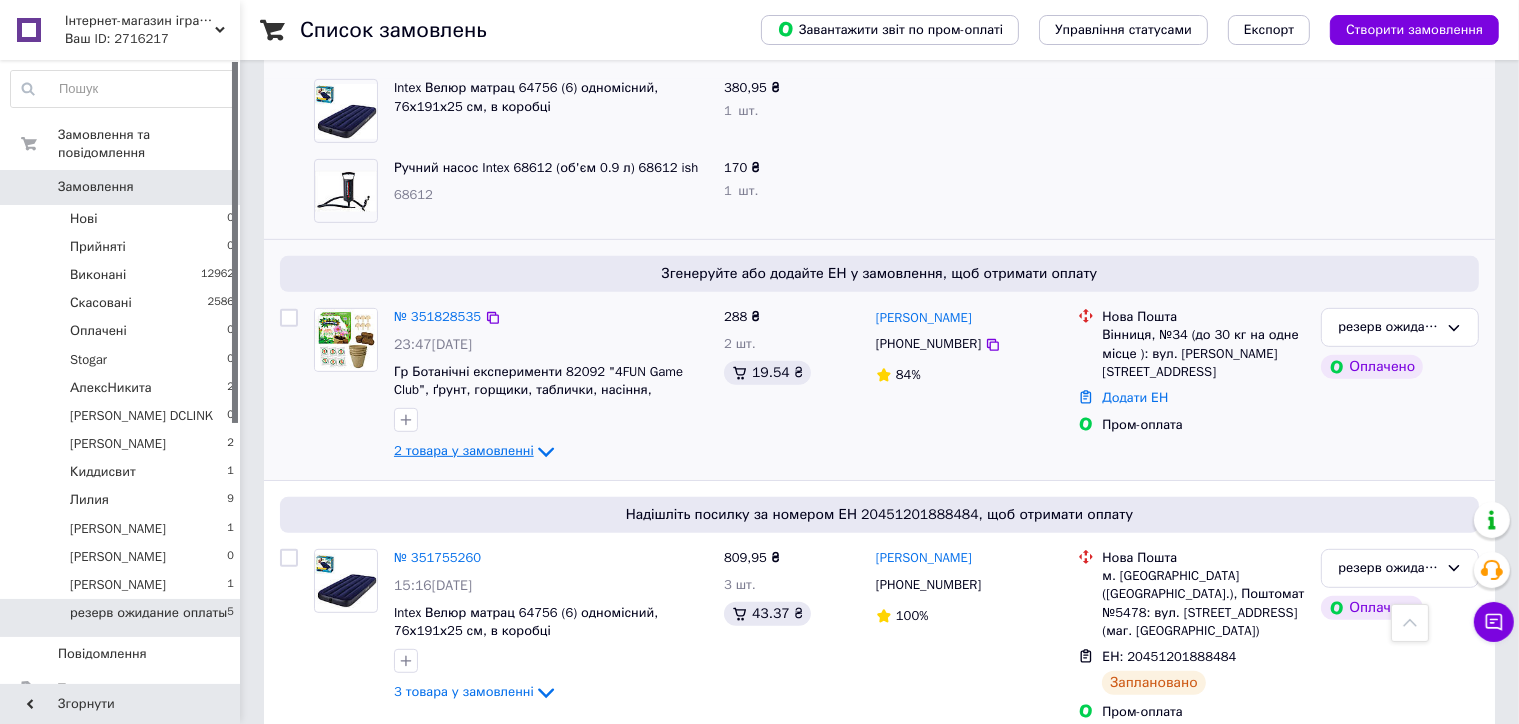 click 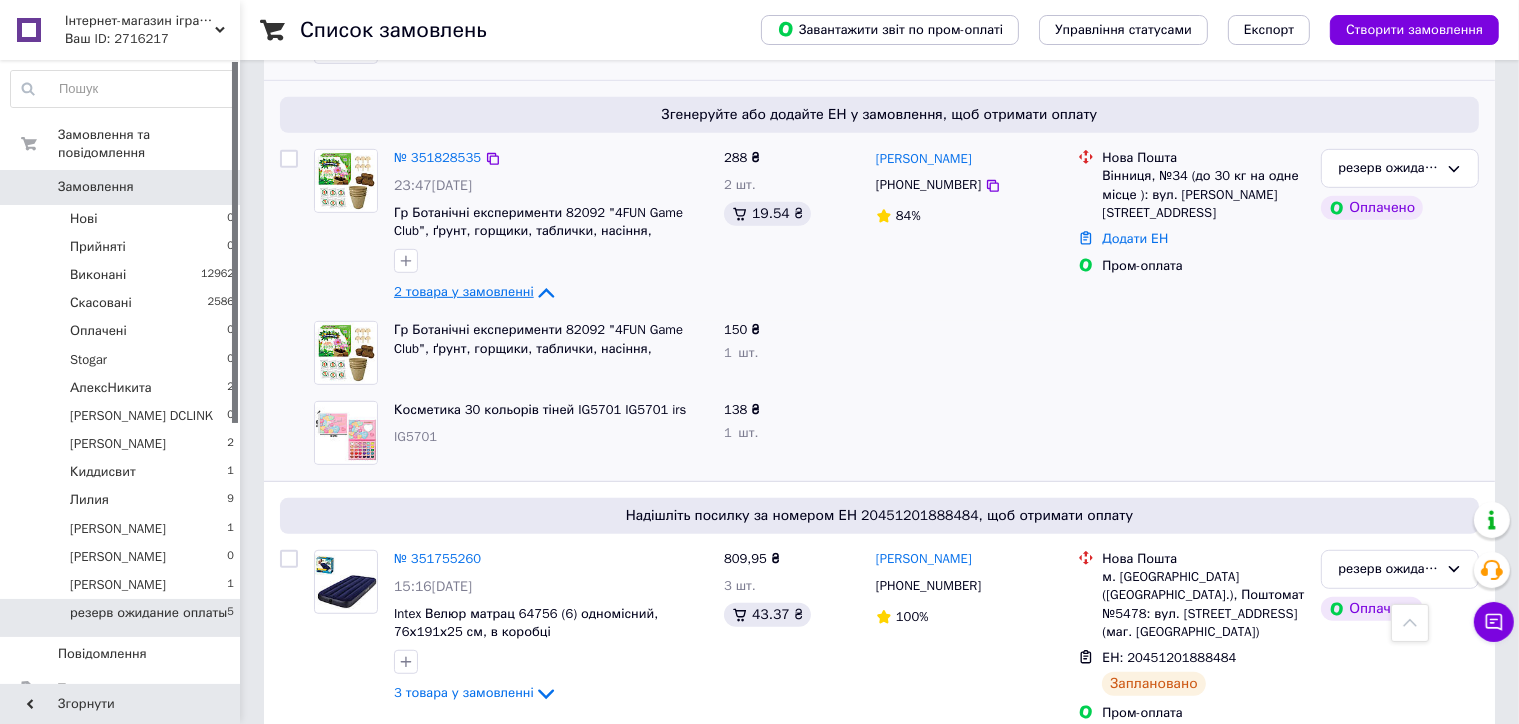 scroll, scrollTop: 1053, scrollLeft: 0, axis: vertical 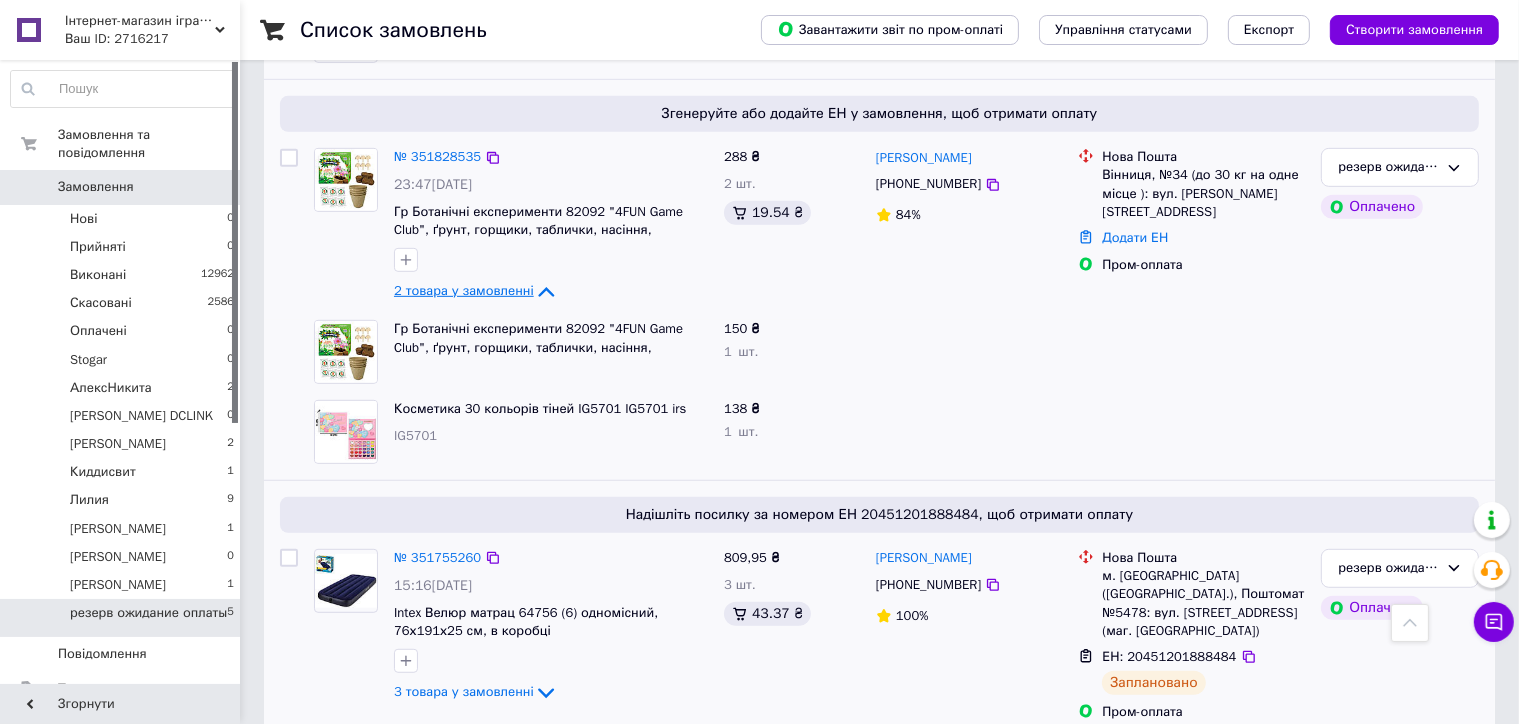 drag, startPoint x: 539, startPoint y: 671, endPoint x: 567, endPoint y: 630, distance: 49.648766 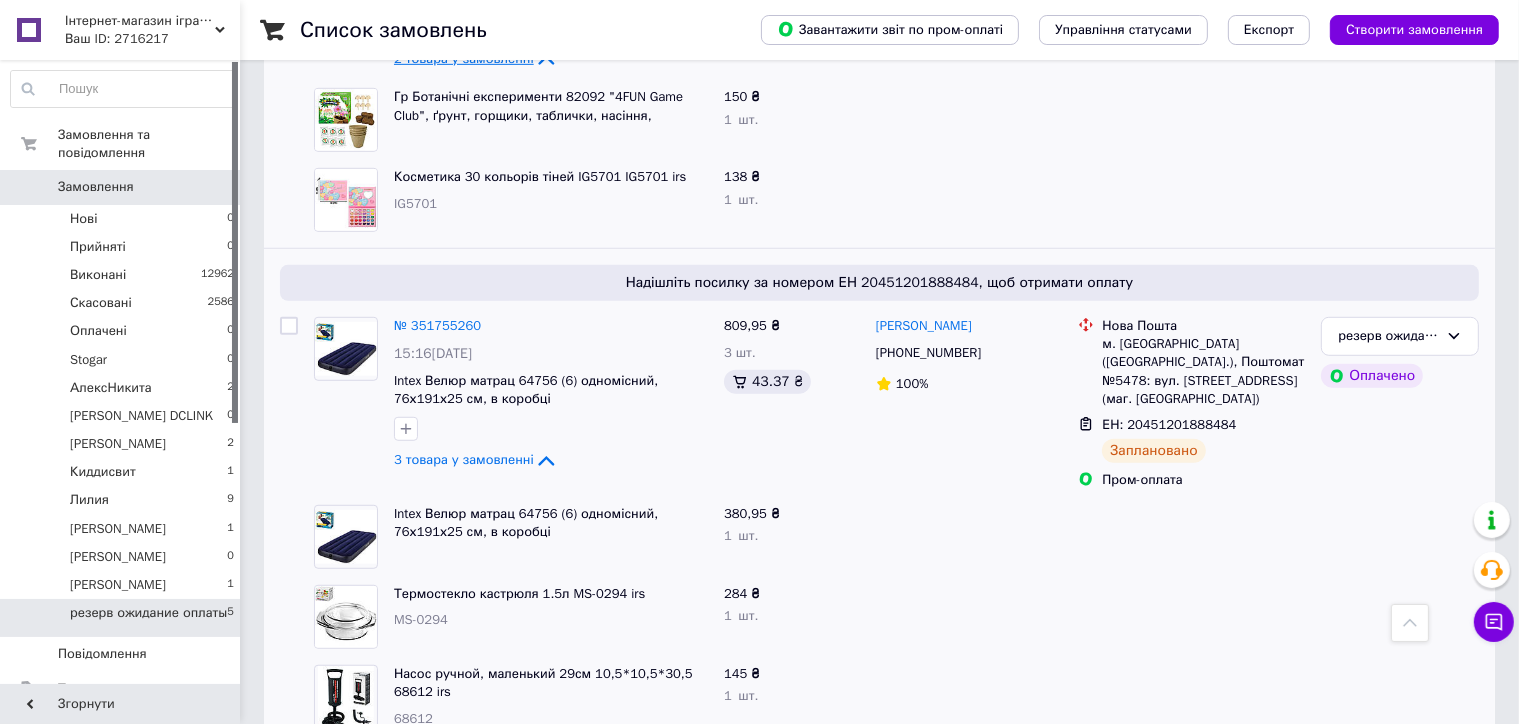 scroll, scrollTop: 1294, scrollLeft: 0, axis: vertical 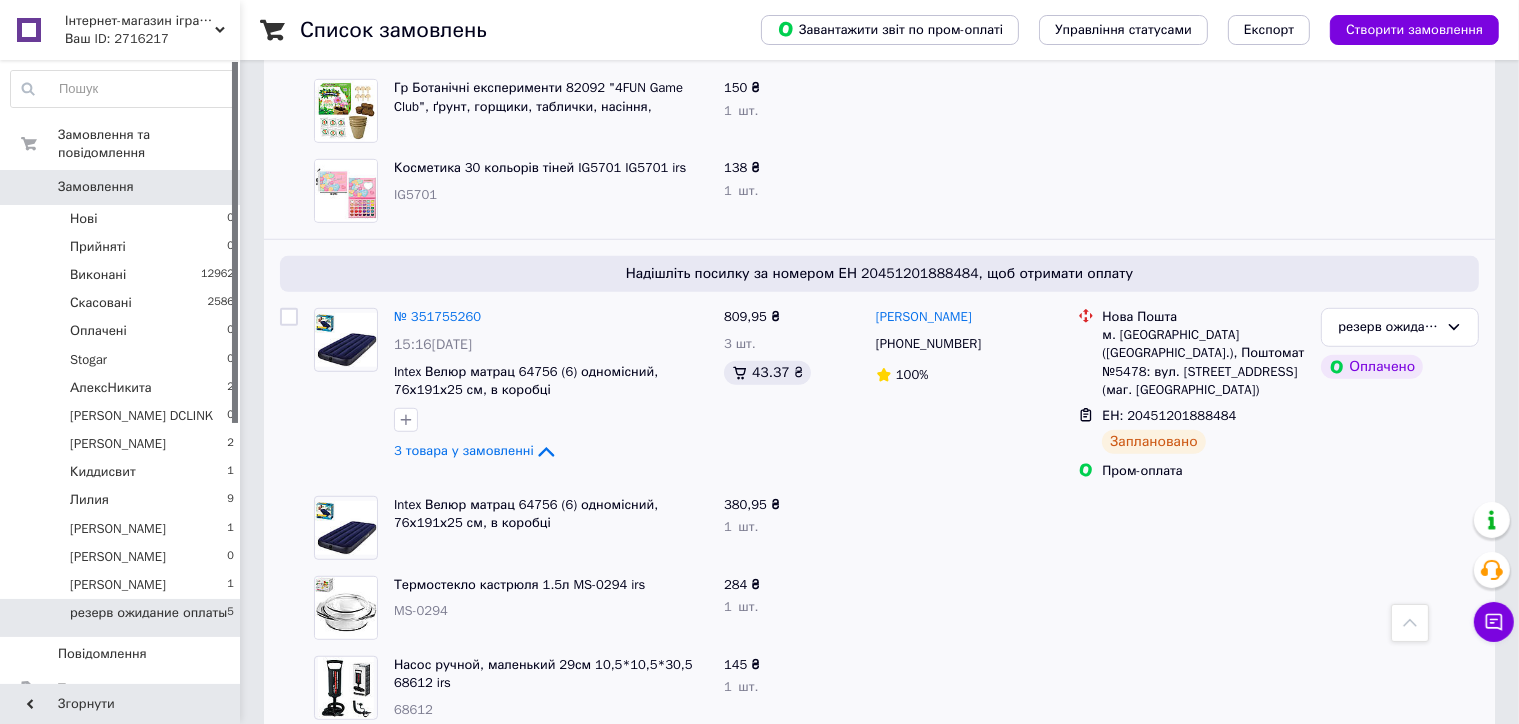 click on "Ваш ID: 2716217" at bounding box center [152, 39] 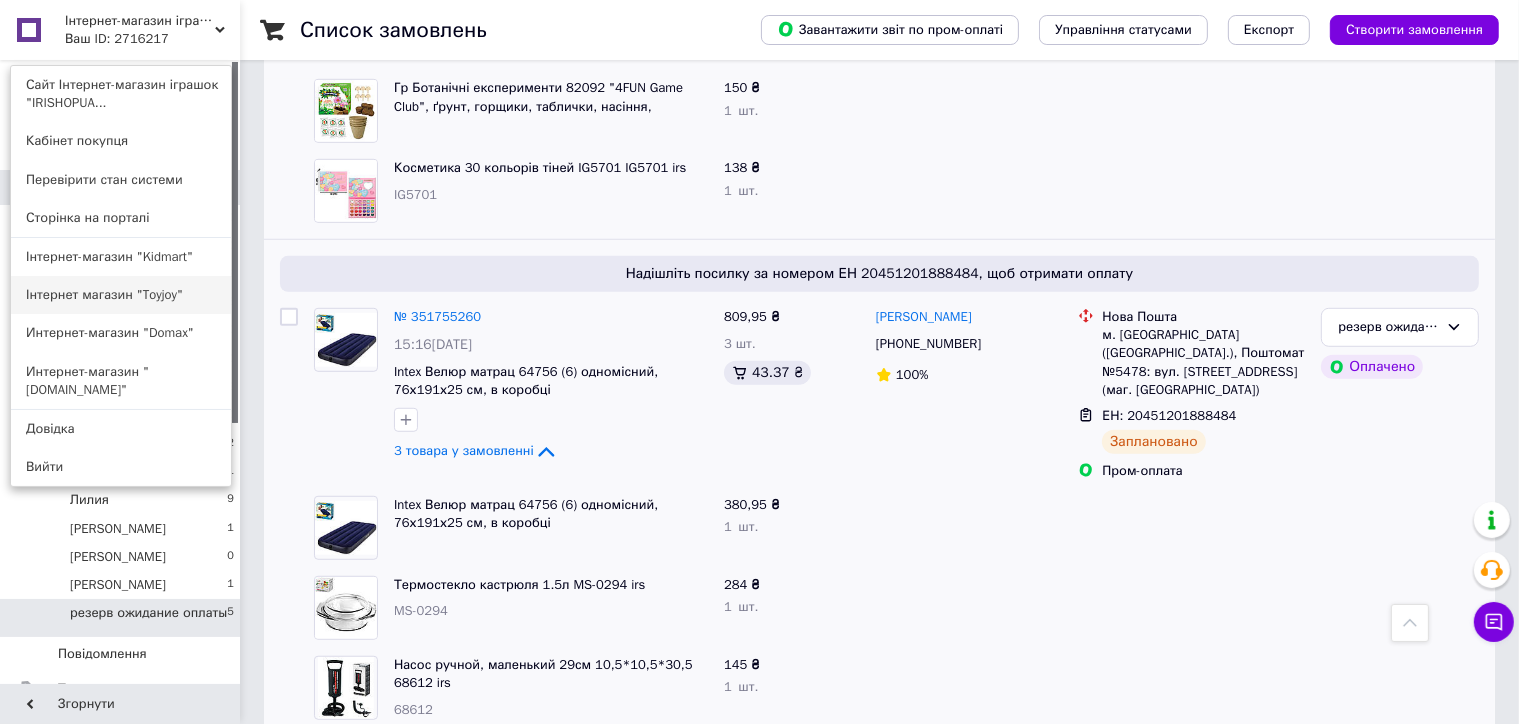 click on "Інтернет магазин  "Toyjoy"" at bounding box center (121, 295) 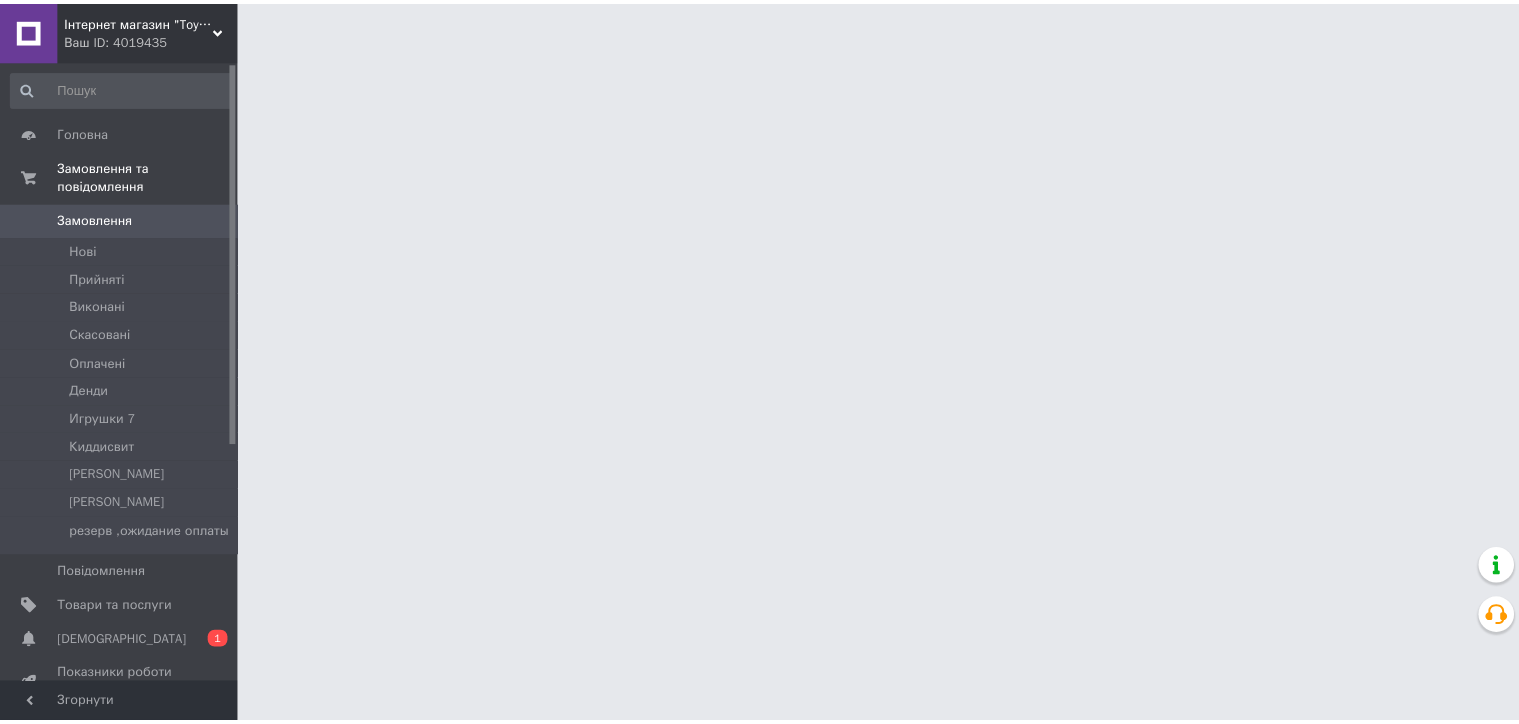 scroll, scrollTop: 0, scrollLeft: 0, axis: both 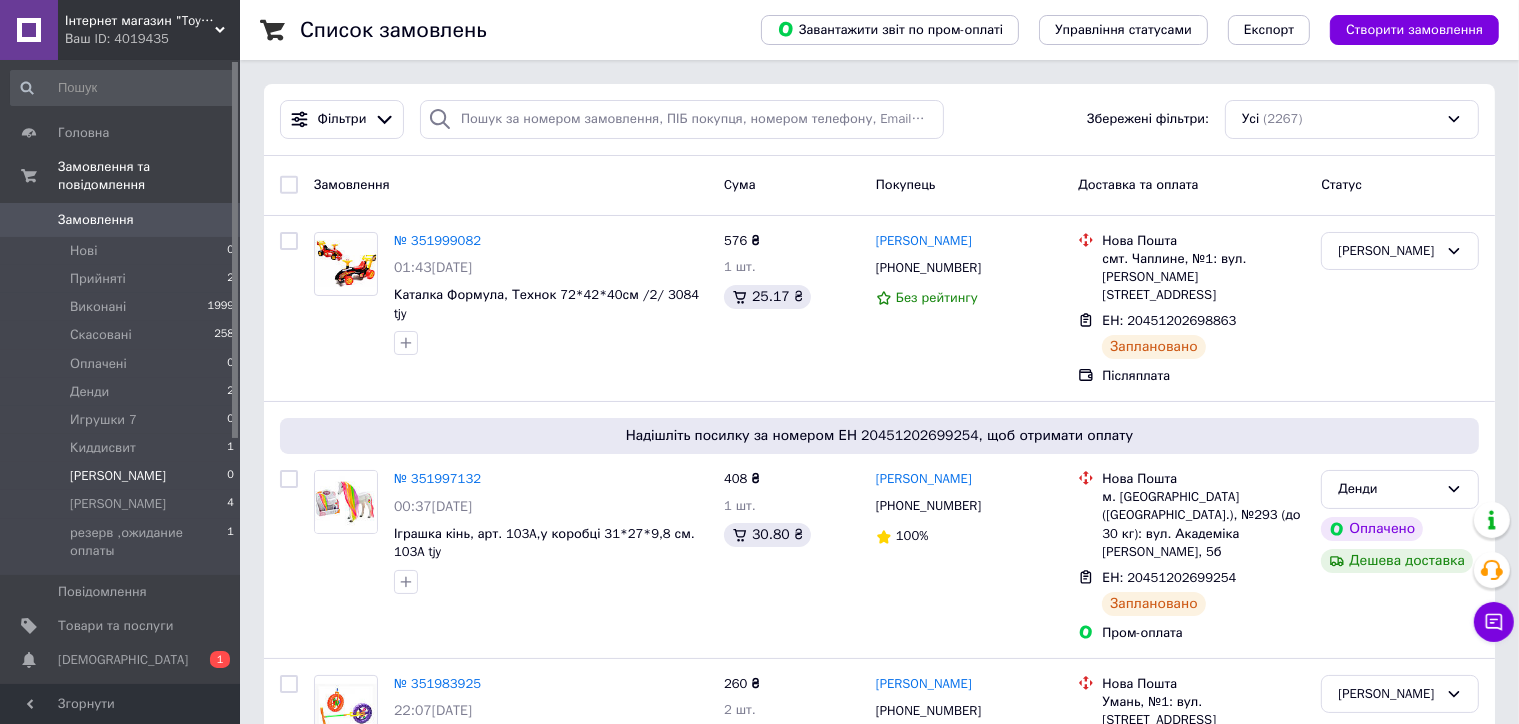 click on "[PERSON_NAME]" at bounding box center [118, 476] 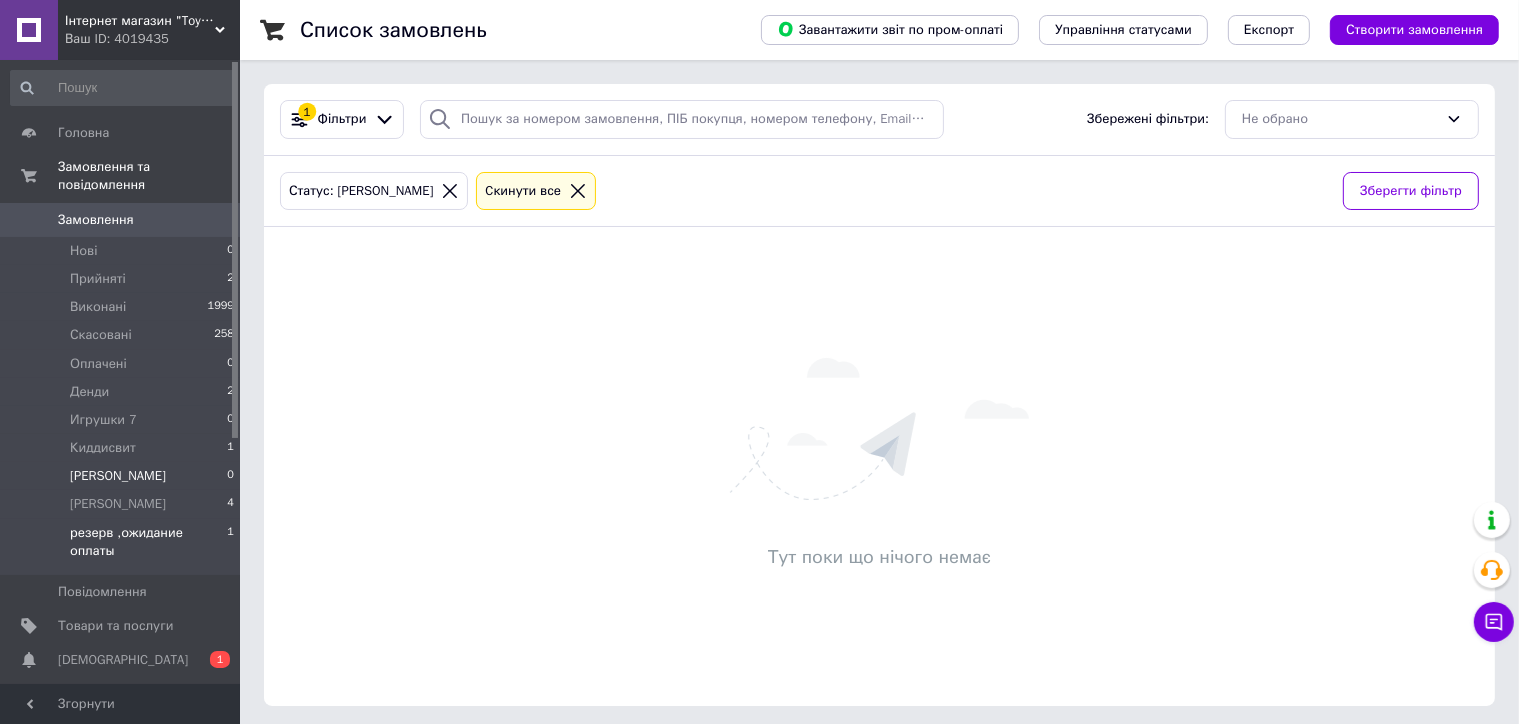 click on "резерв ,ожидание оплаты" at bounding box center [148, 542] 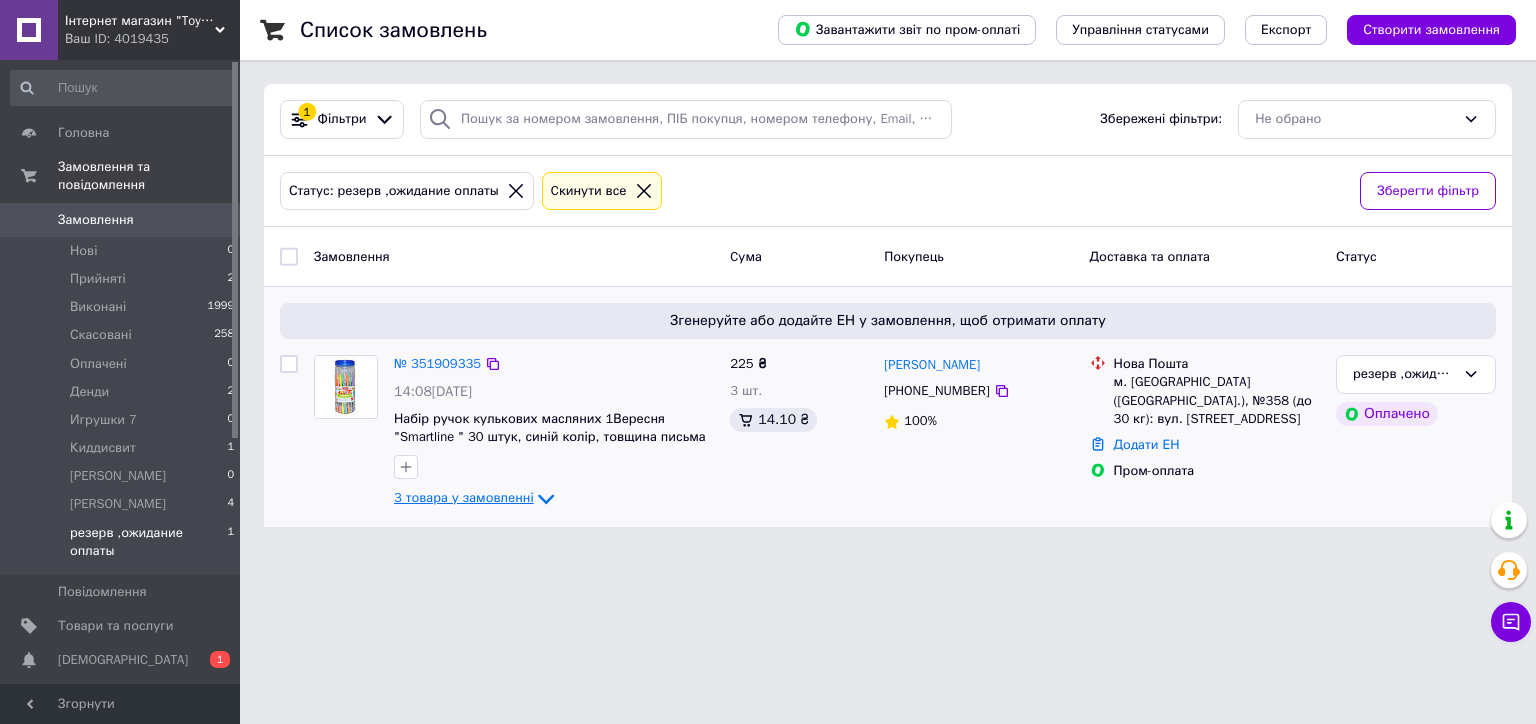 click 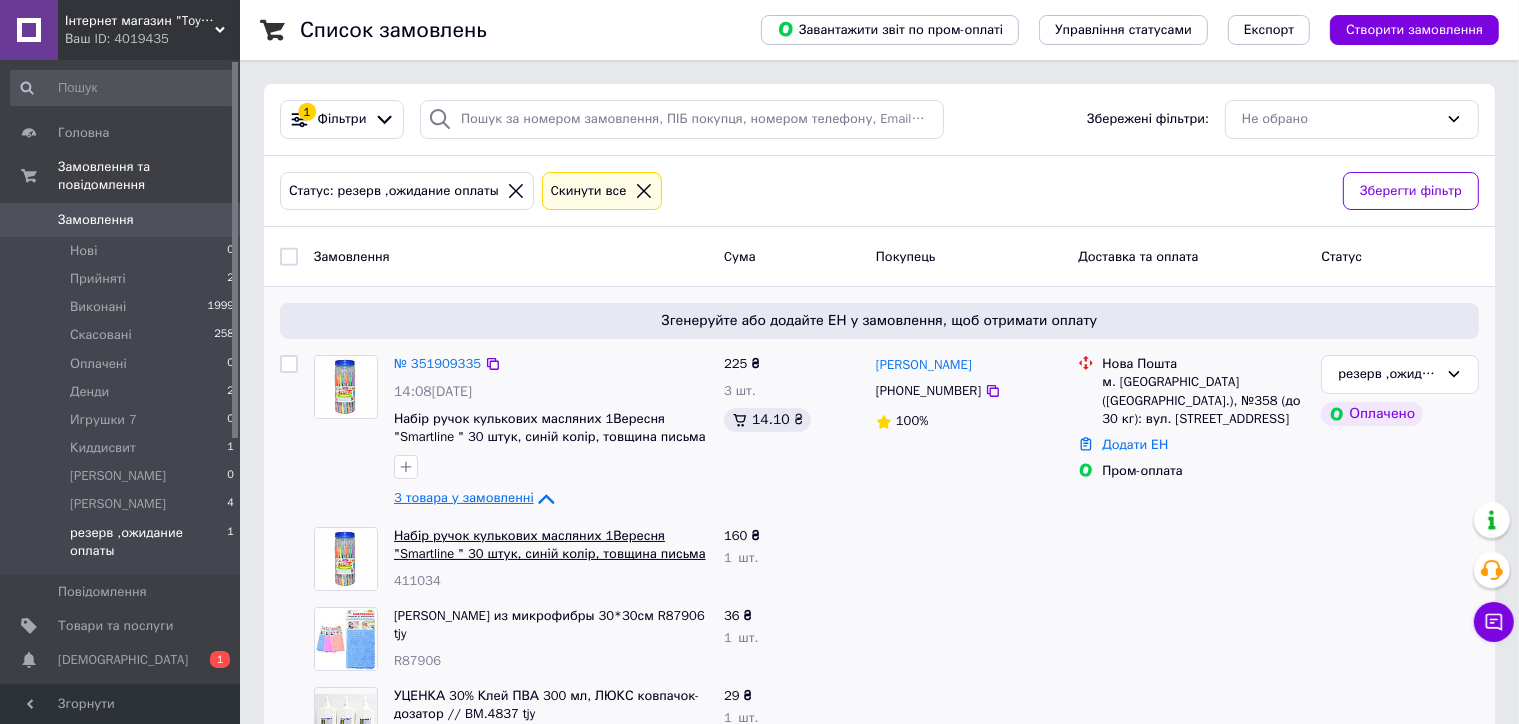 scroll, scrollTop: 66, scrollLeft: 0, axis: vertical 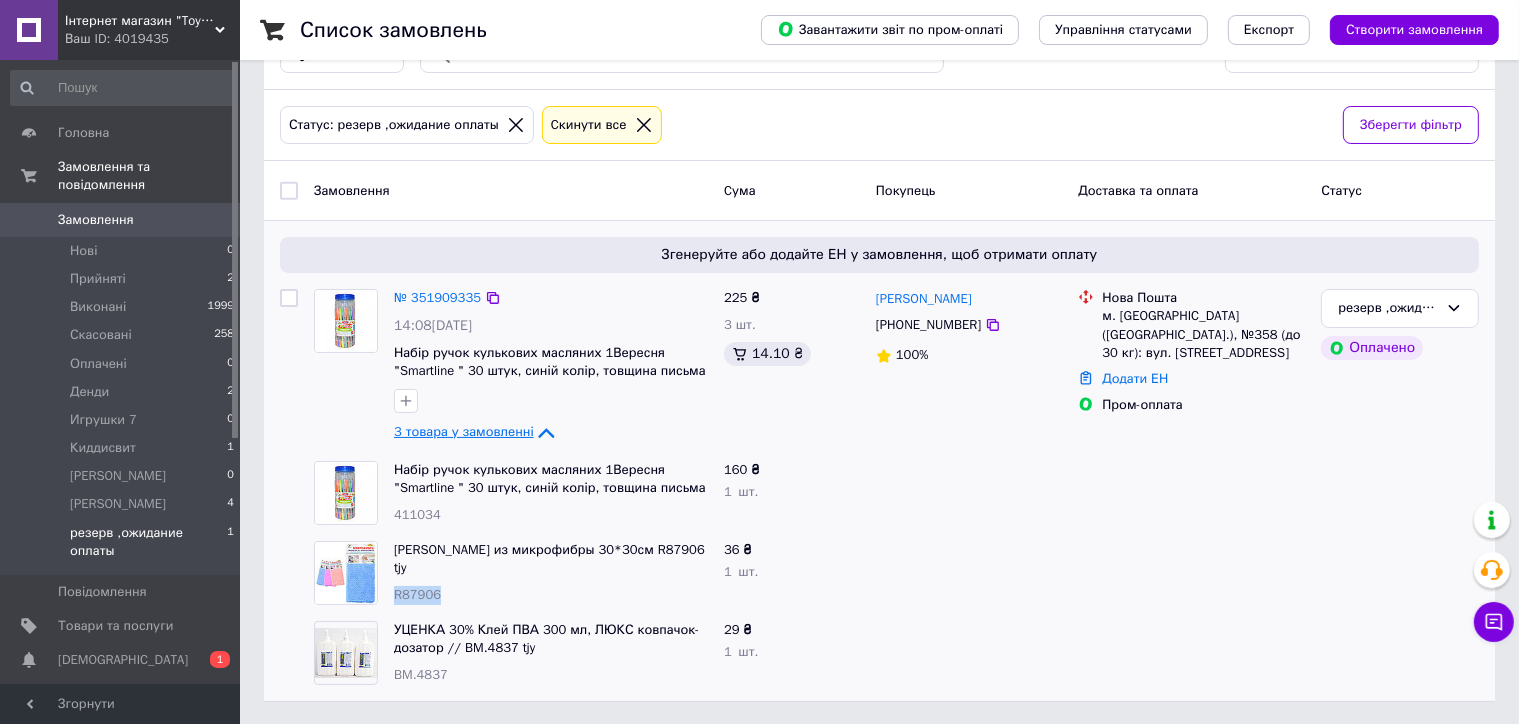 drag, startPoint x: 438, startPoint y: 576, endPoint x: 395, endPoint y: 576, distance: 43 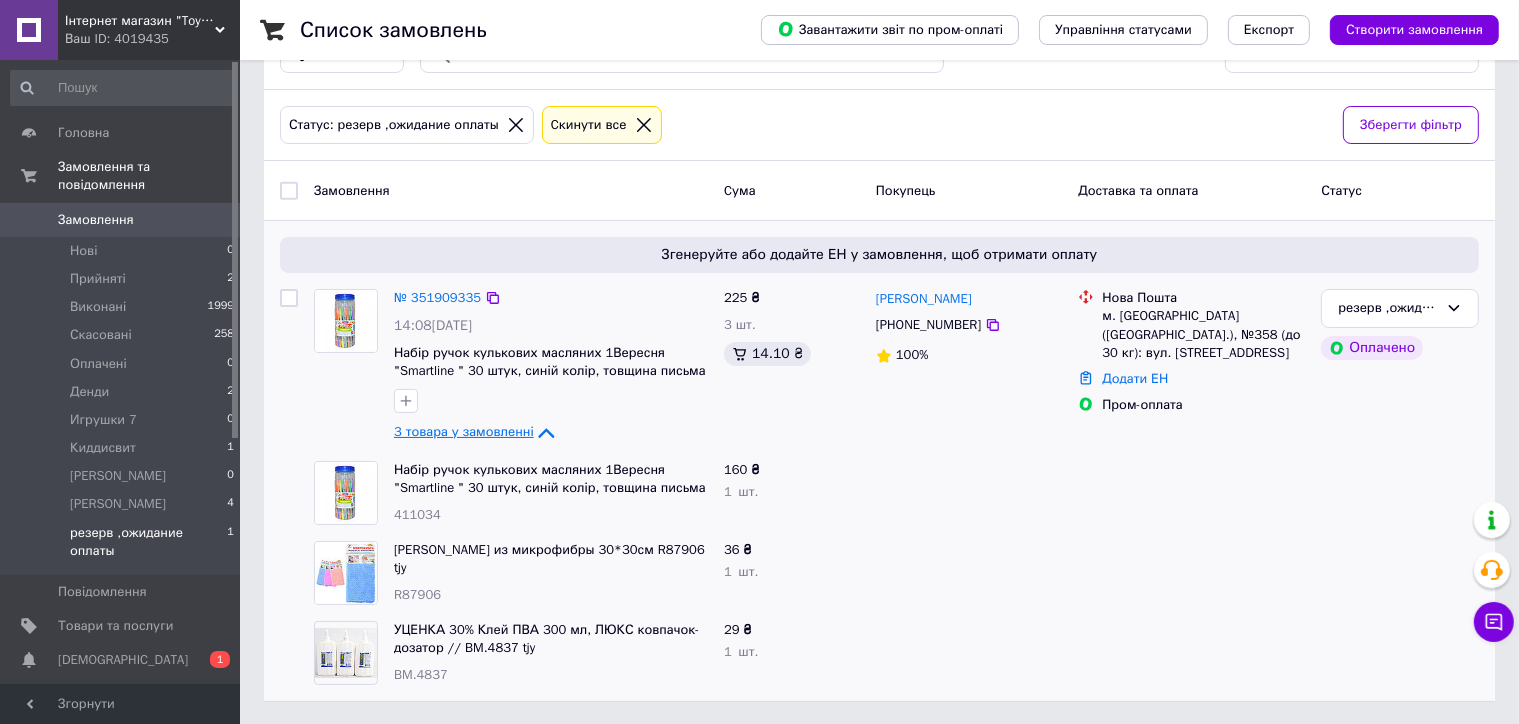 click on "Інтернет магазин  "Toyjoy"" at bounding box center (140, 21) 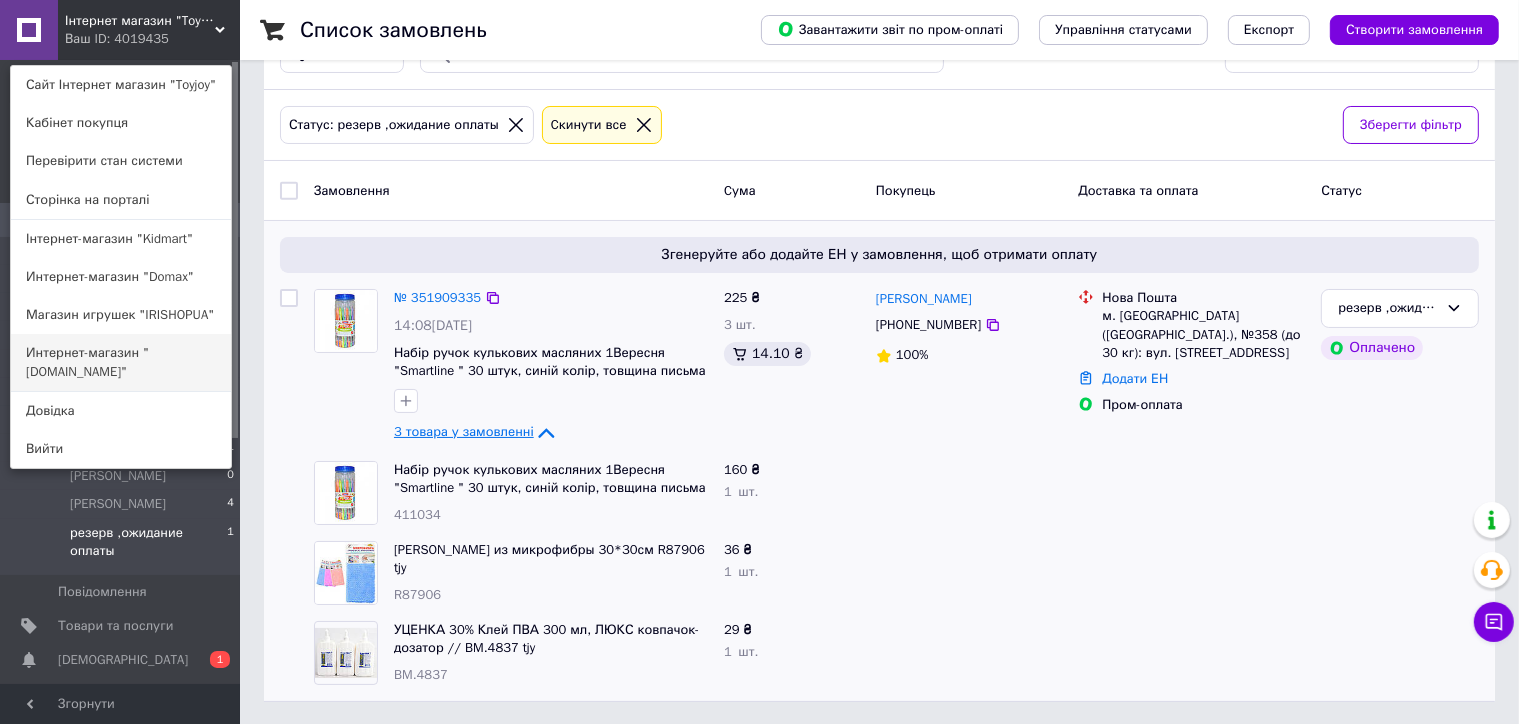 click on "Интернет-магазин "[DOMAIN_NAME]"" at bounding box center (121, 362) 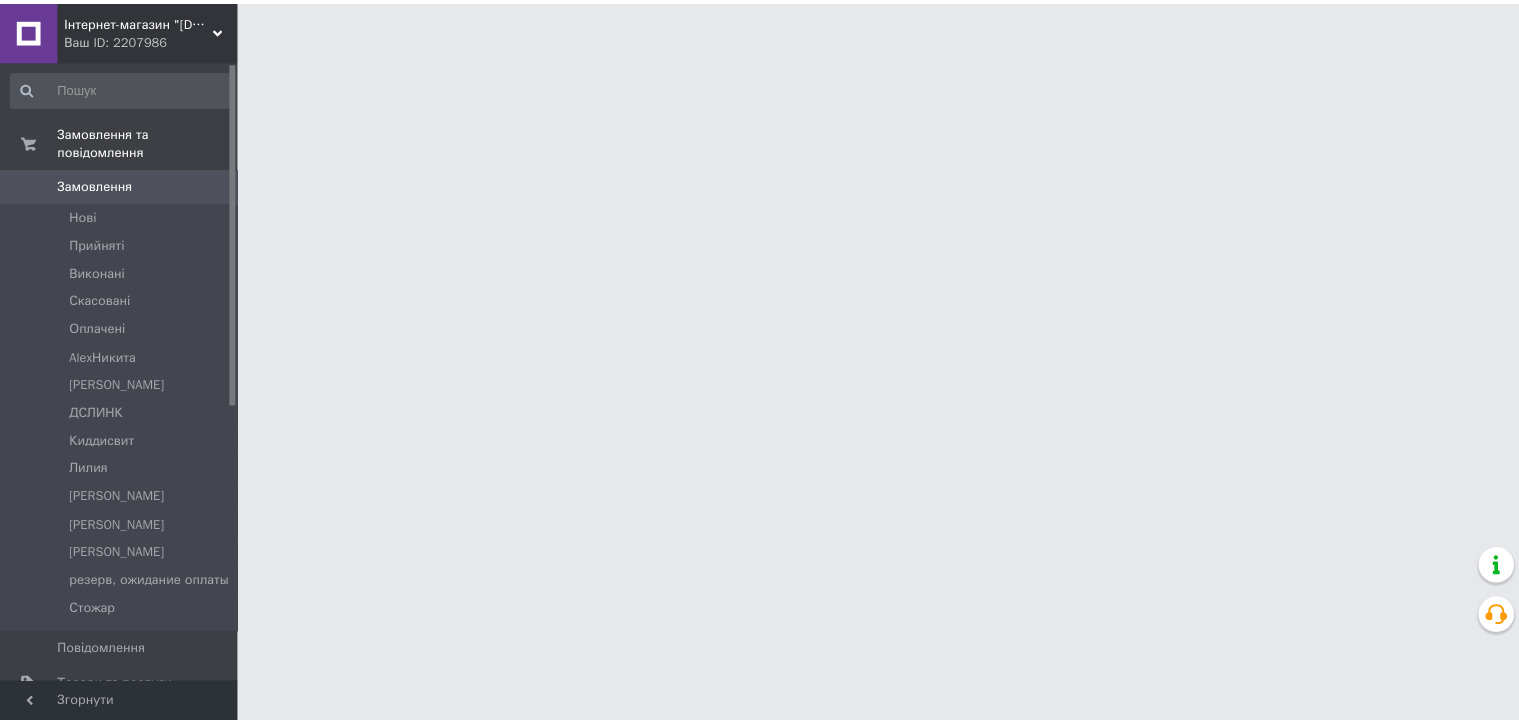 scroll, scrollTop: 0, scrollLeft: 0, axis: both 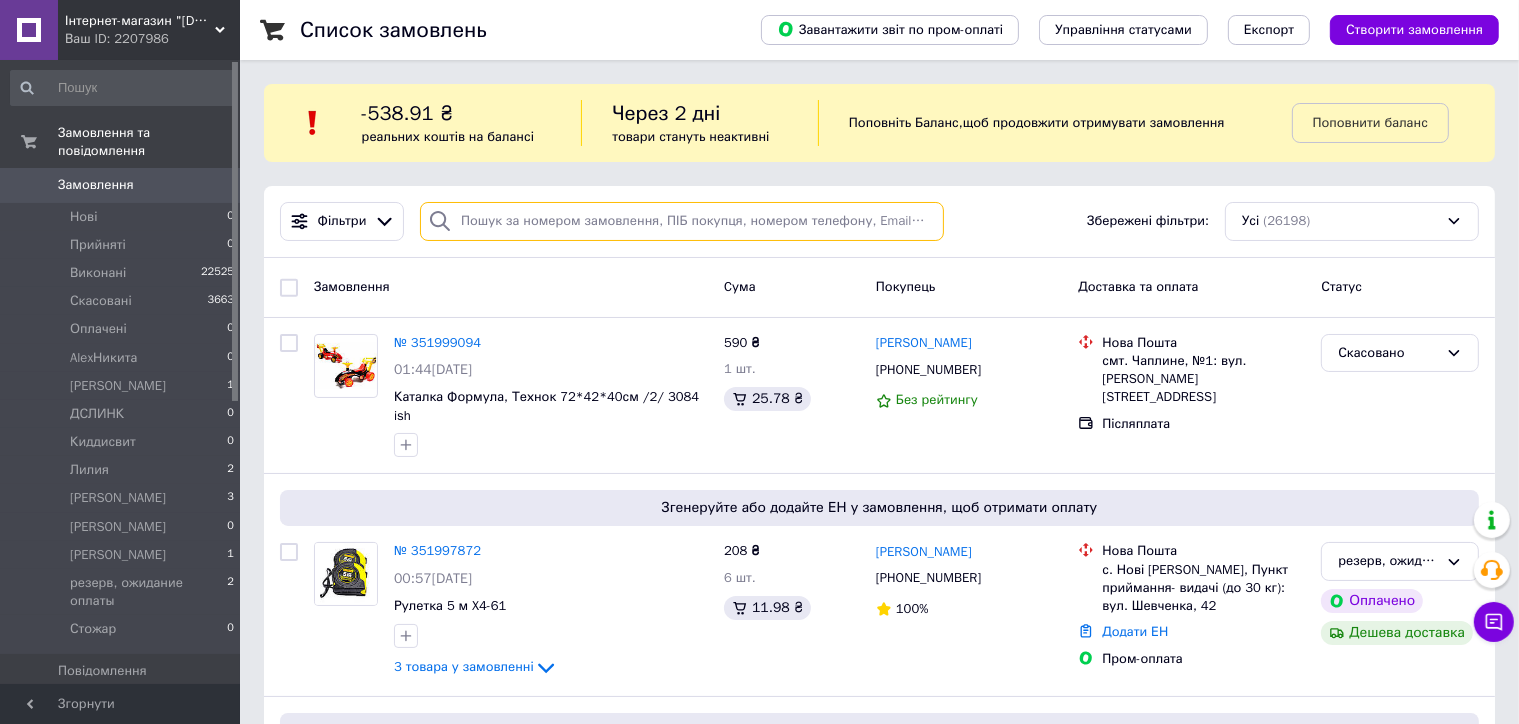 click at bounding box center [682, 221] 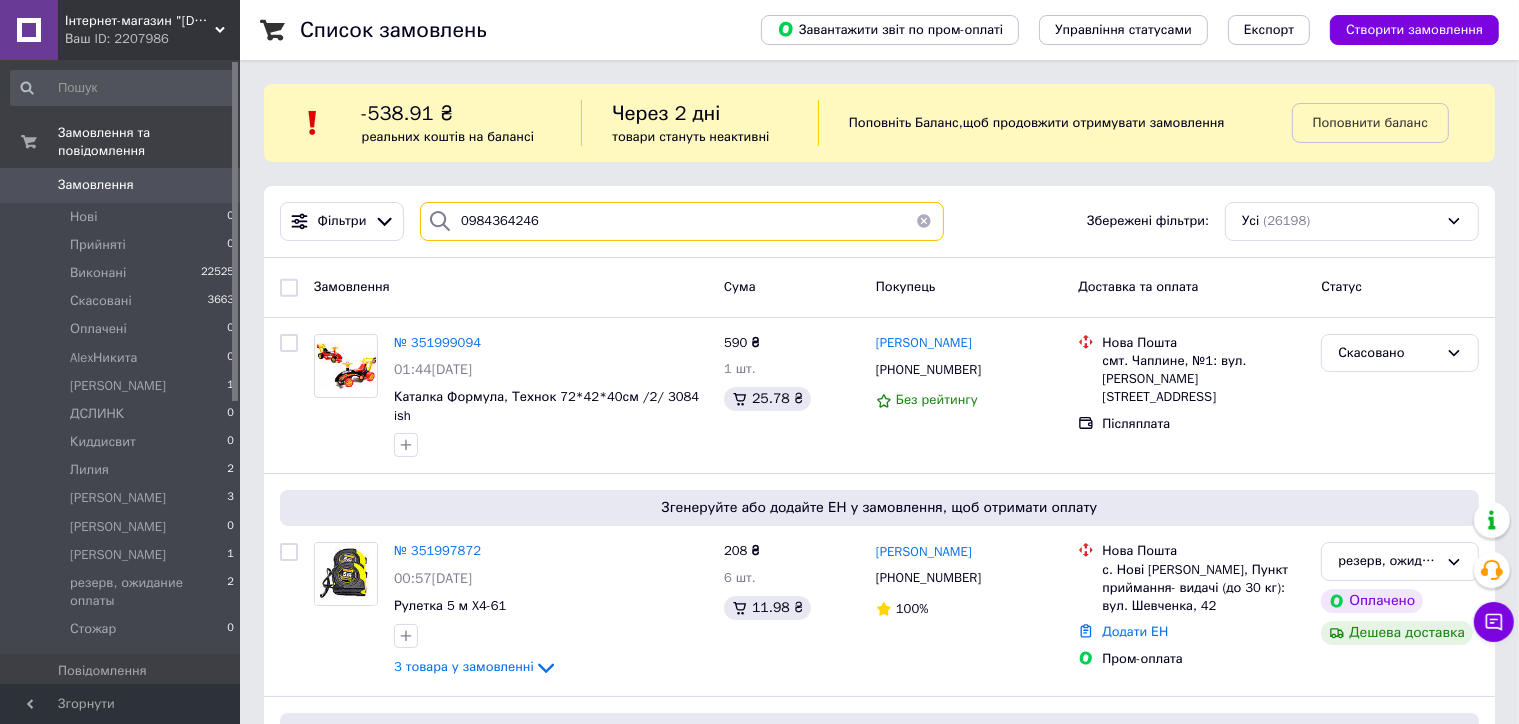type on "0984364246" 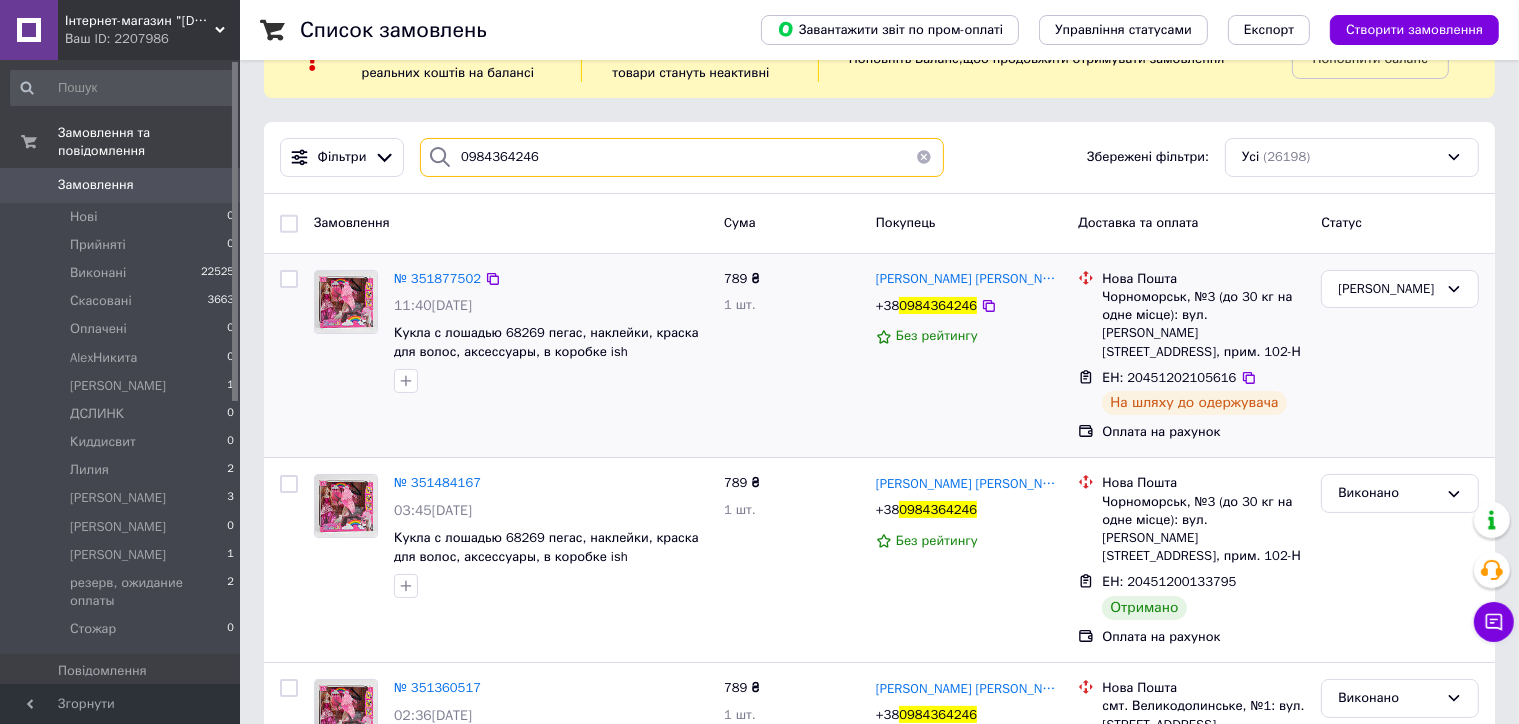 scroll, scrollTop: 100, scrollLeft: 0, axis: vertical 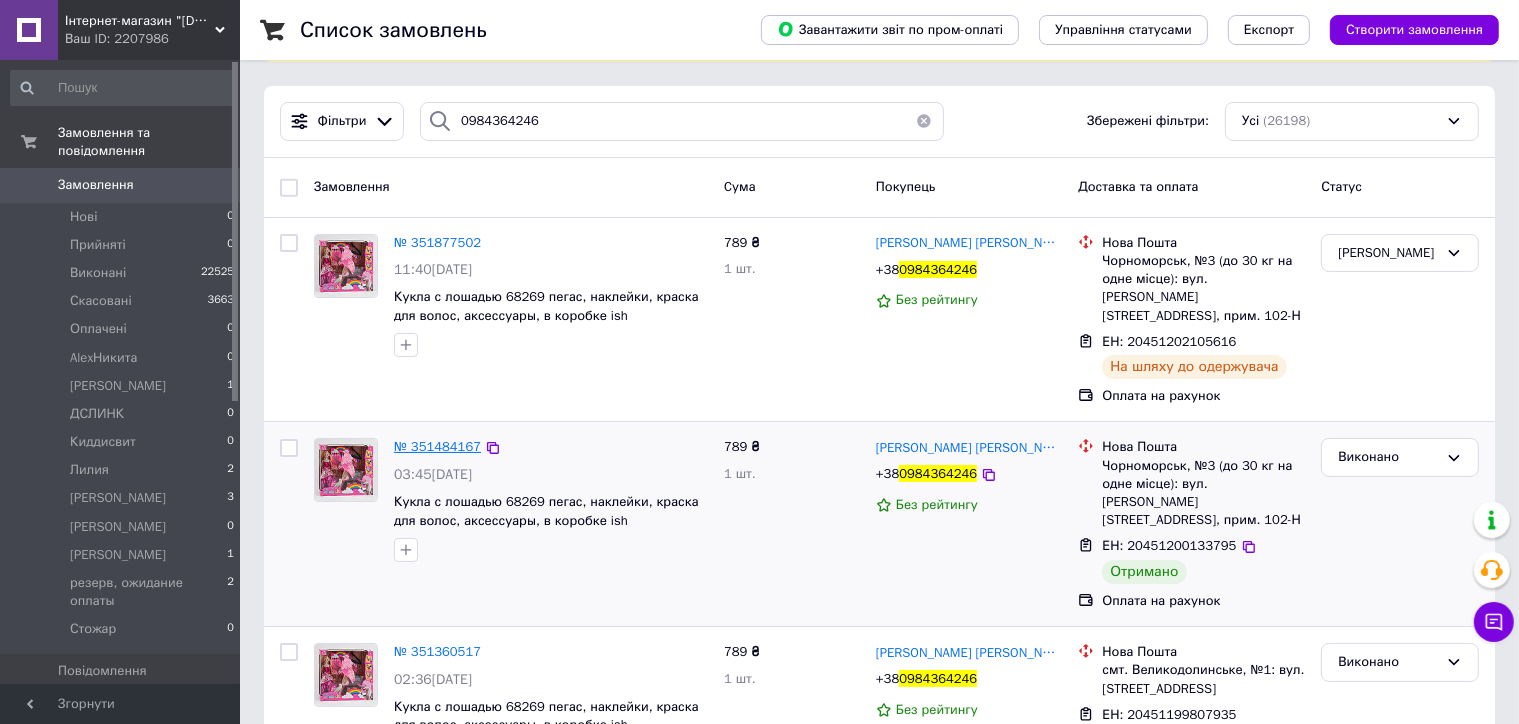 click on "№ 351484167" at bounding box center (437, 446) 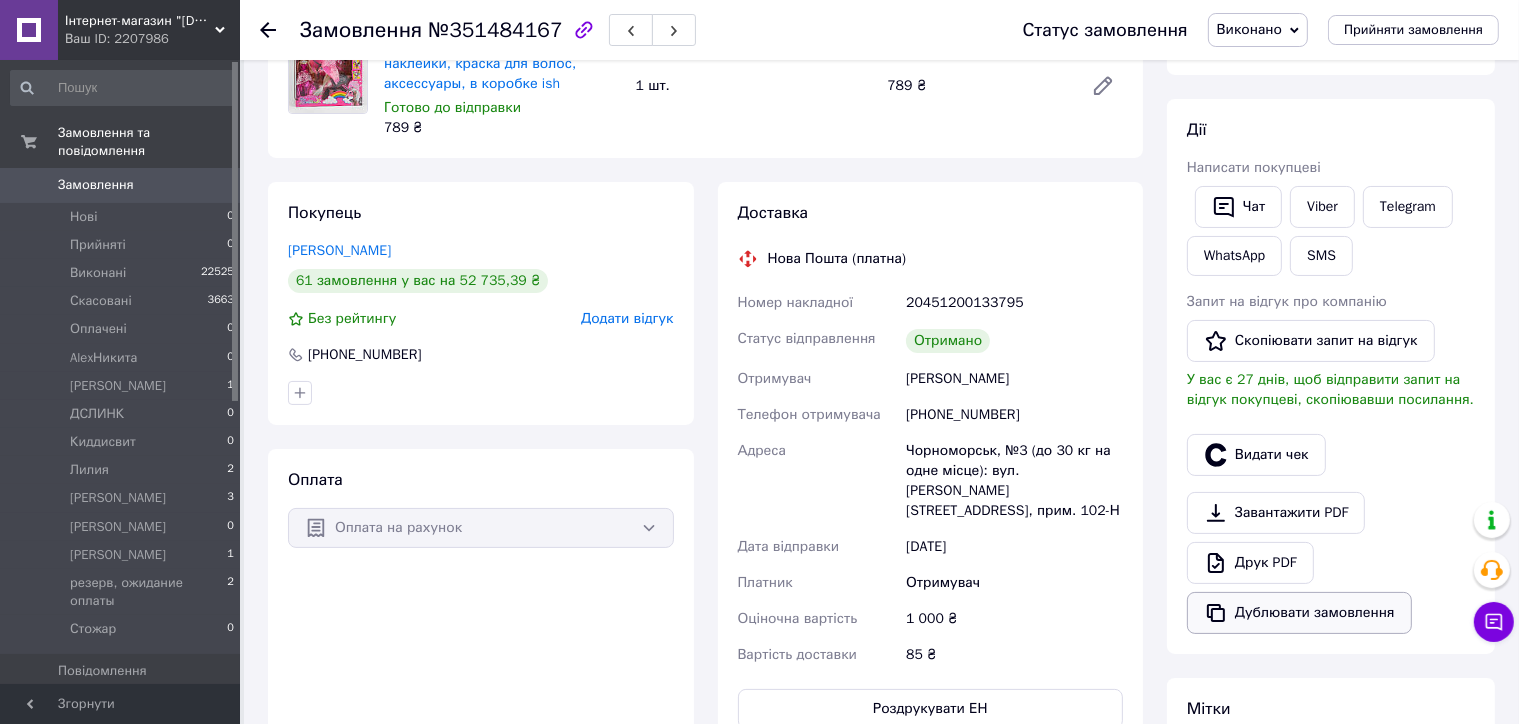 scroll, scrollTop: 200, scrollLeft: 0, axis: vertical 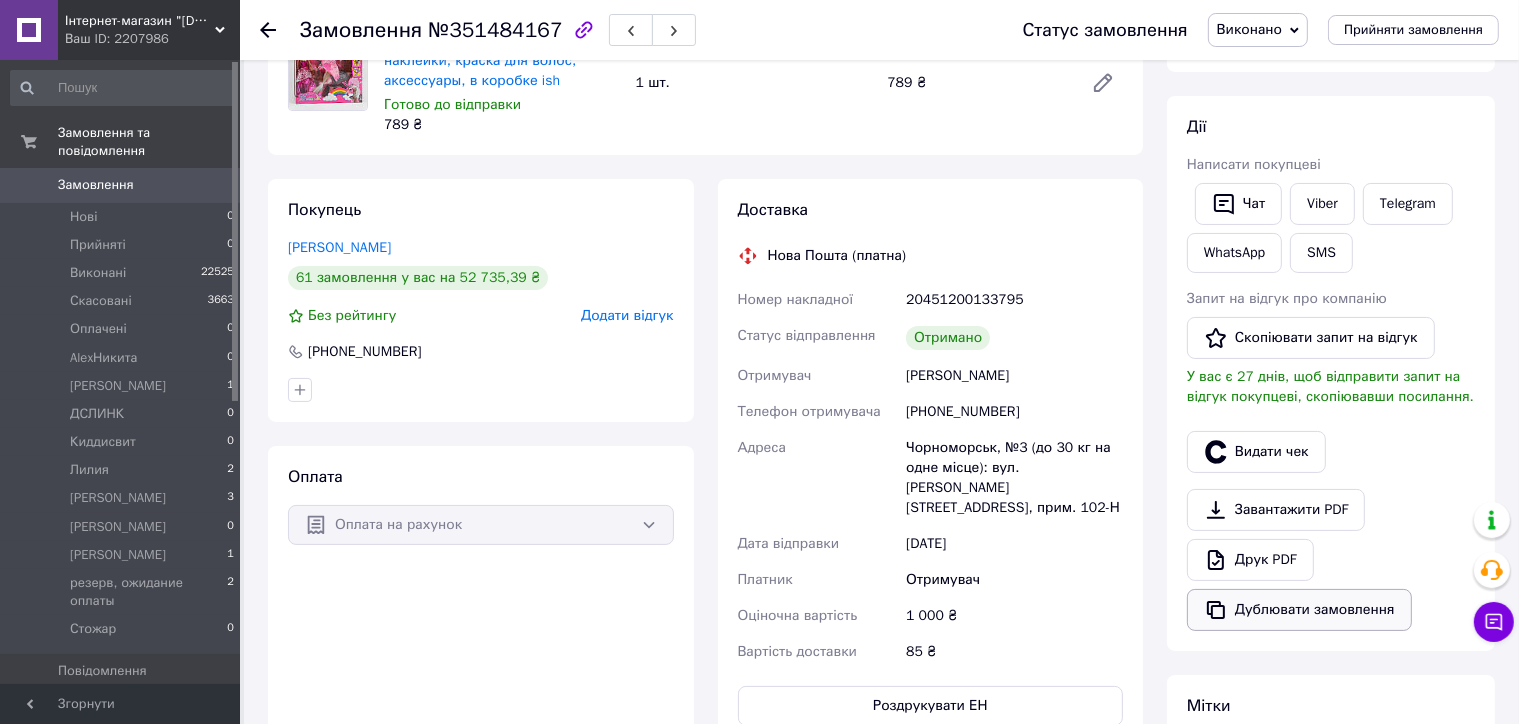 click on "Дублювати замовлення" at bounding box center (1299, 610) 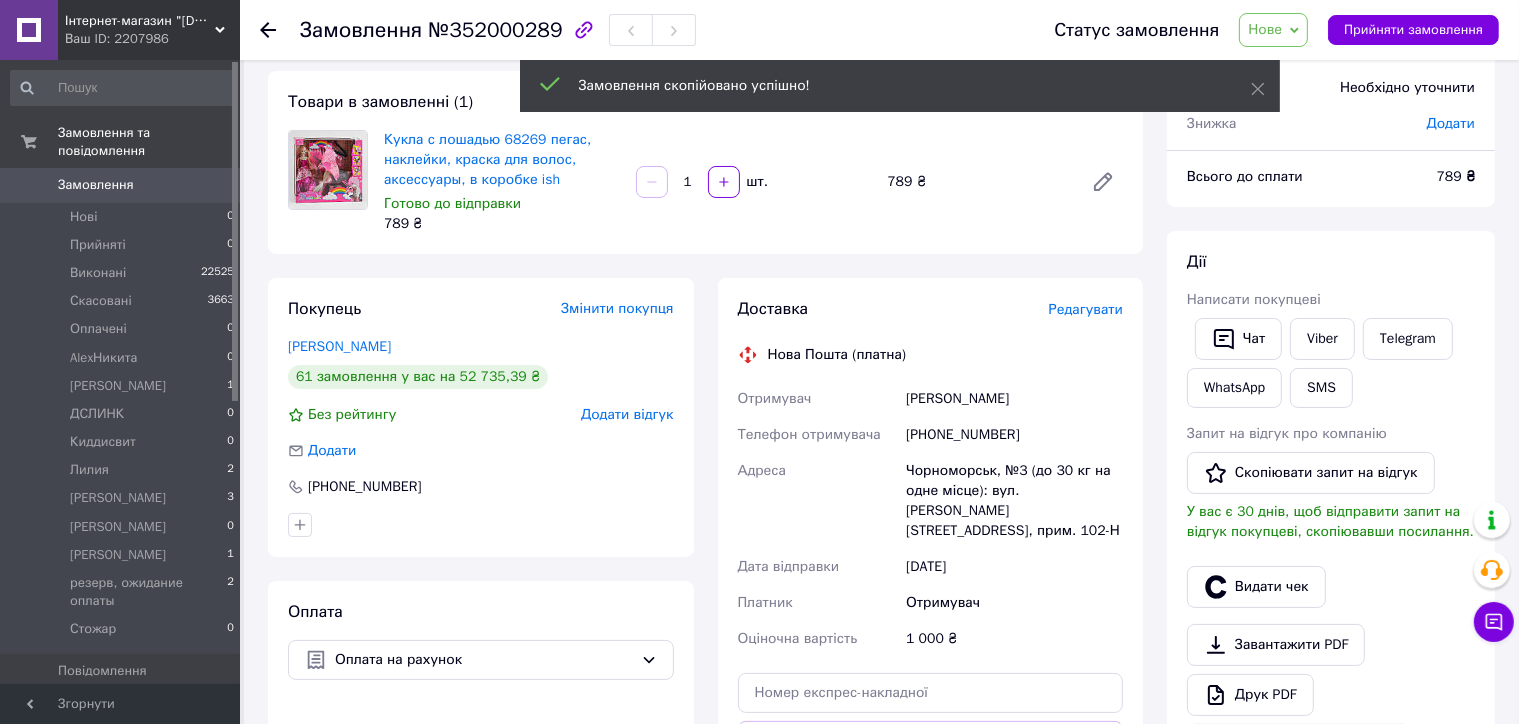 scroll, scrollTop: 300, scrollLeft: 0, axis: vertical 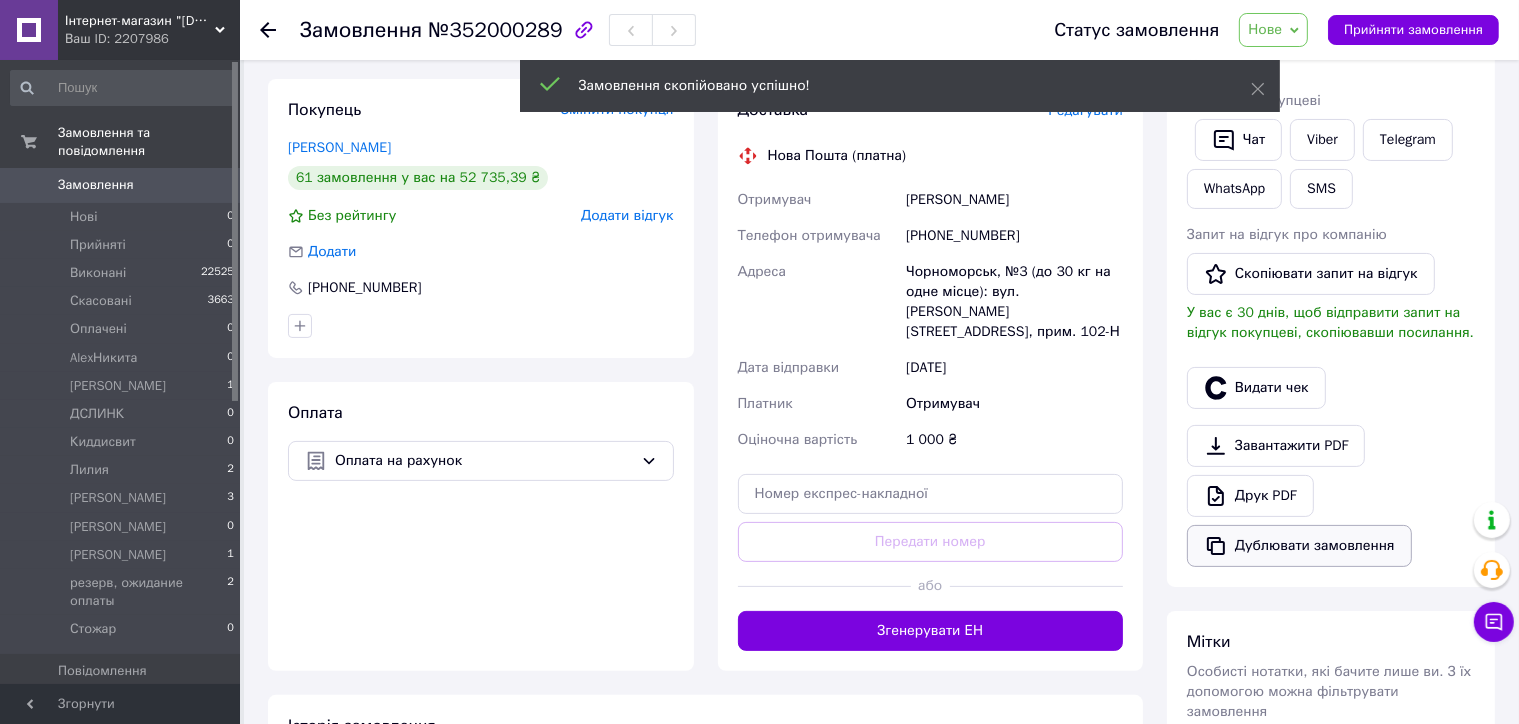 click on "Дублювати замовлення" at bounding box center (1299, 546) 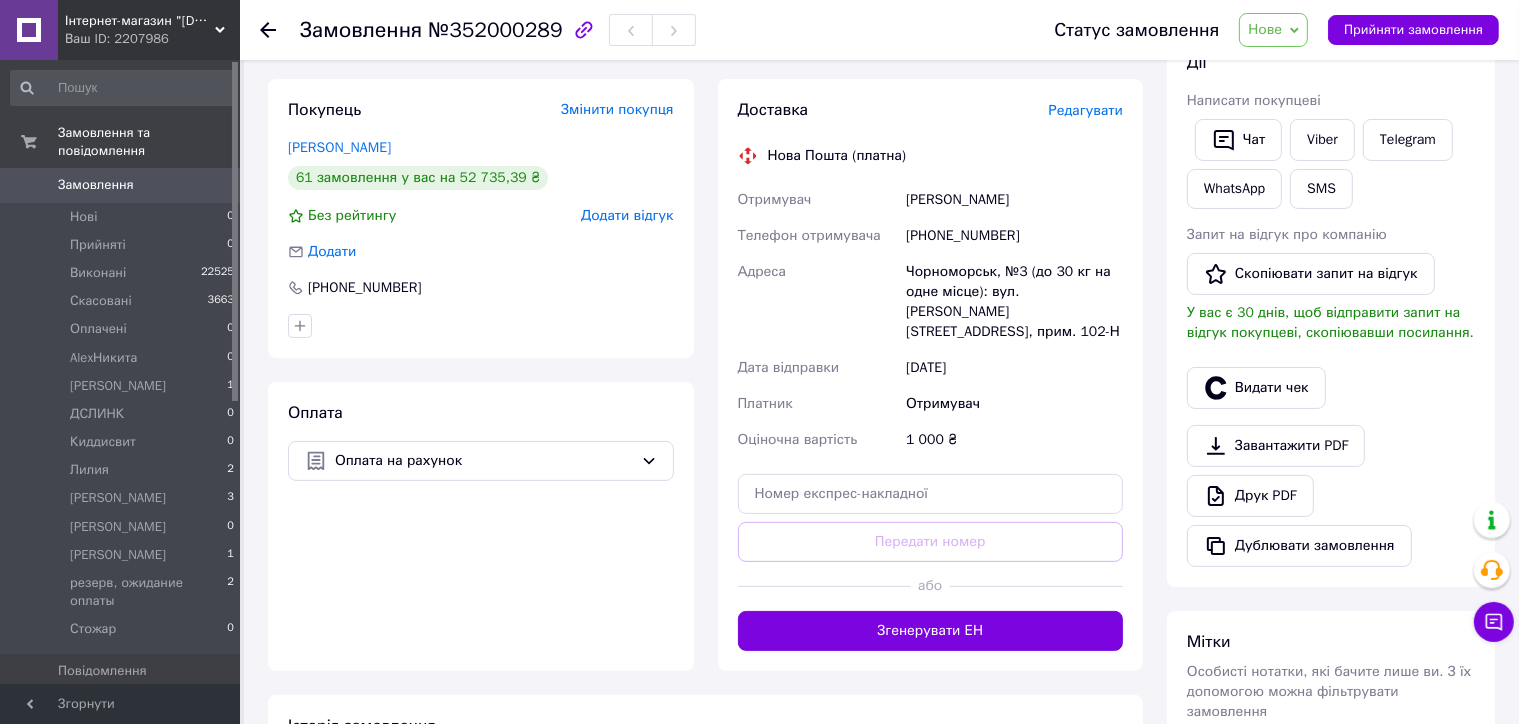 click on "Нове" at bounding box center (1265, 29) 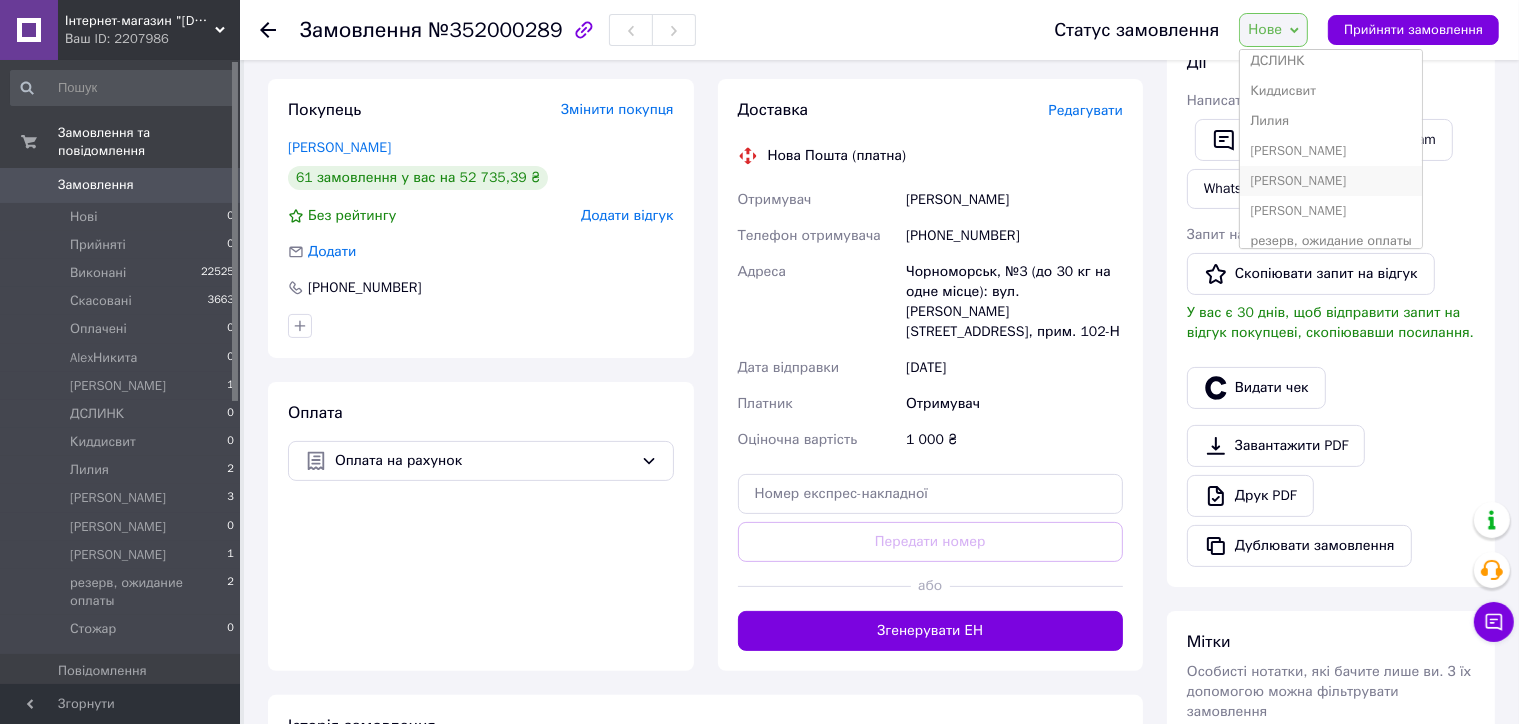 scroll, scrollTop: 200, scrollLeft: 0, axis: vertical 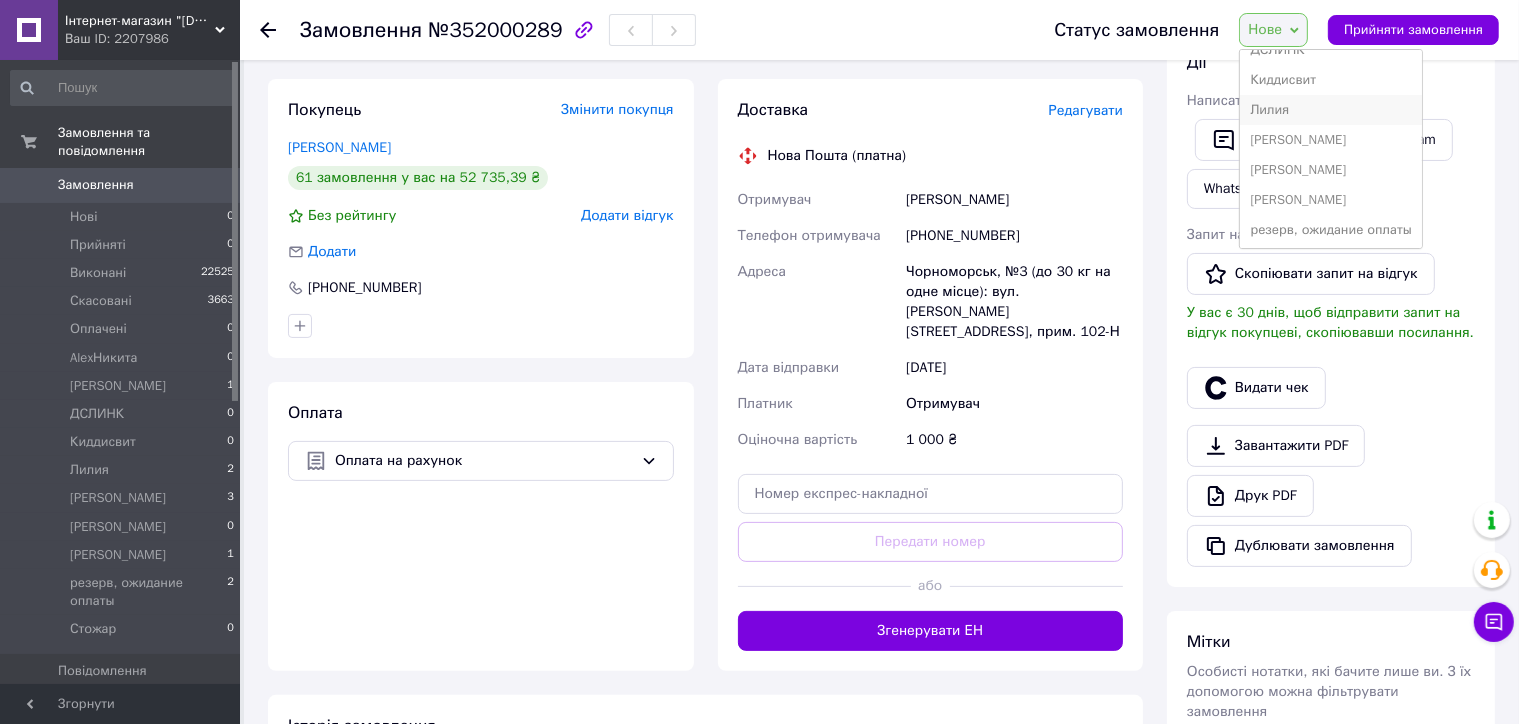 click on "Лилия" at bounding box center [1330, 110] 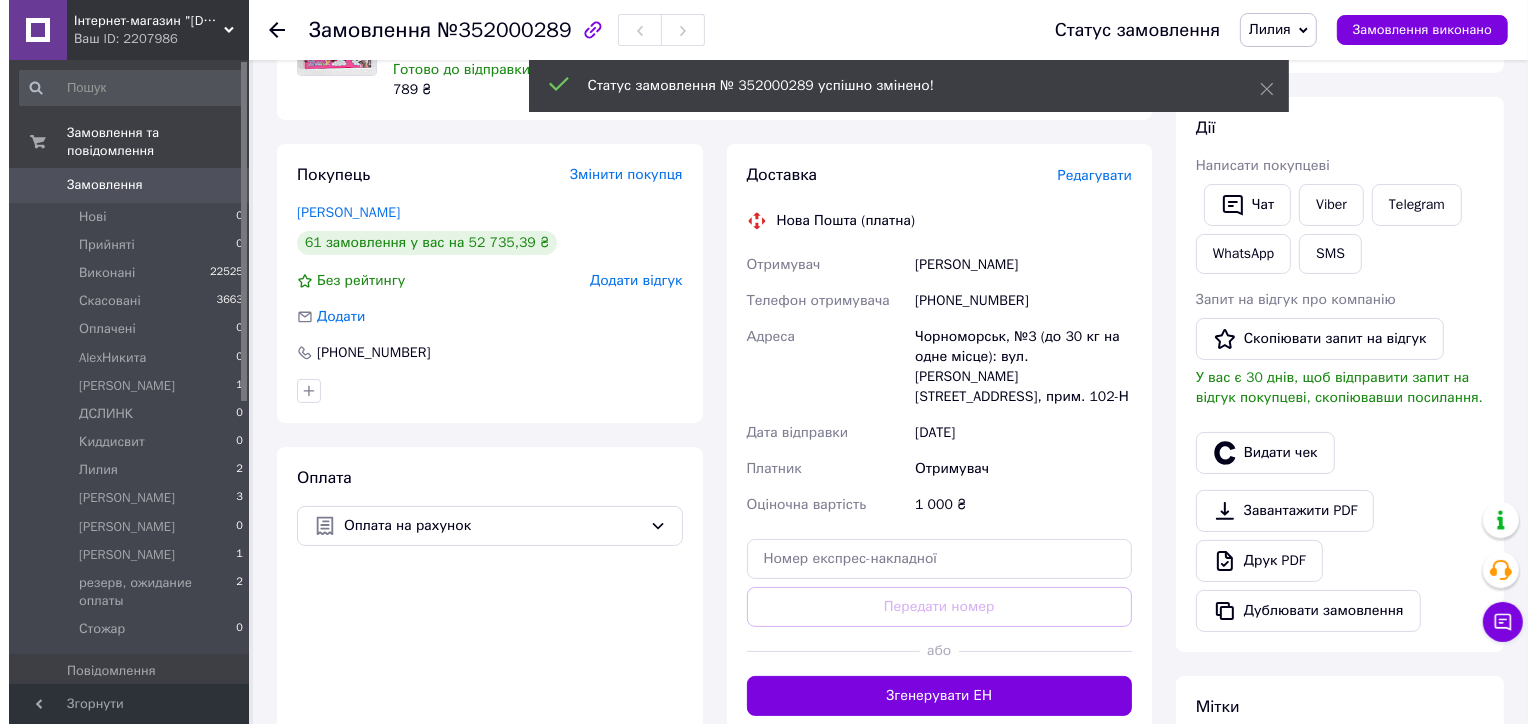 scroll, scrollTop: 200, scrollLeft: 0, axis: vertical 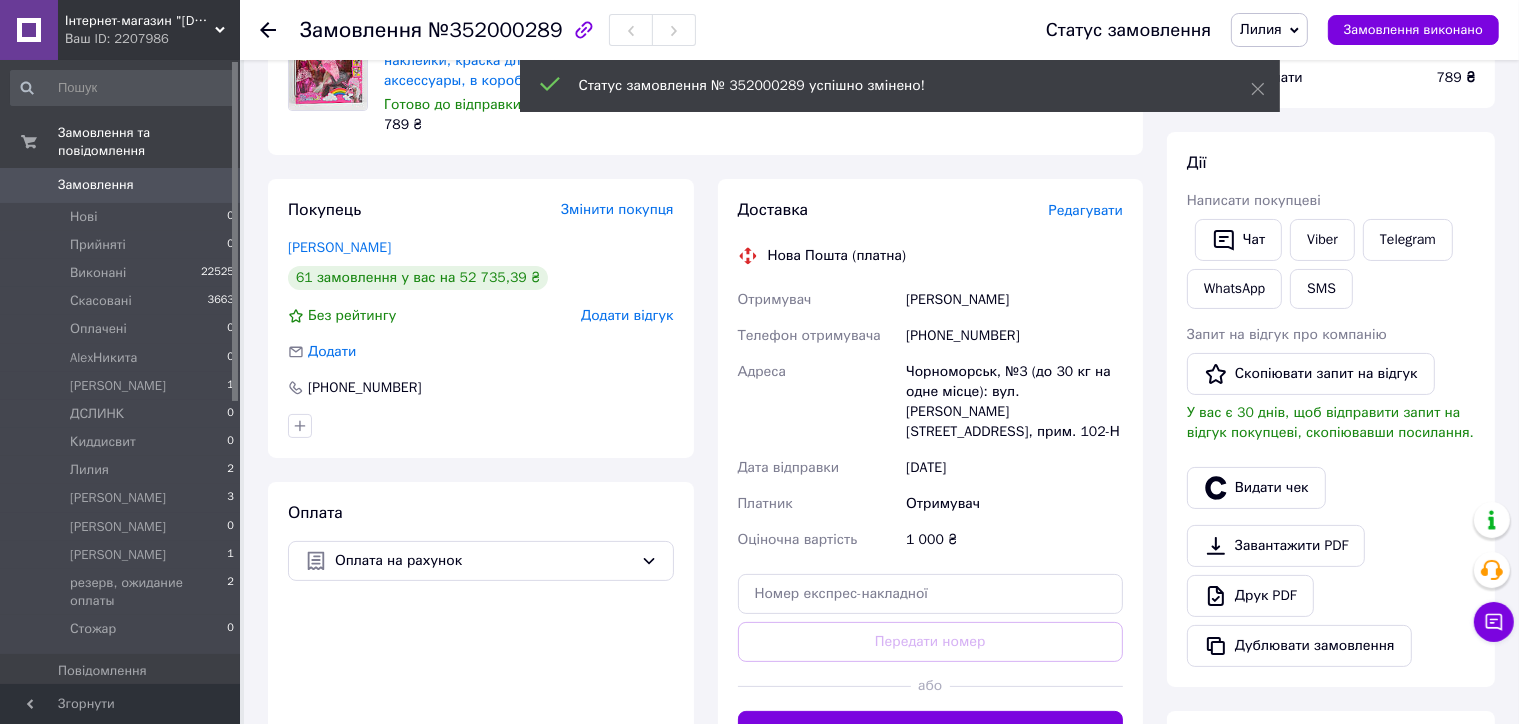 click on "Редагувати" at bounding box center [1086, 210] 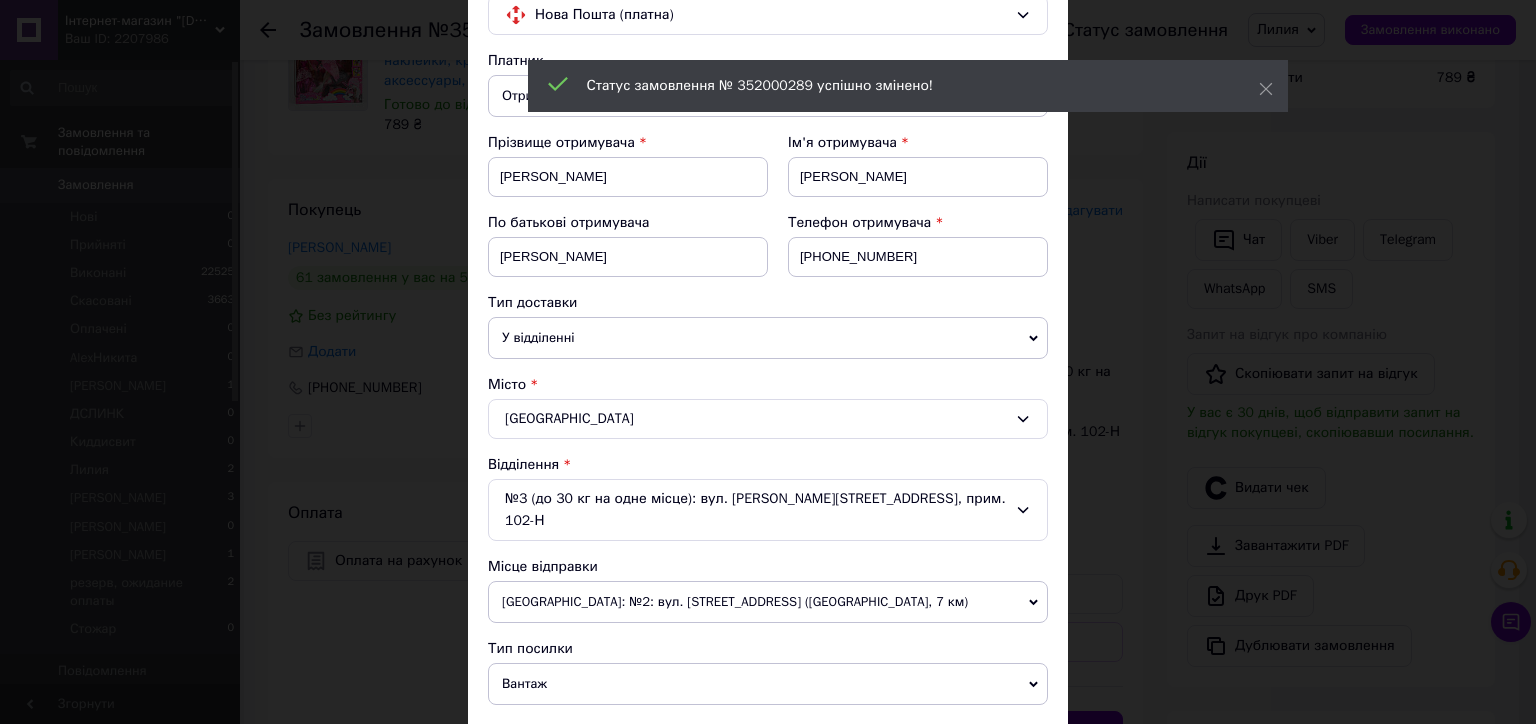 scroll, scrollTop: 400, scrollLeft: 0, axis: vertical 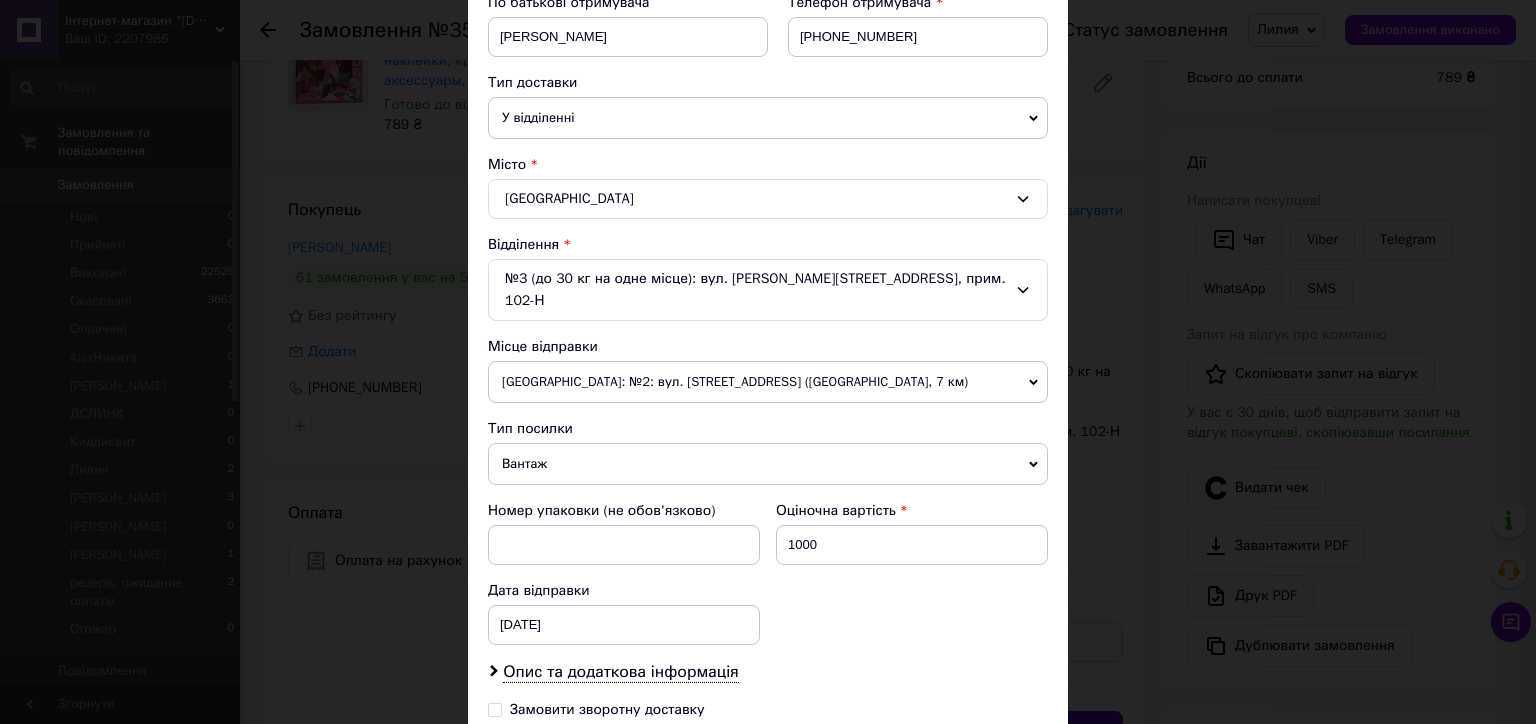 click on "[GEOGRAPHIC_DATA]" at bounding box center (768, 199) 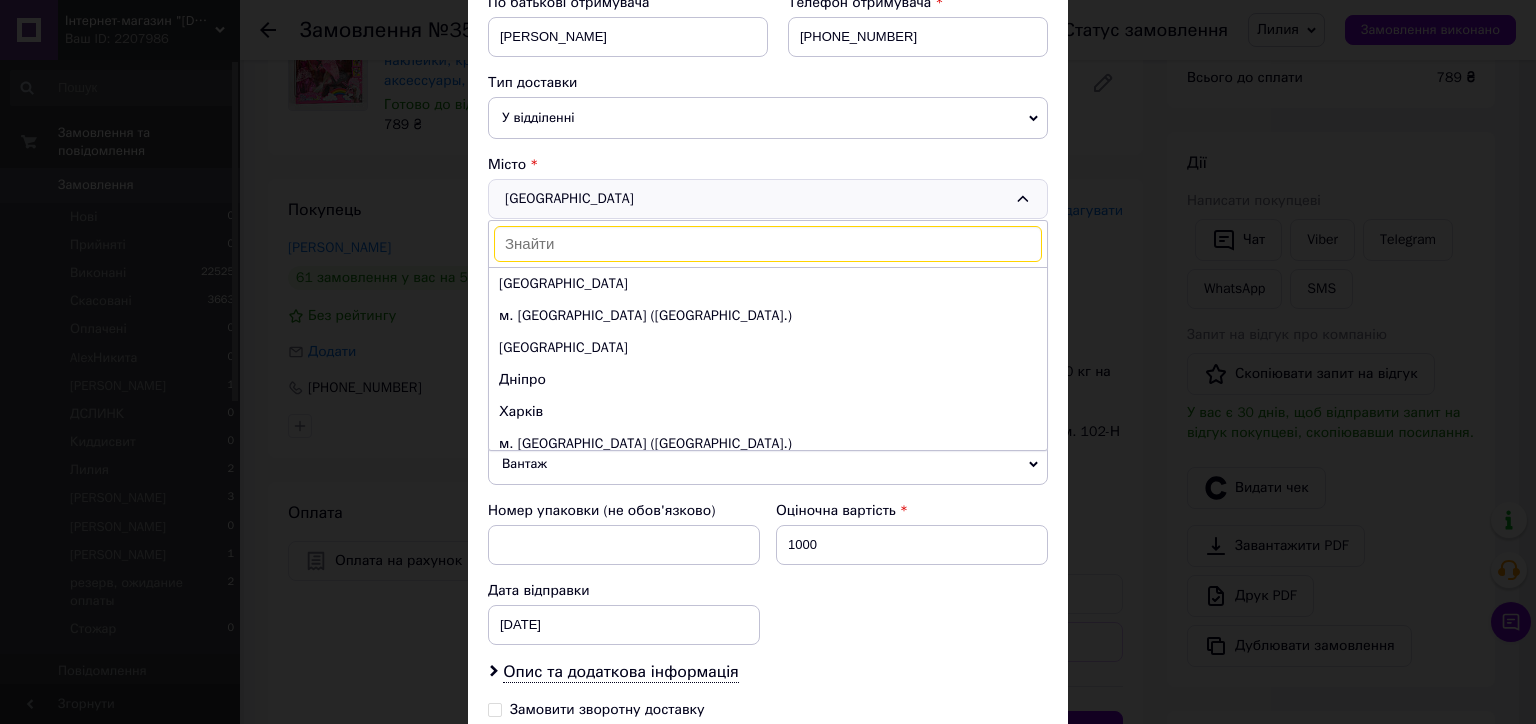 click on "[GEOGRAPHIC_DATA] [GEOGRAPHIC_DATA] м. [GEOGRAPHIC_DATA] ([GEOGRAPHIC_DATA].) Одеса Дніпро [GEOGRAPHIC_DATA] м. [GEOGRAPHIC_DATA] ([GEOGRAPHIC_DATA].) м. [GEOGRAPHIC_DATA] ([GEOGRAPHIC_DATA], [GEOGRAPHIC_DATA].) м. [GEOGRAPHIC_DATA] ([GEOGRAPHIC_DATA].) м. [GEOGRAPHIC_DATA] ([GEOGRAPHIC_DATA].) [GEOGRAPHIC_DATA] м. [GEOGRAPHIC_DATA] (Полтавська обл.) м. [GEOGRAPHIC_DATA] (Хмельницька обл.) м. [GEOGRAPHIC_DATA] ([GEOGRAPHIC_DATA].) м. [GEOGRAPHIC_DATA] ([GEOGRAPHIC_DATA].) Суми [PERSON_NAME][GEOGRAPHIC_DATA] м. [GEOGRAPHIC_DATA] ([GEOGRAPHIC_DATA].) Чернігів [PERSON_NAME] [GEOGRAPHIC_DATA]" at bounding box center (768, 199) 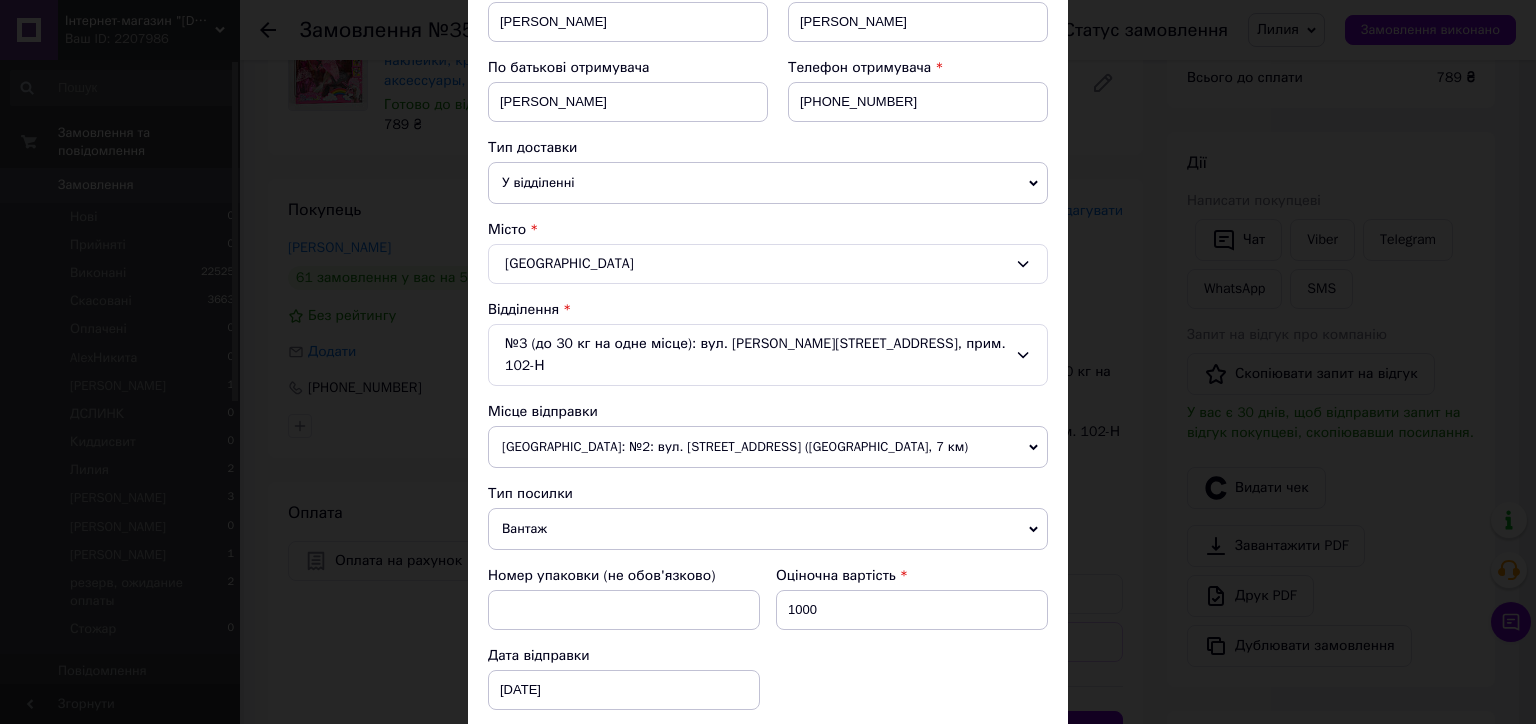 scroll, scrollTop: 300, scrollLeft: 0, axis: vertical 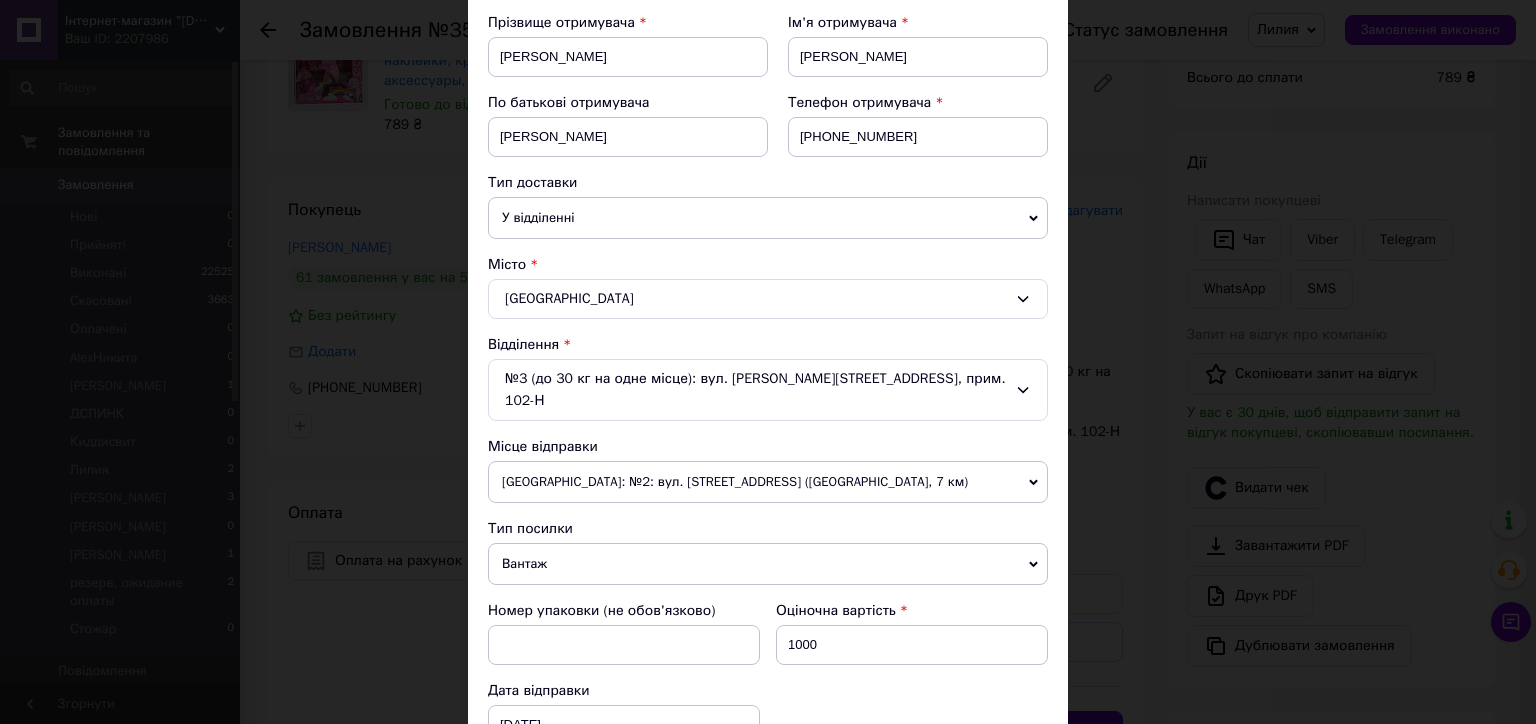 click on "[GEOGRAPHIC_DATA]: №2: вул. [STREET_ADDRESS] ([GEOGRAPHIC_DATA], 7 км)" at bounding box center (768, 482) 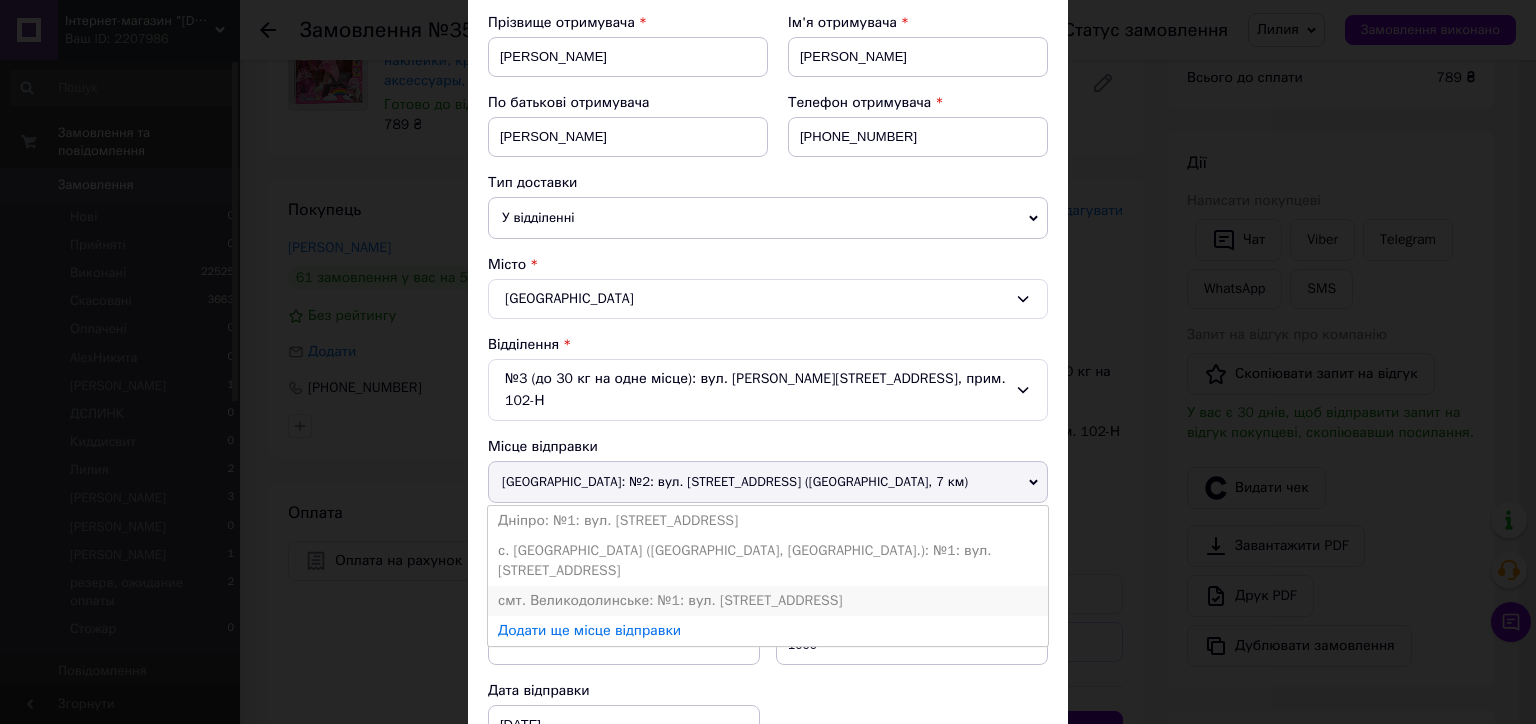click on "смт. Великодолинське: №1: вул. [STREET_ADDRESS]" at bounding box center (768, 601) 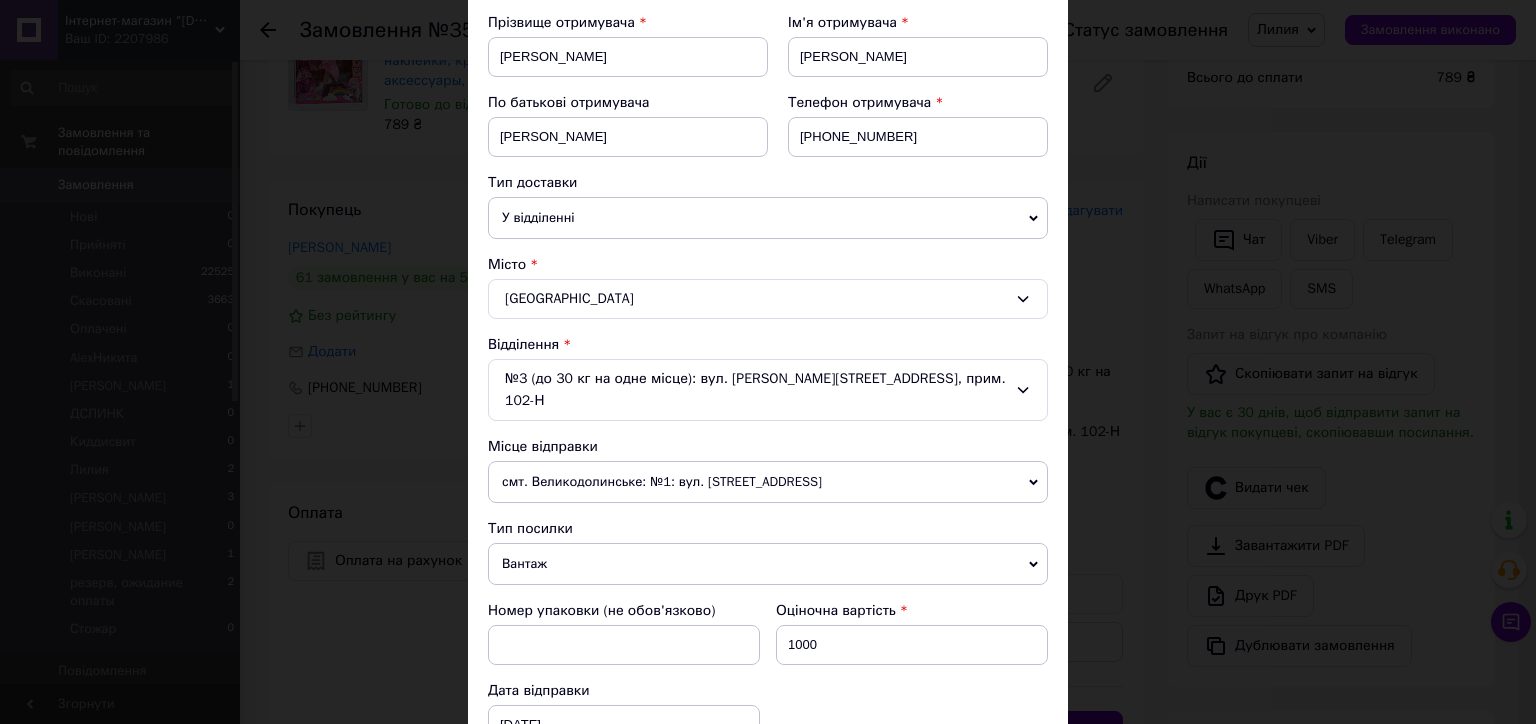 click on "[GEOGRAPHIC_DATA]" at bounding box center (768, 299) 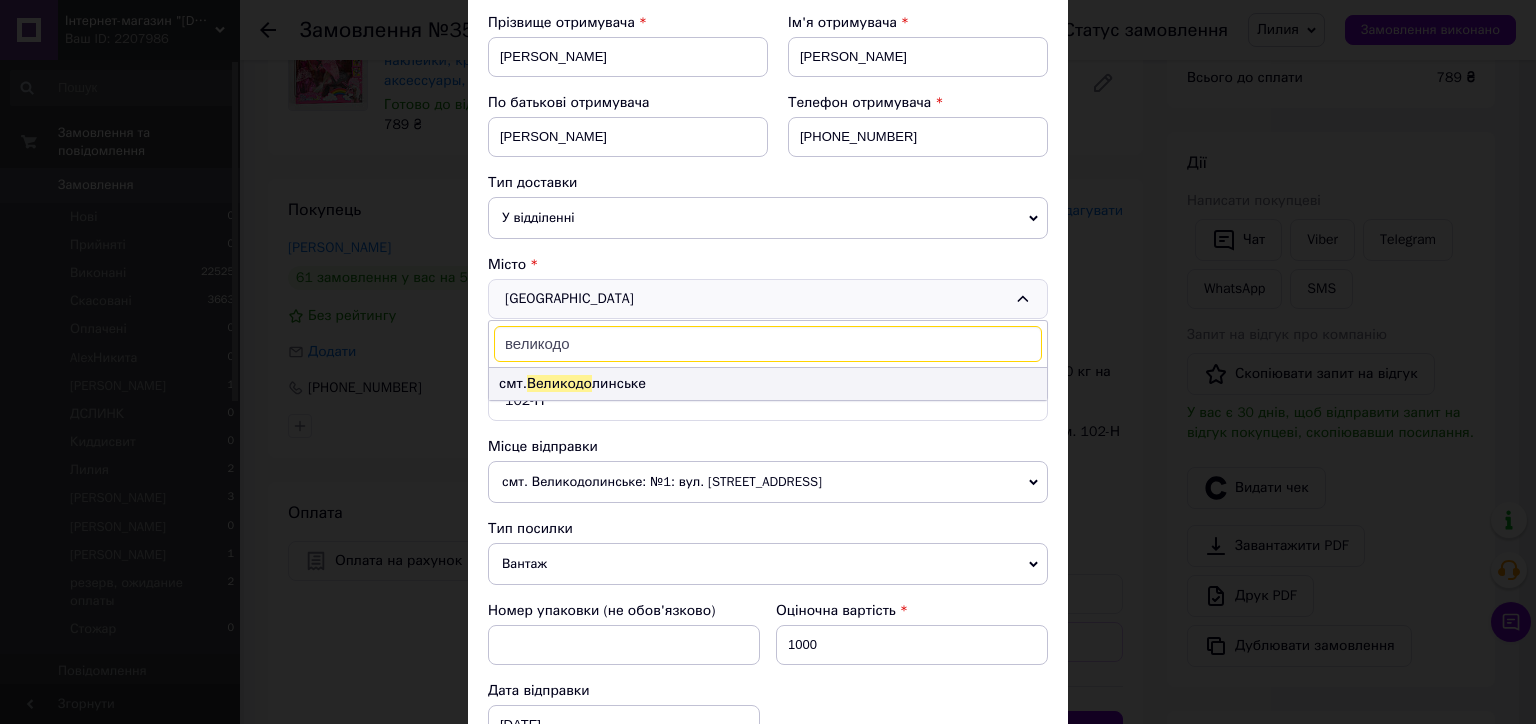 type on "великодо" 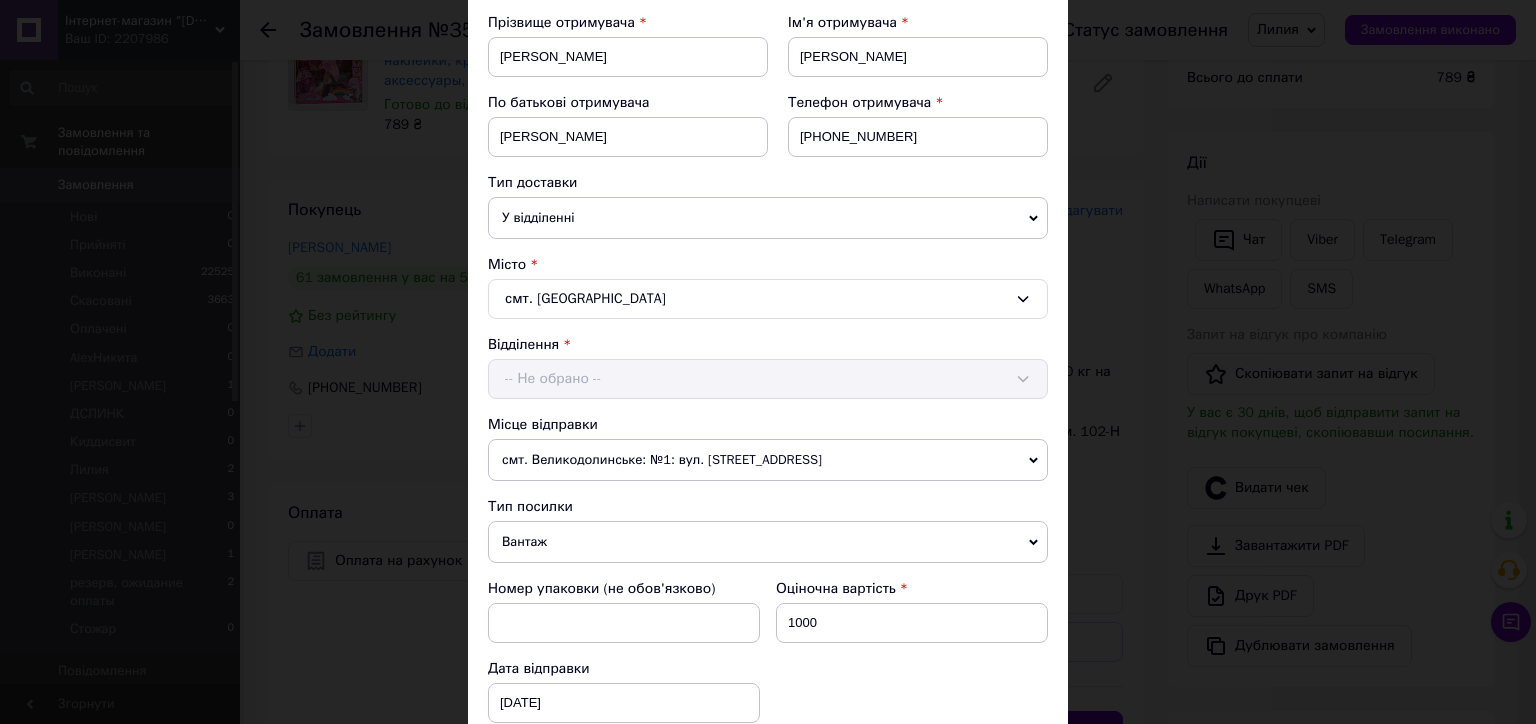 click on "Відділення -- Не обрано --" at bounding box center [768, 367] 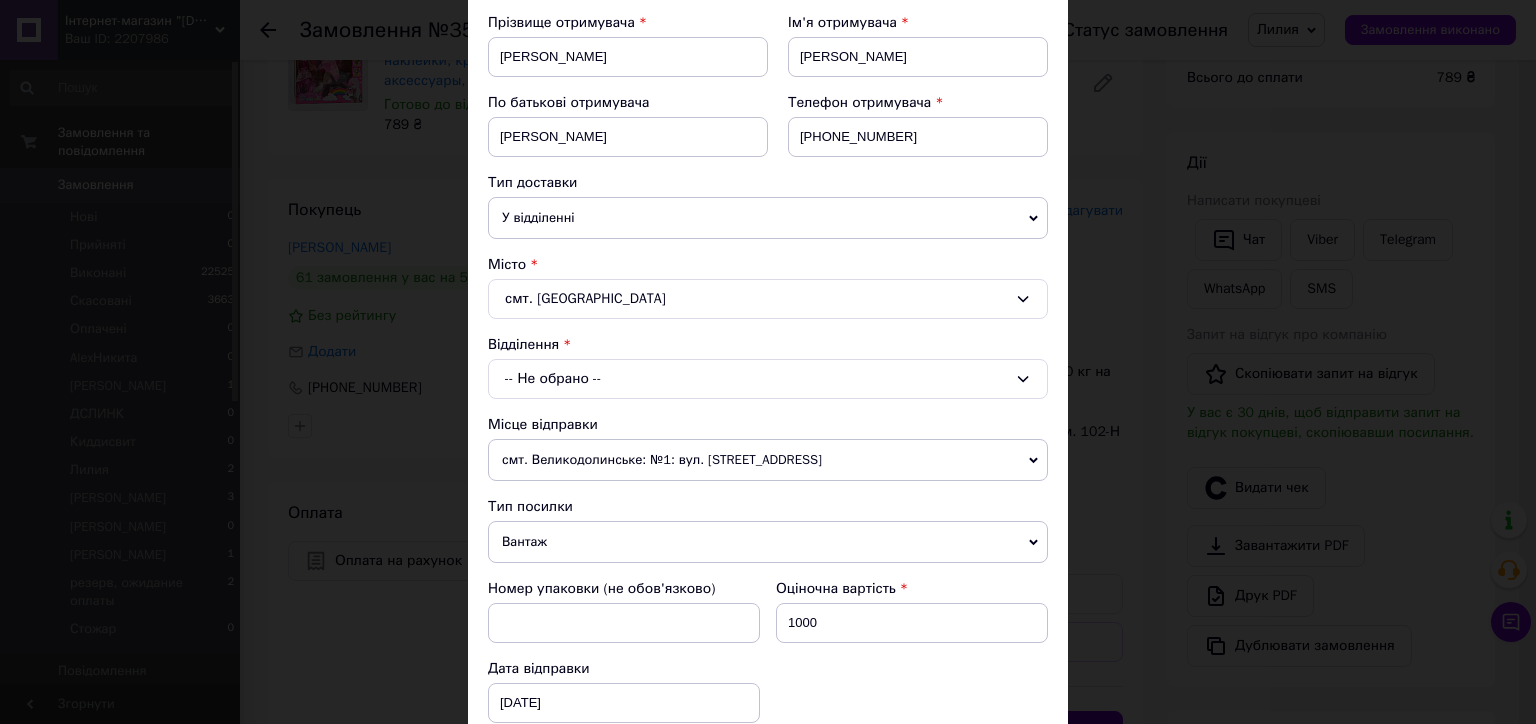 click on "-- Не обрано --" at bounding box center [768, 379] 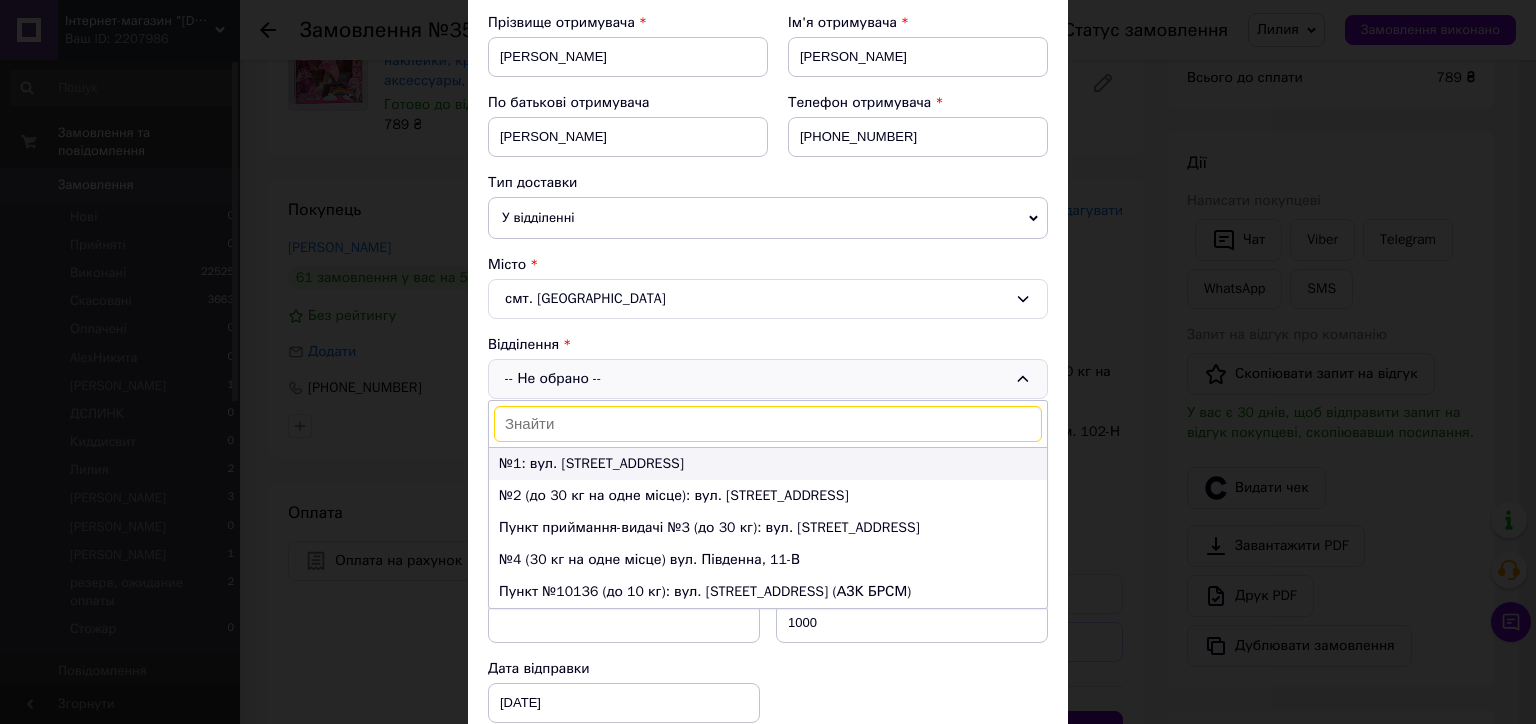 click on "№1: вул. Центральна, 103" at bounding box center [768, 464] 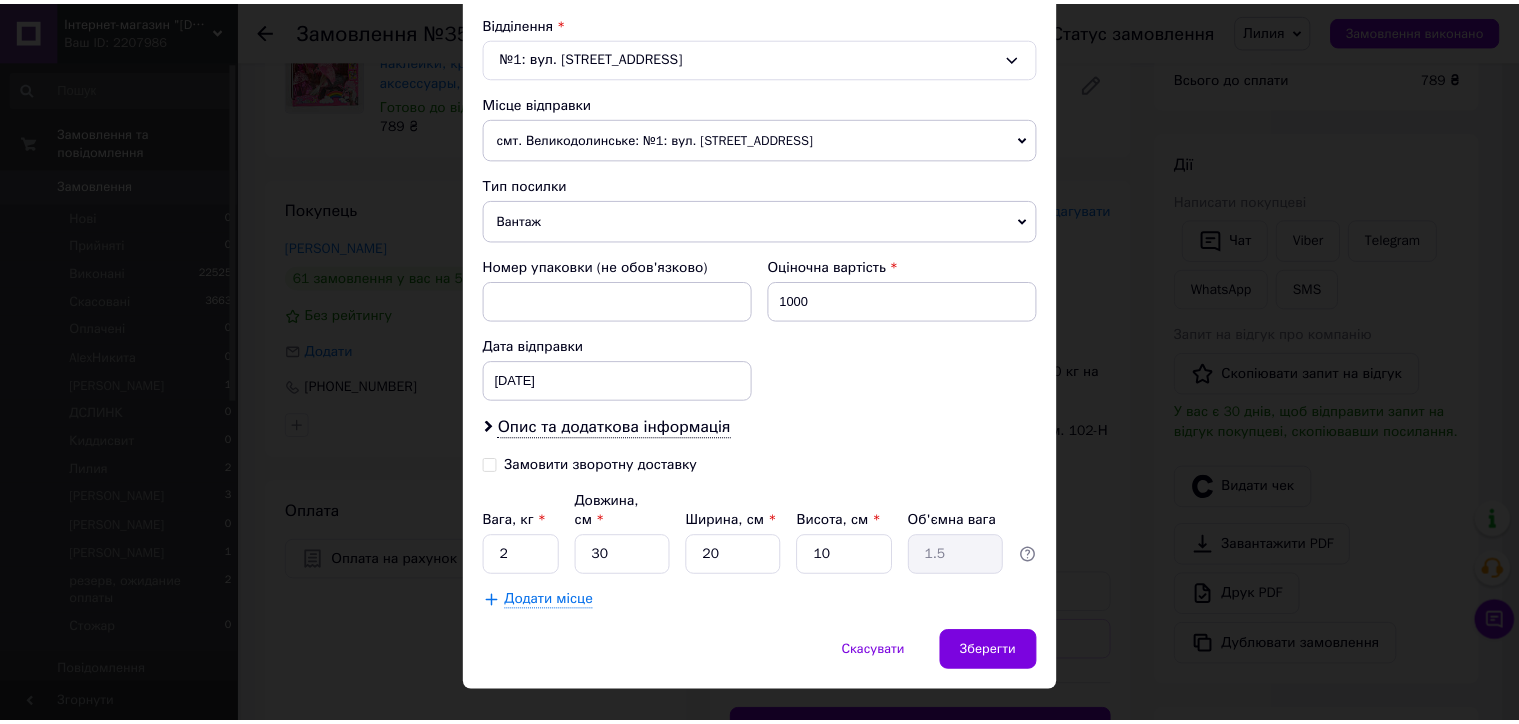 scroll, scrollTop: 634, scrollLeft: 0, axis: vertical 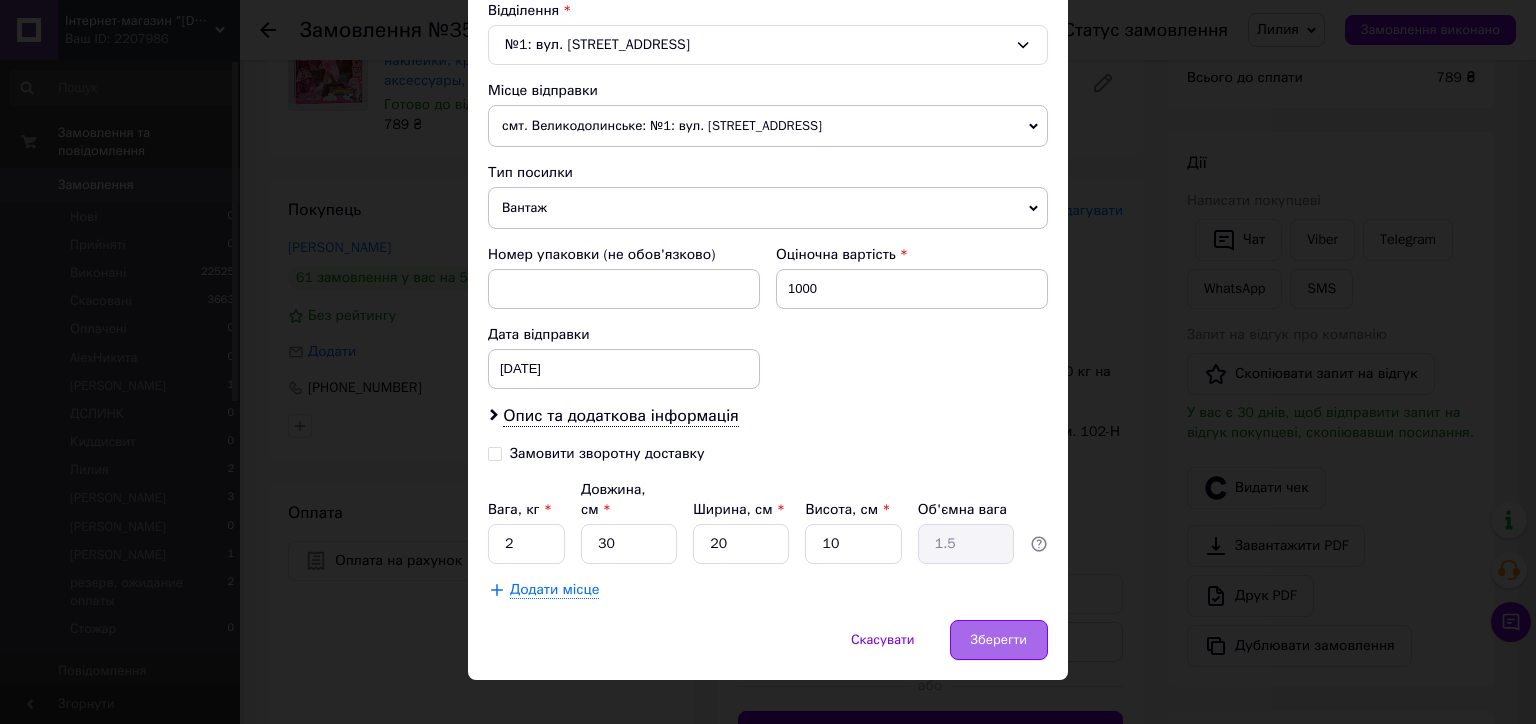 click on "Зберегти" at bounding box center (999, 640) 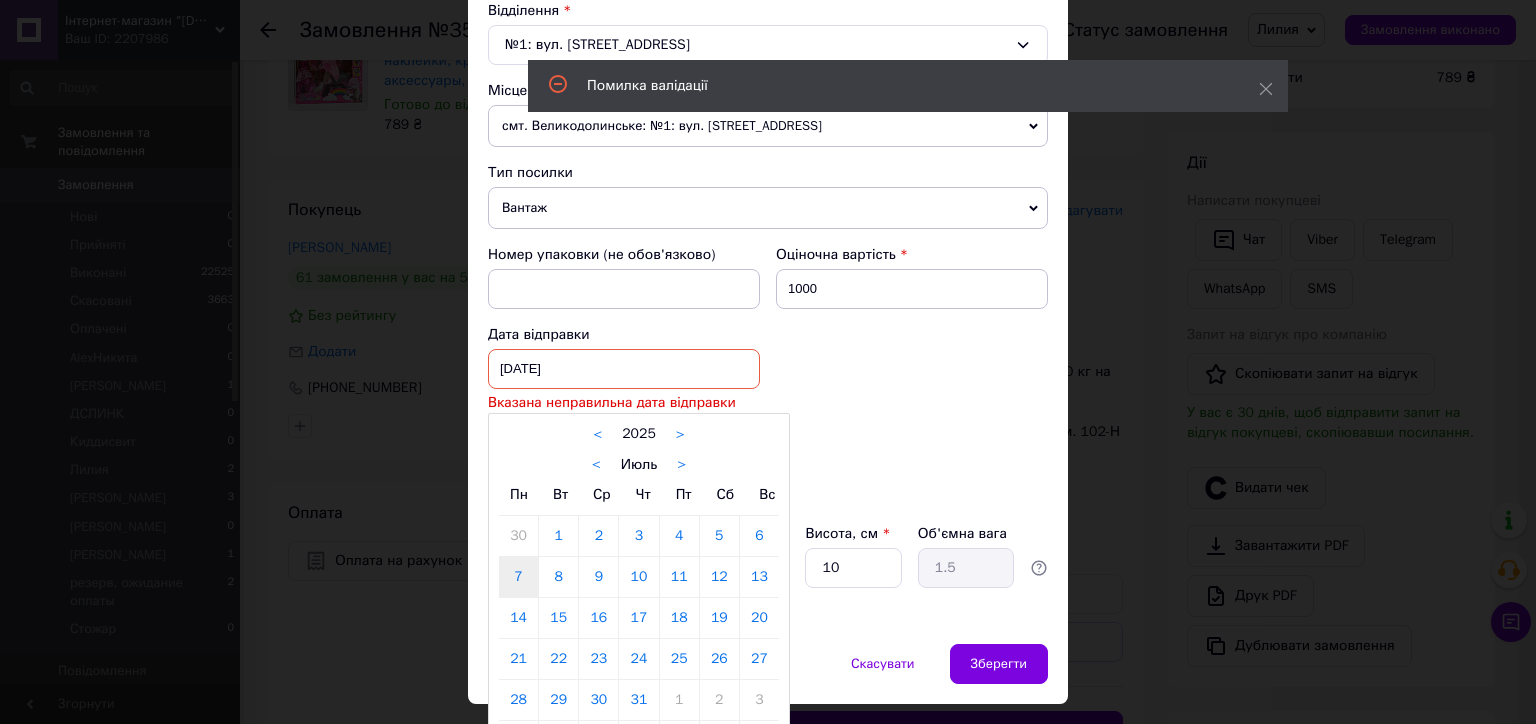 click on "07.07.2025 < 2025 > < Июль > Пн Вт Ср Чт Пт Сб Вс 30 1 2 3 4 5 6 7 8 9 10 11 12 13 14 15 16 17 18 19 20 21 22 23 24 25 26 27 28 29 30 31 1 2 3 4 5 6 7 8 9 10" at bounding box center (624, 369) 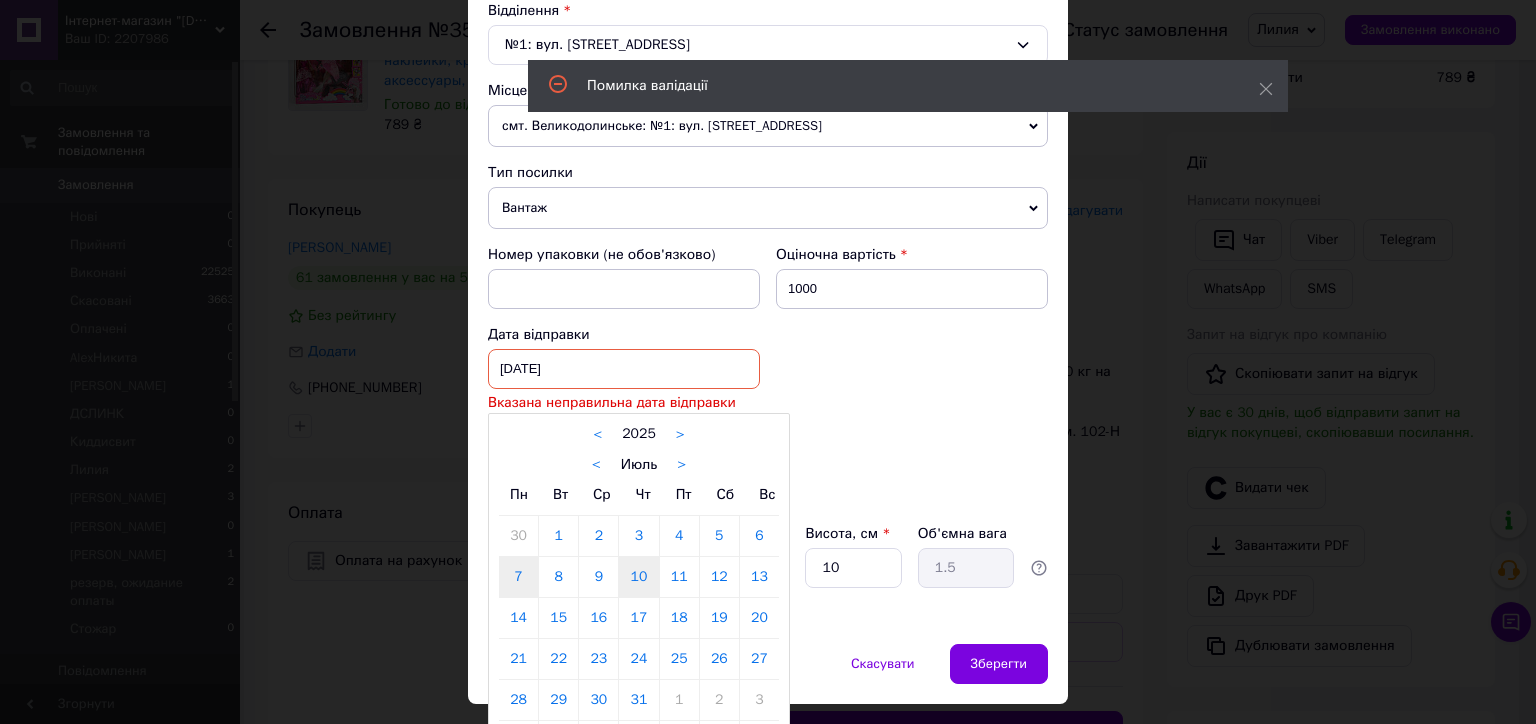 click on "10" at bounding box center (638, 577) 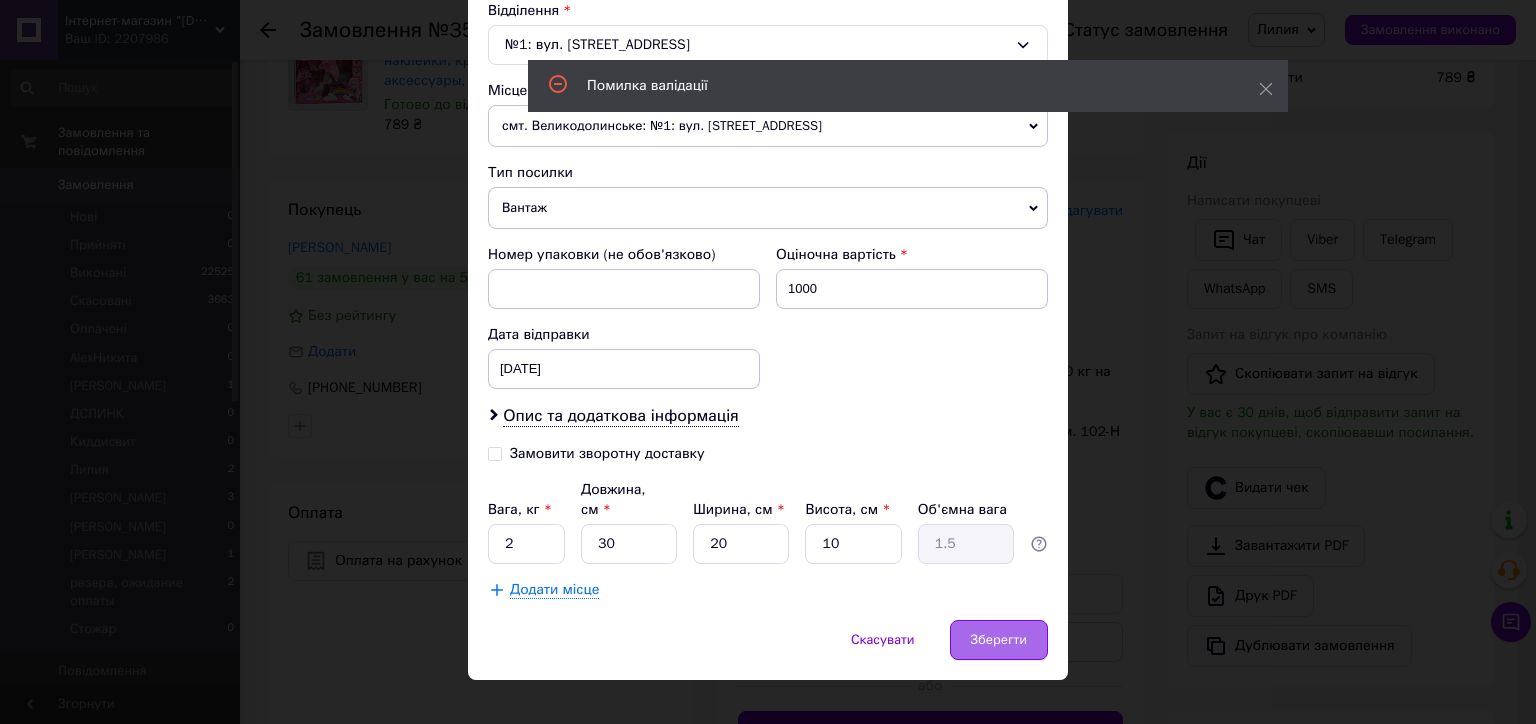 click on "Зберегти" at bounding box center [999, 640] 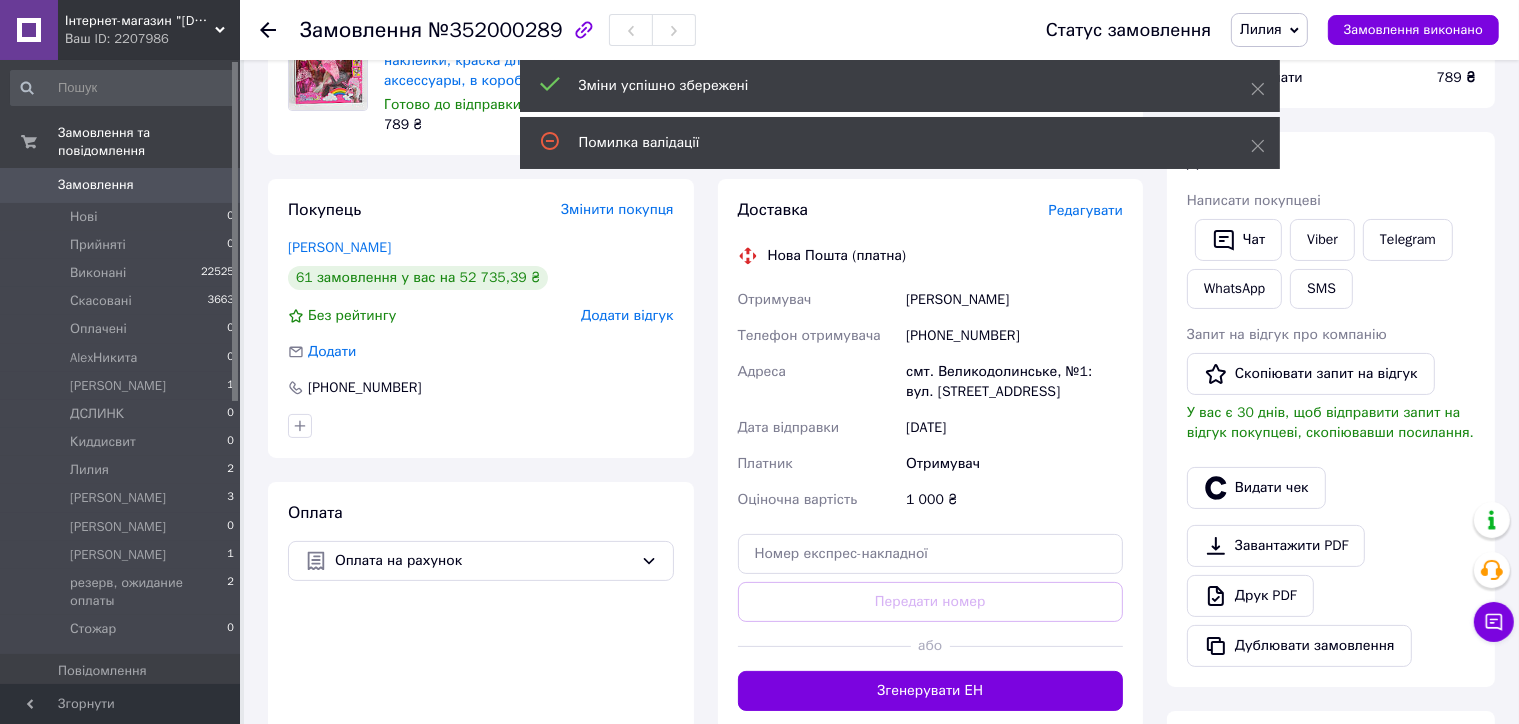 scroll, scrollTop: 0, scrollLeft: 0, axis: both 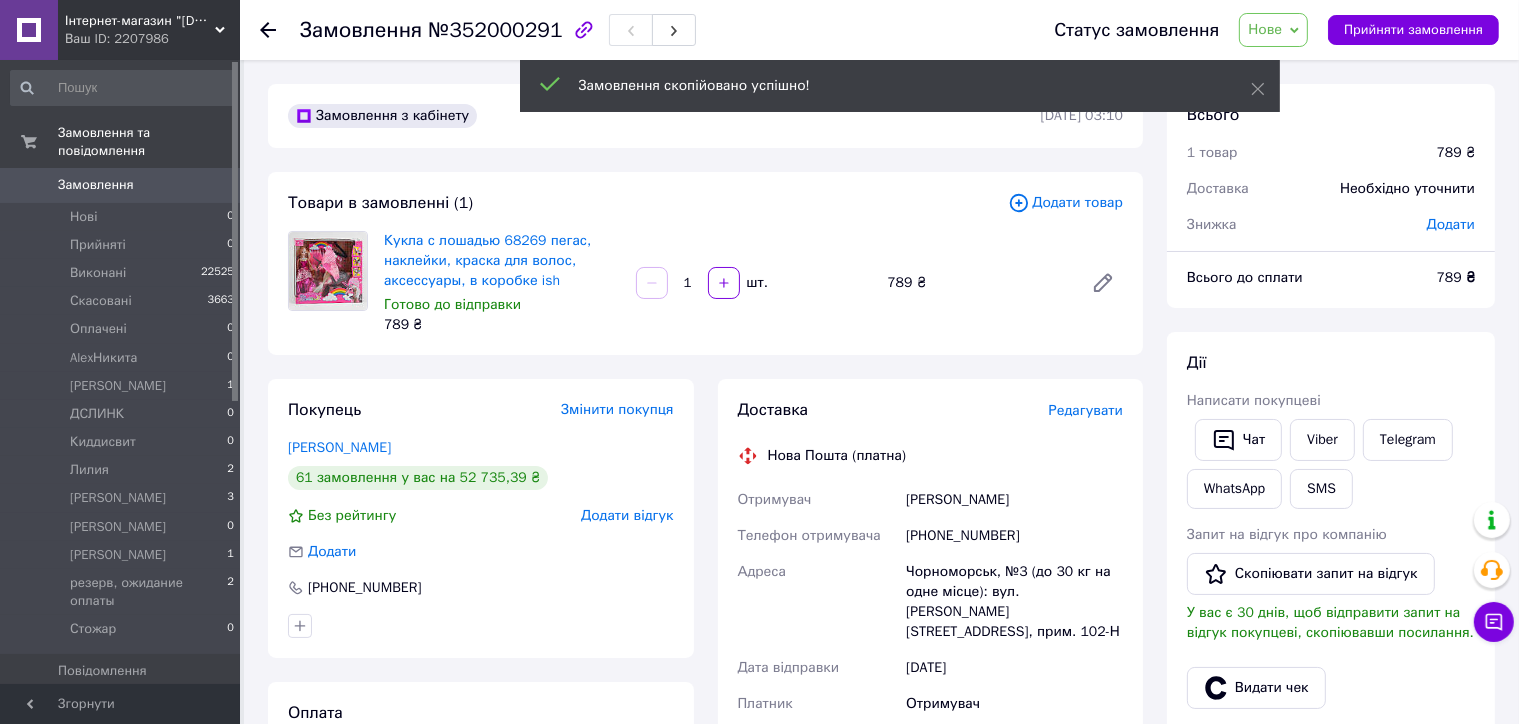 click on "Нове" at bounding box center [1273, 30] 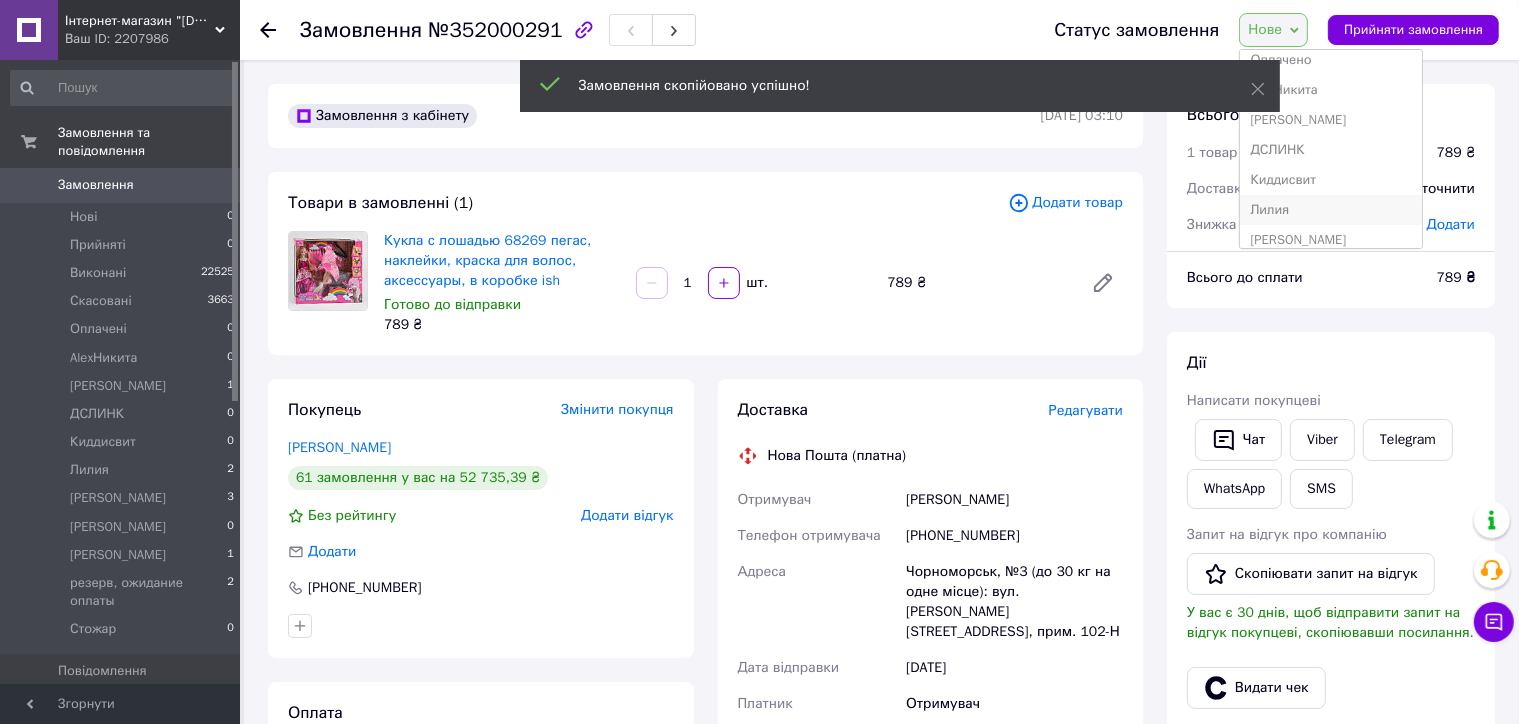 scroll, scrollTop: 200, scrollLeft: 0, axis: vertical 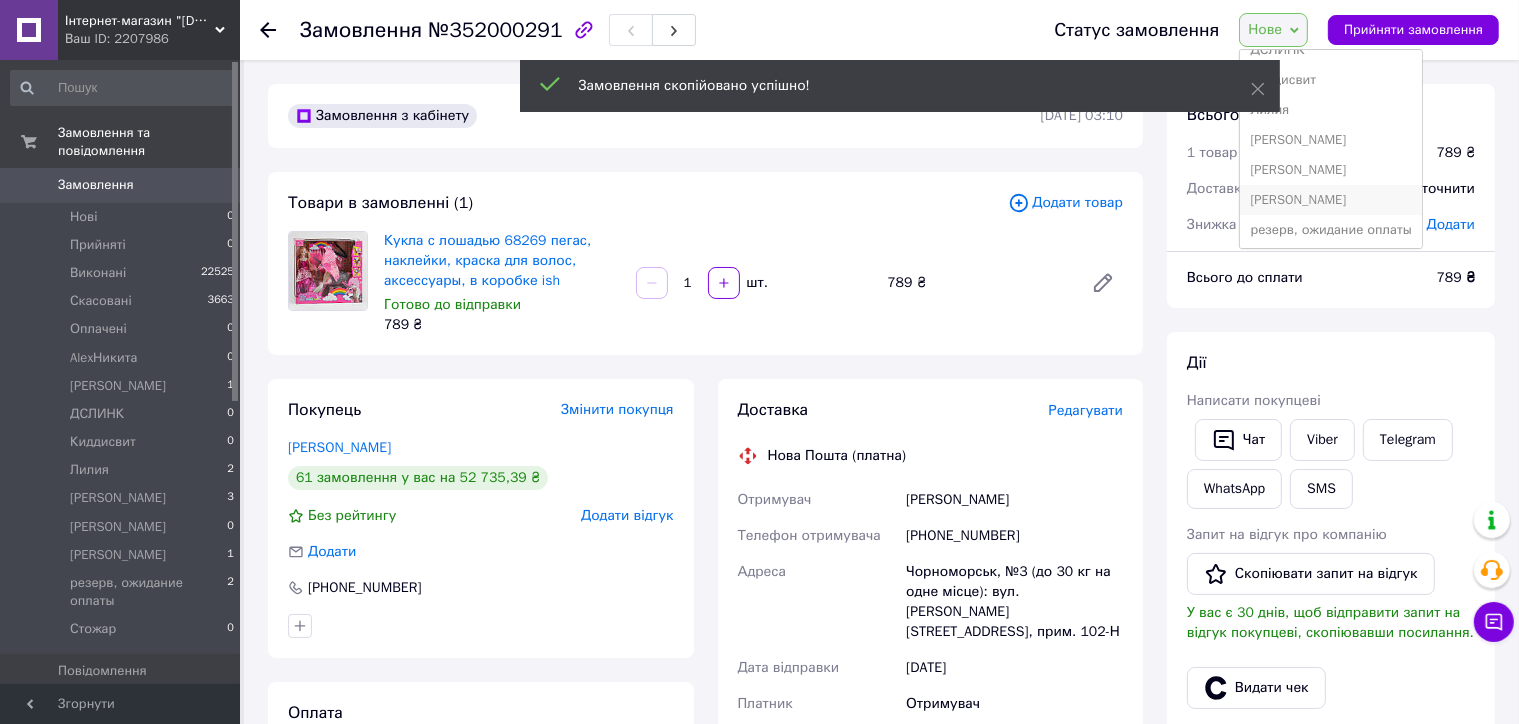 click on "[PERSON_NAME]" at bounding box center [1330, 200] 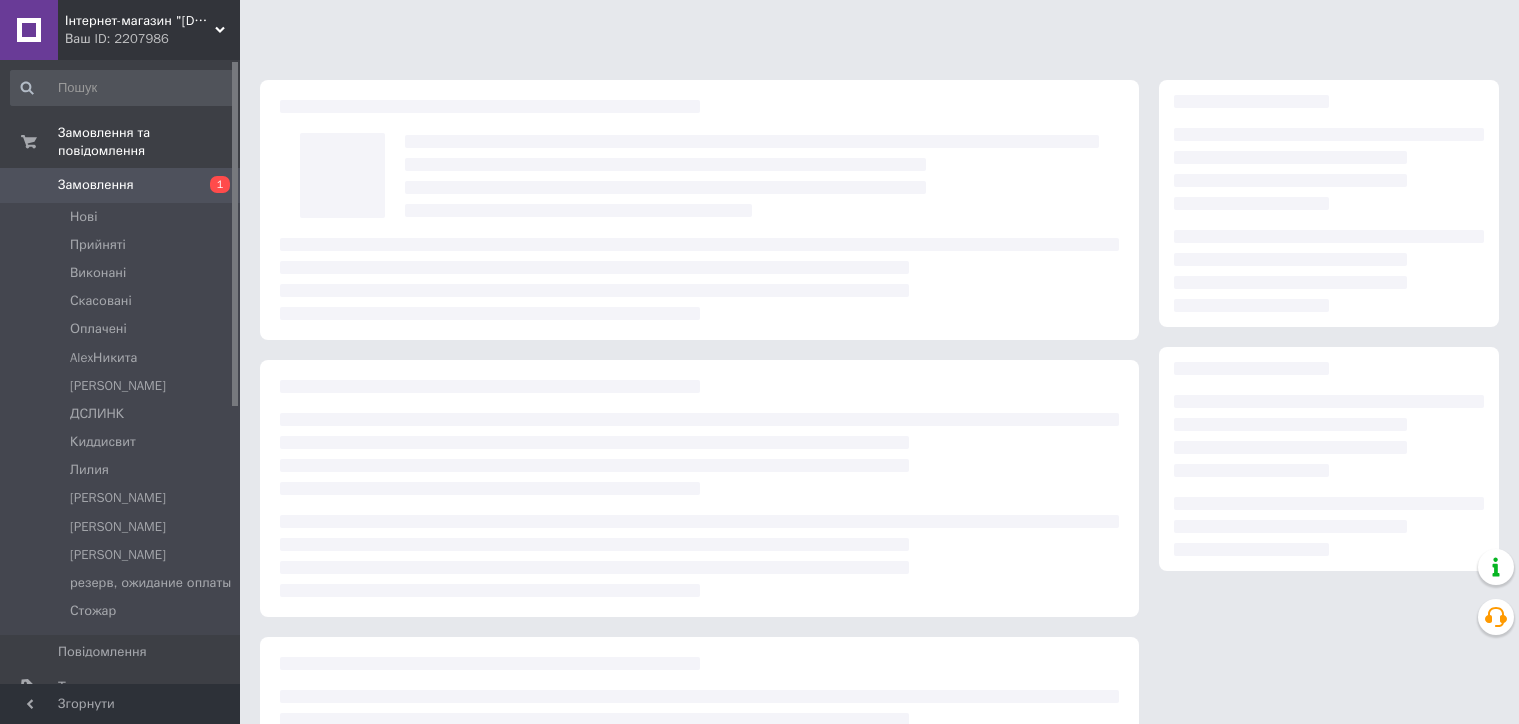 scroll, scrollTop: 0, scrollLeft: 0, axis: both 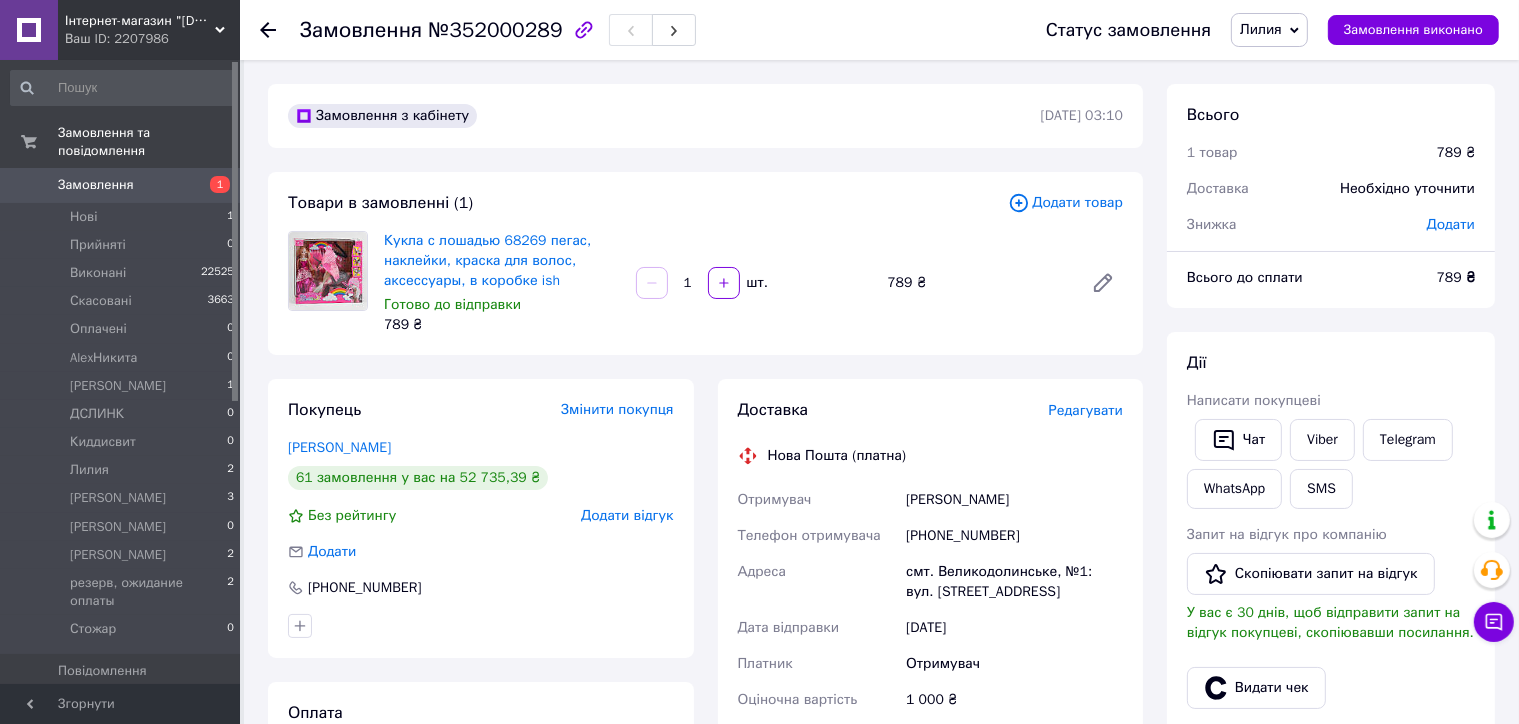 click on "Редагувати" at bounding box center [1086, 410] 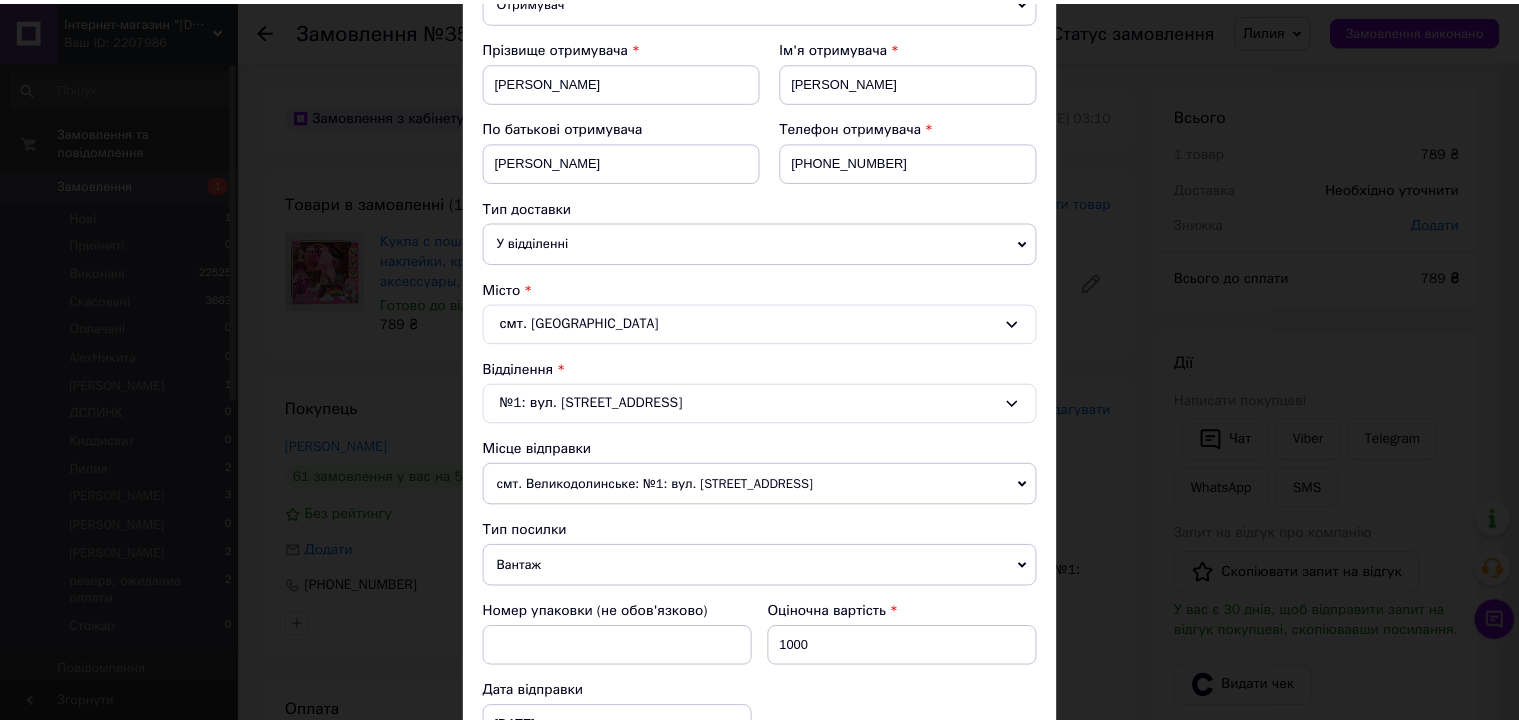 scroll, scrollTop: 634, scrollLeft: 0, axis: vertical 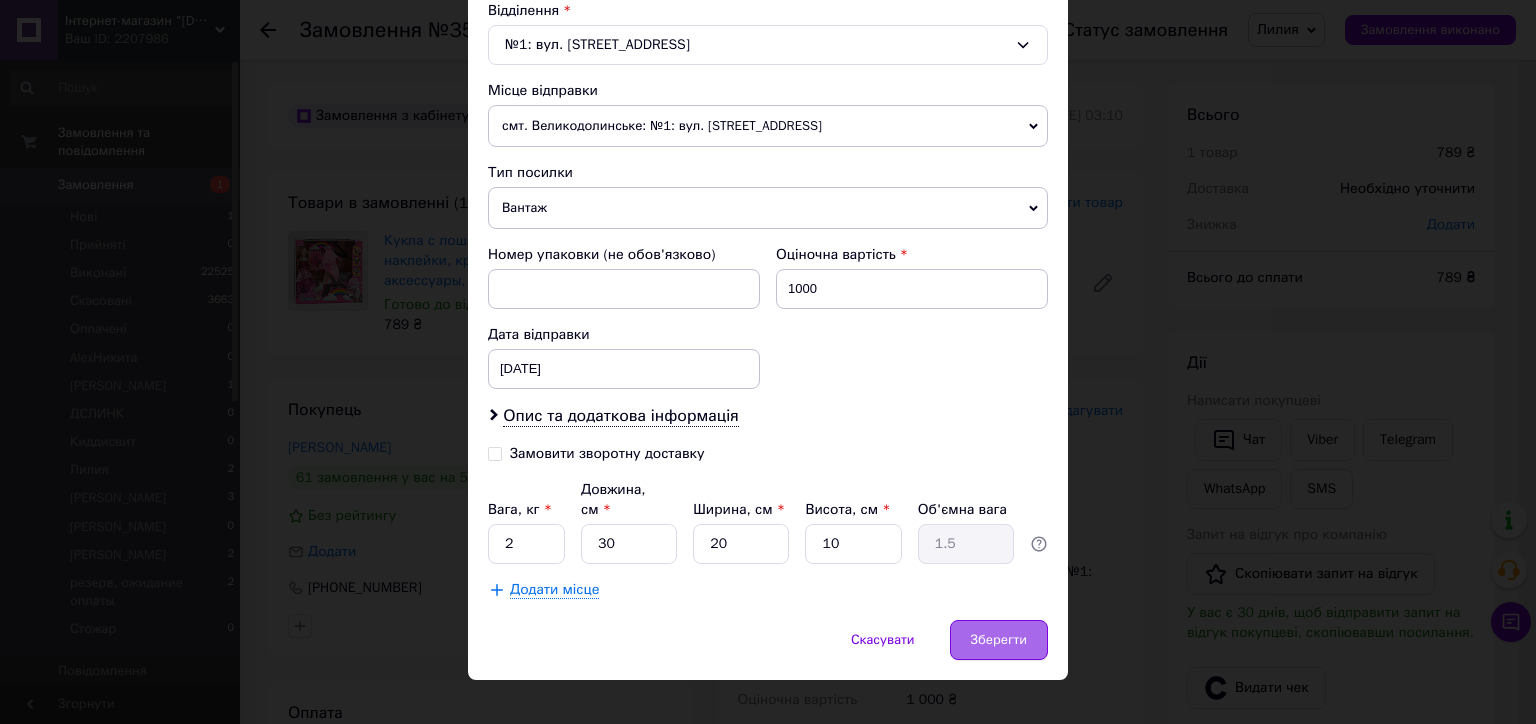 click on "Зберегти" at bounding box center (999, 640) 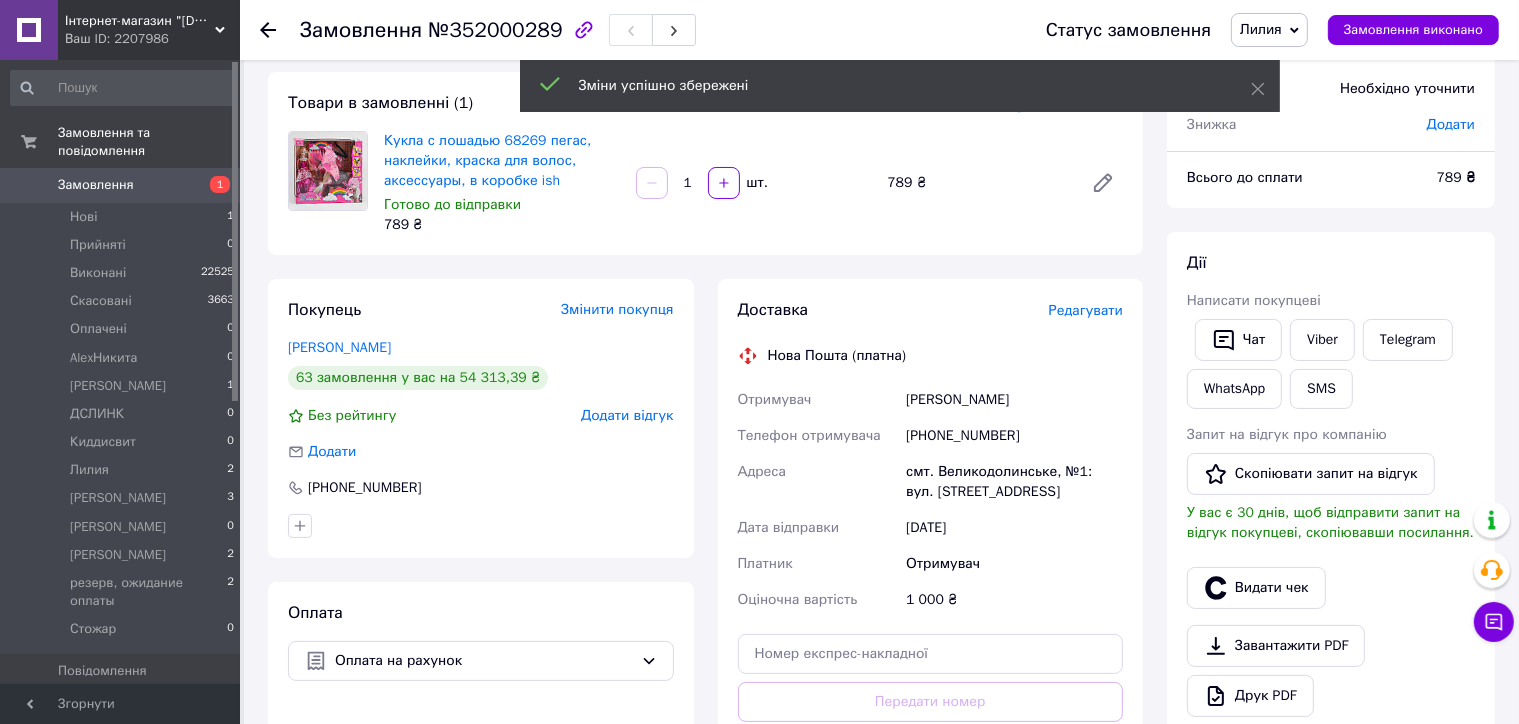 scroll, scrollTop: 300, scrollLeft: 0, axis: vertical 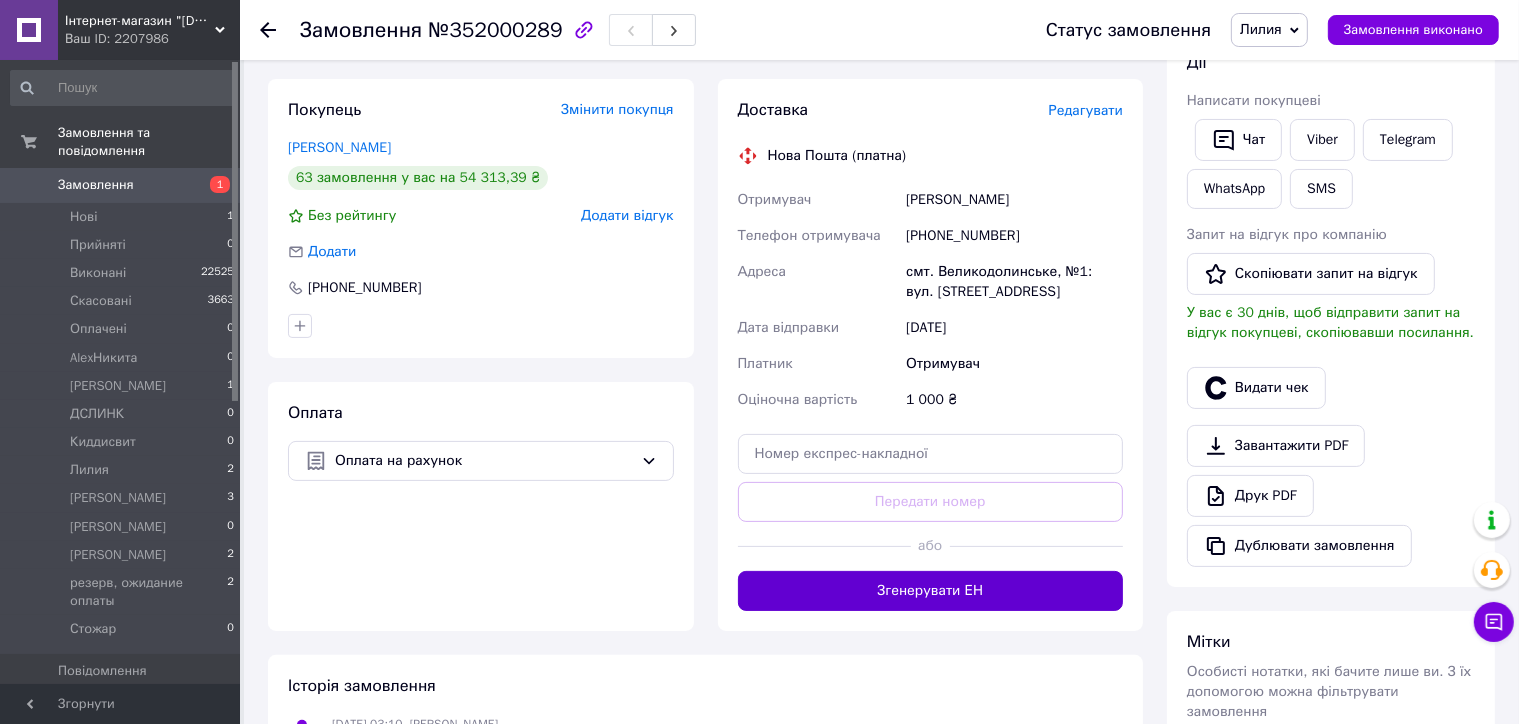 click on "Згенерувати ЕН" at bounding box center [931, 591] 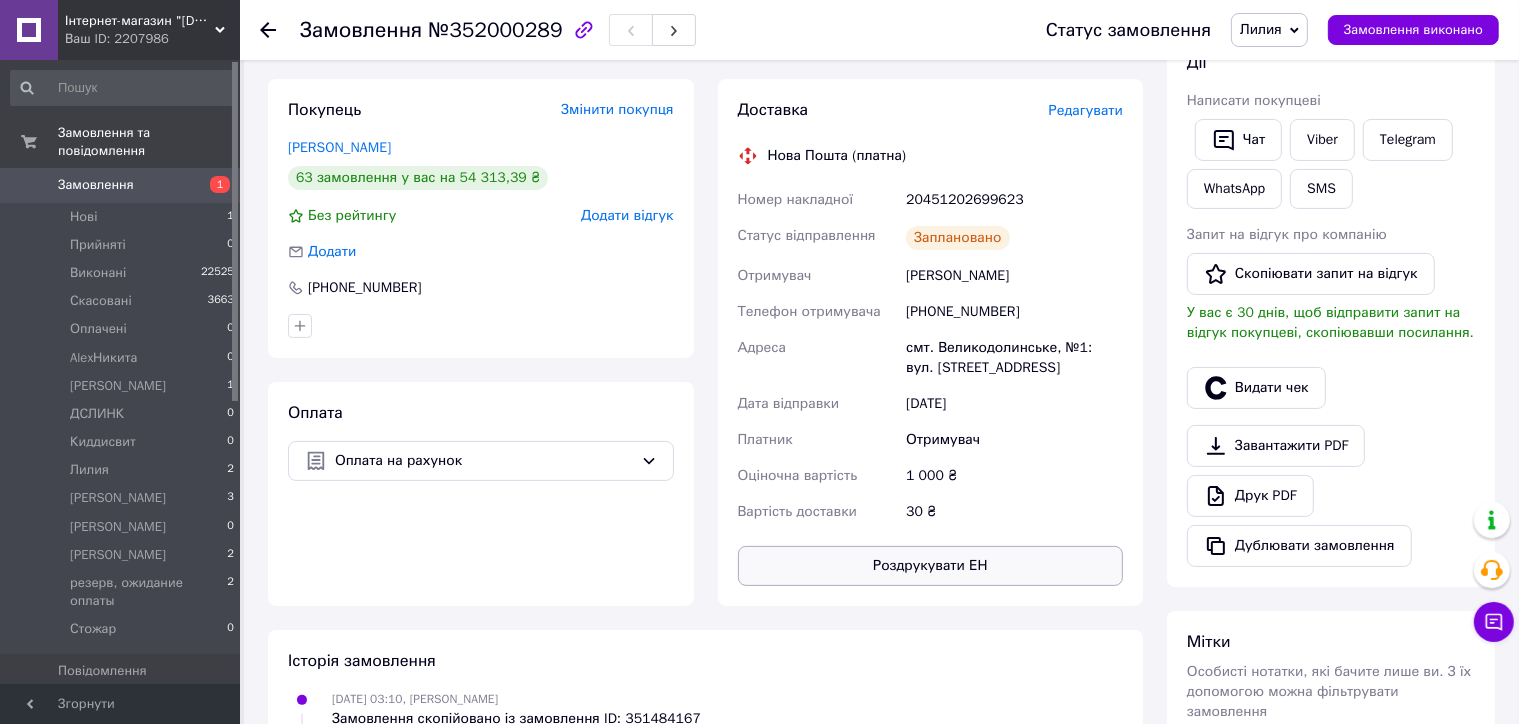 click on "Роздрукувати ЕН" at bounding box center (931, 566) 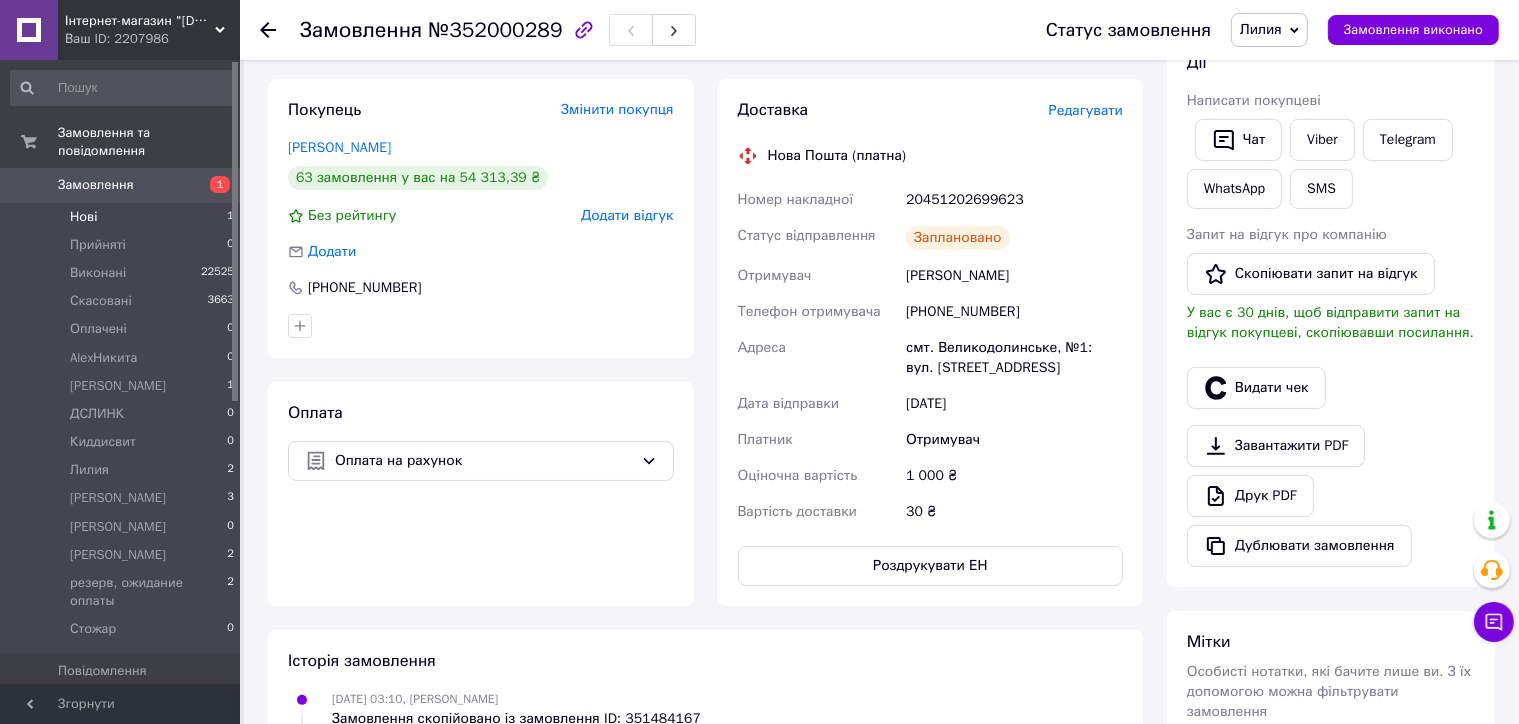 click on "Нові 1" at bounding box center (123, 217) 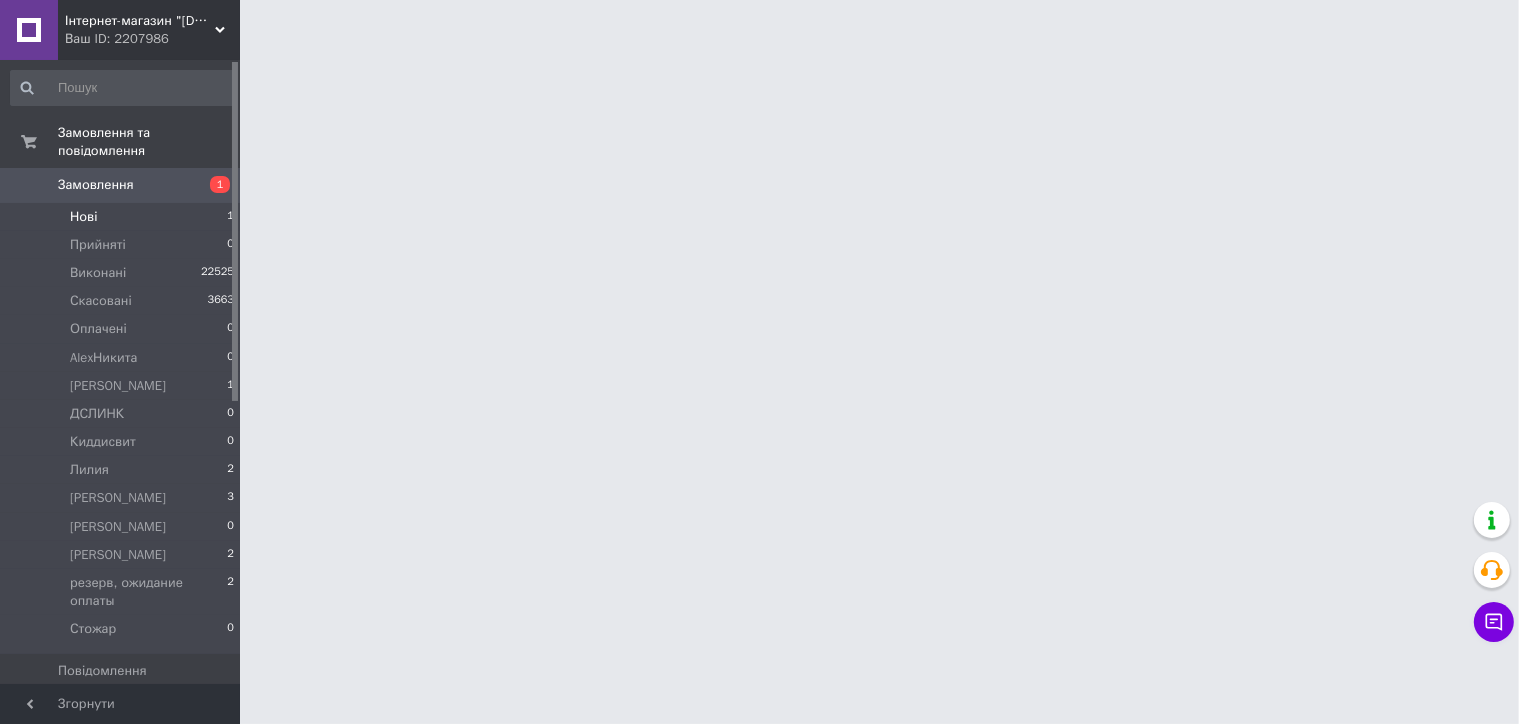 scroll, scrollTop: 0, scrollLeft: 0, axis: both 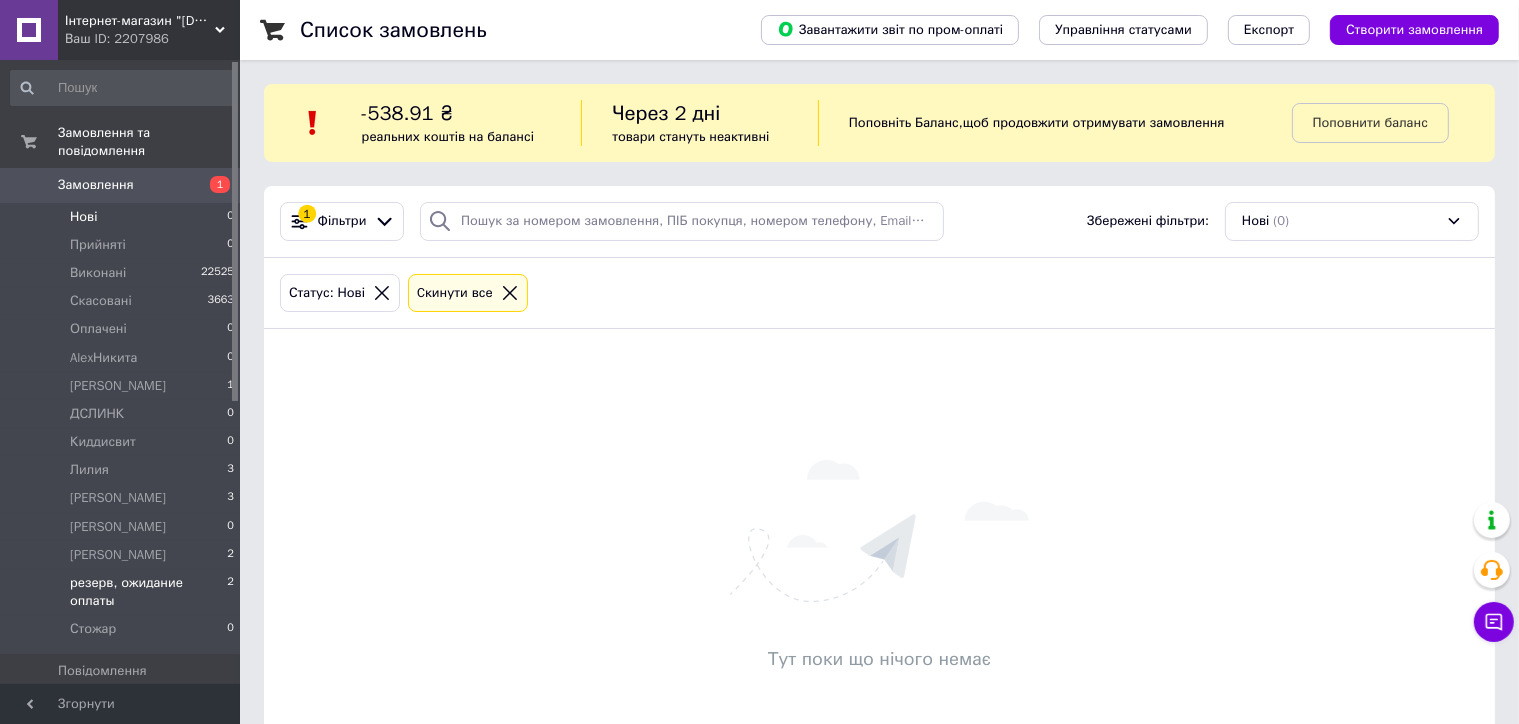 click on "резерв, ожидание оплаты" at bounding box center (148, 592) 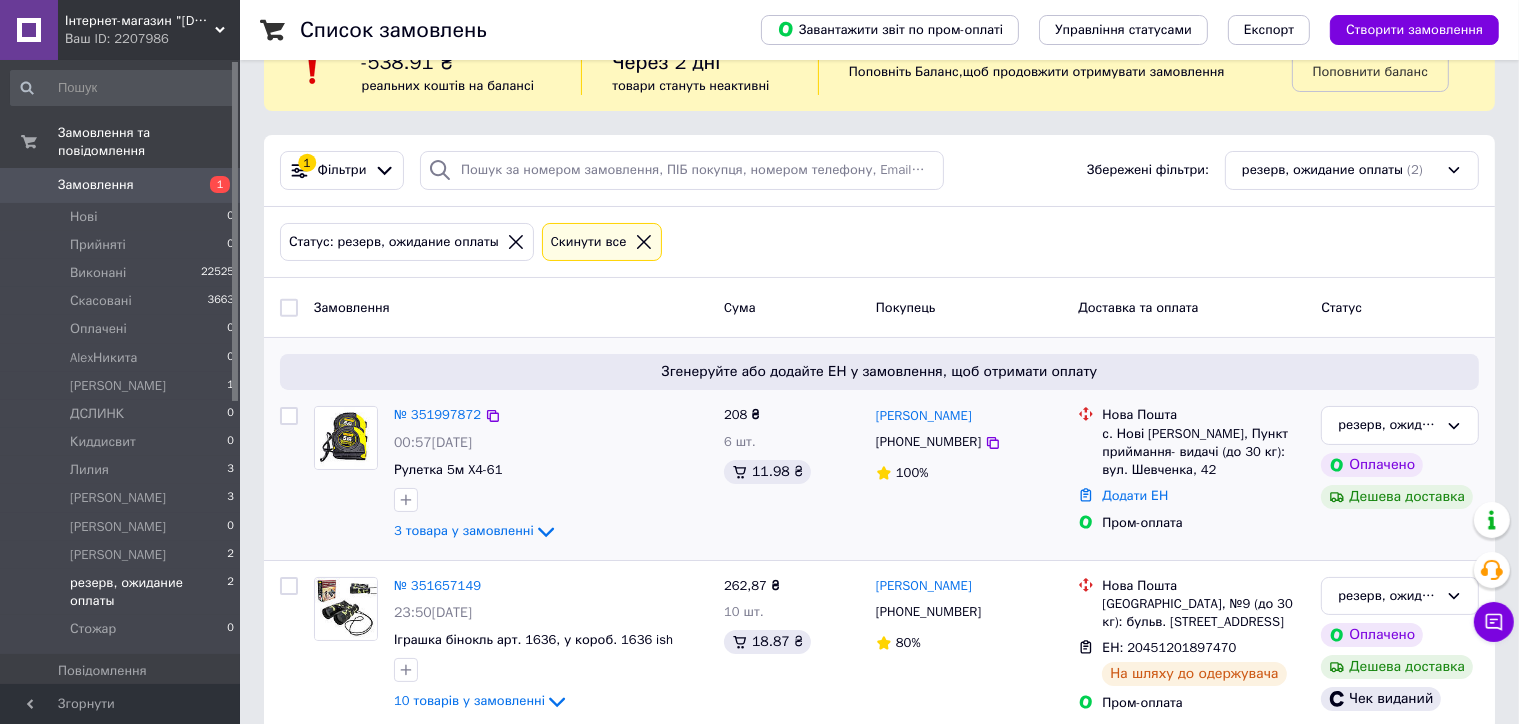 scroll, scrollTop: 79, scrollLeft: 0, axis: vertical 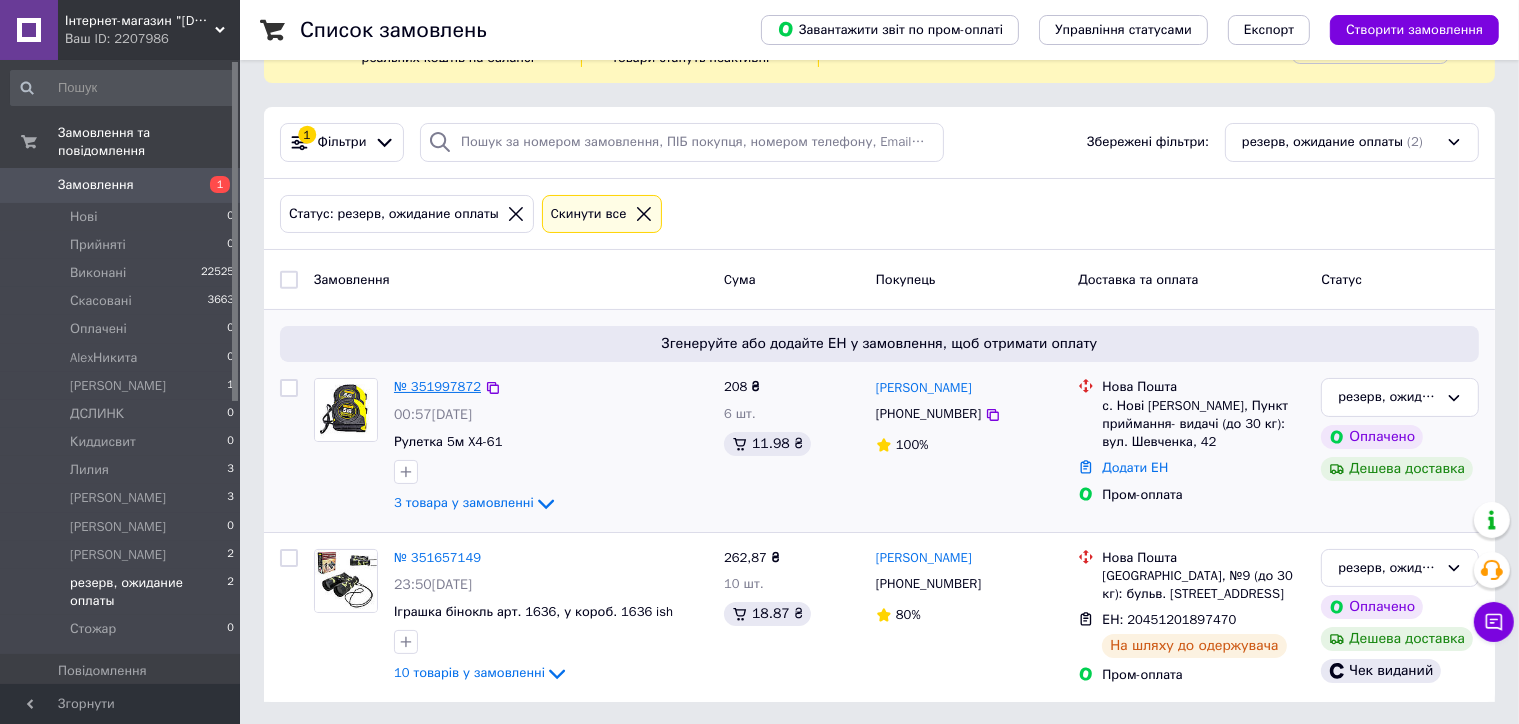 click on "№ 351997872" at bounding box center (437, 386) 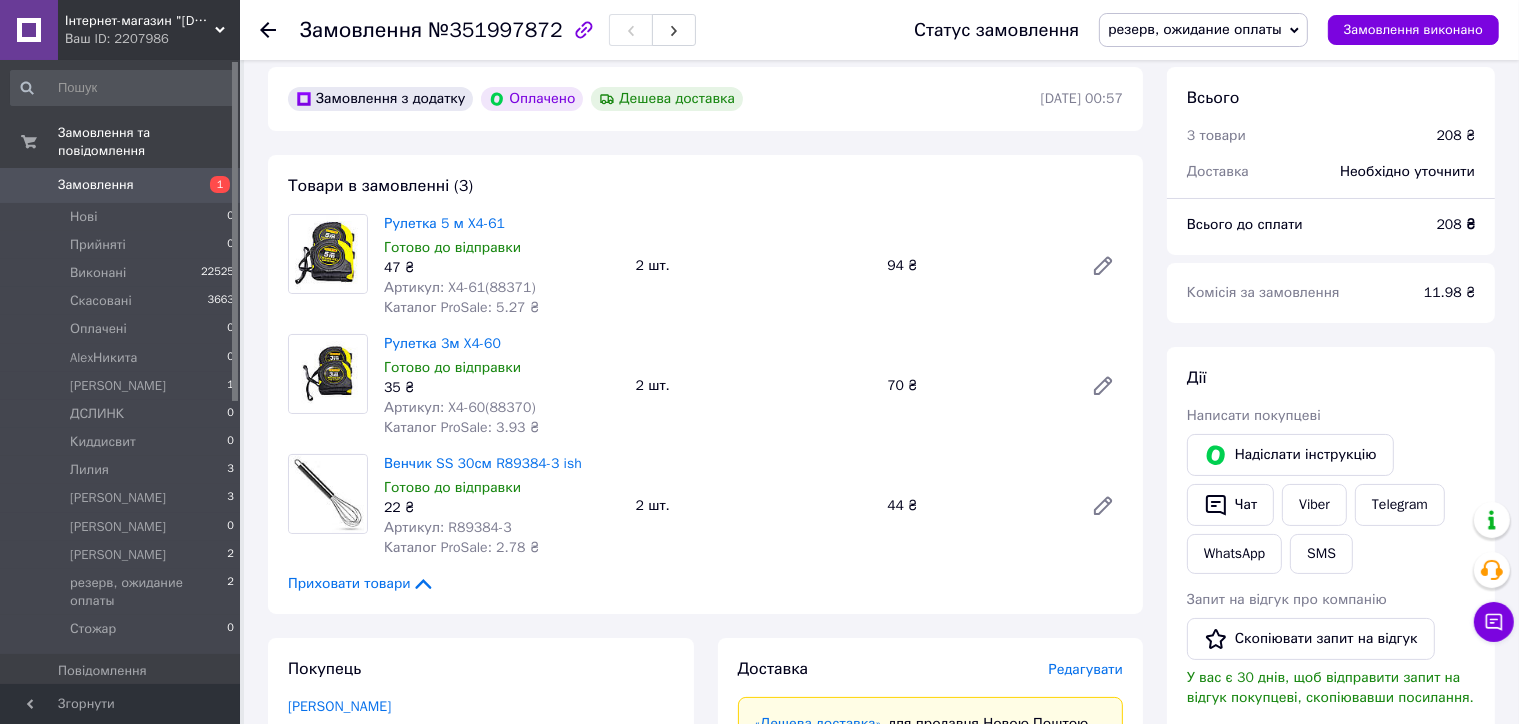 click on "Артикул: X4-61(88371)" at bounding box center (460, 287) 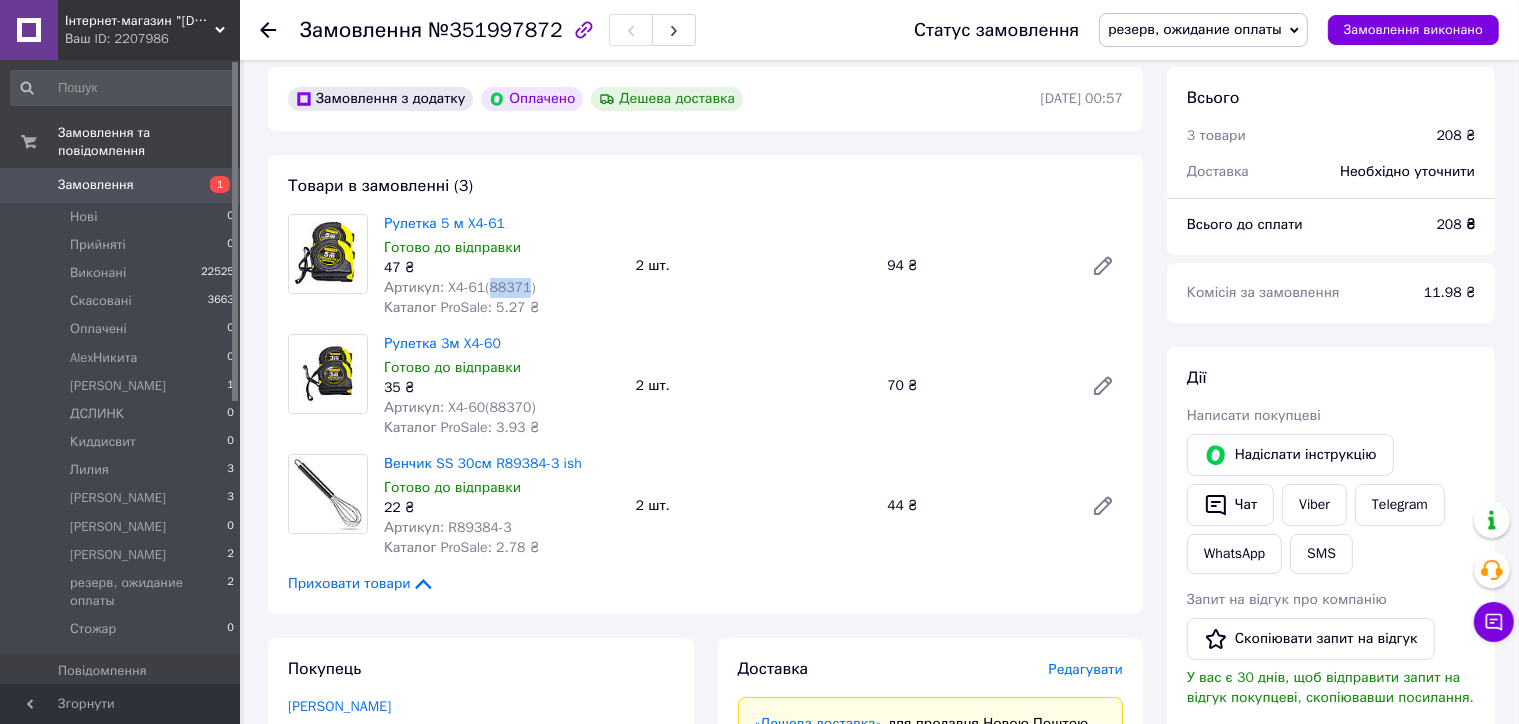 click on "Артикул: X4-61(88371)" at bounding box center (460, 287) 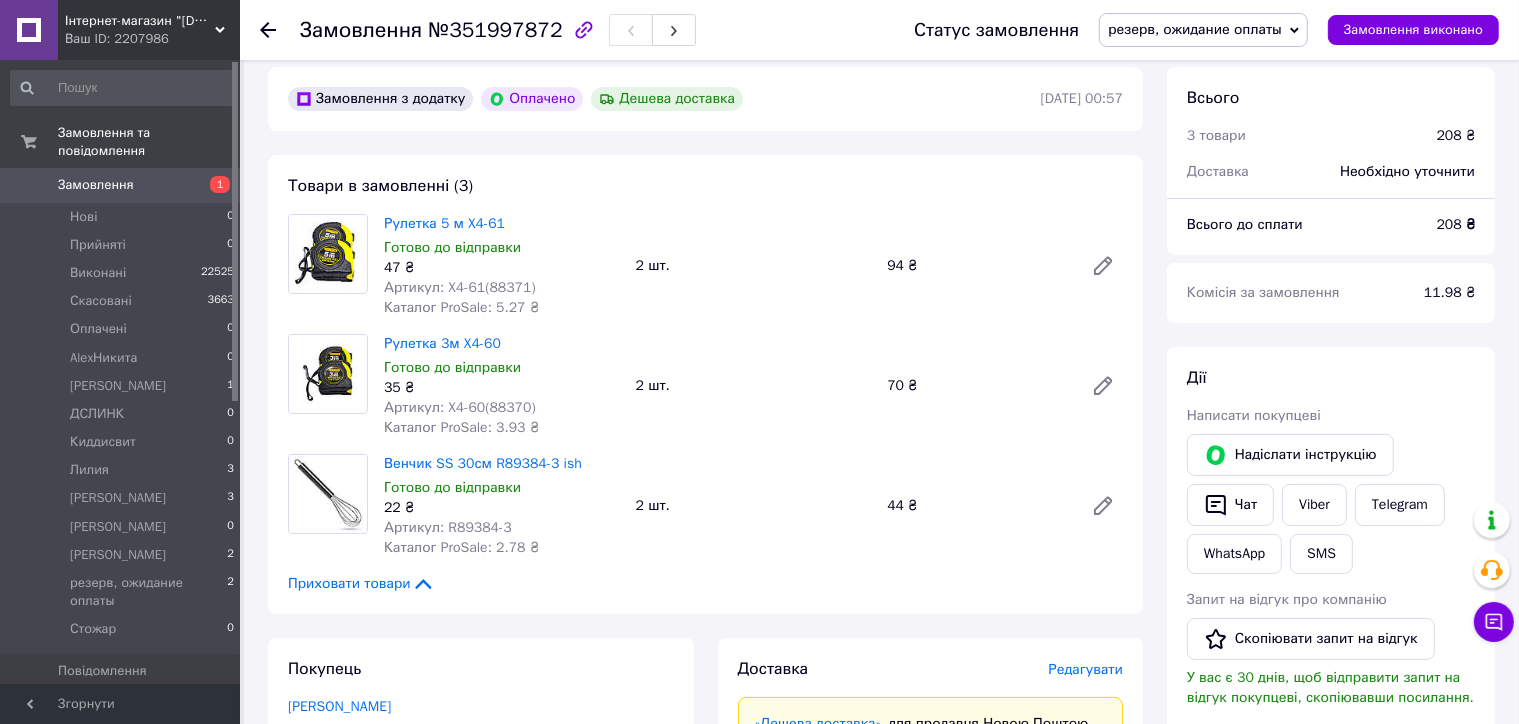 click on "Артикул: X4-60(88370)" at bounding box center [460, 407] 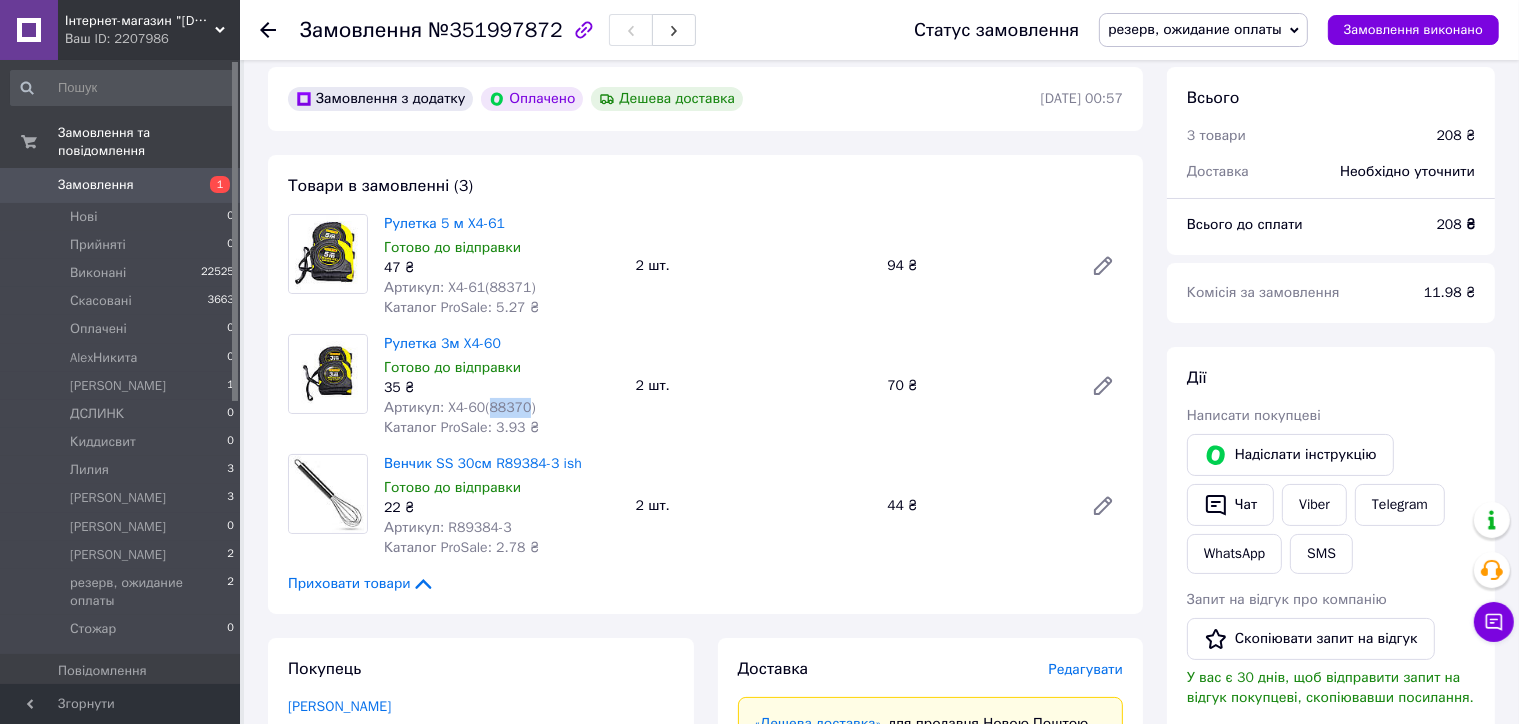 click on "Артикул: X4-60(88370)" at bounding box center [460, 407] 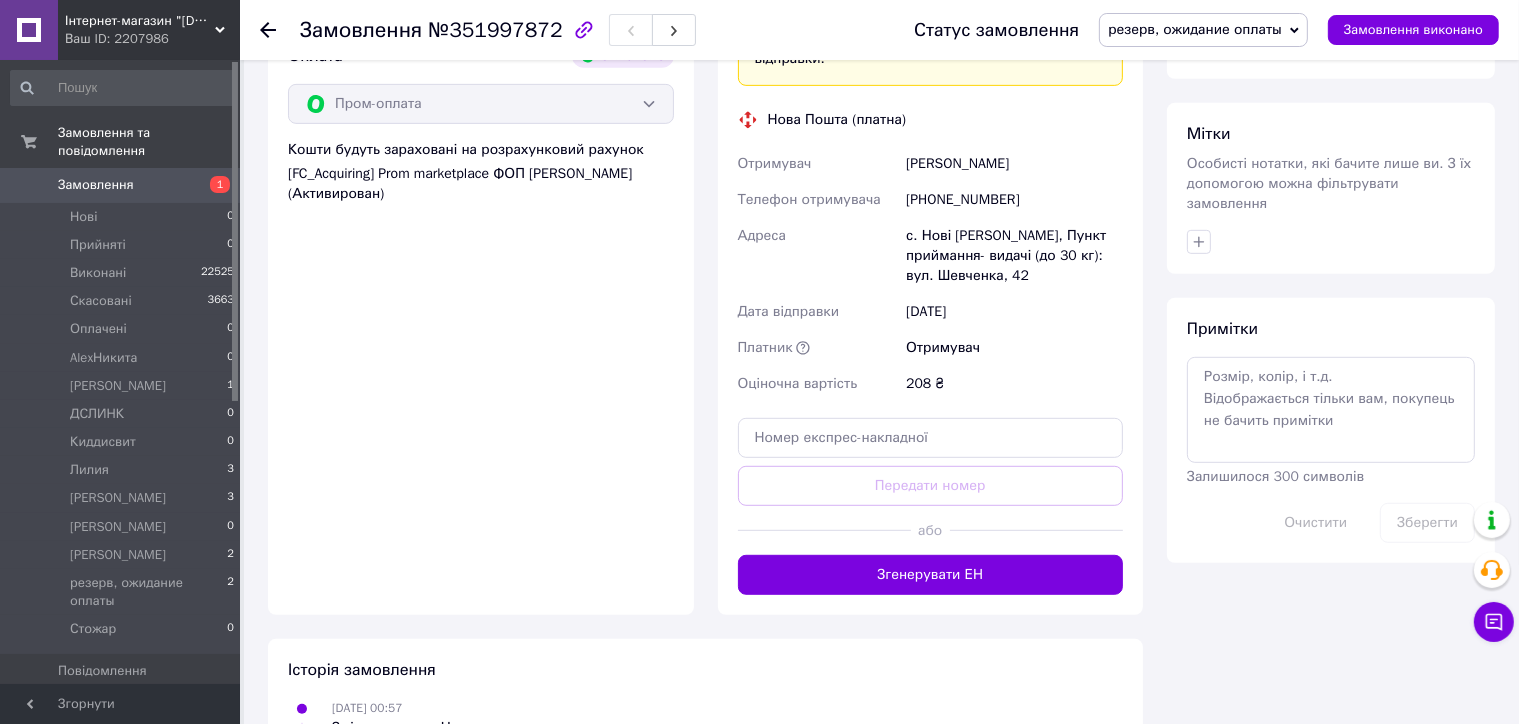 scroll, scrollTop: 979, scrollLeft: 0, axis: vertical 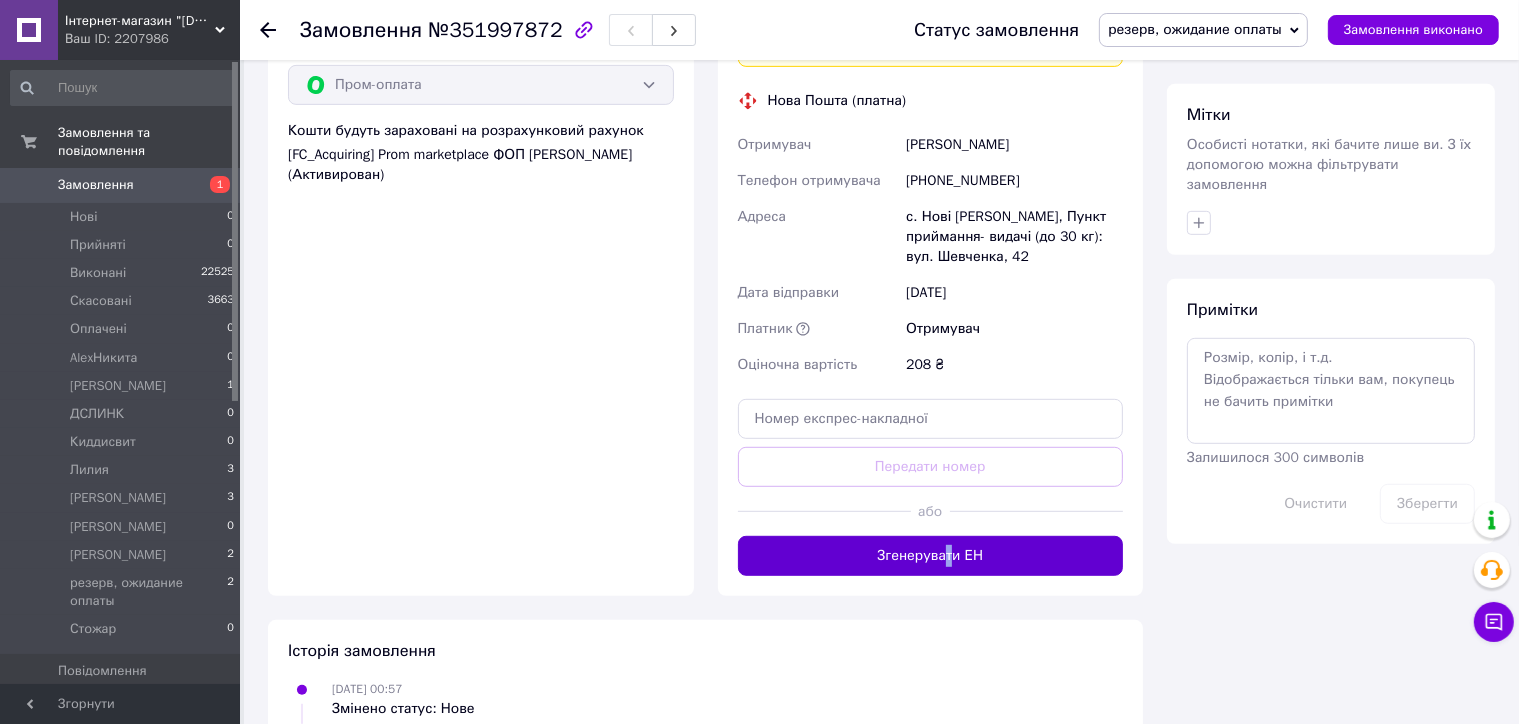 click on "Згенерувати ЕН" at bounding box center [931, 556] 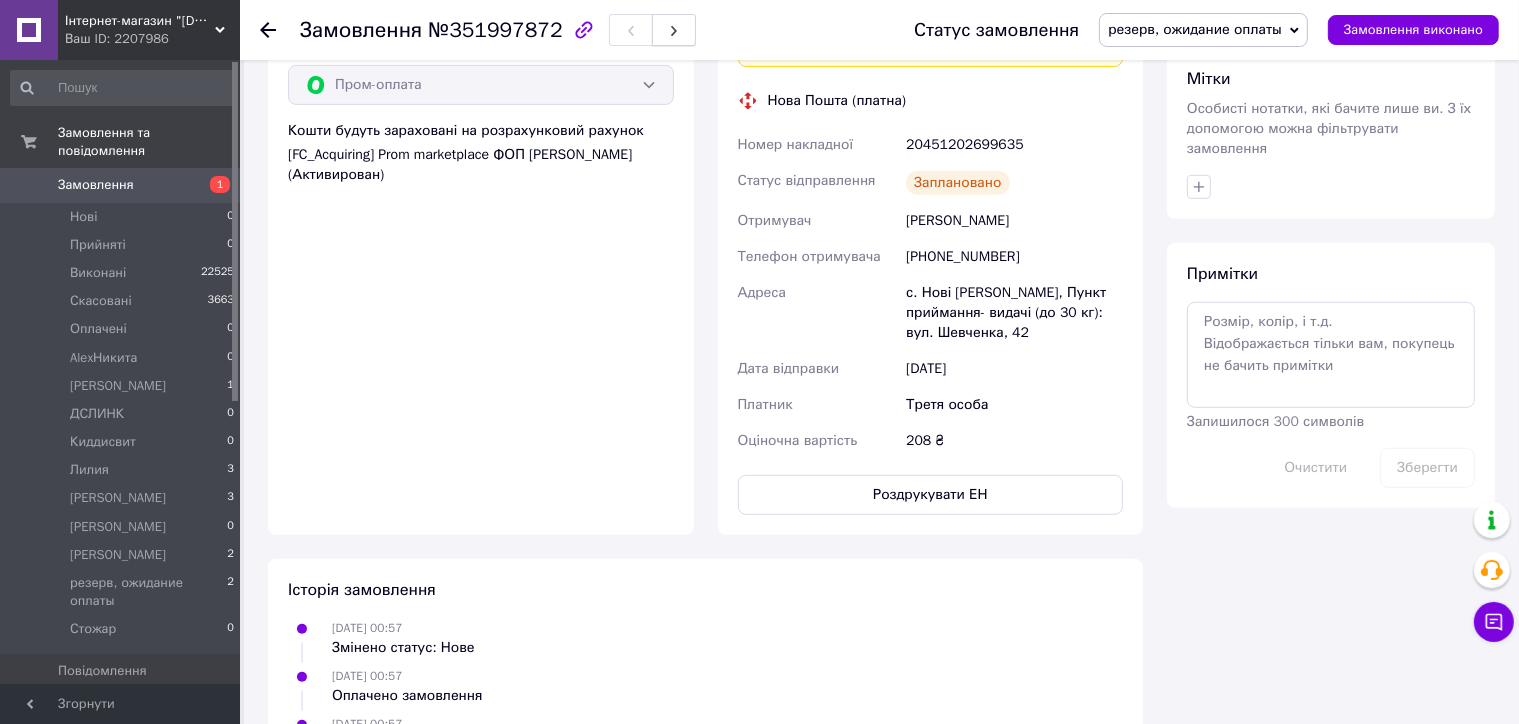click 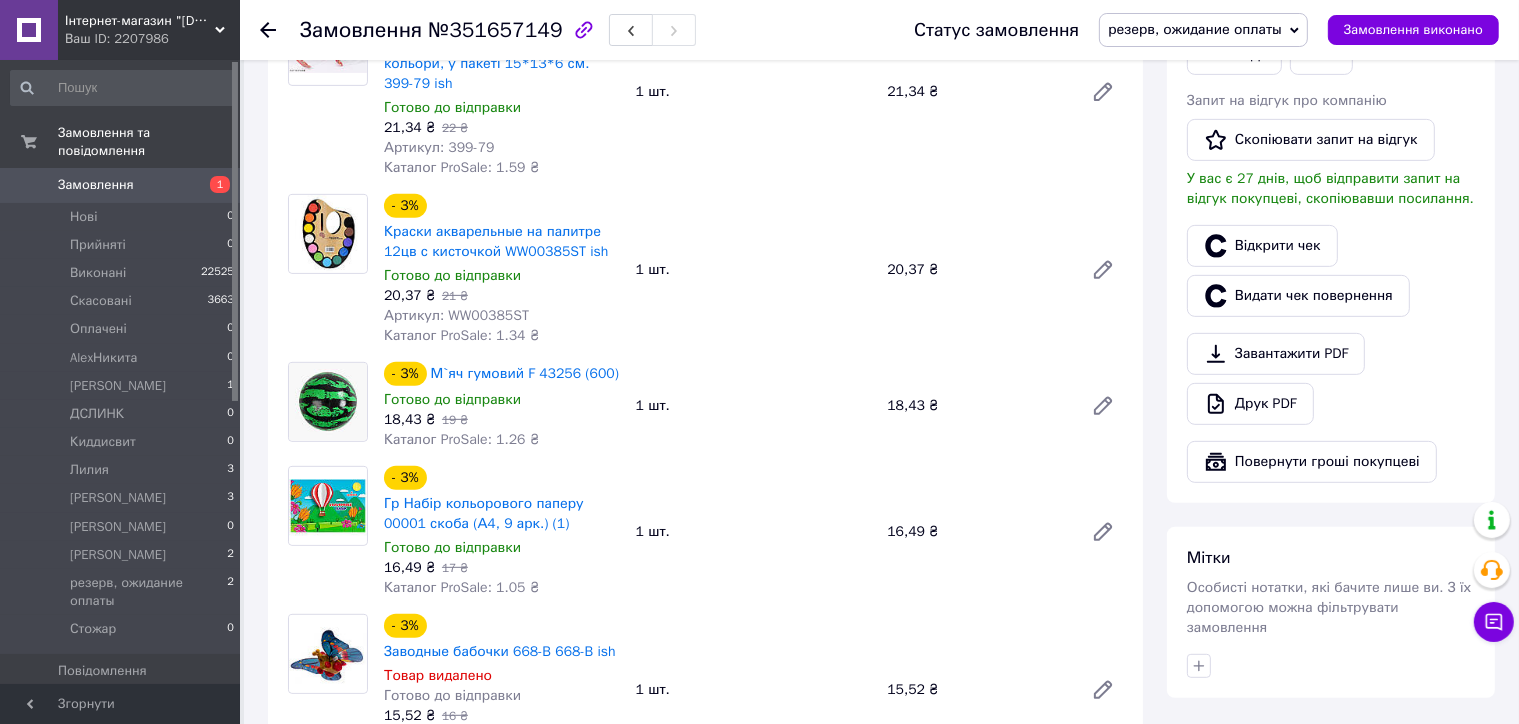 scroll, scrollTop: 706, scrollLeft: 0, axis: vertical 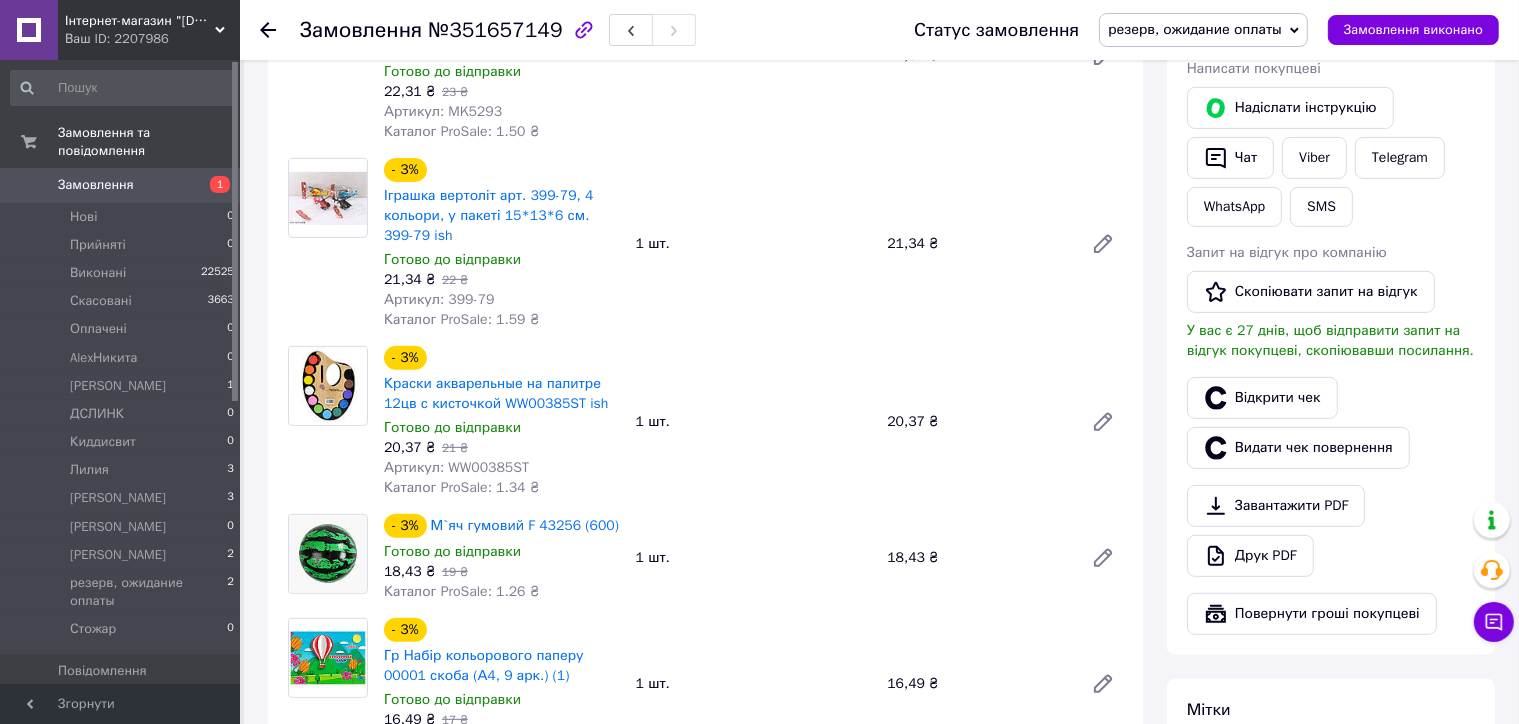 click on "Інтернет-магазин "IRISHOP.COM.UA"" at bounding box center (140, 21) 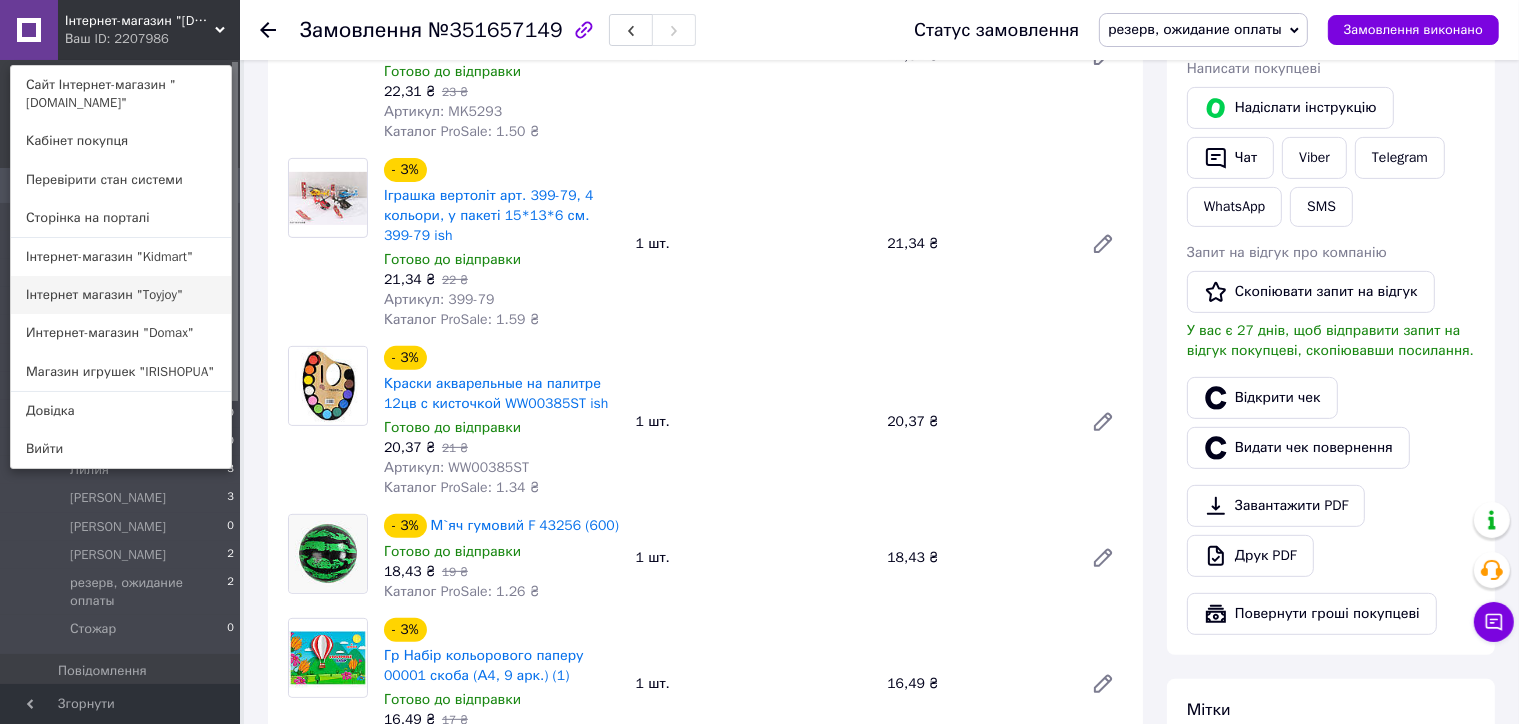 click on "Інтернет магазин  "Toyjoy"" at bounding box center [121, 295] 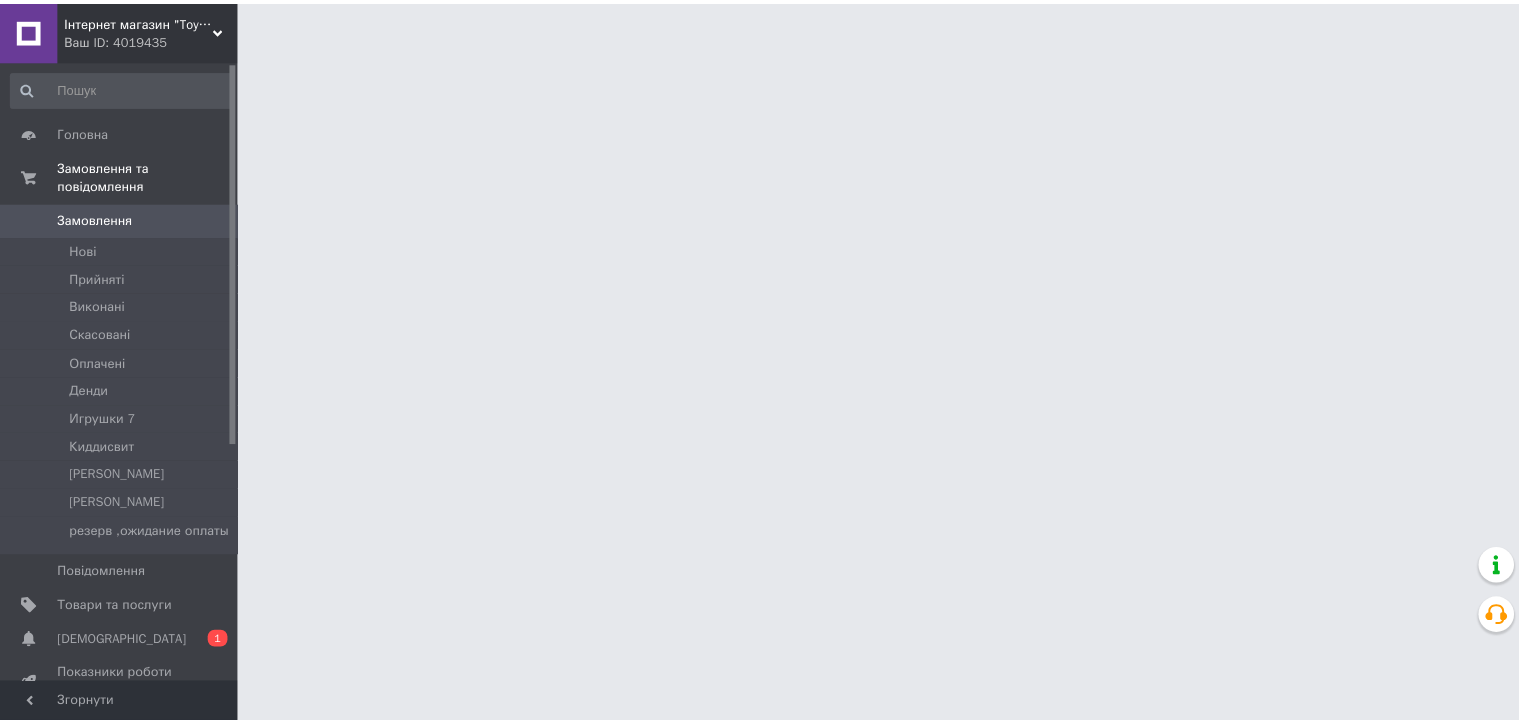 scroll, scrollTop: 0, scrollLeft: 0, axis: both 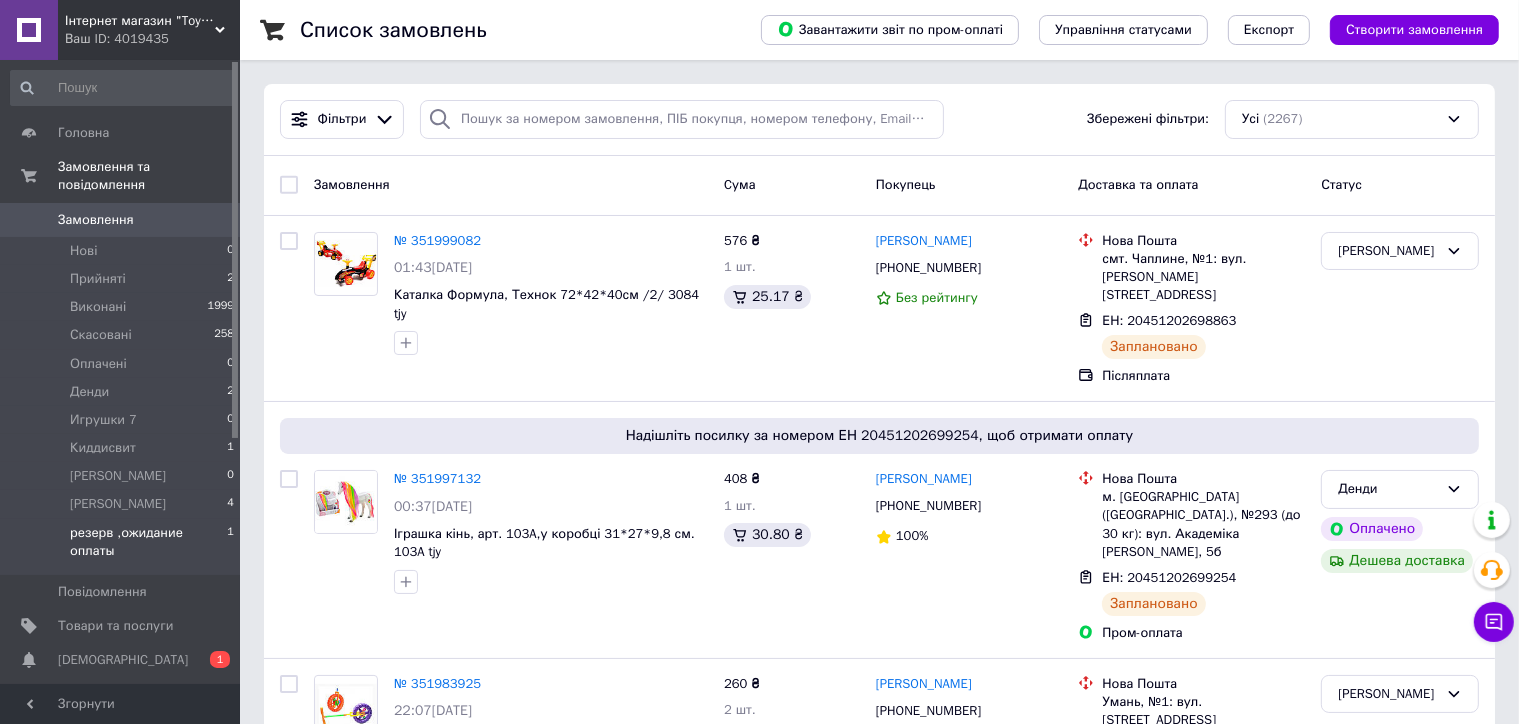 click on "резерв ,ожидание оплаты" at bounding box center (148, 542) 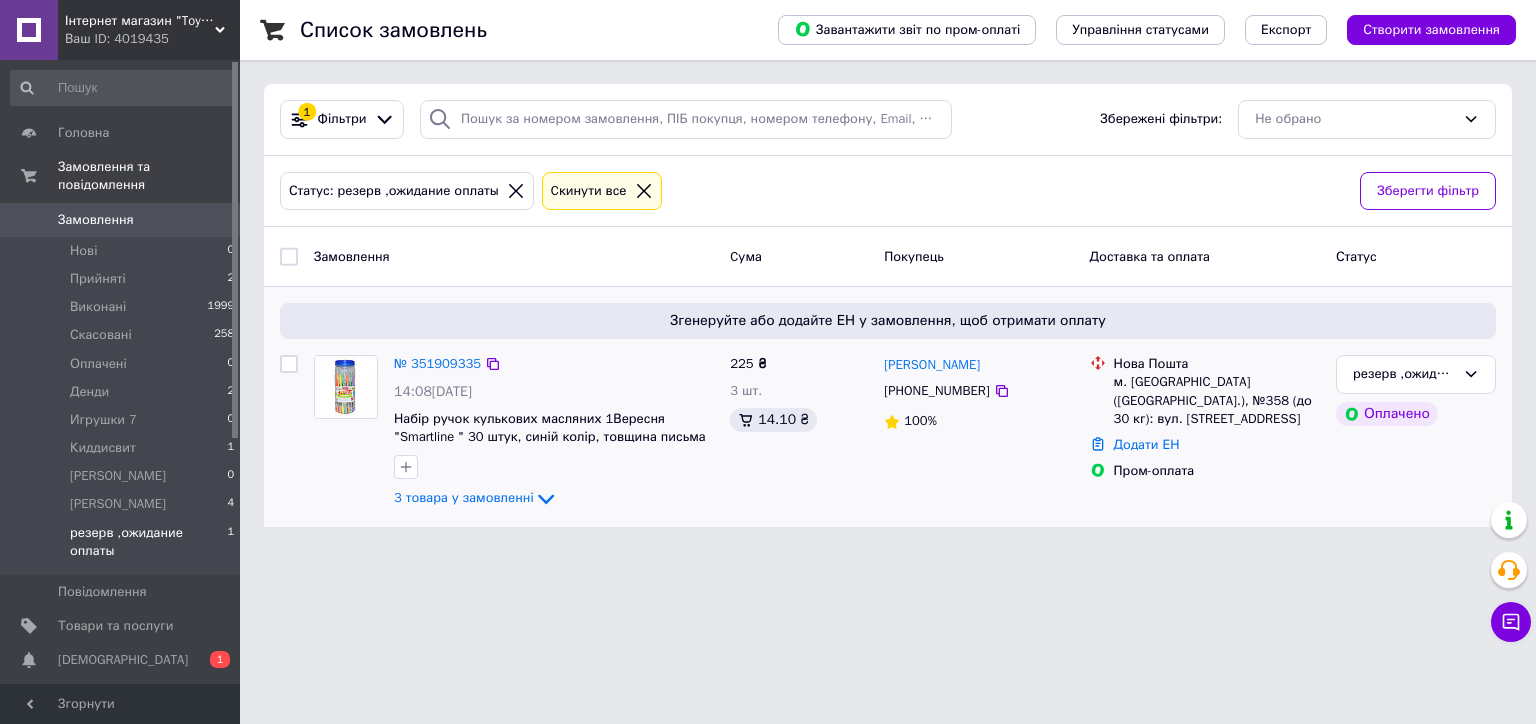 click on "№ 351909335" at bounding box center [437, 364] 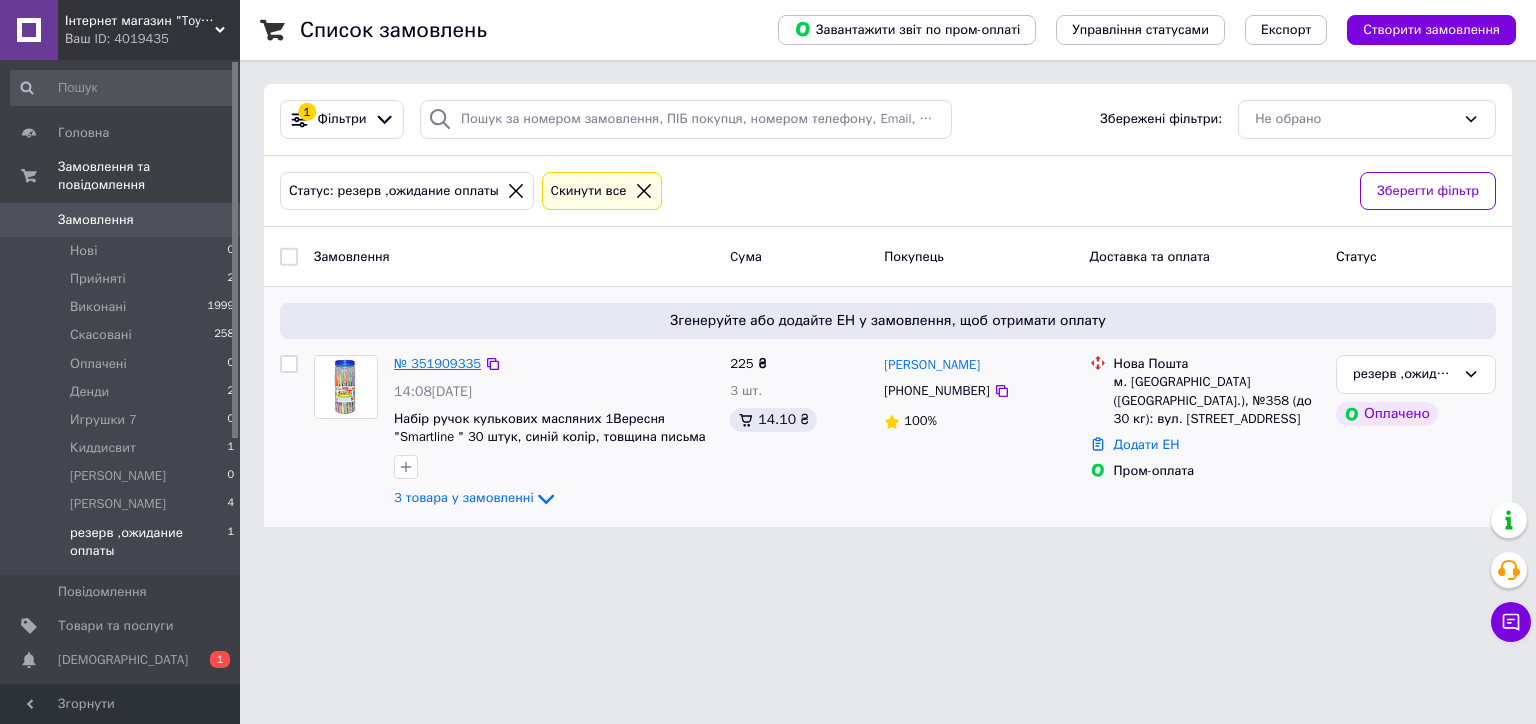 click on "№ 351909335" at bounding box center [437, 363] 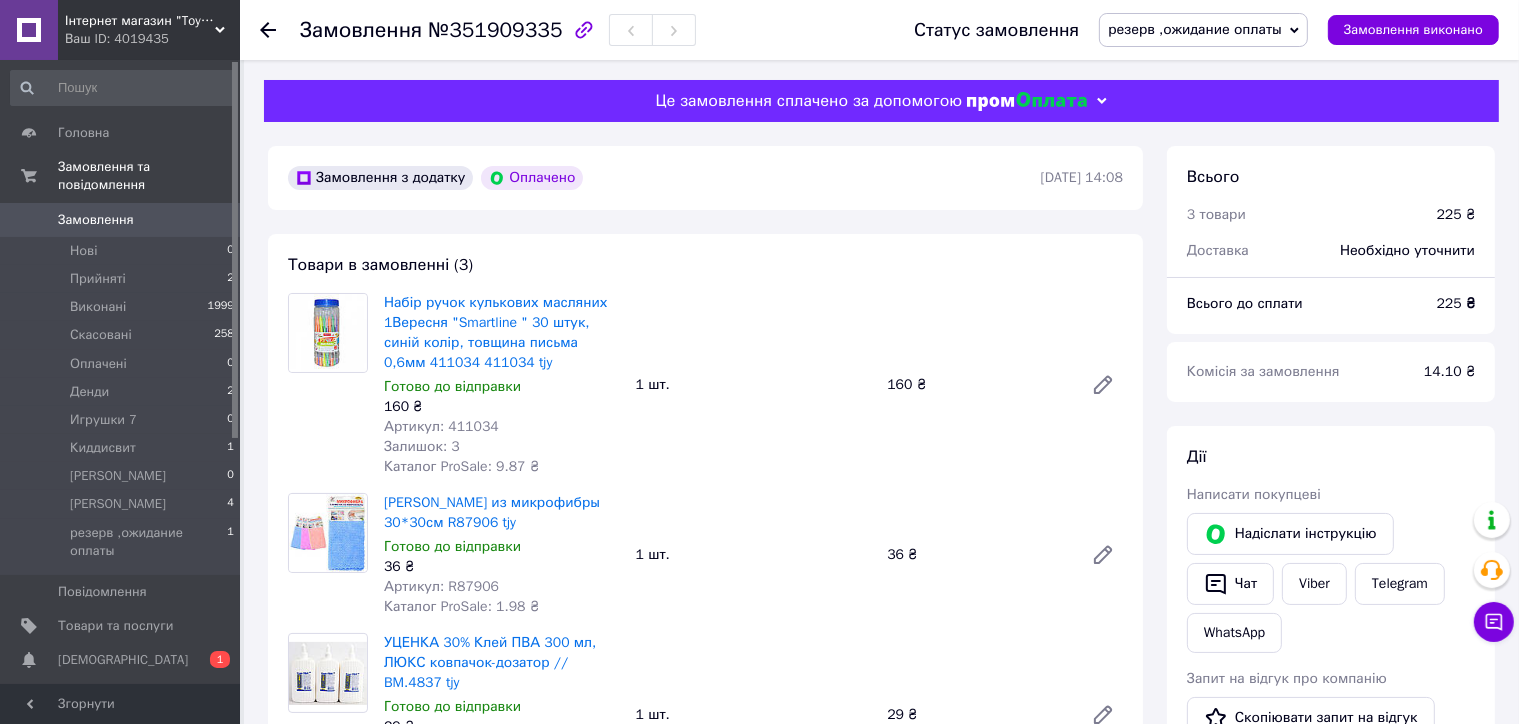 click on "Артикул: 411034" at bounding box center [441, 426] 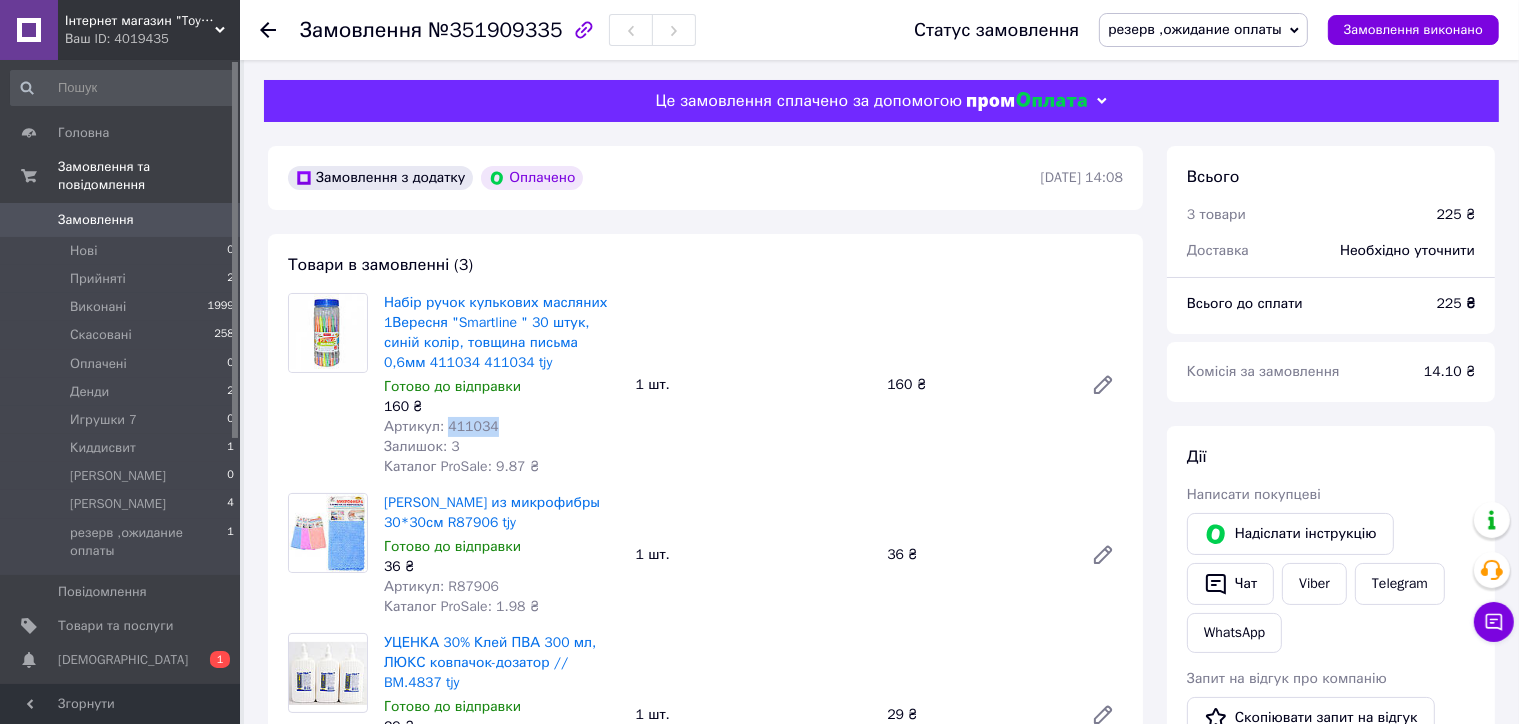 click on "Артикул: 411034" at bounding box center [441, 426] 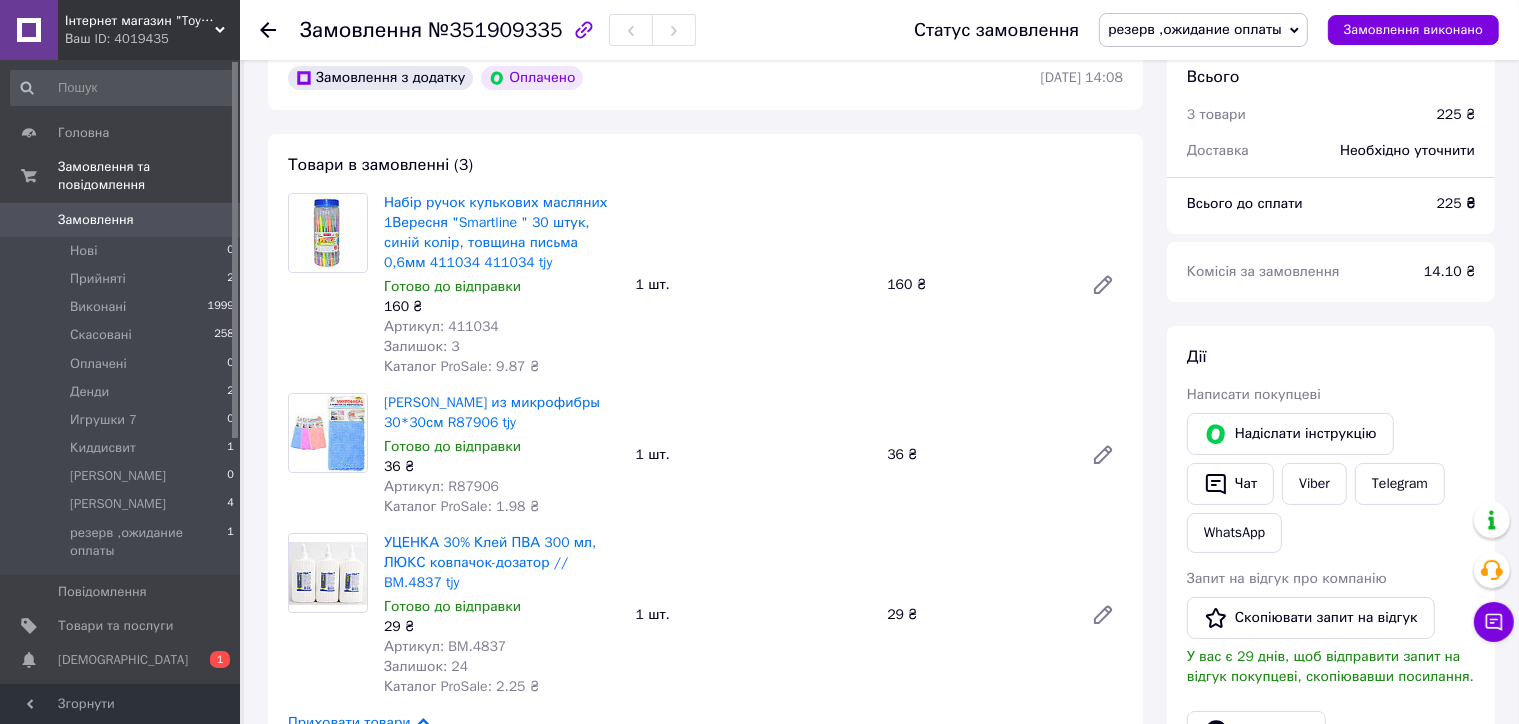 click on "Набір ручок кулькових масляних 1Вересня "Smartline " 30 штук, синій колір, товщина письма 0,6мм 411034 411034  tjy Готово до відправки 160 ₴ Артикул: 411034 Залишок: 3 Каталог ProSale: 9.87 ₴  1 шт. 160 ₴" at bounding box center (753, 285) 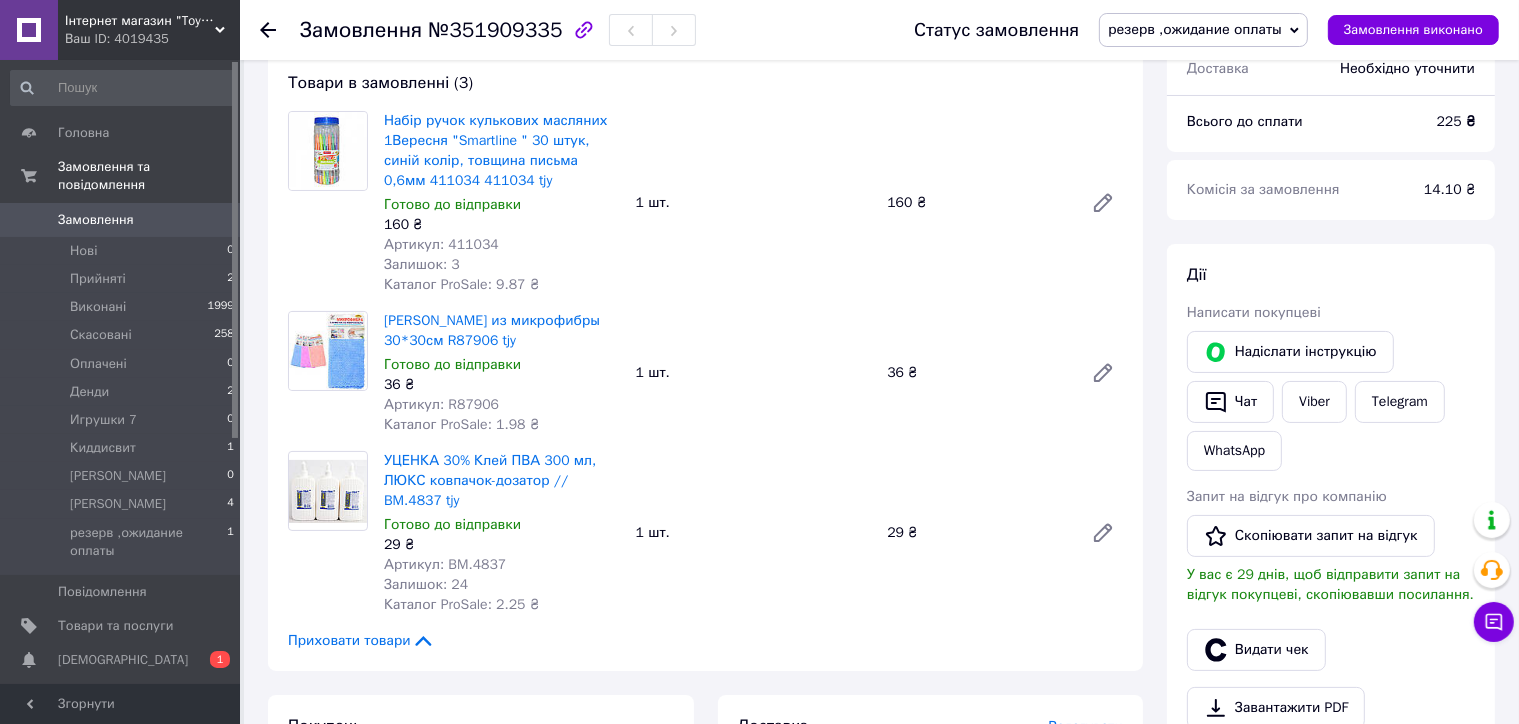 scroll, scrollTop: 400, scrollLeft: 0, axis: vertical 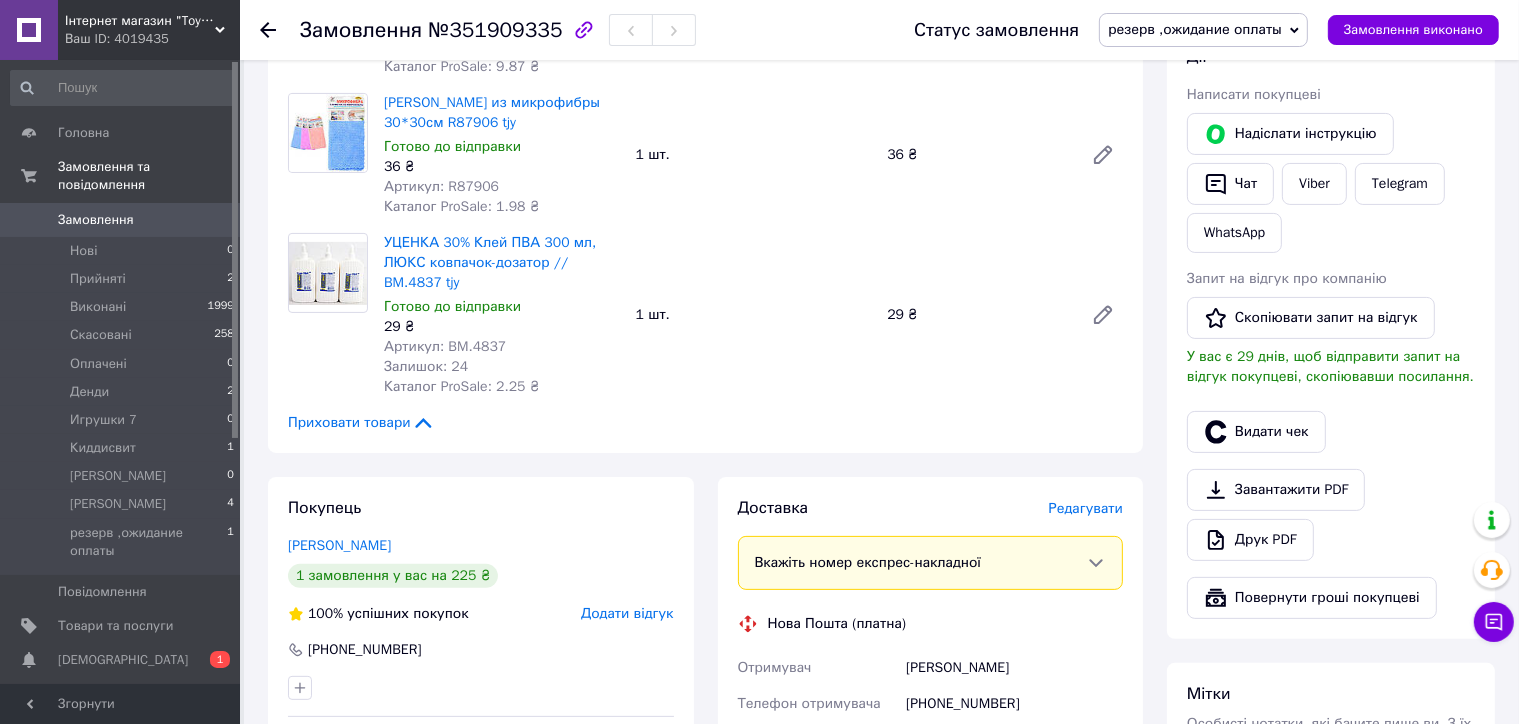 click on "Артикул: BM.4837" at bounding box center (445, 346) 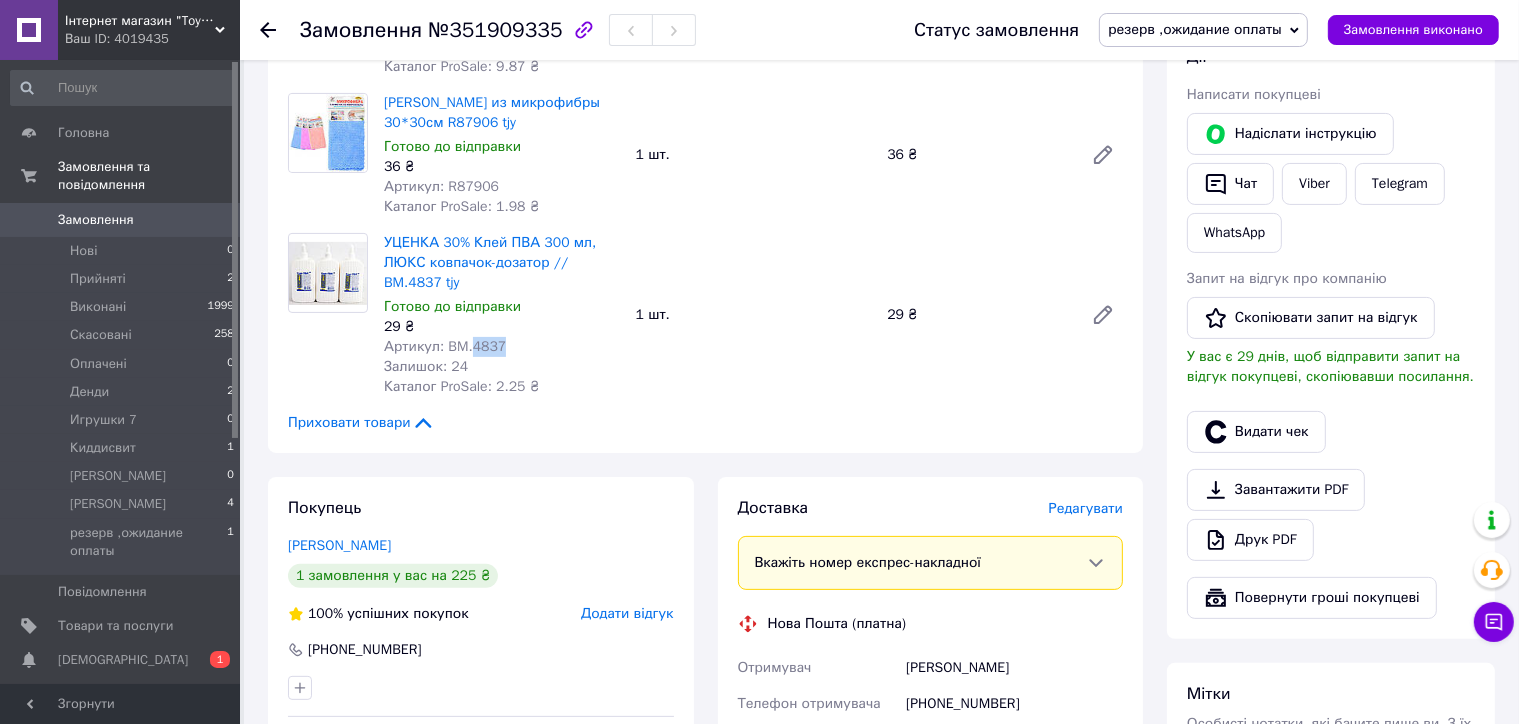 click on "Артикул: BM.4837" at bounding box center (445, 346) 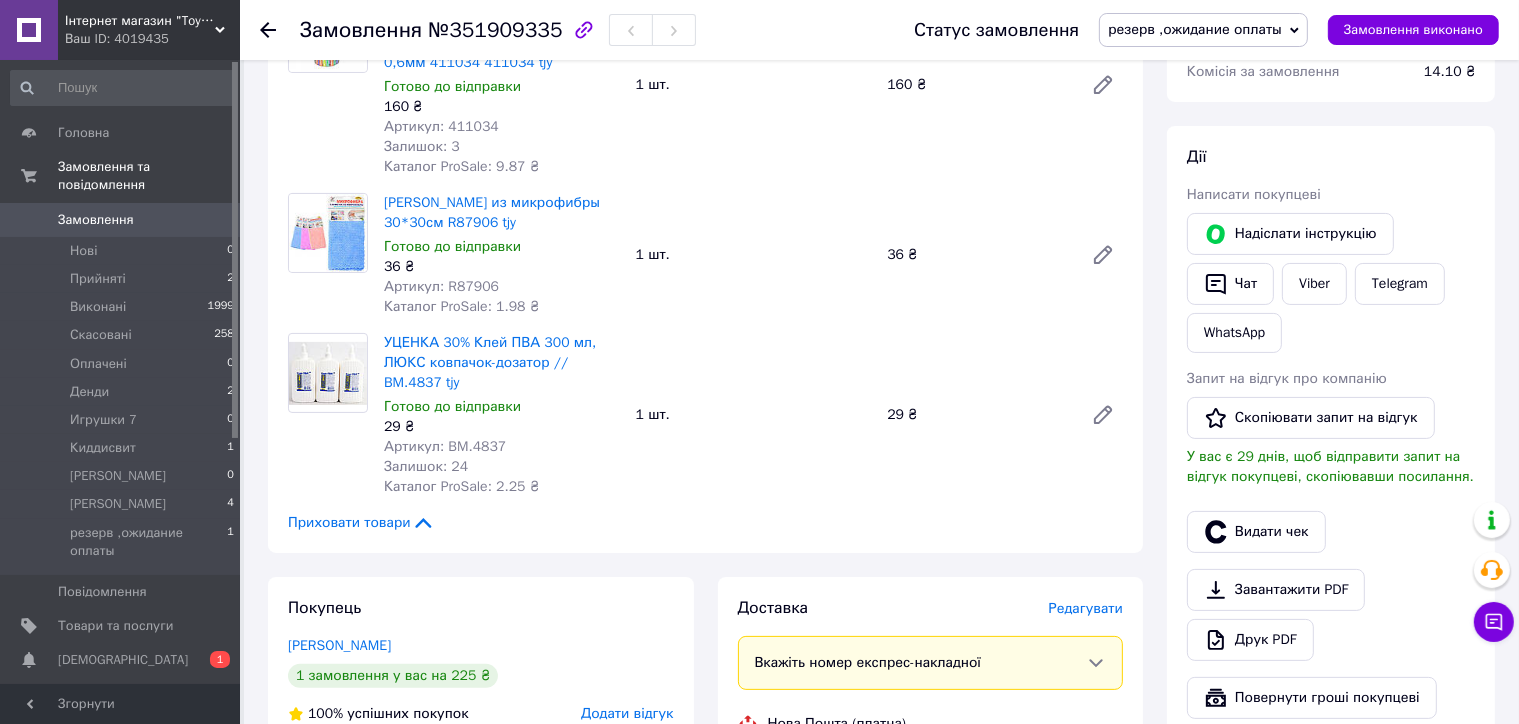 click on "Товари в замовленні (3) Набір ручок кулькових масляних 1Вересня "Smartline " 30 штук, синій колір, товщина письма 0,6мм 411034 411034  tjy Готово до відправки 160 ₴ Артикул: 411034 Залишок: 3 Каталог ProSale: 9.87 ₴  1 шт. 160 ₴ Салфетка из микрофибры 30*30см  R87906  tjy Готово до відправки 36 ₴ Артикул: R87906 Каталог ProSale: 1.98 ₴  1 шт. 36 ₴ УЦЕНКА 30% Клей ПВА 300 мл, ЛЮКС ковпачок-дозатор // BM.4837  tjy Готово до відправки 29 ₴ Артикул: BM.4837 Залишок: 24 Каталог ProSale: 2.25 ₴  1 шт. 29 ₴ Приховати товари" at bounding box center (705, 243) 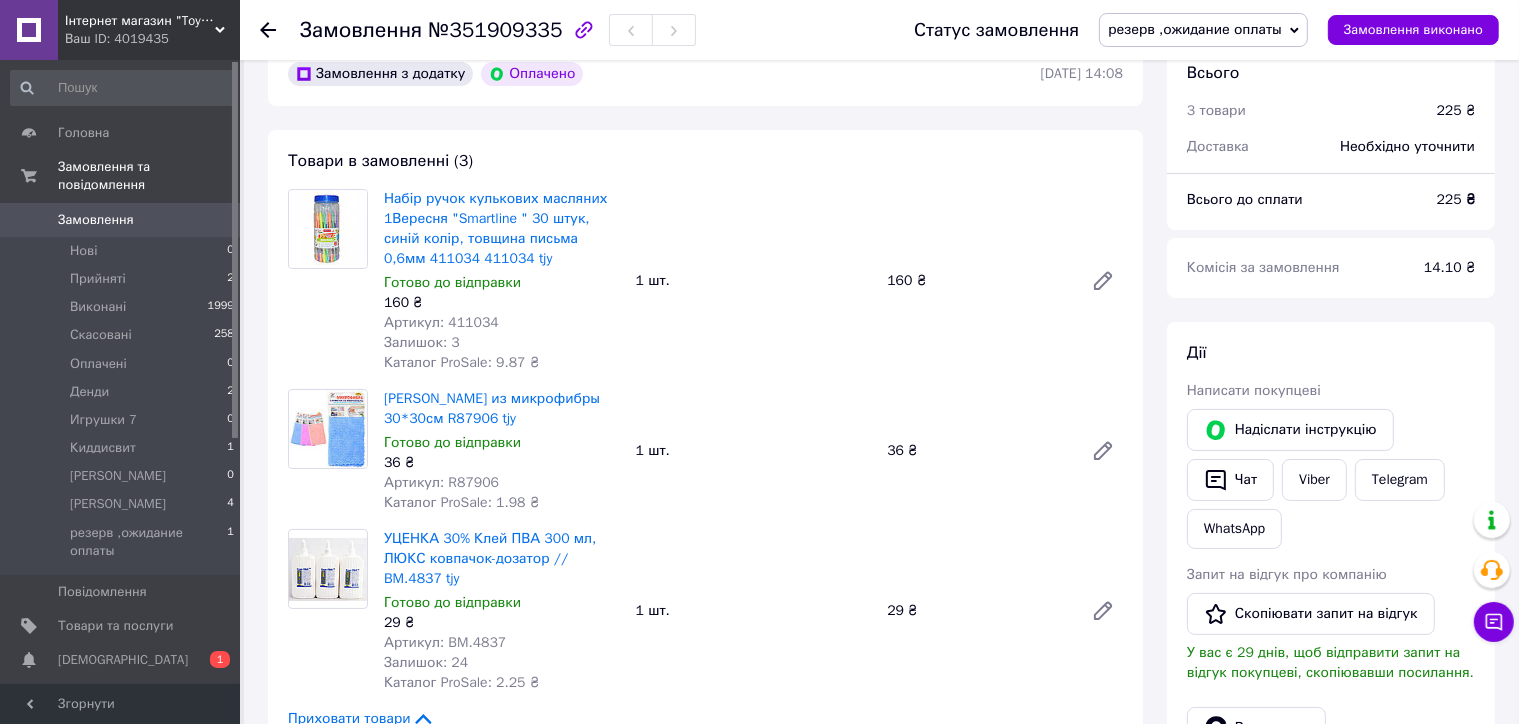 scroll, scrollTop: 100, scrollLeft: 0, axis: vertical 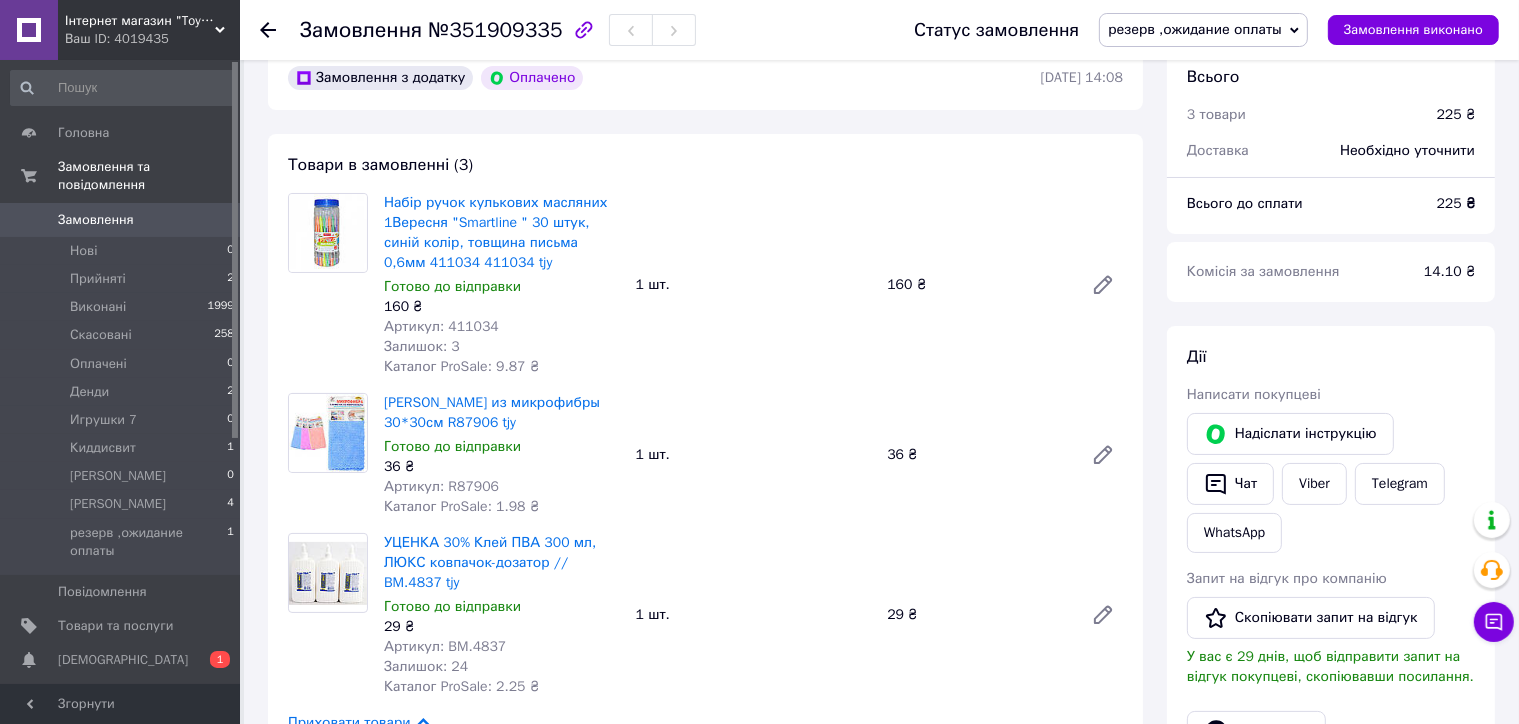 click on "Інтернет магазин  "Toyjoy"" at bounding box center (140, 21) 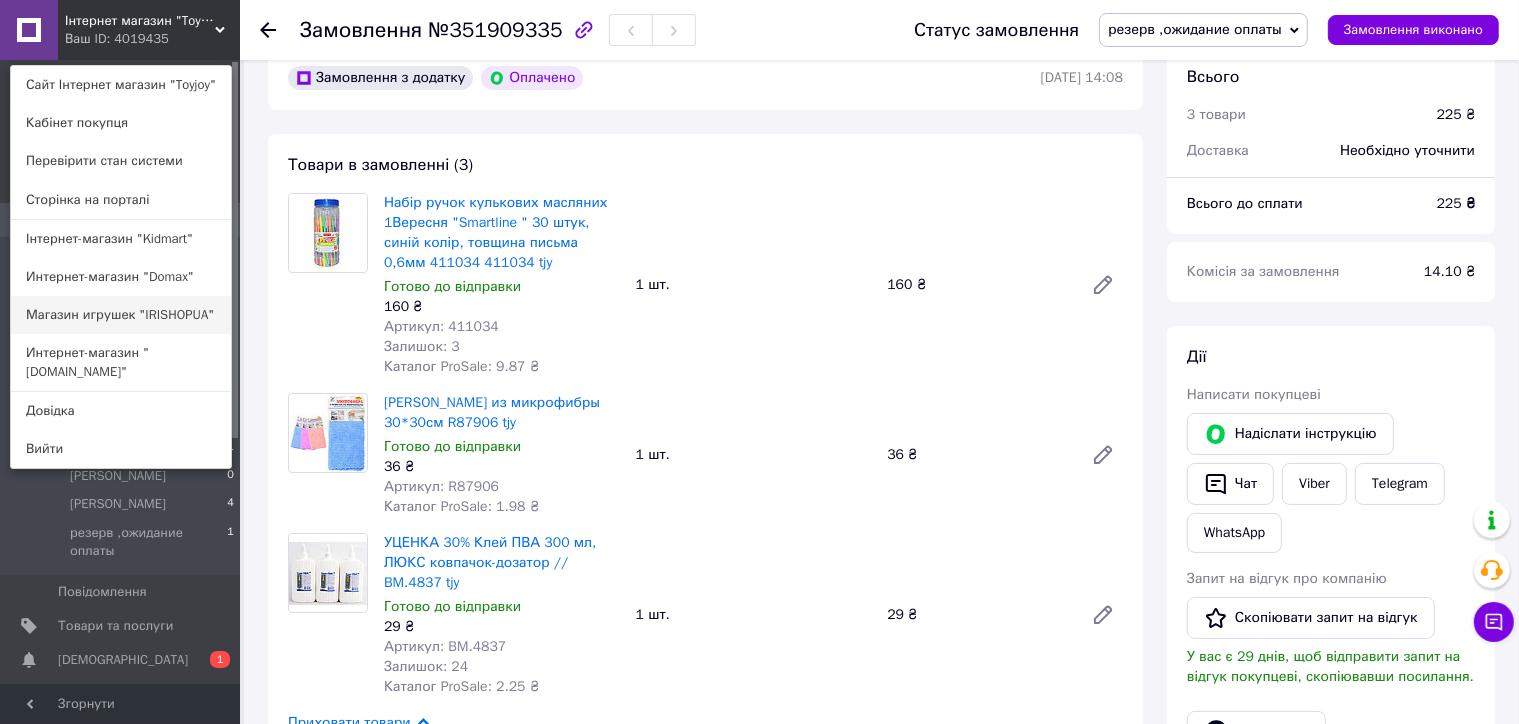 click on "Магазин игрушек "IRISHOPUA"" at bounding box center [121, 315] 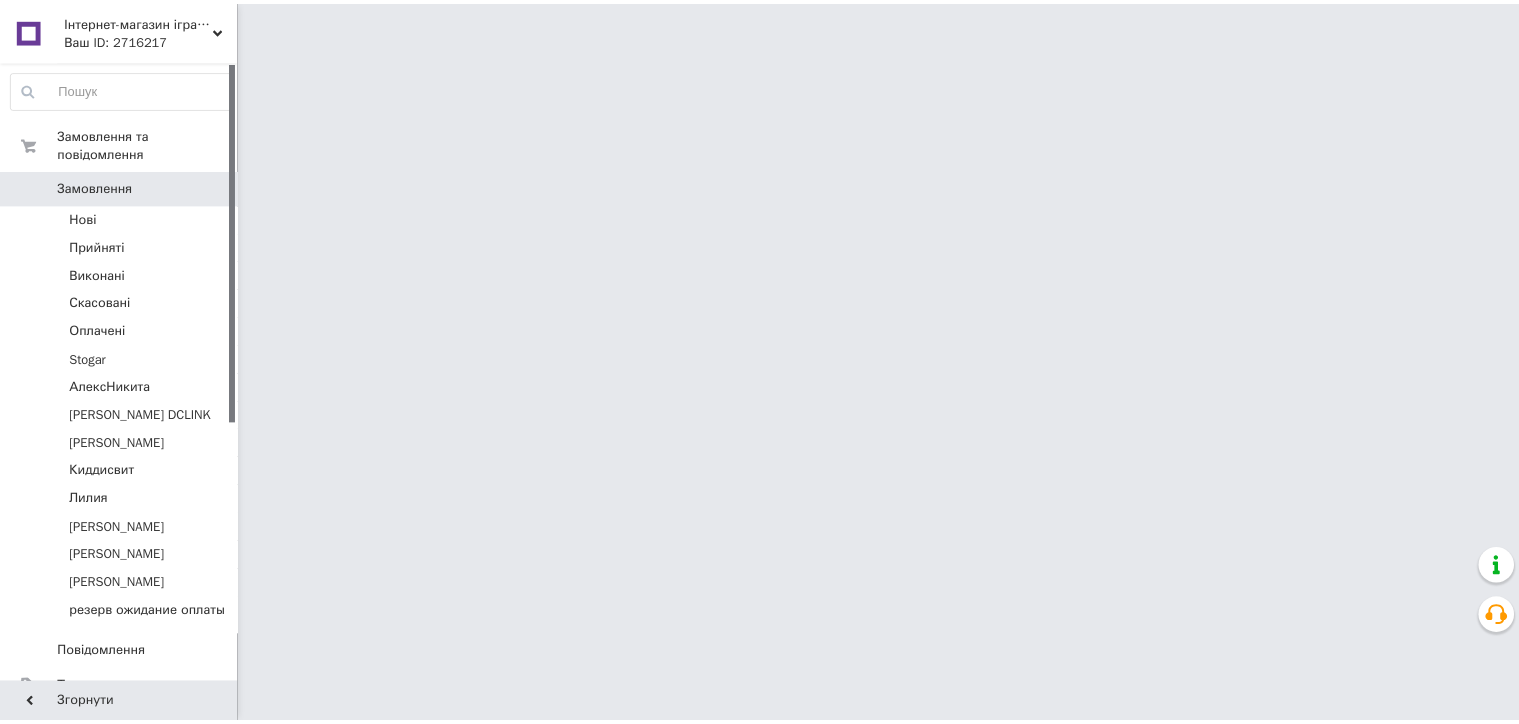 scroll, scrollTop: 0, scrollLeft: 0, axis: both 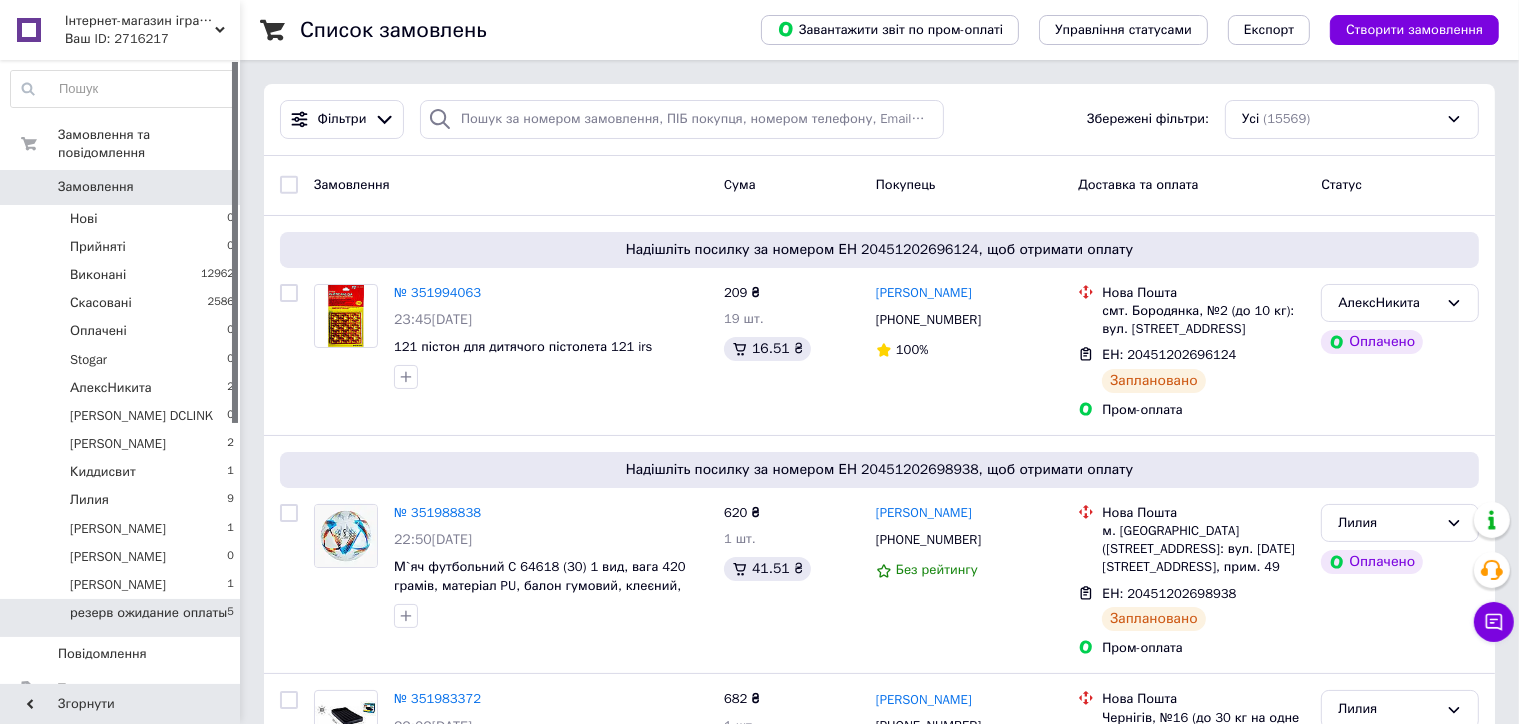 click on "резерв ожидание оплаты" at bounding box center (148, 613) 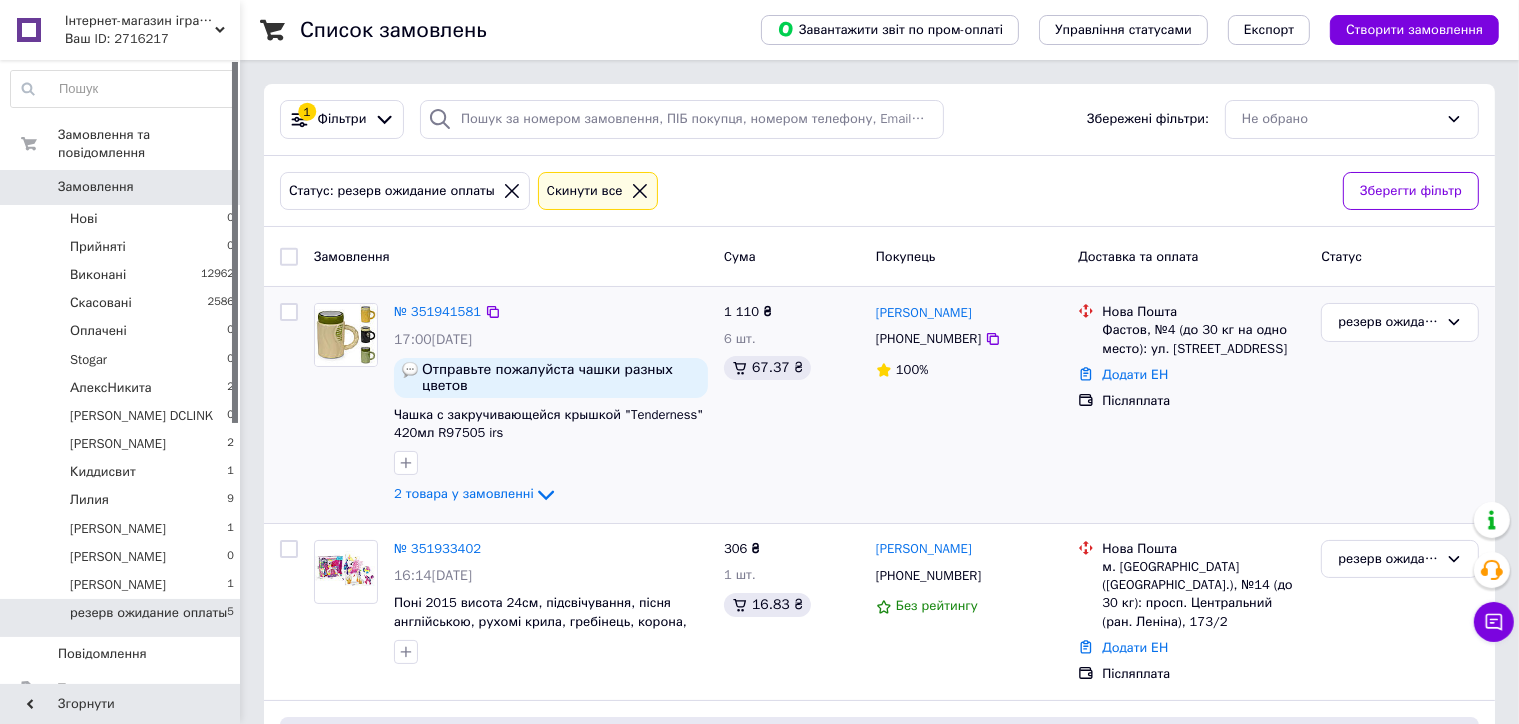 click on "№ 351941581" at bounding box center [437, 312] 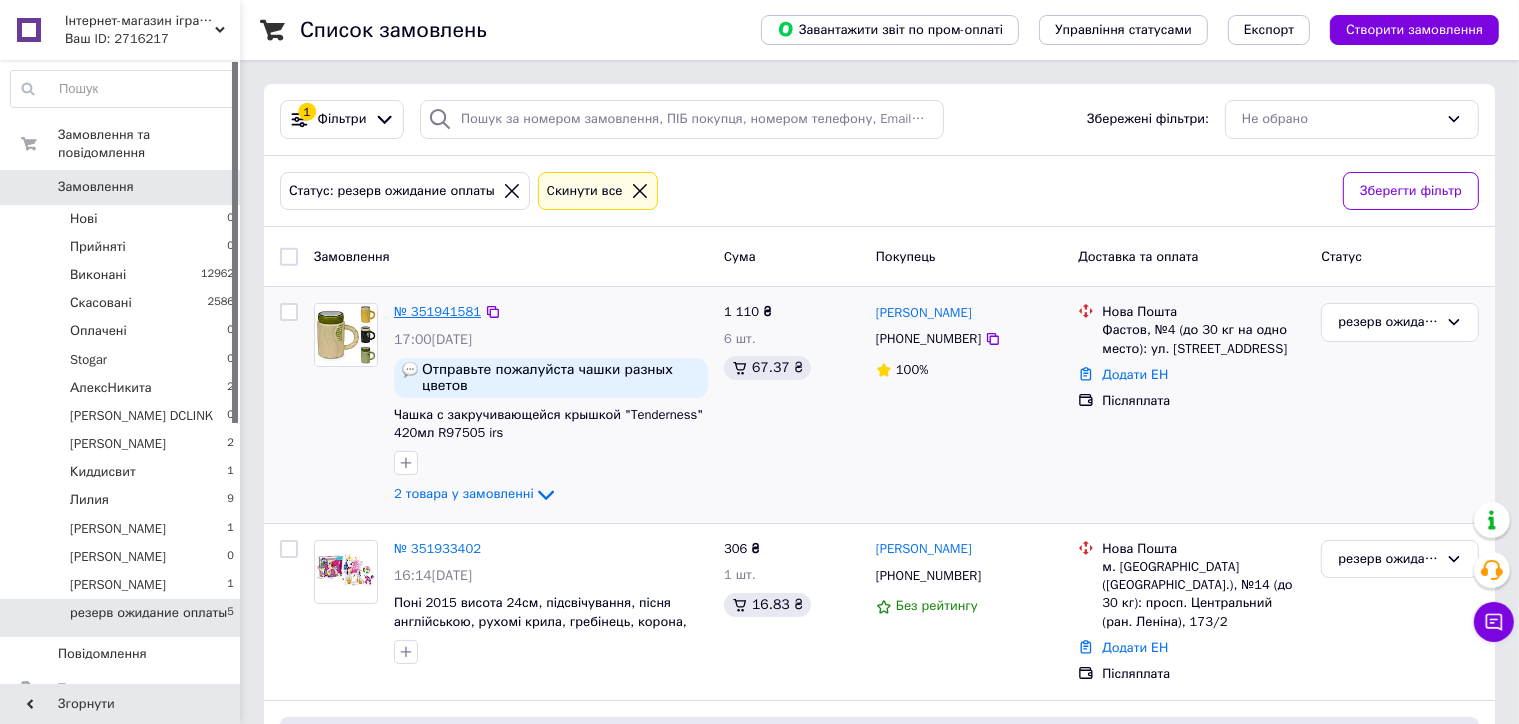 click on "№ 351941581" at bounding box center (437, 311) 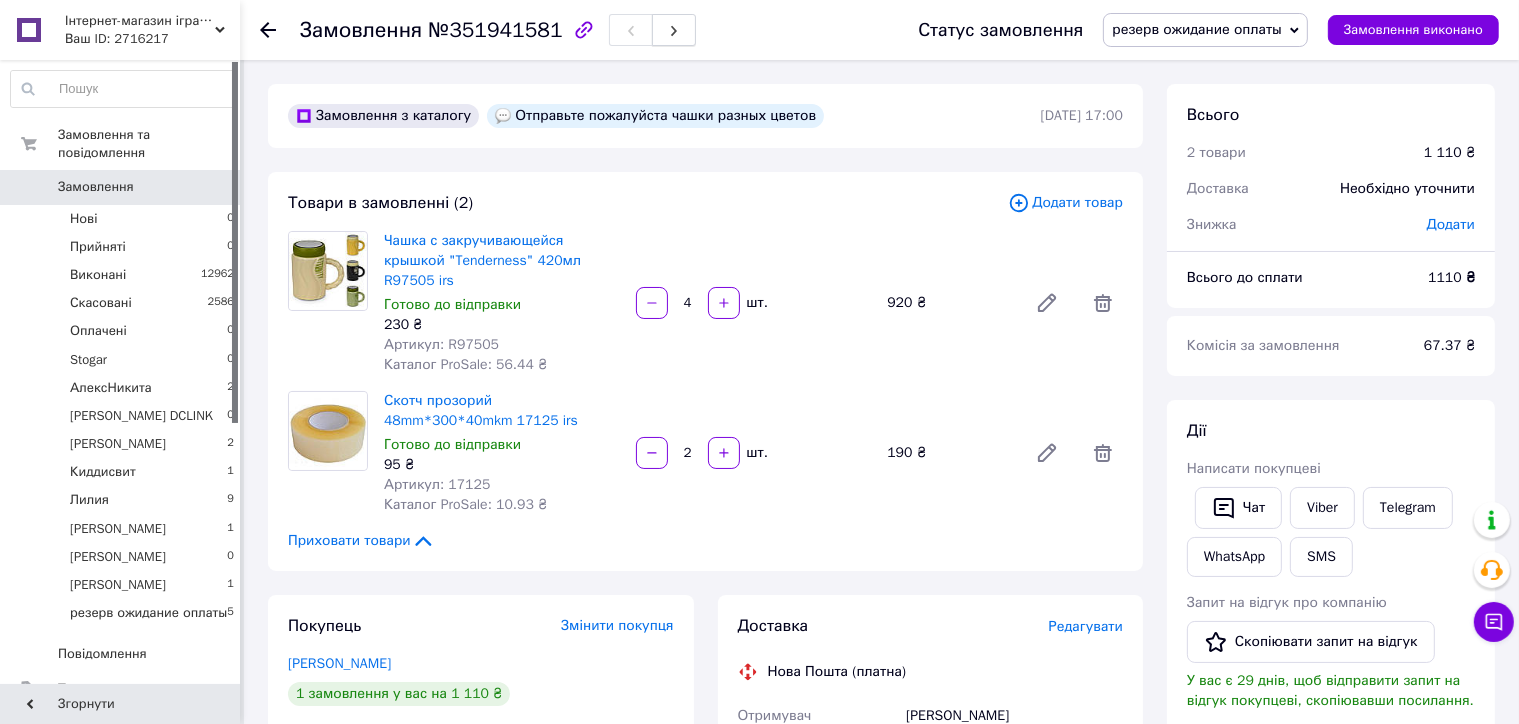 click 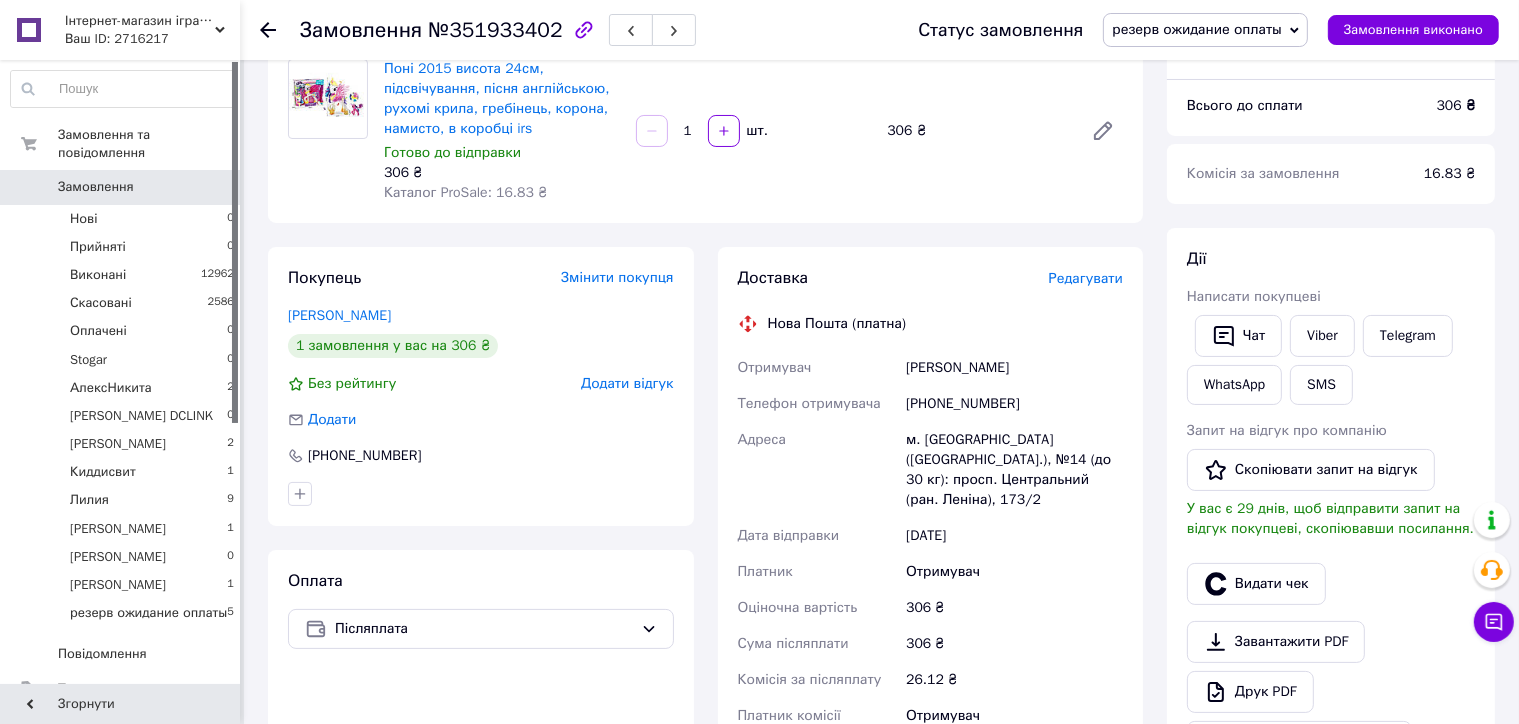 scroll, scrollTop: 400, scrollLeft: 0, axis: vertical 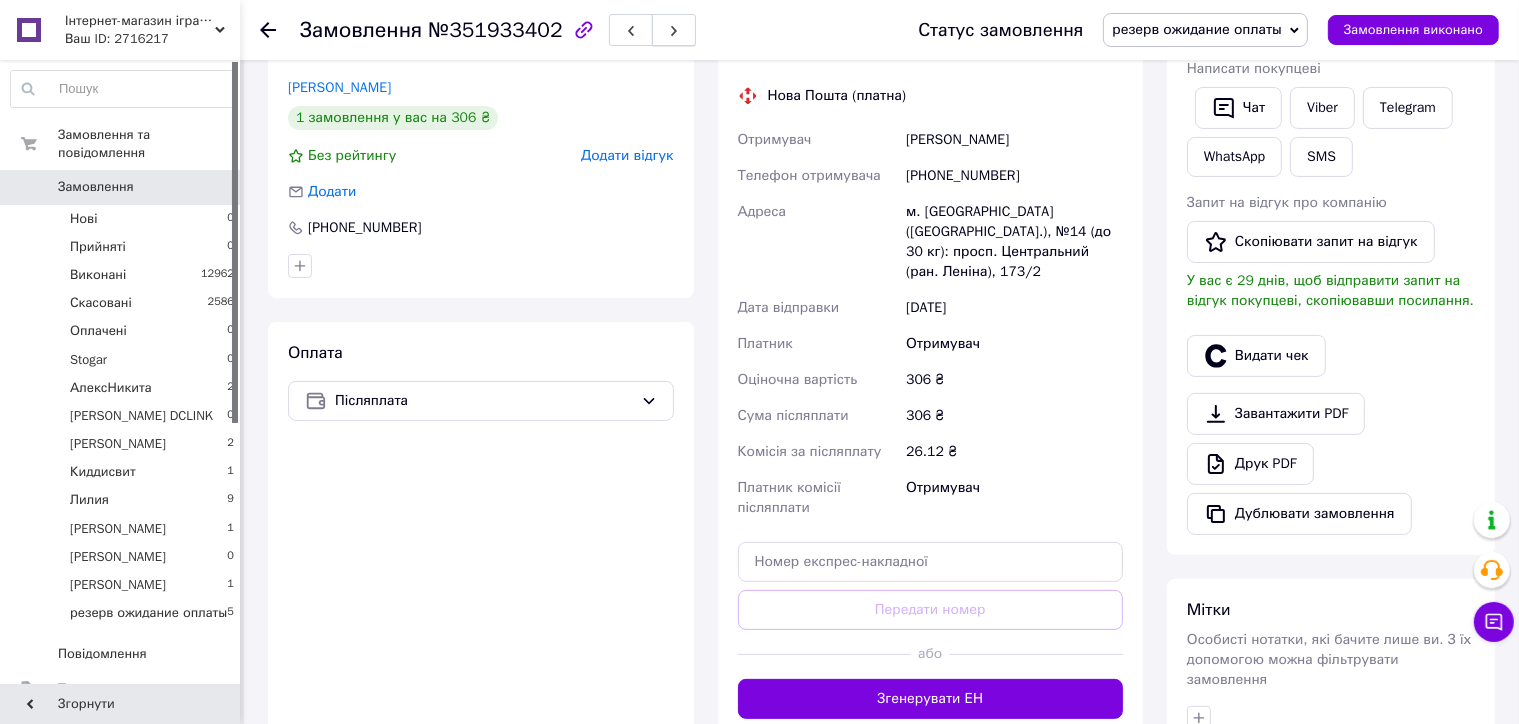 click at bounding box center (674, 30) 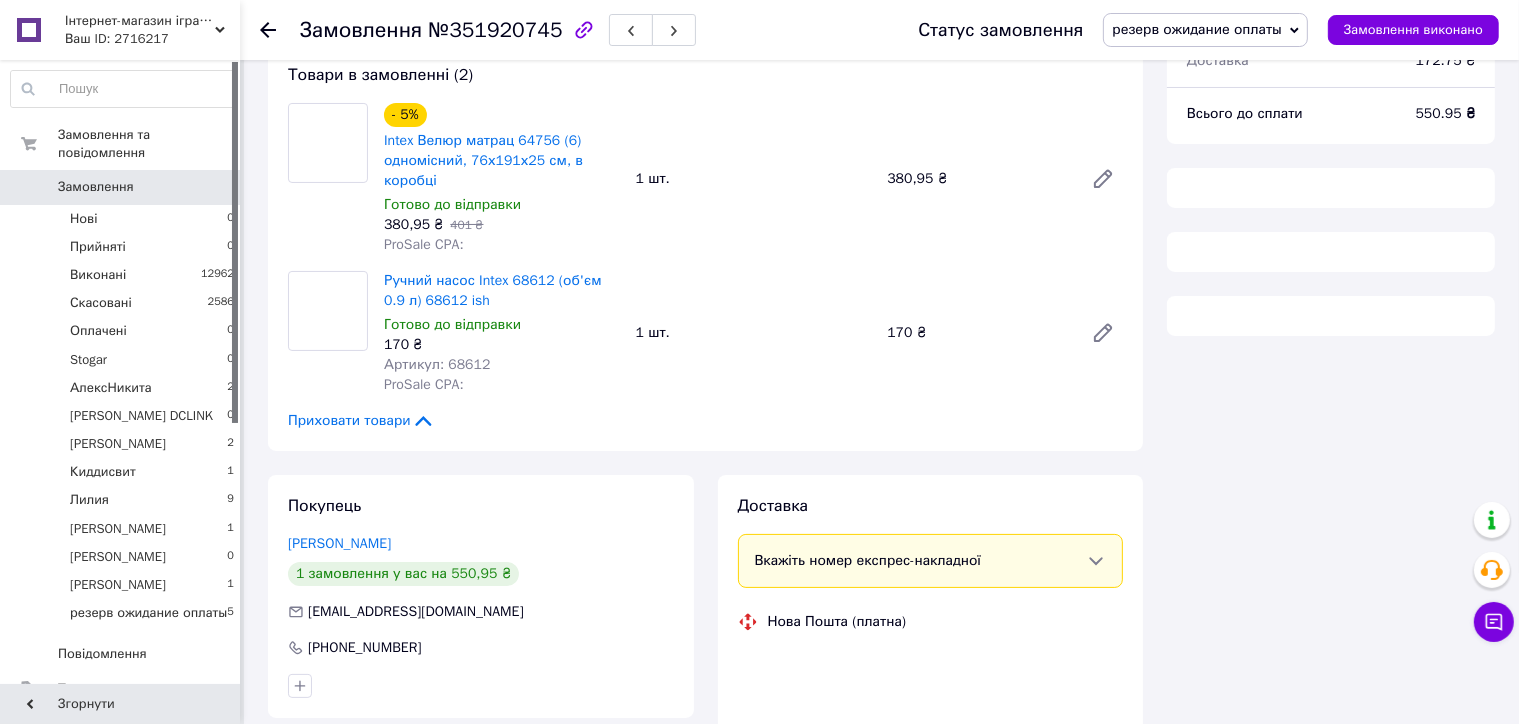 scroll, scrollTop: 400, scrollLeft: 0, axis: vertical 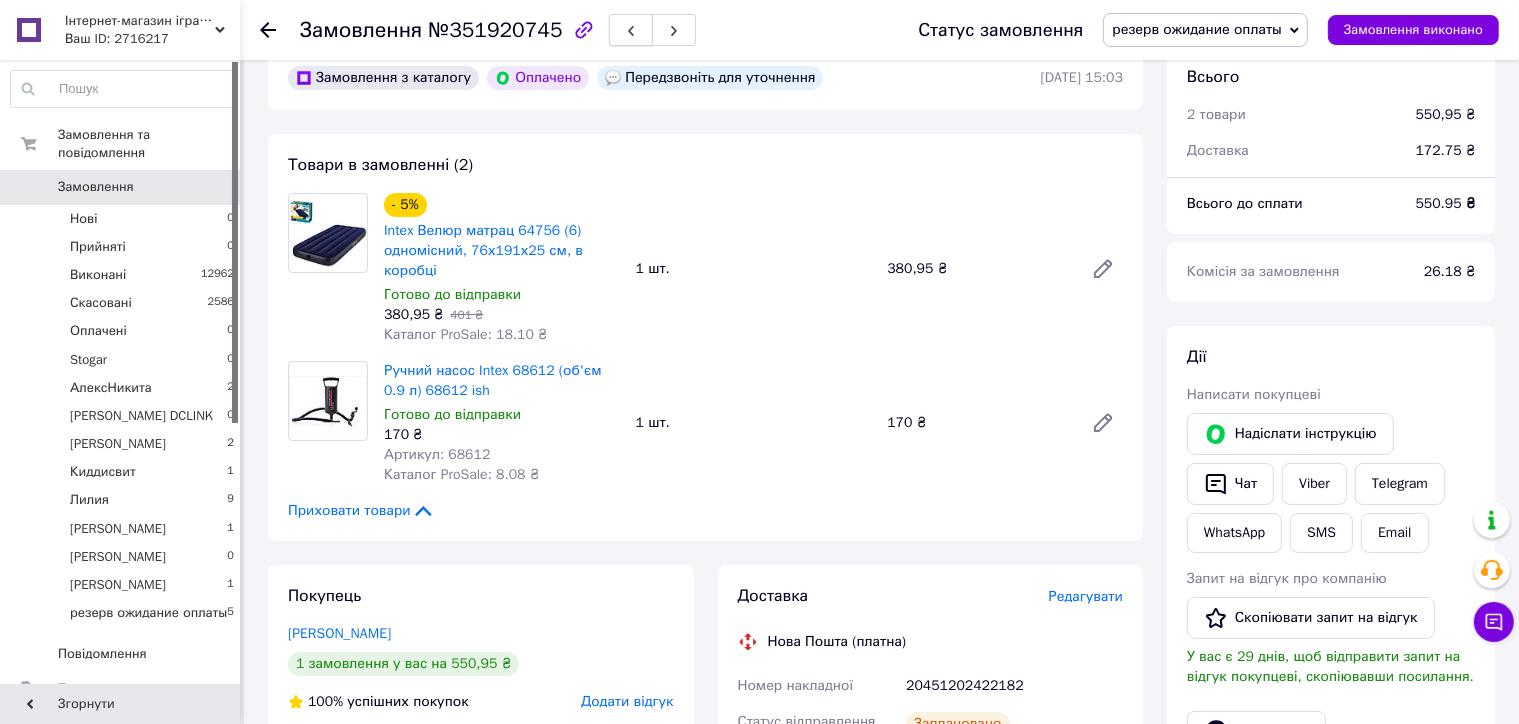 click 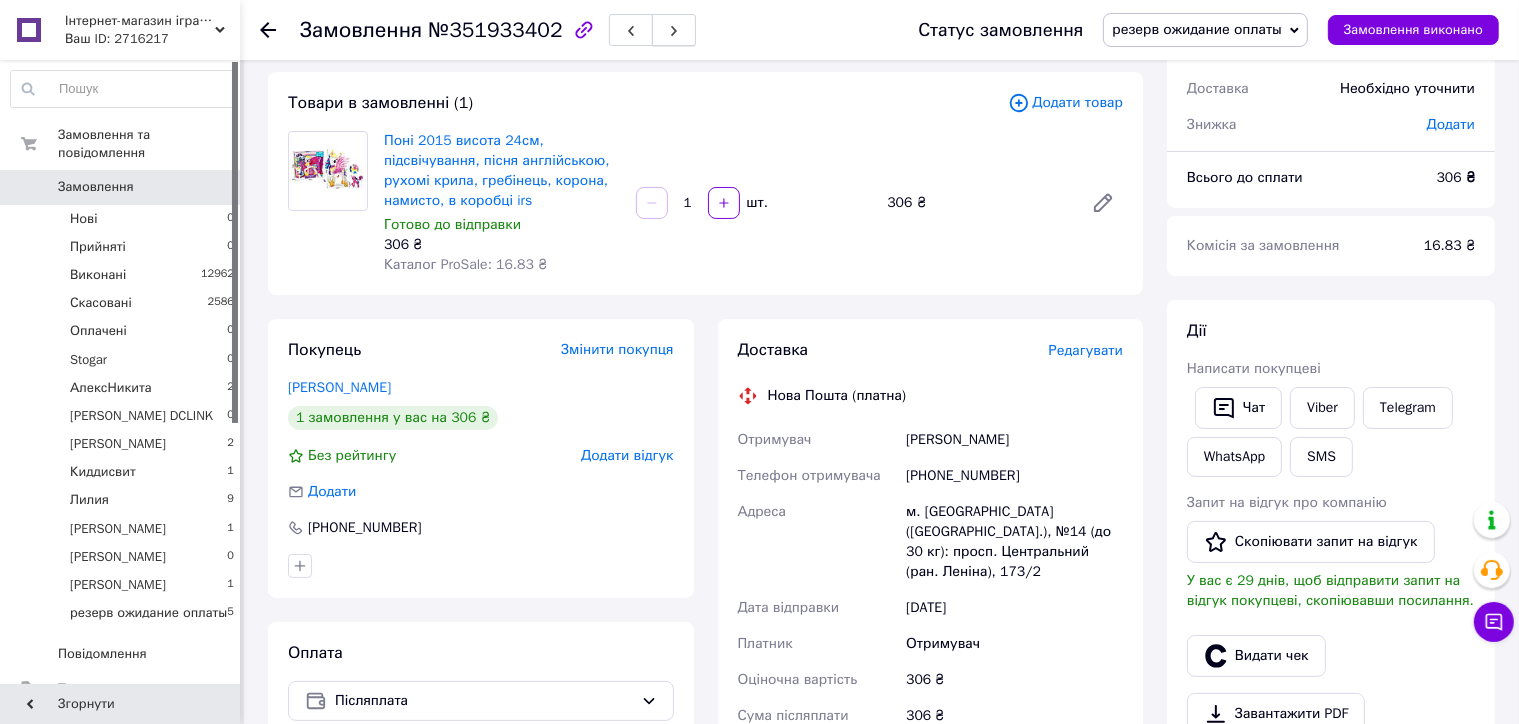 click at bounding box center [674, 30] 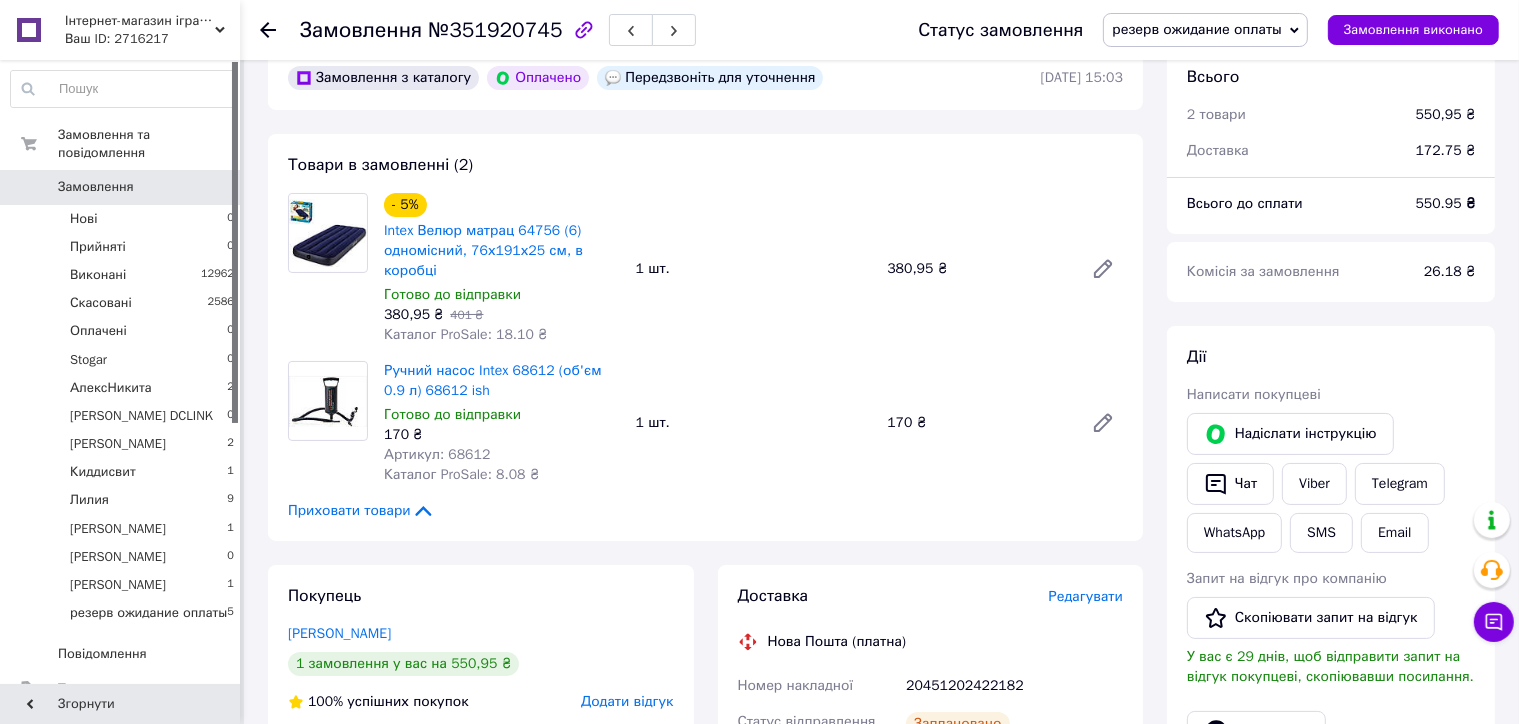 scroll, scrollTop: 228, scrollLeft: 0, axis: vertical 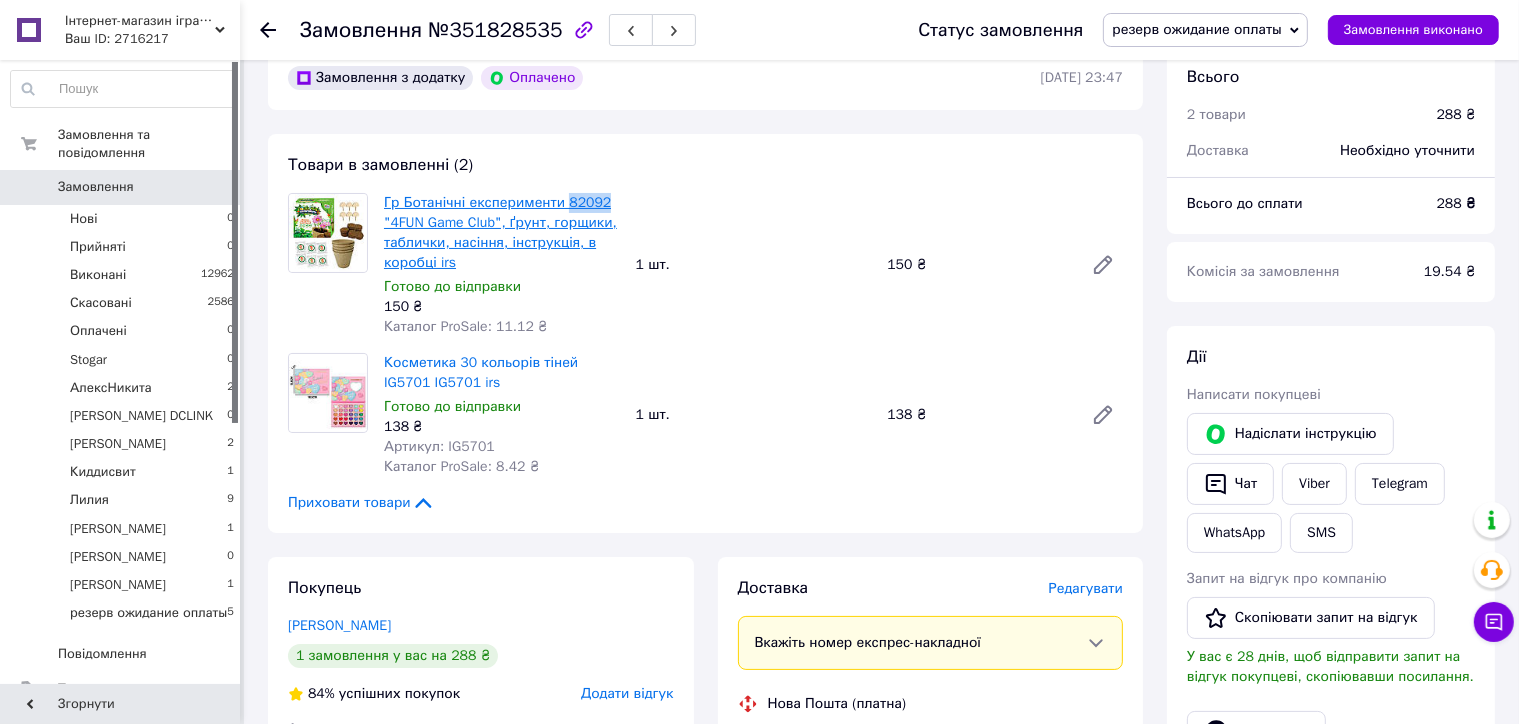 drag, startPoint x: 622, startPoint y: 197, endPoint x: 564, endPoint y: 197, distance: 58 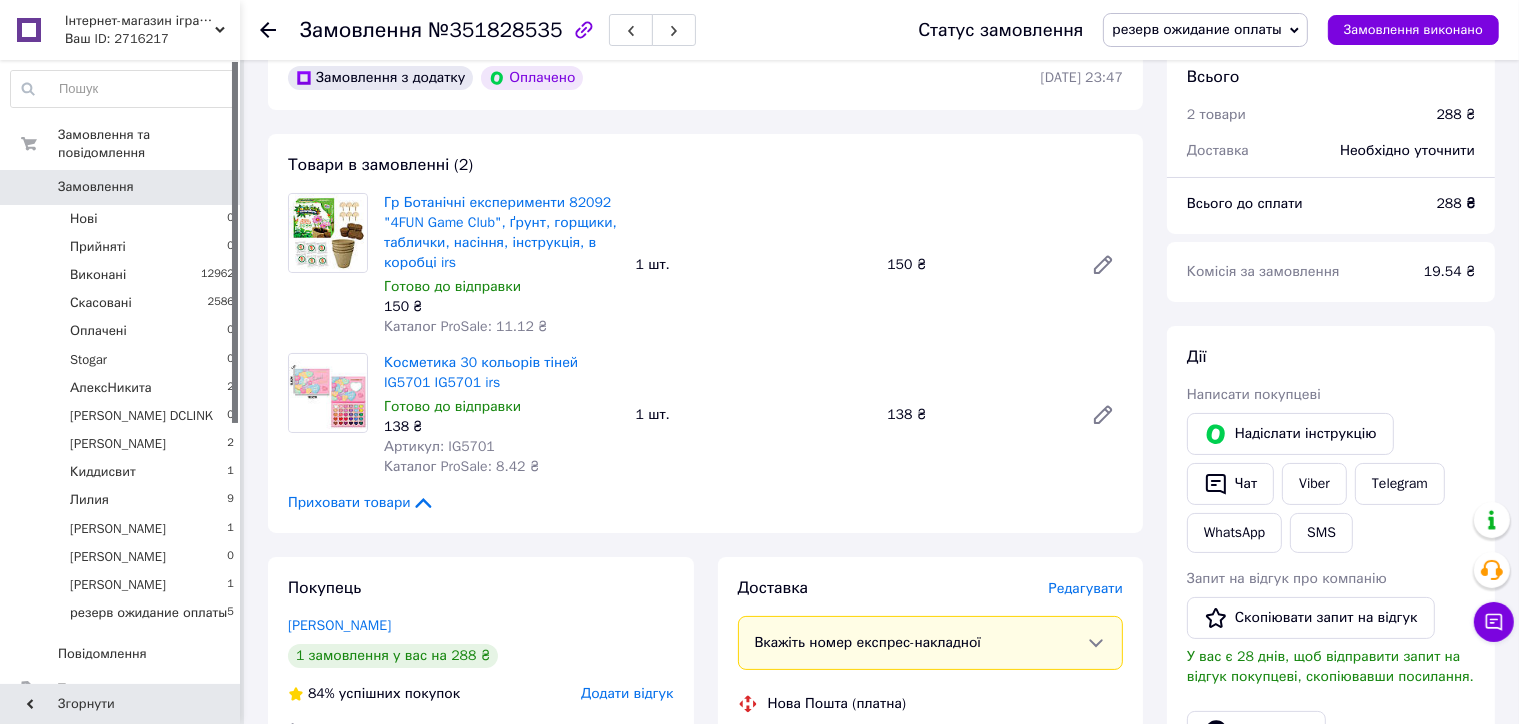click on "Артикул: IG5701" at bounding box center [439, 446] 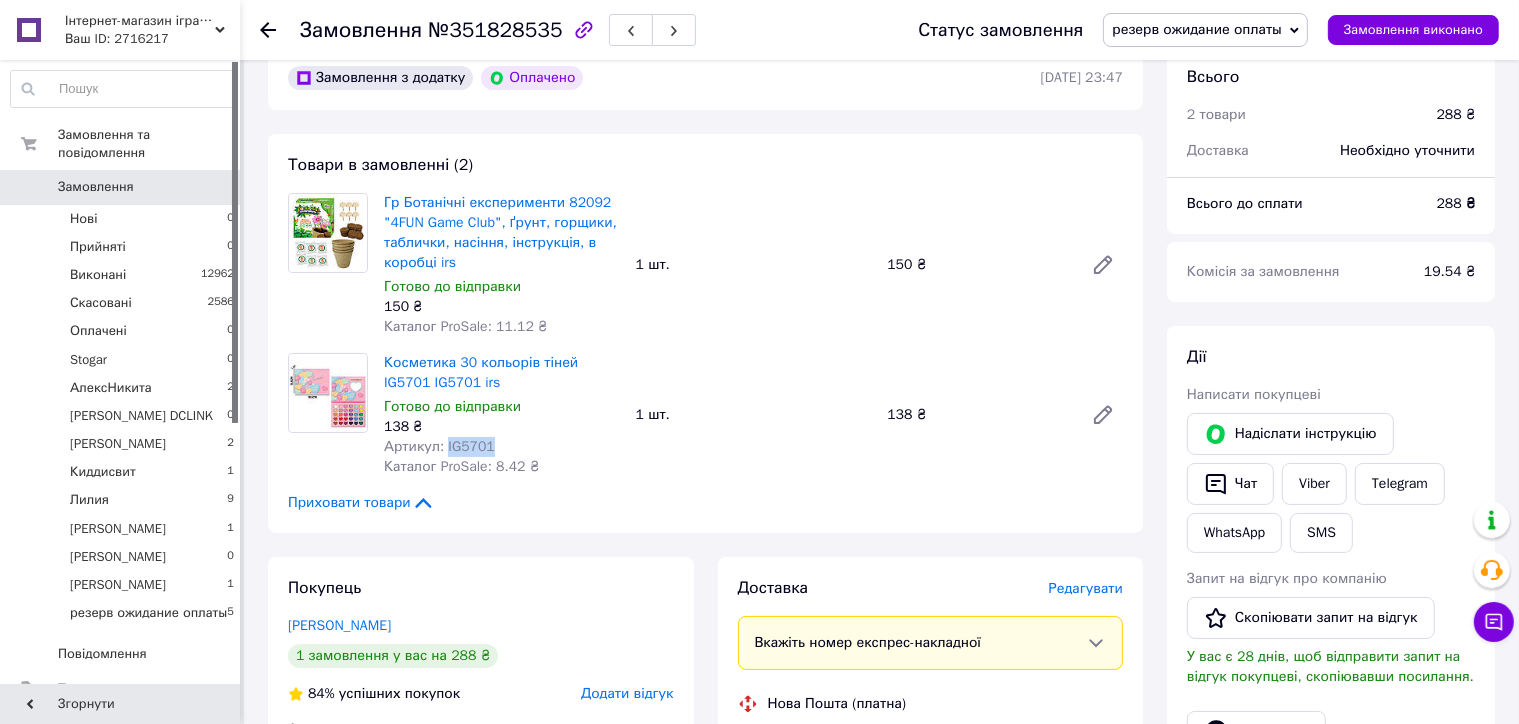 click on "Артикул: IG5701" at bounding box center [439, 446] 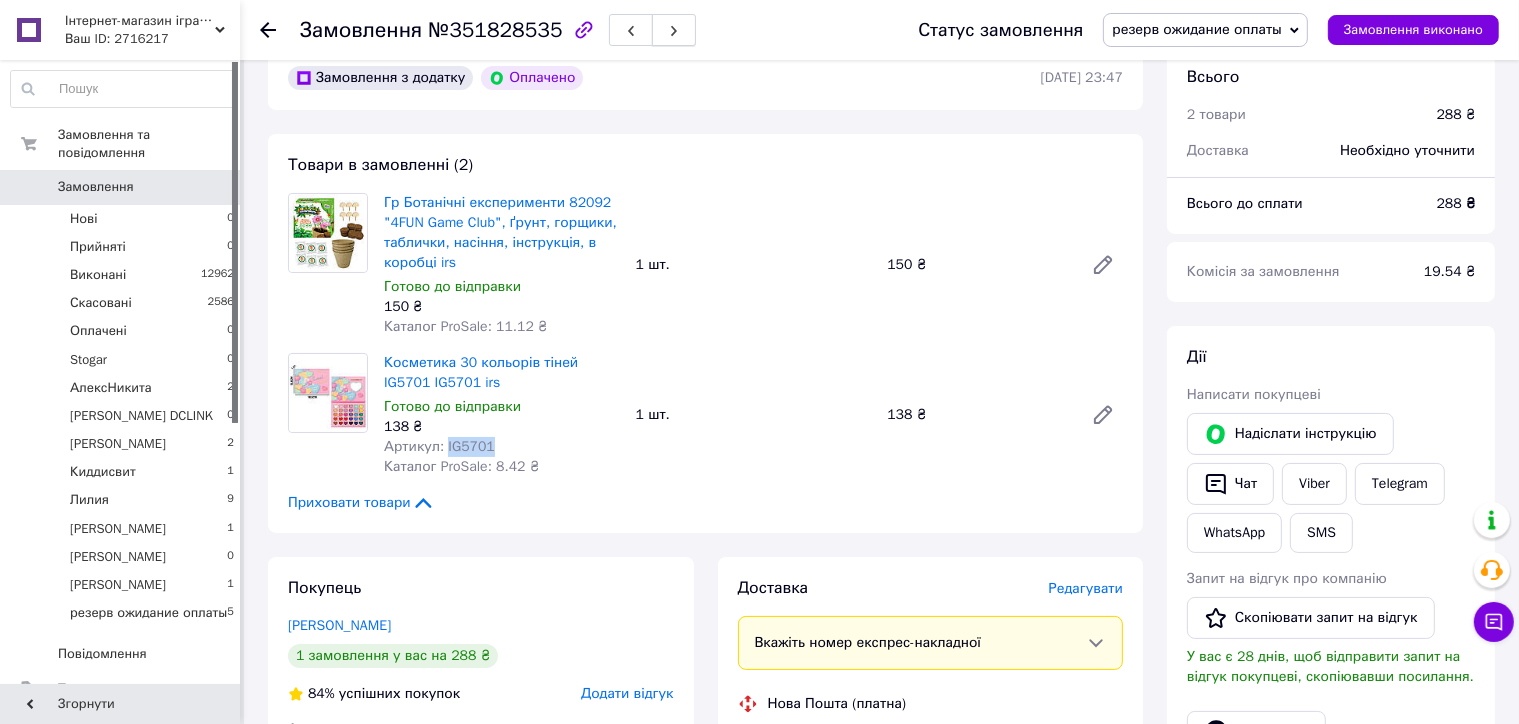 click at bounding box center (674, 30) 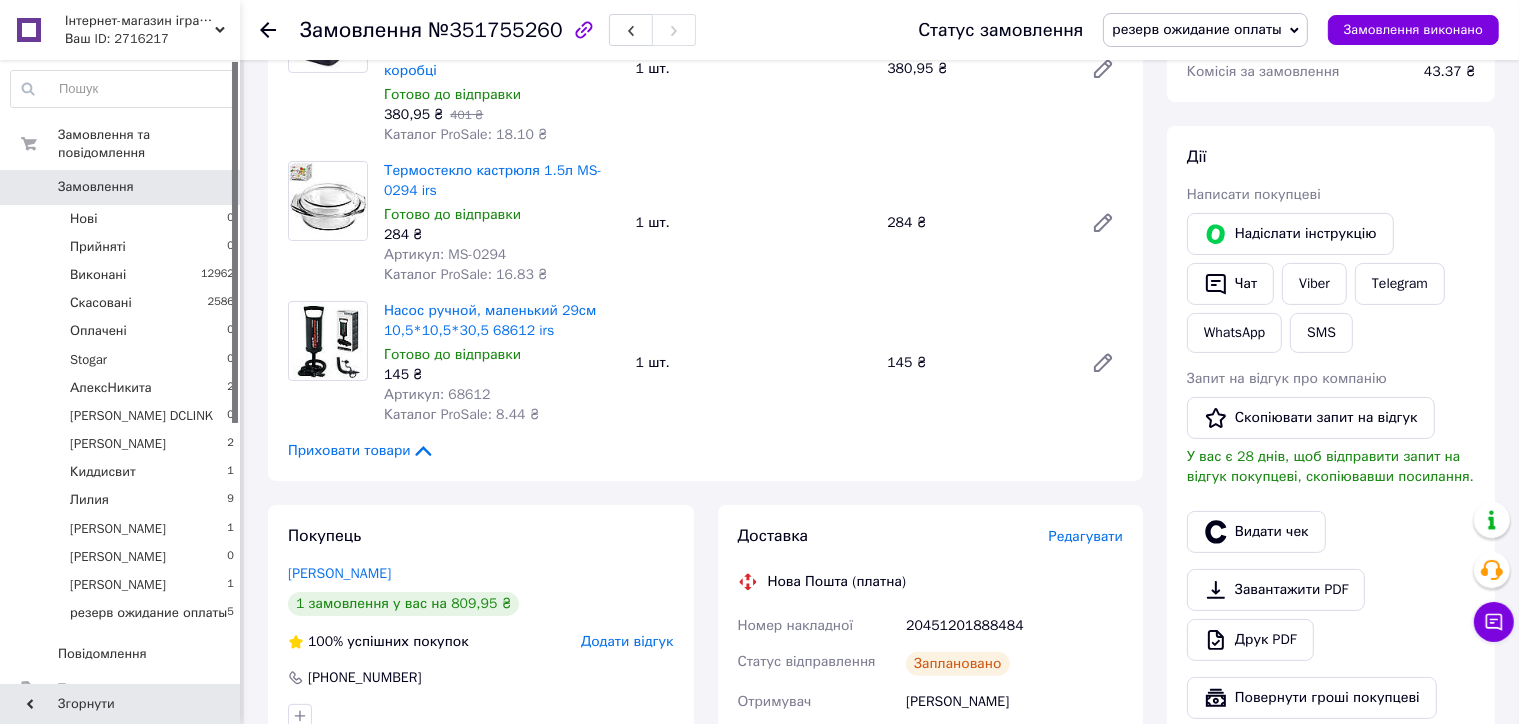 scroll, scrollTop: 400, scrollLeft: 0, axis: vertical 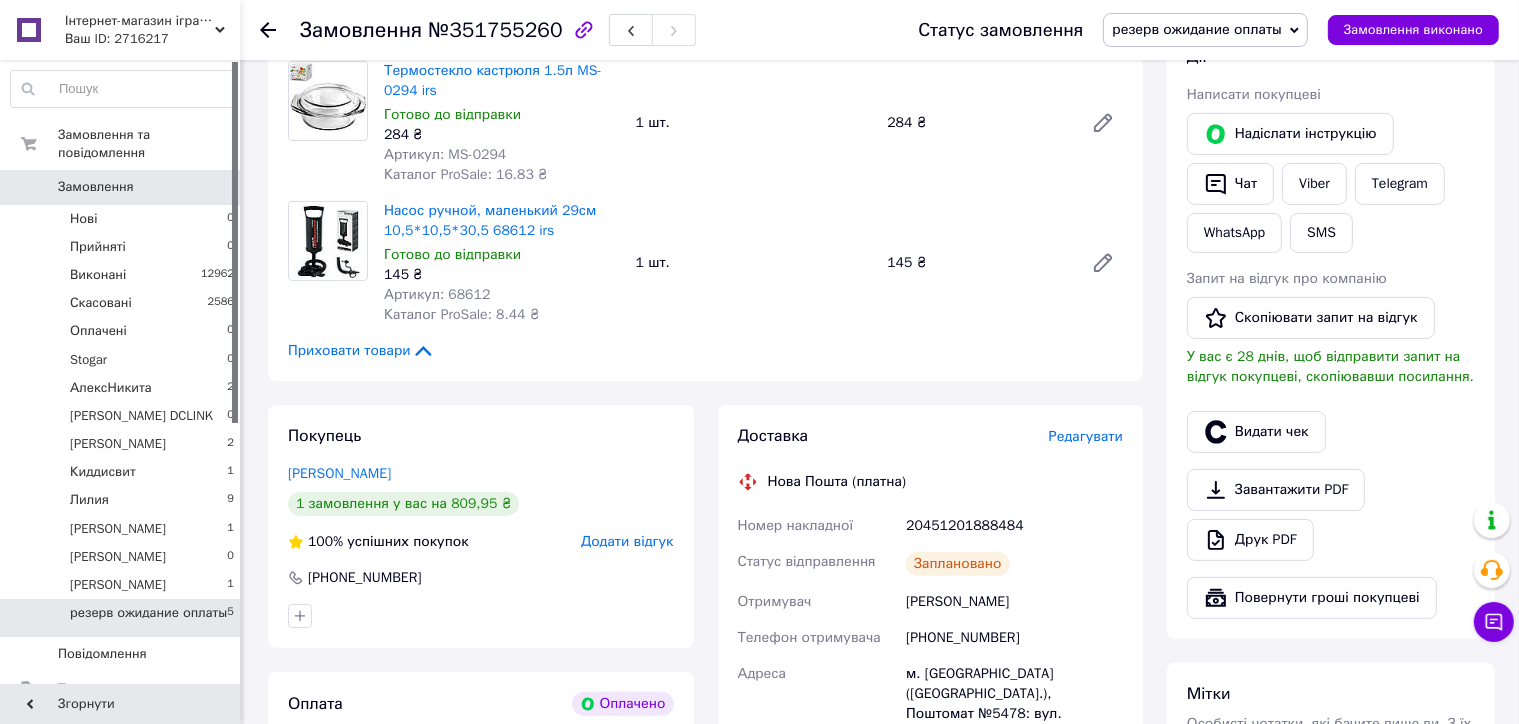 click on "резерв ожидание оплаты" at bounding box center (148, 613) 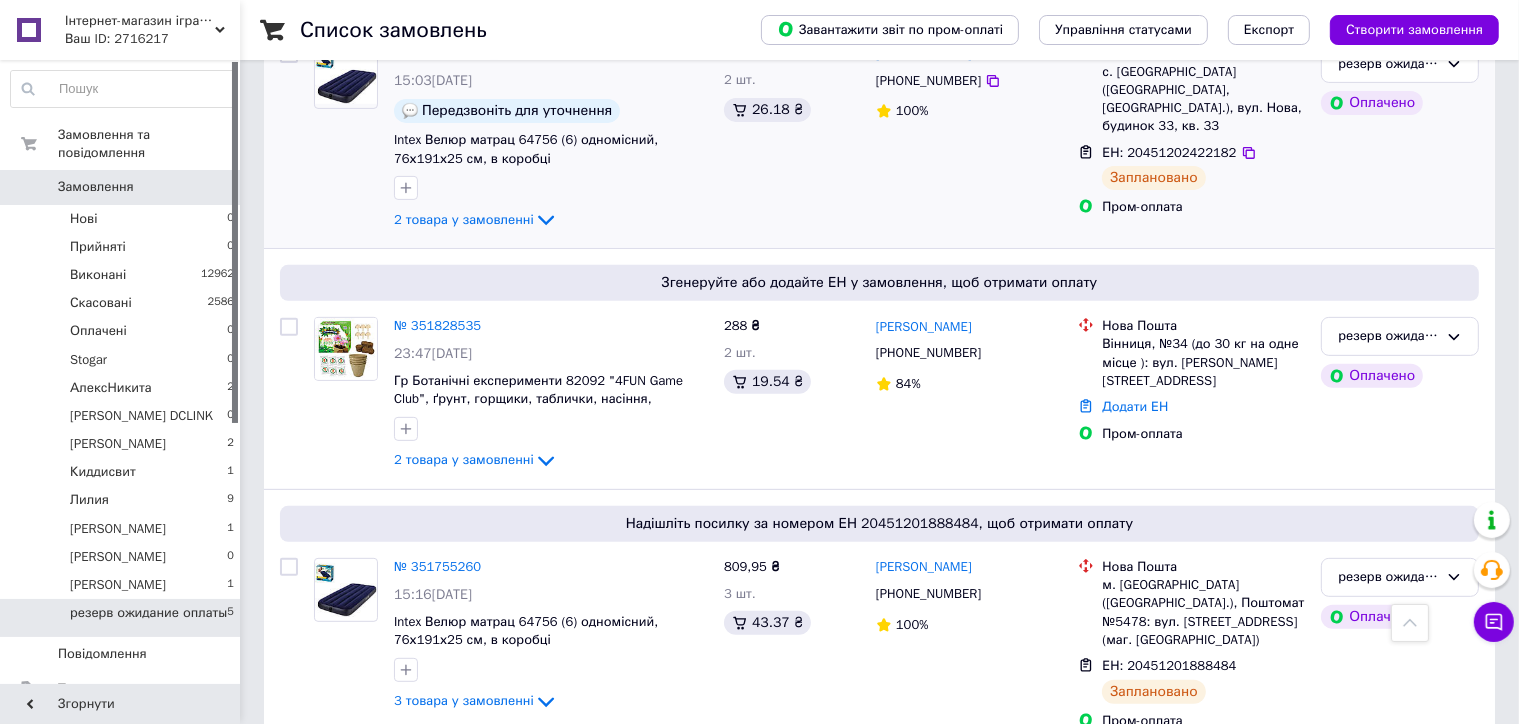 scroll, scrollTop: 733, scrollLeft: 0, axis: vertical 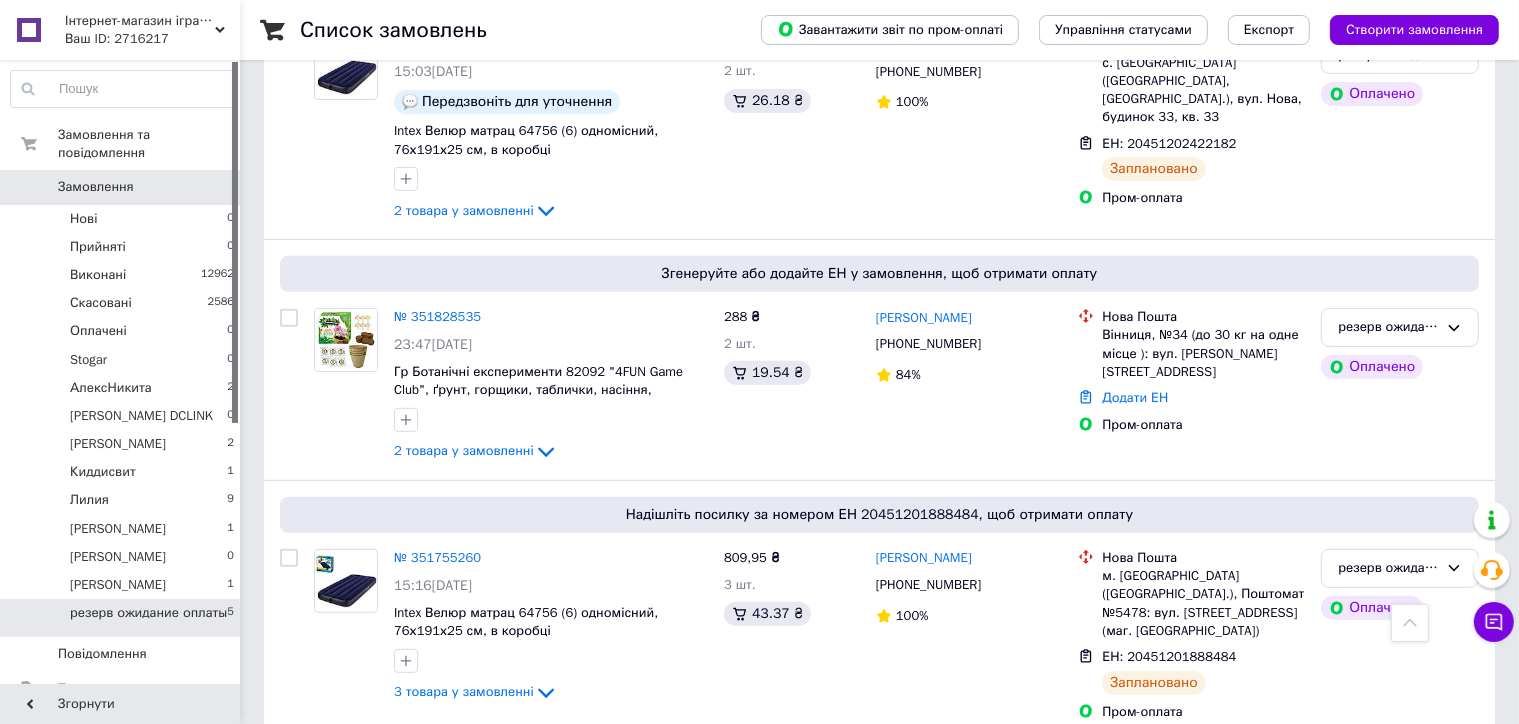 click on "Ваш ID: 2716217" at bounding box center [152, 39] 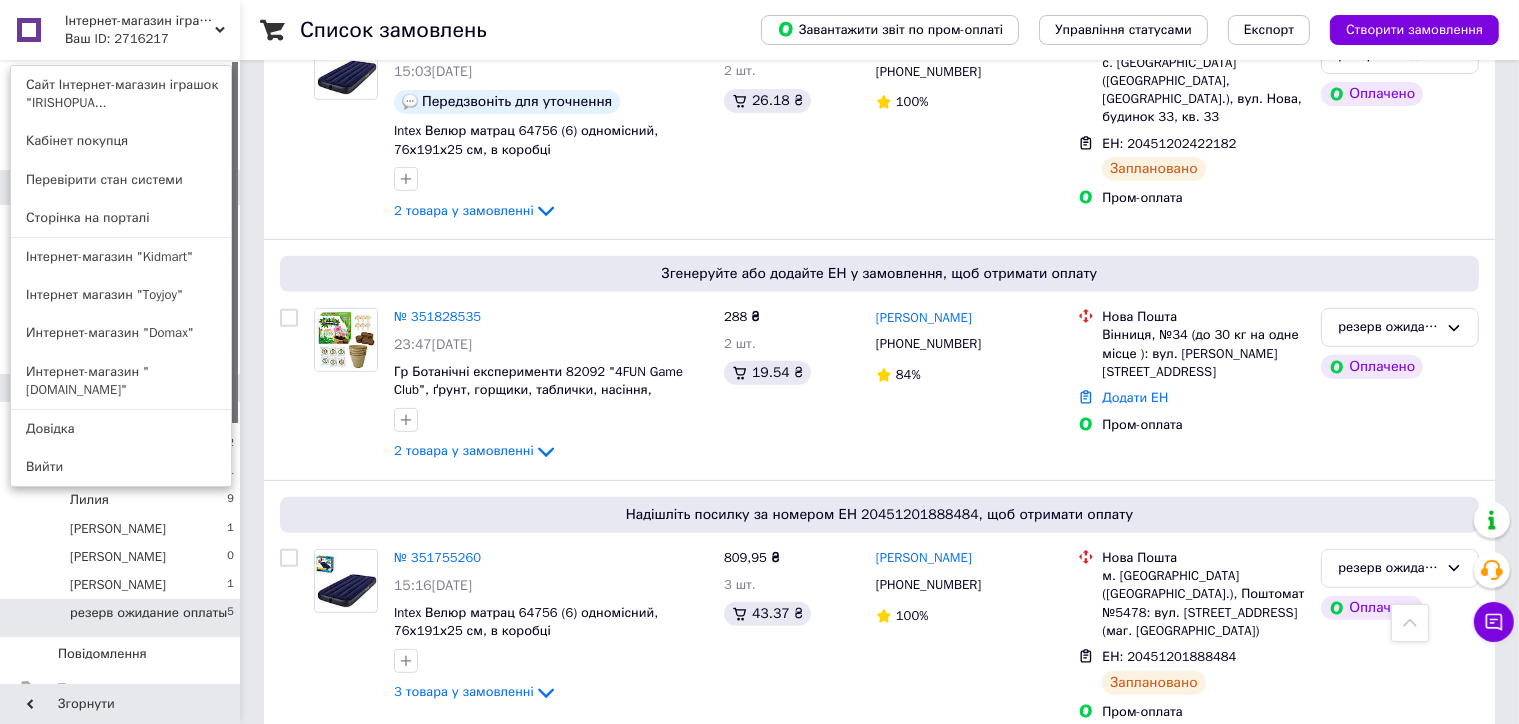 click on "Интернет-магазин "[DOMAIN_NAME]"" at bounding box center (121, 381) 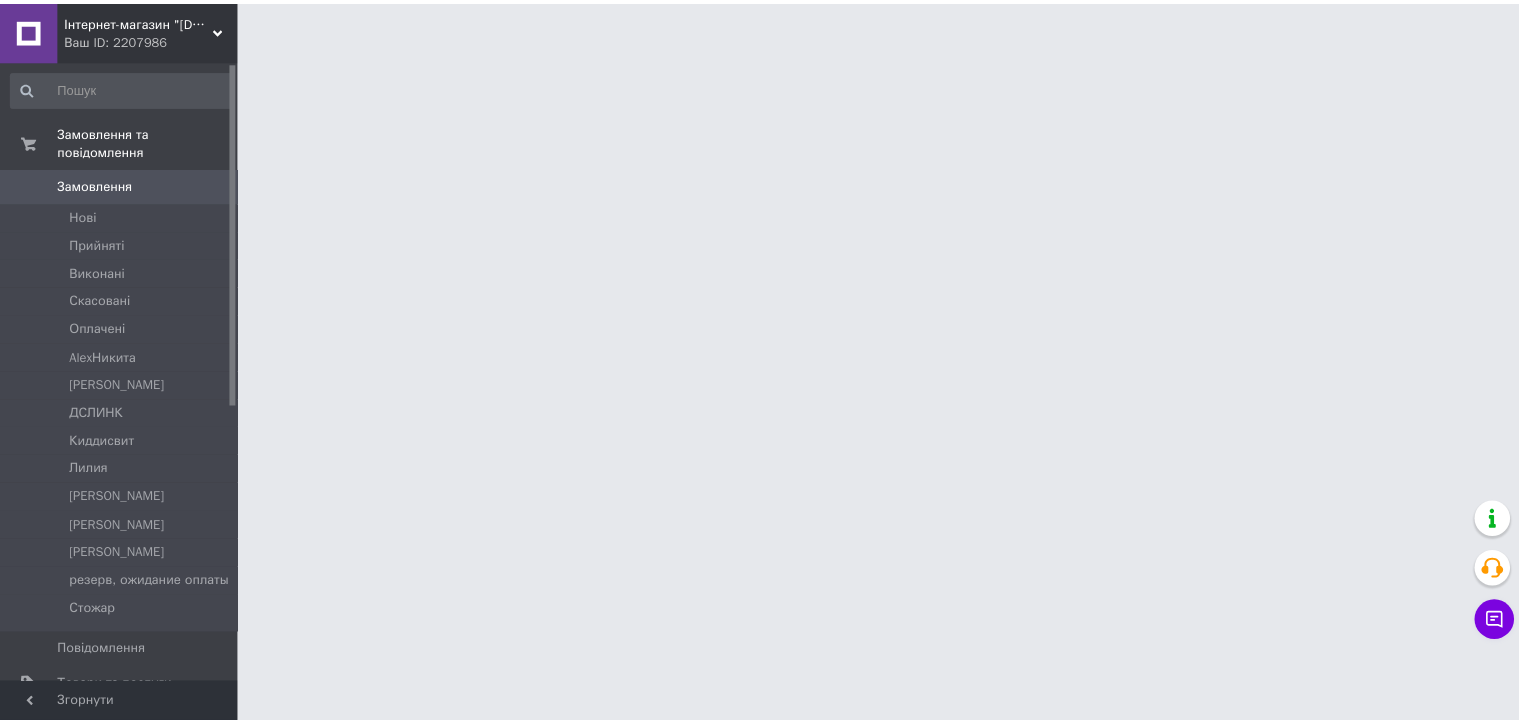 scroll, scrollTop: 0, scrollLeft: 0, axis: both 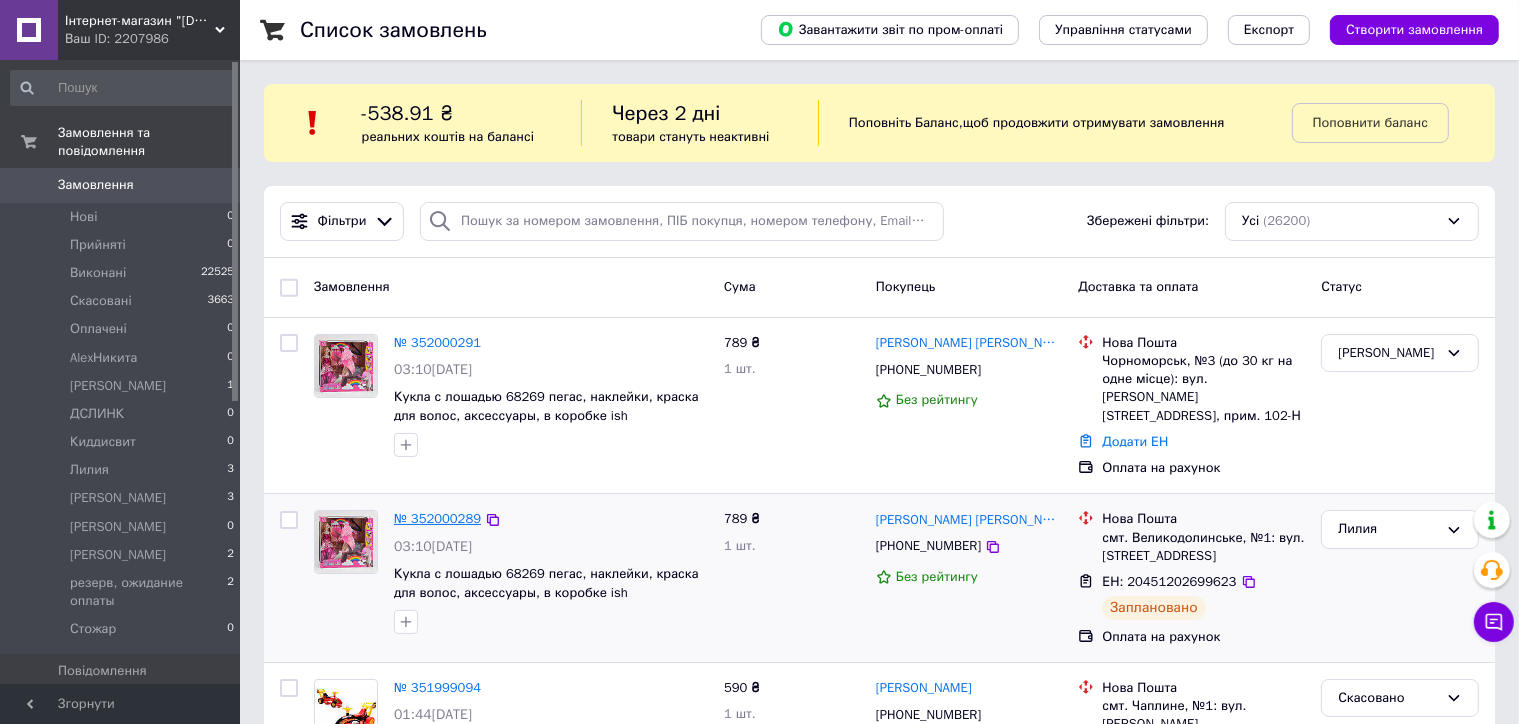 click on "№ 352000289" at bounding box center (437, 518) 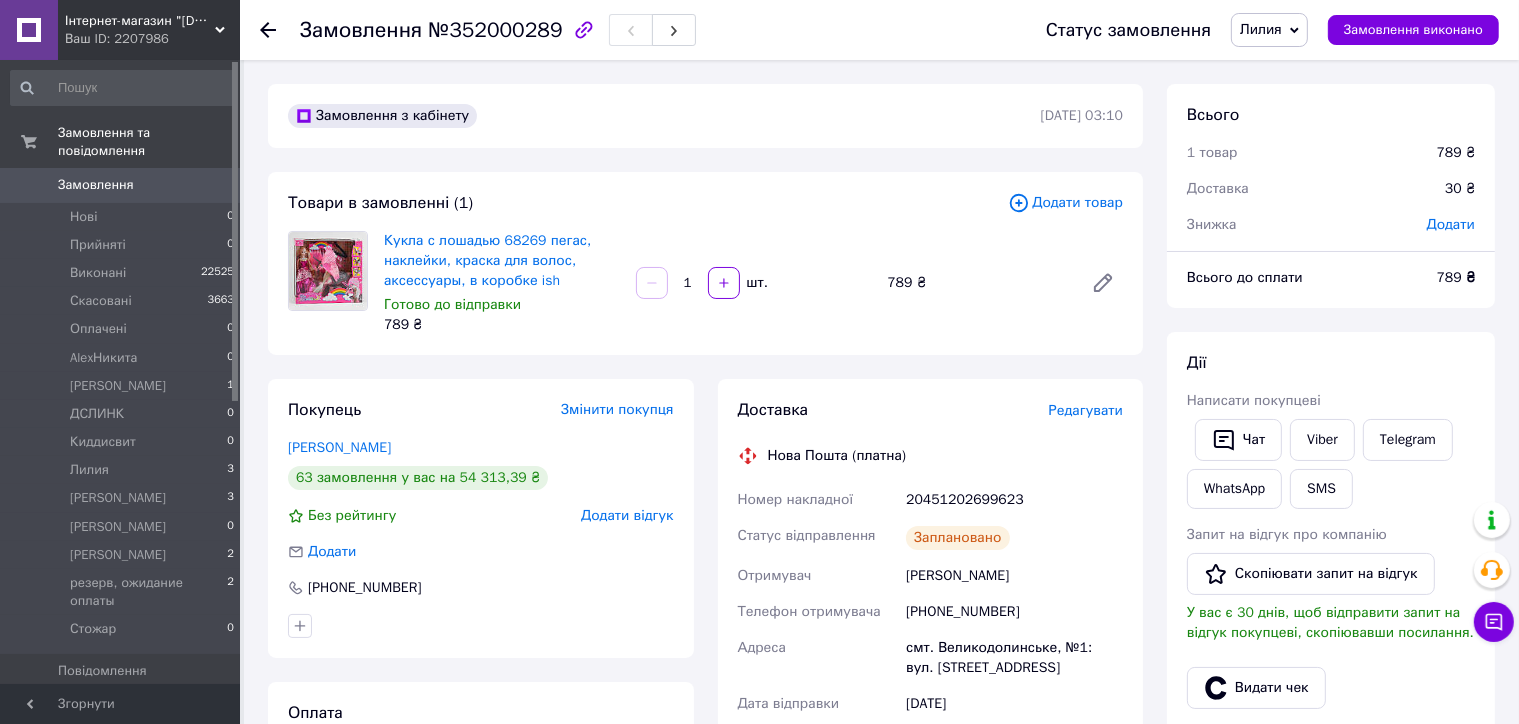 click on "20451202699623" at bounding box center [1014, 500] 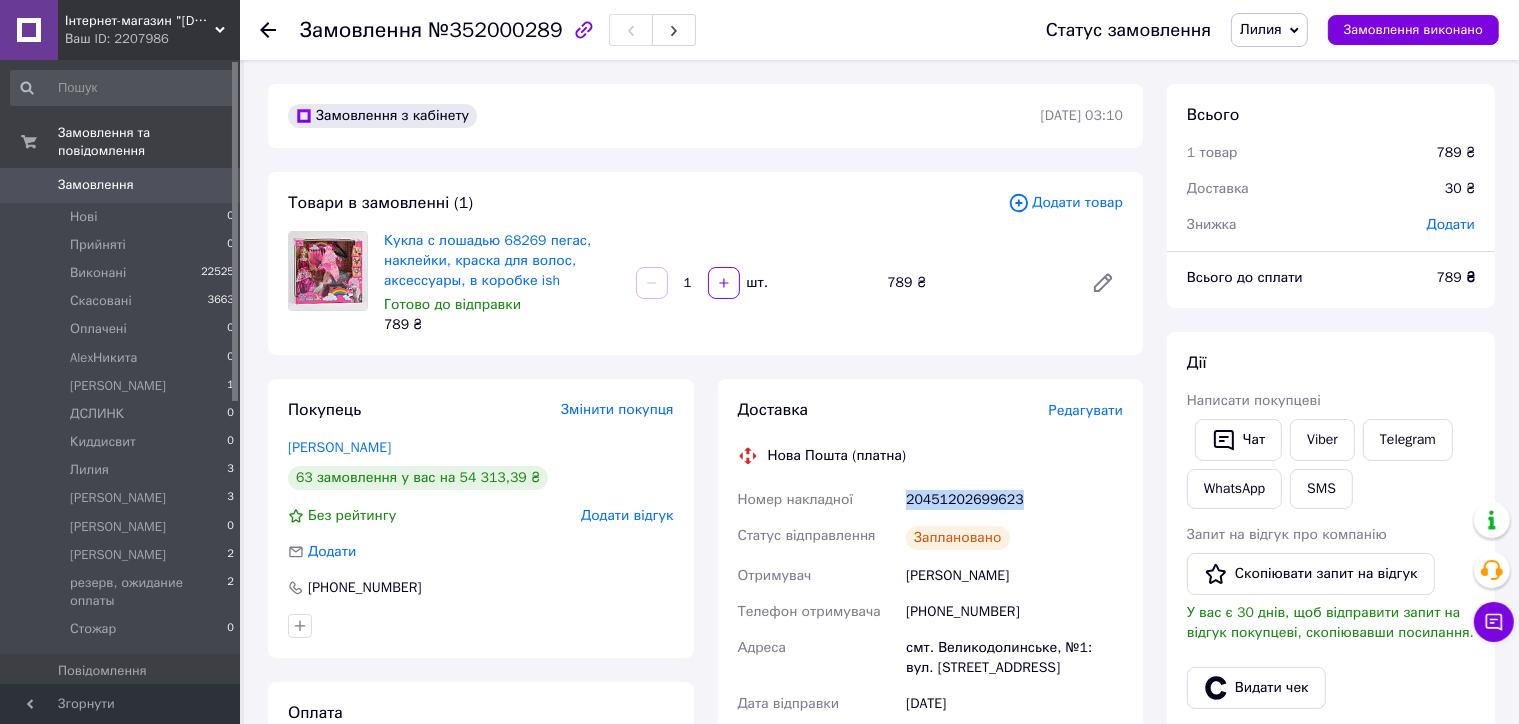 click on "20451202699623" at bounding box center [1014, 500] 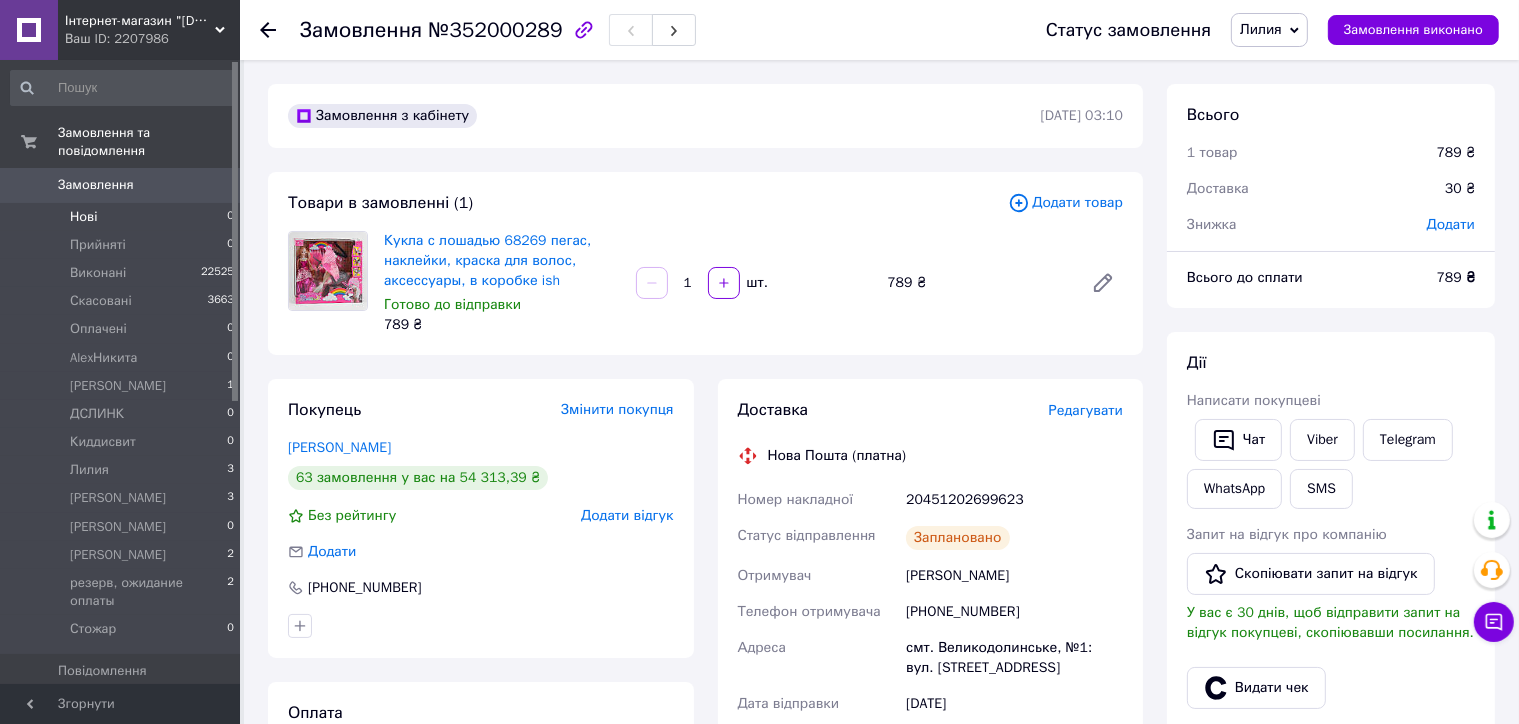 click on "Нові 0" at bounding box center [123, 217] 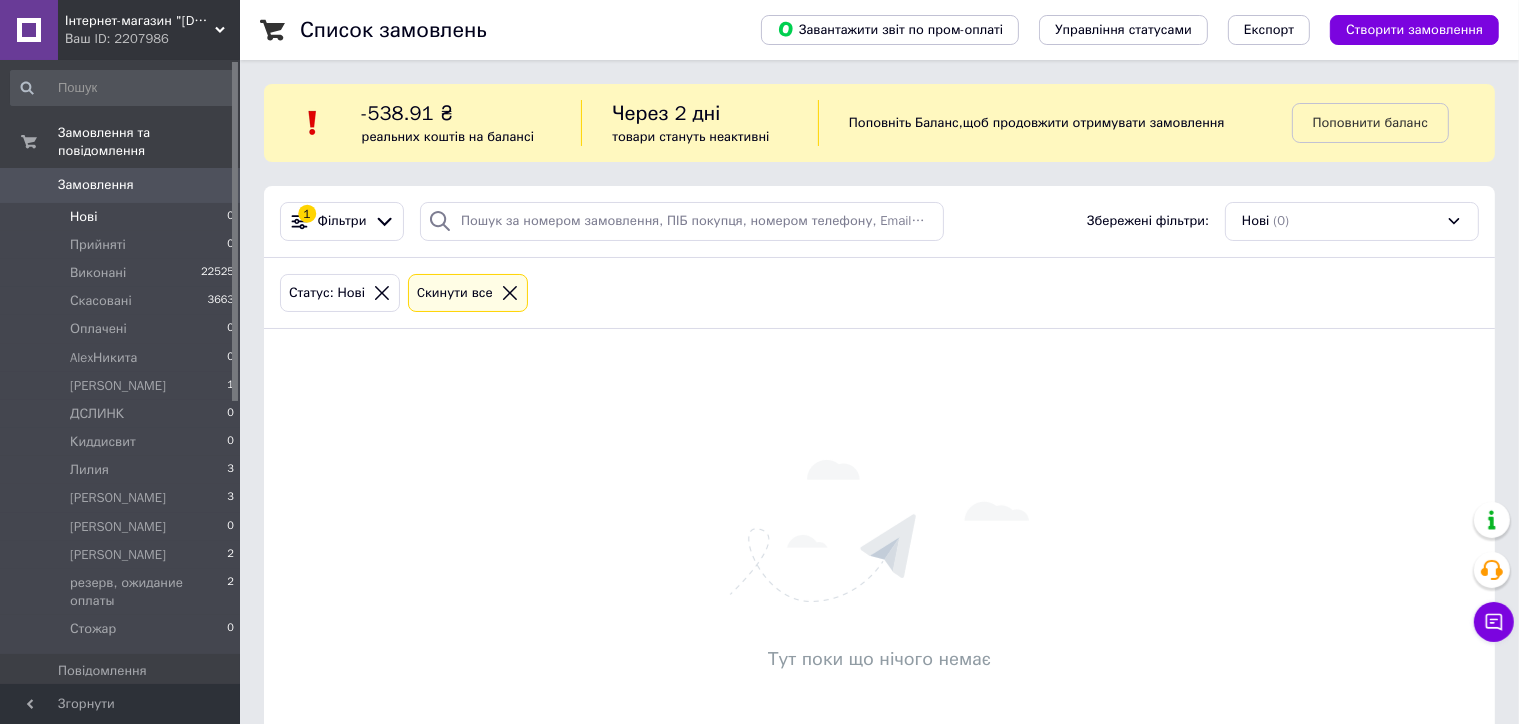 click 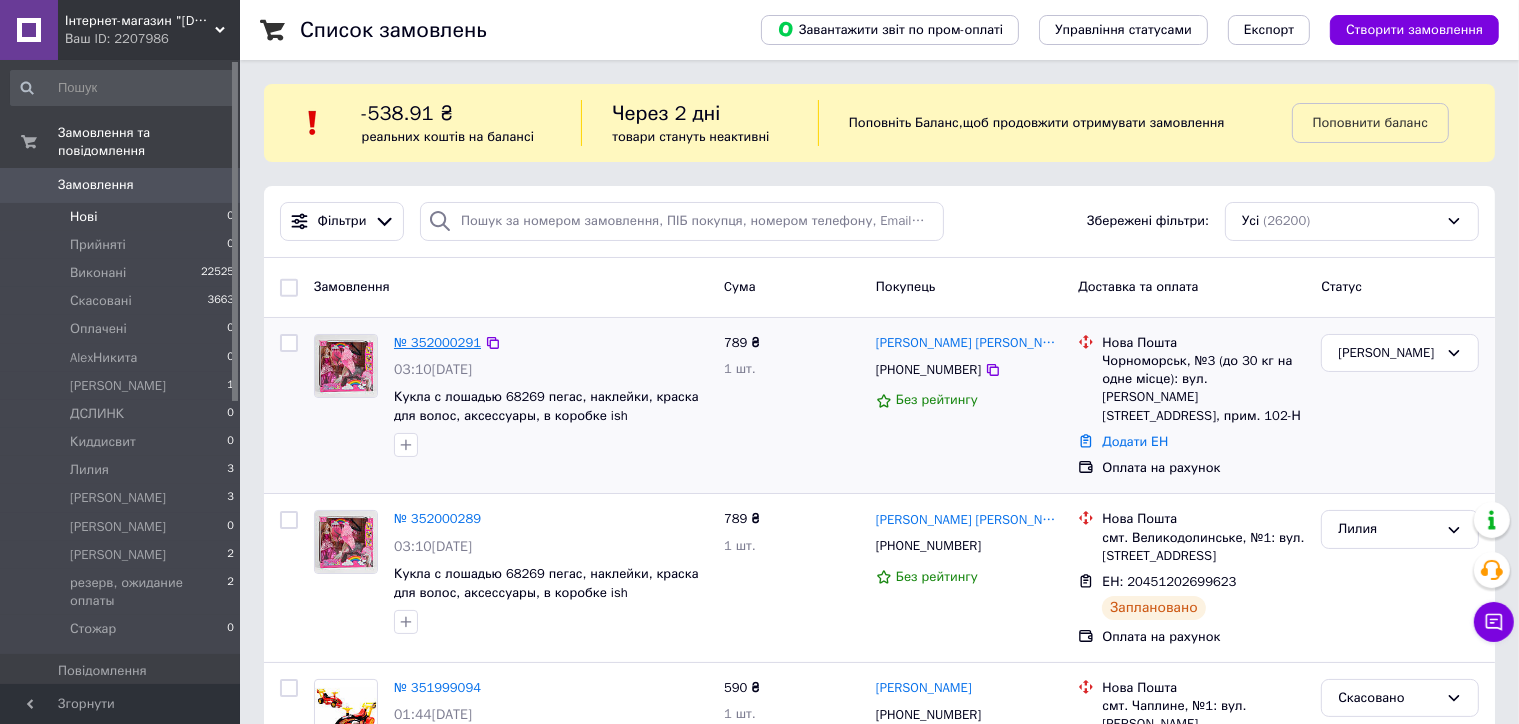 click on "№ 352000291" at bounding box center (437, 342) 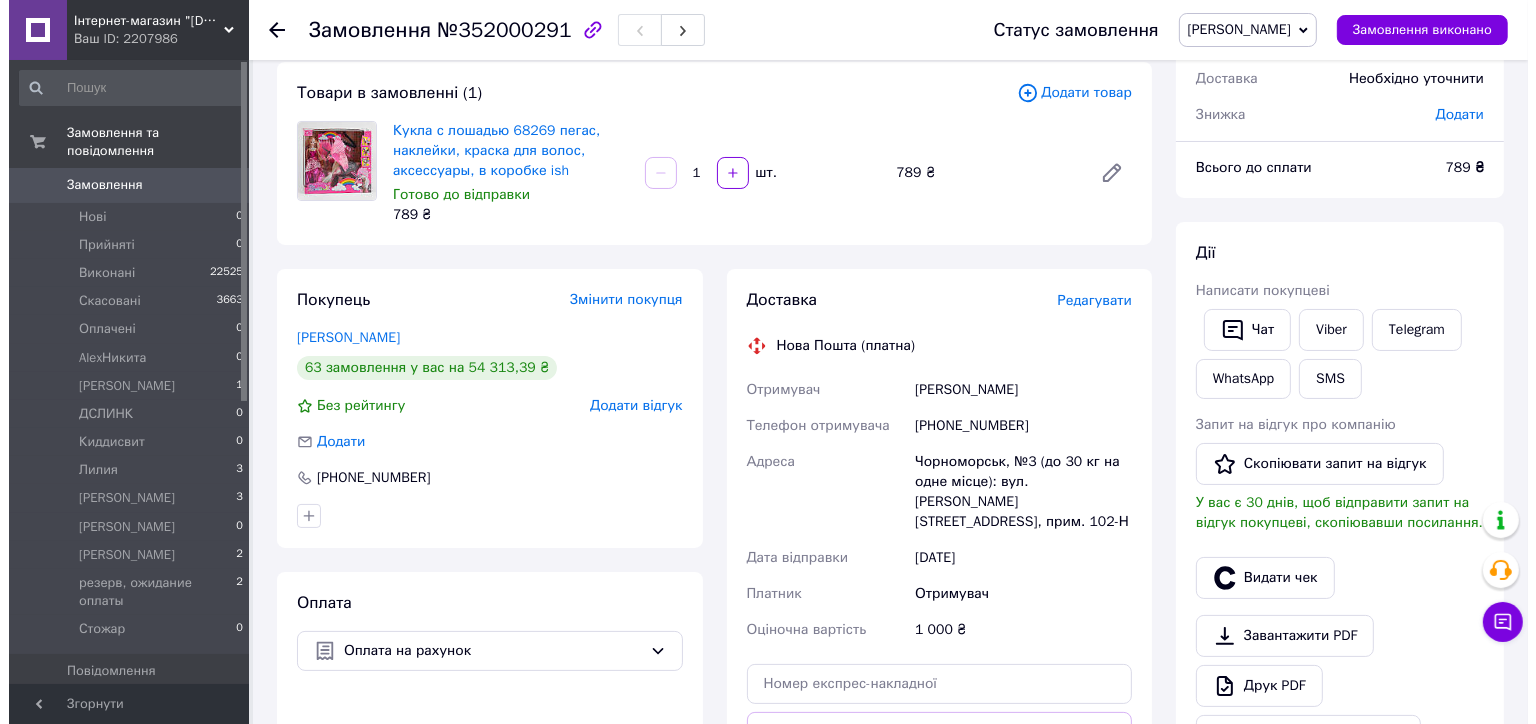 scroll, scrollTop: 300, scrollLeft: 0, axis: vertical 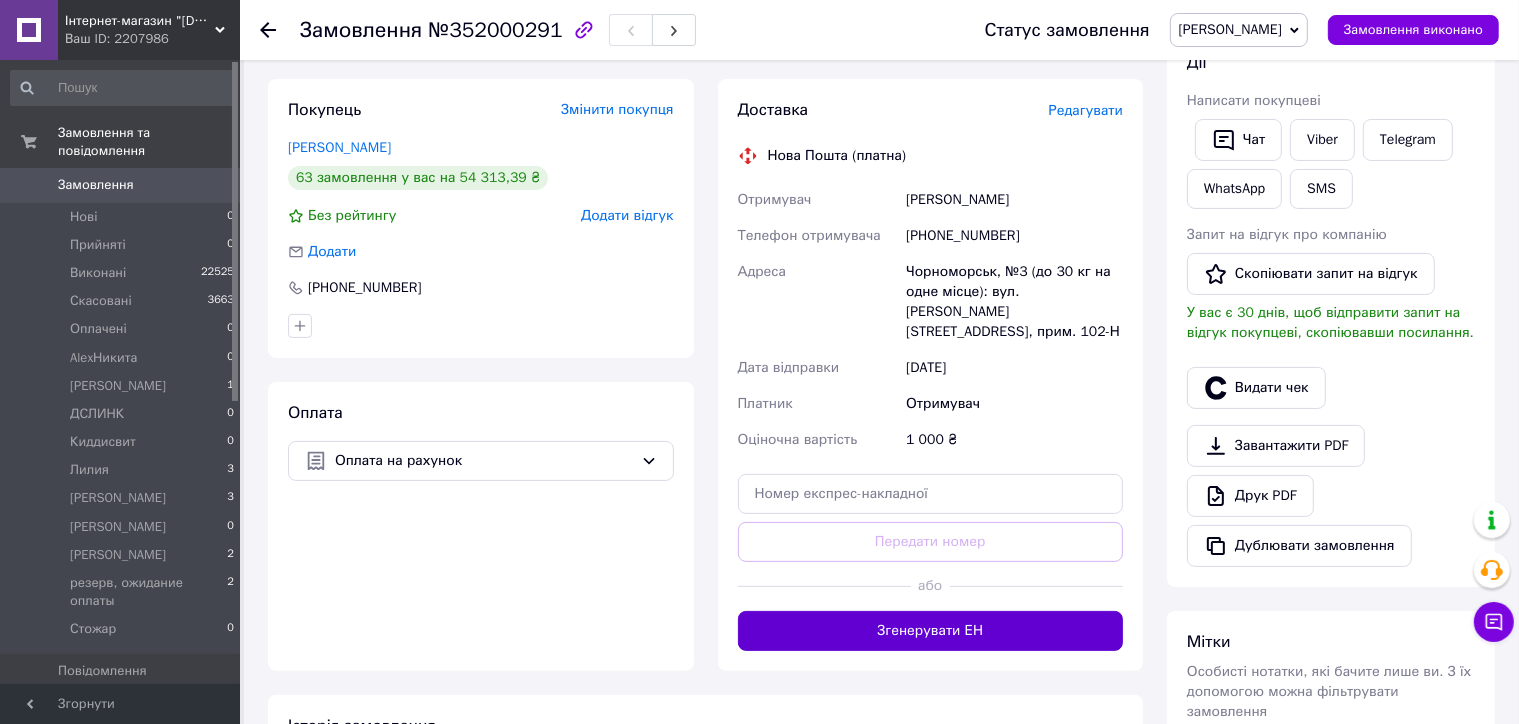 click on "Згенерувати ЕН" at bounding box center [931, 631] 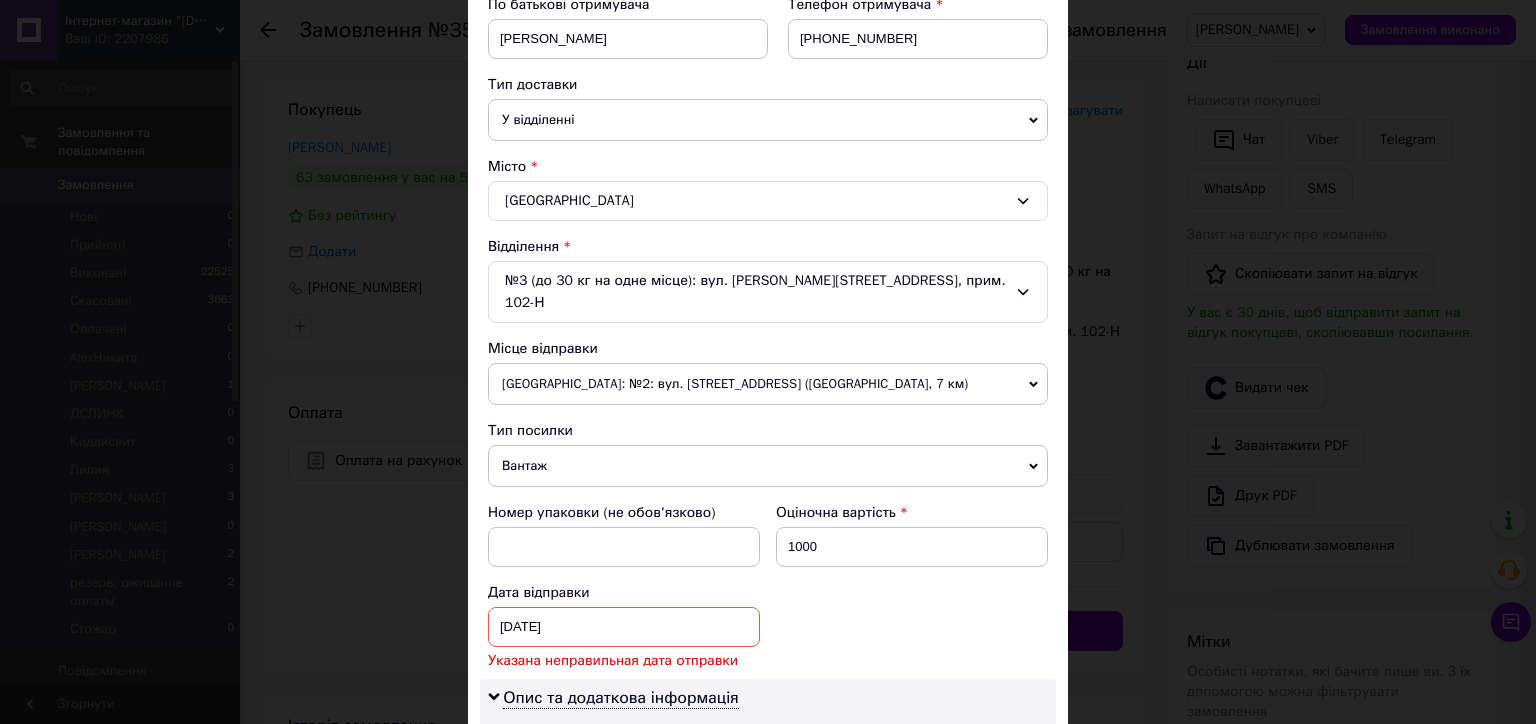 scroll, scrollTop: 500, scrollLeft: 0, axis: vertical 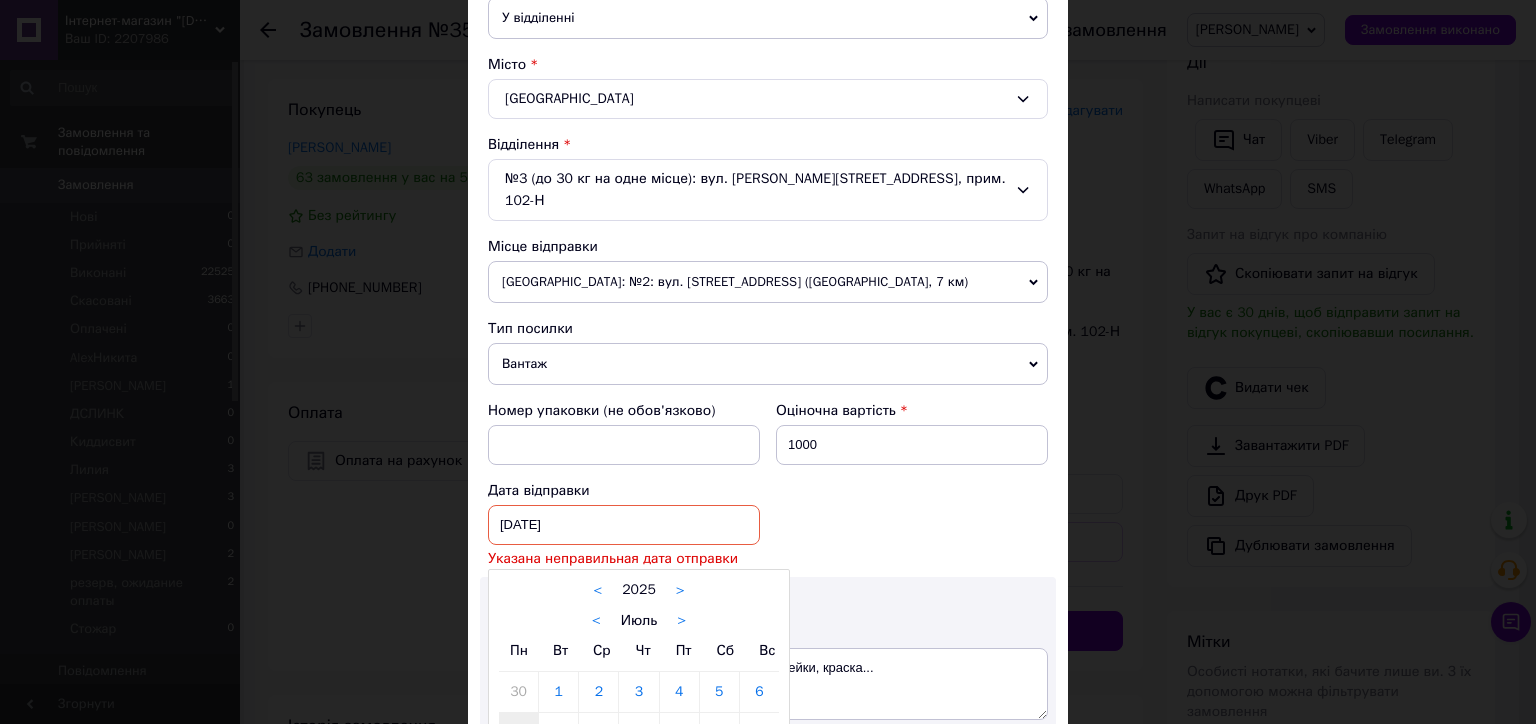 click on "[DATE] < 2025 > < Июль > Пн Вт Ср Чт Пт Сб Вс 30 1 2 3 4 5 6 7 8 9 10 11 12 13 14 15 16 17 18 19 20 21 22 23 24 25 26 27 28 29 30 31 1 2 3 4 5 6 7 8 9 10" at bounding box center (624, 525) 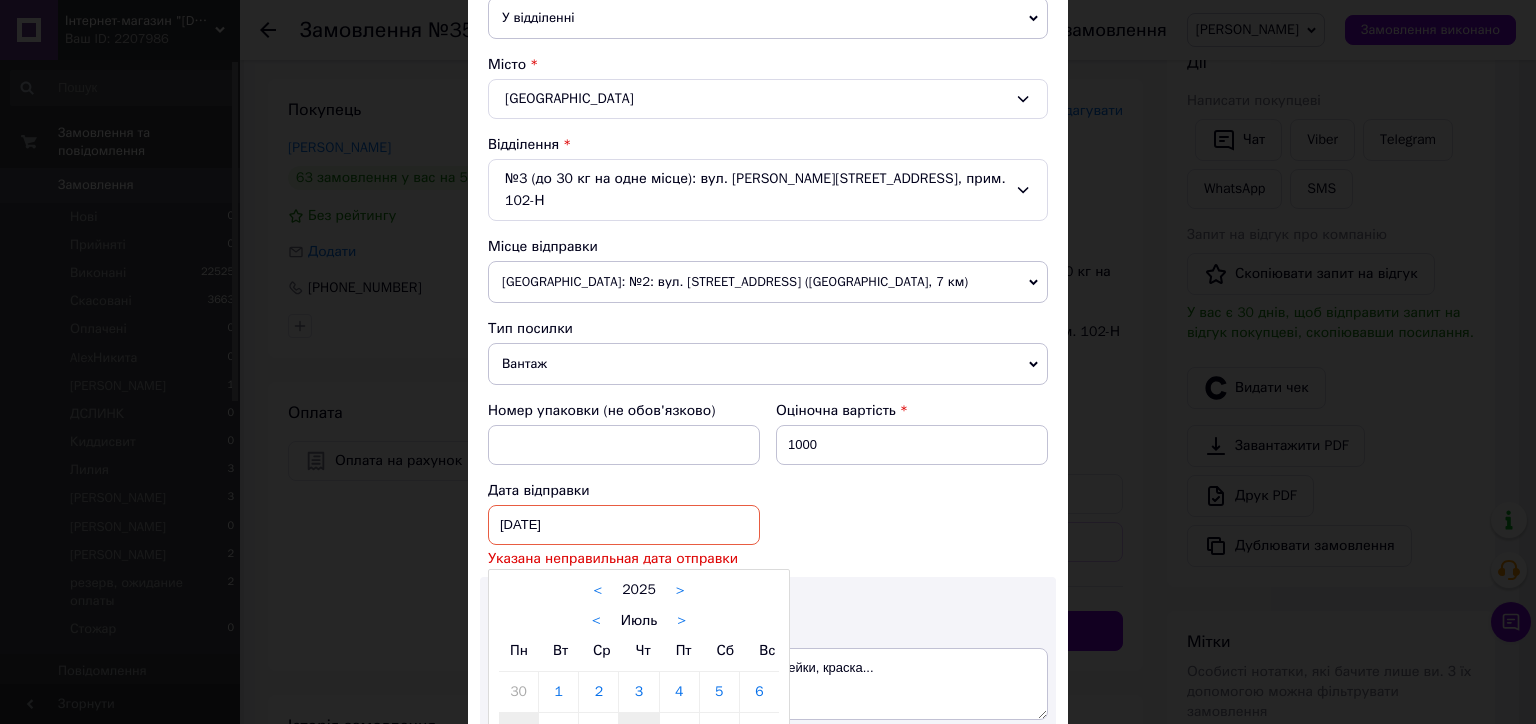 click on "10" at bounding box center [638, 733] 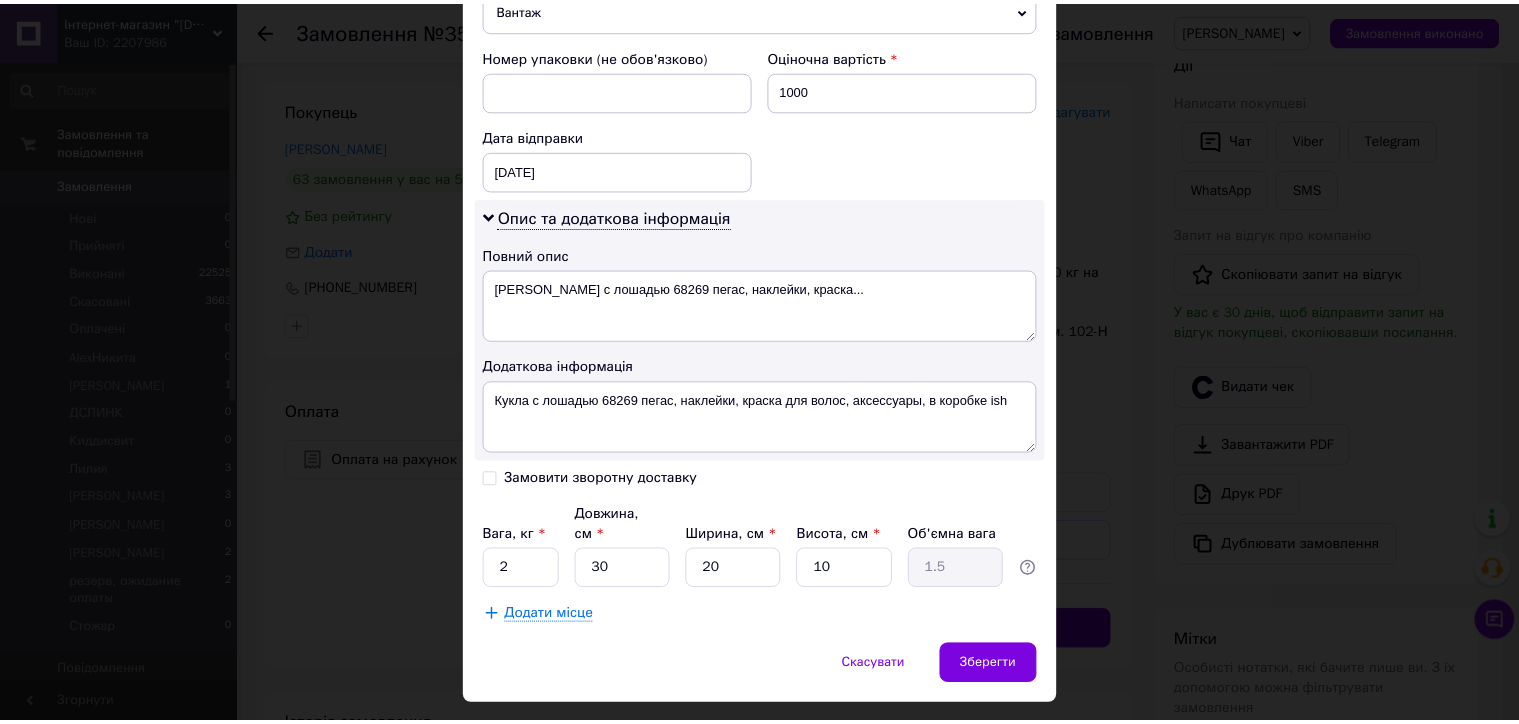 scroll, scrollTop: 857, scrollLeft: 0, axis: vertical 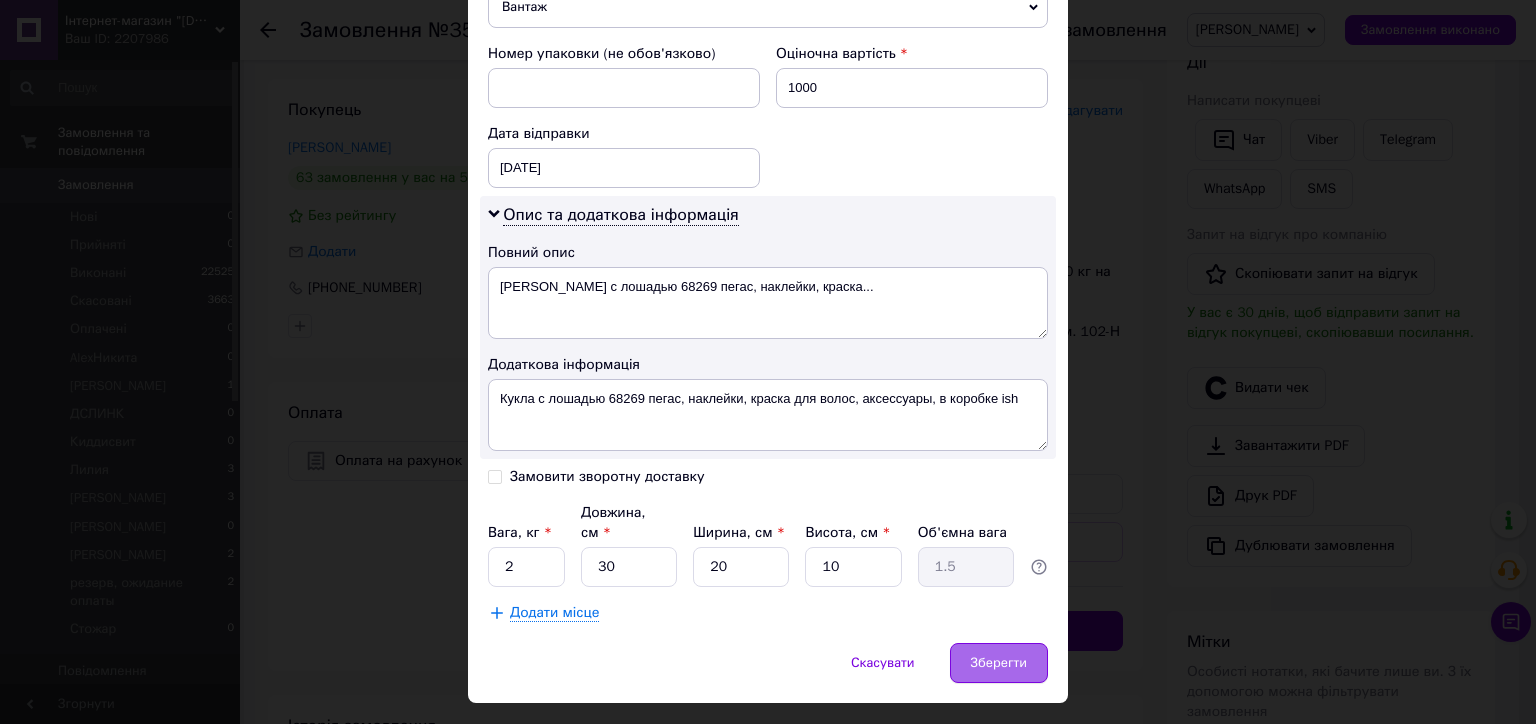 click on "Зберегти" at bounding box center [999, 663] 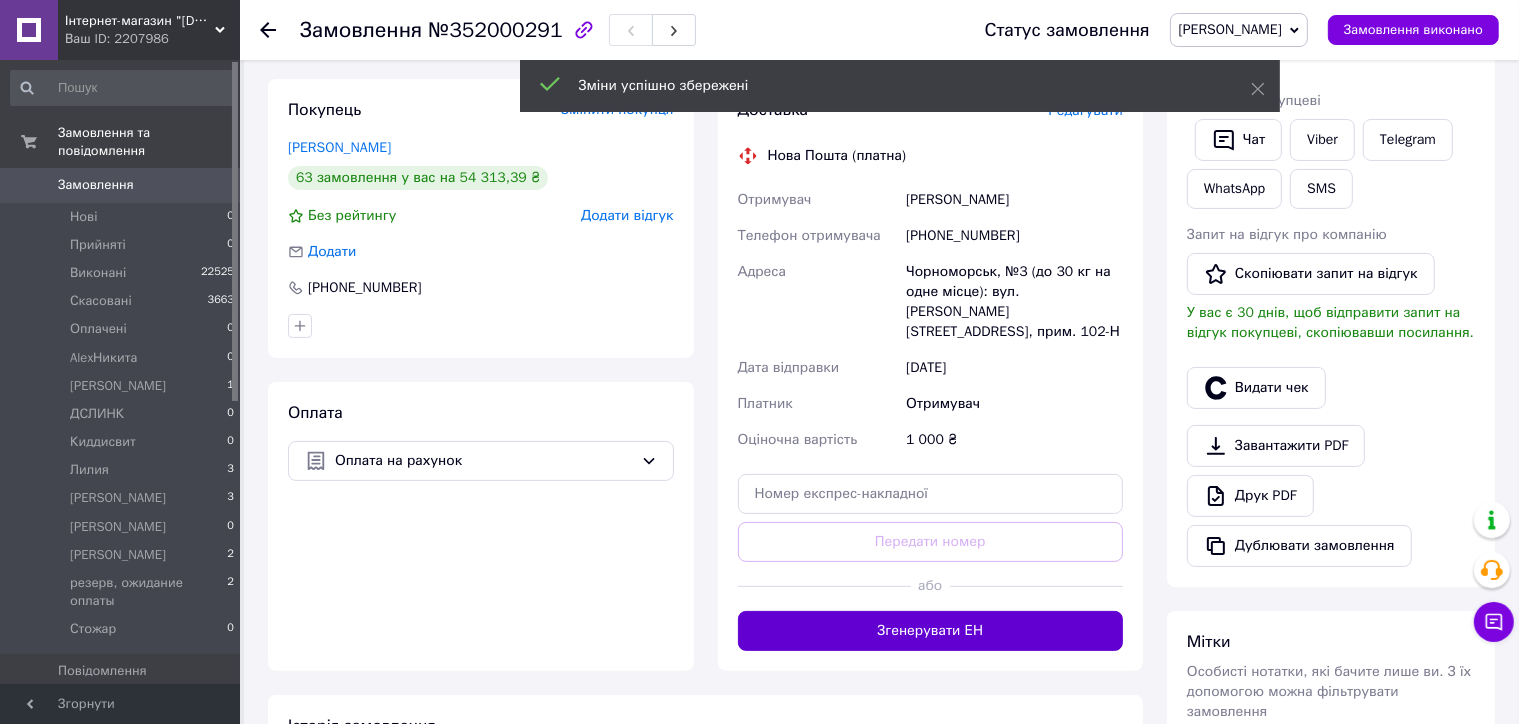 click on "Згенерувати ЕН" at bounding box center [931, 631] 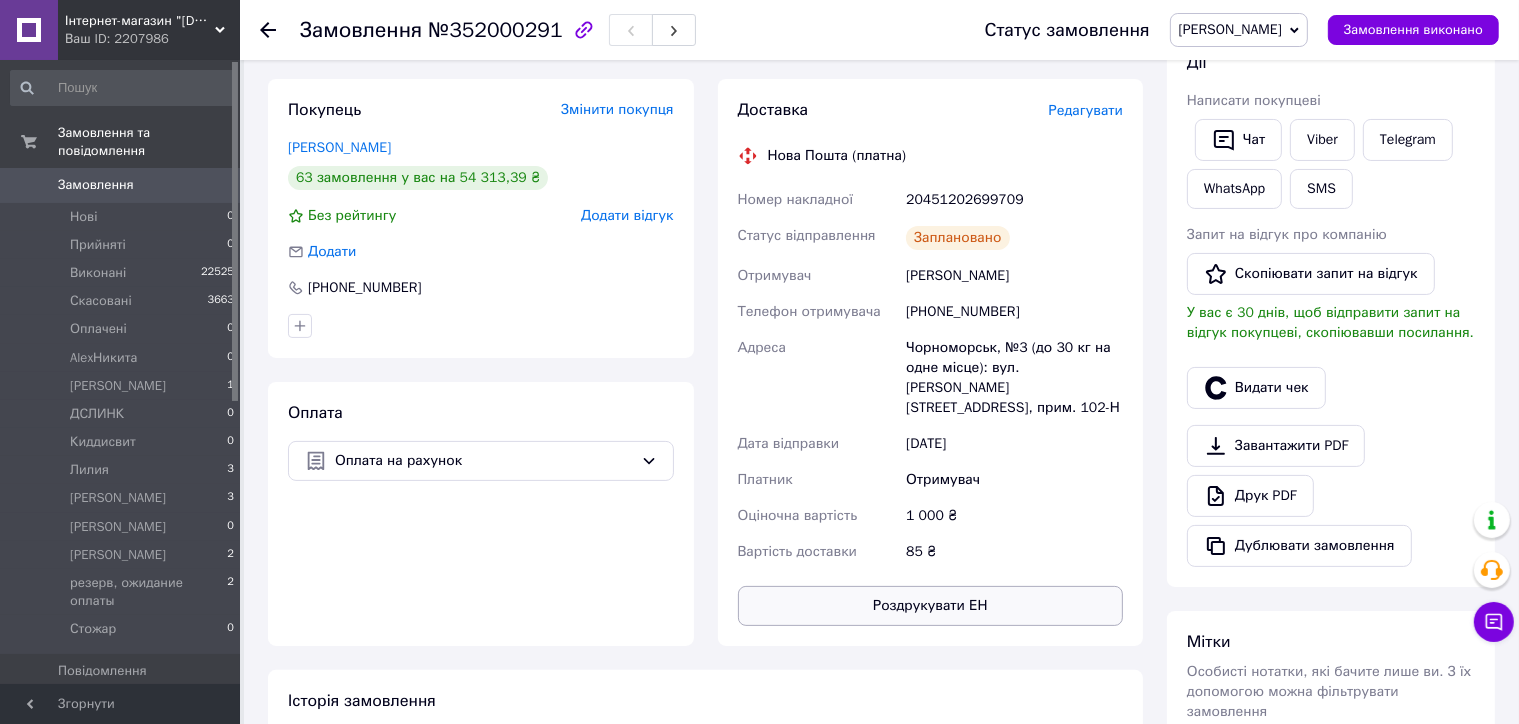 click on "Роздрукувати ЕН" at bounding box center (931, 606) 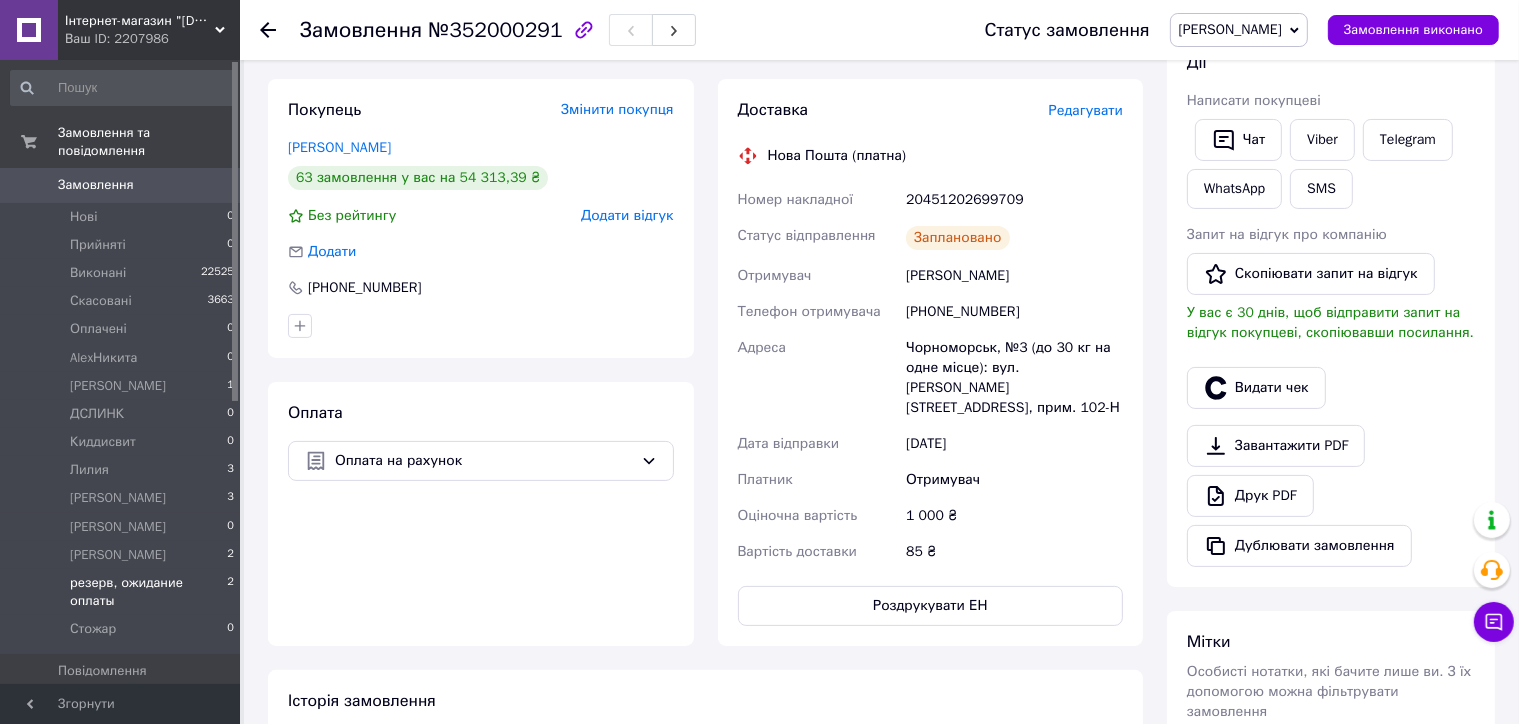 click on "резерв, ожидание оплаты" at bounding box center (148, 592) 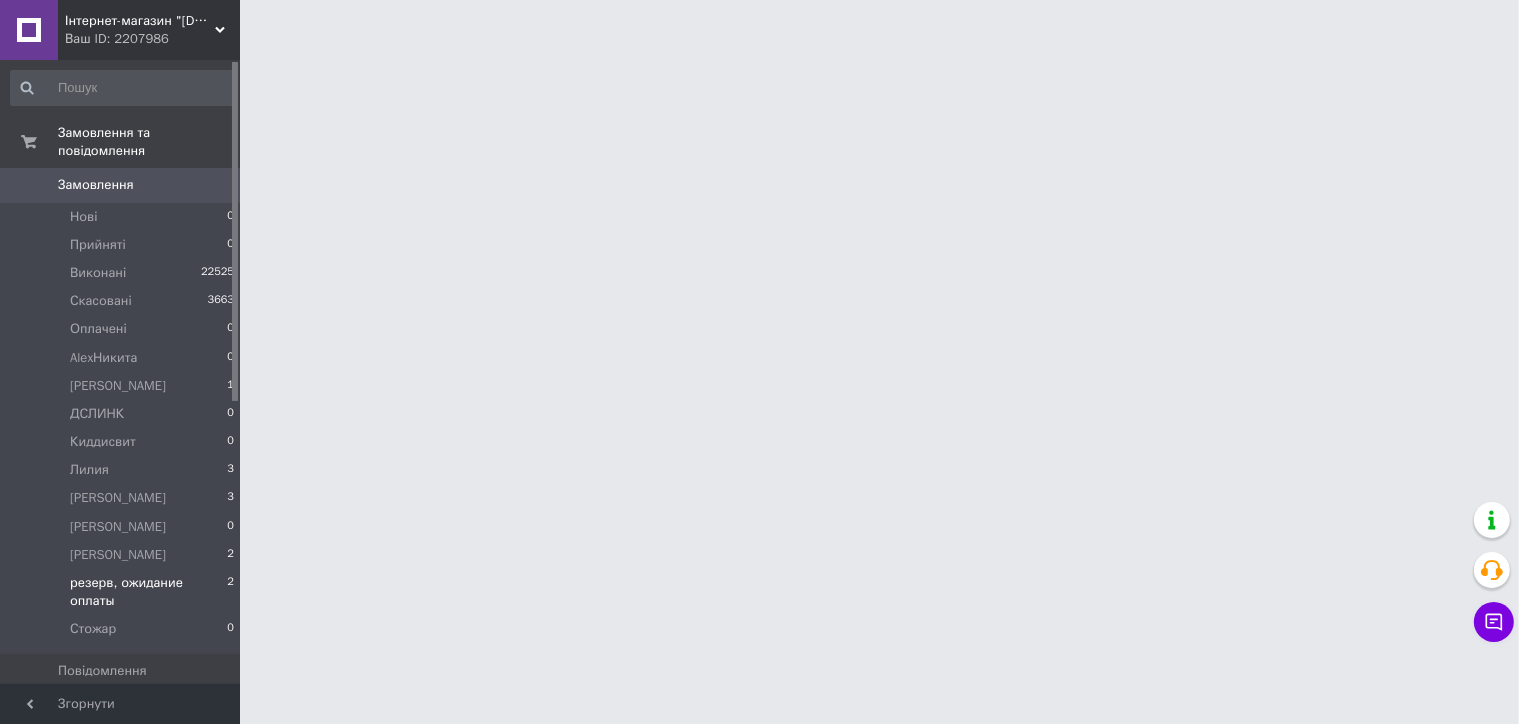 scroll, scrollTop: 0, scrollLeft: 0, axis: both 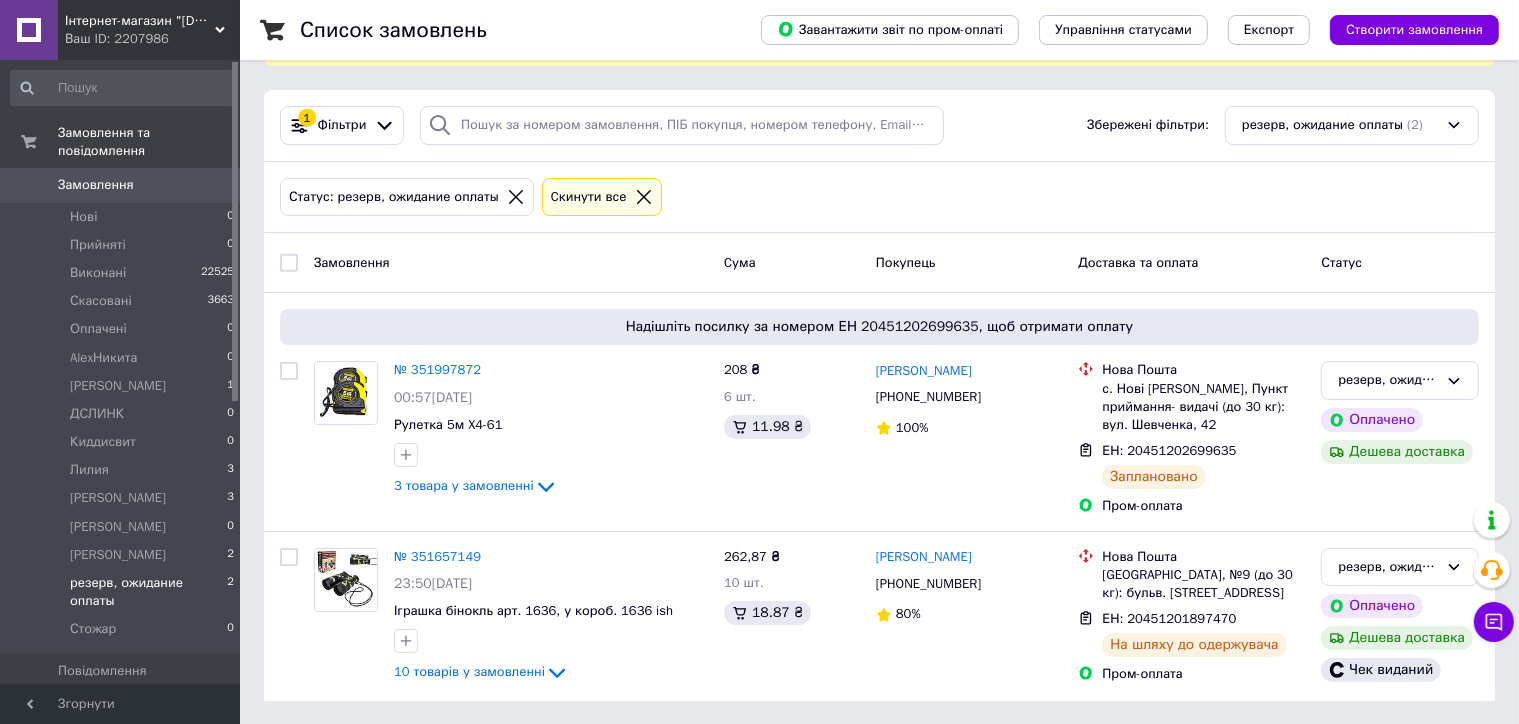 click on "Інтернет-магазин "IRISHOP.COM.UA"" at bounding box center [140, 21] 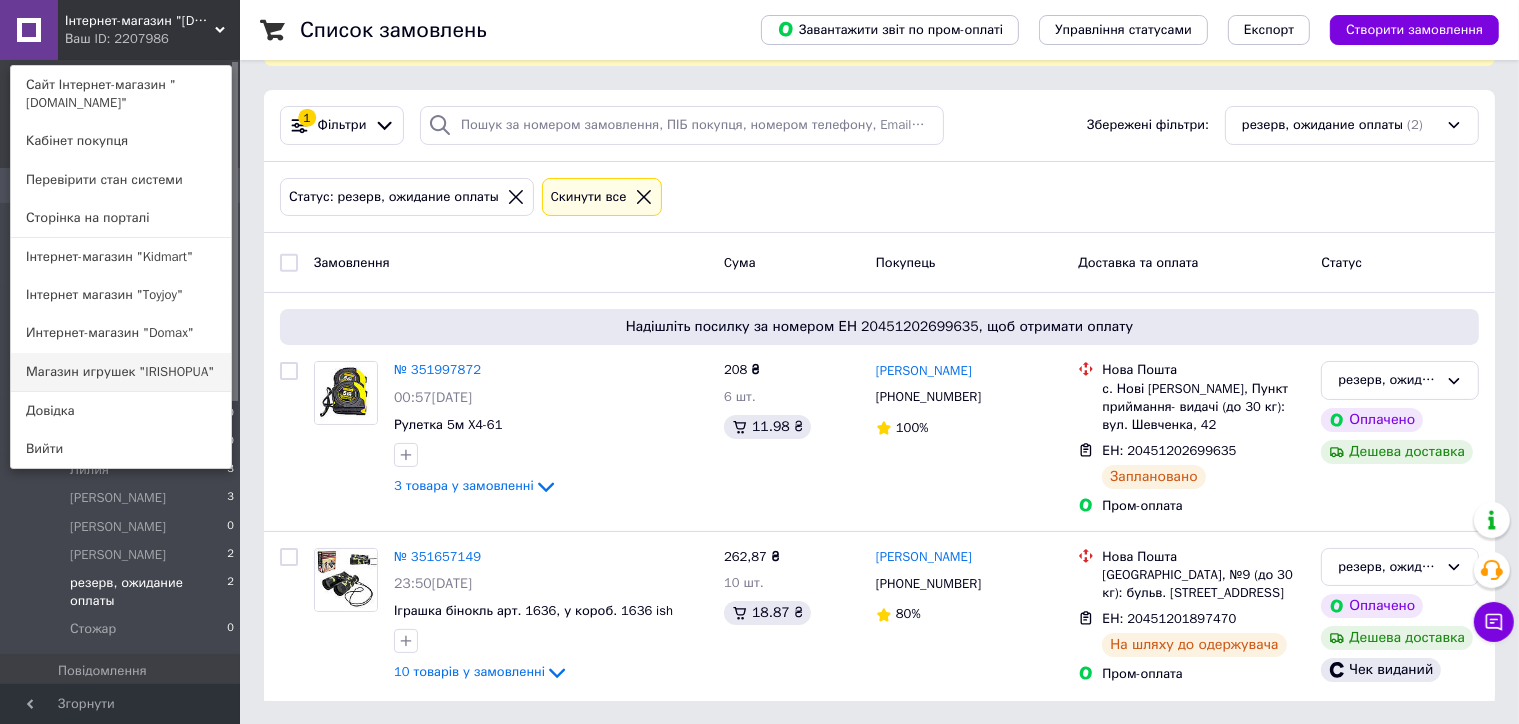 click on "Магазин игрушек "IRISHOPUA"" at bounding box center (121, 372) 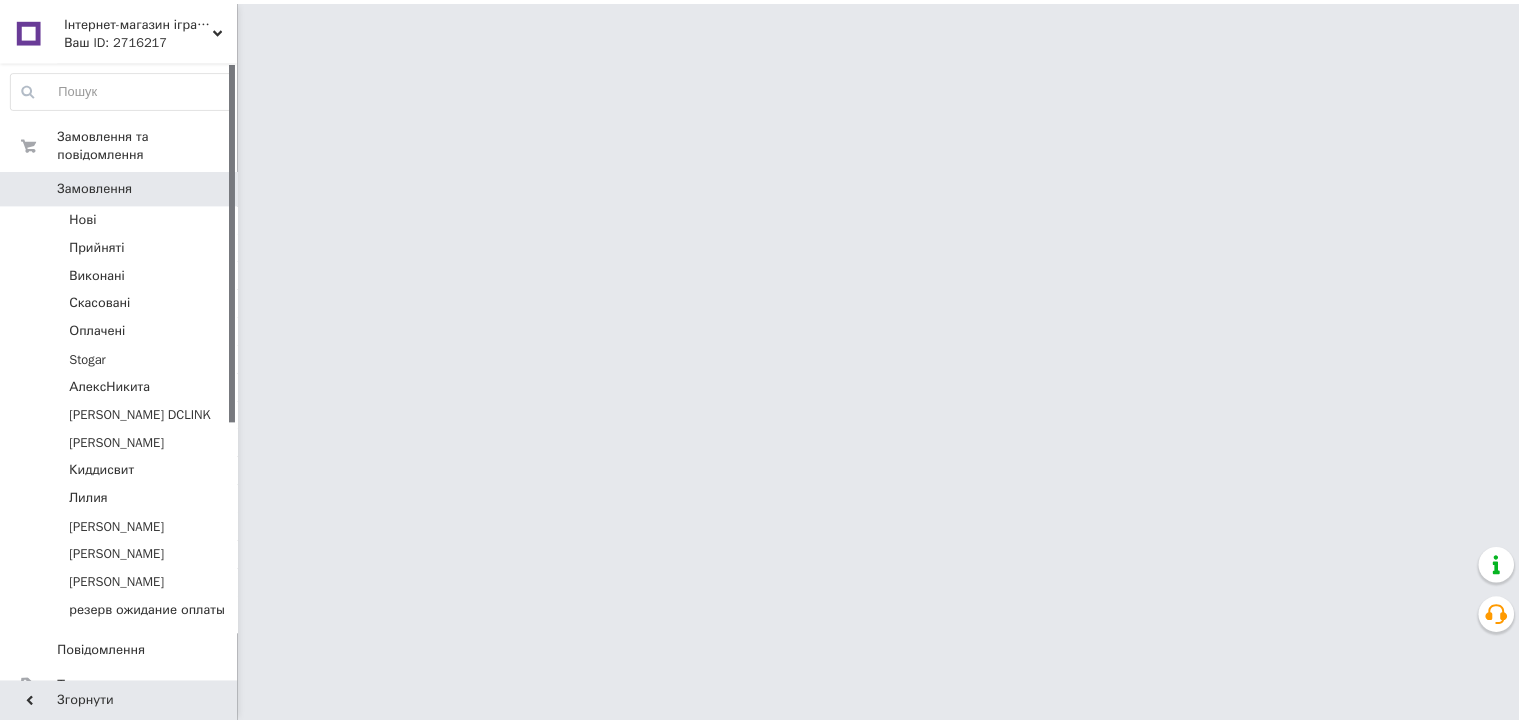 scroll, scrollTop: 0, scrollLeft: 0, axis: both 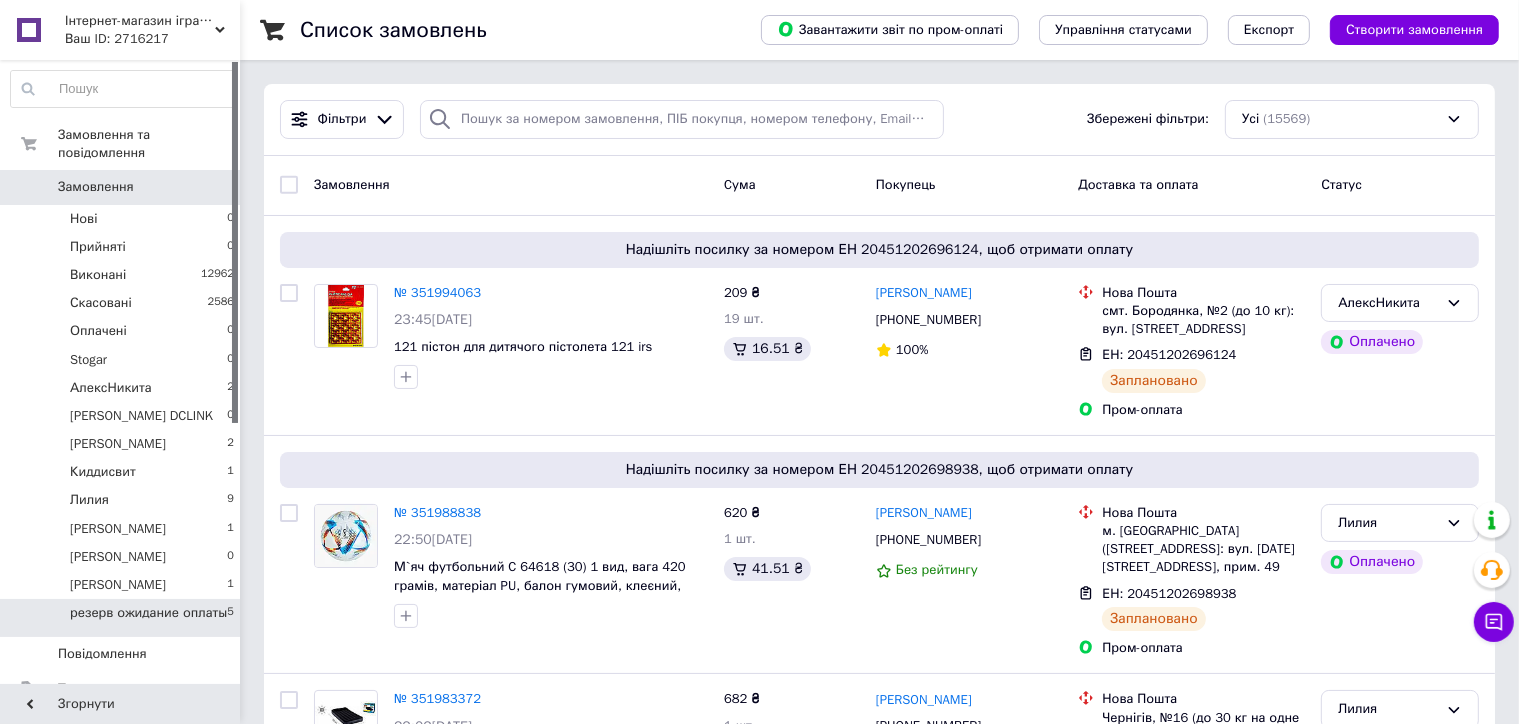 click on "резерв ожидание оплаты" at bounding box center (148, 613) 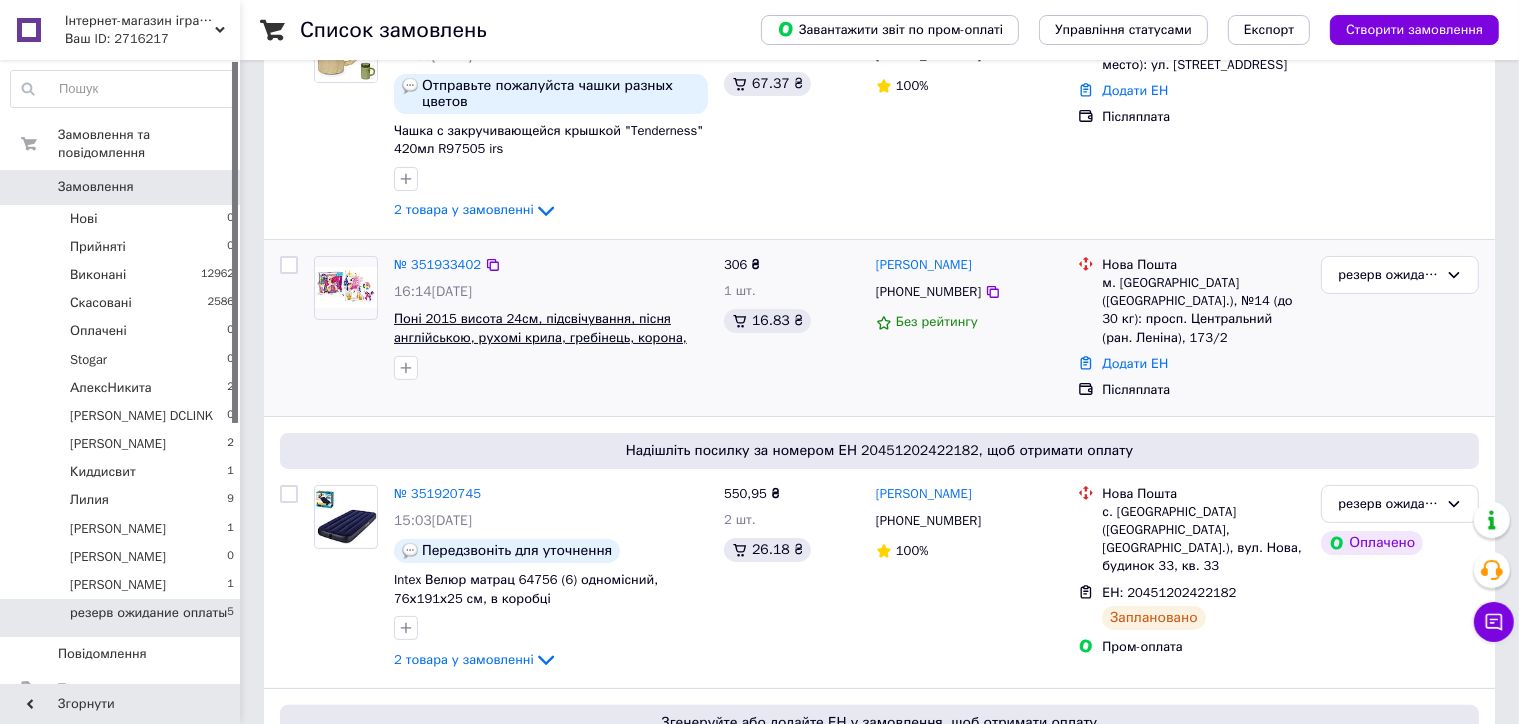 scroll, scrollTop: 300, scrollLeft: 0, axis: vertical 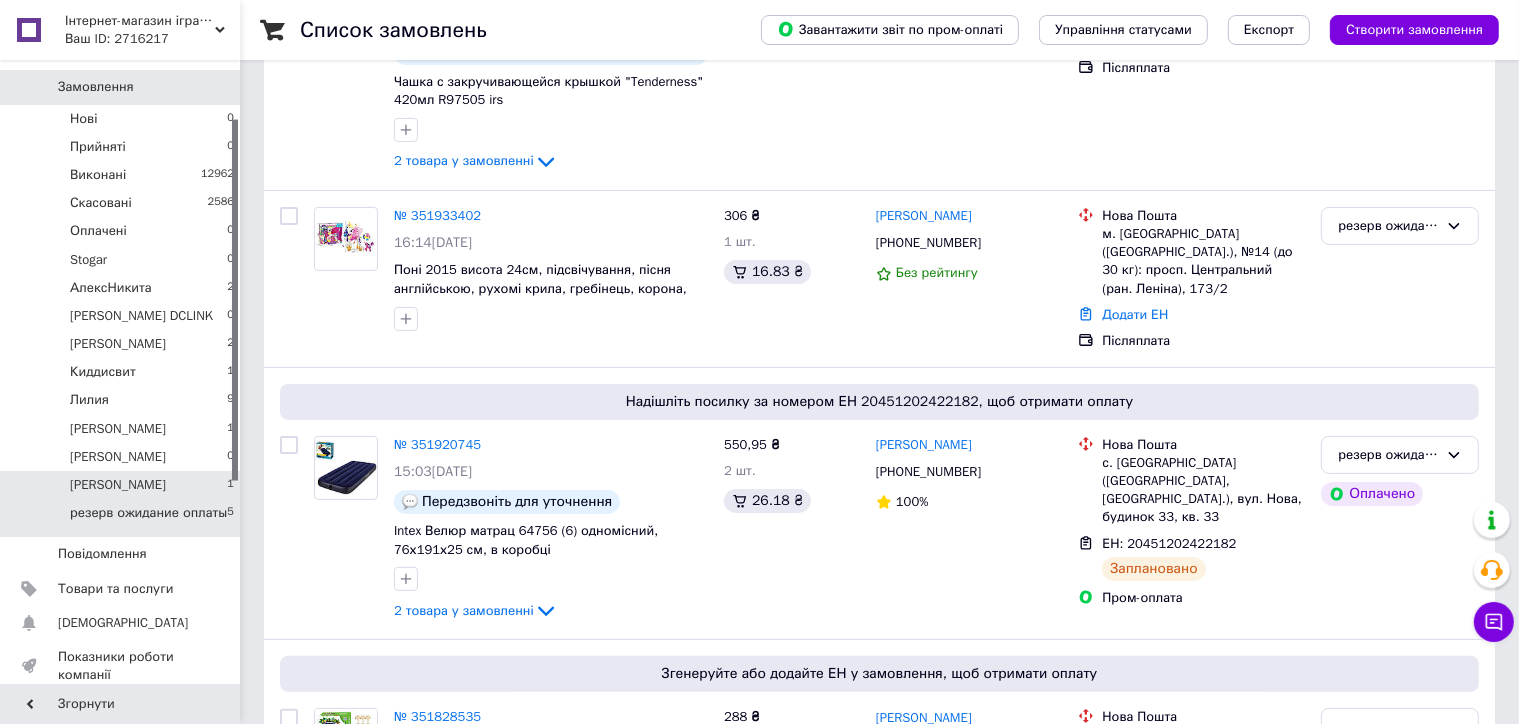 click on "Оля 1" at bounding box center [123, 485] 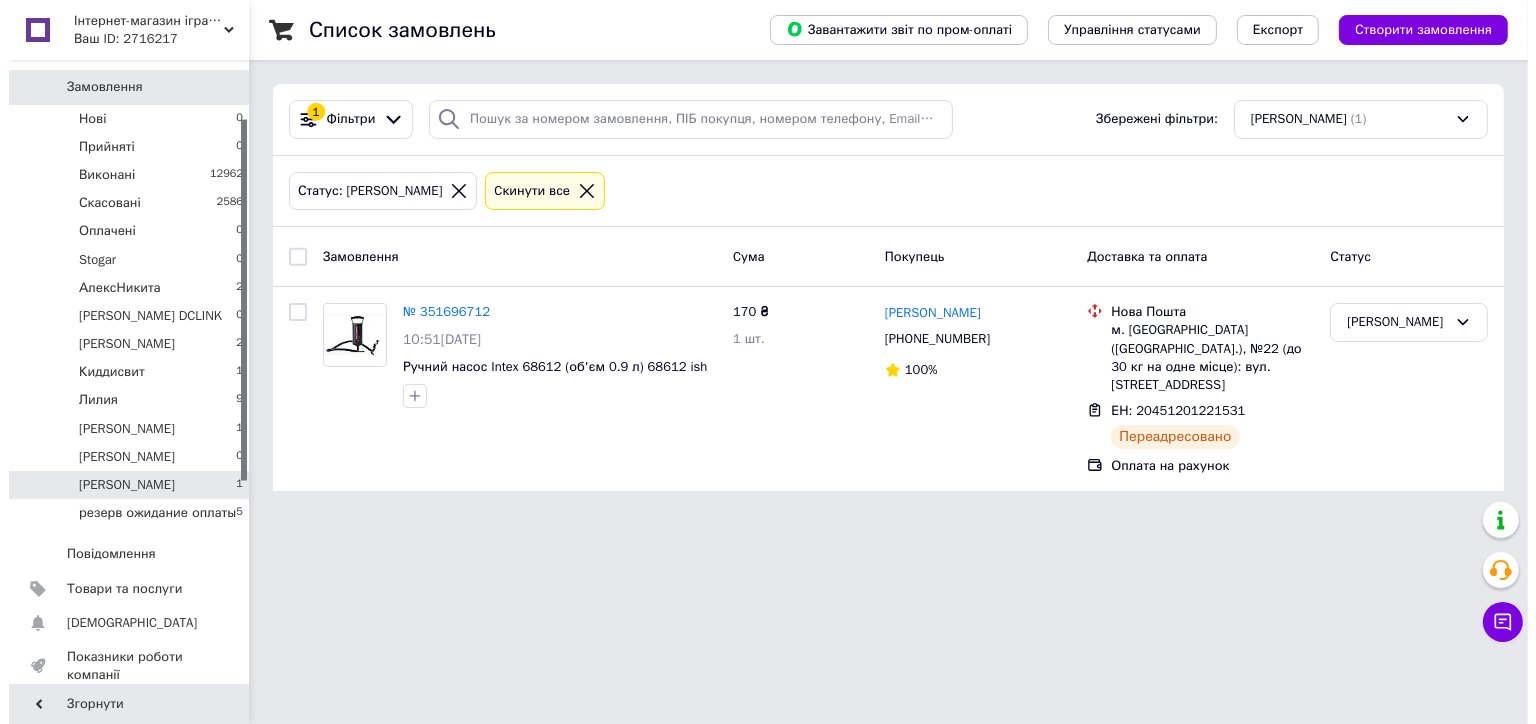 scroll, scrollTop: 0, scrollLeft: 0, axis: both 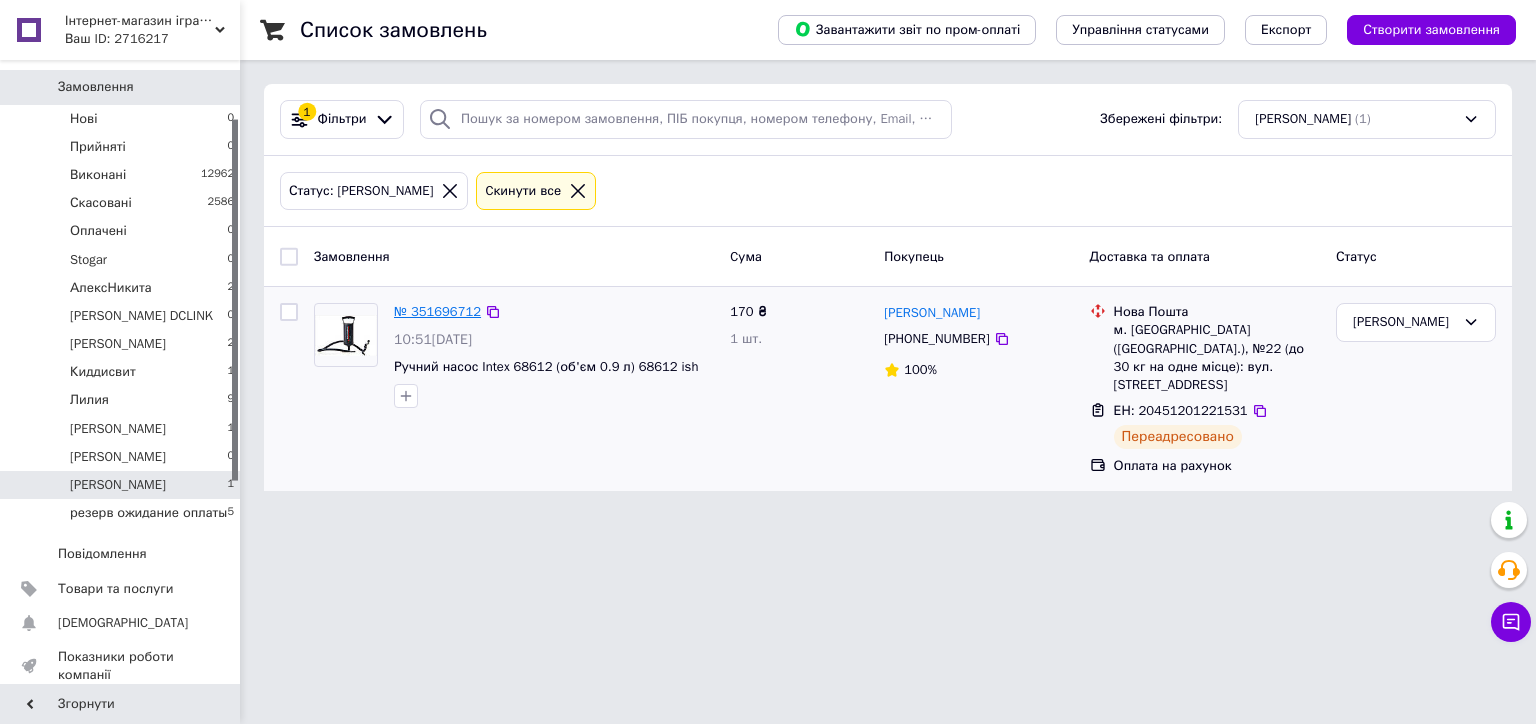 click on "№ 351696712" at bounding box center [437, 311] 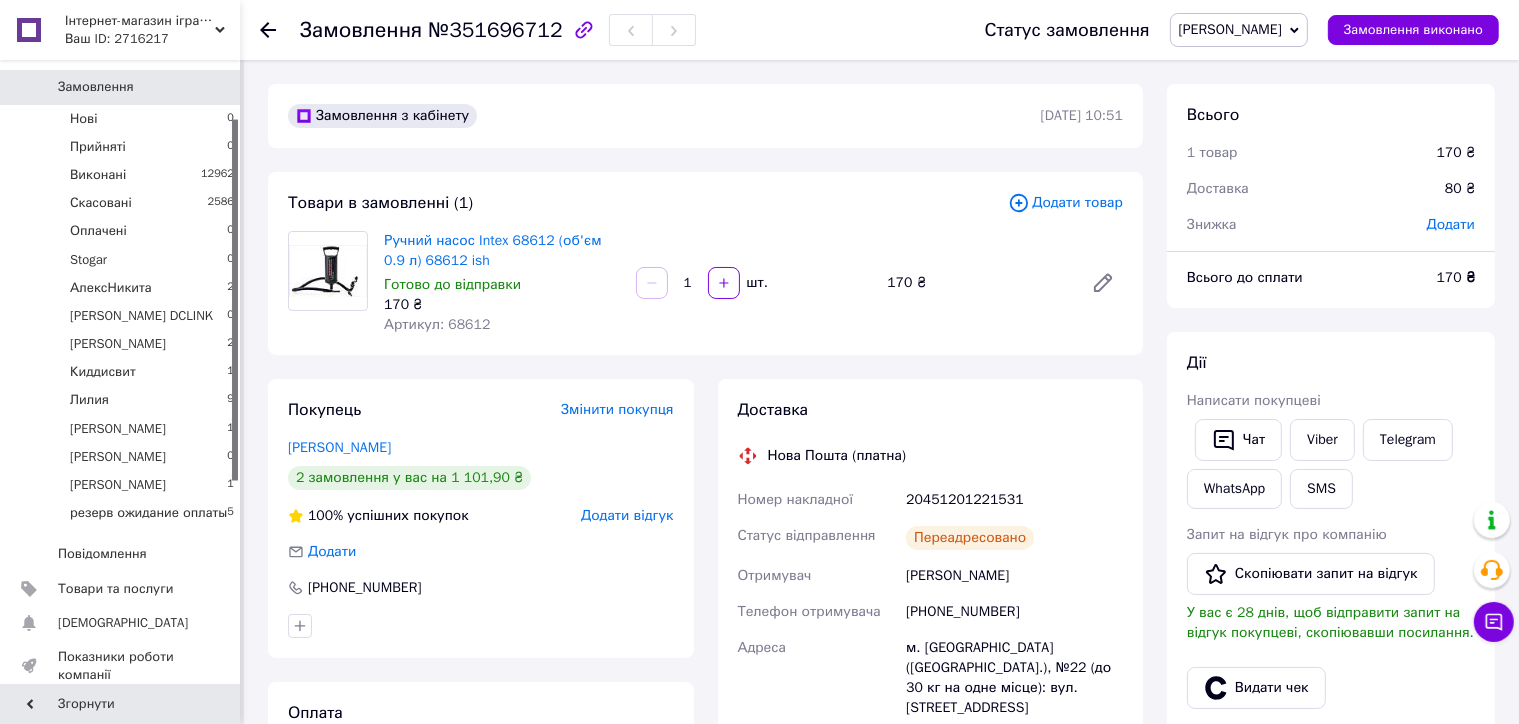 click on "Гаврилець Сніжана" at bounding box center (481, 448) 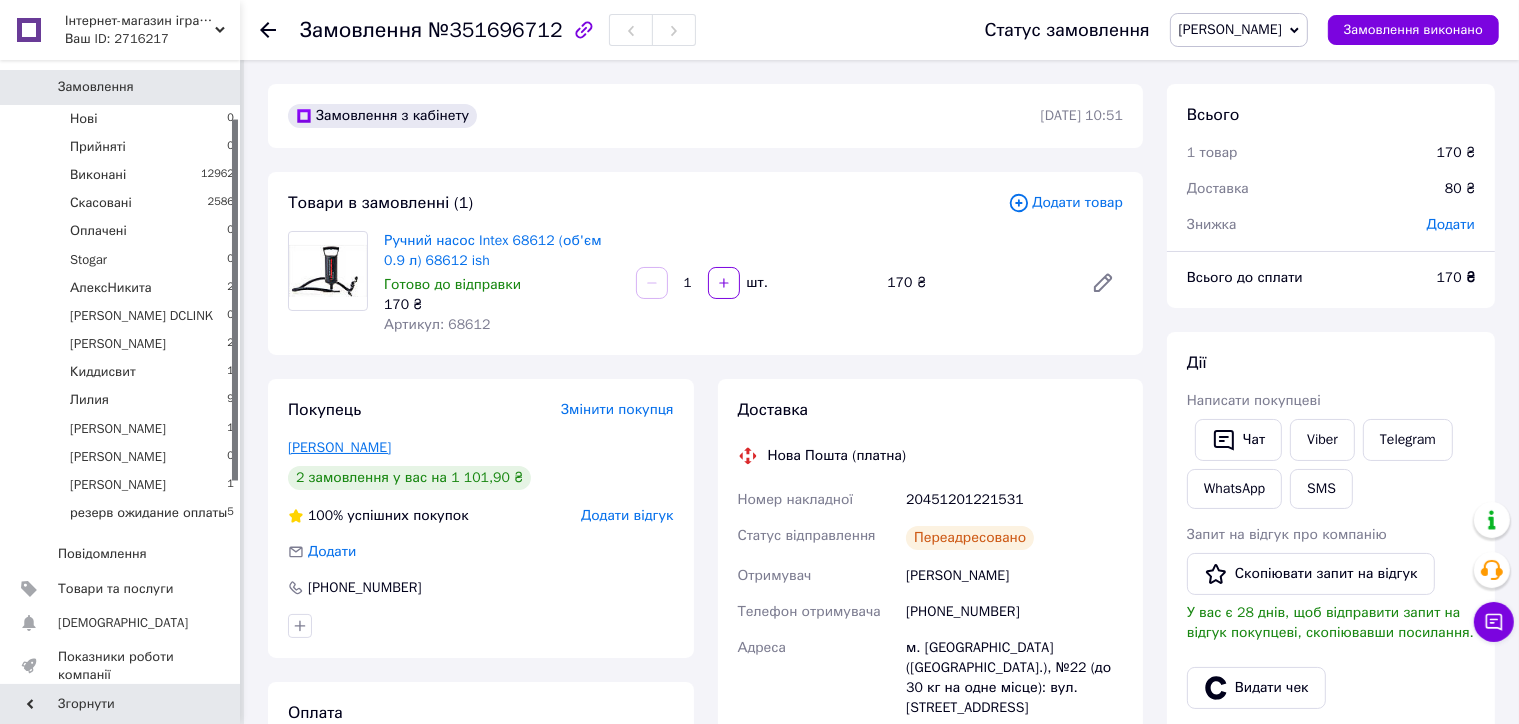 click on "Гаврилець Сніжана" at bounding box center [339, 447] 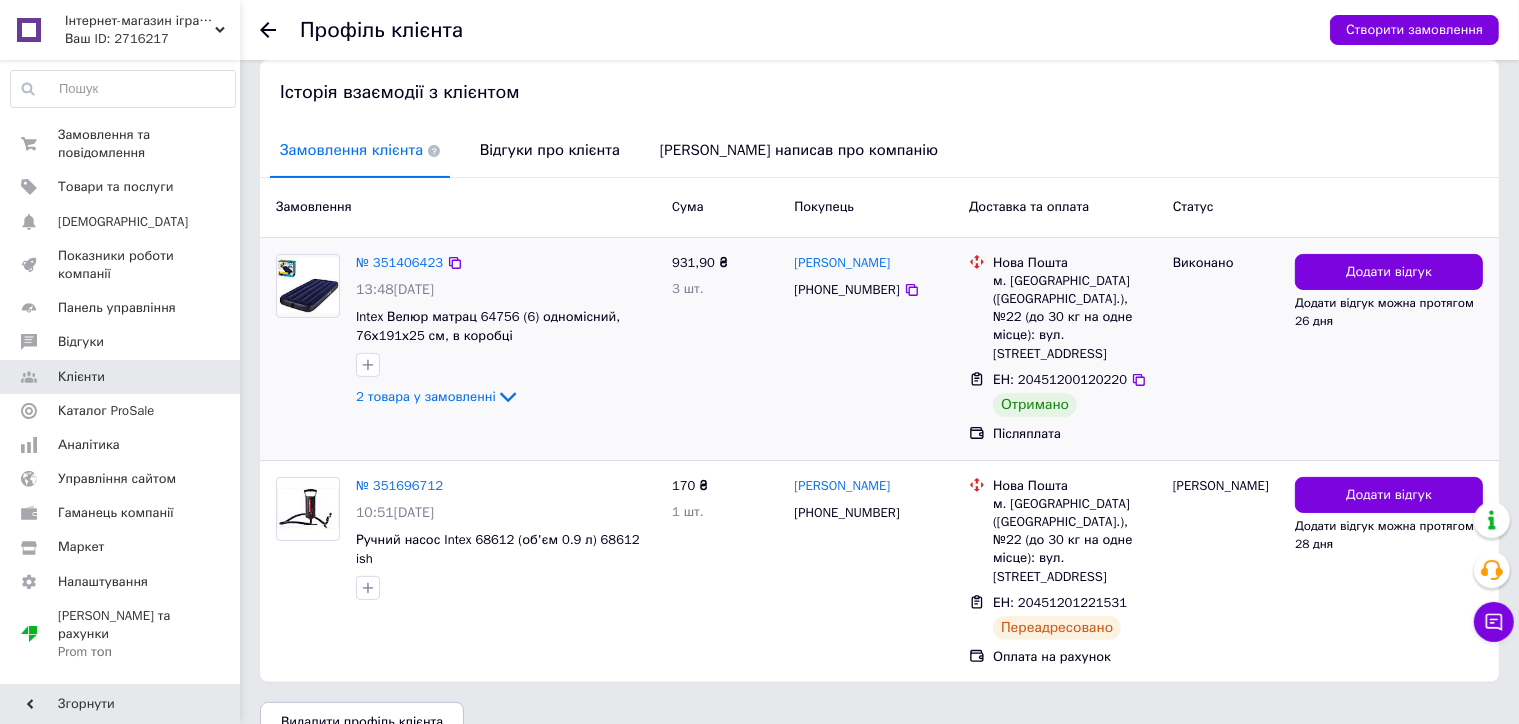 scroll, scrollTop: 404, scrollLeft: 0, axis: vertical 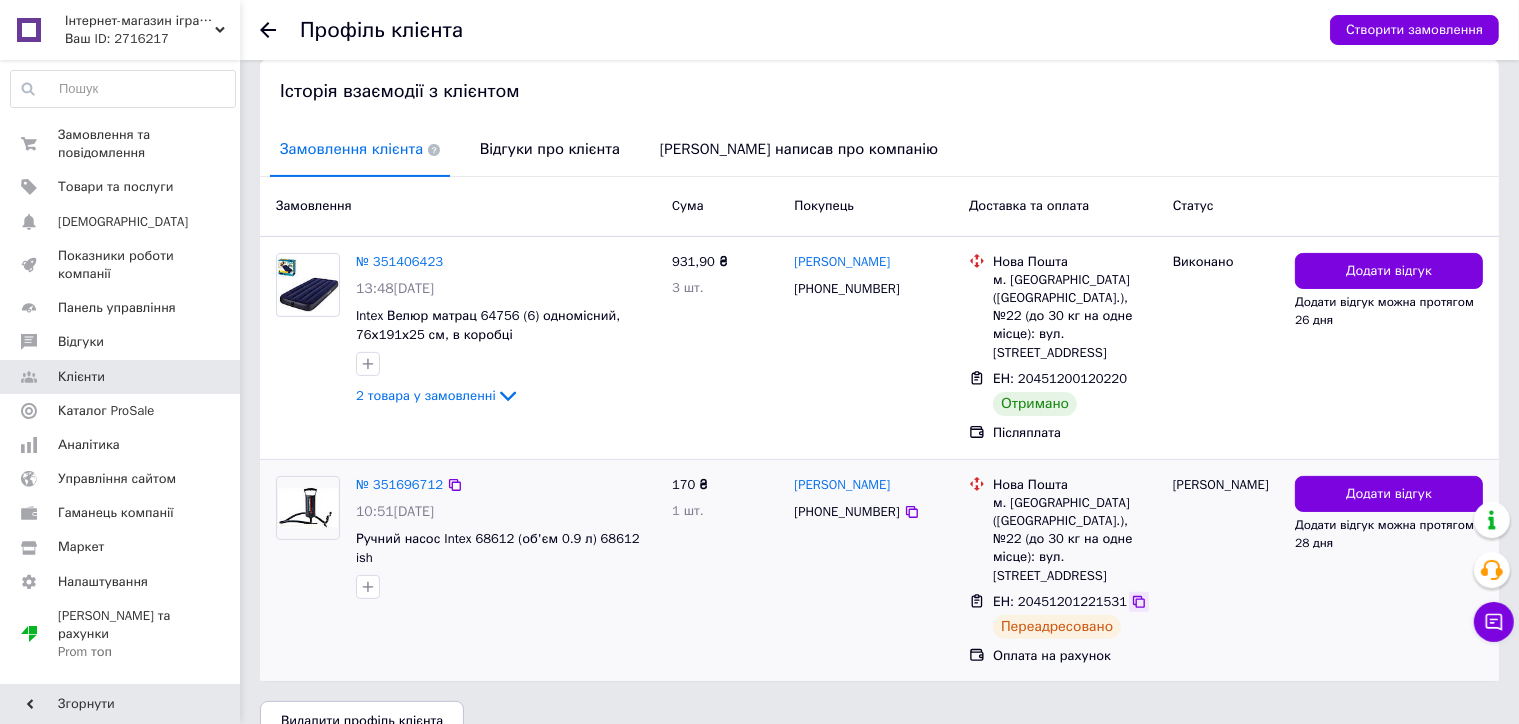 click 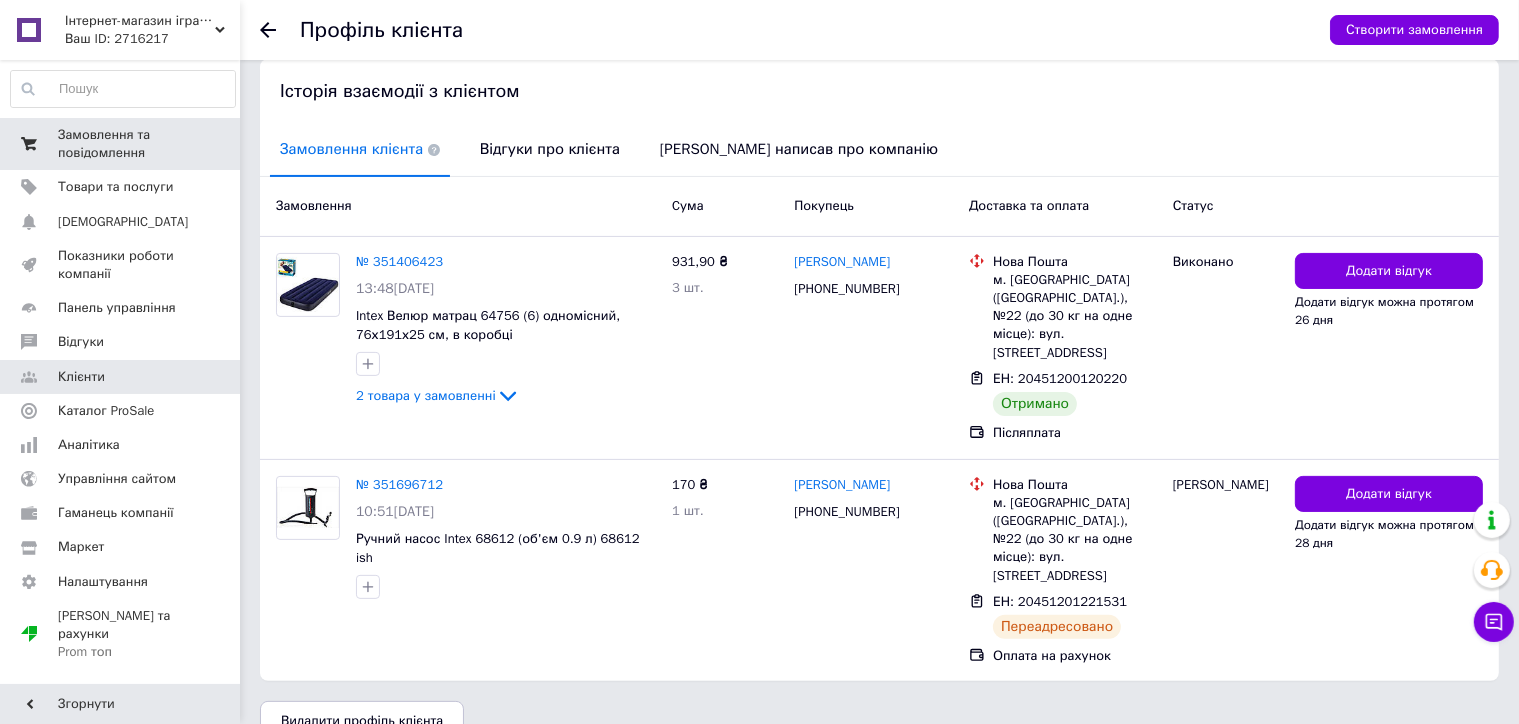 click on "Замовлення та повідомлення" at bounding box center (121, 144) 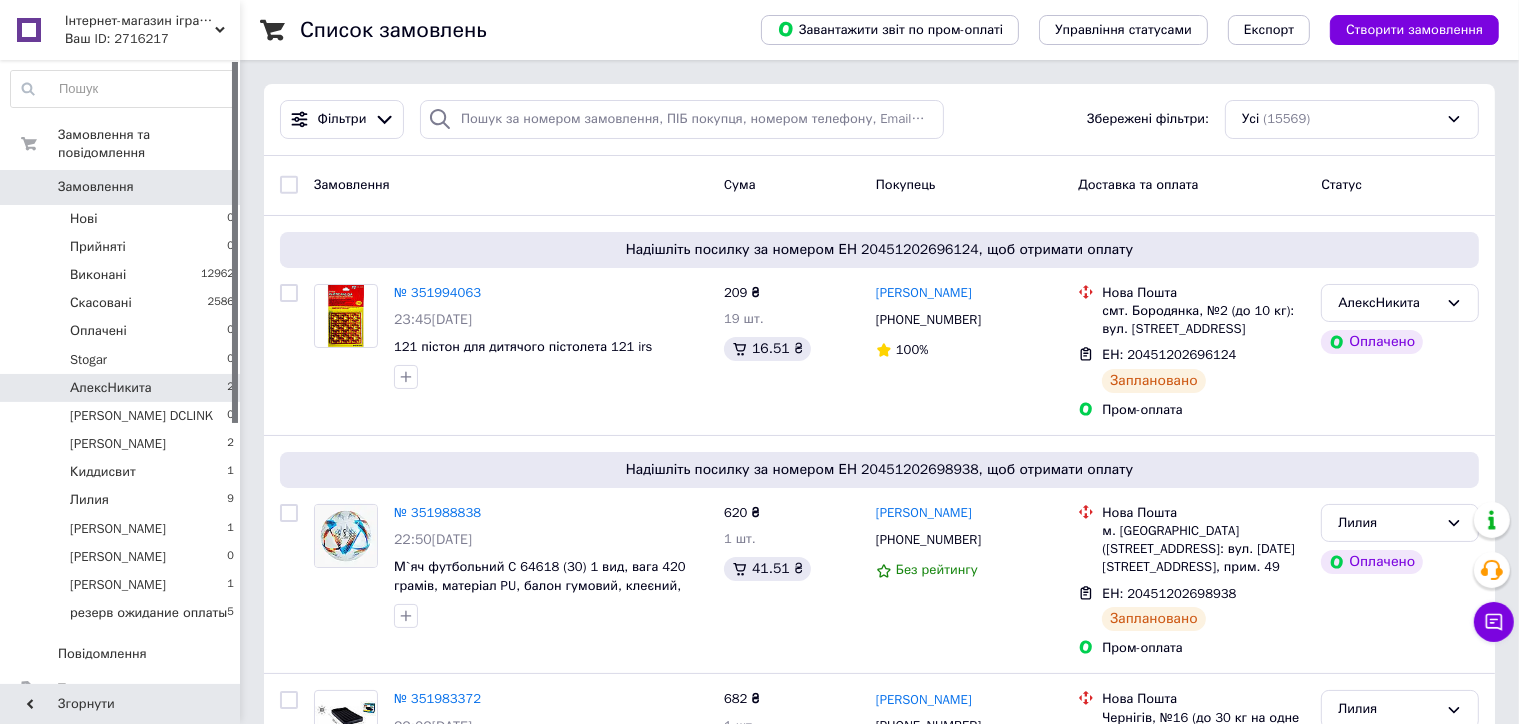 click on "АлексНикита" at bounding box center (111, 388) 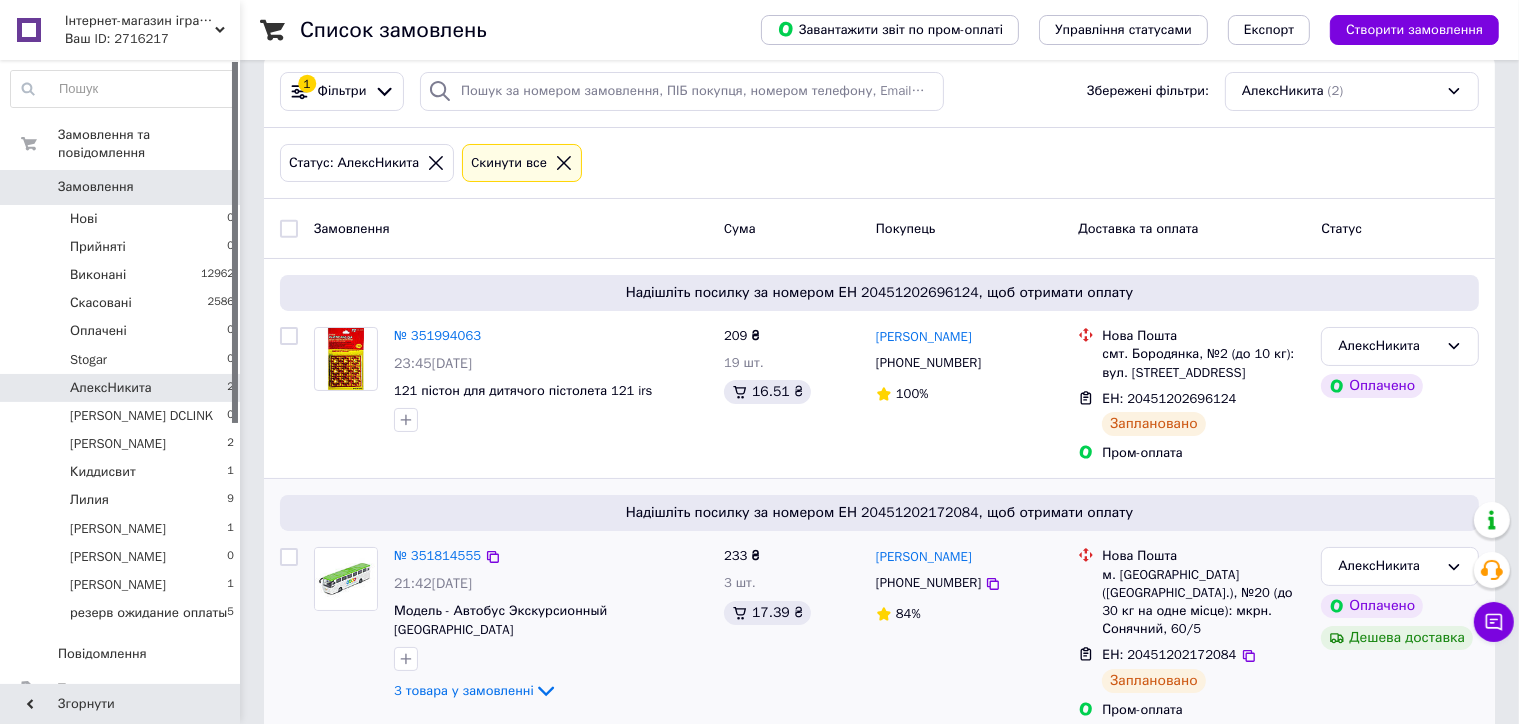 scroll, scrollTop: 44, scrollLeft: 0, axis: vertical 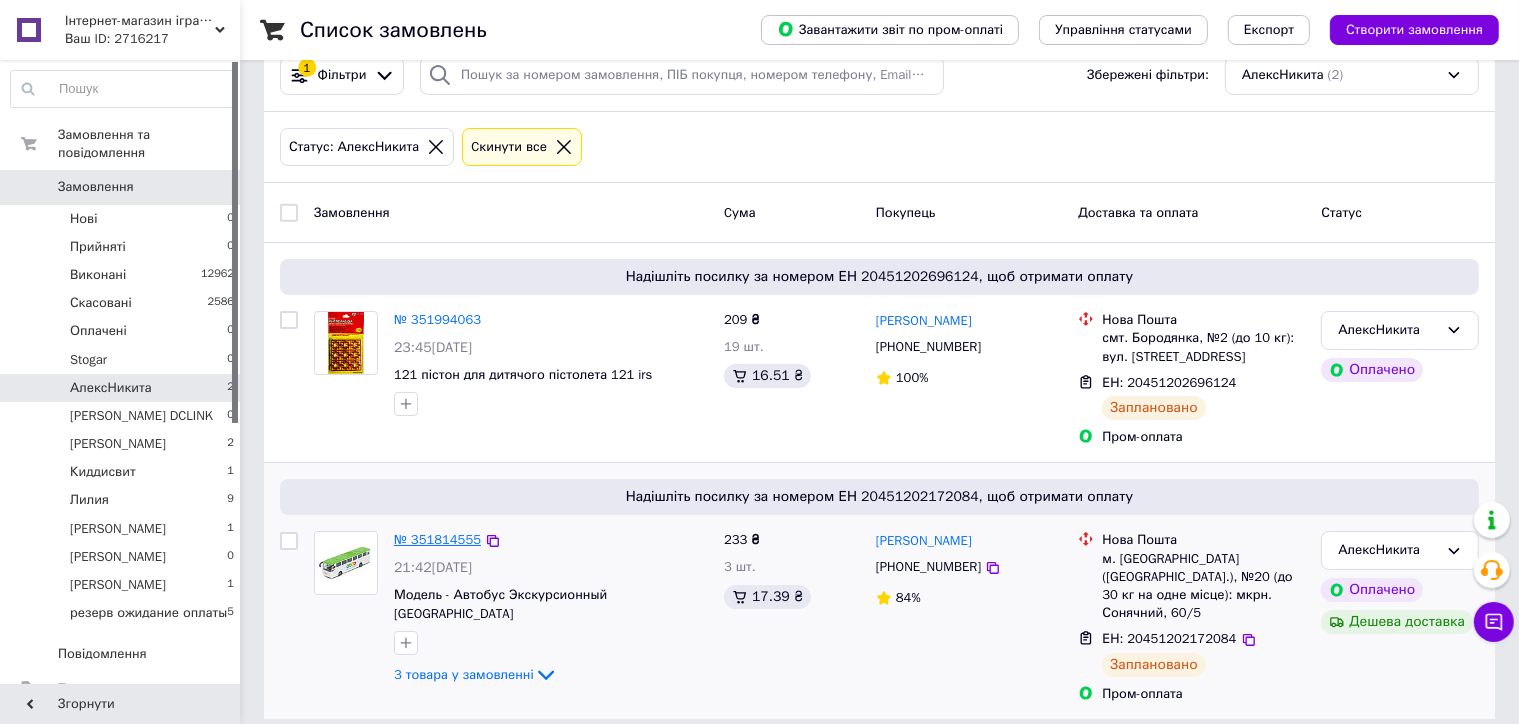 click on "№ 351814555" at bounding box center [437, 539] 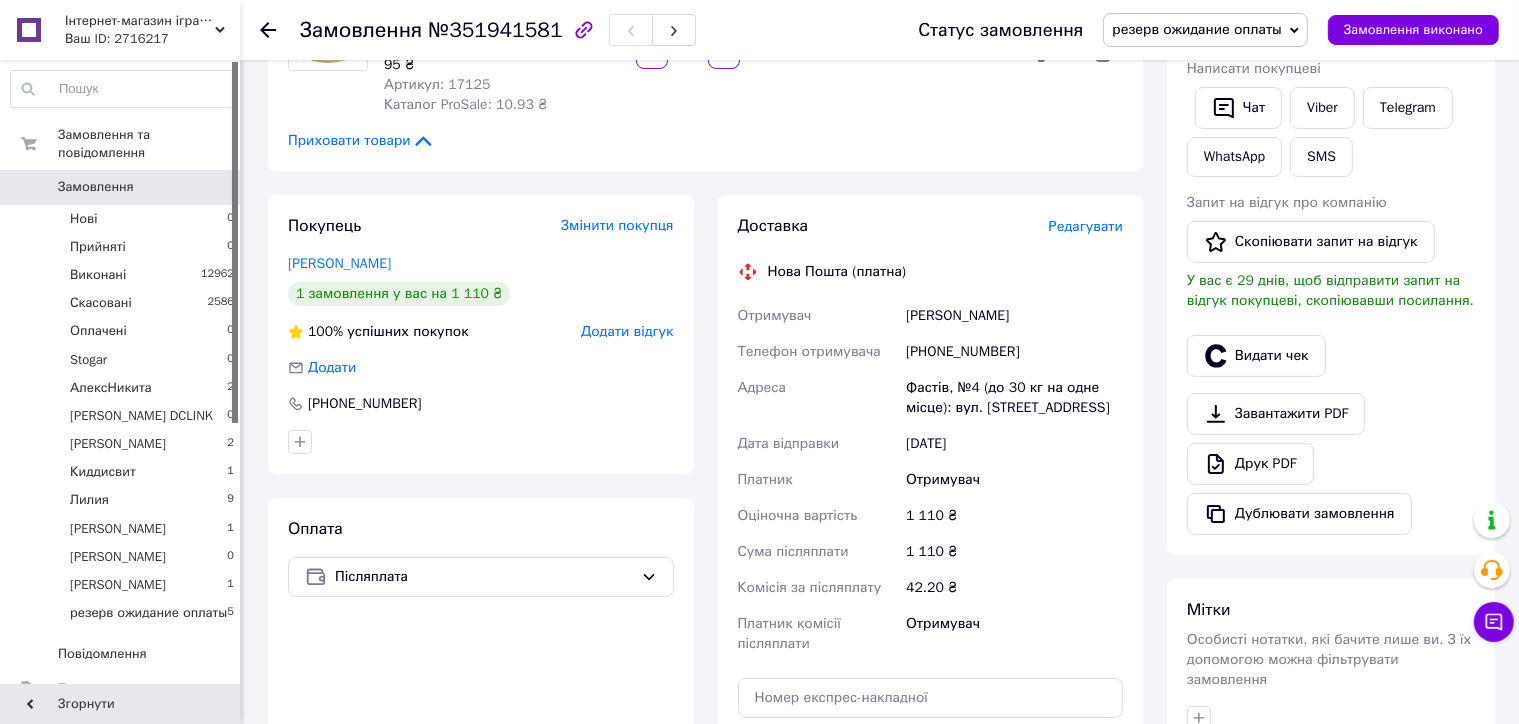 scroll, scrollTop: 800, scrollLeft: 0, axis: vertical 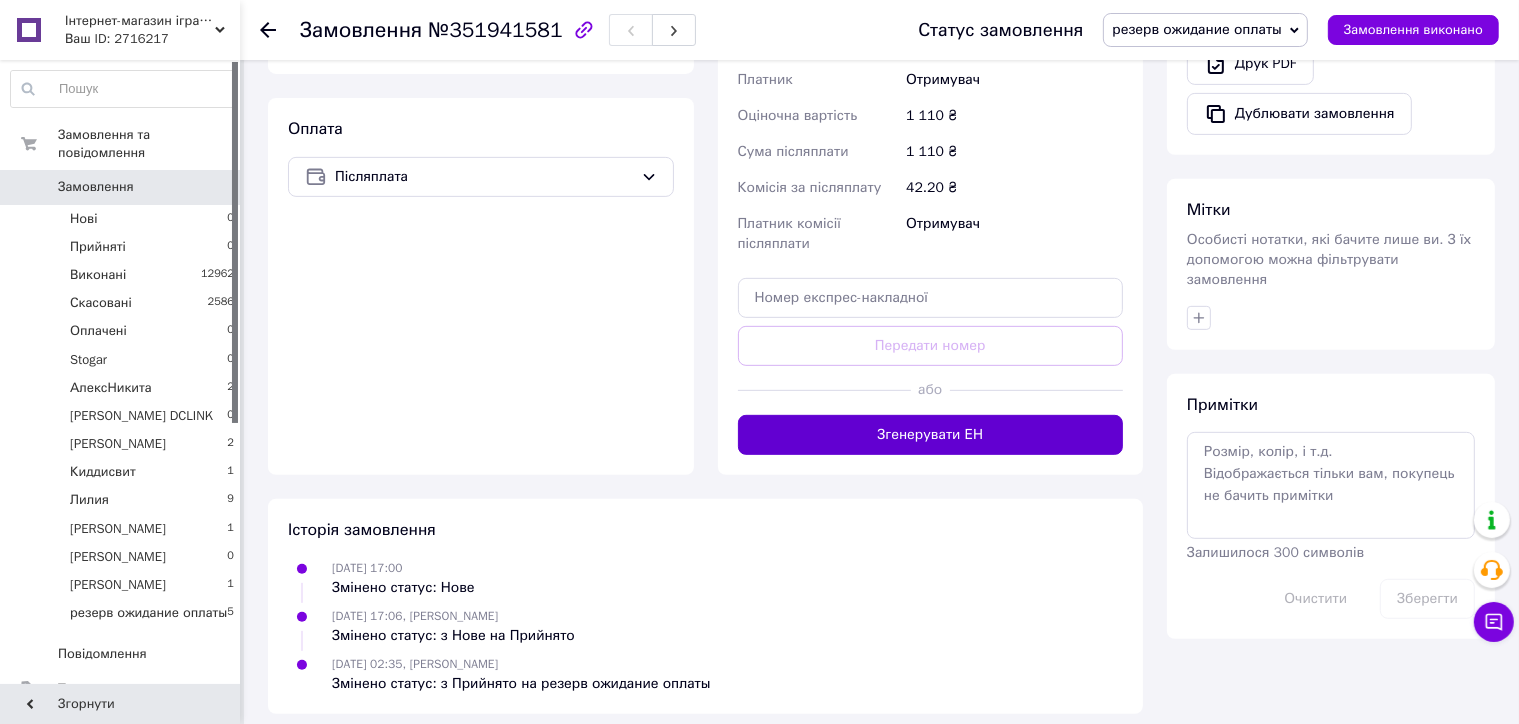 click on "Згенерувати ЕН" at bounding box center (931, 435) 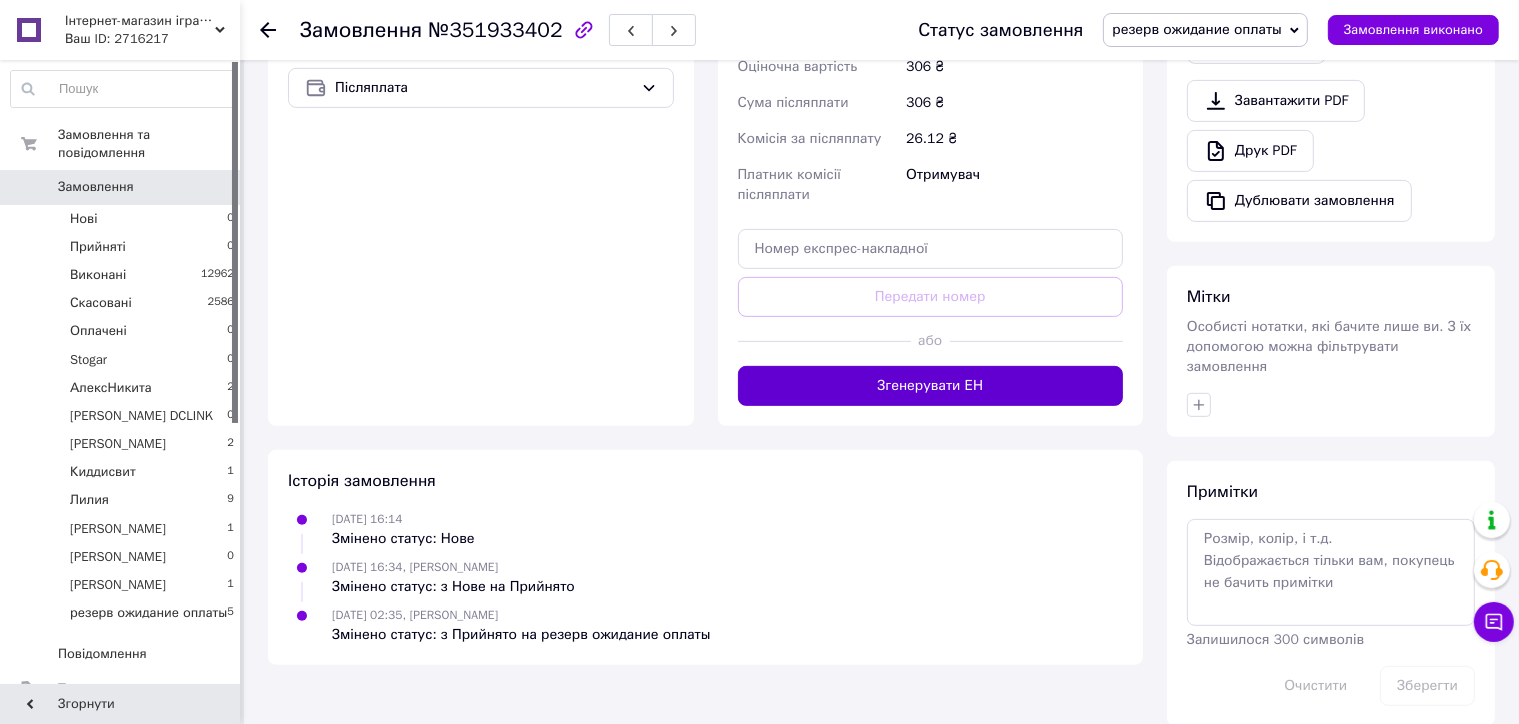 scroll, scrollTop: 716, scrollLeft: 0, axis: vertical 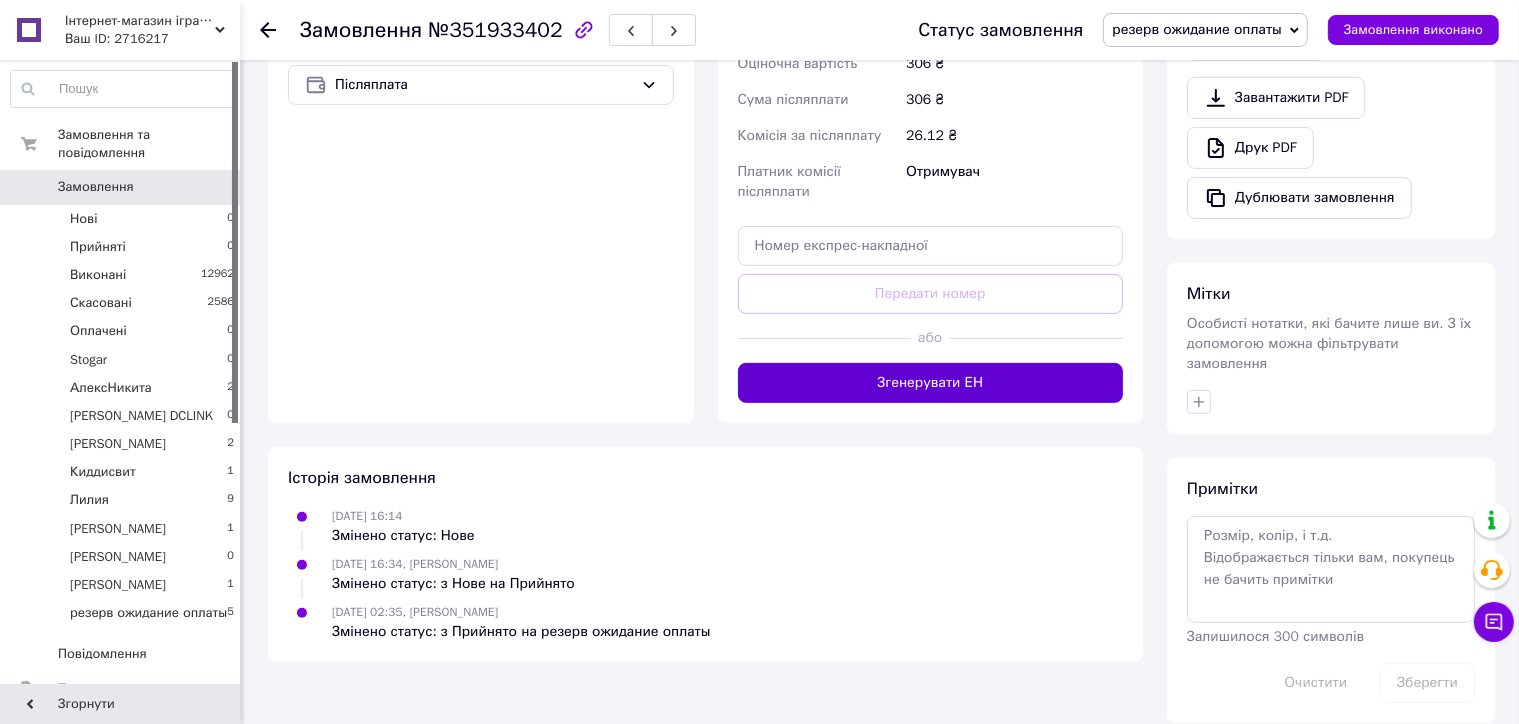 click on "Згенерувати ЕН" at bounding box center [931, 383] 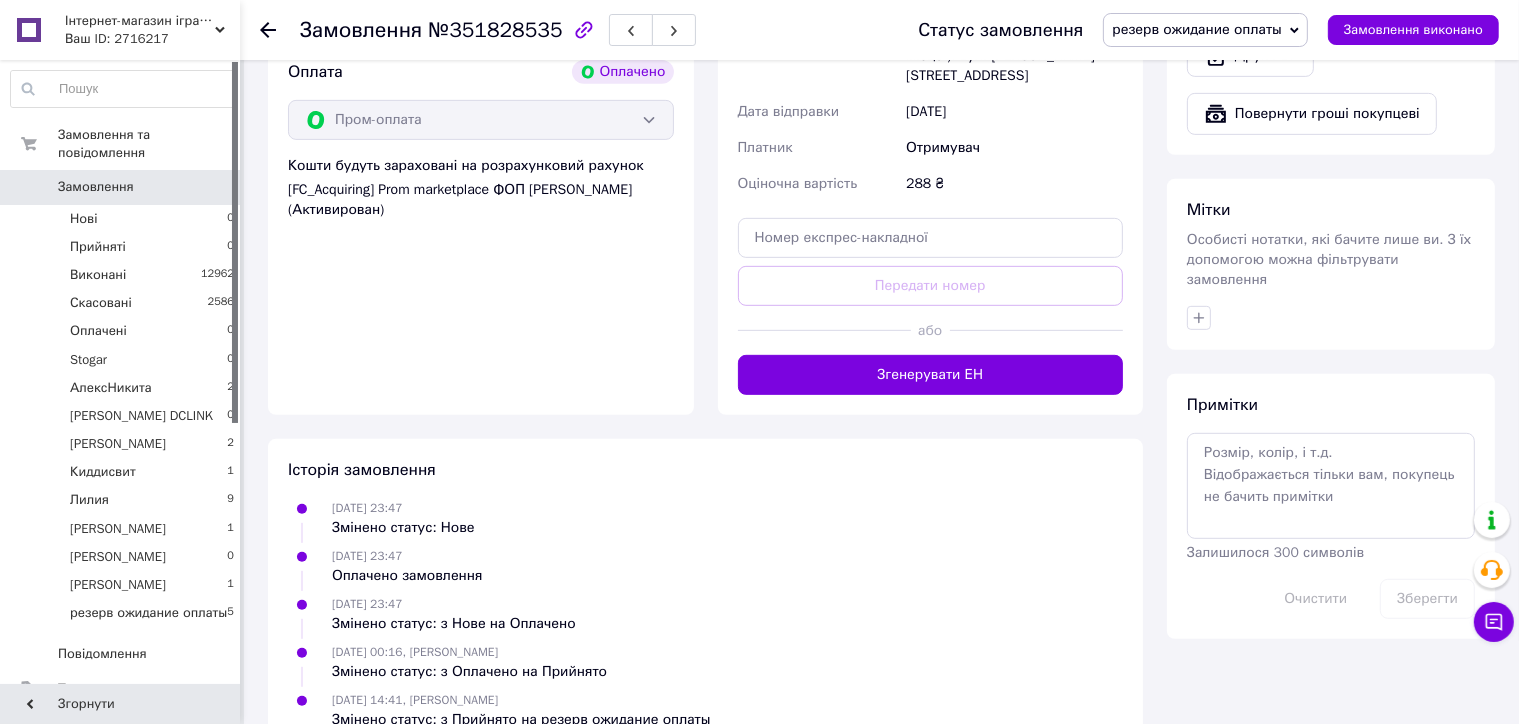 scroll, scrollTop: 900, scrollLeft: 0, axis: vertical 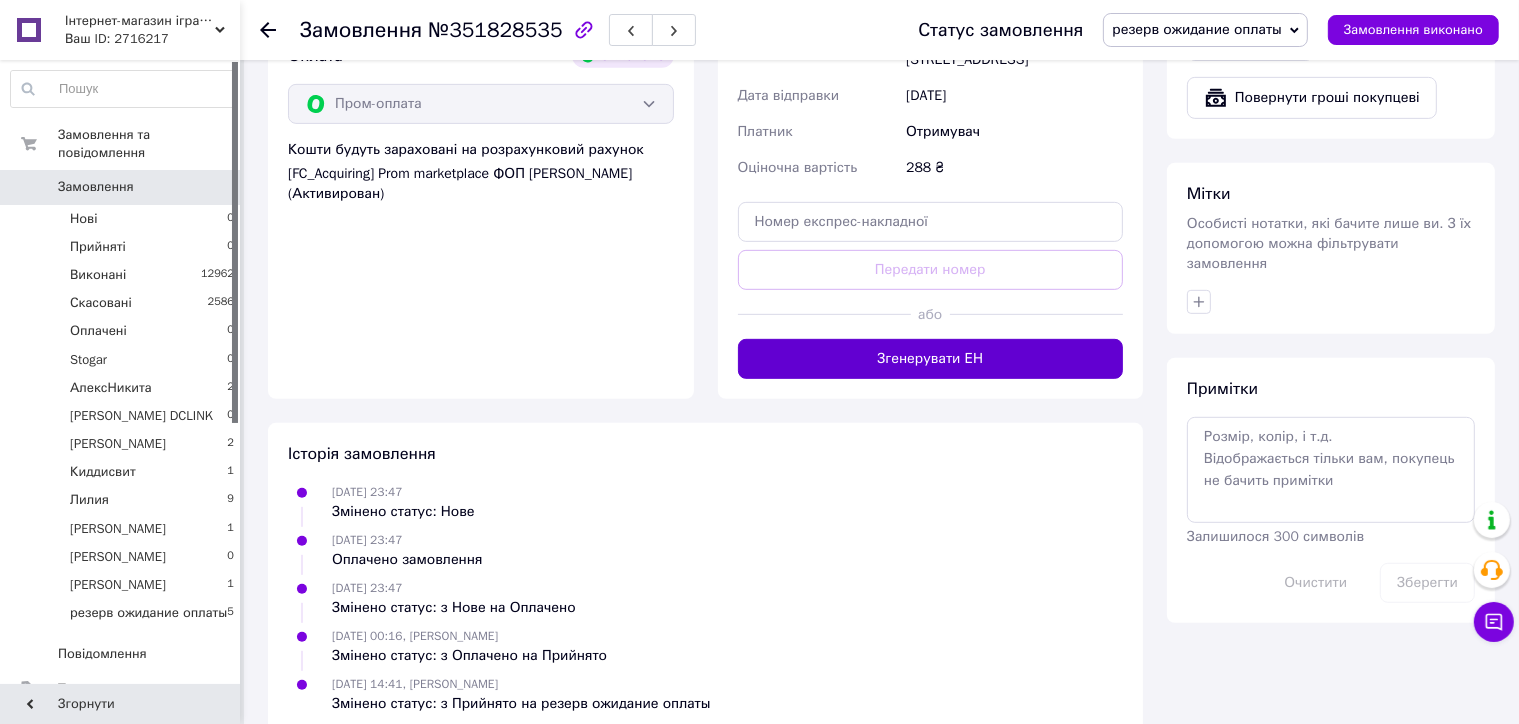 click on "Згенерувати ЕН" at bounding box center [931, 359] 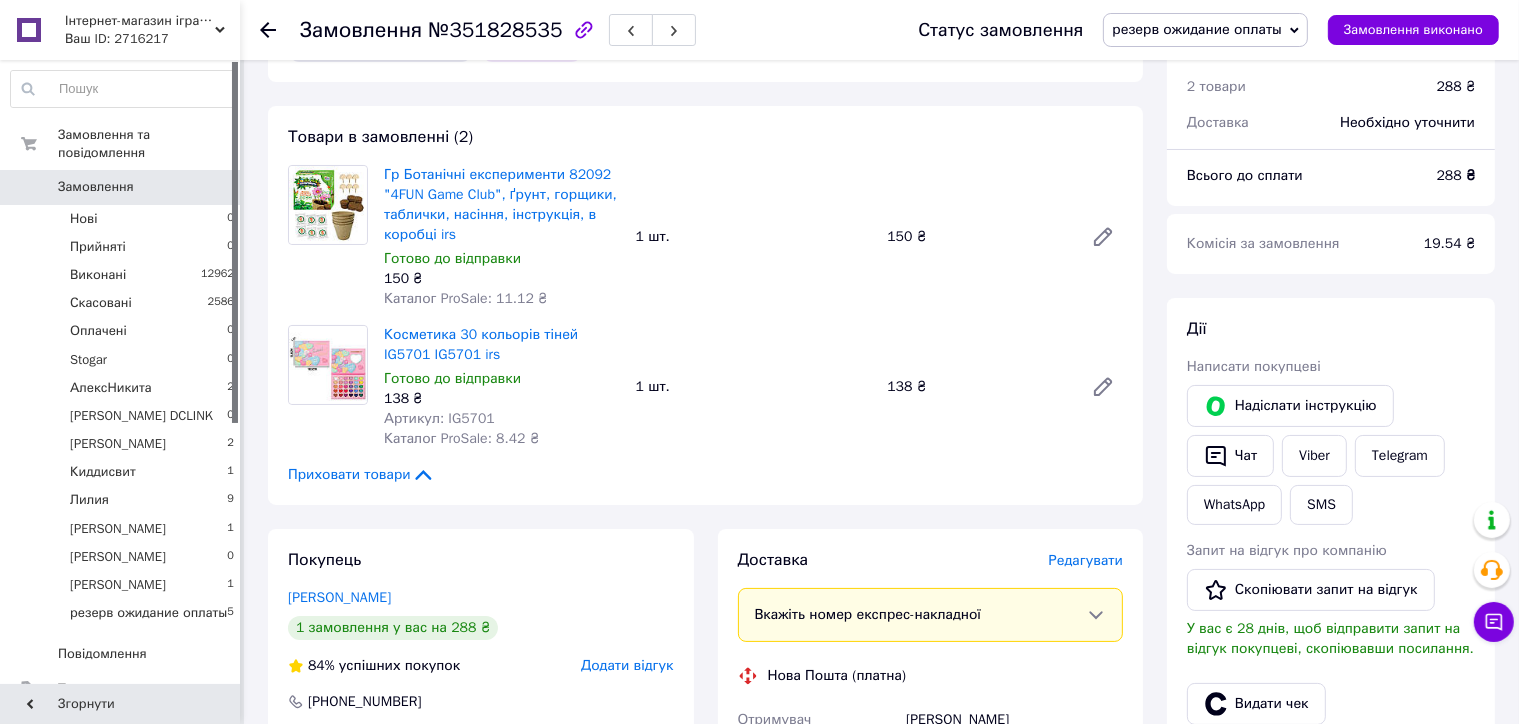 scroll, scrollTop: 0, scrollLeft: 0, axis: both 